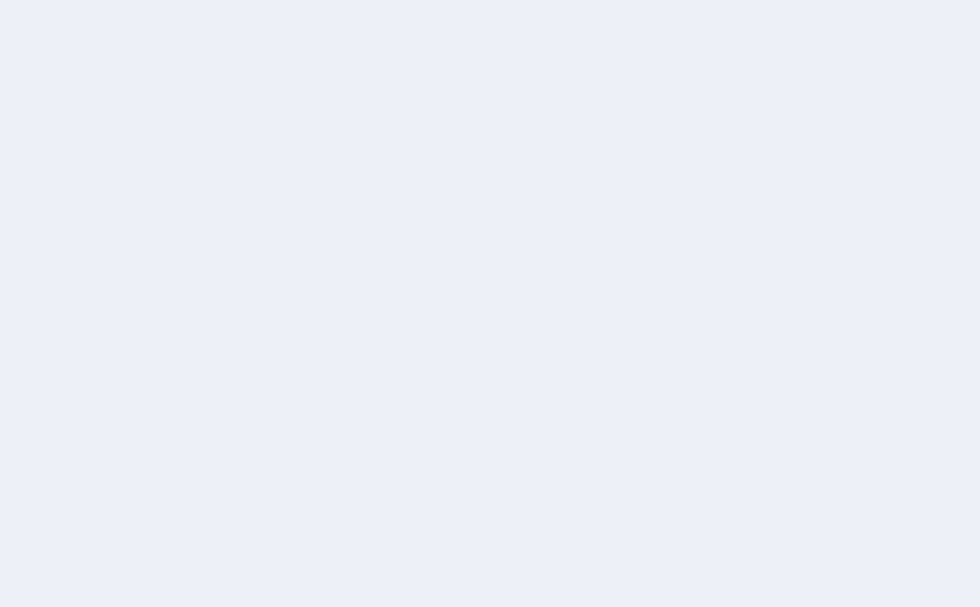 scroll, scrollTop: 0, scrollLeft: 0, axis: both 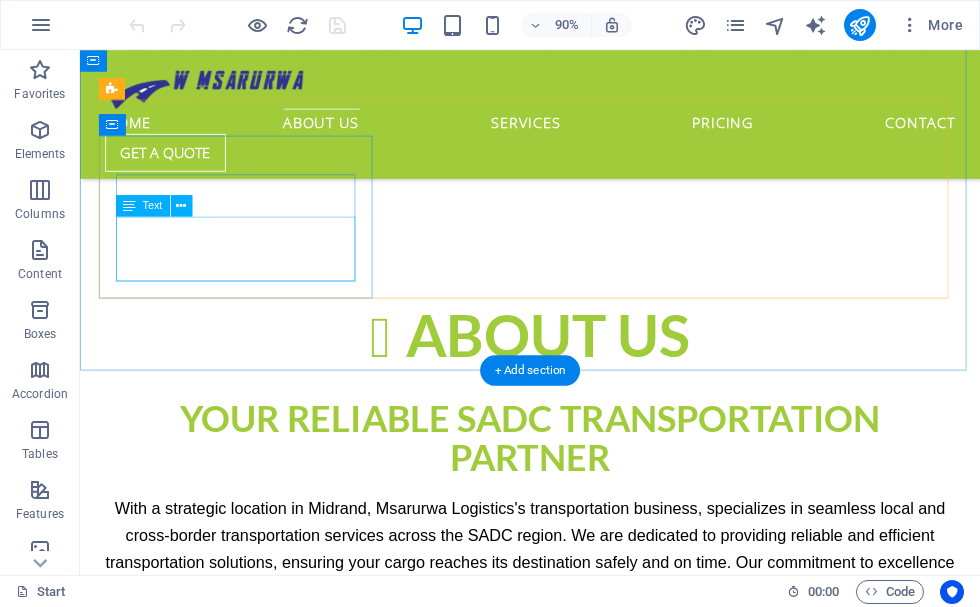 click on "Lorem ipsum dolor sit amet, consectetur adipisicing elit. Veritatis, dolorem!" at bounding box center [580, 880] 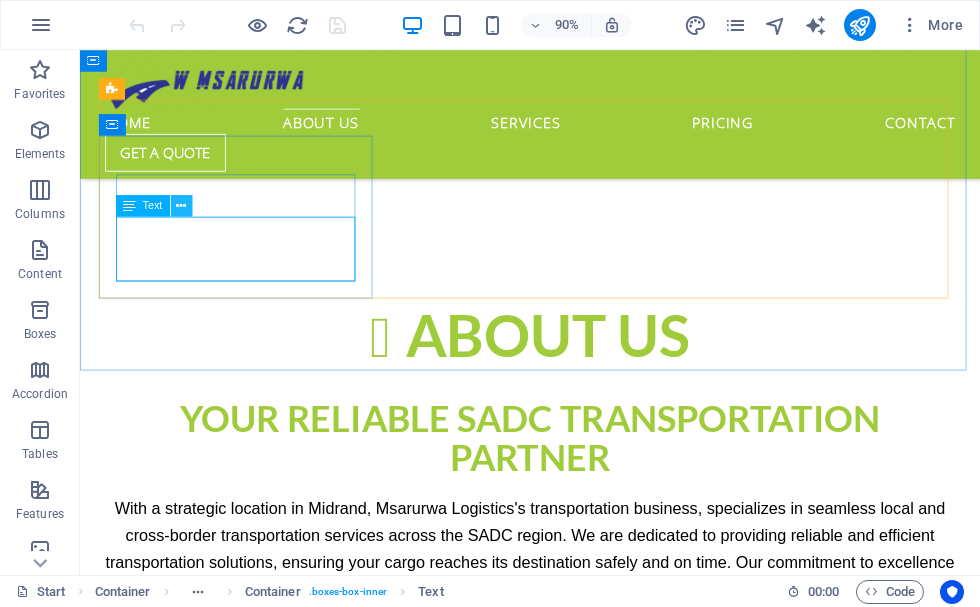 click at bounding box center [181, 205] 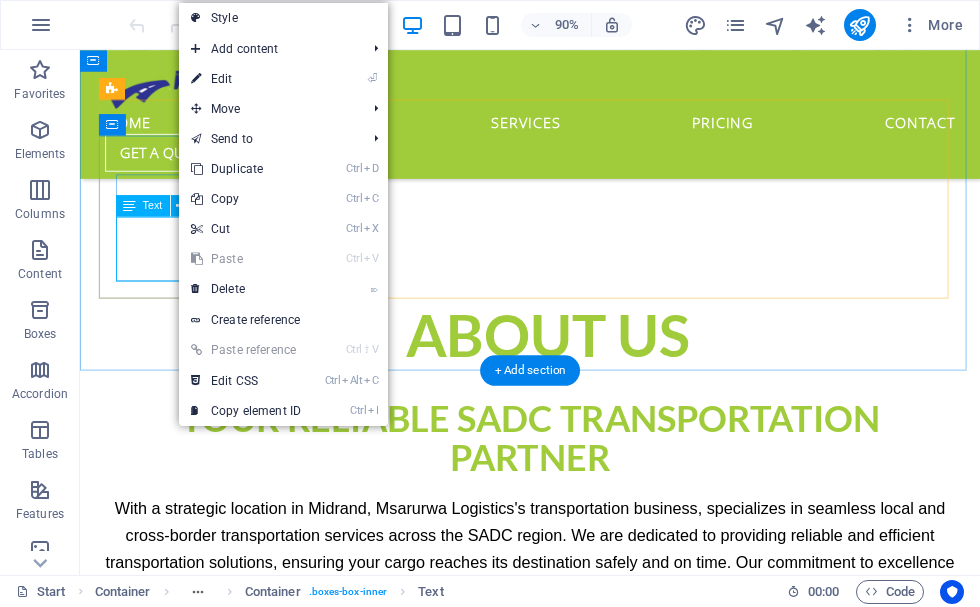 click on "Lorem ipsum dolor sit amet, consectetur adipisicing elit. Veritatis, dolorem!" at bounding box center [580, 880] 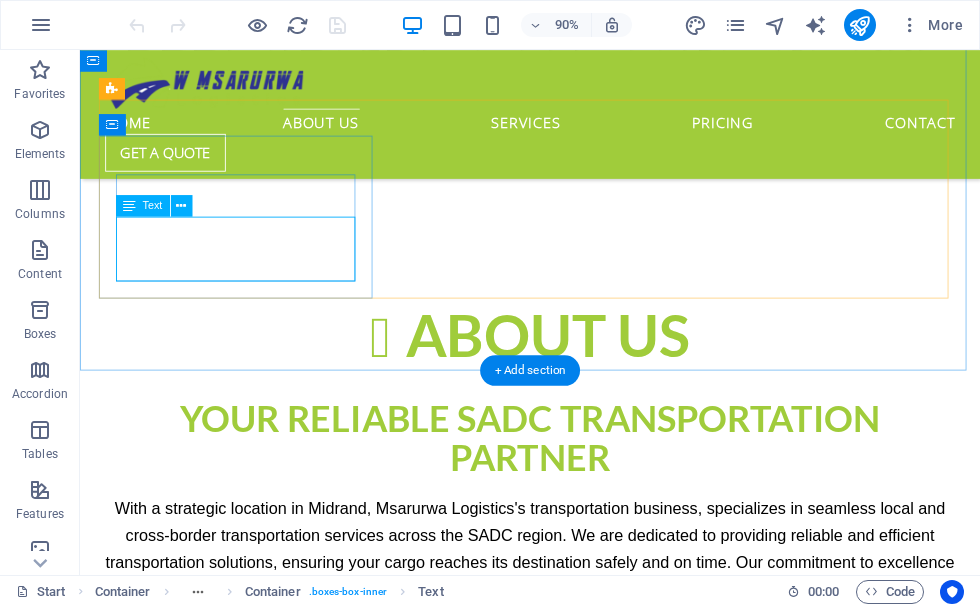 click on "Lorem ipsum dolor sit amet, consectetur adipisicing elit. Veritatis, dolorem!" at bounding box center (580, 880) 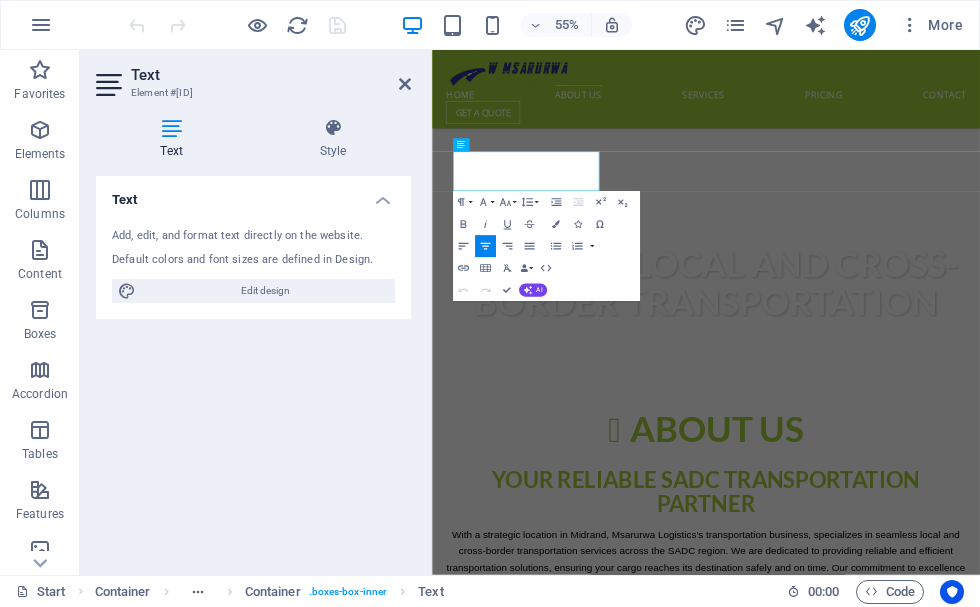 scroll, scrollTop: 1372, scrollLeft: 0, axis: vertical 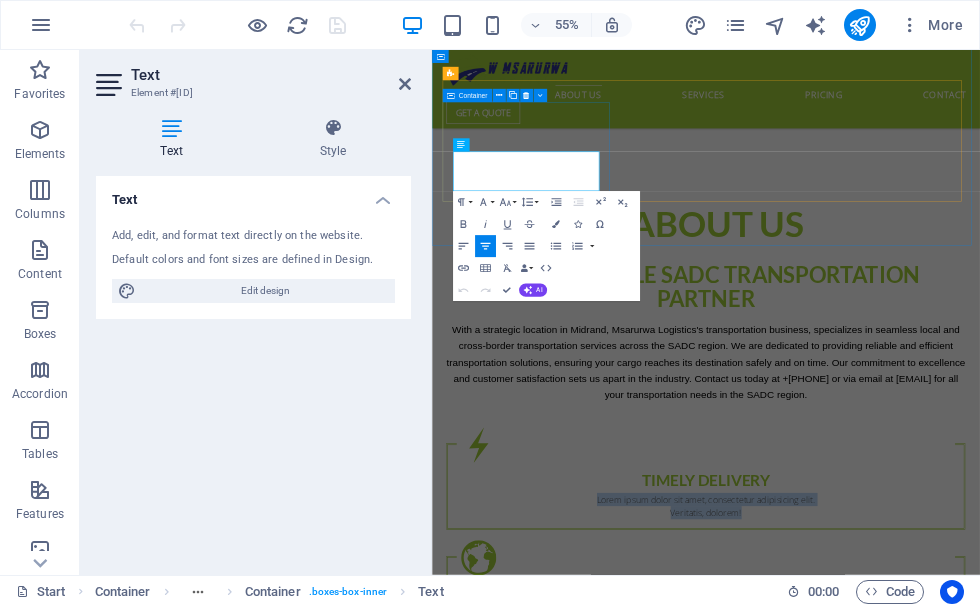 drag, startPoint x: 502, startPoint y: 259, endPoint x: 717, endPoint y: 311, distance: 221.199 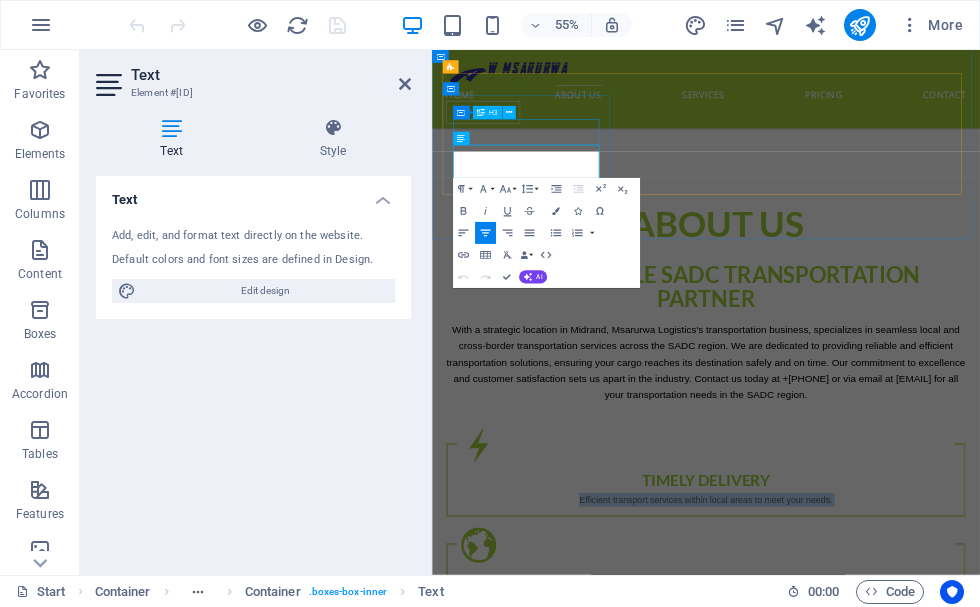 scroll, scrollTop: 1384, scrollLeft: 0, axis: vertical 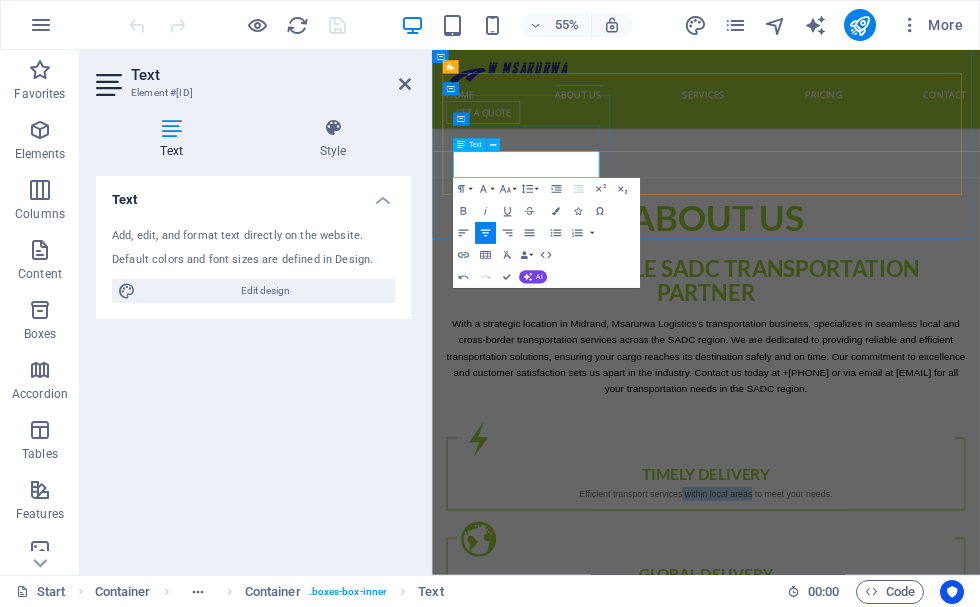 drag, startPoint x: 564, startPoint y: 279, endPoint x: 670, endPoint y: 249, distance: 110.16351 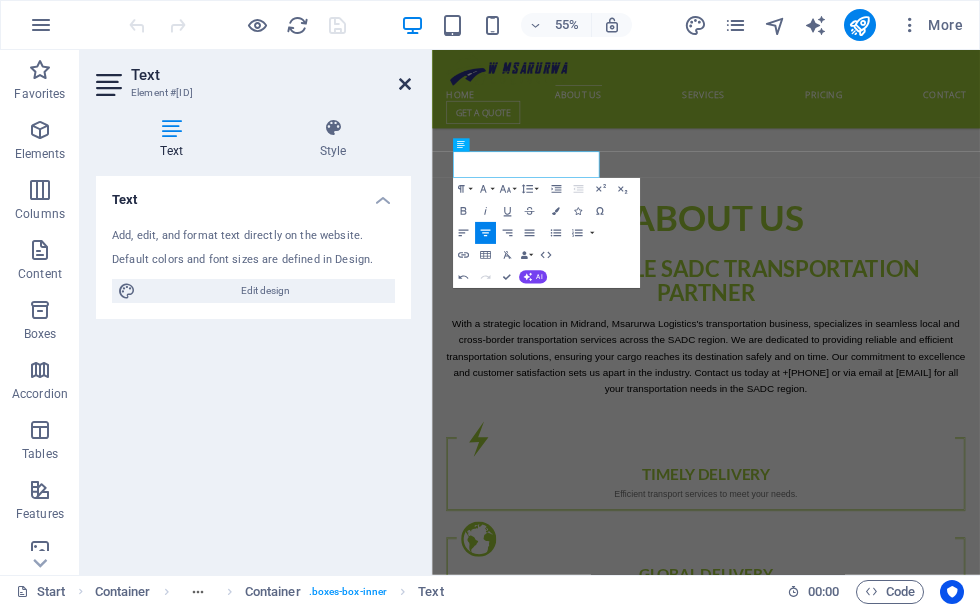 click at bounding box center (405, 84) 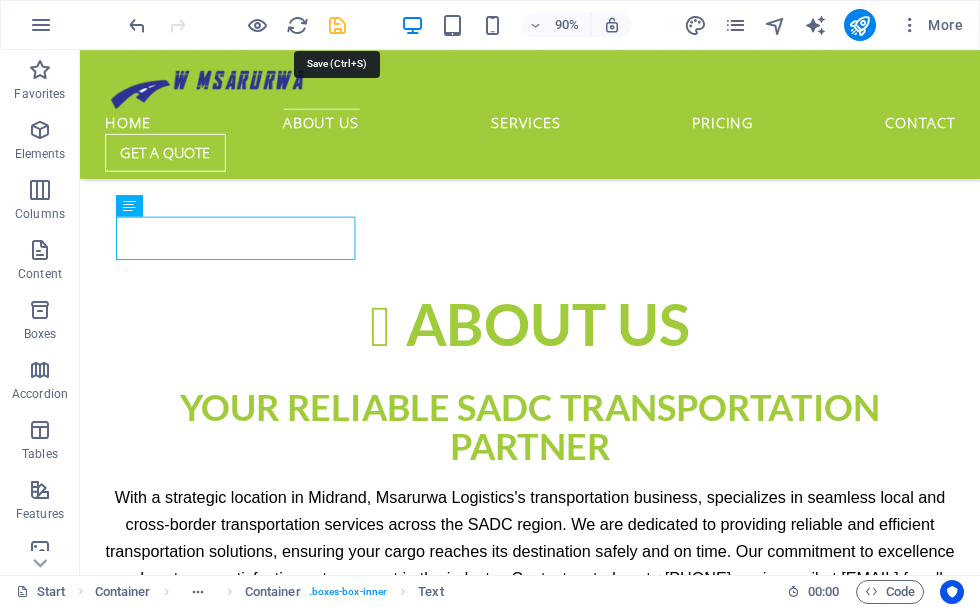 click at bounding box center (337, 25) 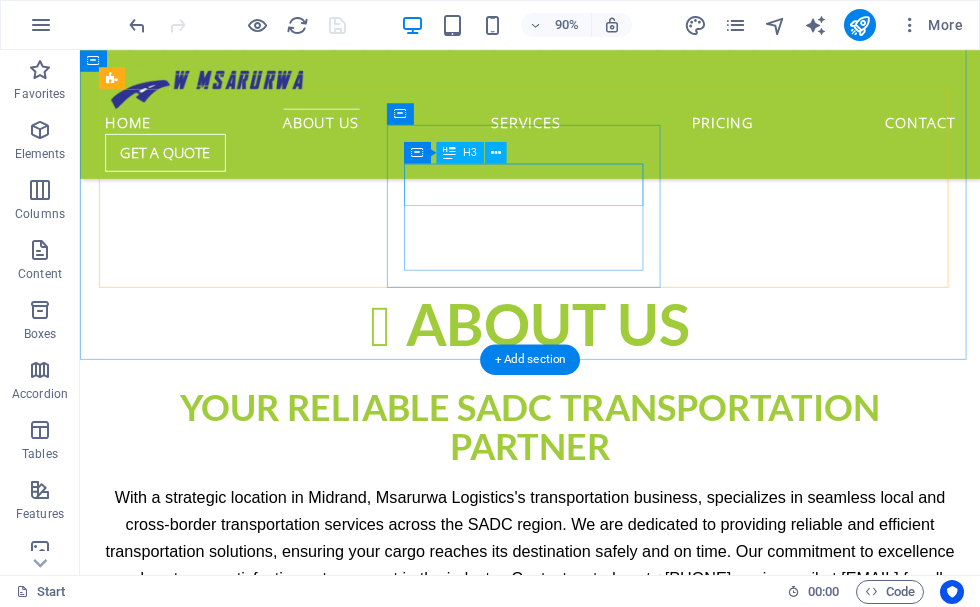 click on "Global delivery" at bounding box center (580, 1002) 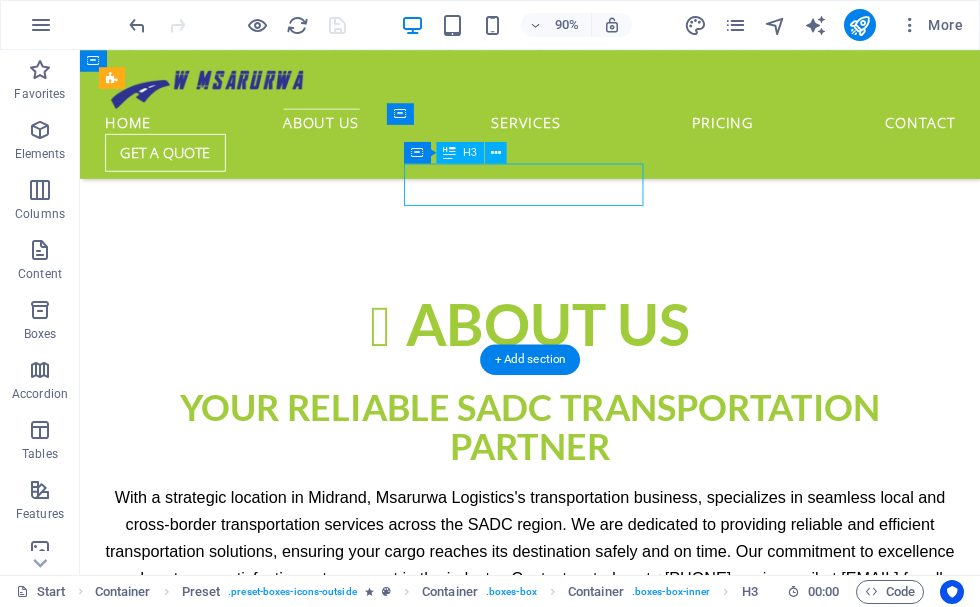 click on "Global delivery" at bounding box center (580, 1002) 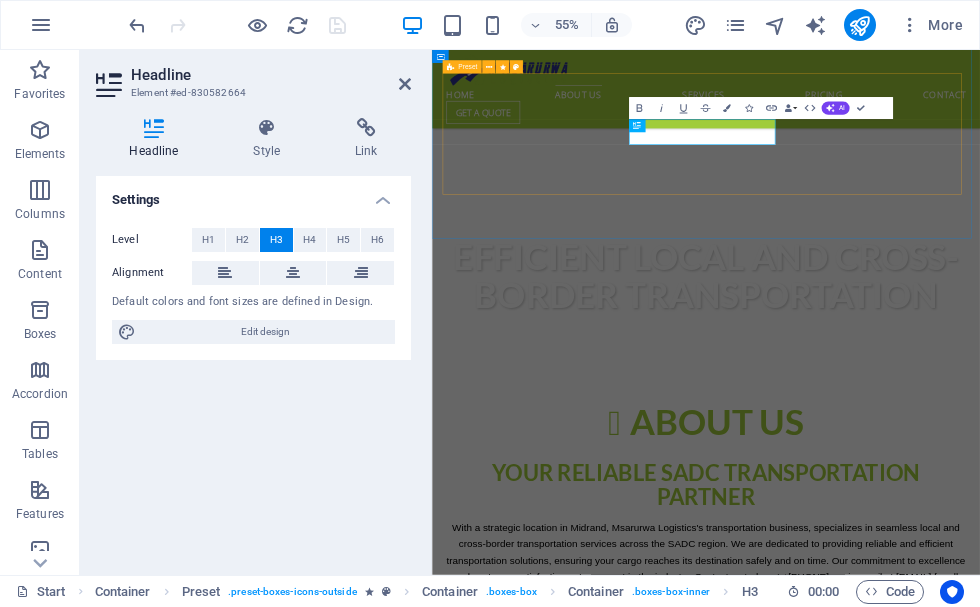 scroll, scrollTop: 1384, scrollLeft: 0, axis: vertical 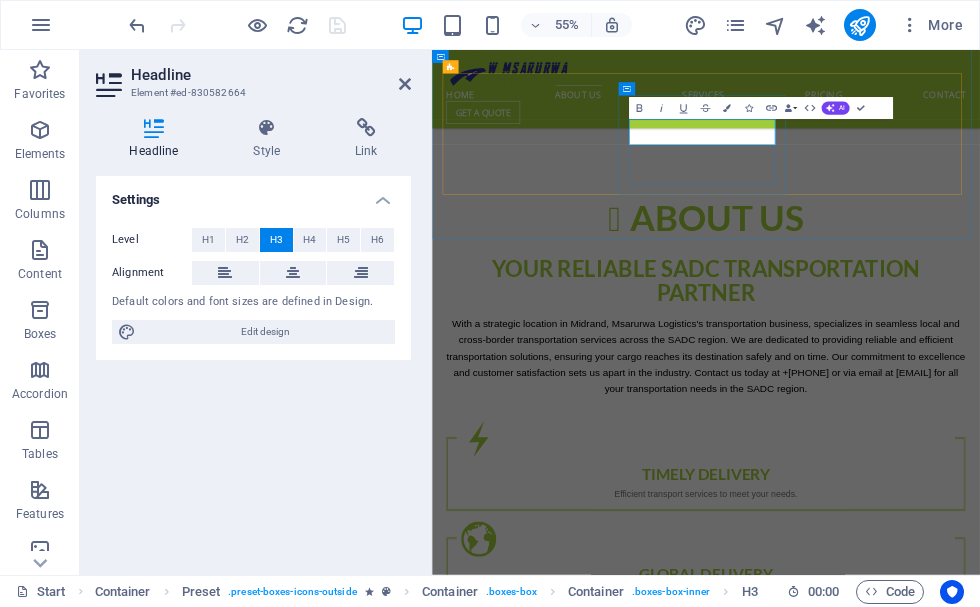 click on "Global delivery" at bounding box center [930, 1002] 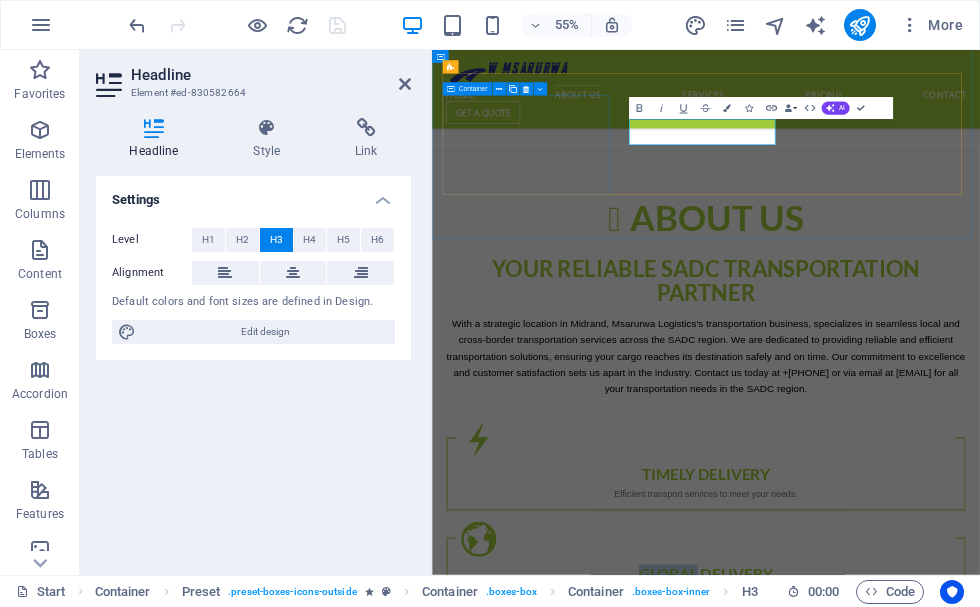 drag, startPoint x: 908, startPoint y: 197, endPoint x: 753, endPoint y: 199, distance: 155.01291 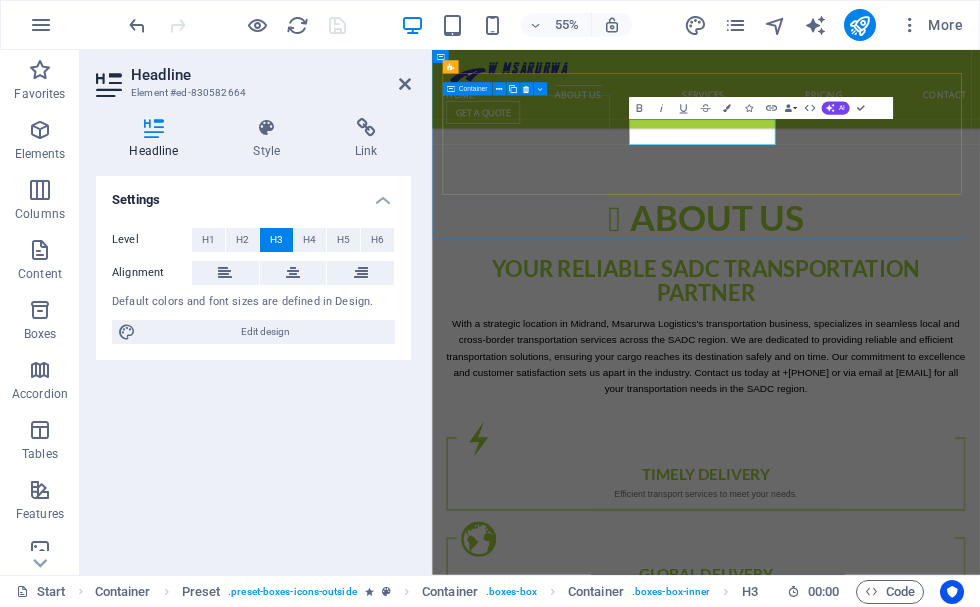 type 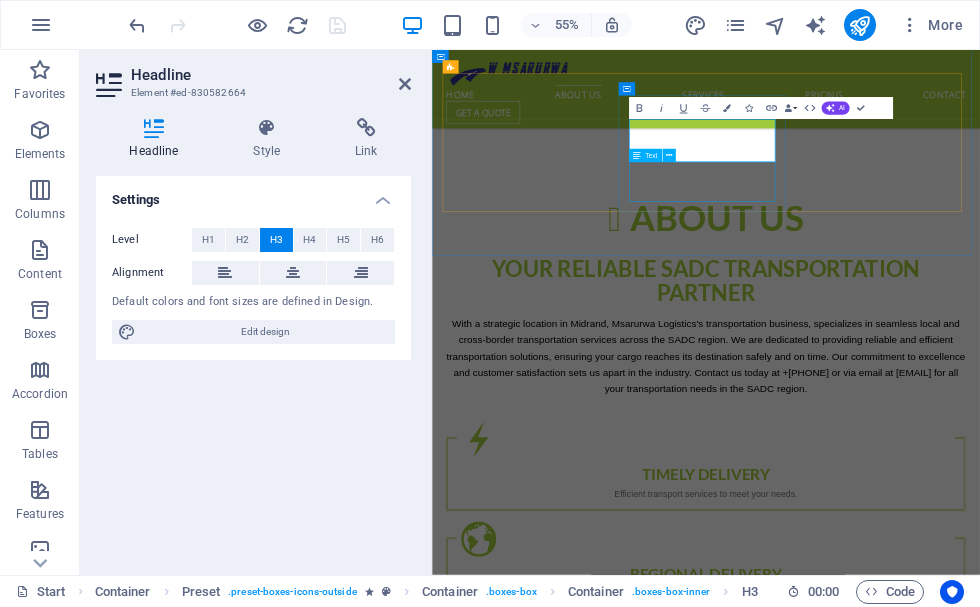 click on "Lorem ipsum dolor sit amet, consectetur adipisicing elit. Veritatis, dolorem!" at bounding box center (930, 1050) 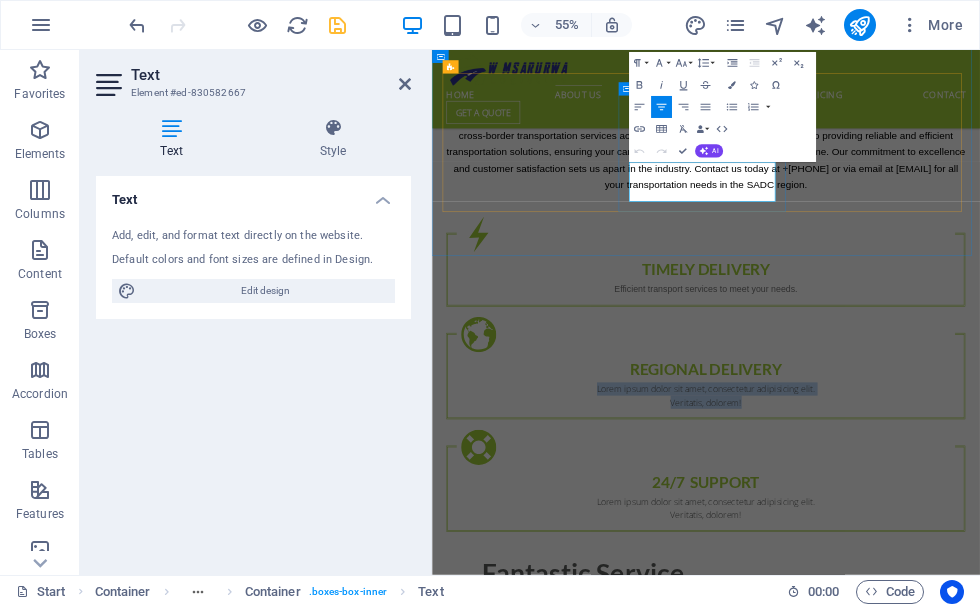 drag, startPoint x: 819, startPoint y: 269, endPoint x: 1035, endPoint y: 339, distance: 227.05946 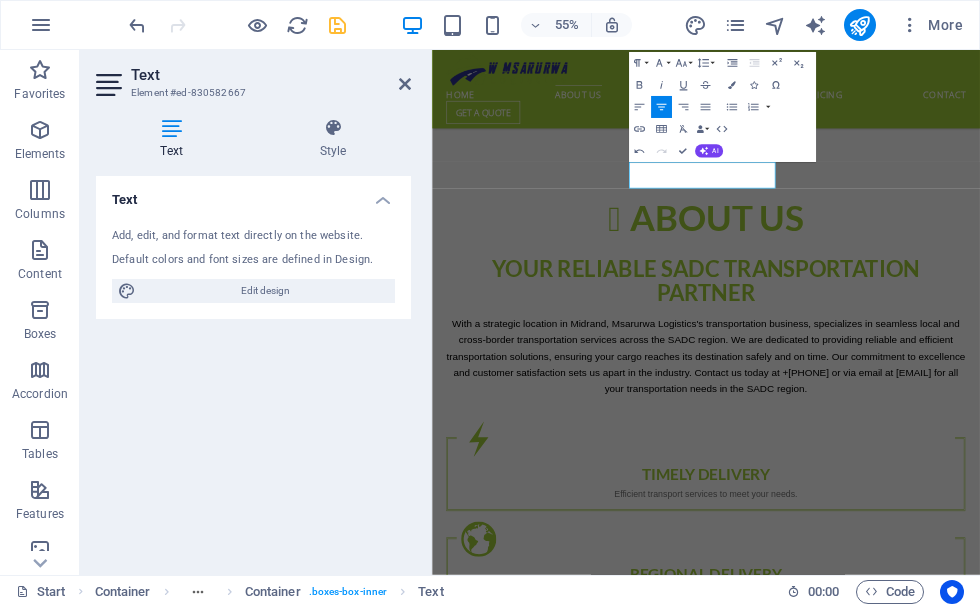 drag, startPoint x: 403, startPoint y: 94, endPoint x: 405, endPoint y: 84, distance: 10.198039 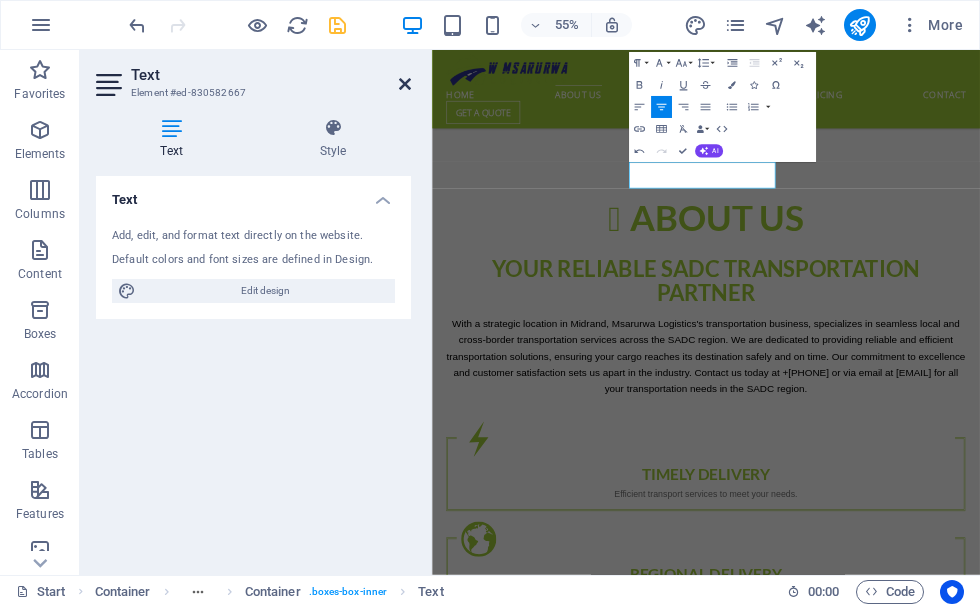 click on "Text Element #ed-830582667" at bounding box center (253, 76) 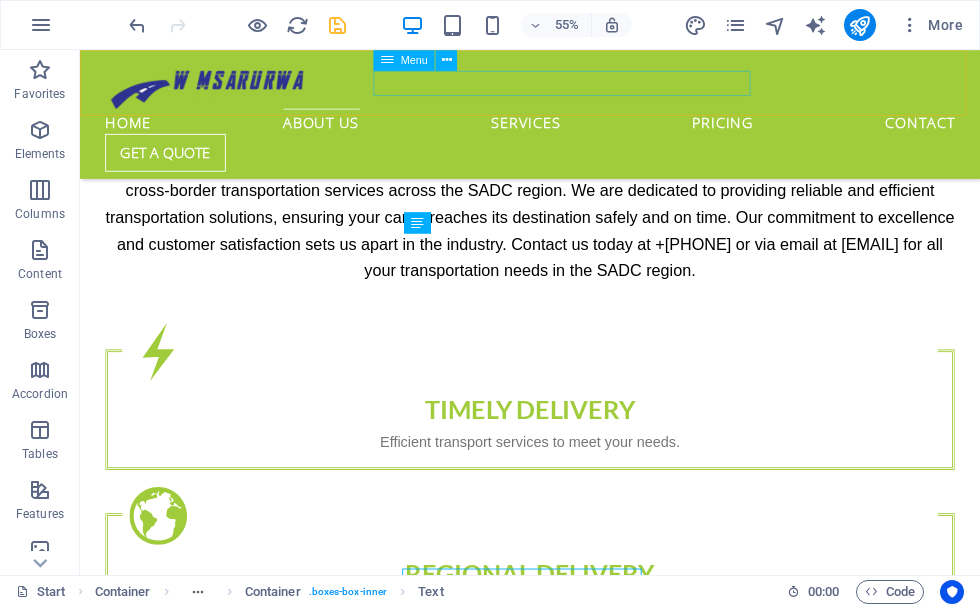 scroll, scrollTop: 1012, scrollLeft: 0, axis: vertical 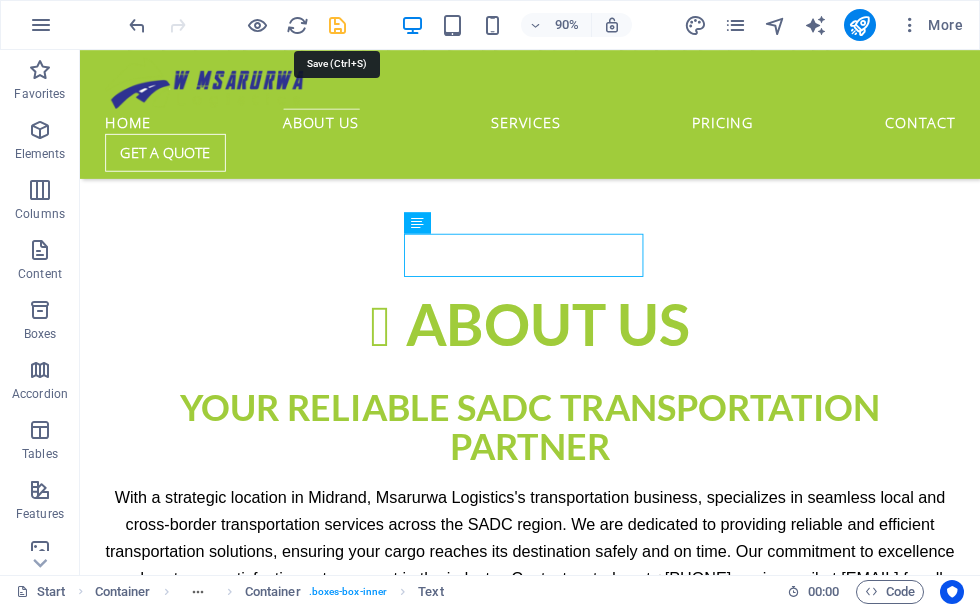 click at bounding box center [337, 25] 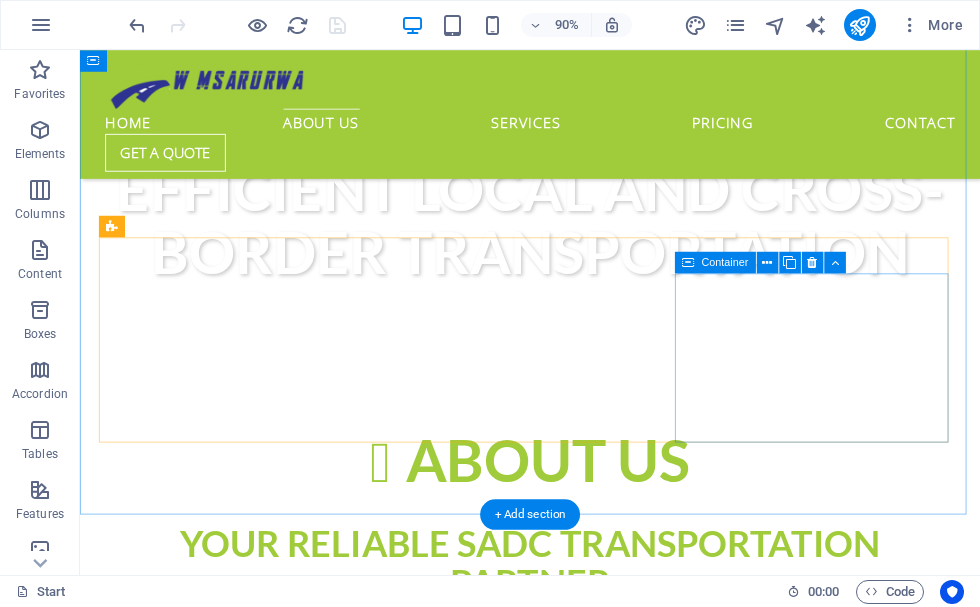 scroll, scrollTop: 812, scrollLeft: 0, axis: vertical 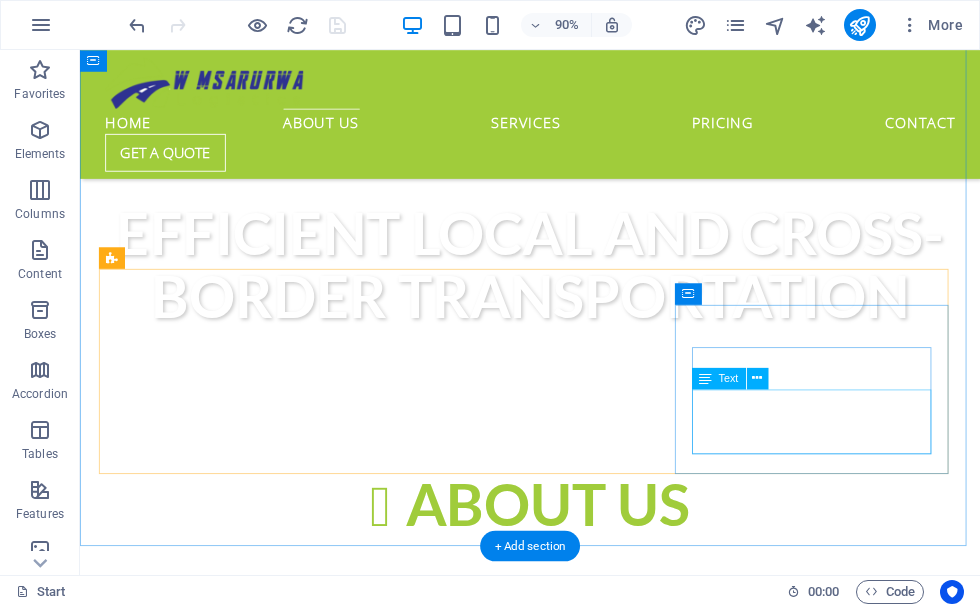 click on "Lorem ipsum dolor sit amet, consectetur adipisicing elit. Veritatis, dolorem!" at bounding box center [580, 1432] 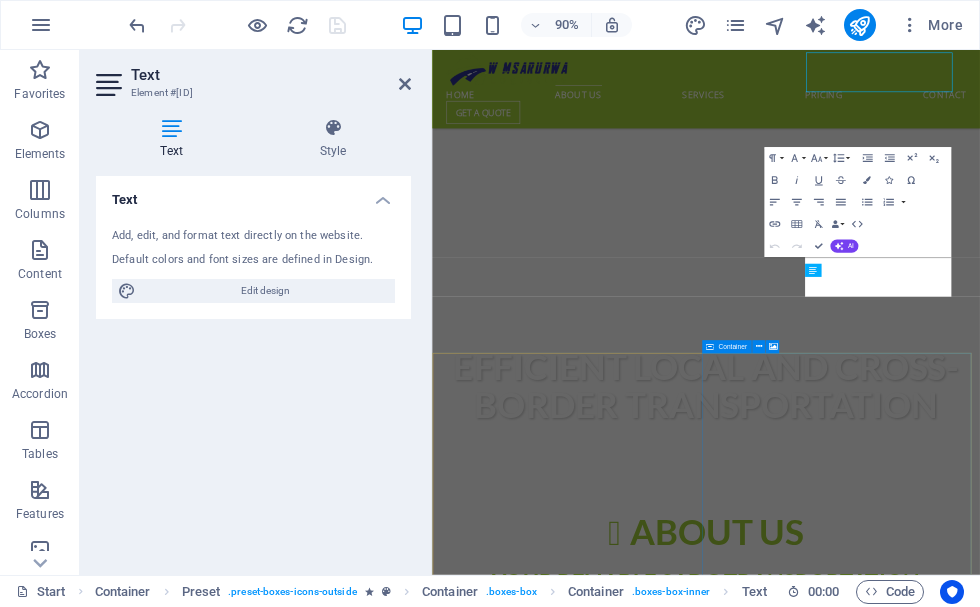scroll, scrollTop: 1184, scrollLeft: 0, axis: vertical 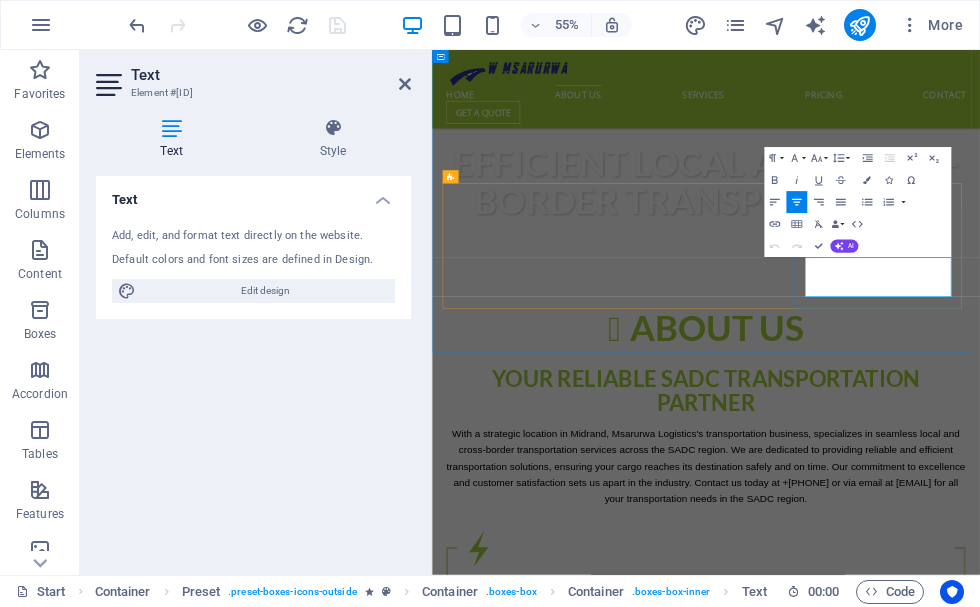 drag, startPoint x: 1141, startPoint y: 440, endPoint x: 1315, endPoint y: 499, distance: 183.73077 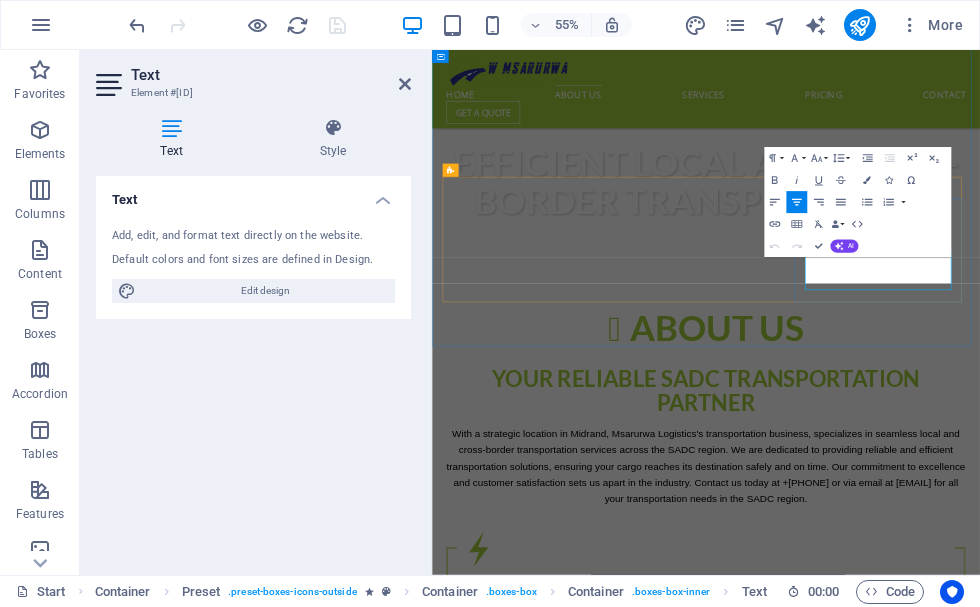 scroll, scrollTop: 1196, scrollLeft: 0, axis: vertical 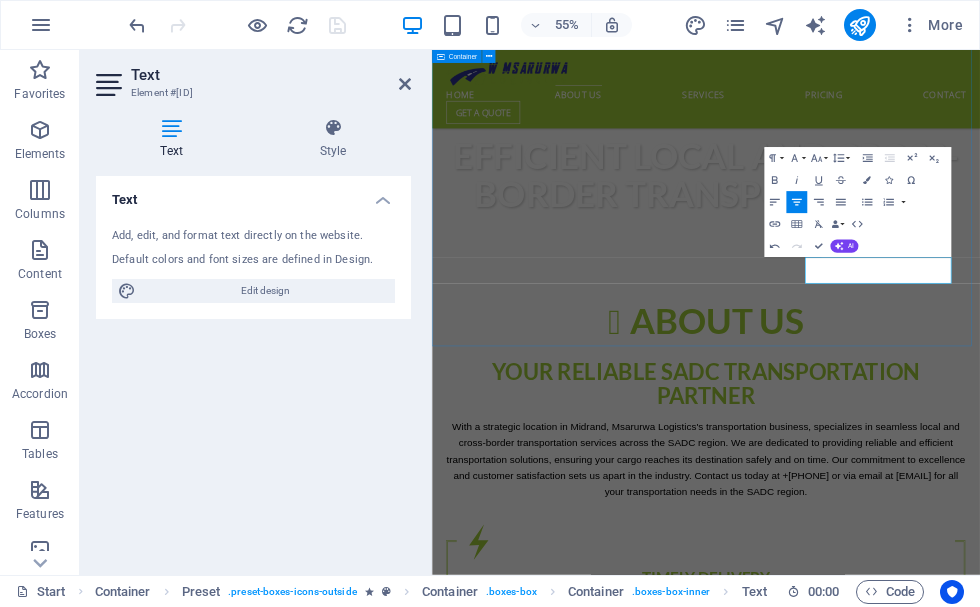 click on "About us YOUR RELIABLE SADC TRANSPORTATION PARTNER With a strategic location in Midrand, Msarurwa Logistics's transportation business, specializes in seamless local and cross-border transportation services across the SADC region. We are dedicated to providing reliable and efficient transportation solutions, ensuring your cargo reaches its destination safely and on time. Our commitment to excellence and customer satisfaction sets us apart in the industry. Contact us today at +[PHONE] or via email at [EMAIL] for all your transportation needs in the SADC region. Timely Delivery Efficient transport services to meet your needs. REGIONAL delivery Seamless transportation across borders in the SADC region. 24/7  Support Expert handling of all types of cargo for safe delivery." at bounding box center (930, 974) 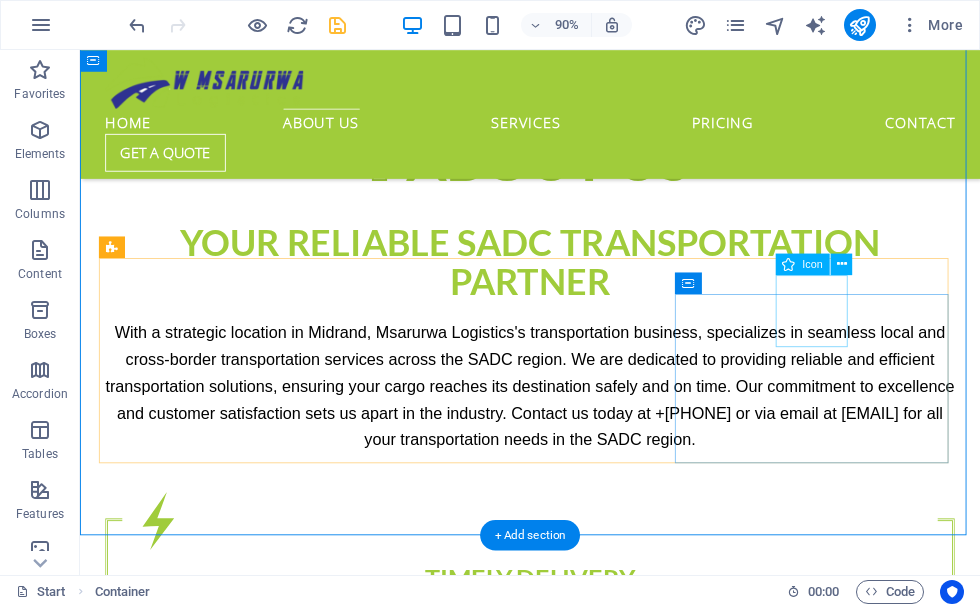 scroll, scrollTop: 824, scrollLeft: 0, axis: vertical 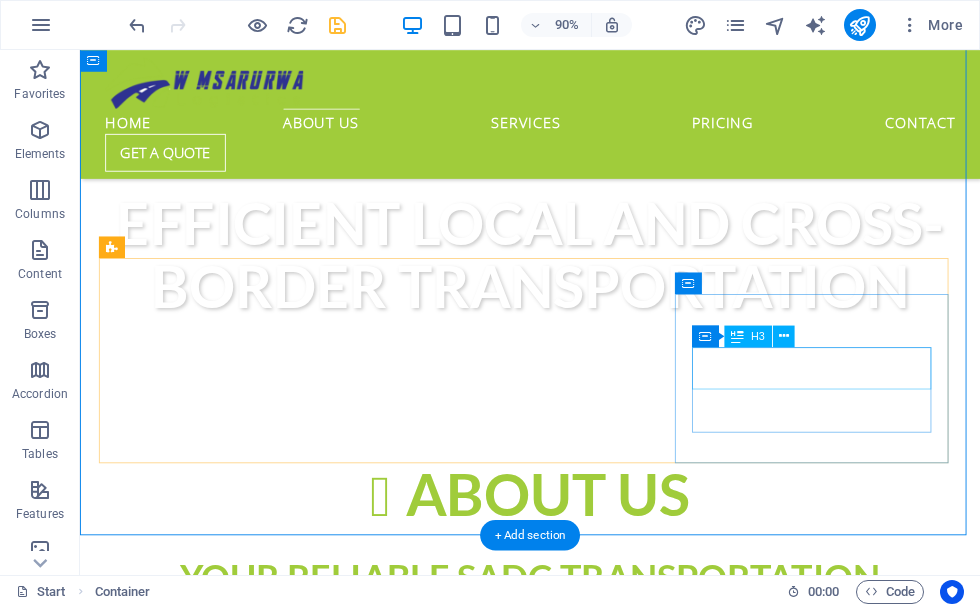 click on "24/7  Support" at bounding box center (580, 1372) 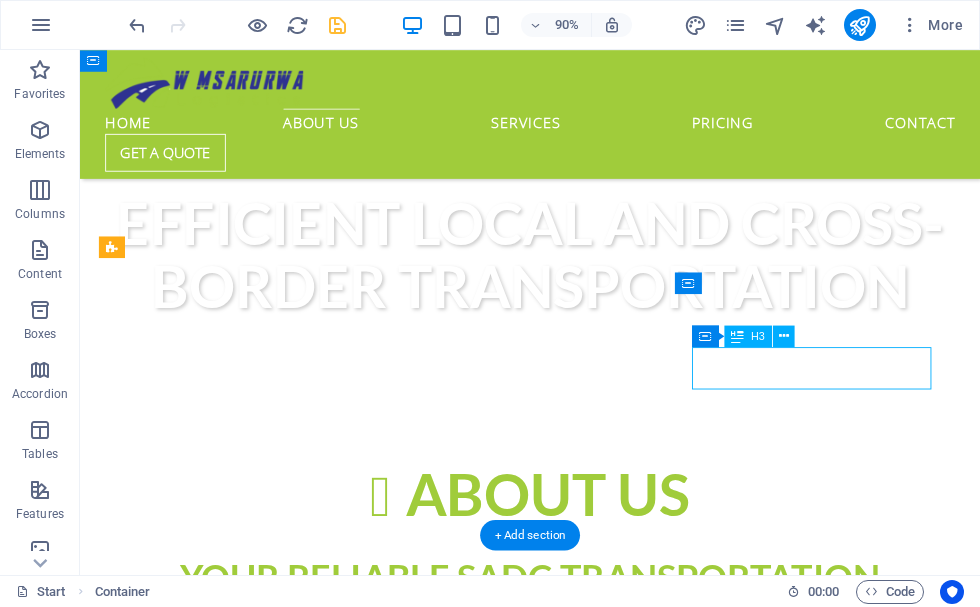 click on "24/7  Support" at bounding box center (580, 1372) 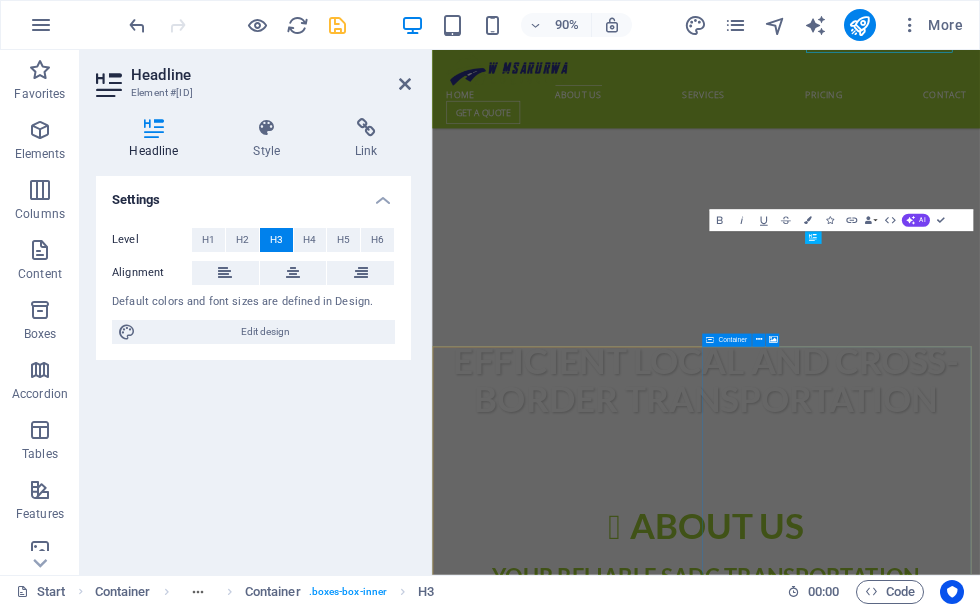 scroll, scrollTop: 1196, scrollLeft: 0, axis: vertical 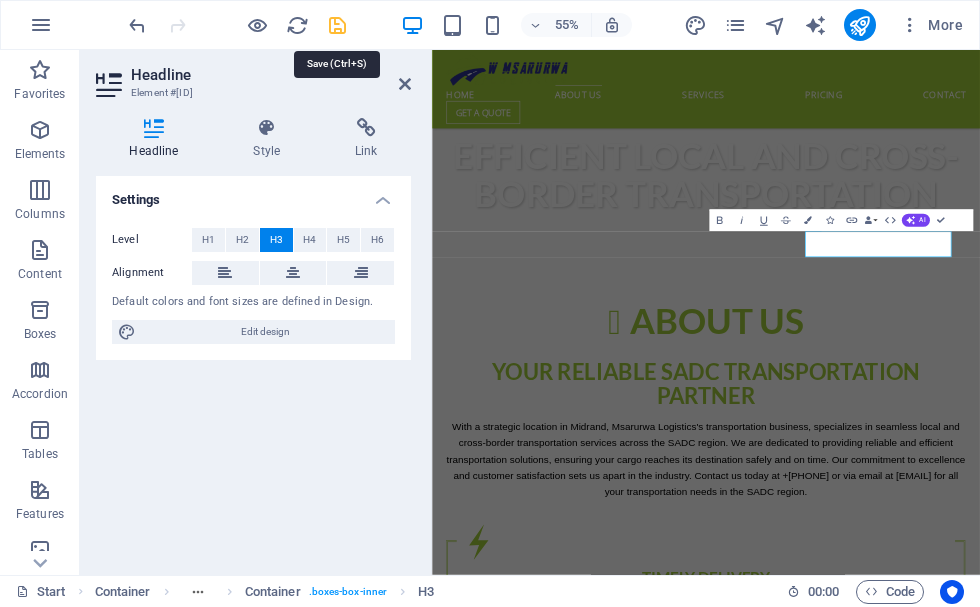 click at bounding box center (337, 25) 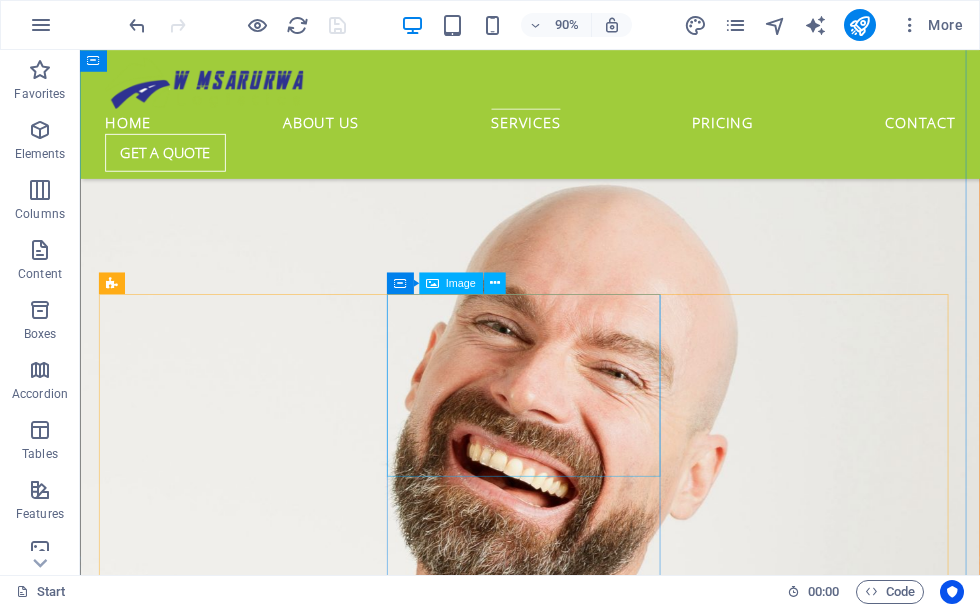 scroll, scrollTop: 2624, scrollLeft: 0, axis: vertical 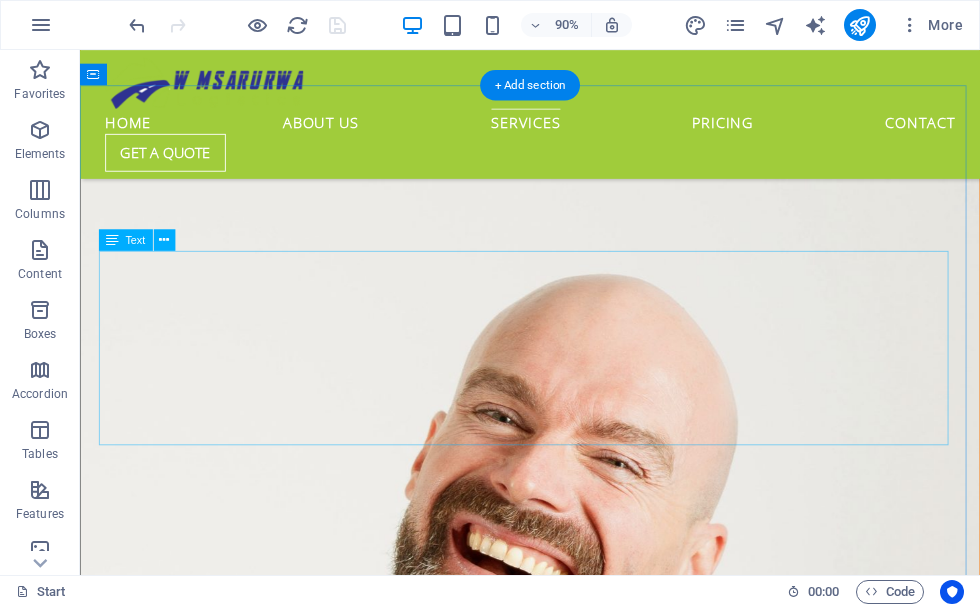 click on "Lorem ipsum dolor sit amet, consetetur sadipscing elitr, sed diam nonumy eirmod tempor invidunt ut labore et dolore magna aliquyam erat, sed diam voluptua. At vero eos et accusam et justo duo dolores et ea rebum. Stet clita kasd gubergren, no sea takimata sanctus est Lorem ipsum dolor sit amet. Lorem ipsum dolor sit amet, consetetur sadipscing elitr, sed diam nonumy eirmod tempor invidunt ut labore et dolore magna aliquyam erat, sed diam voluptua. At vero eos et accusam et justo duo dolores et ea rebum. Stet clita kasd gubergren, no sea takimata sanctus est Lorem ipsum dolor sit amet.  Lorem ipsum dolor sit amet, consetetur sadipscing elitr, sed diam nonumy eirmod tempor invidunt ut labore et dolore magna aliquyam erat, sed diam voluptua. At vero eos et accusam et justo duo dolores et ea rebum. Stet clita kasd gubergren, no sea takimata sanctus est Lorem ipsum dolor sit amet." at bounding box center [580, 2691] 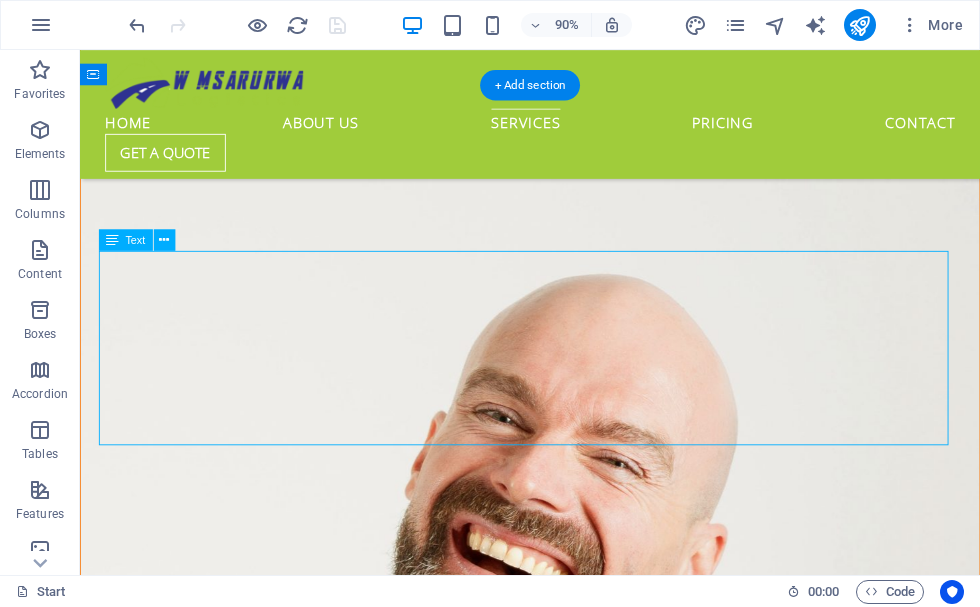 click on "Lorem ipsum dolor sit amet, consetetur sadipscing elitr, sed diam nonumy eirmod tempor invidunt ut labore et dolore magna aliquyam erat, sed diam voluptua. At vero eos et accusam et justo duo dolores et ea rebum. Stet clita kasd gubergren, no sea takimata sanctus est Lorem ipsum dolor sit amet. Lorem ipsum dolor sit amet, consetetur sadipscing elitr, sed diam nonumy eirmod tempor invidunt ut labore et dolore magna aliquyam erat, sed diam voluptua. At vero eos et accusam et justo duo dolores et ea rebum. Stet clita kasd gubergren, no sea takimata sanctus est Lorem ipsum dolor sit amet.  Lorem ipsum dolor sit amet, consetetur sadipscing elitr, sed diam nonumy eirmod tempor invidunt ut labore et dolore magna aliquyam erat, sed diam voluptua. At vero eos et accusam et justo duo dolores et ea rebum. Stet clita kasd gubergren, no sea takimata sanctus est Lorem ipsum dolor sit amet." at bounding box center (580, 2691) 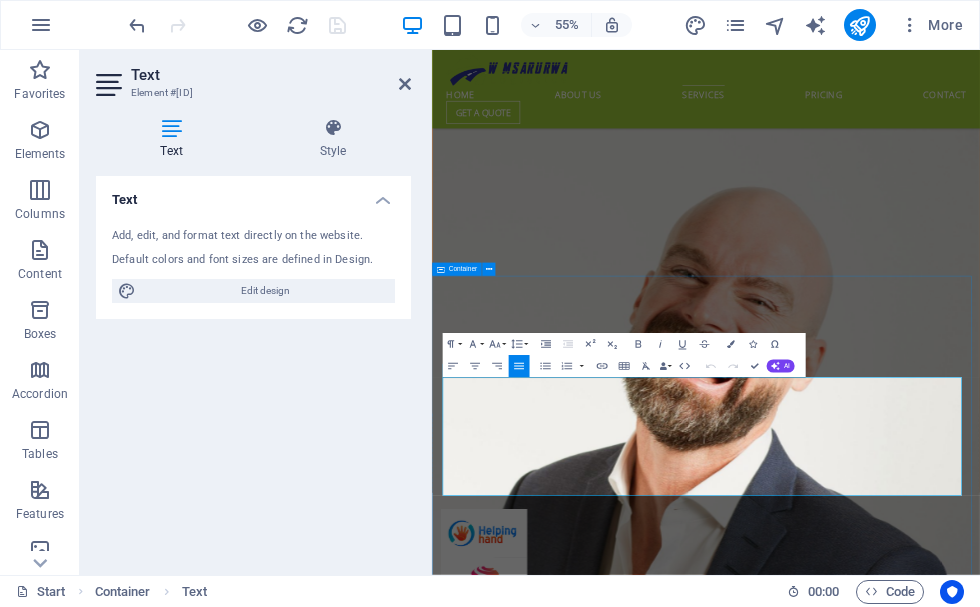 drag, startPoint x: 450, startPoint y: 655, endPoint x: 1395, endPoint y: 833, distance: 961.6179 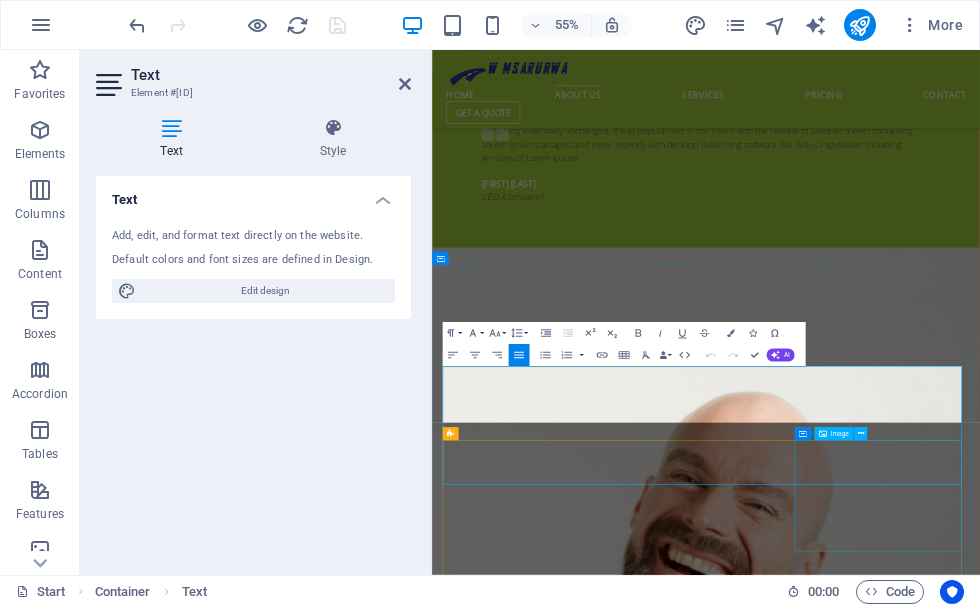 scroll, scrollTop: 2644, scrollLeft: 0, axis: vertical 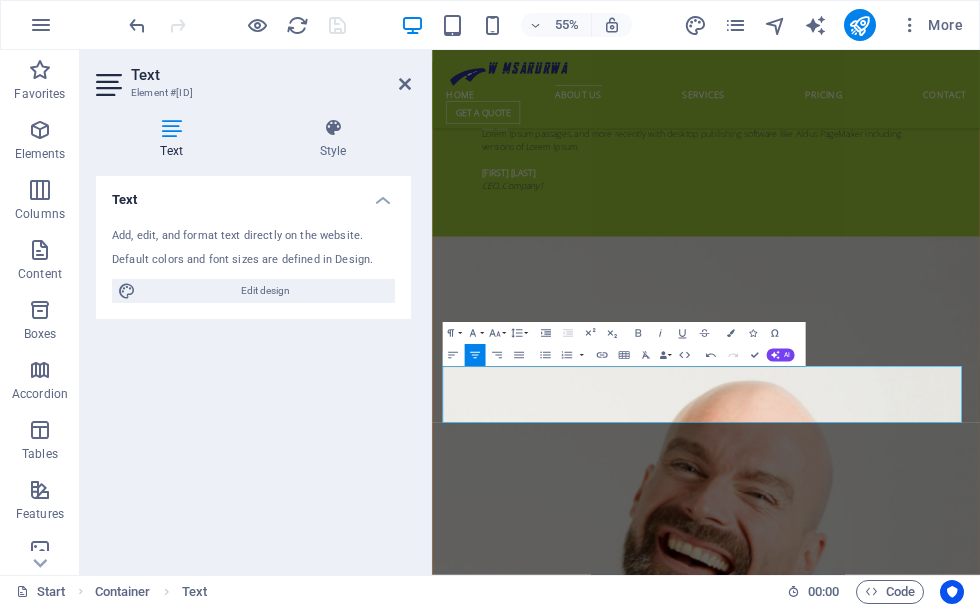 click on "Text Add, edit, and format text directly on the website. Default colors and font sizes are defined in Design. Edit design Alignment Left aligned Centered Right aligned" at bounding box center [253, 367] 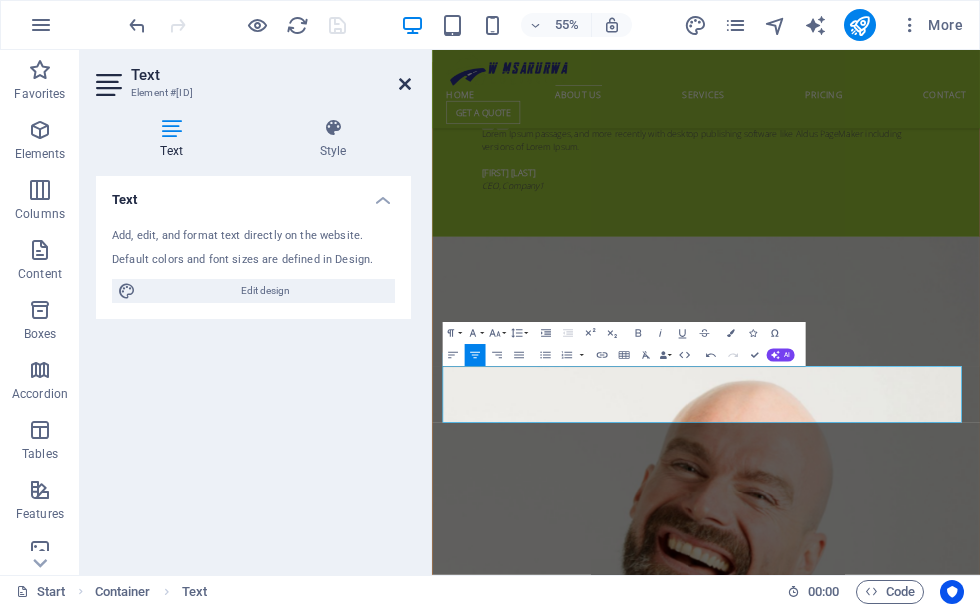 click at bounding box center (405, 84) 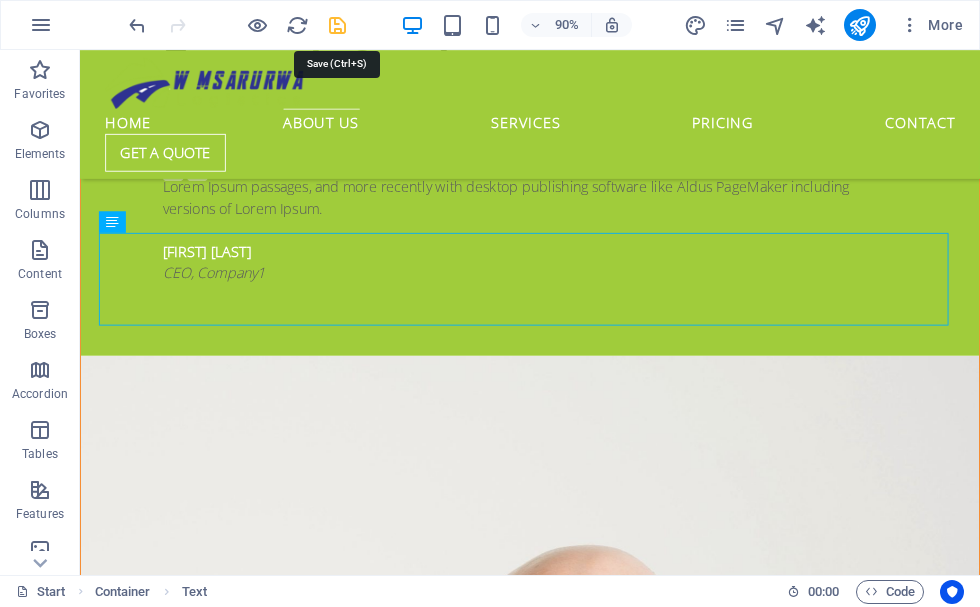 click at bounding box center [337, 25] 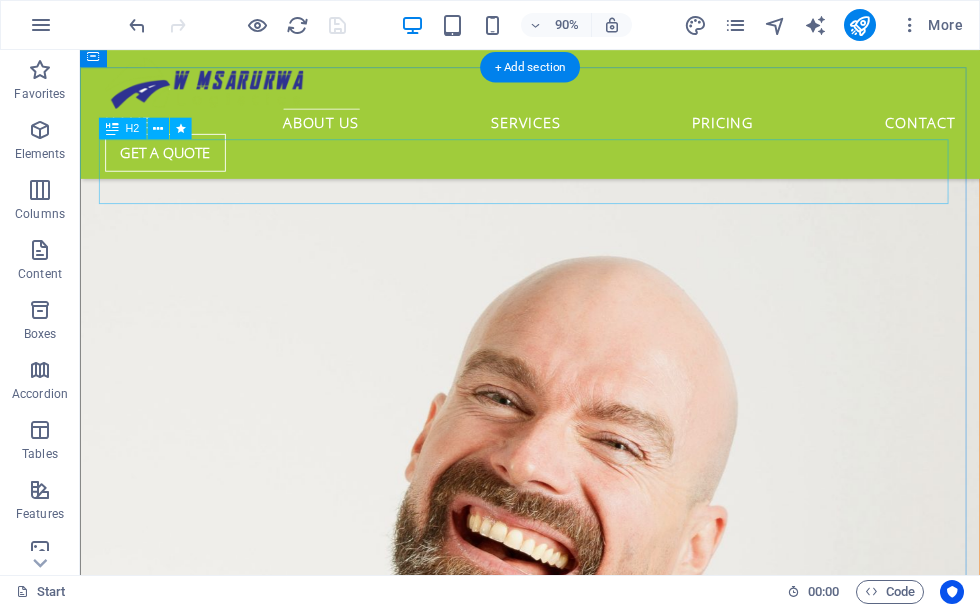 click on "Our Services" at bounding box center [580, 2494] 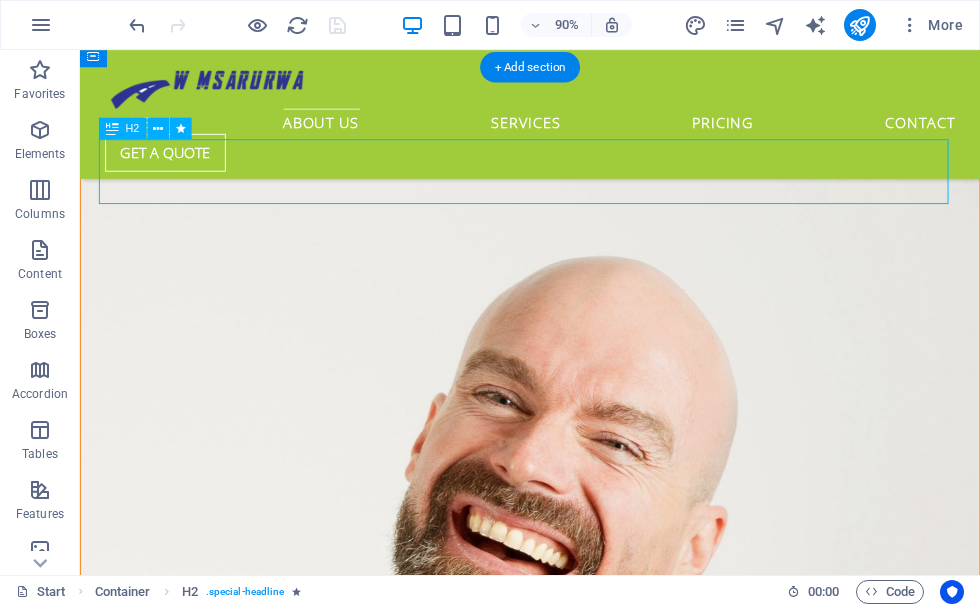 click on "Our Services" at bounding box center [580, 2494] 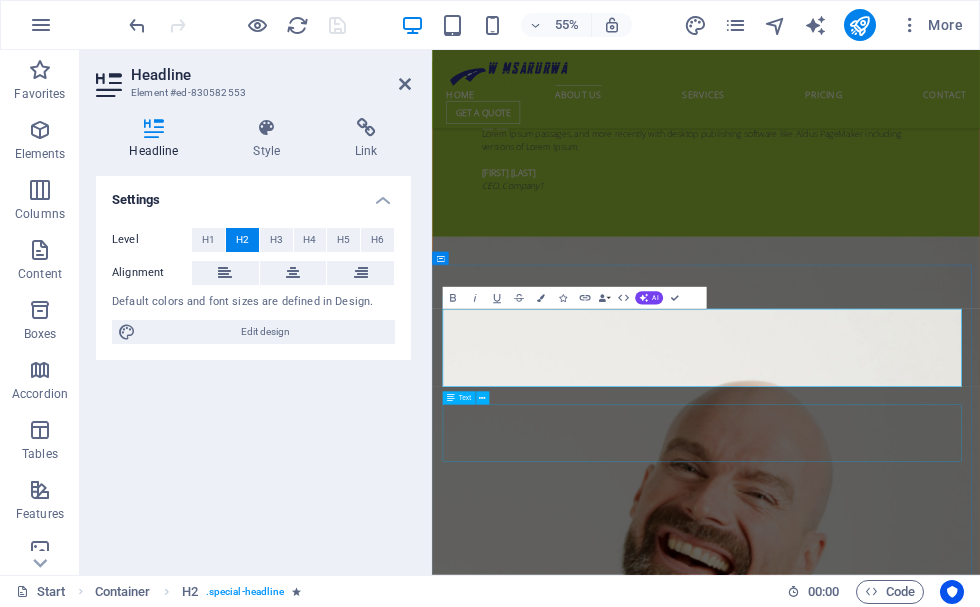click on "We handle all aspects of the logistics process, from customs clearance to import duties and taxes, ensuring your goods reach their destination hassle-free.  [TEXT] [TEXT]." at bounding box center (930, 3067) 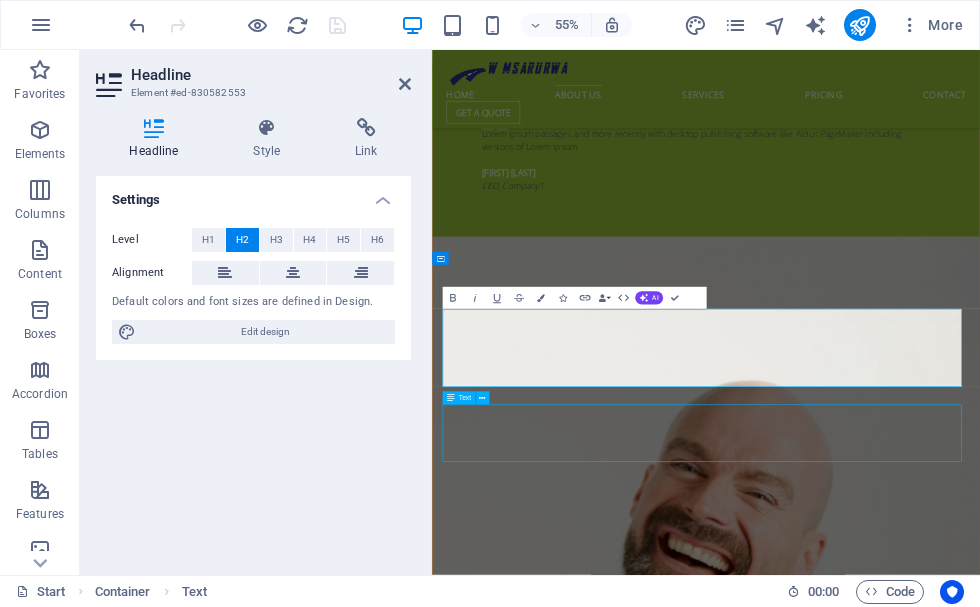 click on "We handle all aspects of the logistics process, from customs clearance to import duties and taxes, ensuring your goods reach their destination hassle-free.  [TEXT] [TEXT]." at bounding box center (930, 3067) 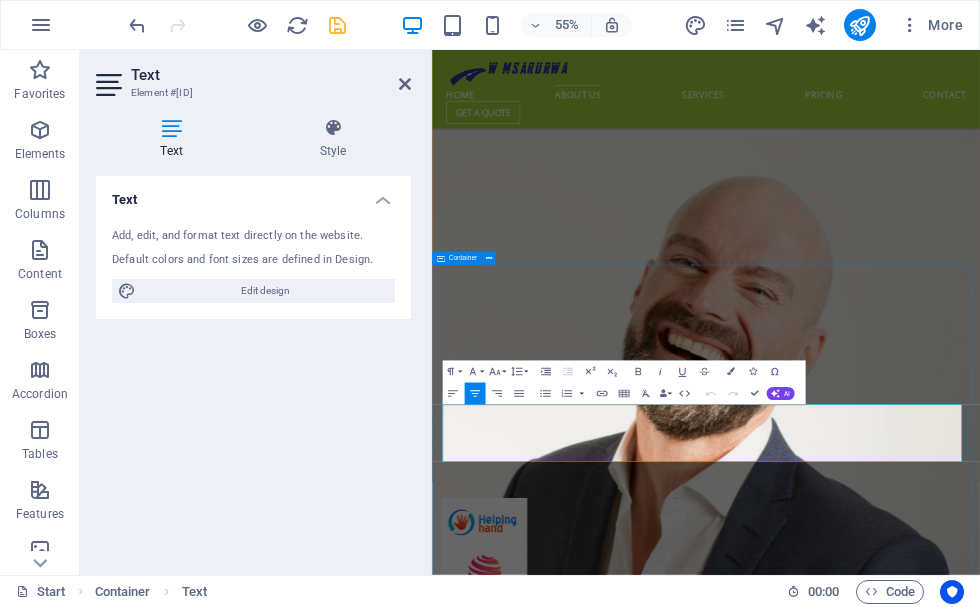 drag, startPoint x: 811, startPoint y: 777, endPoint x: 384, endPoint y: 791, distance: 427.22946 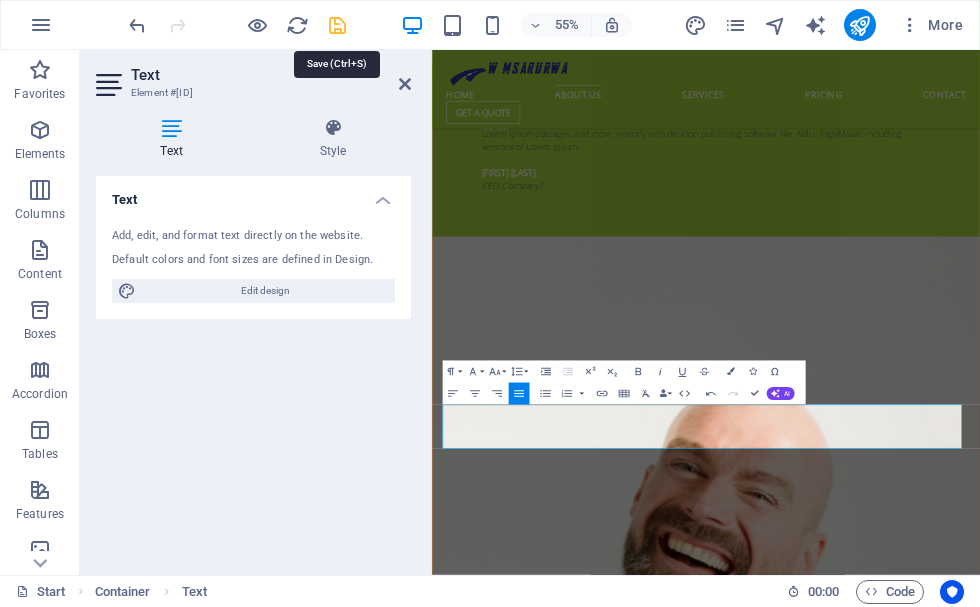 click at bounding box center [337, 25] 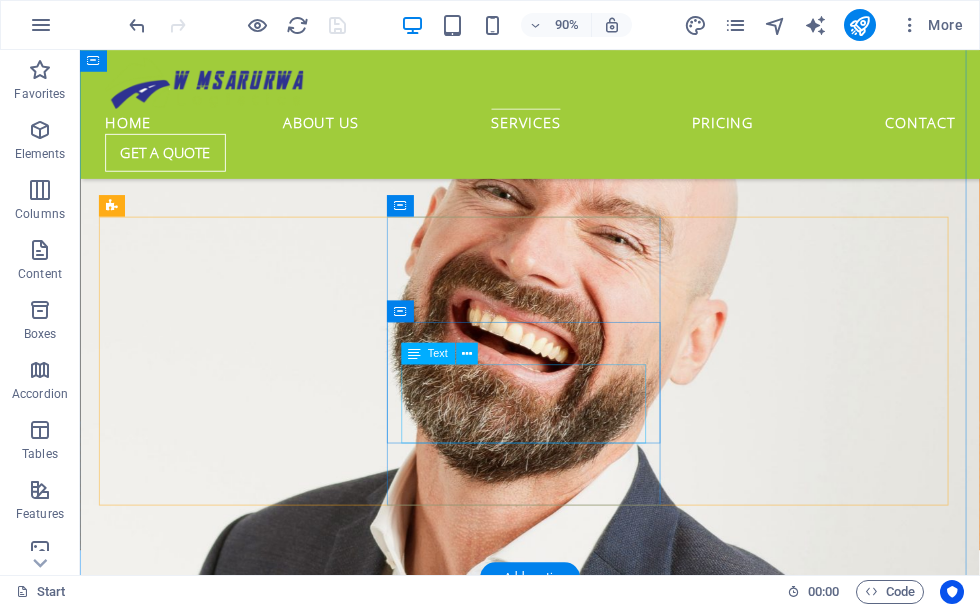 scroll, scrollTop: 2844, scrollLeft: 0, axis: vertical 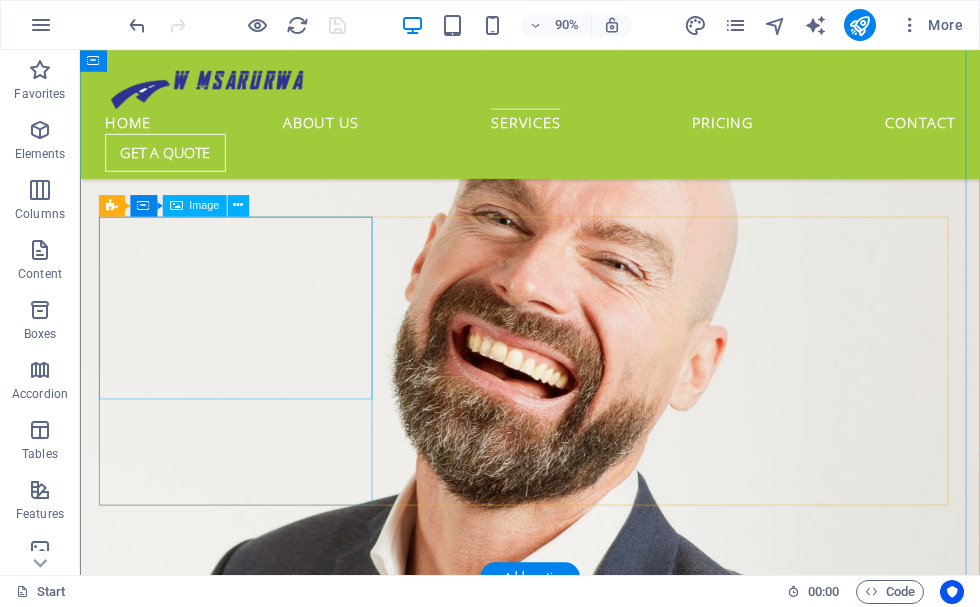click at bounding box center [580, 2860] 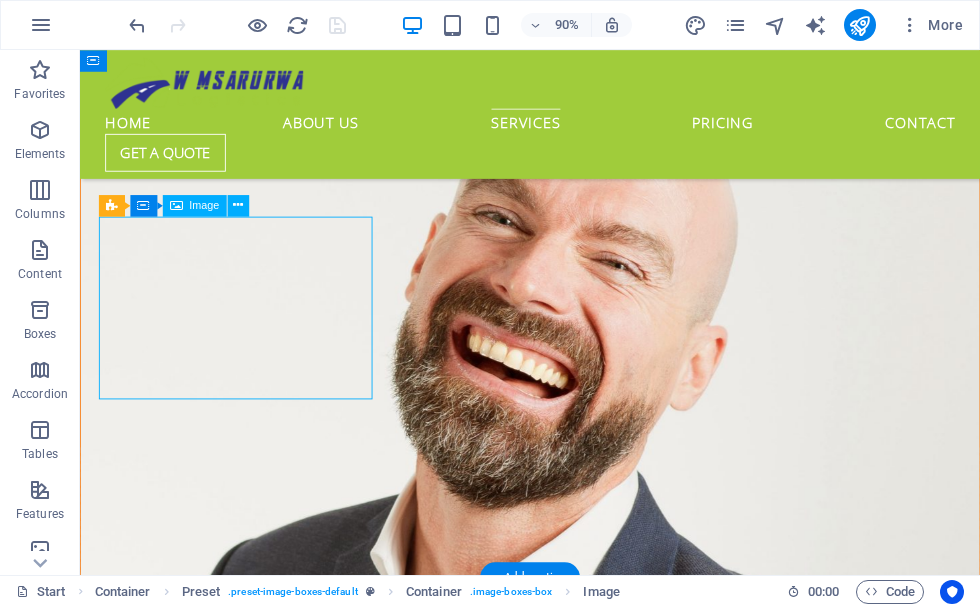 click at bounding box center [580, 2860] 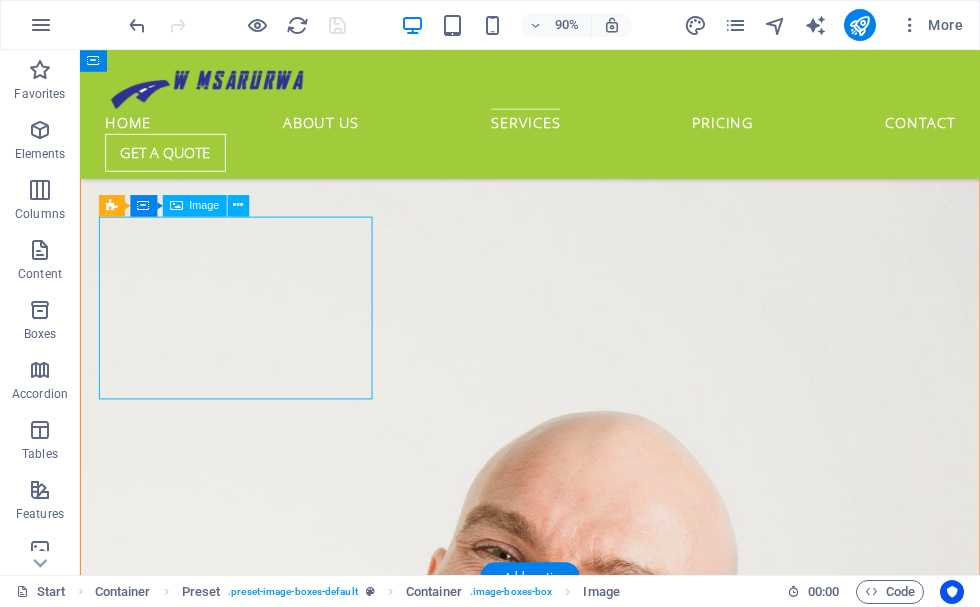 select on "%" 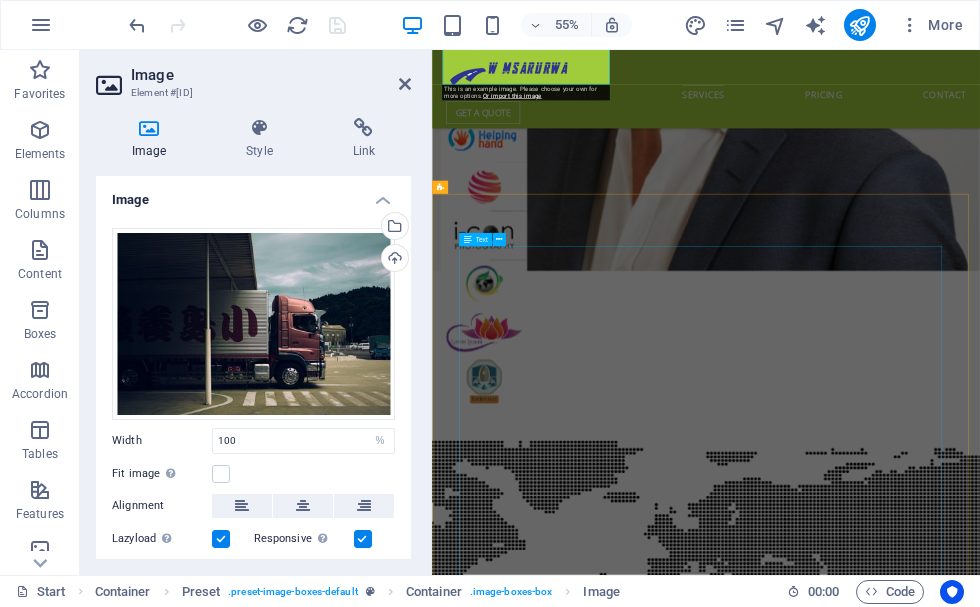 scroll, scrollTop: 3216, scrollLeft: 0, axis: vertical 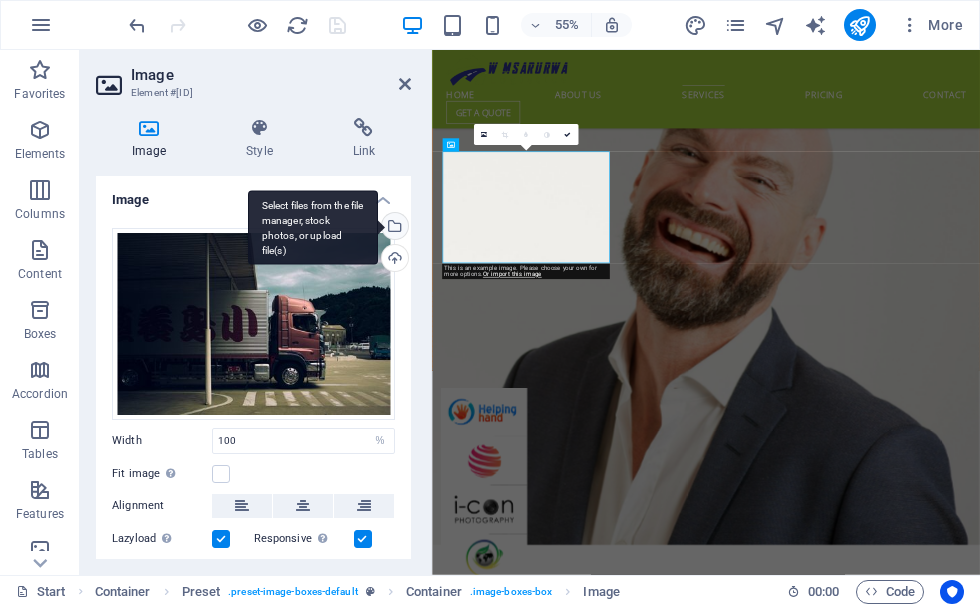 click on "Select files from the file manager, stock photos, or upload file(s)" at bounding box center [393, 228] 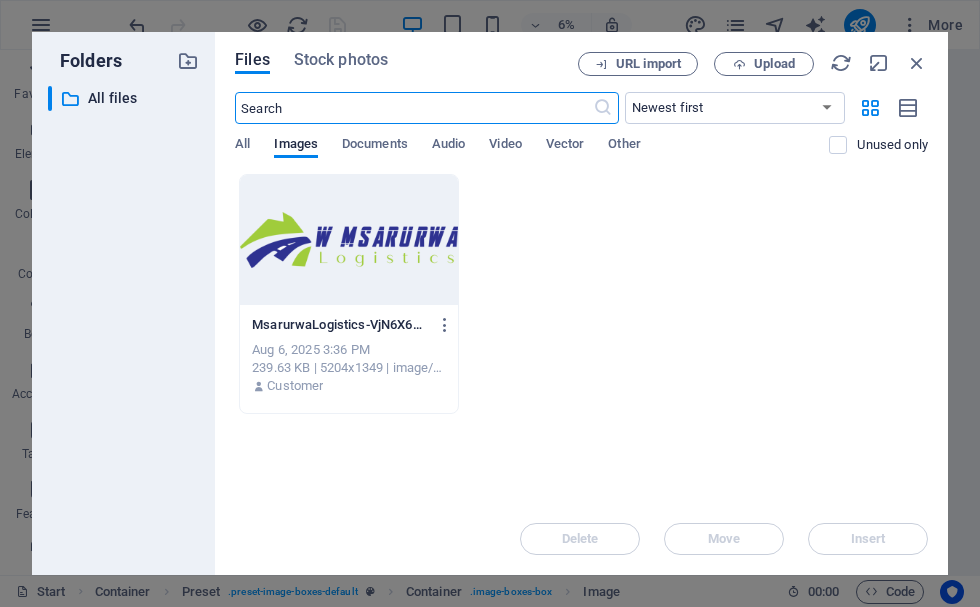 scroll, scrollTop: 7440, scrollLeft: 0, axis: vertical 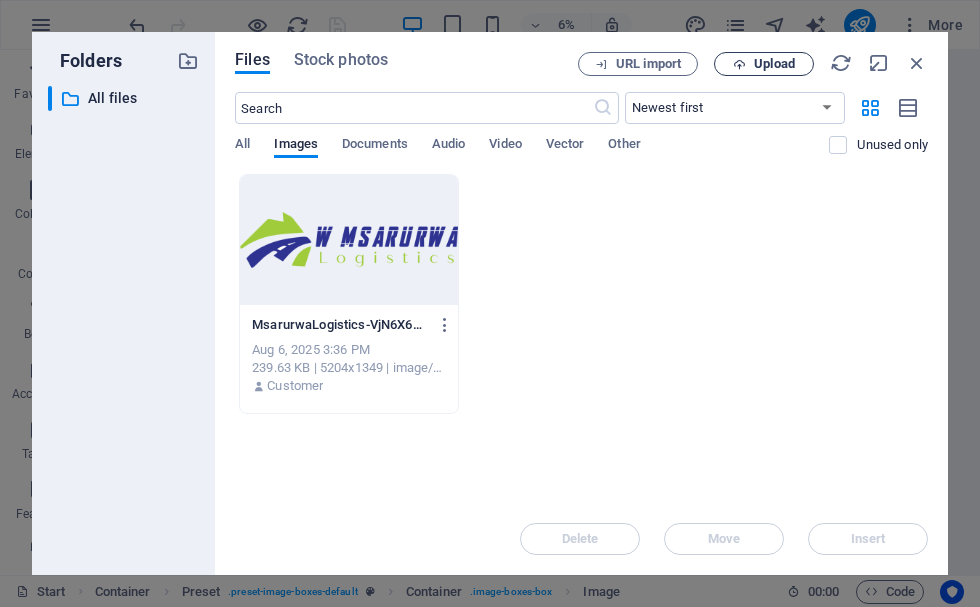 click at bounding box center [739, 64] 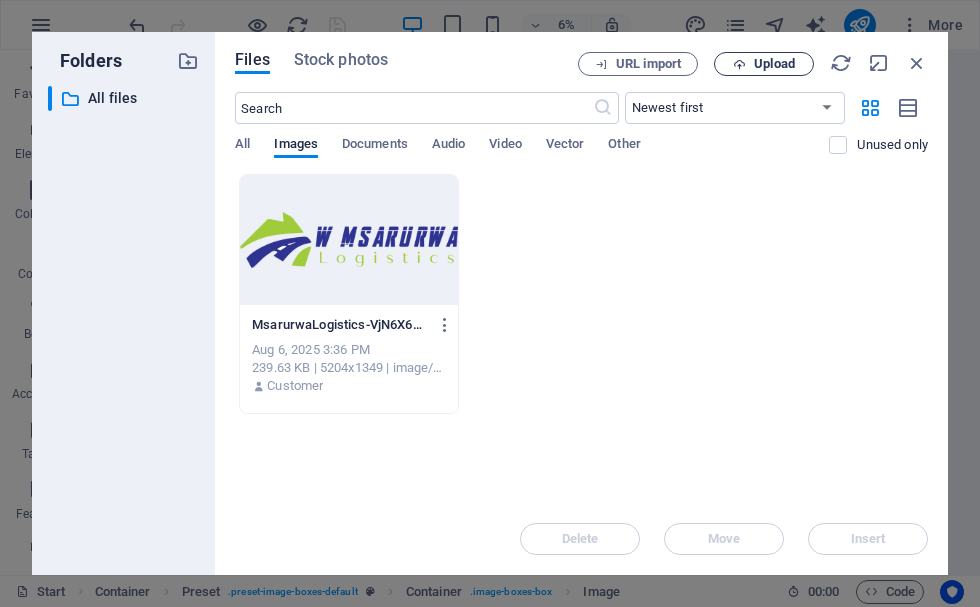 click on "Upload" at bounding box center [774, 64] 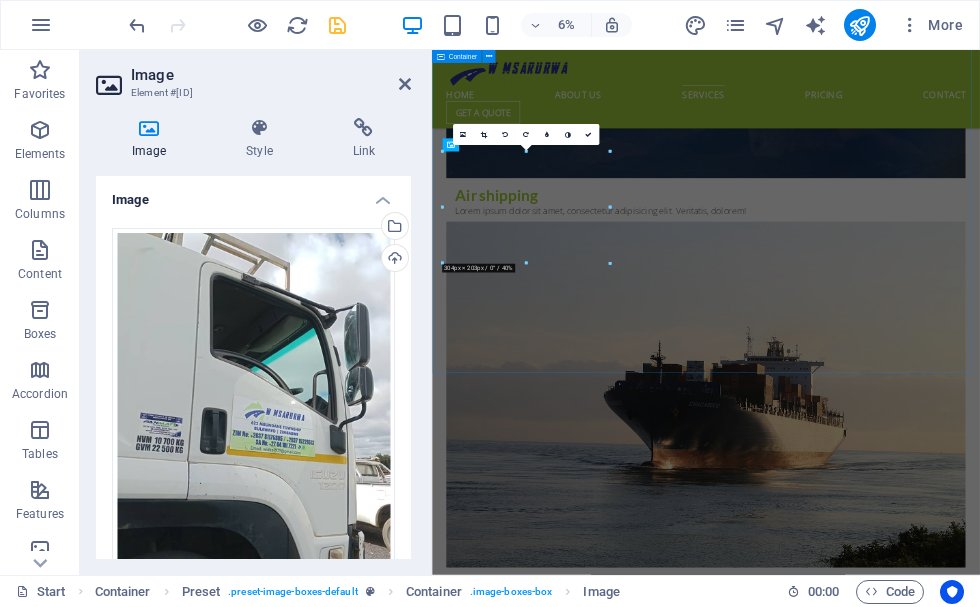 scroll, scrollTop: 3216, scrollLeft: 0, axis: vertical 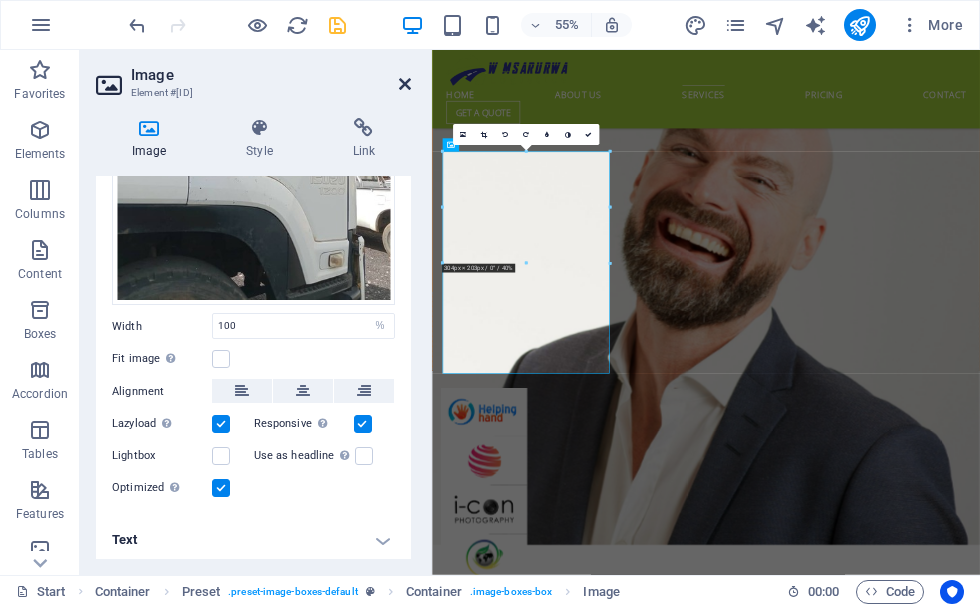 click at bounding box center [405, 84] 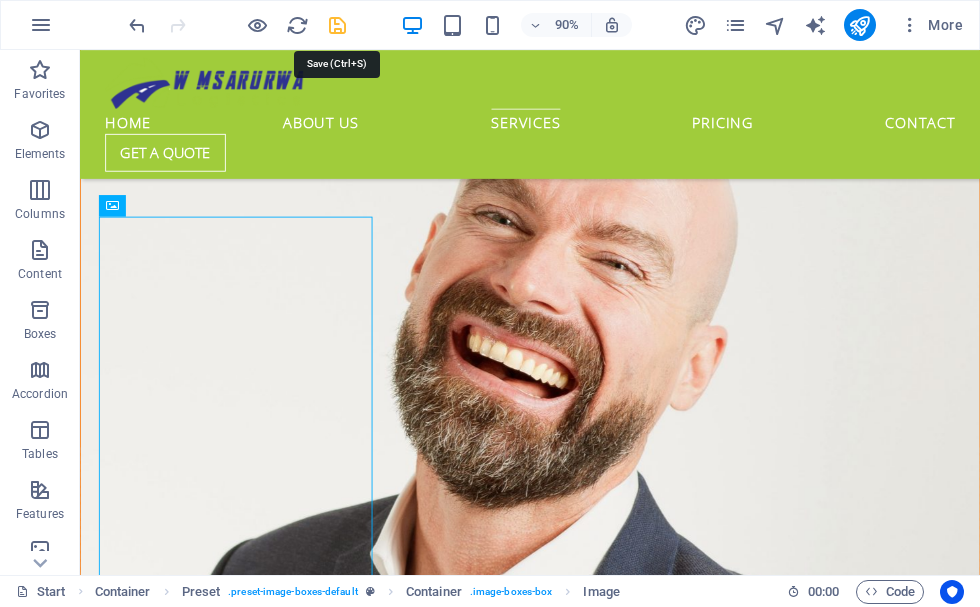 click at bounding box center [337, 25] 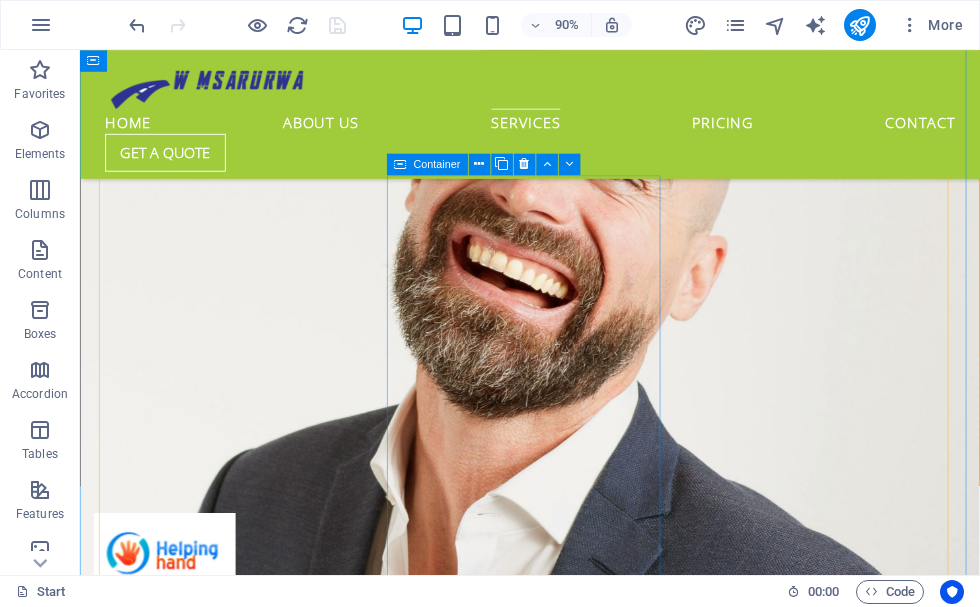 scroll, scrollTop: 2844, scrollLeft: 0, axis: vertical 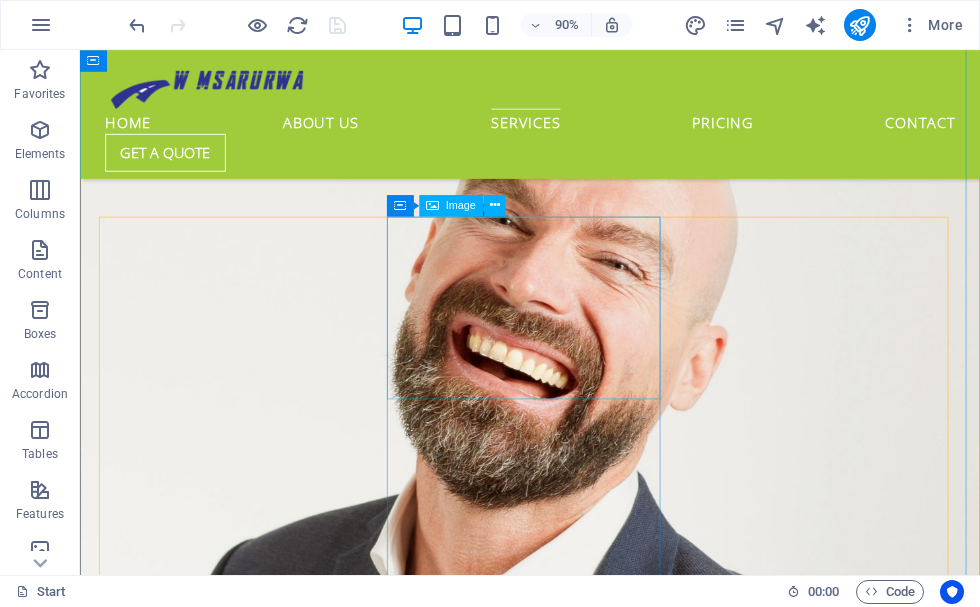 click at bounding box center [580, 4193] 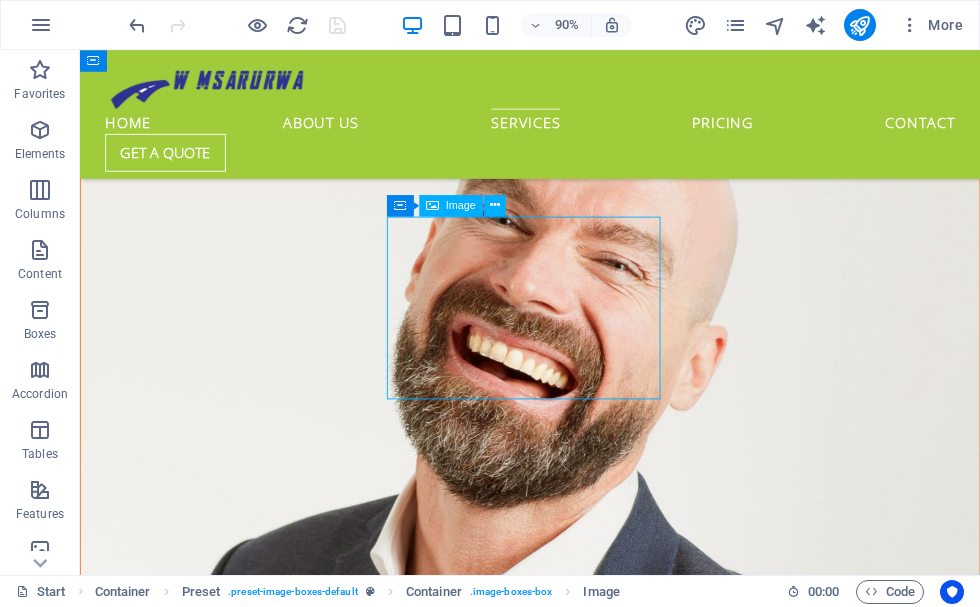 click at bounding box center [580, 4193] 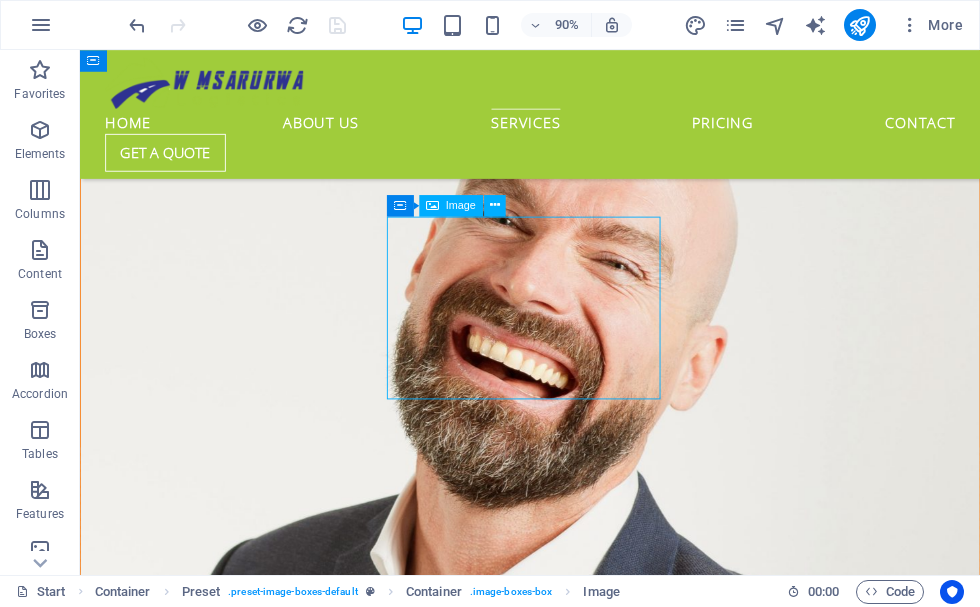 click at bounding box center [580, 4193] 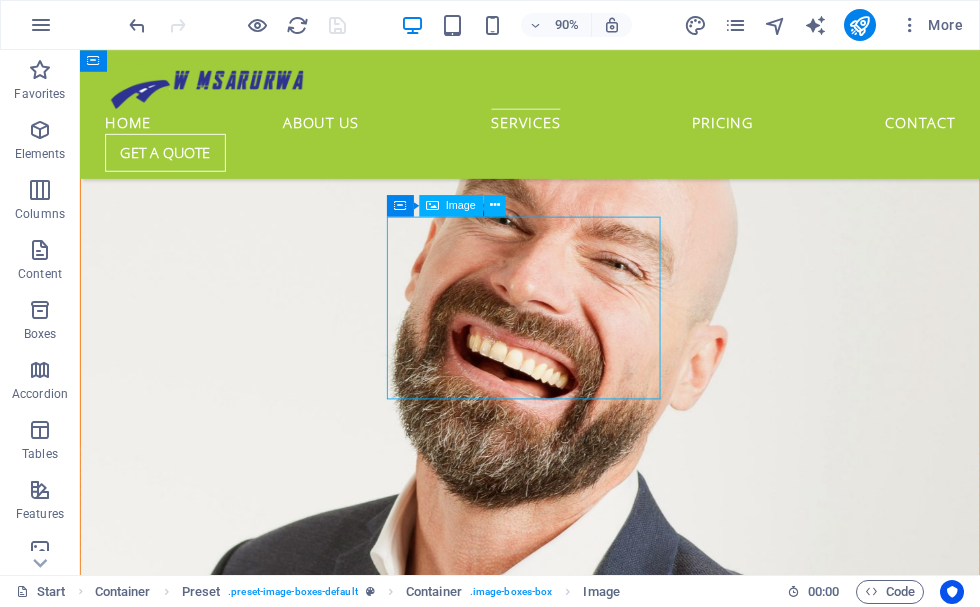 select on "%" 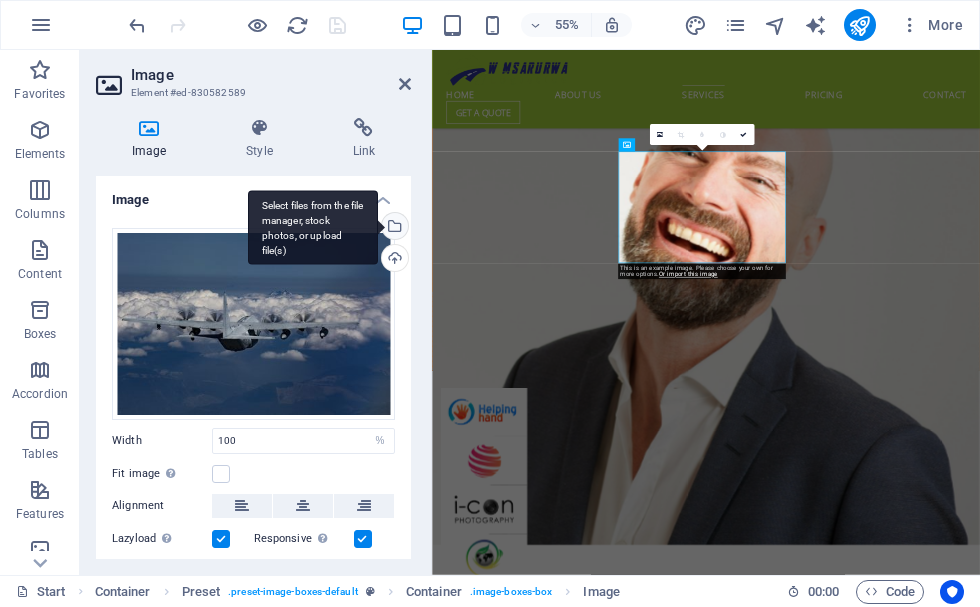 click on "Select files from the file manager, stock photos, or upload file(s)" at bounding box center (393, 228) 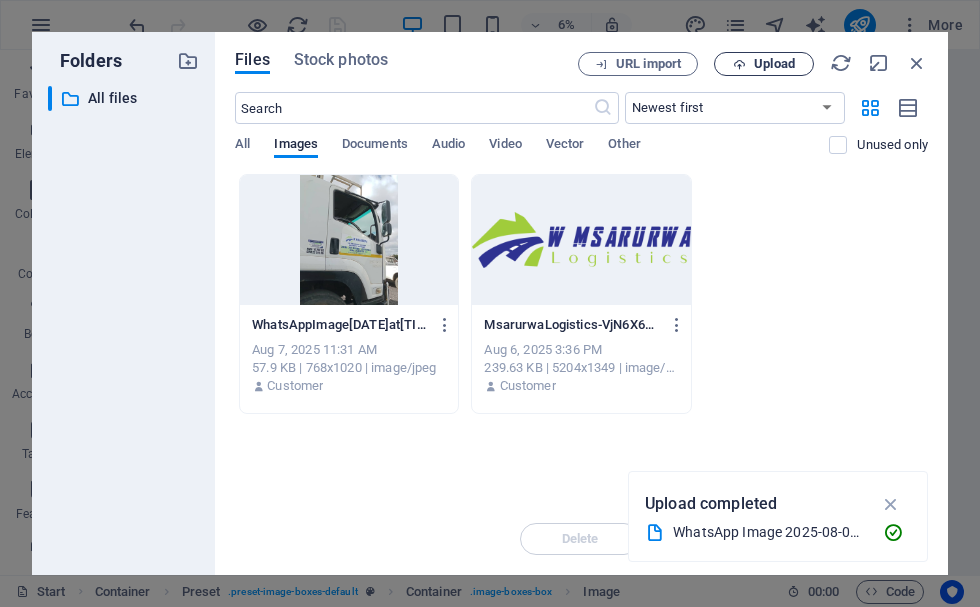 click on "Upload" at bounding box center [764, 64] 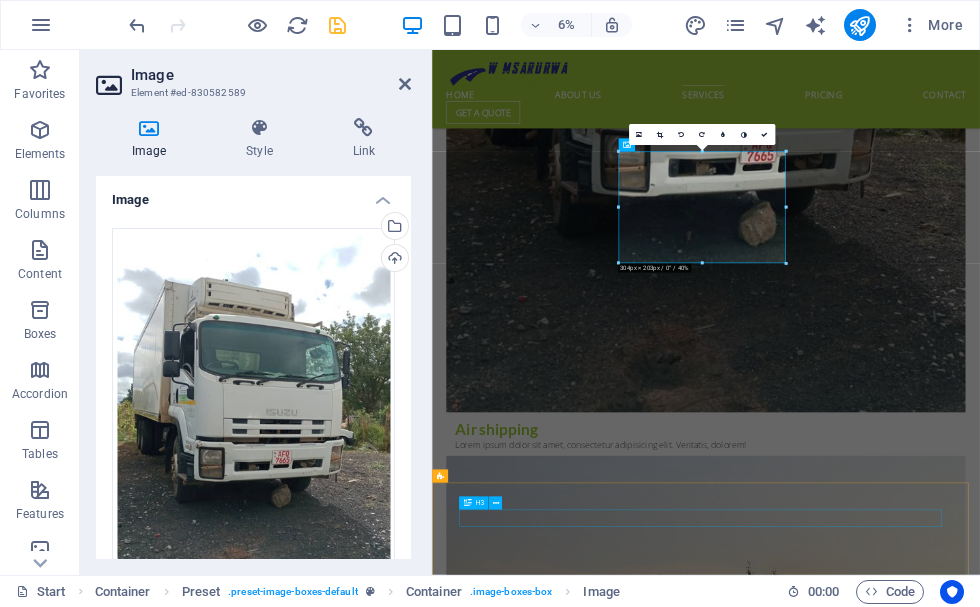 scroll, scrollTop: 3216, scrollLeft: 0, axis: vertical 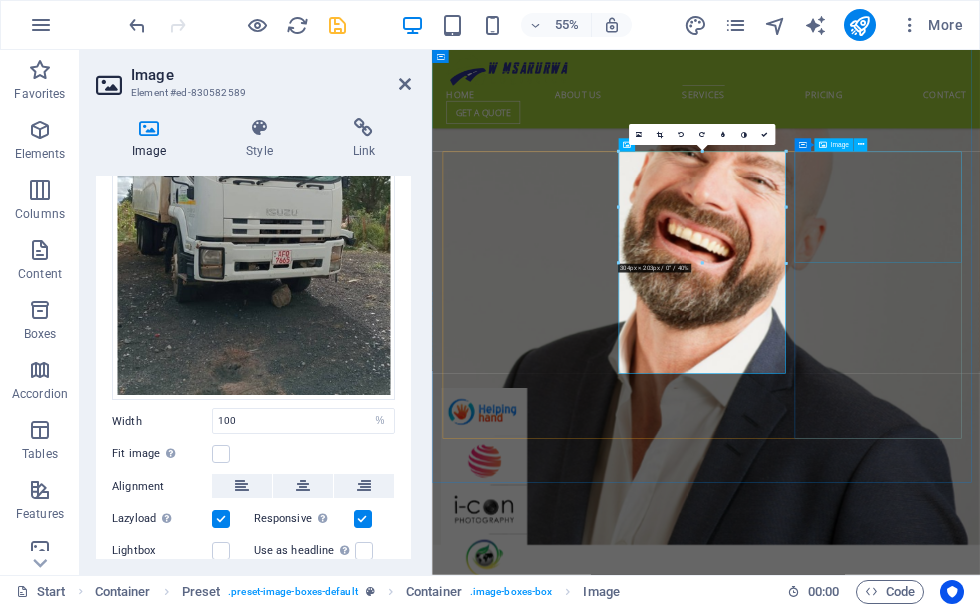 click at bounding box center (930, 5524) 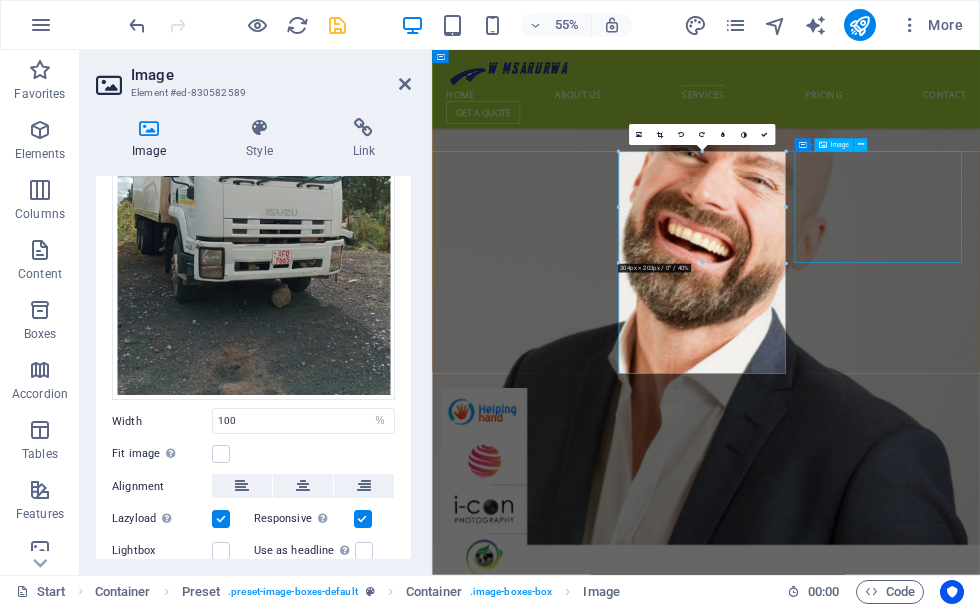 click at bounding box center (930, 5524) 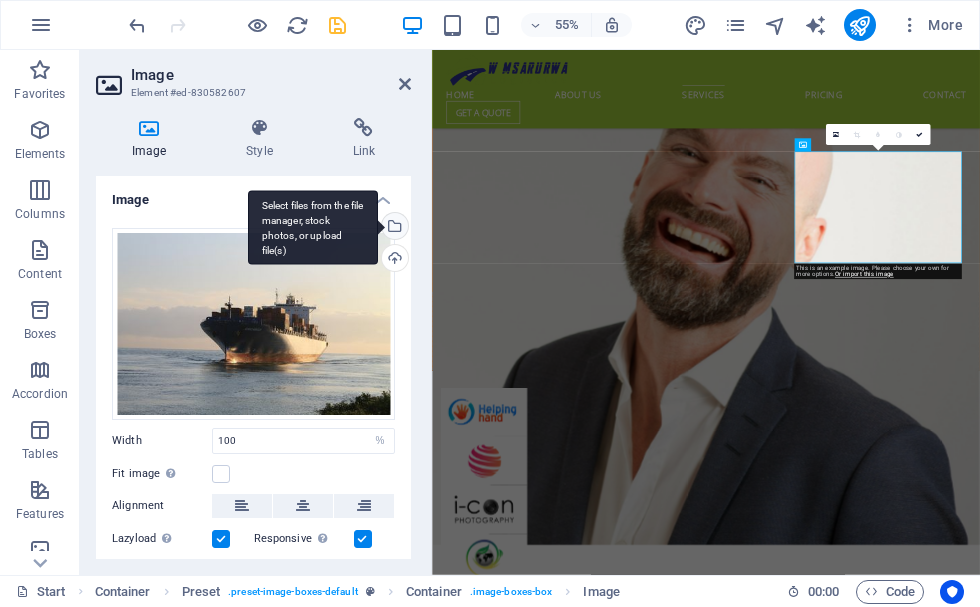 click on "Select files from the file manager, stock photos, or upload file(s)" at bounding box center [393, 228] 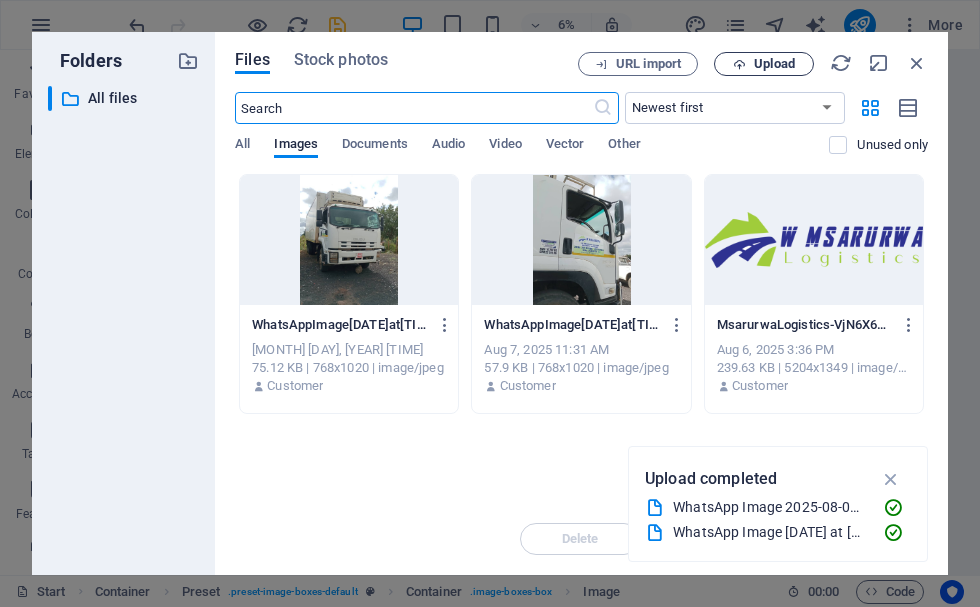 click at bounding box center [739, 64] 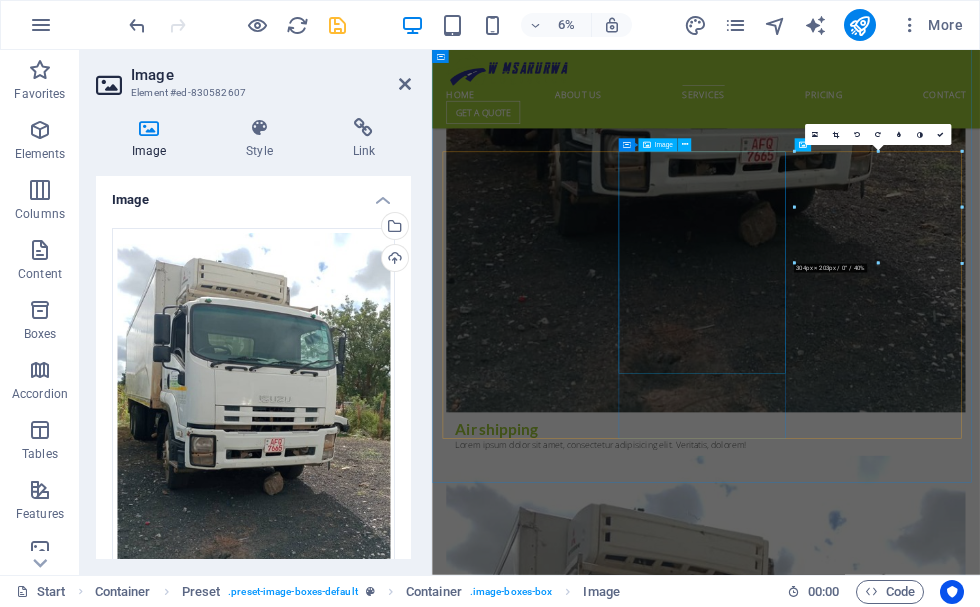 scroll, scrollTop: 3216, scrollLeft: 0, axis: vertical 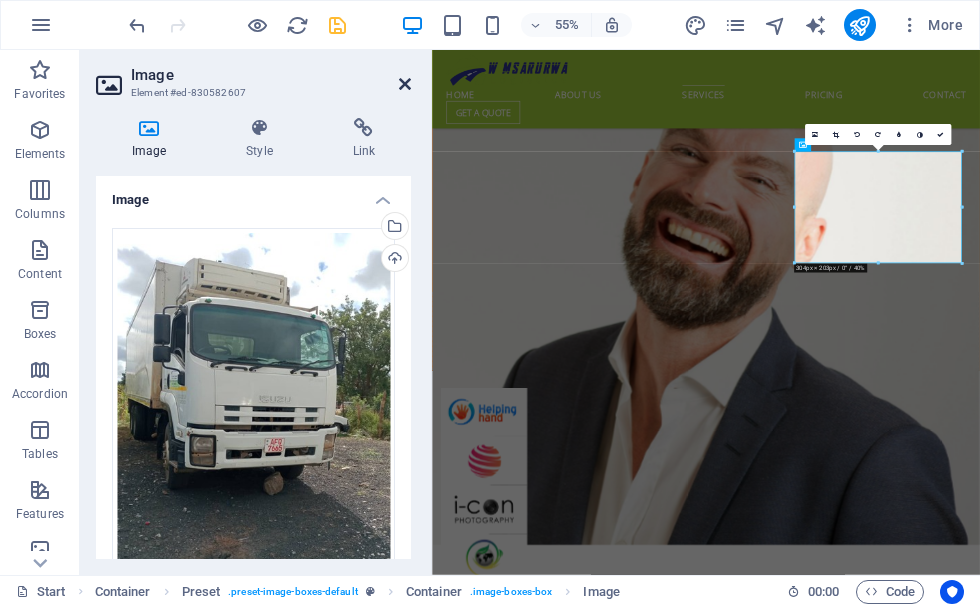 click at bounding box center (405, 84) 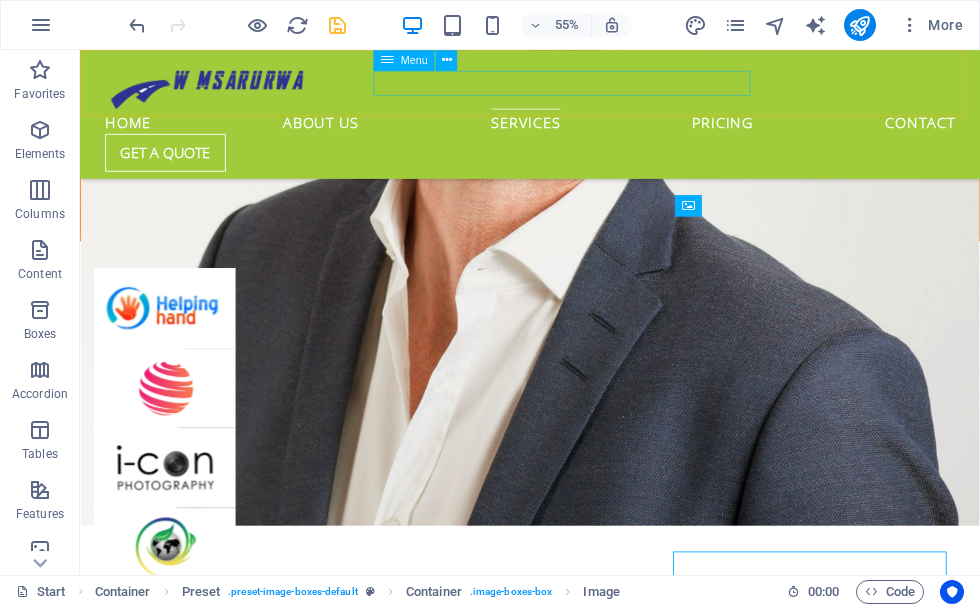 scroll, scrollTop: 2844, scrollLeft: 0, axis: vertical 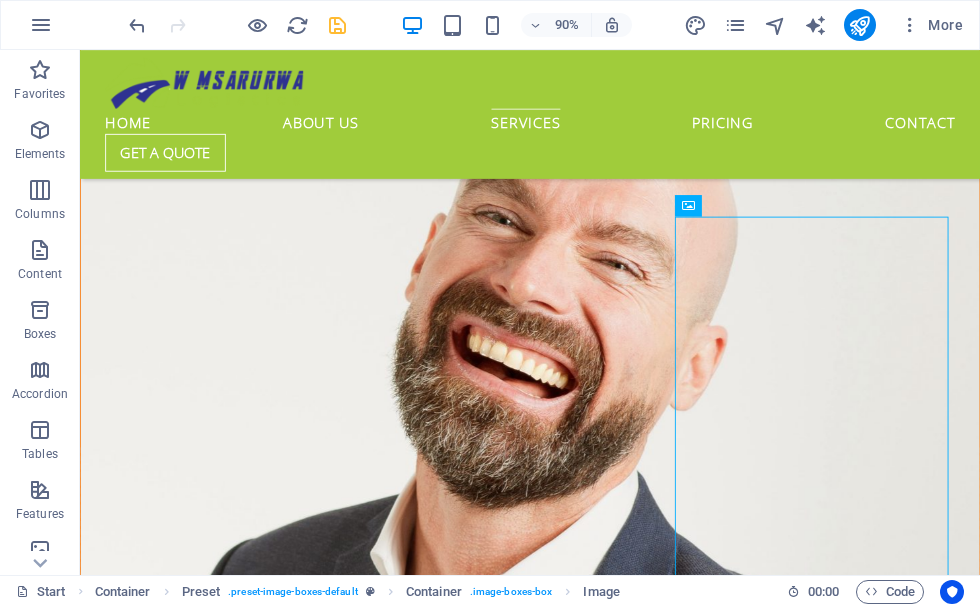click at bounding box center [337, 25] 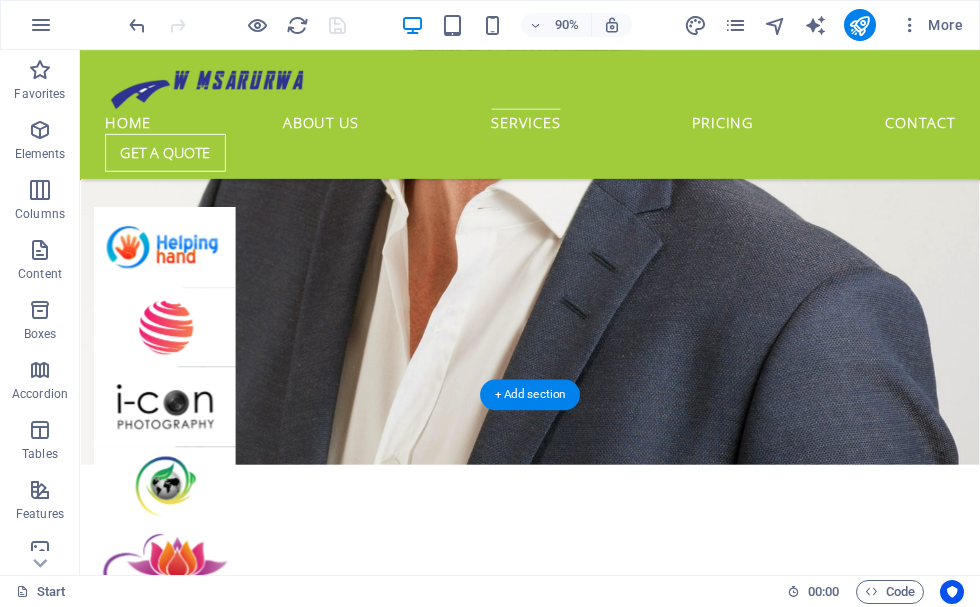 scroll, scrollTop: 3244, scrollLeft: 0, axis: vertical 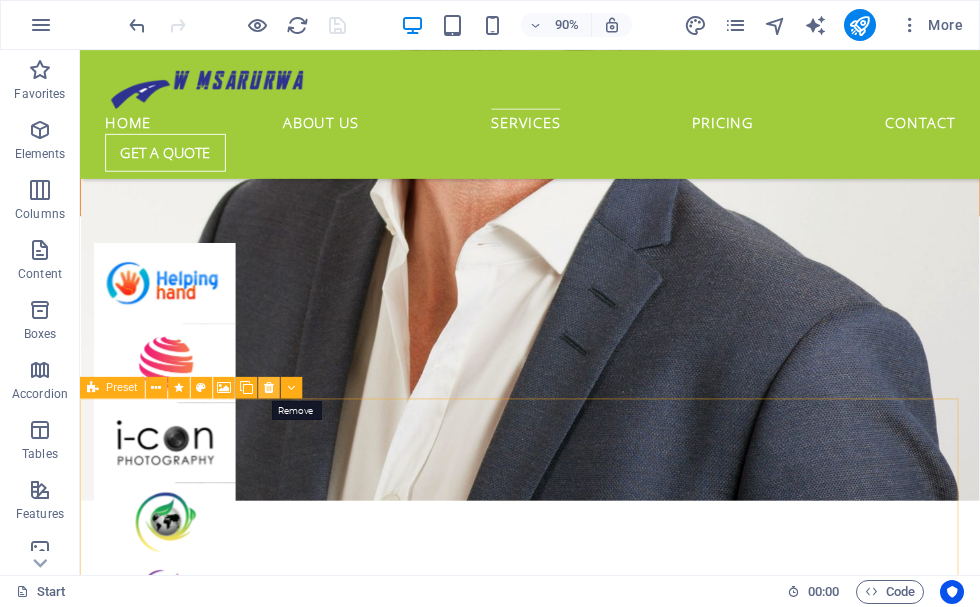 click at bounding box center (269, 387) 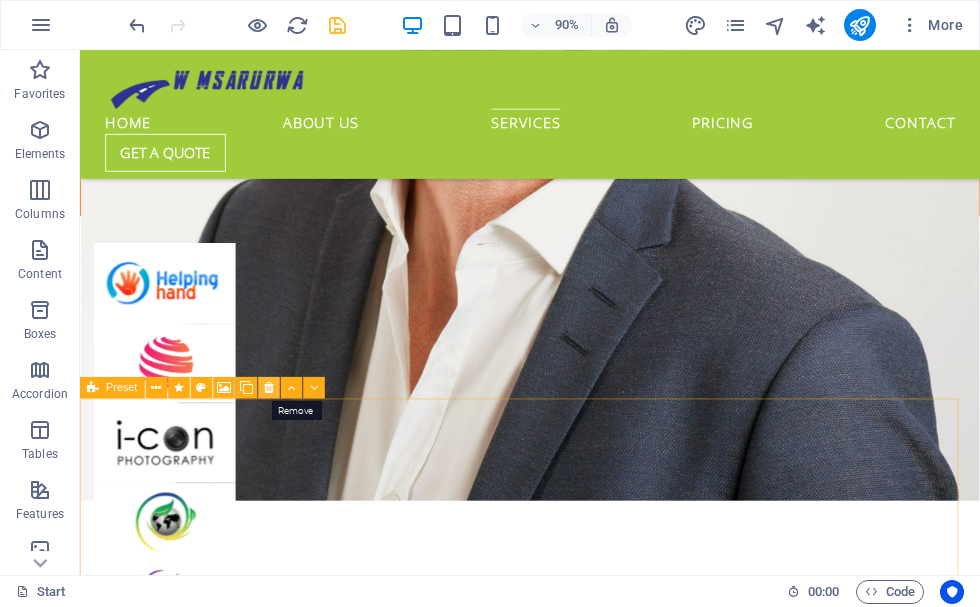 click at bounding box center [269, 388] 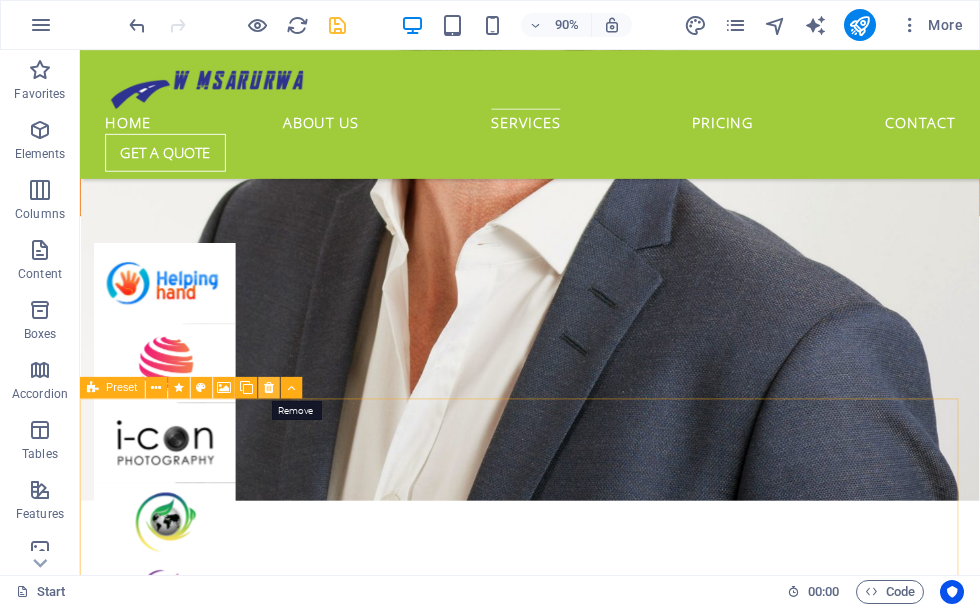 click at bounding box center (269, 387) 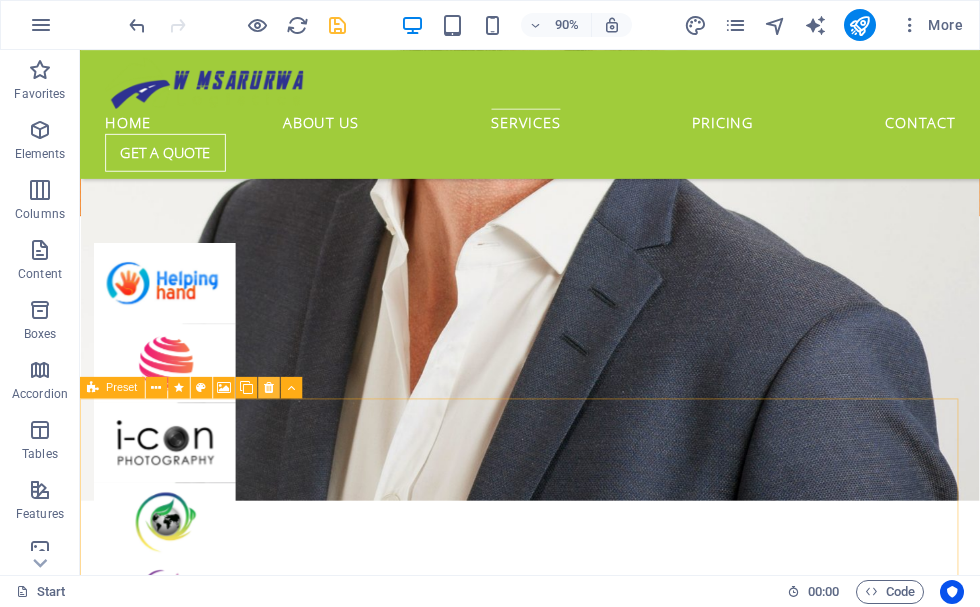 click at bounding box center [269, 387] 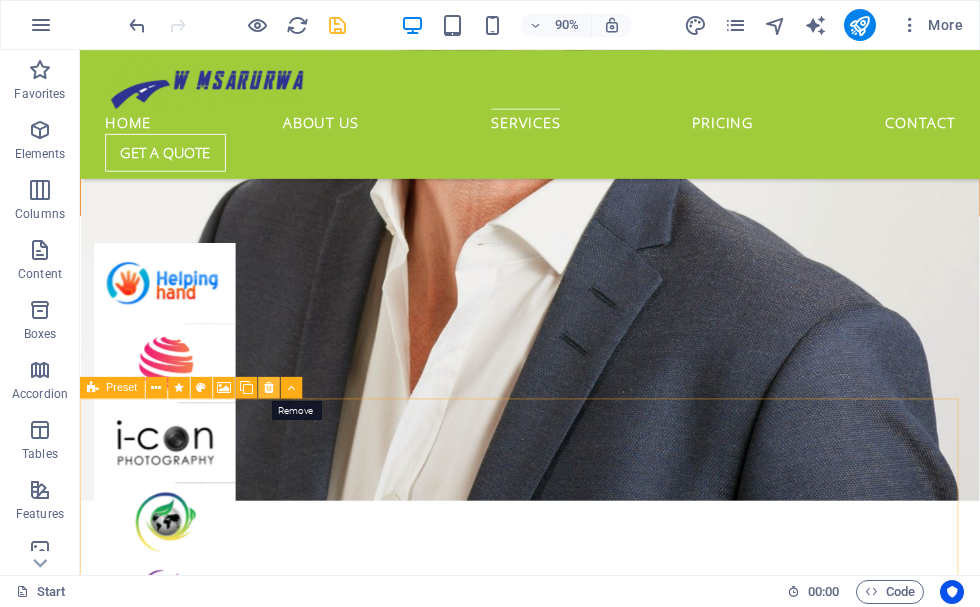 click at bounding box center (269, 387) 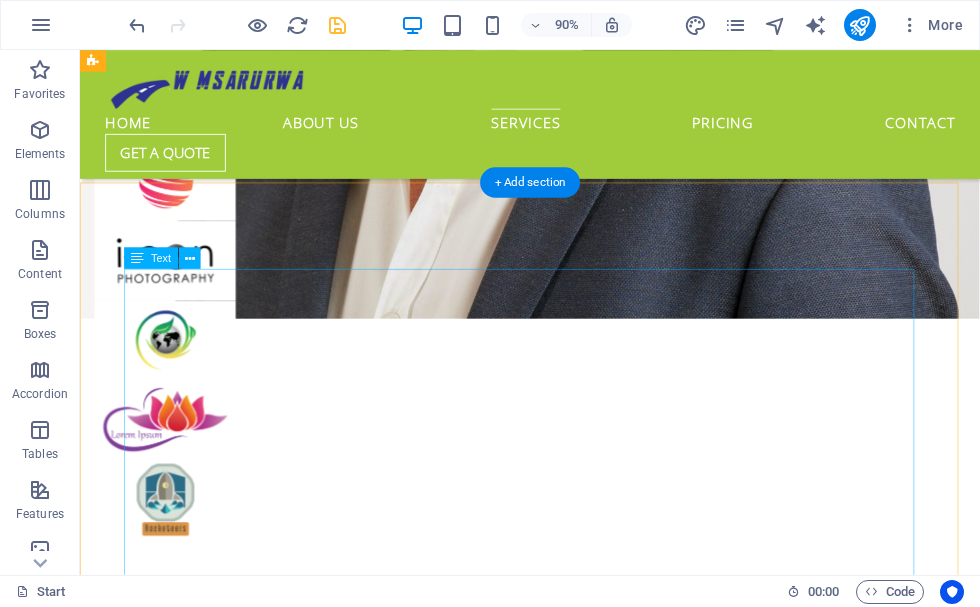 scroll, scrollTop: 3444, scrollLeft: 0, axis: vertical 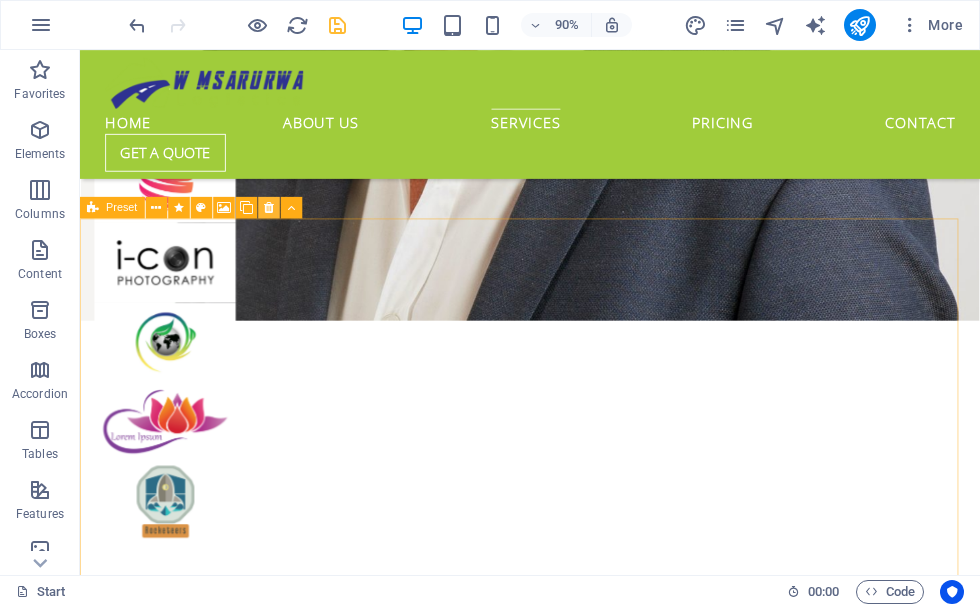 click at bounding box center [269, 207] 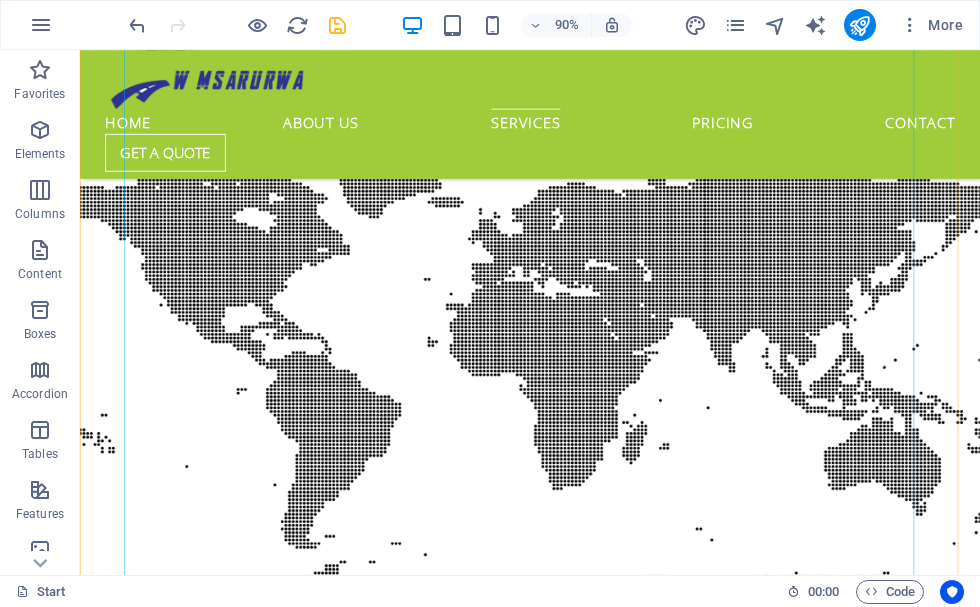 scroll, scrollTop: 3944, scrollLeft: 0, axis: vertical 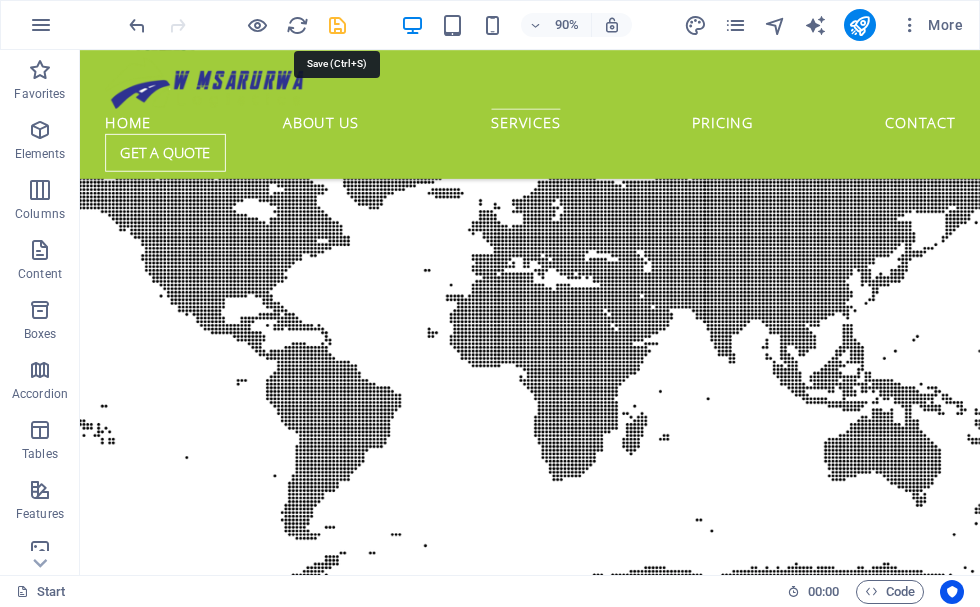 click at bounding box center [337, 25] 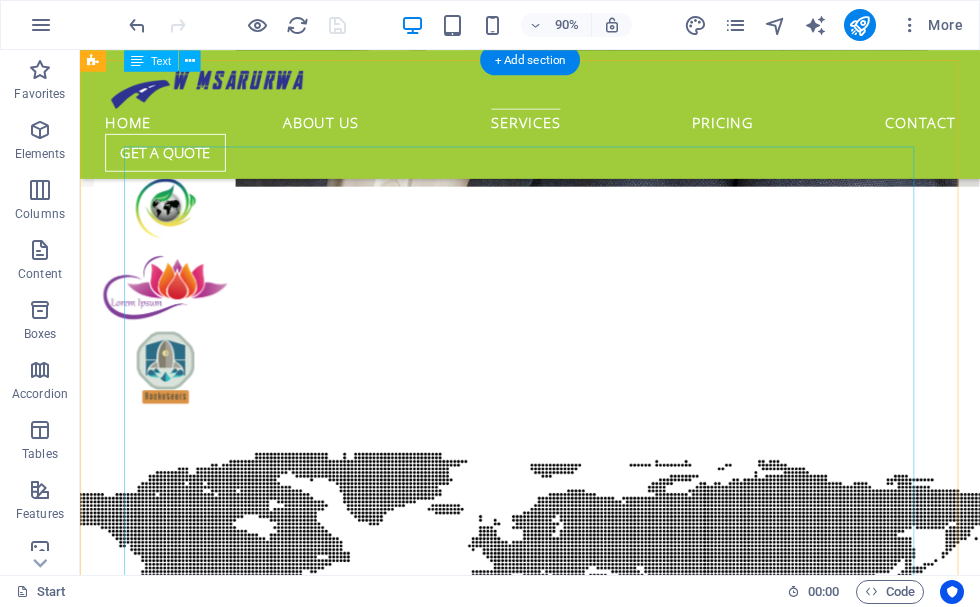 scroll, scrollTop: 3544, scrollLeft: 0, axis: vertical 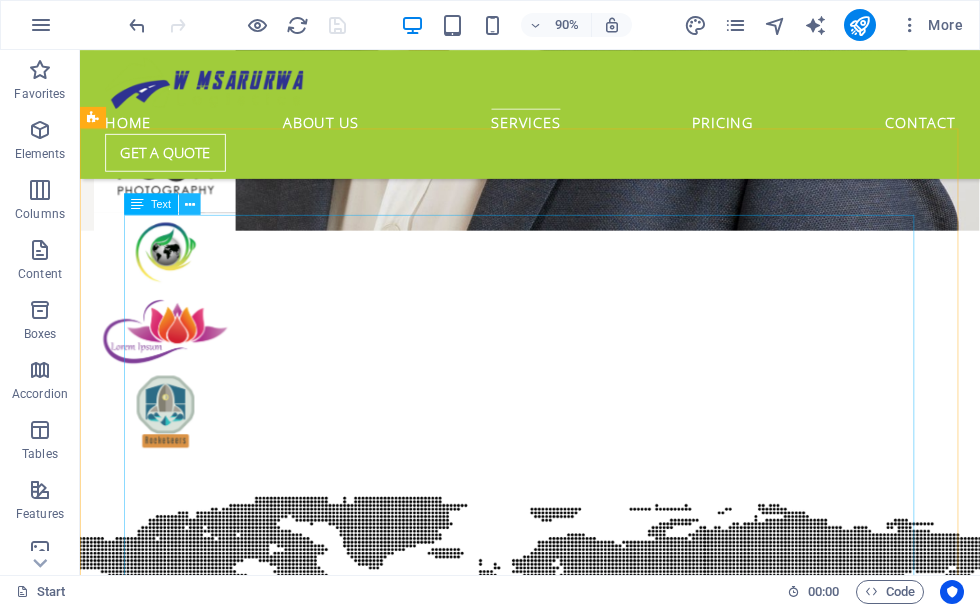 click at bounding box center [190, 204] 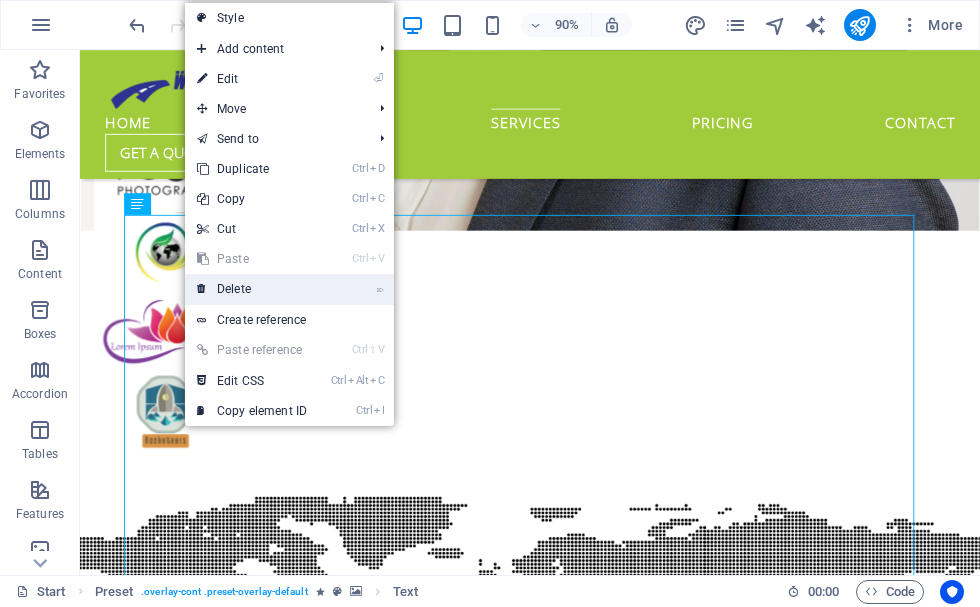 click on "⌦  Delete" at bounding box center [252, 289] 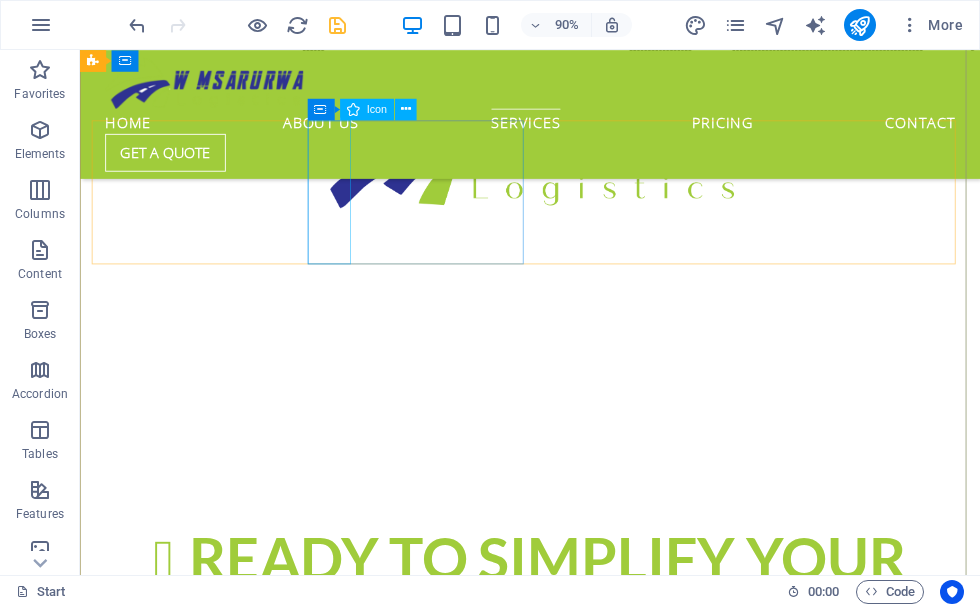 scroll, scrollTop: 4422, scrollLeft: 0, axis: vertical 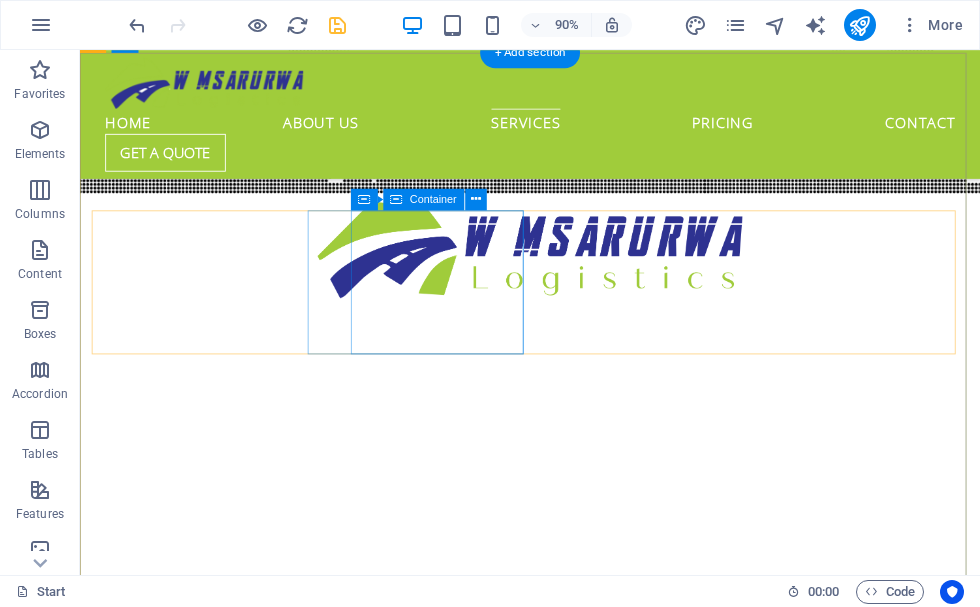 click on "Email: 678def970c87ba5d4ff720faa3883e@cpanel.local" at bounding box center (568, 8666) 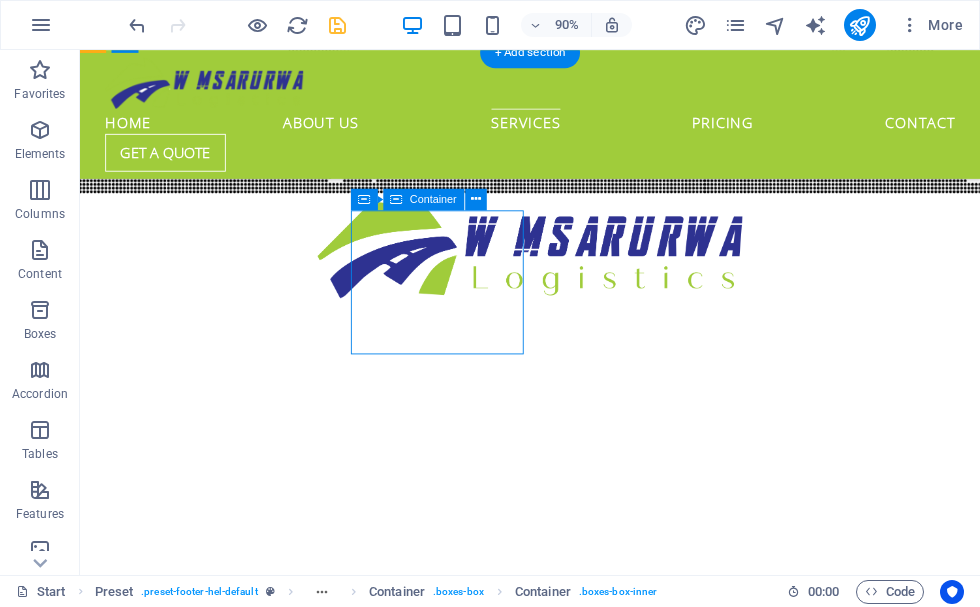 click on "Email: 678def970c87ba5d4ff720faa3883e@cpanel.local" at bounding box center (568, 8666) 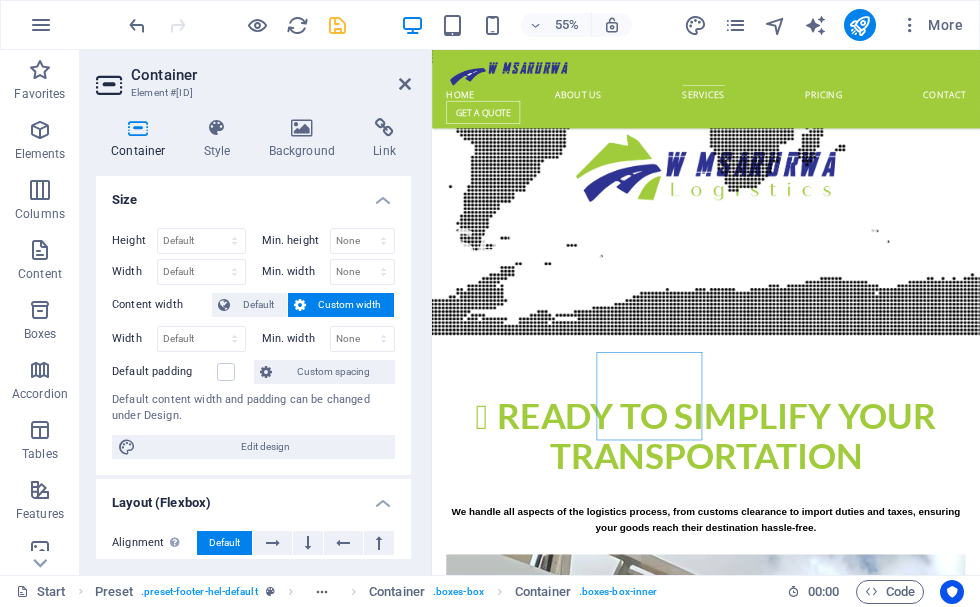 drag, startPoint x: 744, startPoint y: 649, endPoint x: 915, endPoint y: 644, distance: 171.07309 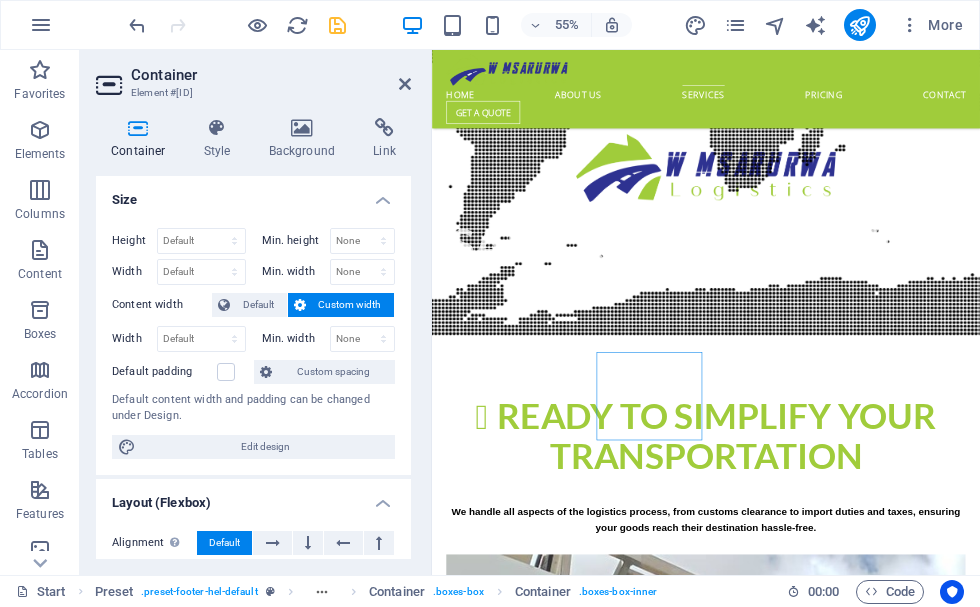 click on "Email: 678def970c87ba5d4ff720faa3883e@cpanel.local" at bounding box center (920, 8666) 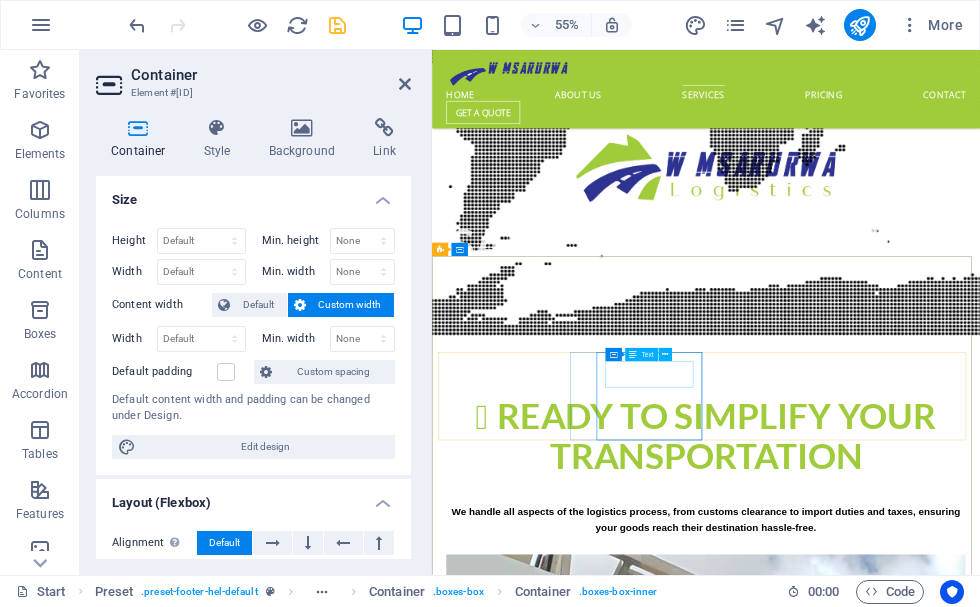 click on "Email: 678def970c87ba5d4ff720faa3883e@cpanel.local" at bounding box center (920, 8666) 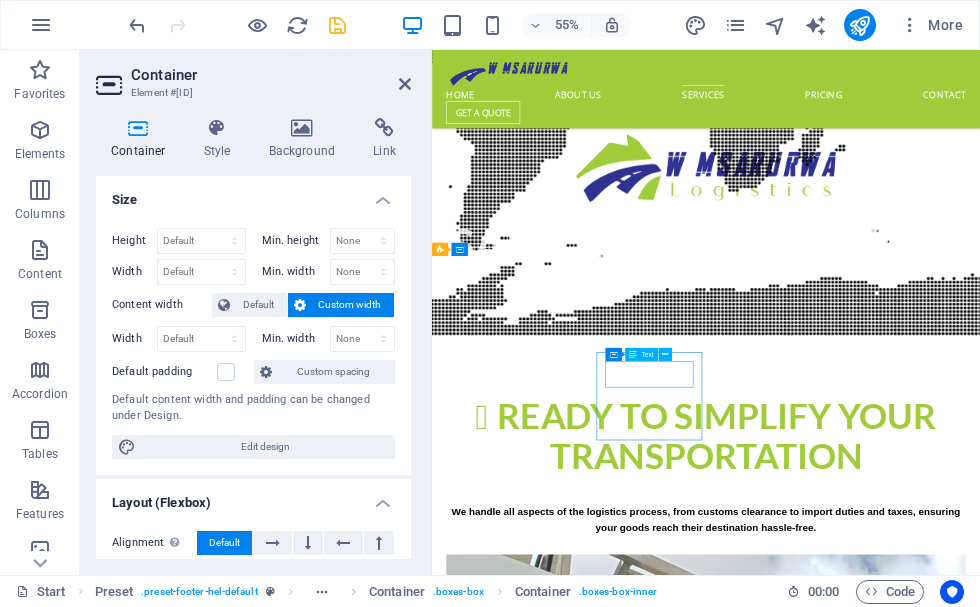 click on "Email: 678def970c87ba5d4ff720faa3883e@cpanel.local" at bounding box center [920, 8666] 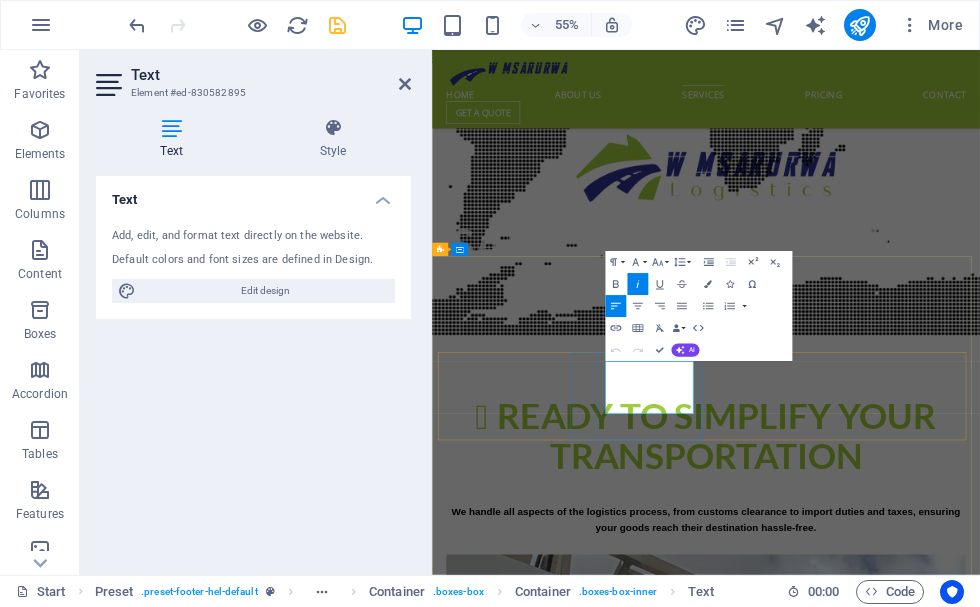 click on "678def970c87ba5d4ff720faa3883e@cpanel.local" at bounding box center (483, 8678) 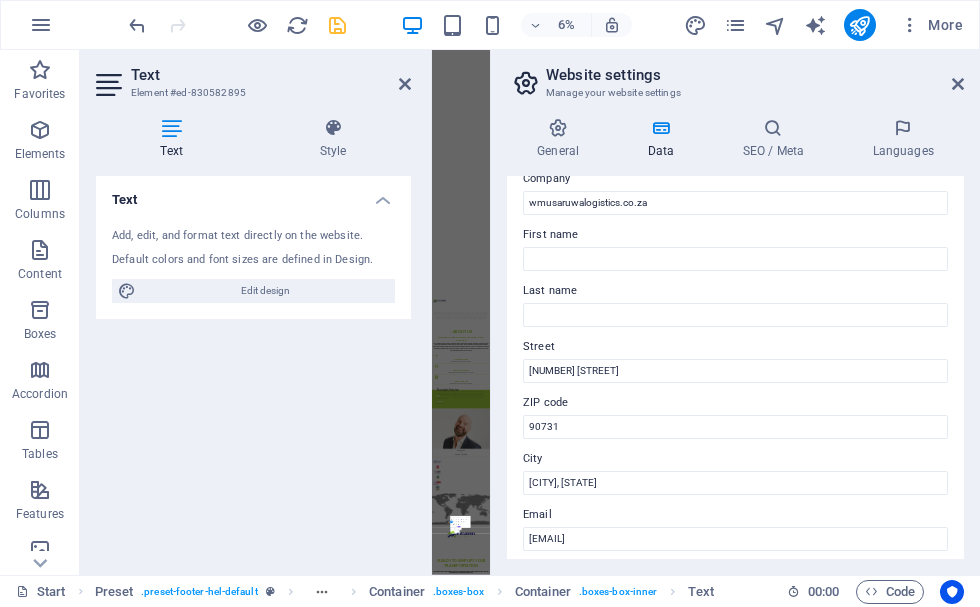 scroll, scrollTop: 200, scrollLeft: 0, axis: vertical 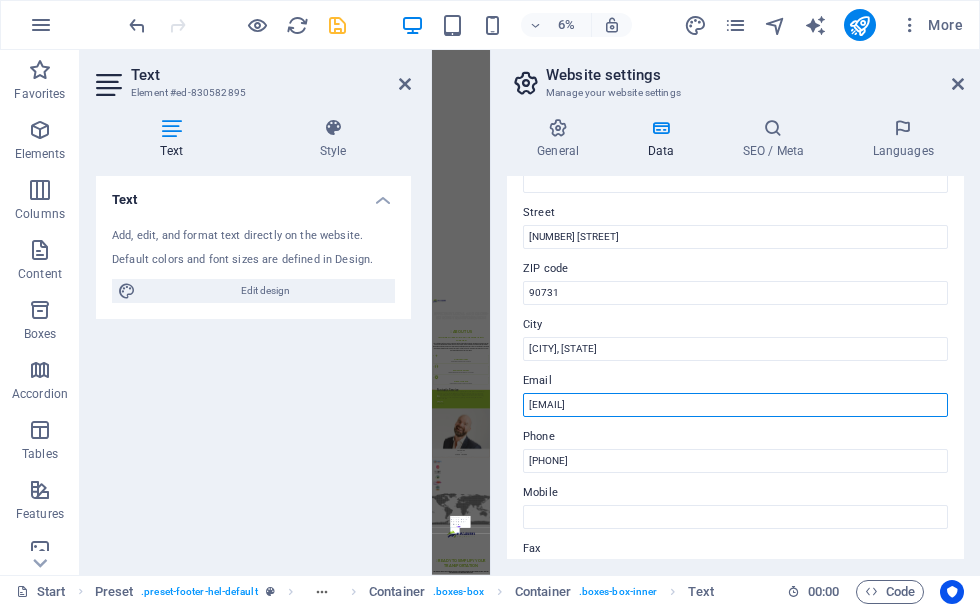 drag, startPoint x: 775, startPoint y: 401, endPoint x: 875, endPoint y: 408, distance: 100.2447 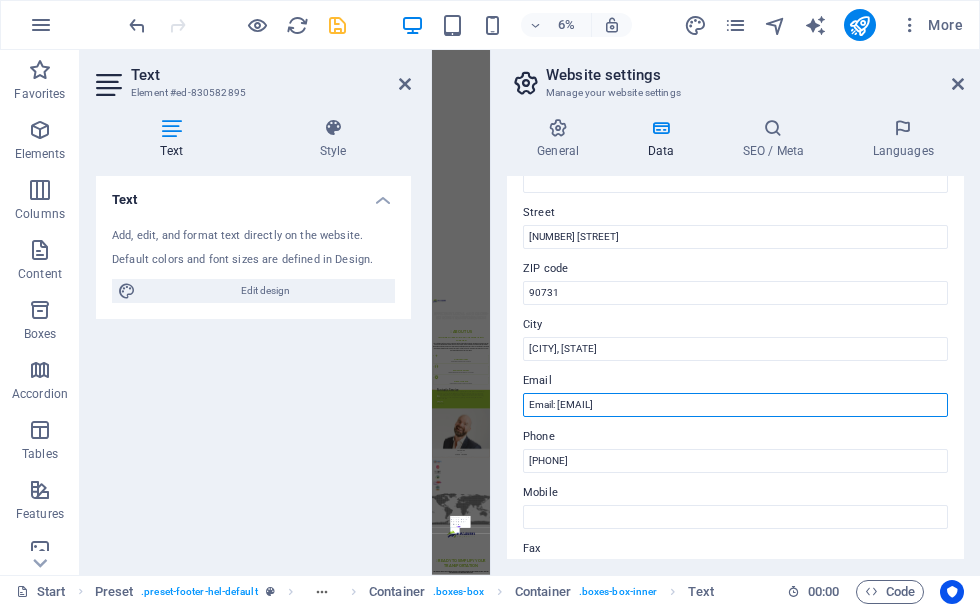 type on "wmg@w-musarurwa-logistics.com" 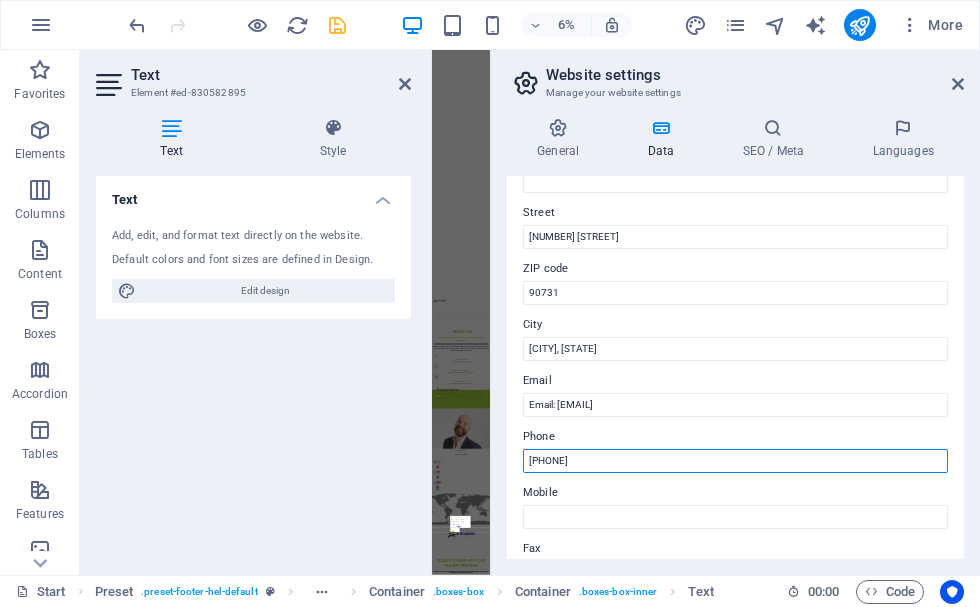 drag, startPoint x: 269, startPoint y: 6966, endPoint x: 644, endPoint y: 467, distance: 6509.81 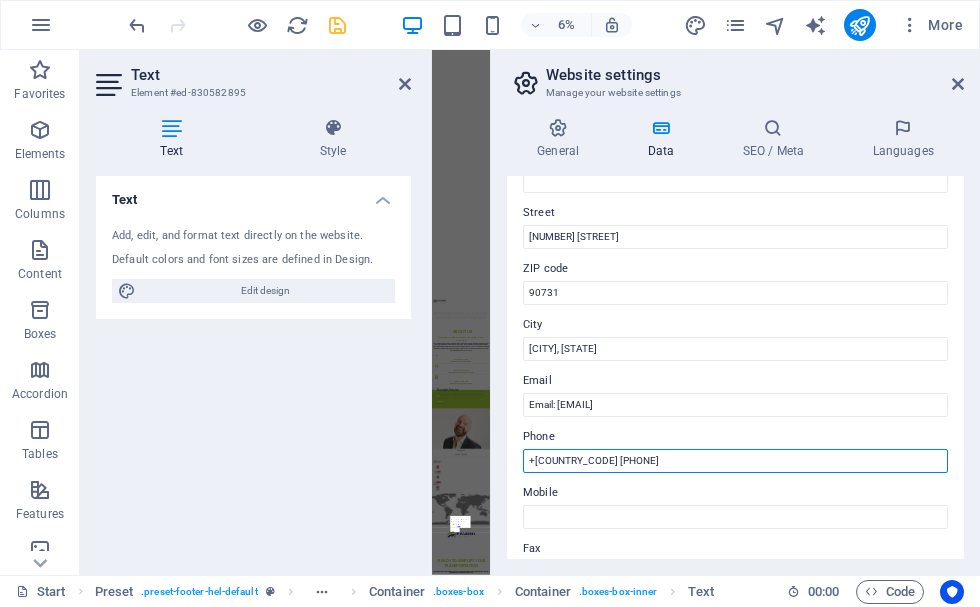 click on "+27 64 1017221" at bounding box center [735, 461] 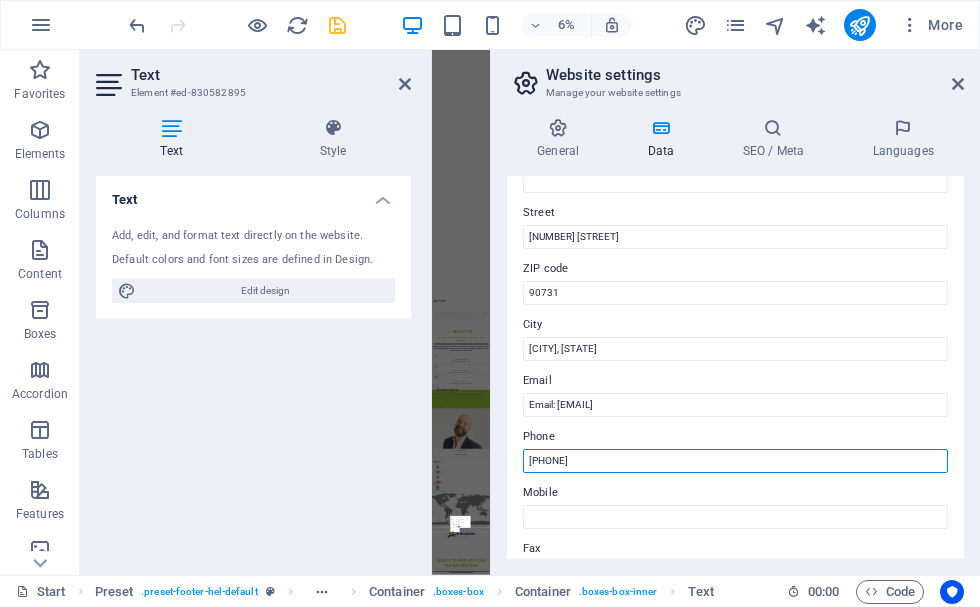 type on "[PHONE]" 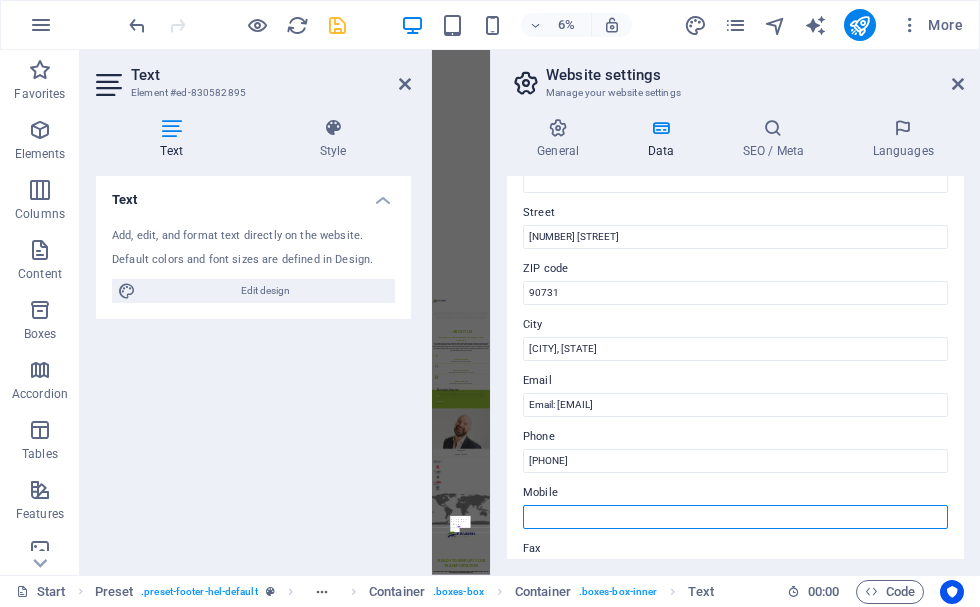 click on "Mobile" at bounding box center [735, 517] 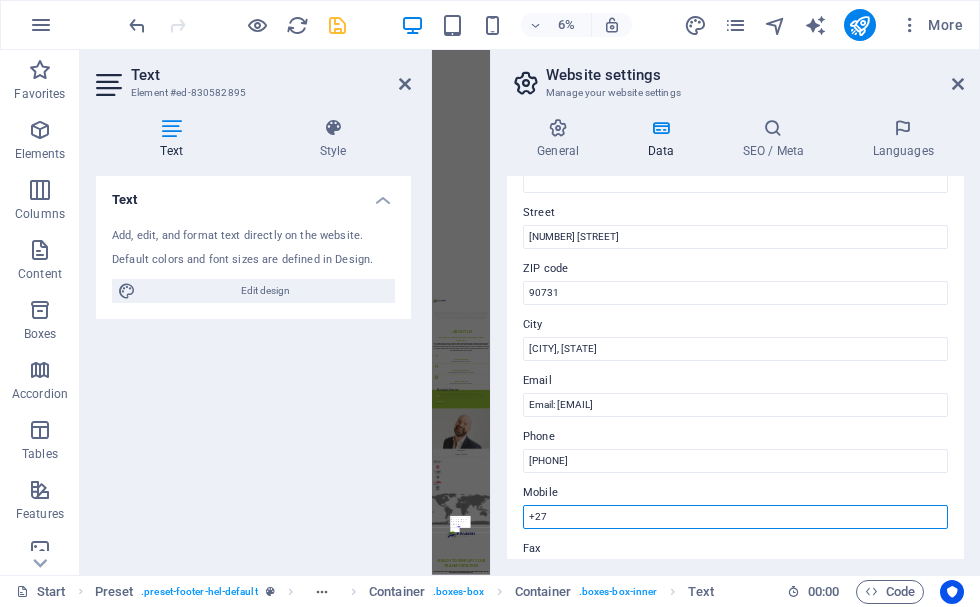 paste on "0640672251" 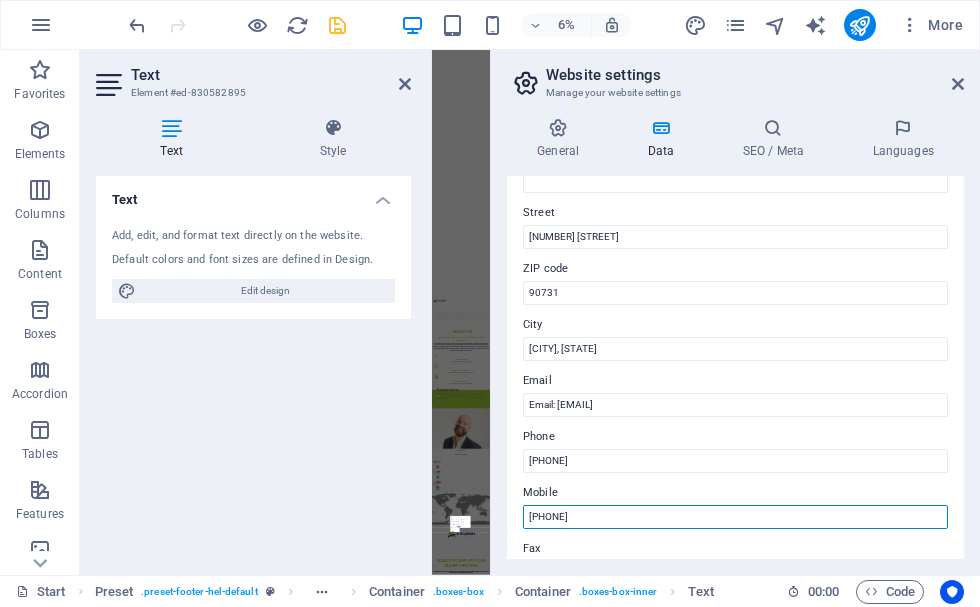 click on "+27 0640672251" at bounding box center (735, 517) 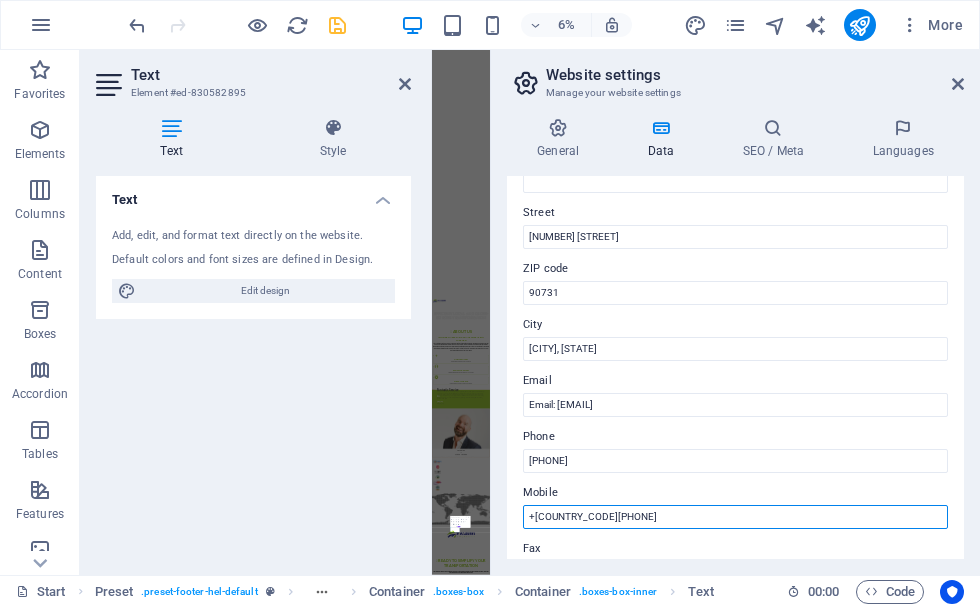 click on "+27 640672251" at bounding box center (735, 517) 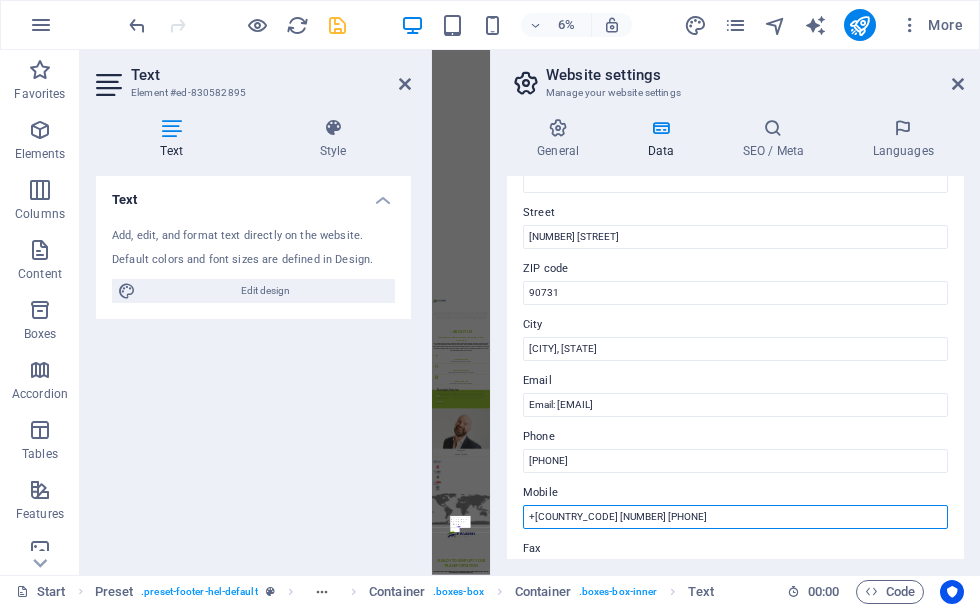 click on "+27 64 0672251" at bounding box center (735, 517) 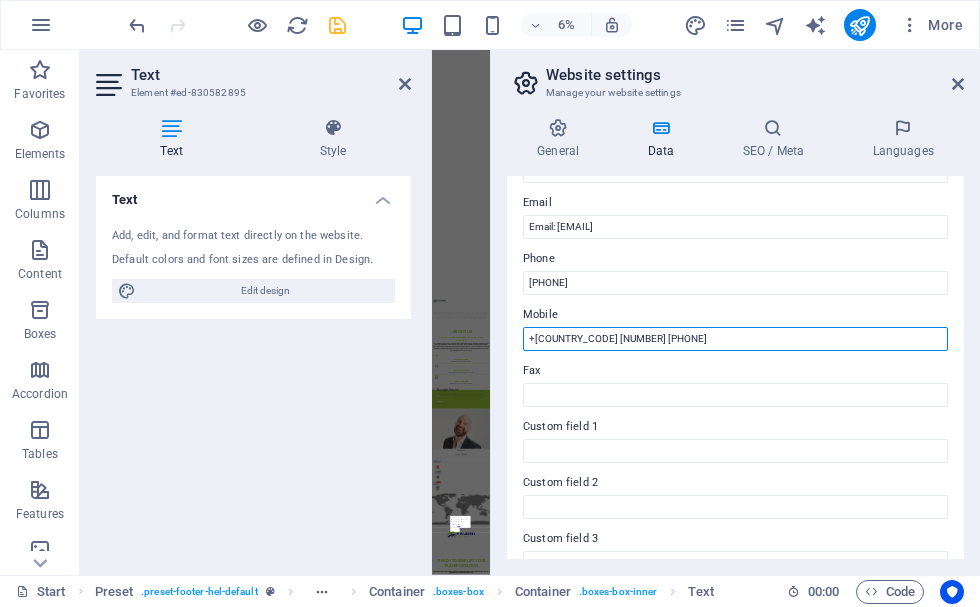 scroll, scrollTop: 78, scrollLeft: 0, axis: vertical 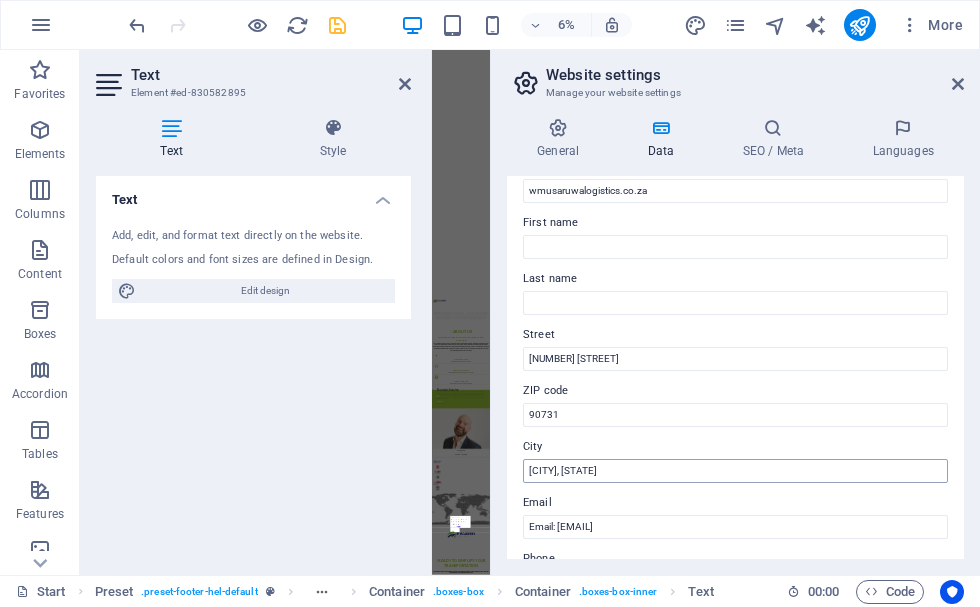 type on "[PHONE]" 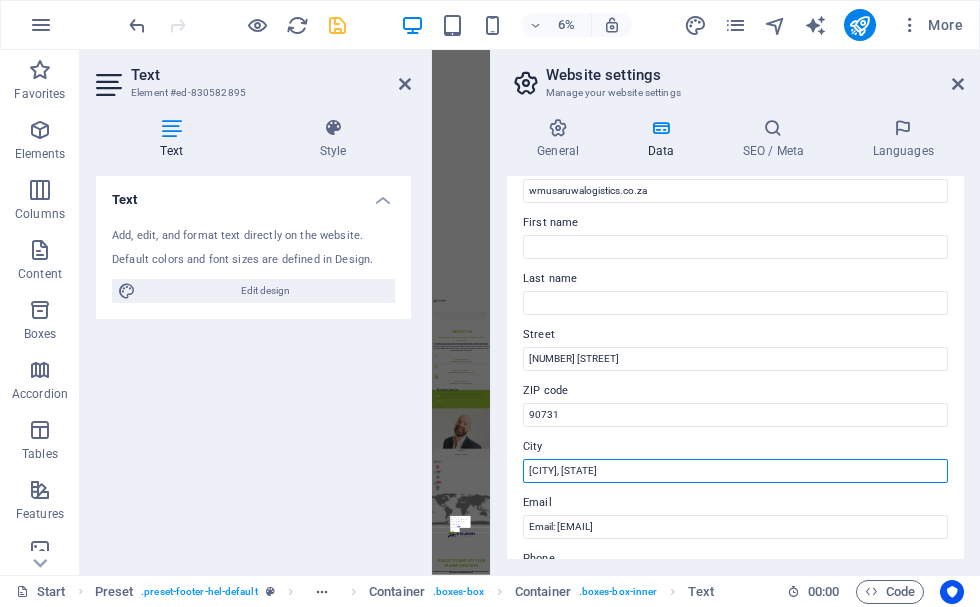 drag, startPoint x: 1030, startPoint y: 524, endPoint x: 684, endPoint y: 7134, distance: 6619.0493 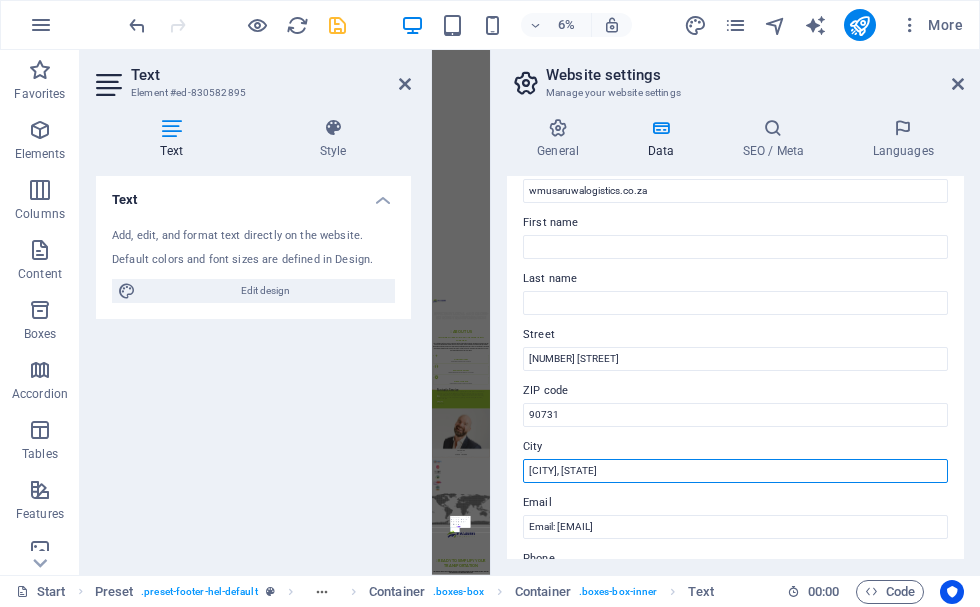 click on "San Pedro, CA" at bounding box center [735, 471] 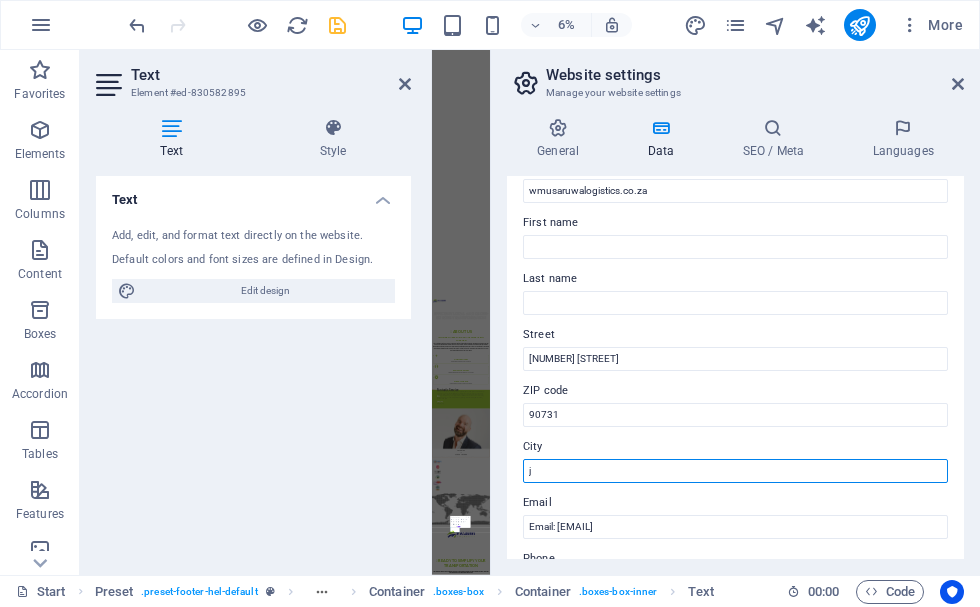 type on "j" 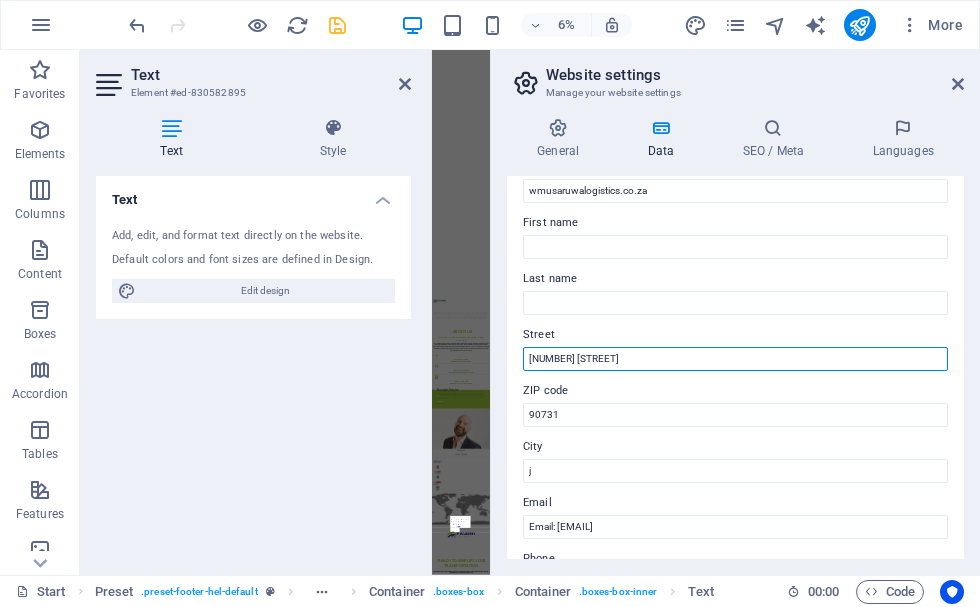 click on "425 South Palos Verdes Str" at bounding box center (735, 359) 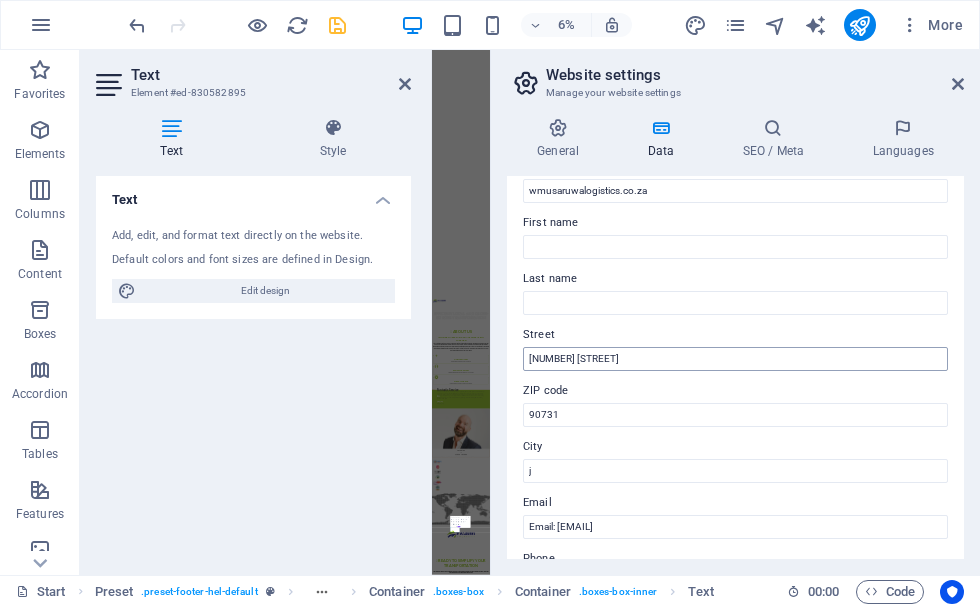 drag, startPoint x: 713, startPoint y: 371, endPoint x: 630, endPoint y: 366, distance: 83.15047 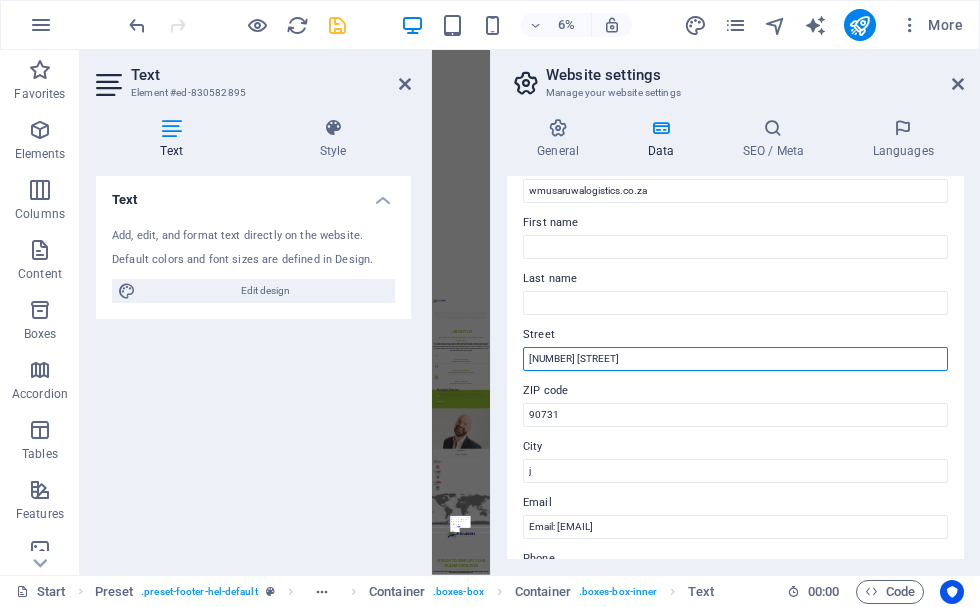 click on "425 South Palos Verdes Str" at bounding box center (735, 359) 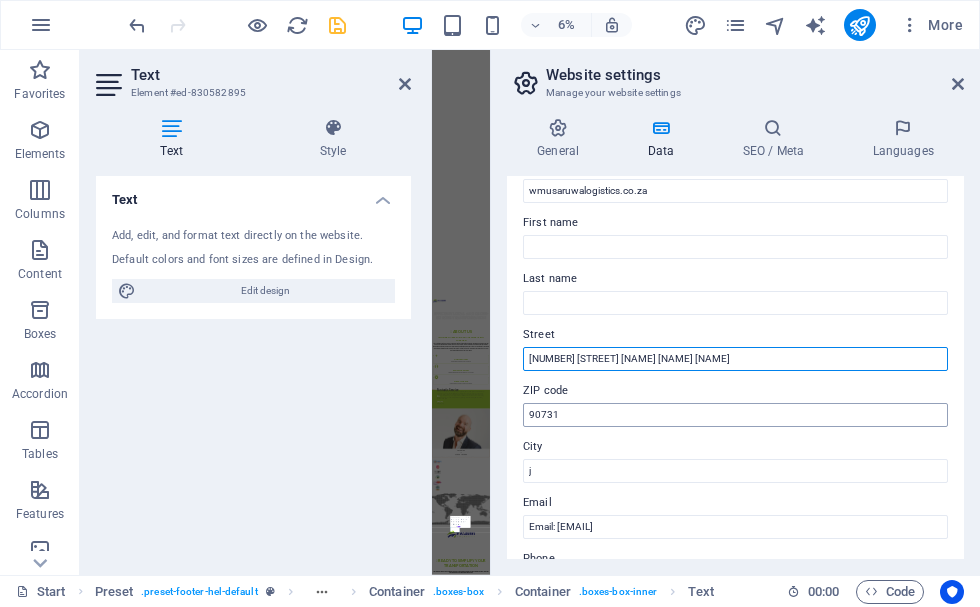 type on "[NUMBER] [STREET] [CITY] [STATE]" 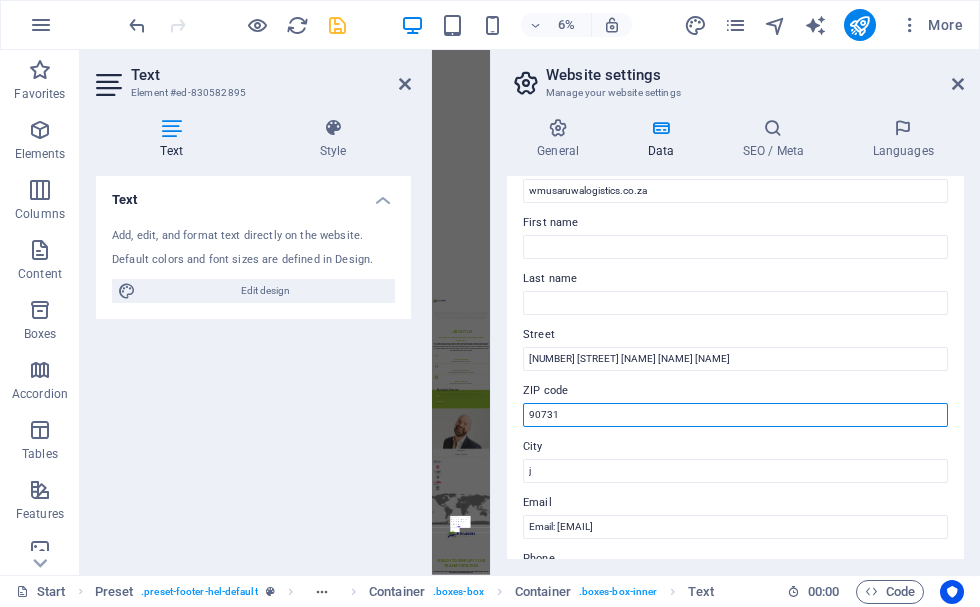 click on "90731" at bounding box center [735, 415] 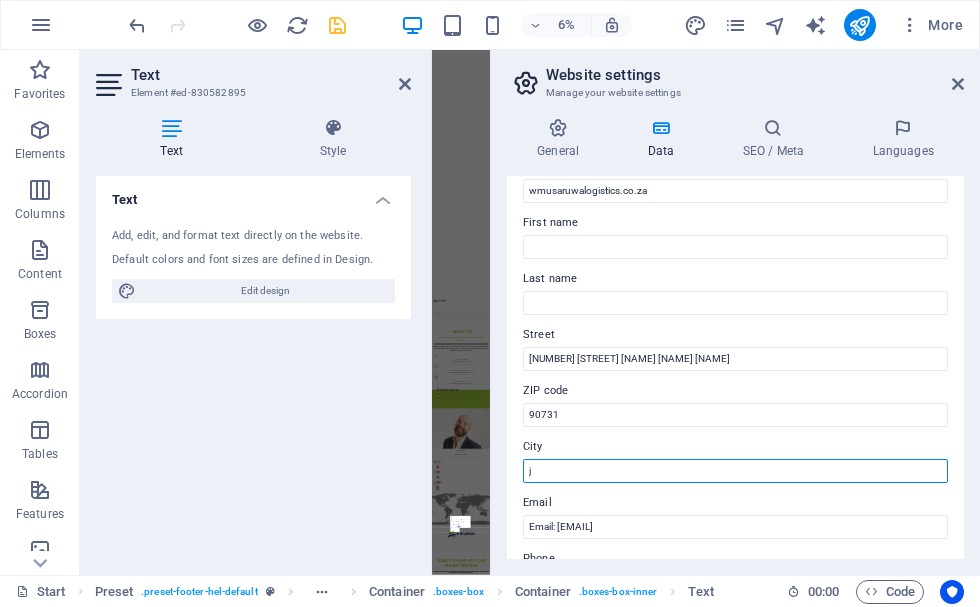 click on "j" at bounding box center [735, 471] 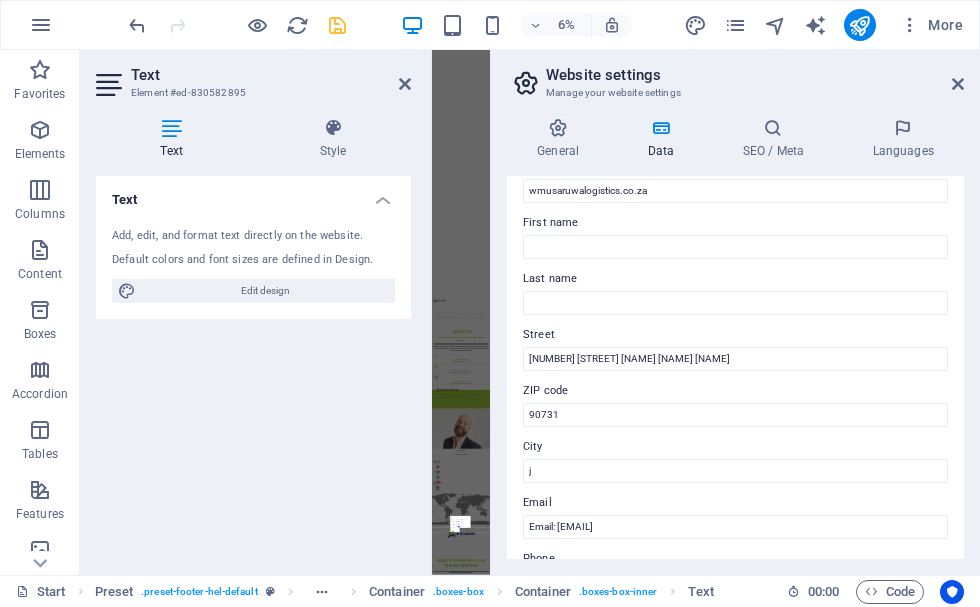 click on "Email" at bounding box center (735, 503) 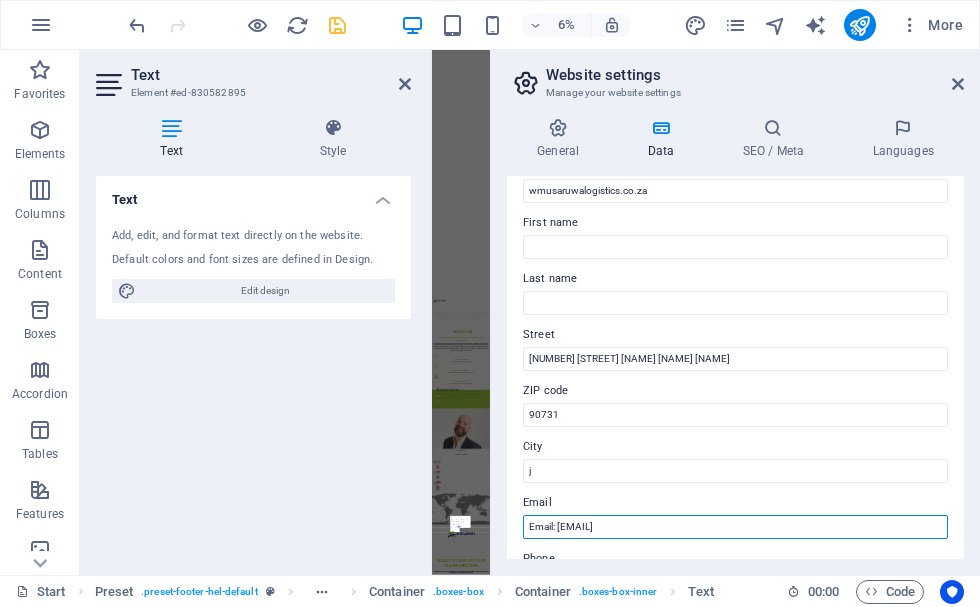 click on "[EMAIL]" at bounding box center [735, 527] 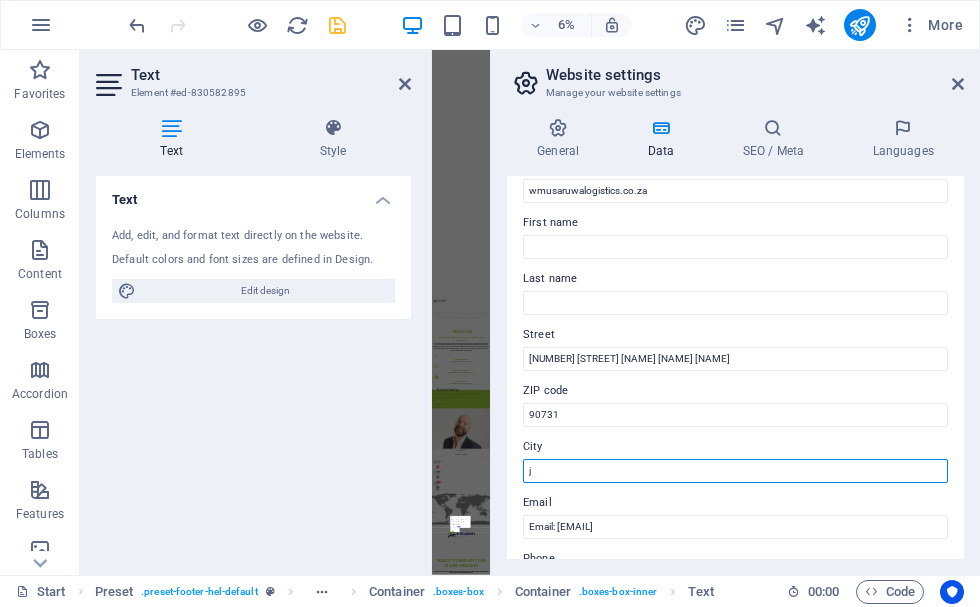 click on "j" at bounding box center (735, 471) 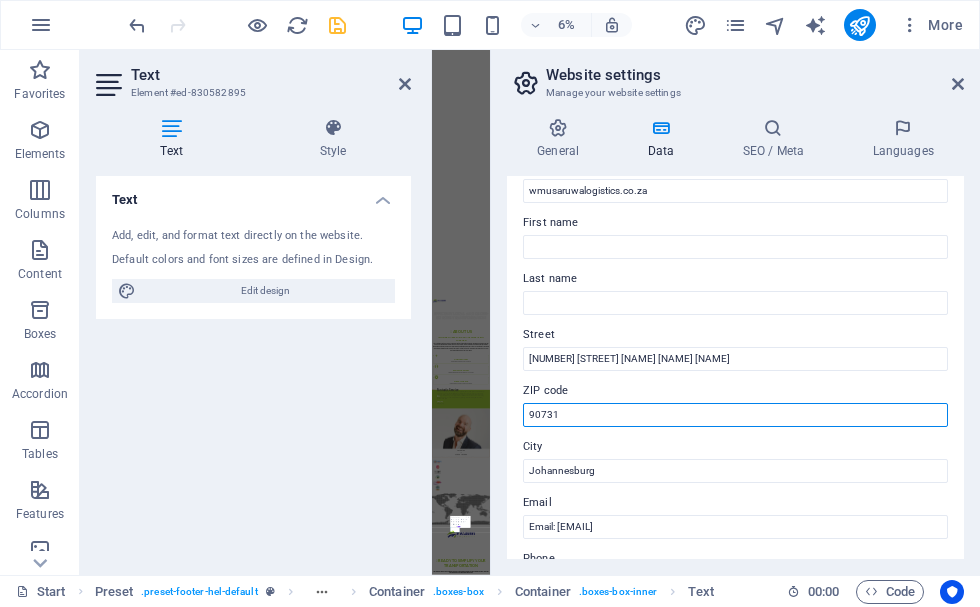 click on "90731" at bounding box center (735, 415) 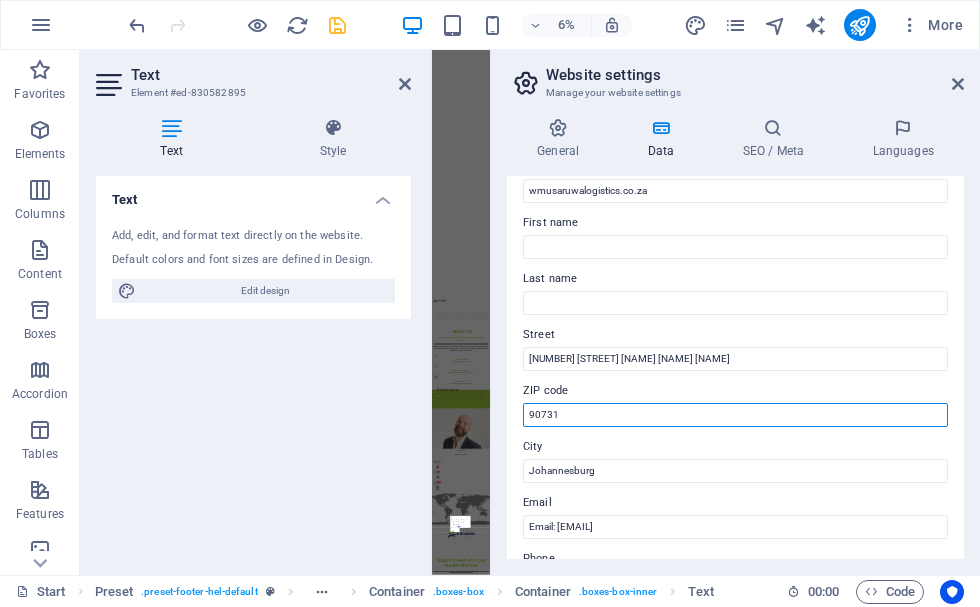 scroll, scrollTop: 0, scrollLeft: 0, axis: both 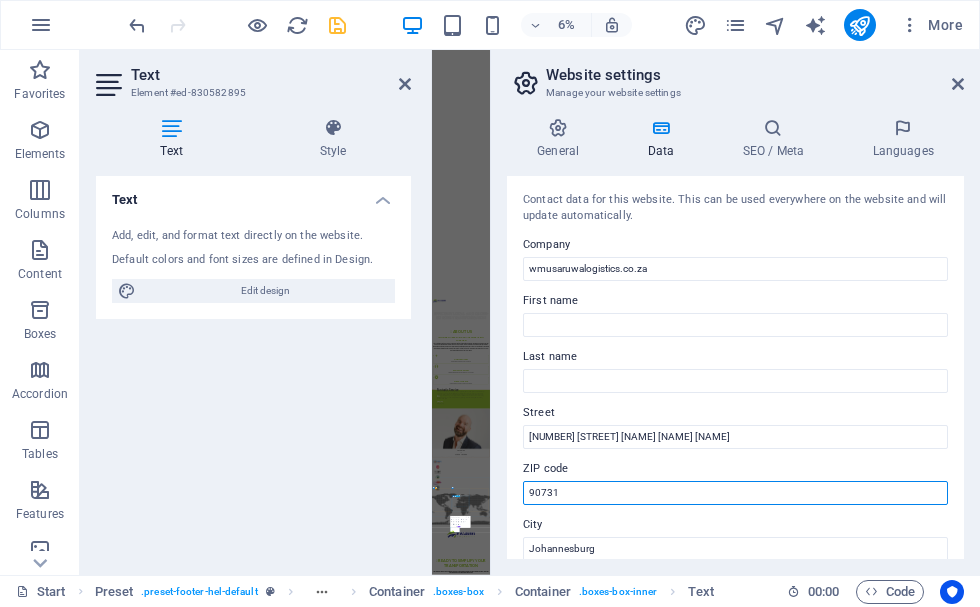 drag, startPoint x: 1010, startPoint y: 549, endPoint x: 852, endPoint y: 7656, distance: 7108.756 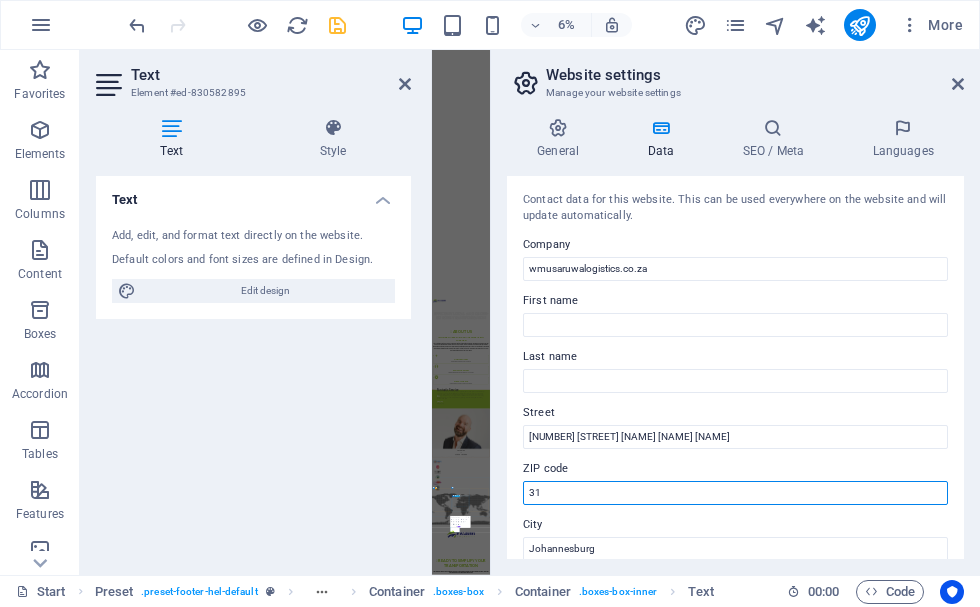 type on "1" 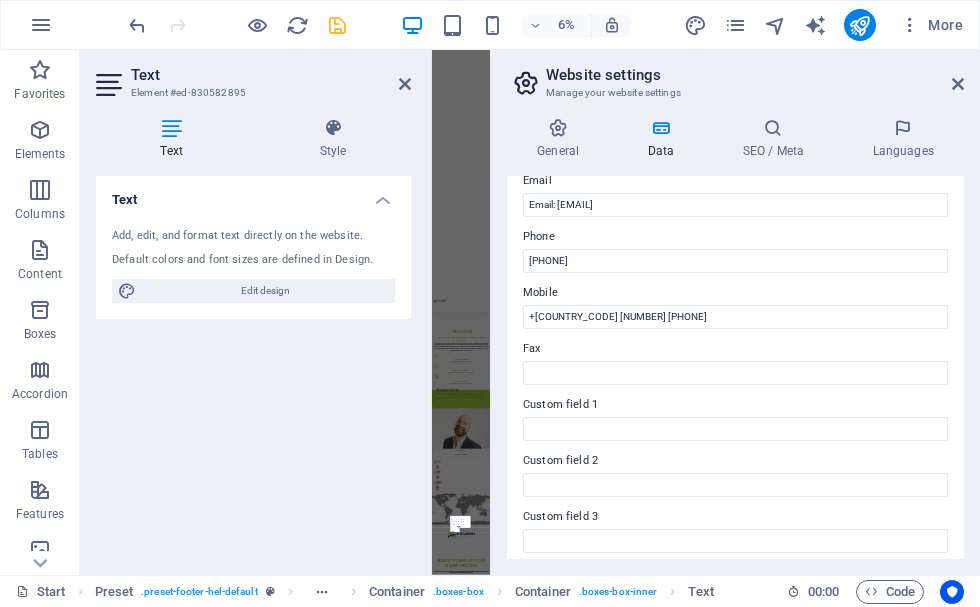 scroll, scrollTop: 578, scrollLeft: 0, axis: vertical 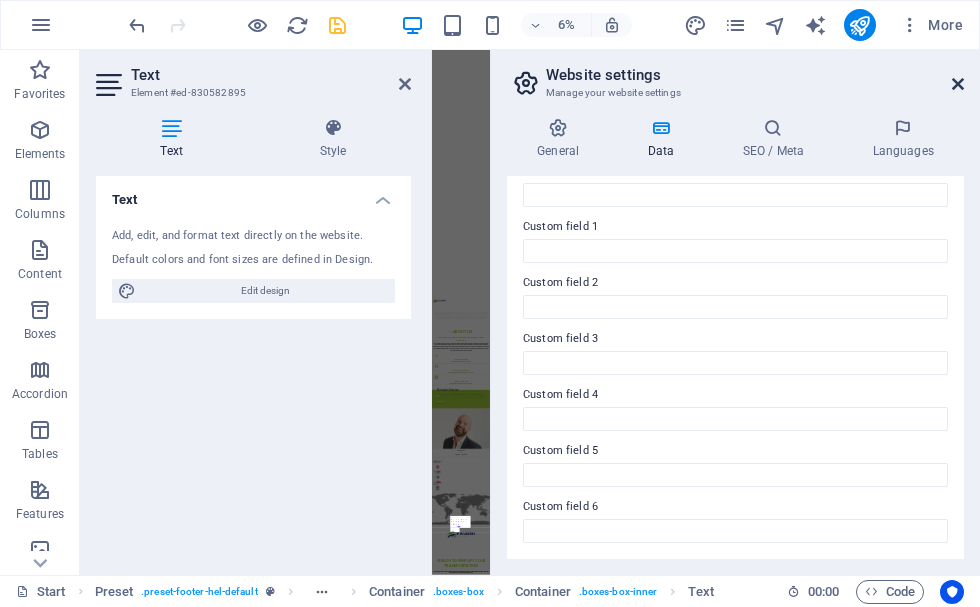 type on "1682" 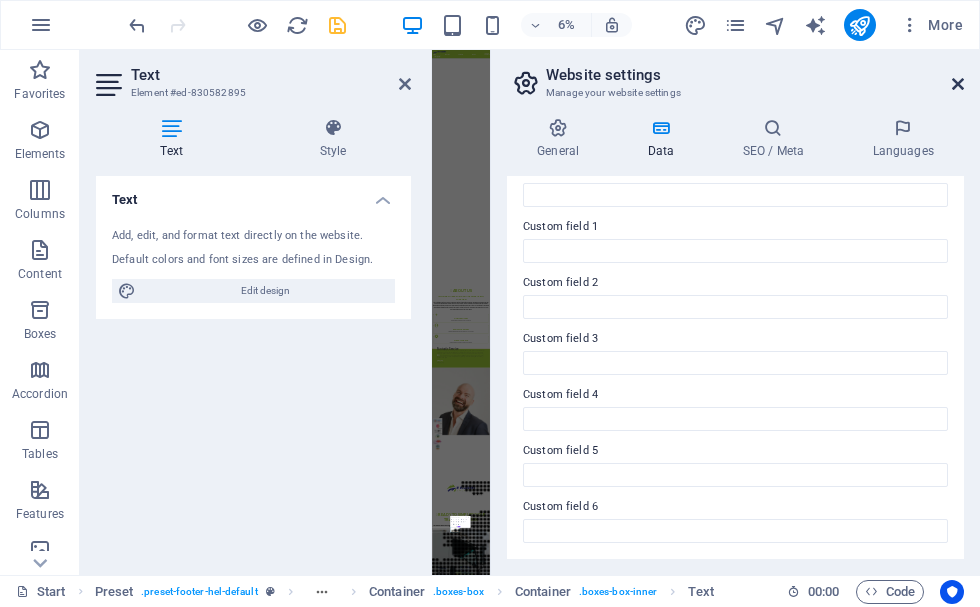 scroll, scrollTop: 4822, scrollLeft: 0, axis: vertical 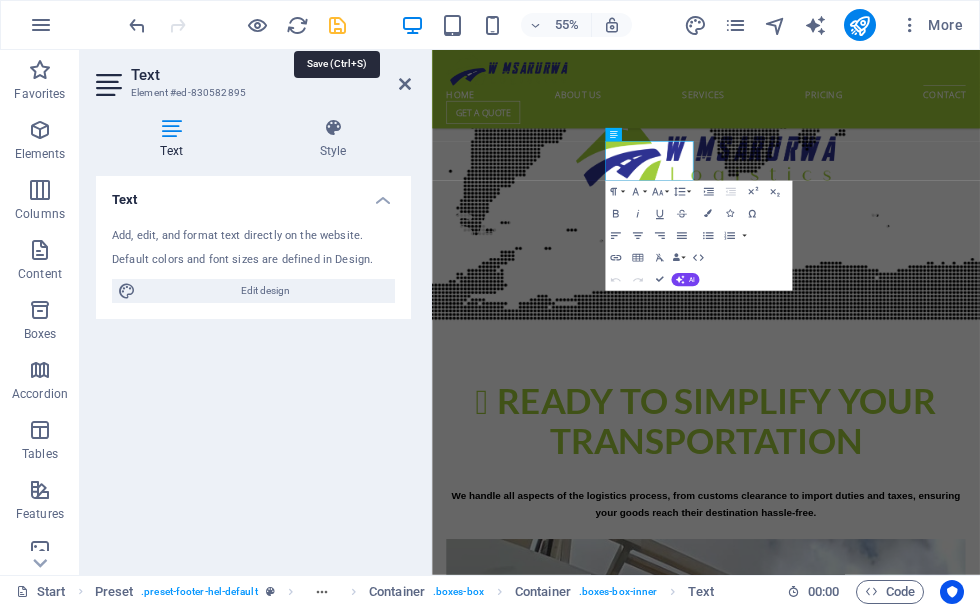 click at bounding box center (337, 25) 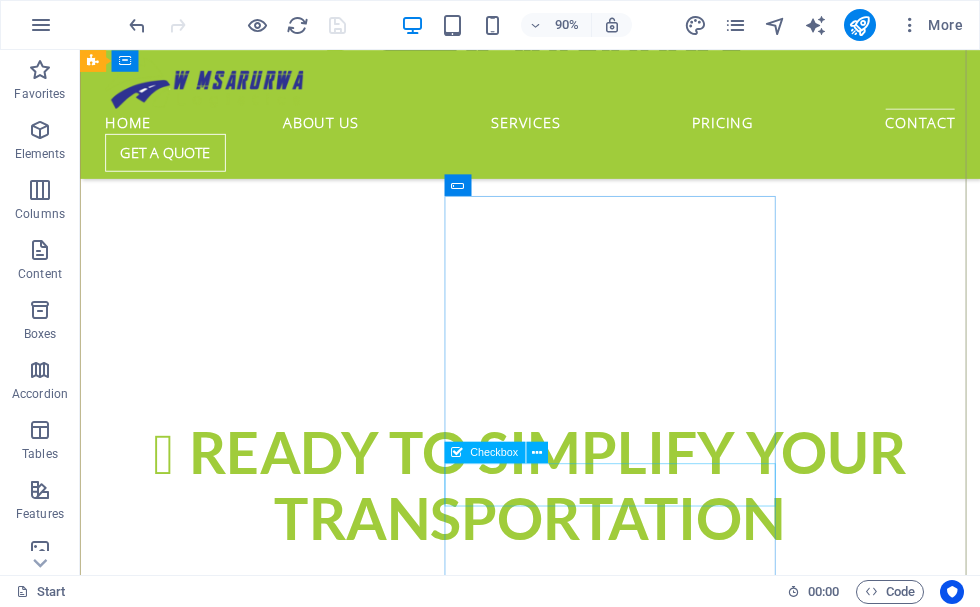 scroll, scrollTop: 4622, scrollLeft: 0, axis: vertical 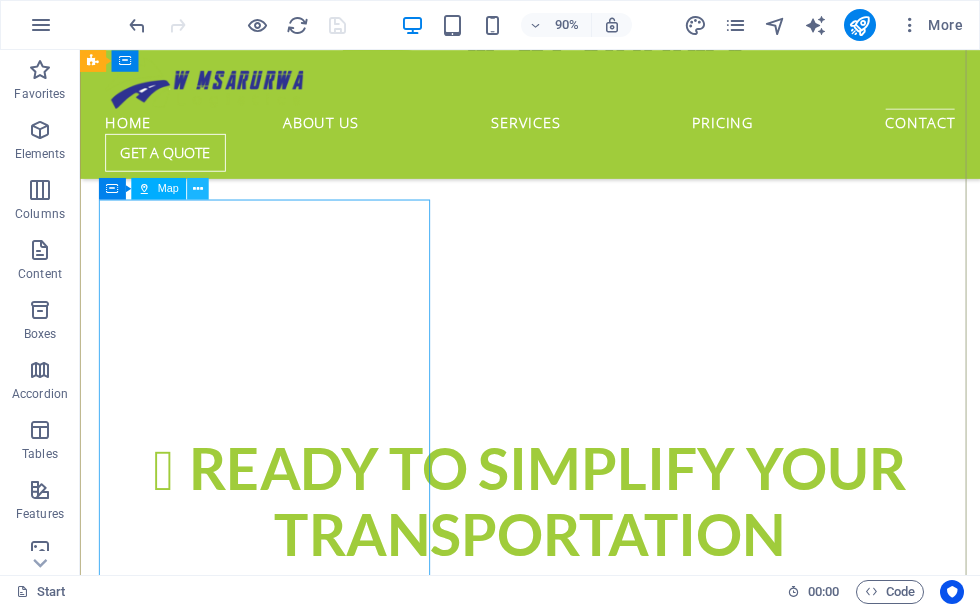 click at bounding box center (198, 188) 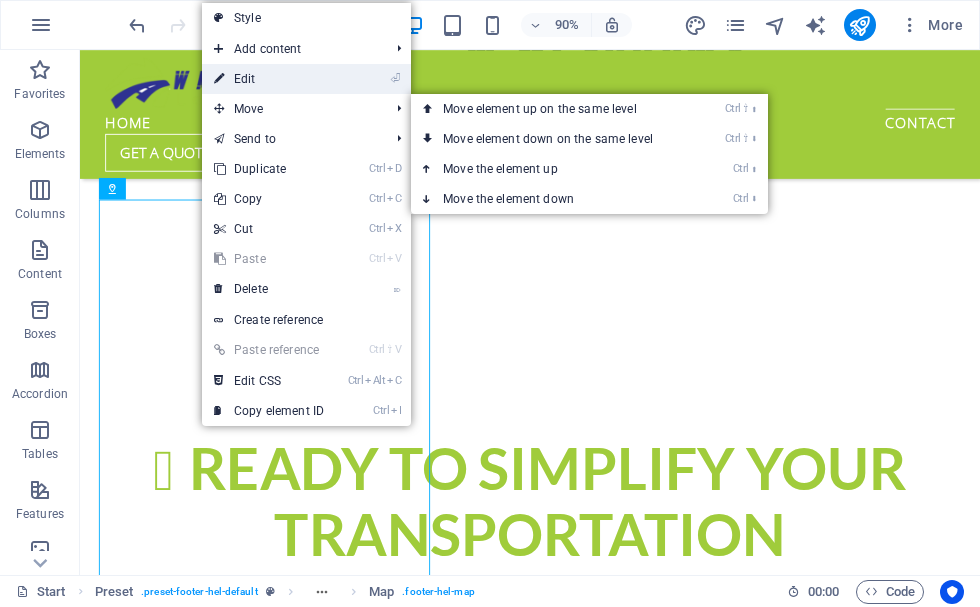 click on "⏎  Edit" at bounding box center (269, 79) 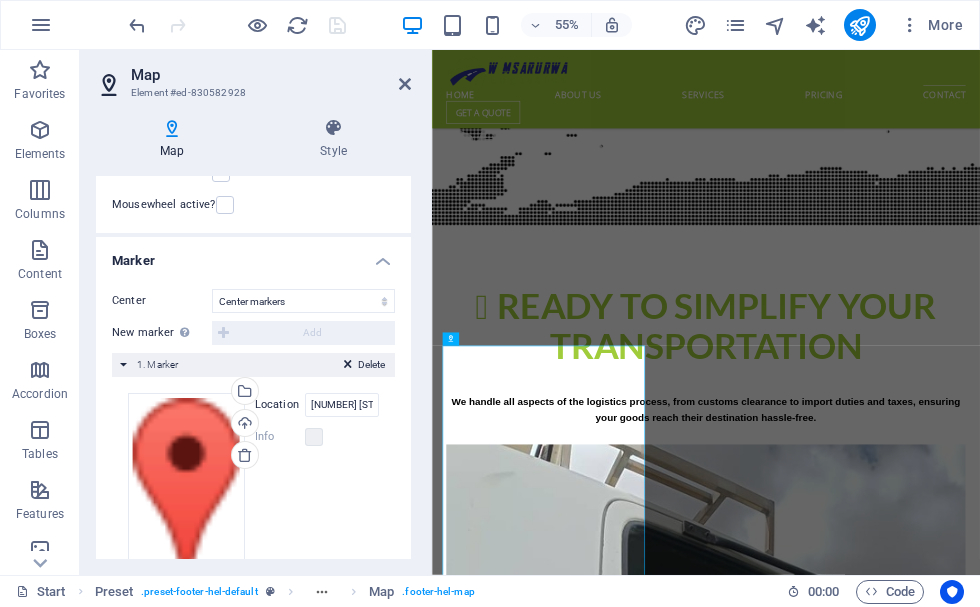 scroll, scrollTop: 300, scrollLeft: 0, axis: vertical 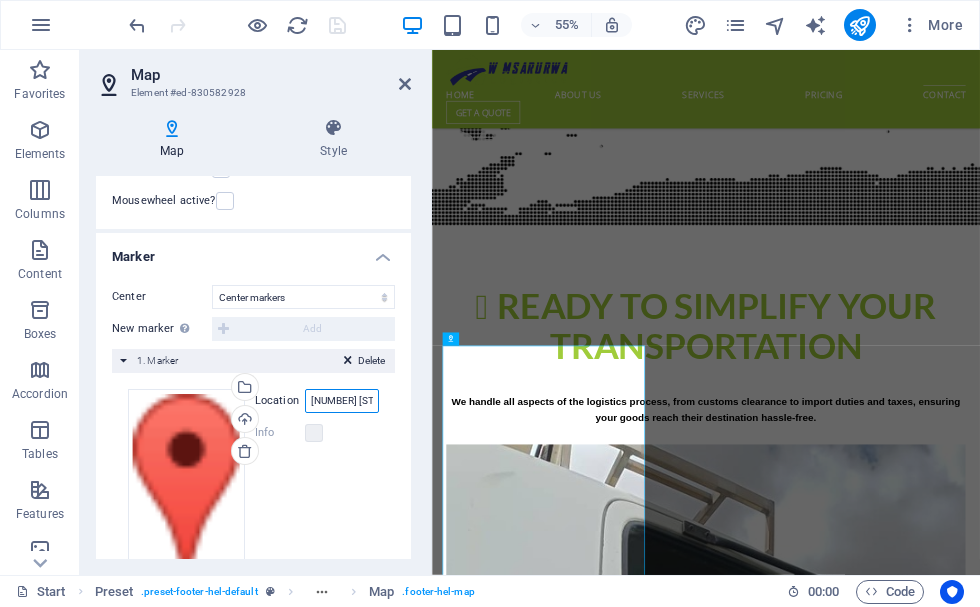 click on "425 South Palos Verdes Str, 90731 San Pedro, CA" at bounding box center [342, 401] 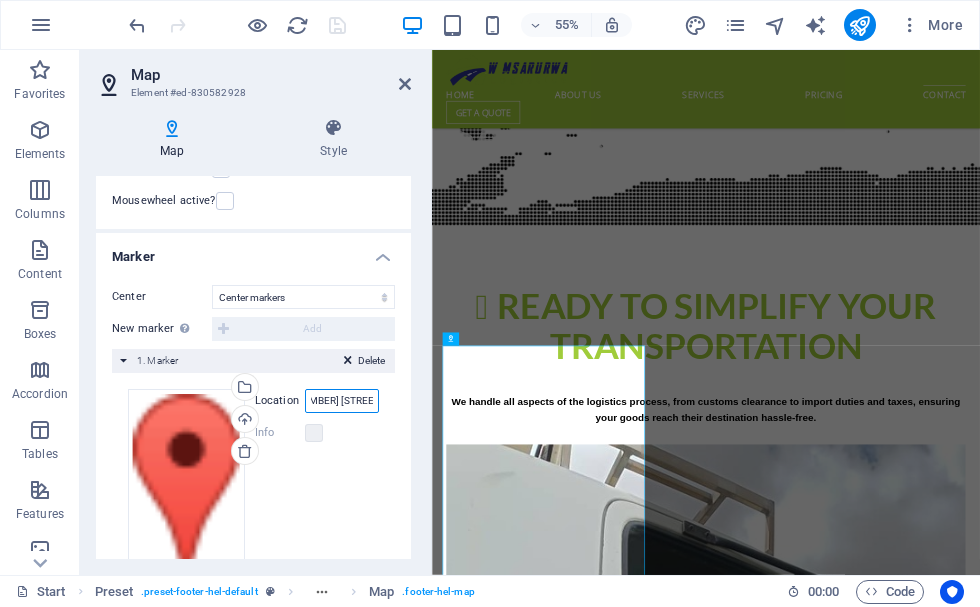 scroll, scrollTop: 0, scrollLeft: 0, axis: both 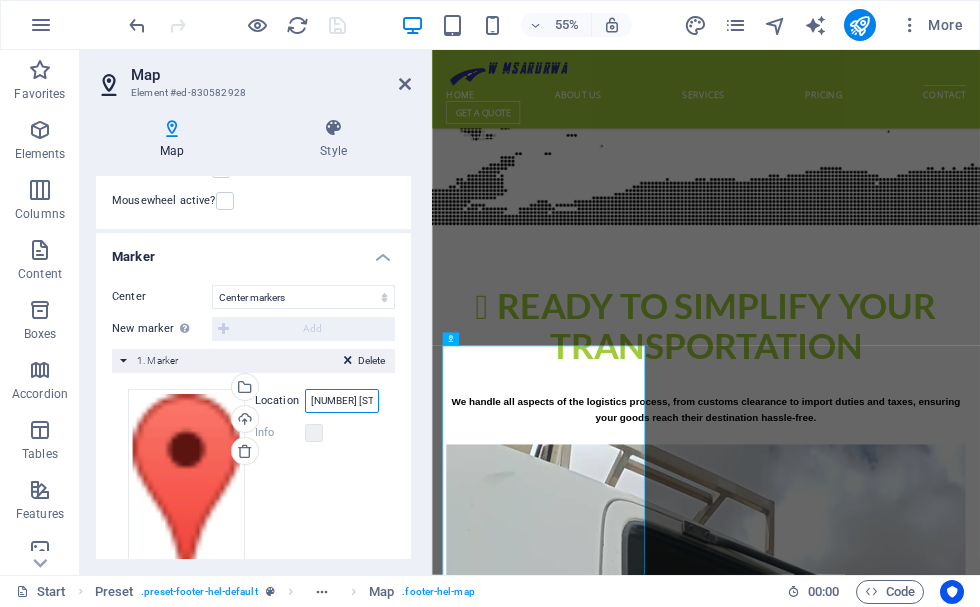 drag, startPoint x: 367, startPoint y: 405, endPoint x: 291, endPoint y: 409, distance: 76.105194 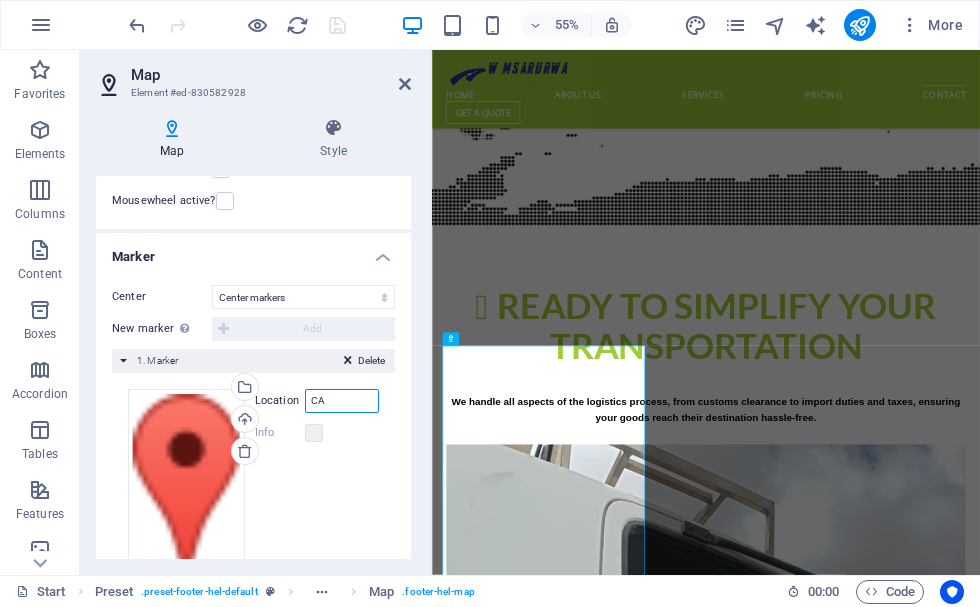 type on "A" 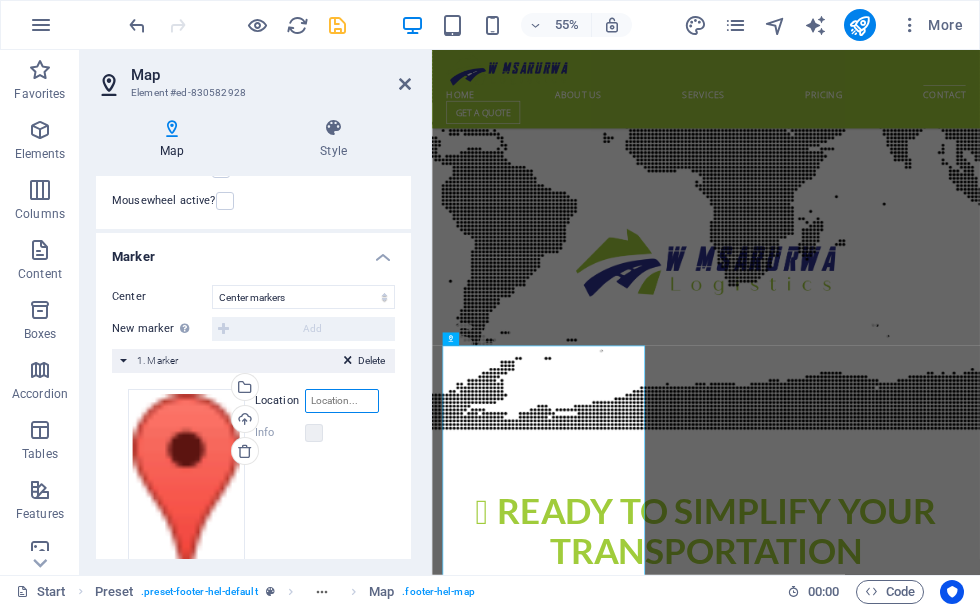 paste on "[NUMBER] [STREET] [CITY] [STATE]" 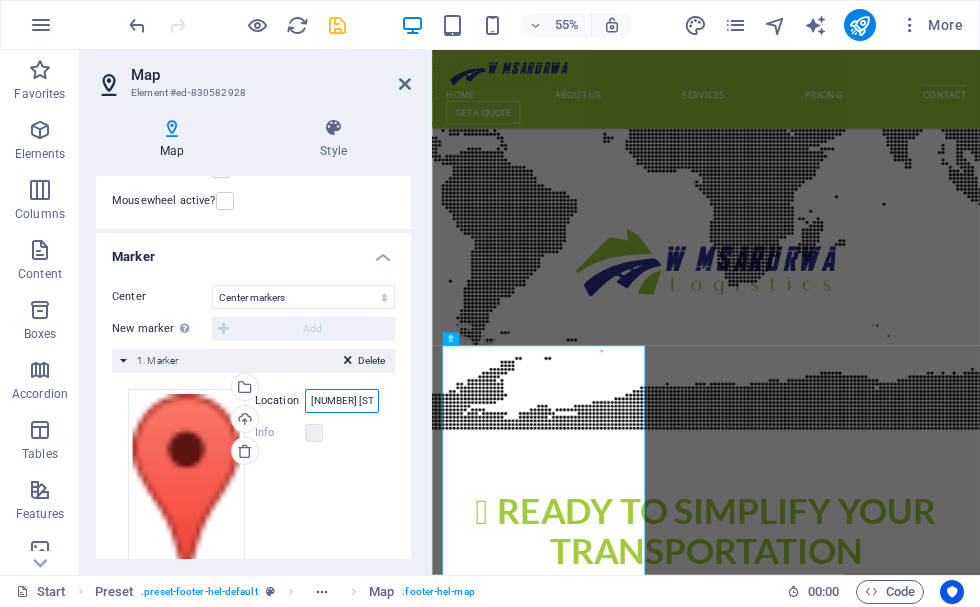 scroll, scrollTop: 0, scrollLeft: 173, axis: horizontal 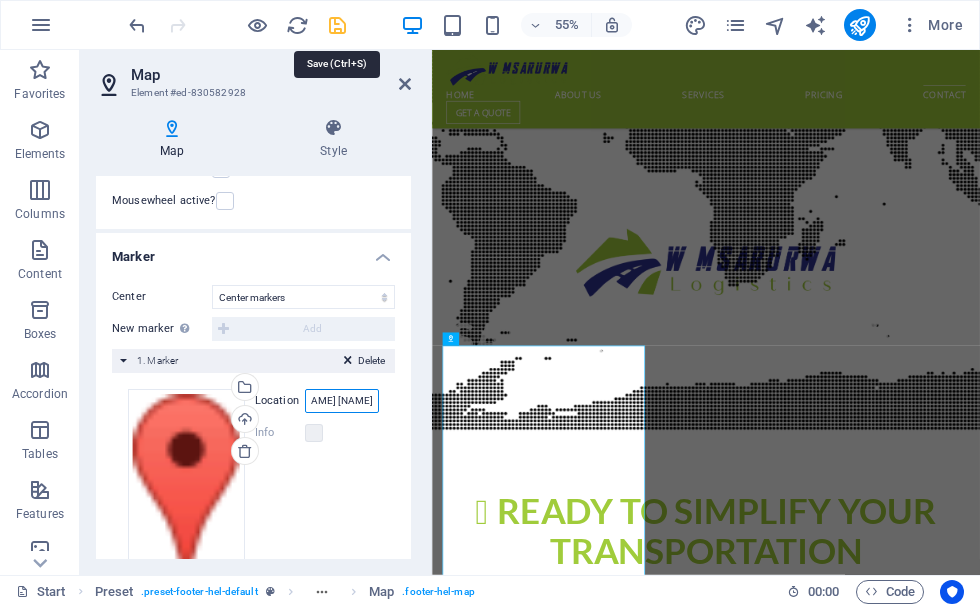 type on "[NUMBER] [STREET] [CITY] [STATE]" 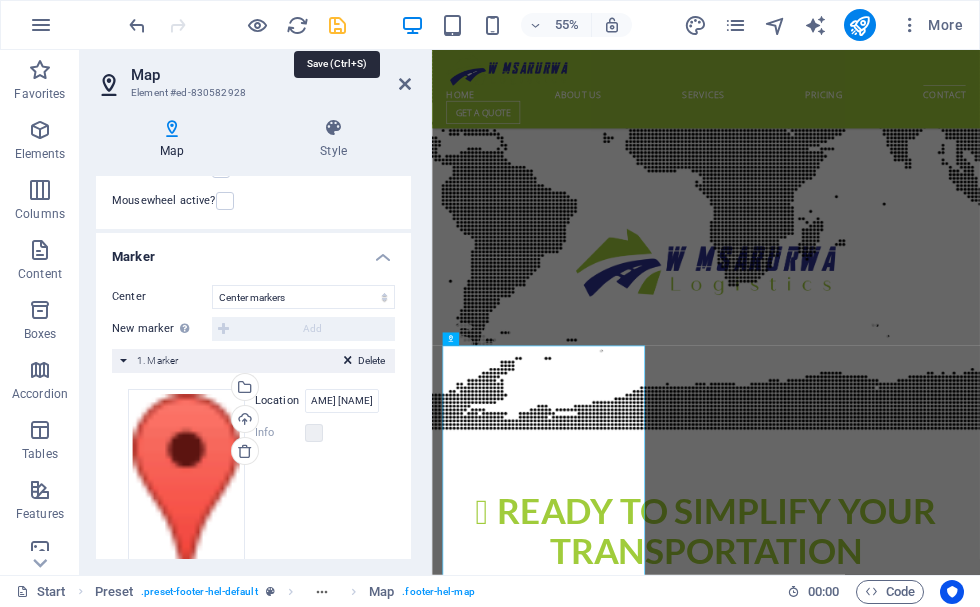 click at bounding box center [337, 25] 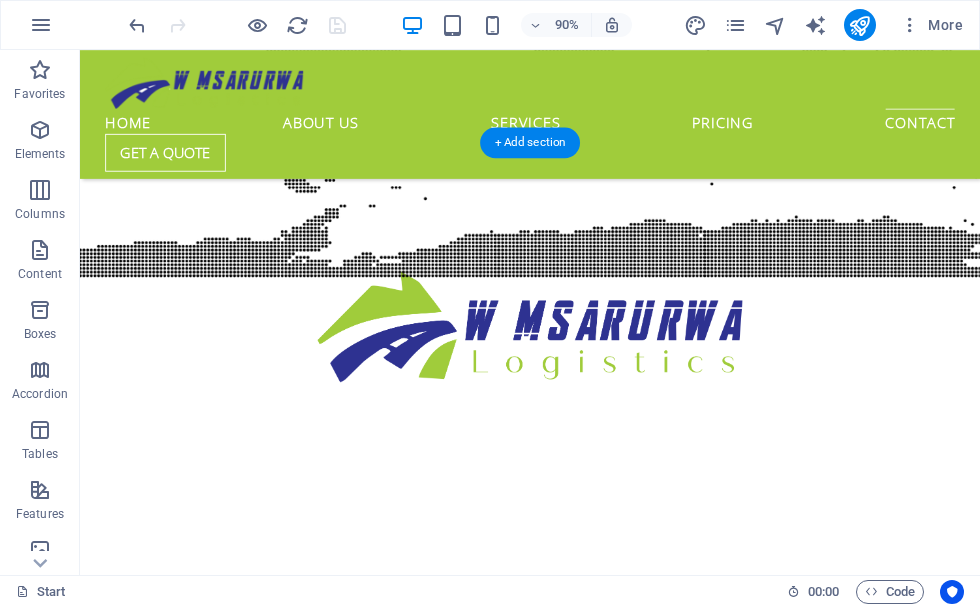 scroll, scrollTop: 4322, scrollLeft: 0, axis: vertical 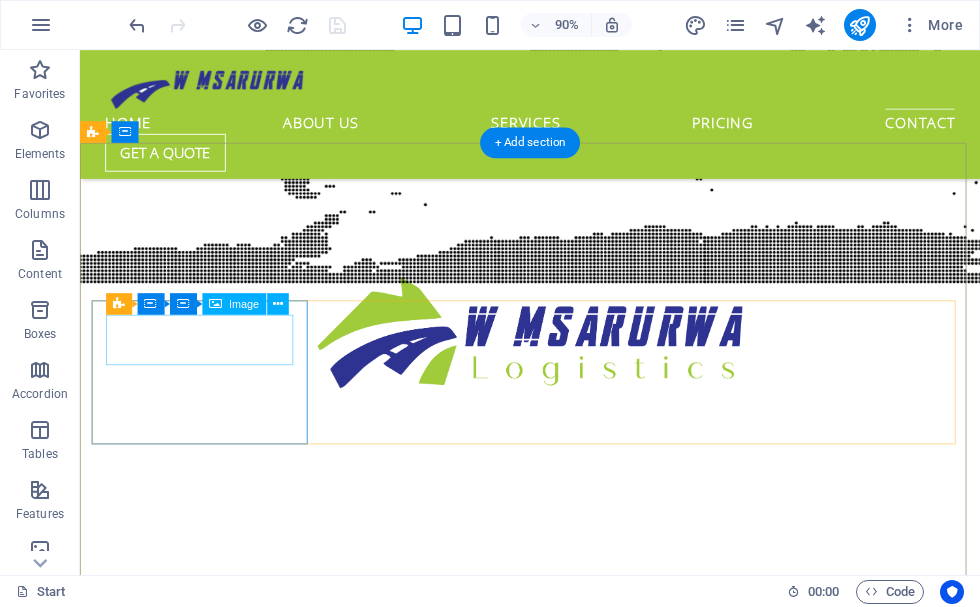 click at bounding box center (568, 8609) 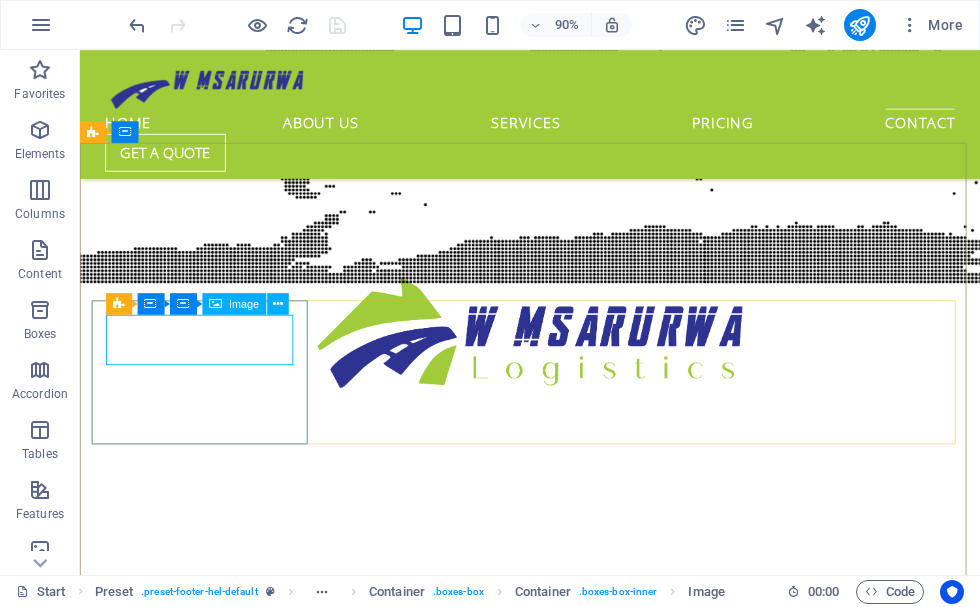 click on "Image" at bounding box center [244, 303] 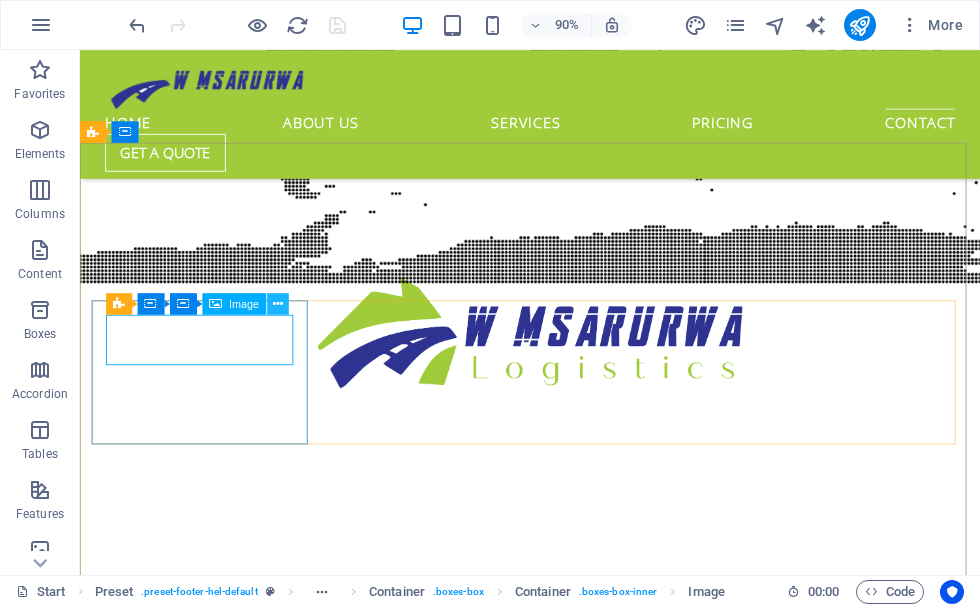 click at bounding box center (278, 303) 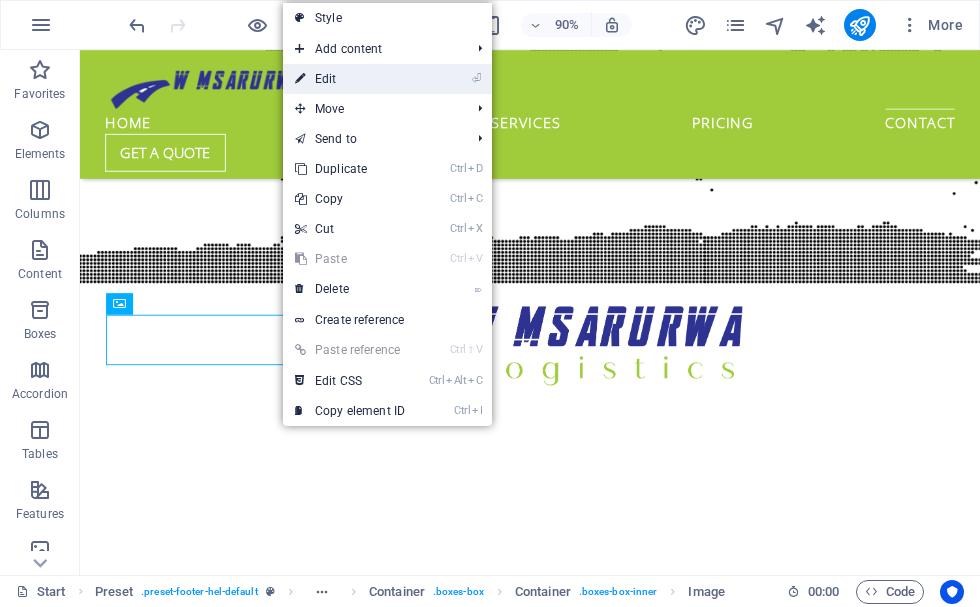 click on "⏎  Edit" at bounding box center [350, 79] 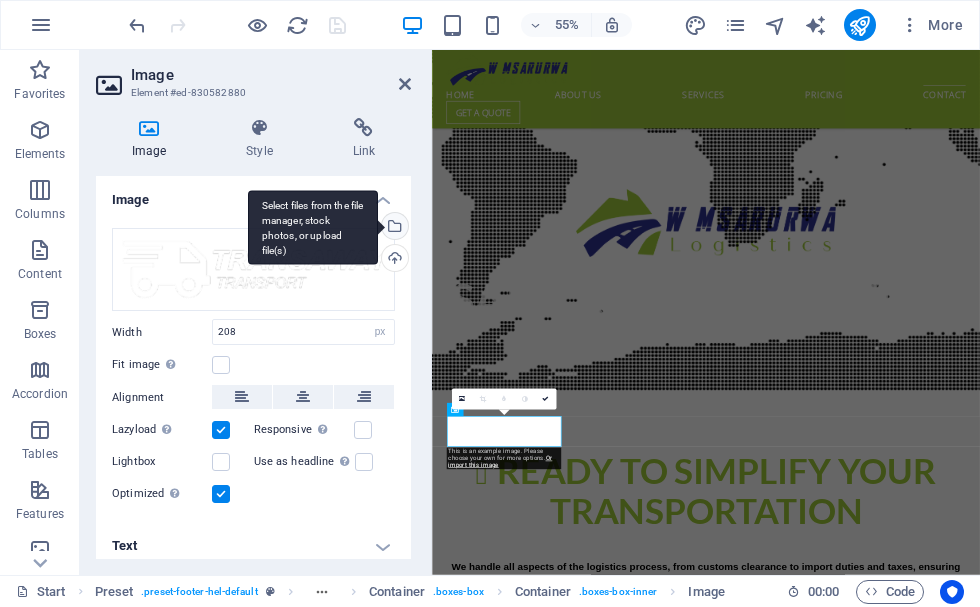 click on "Select files from the file manager, stock photos, or upload file(s)" at bounding box center (393, 228) 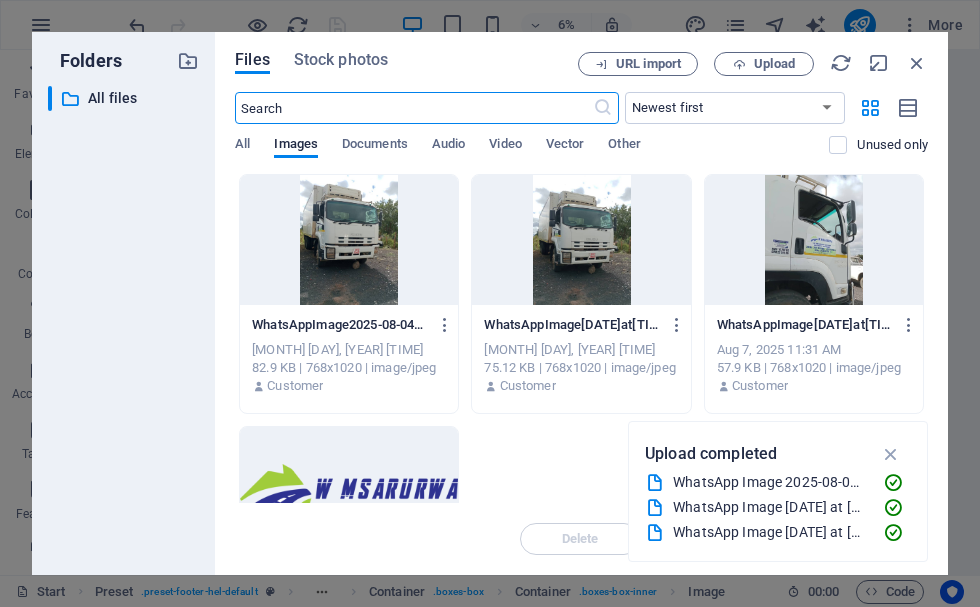scroll, scrollTop: 4900, scrollLeft: 0, axis: vertical 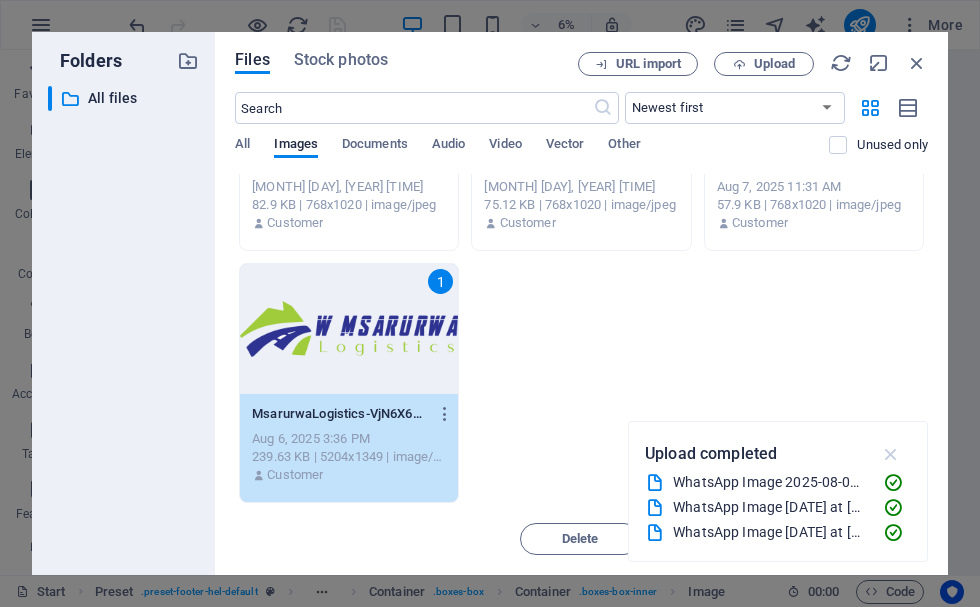 click at bounding box center [891, 454] 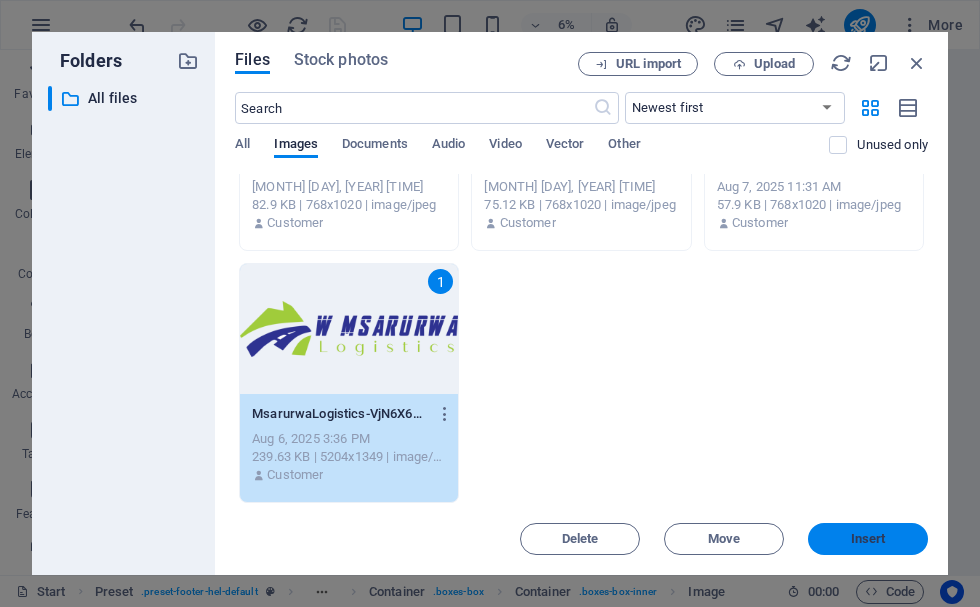 click on "Insert" at bounding box center (868, 539) 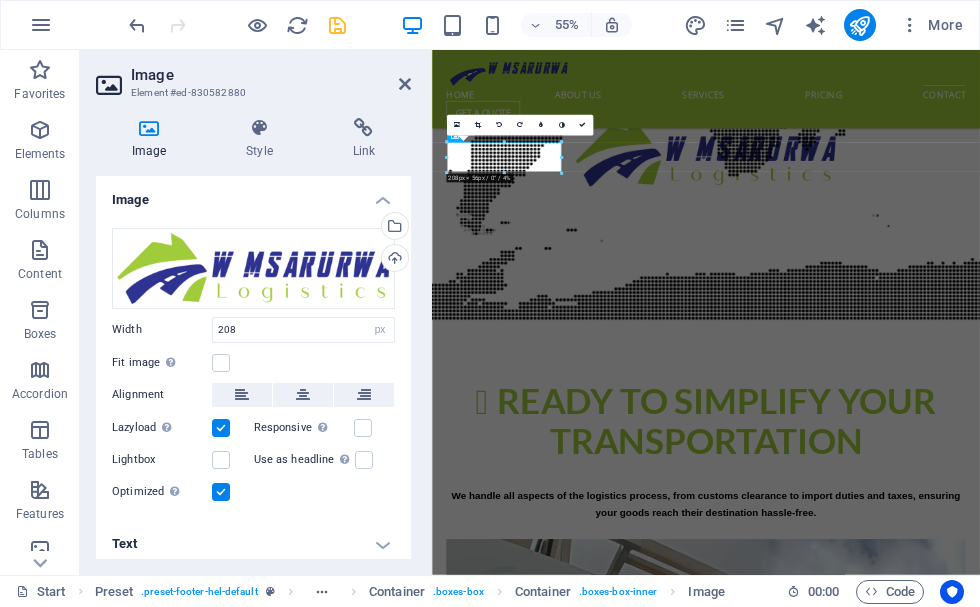 scroll, scrollTop: 4820, scrollLeft: 0, axis: vertical 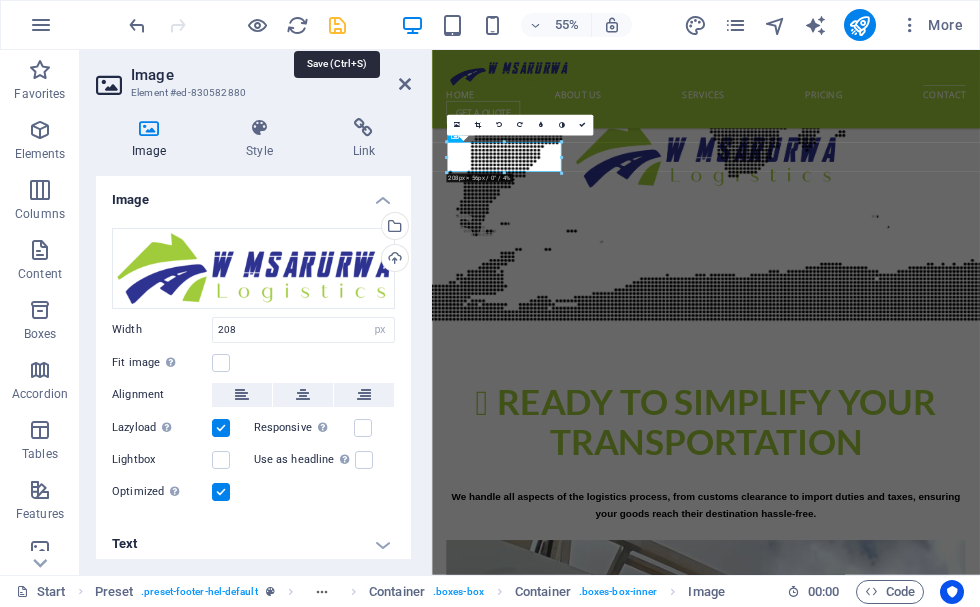click at bounding box center [337, 25] 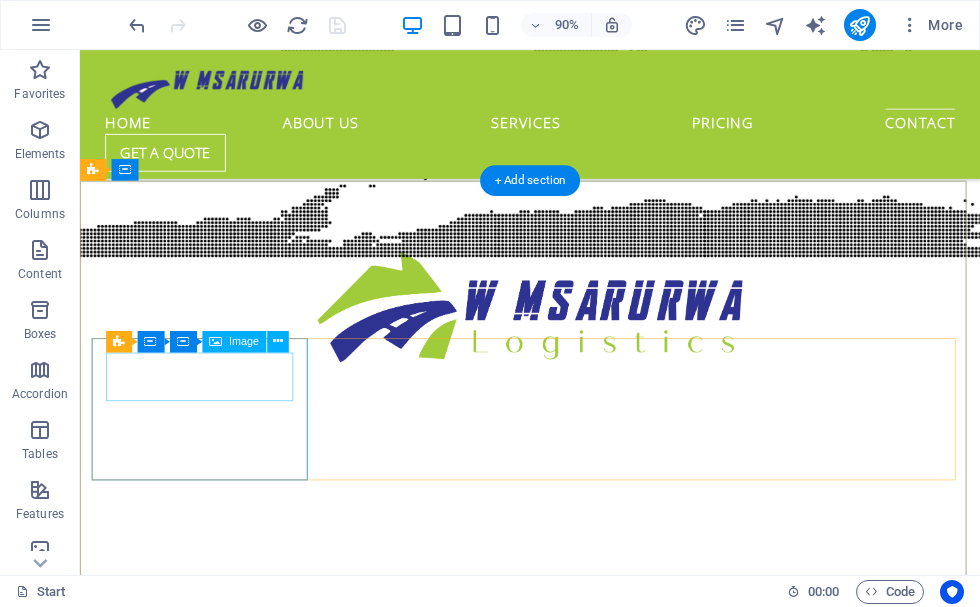 scroll, scrollTop: 4251, scrollLeft: 0, axis: vertical 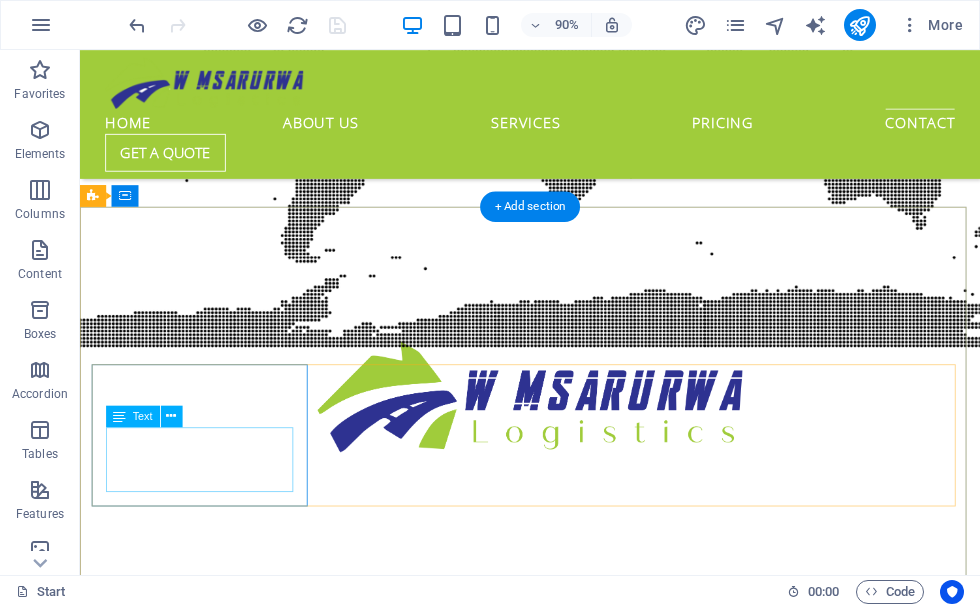 click on "Lorem ipsum dolor sit amet, consectetur adipisicing elit. Veritatis, dolorem!" at bounding box center (568, 8715) 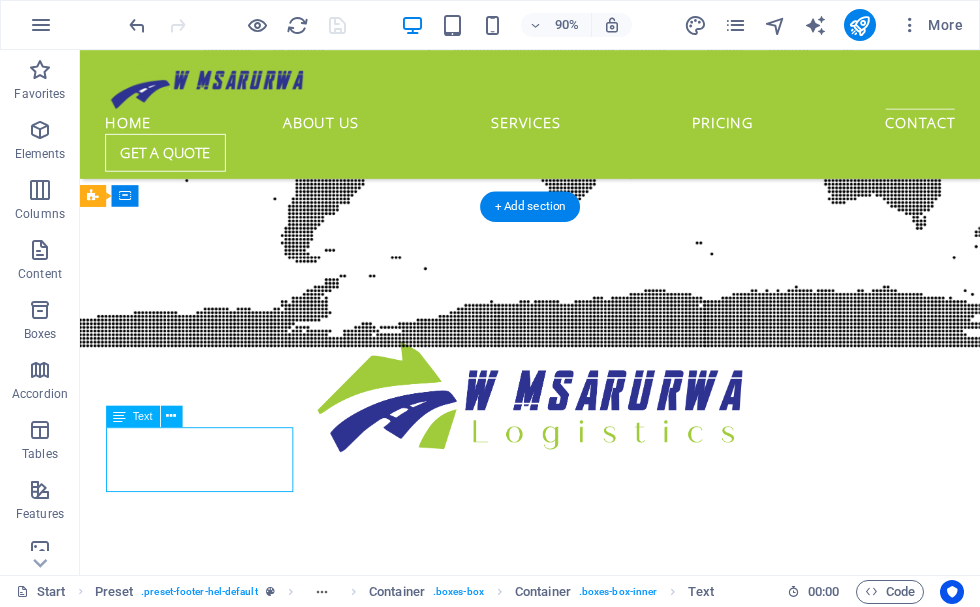 click on "Lorem ipsum dolor sit amet, consectetur adipisicing elit. Veritatis, dolorem!" at bounding box center [568, 8715] 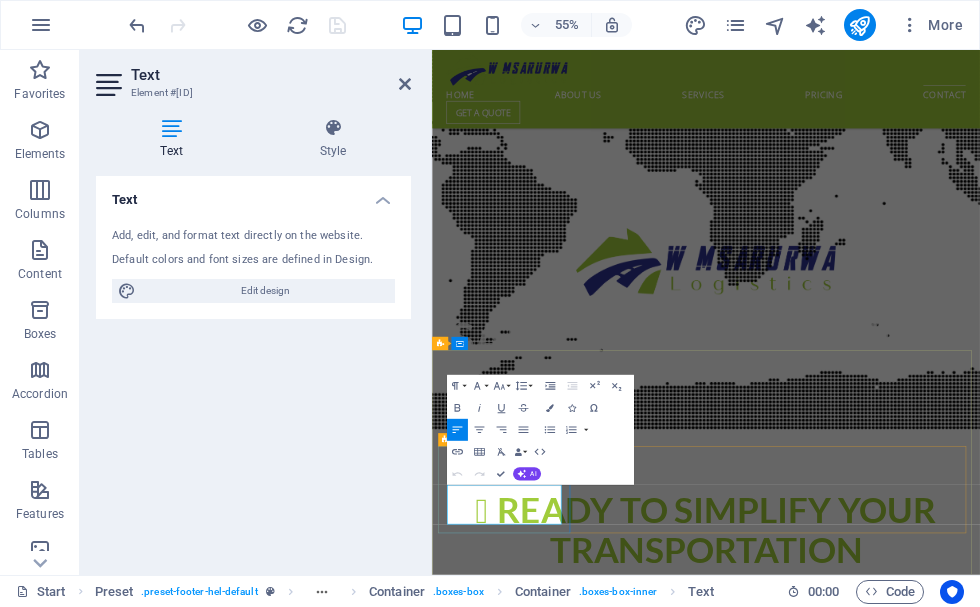 drag, startPoint x: 461, startPoint y: 857, endPoint x: 641, endPoint y: 906, distance: 186.55026 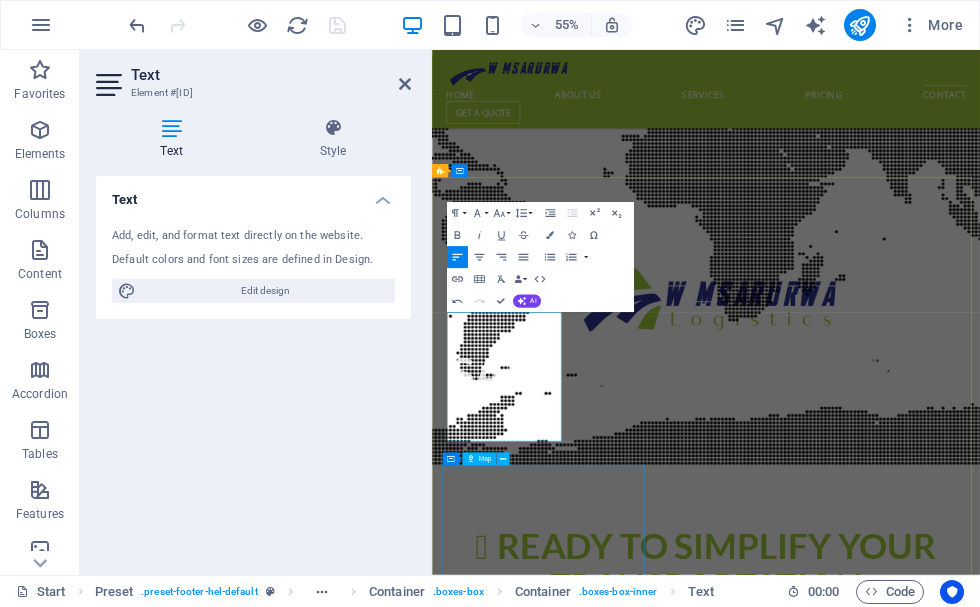 scroll, scrollTop: 4571, scrollLeft: 0, axis: vertical 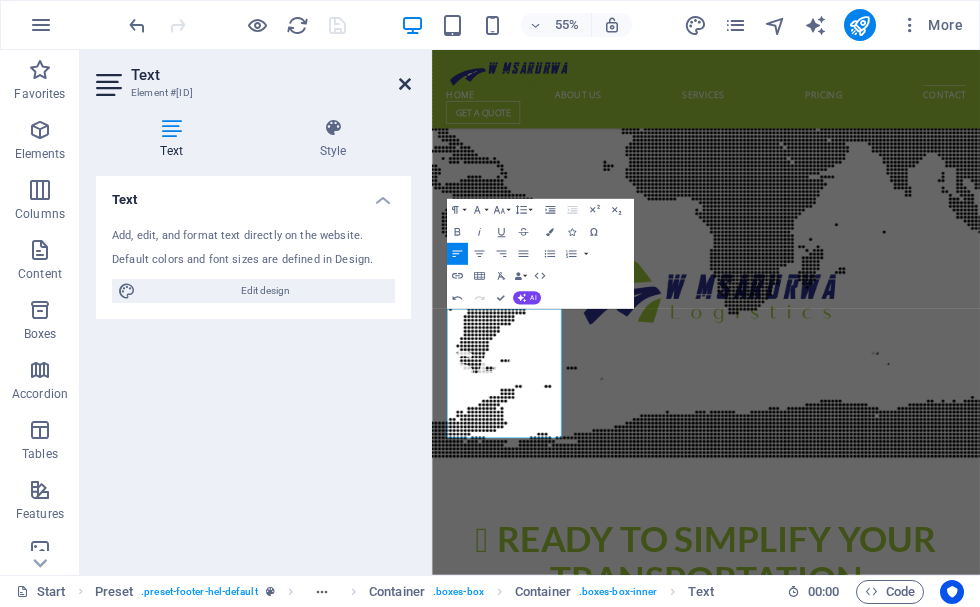 click at bounding box center [405, 84] 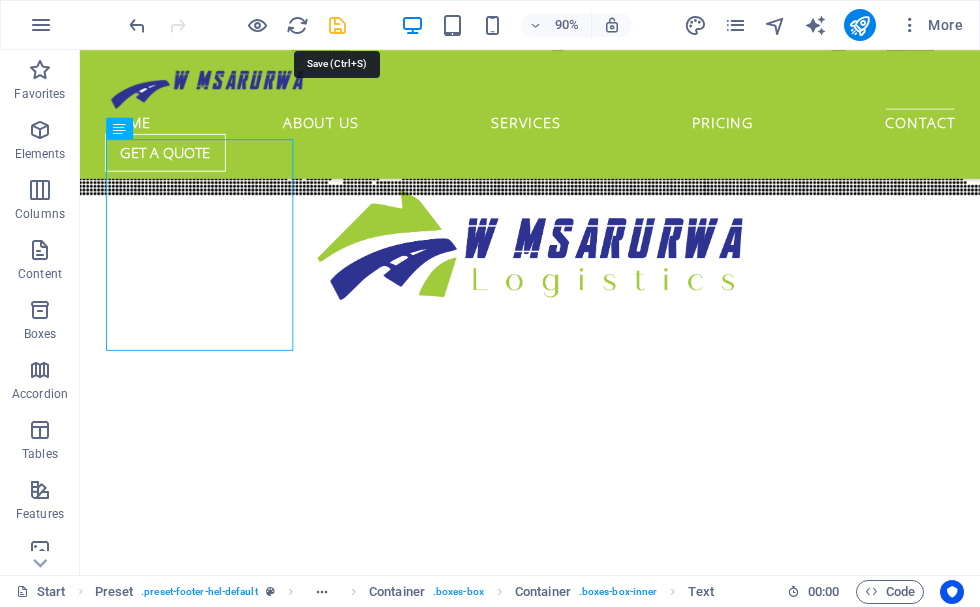 click at bounding box center [337, 25] 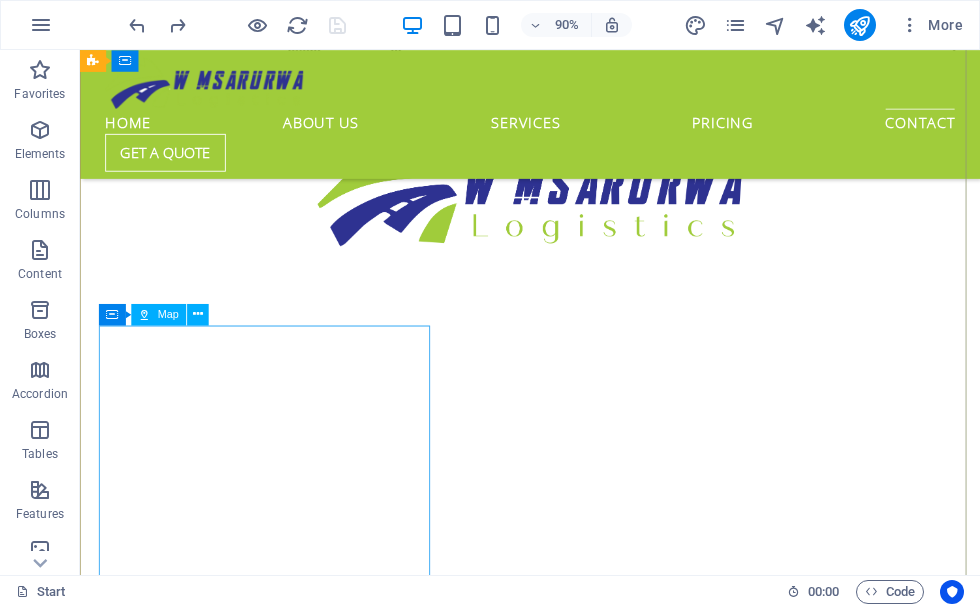 scroll, scrollTop: 4371, scrollLeft: 0, axis: vertical 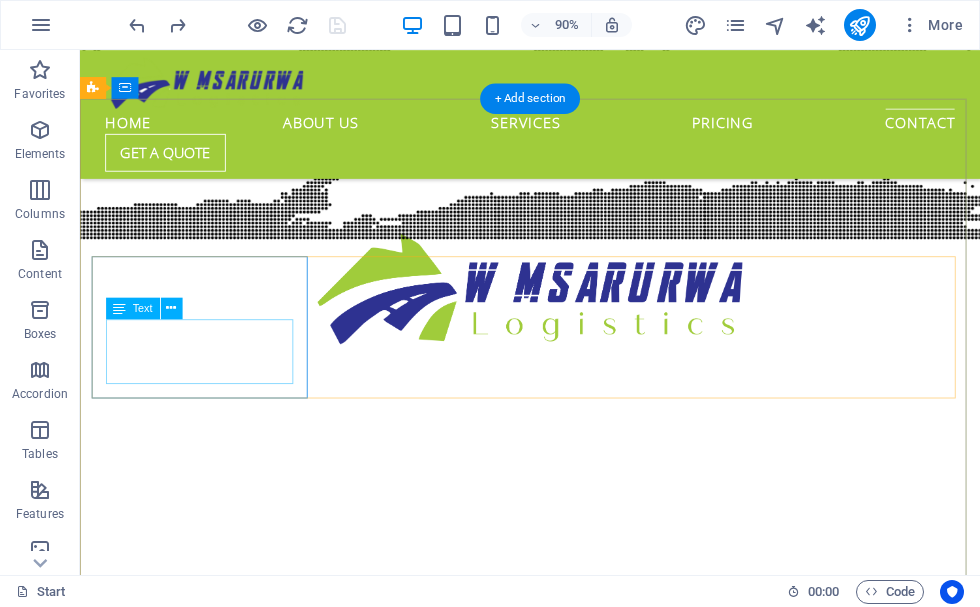 click on "Lorem ipsum dolor sit amet, consectetur adipisicing elit. Veritatis, dolorem!" at bounding box center (568, 8595) 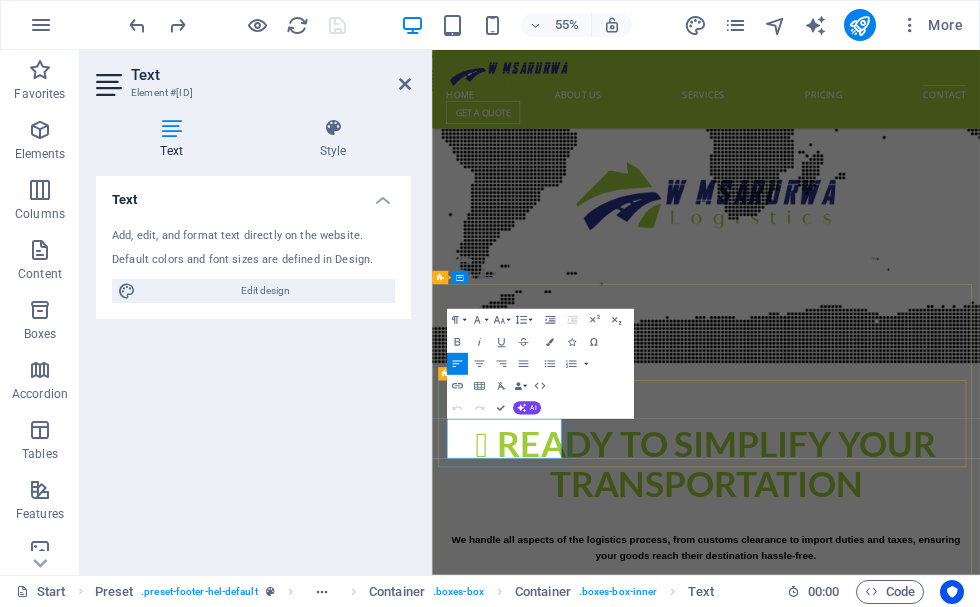 drag, startPoint x: 590, startPoint y: 780, endPoint x: 444, endPoint y: 735, distance: 152.77762 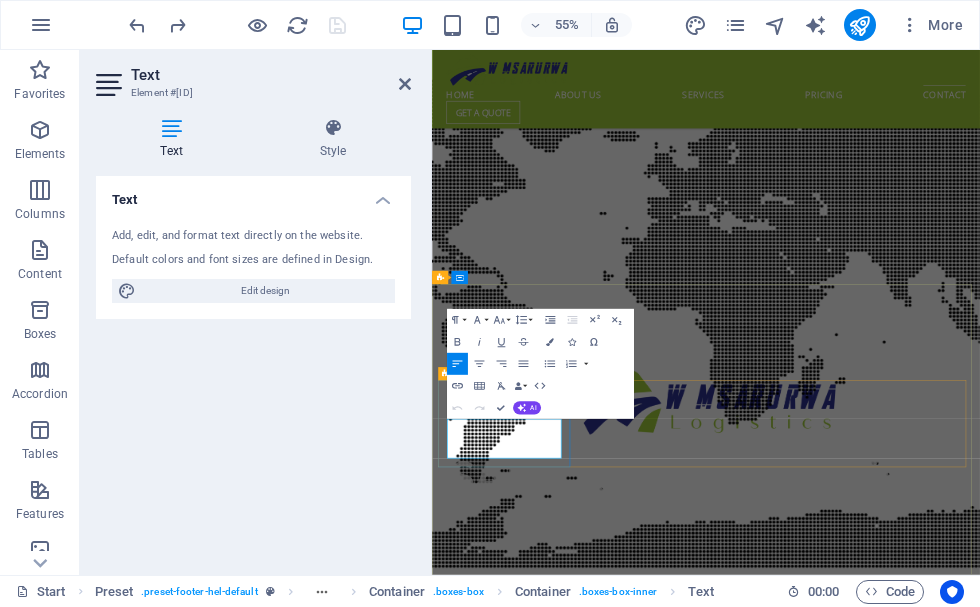 type 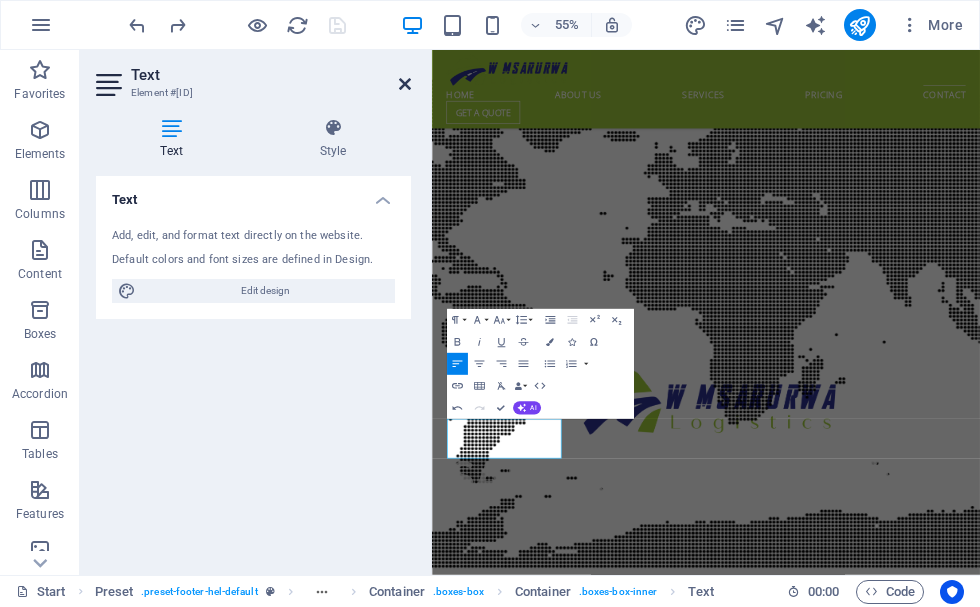 click at bounding box center (405, 84) 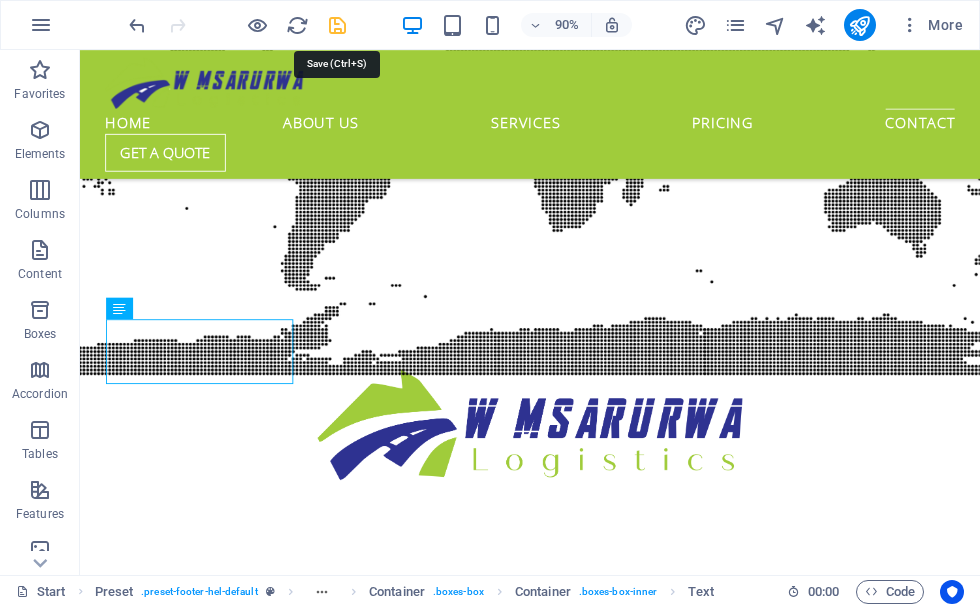 click at bounding box center (337, 25) 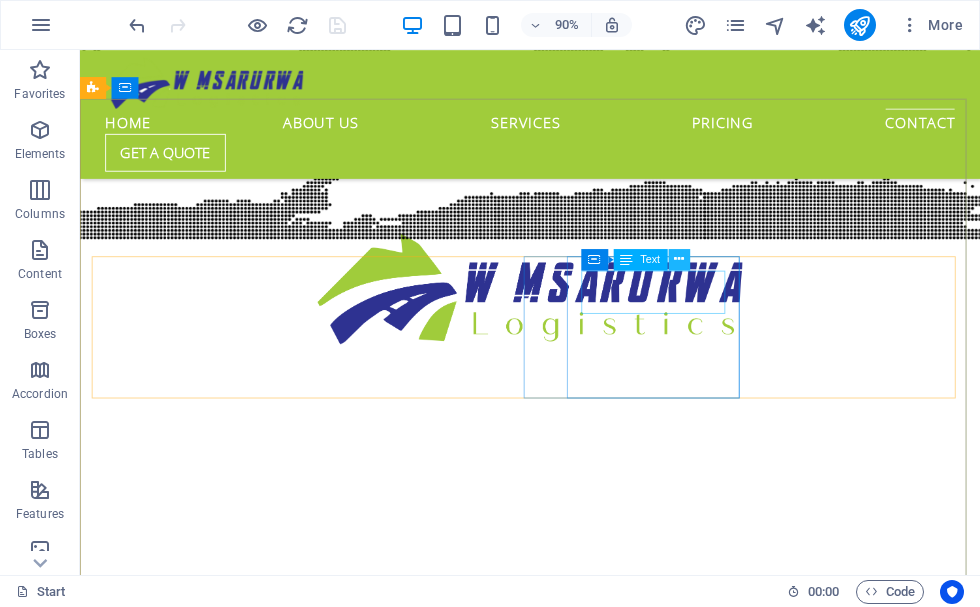 click at bounding box center [679, 259] 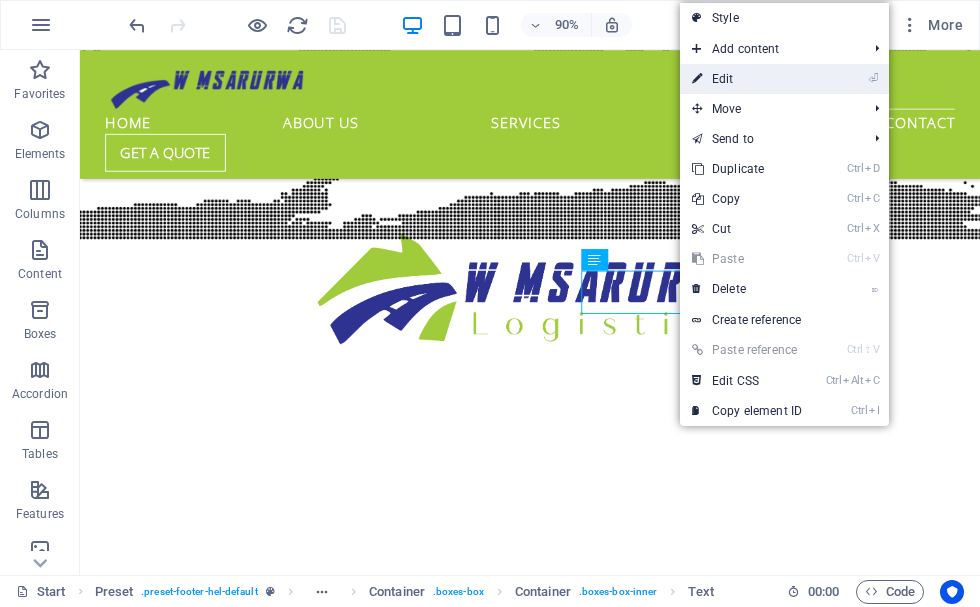 click on "⏎  Edit" at bounding box center [747, 79] 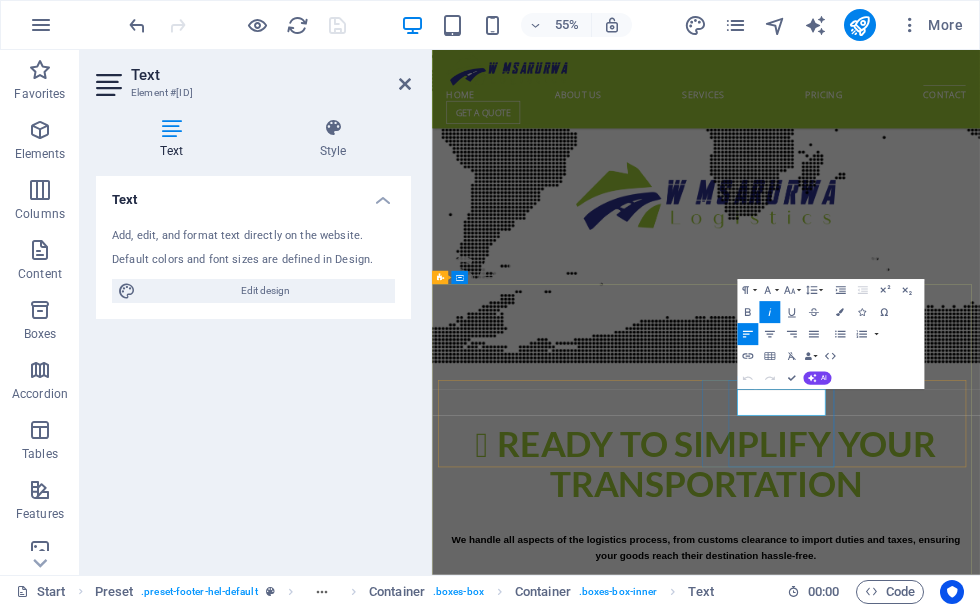 click on "[PHONE]" at bounding box center [920, 8851] 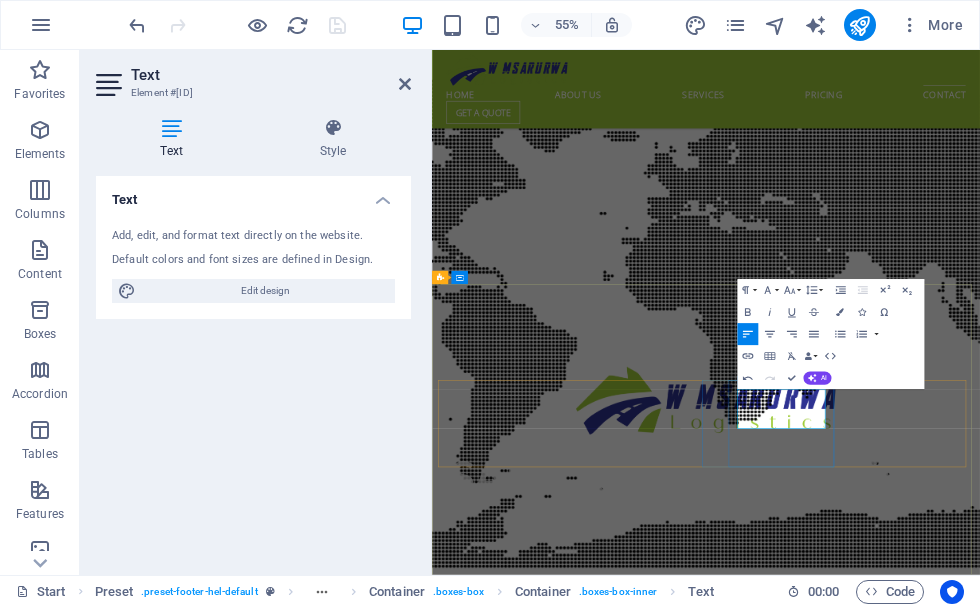 type 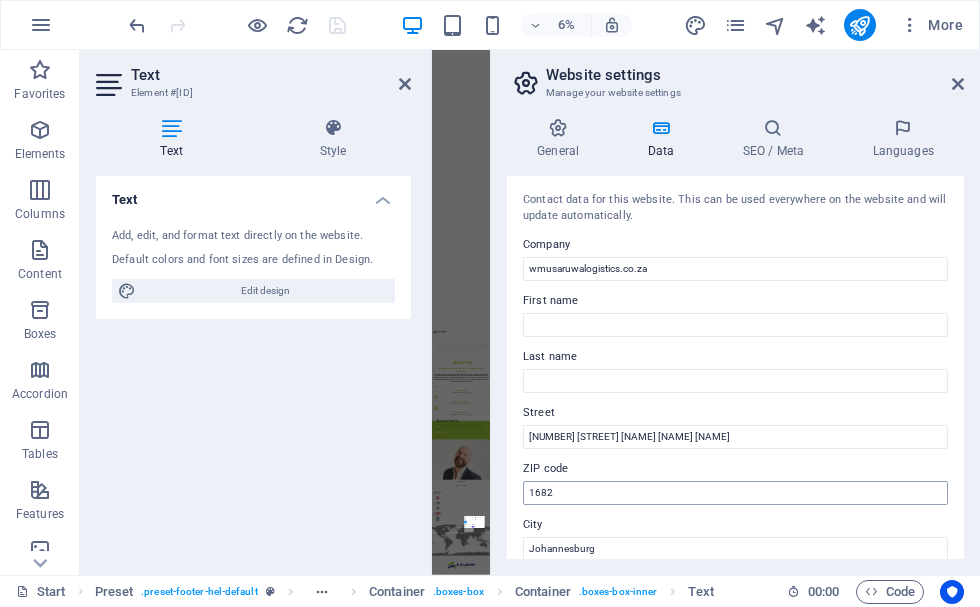 scroll, scrollTop: 4898, scrollLeft: 0, axis: vertical 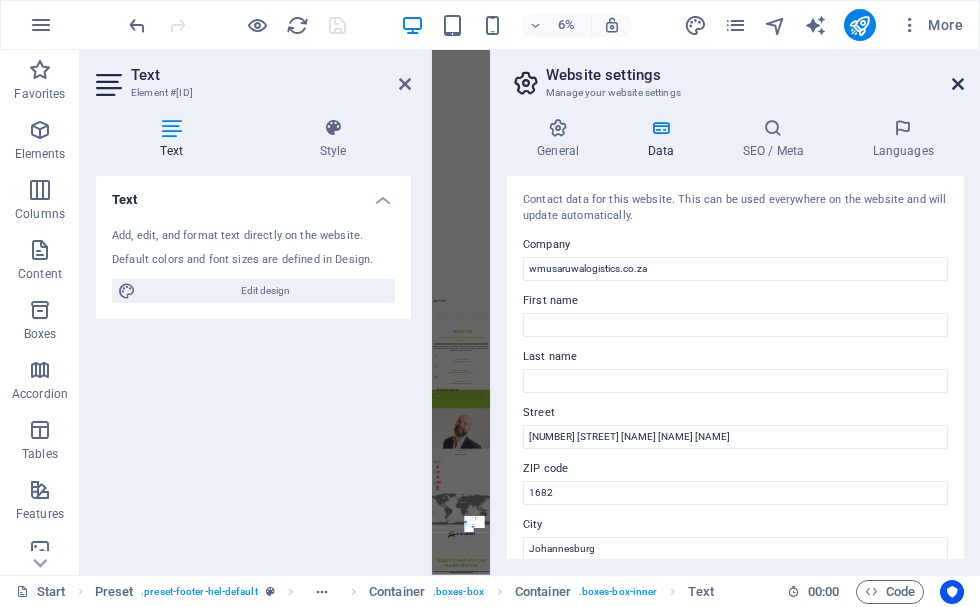 click at bounding box center [958, 84] 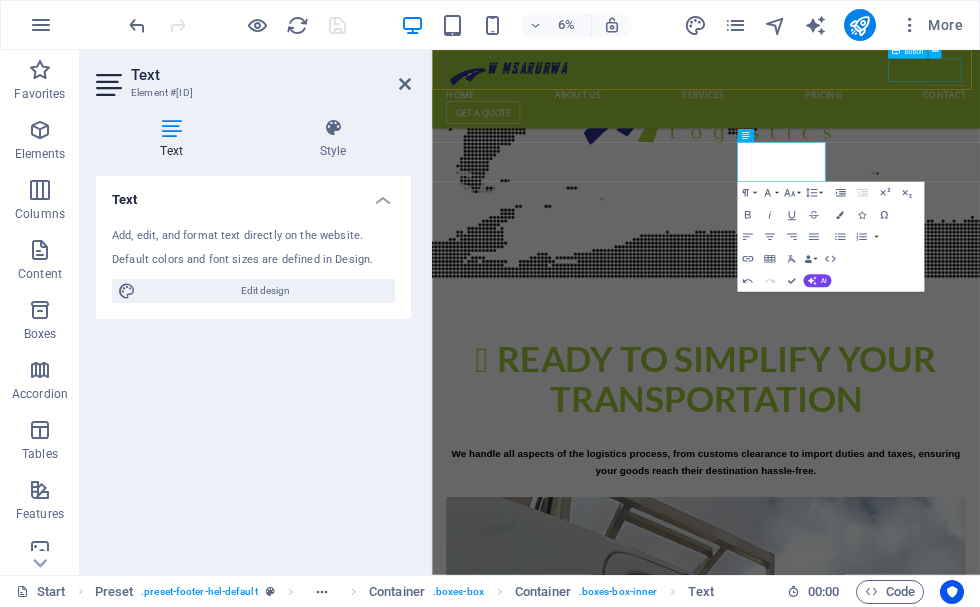 scroll, scrollTop: 4820, scrollLeft: 0, axis: vertical 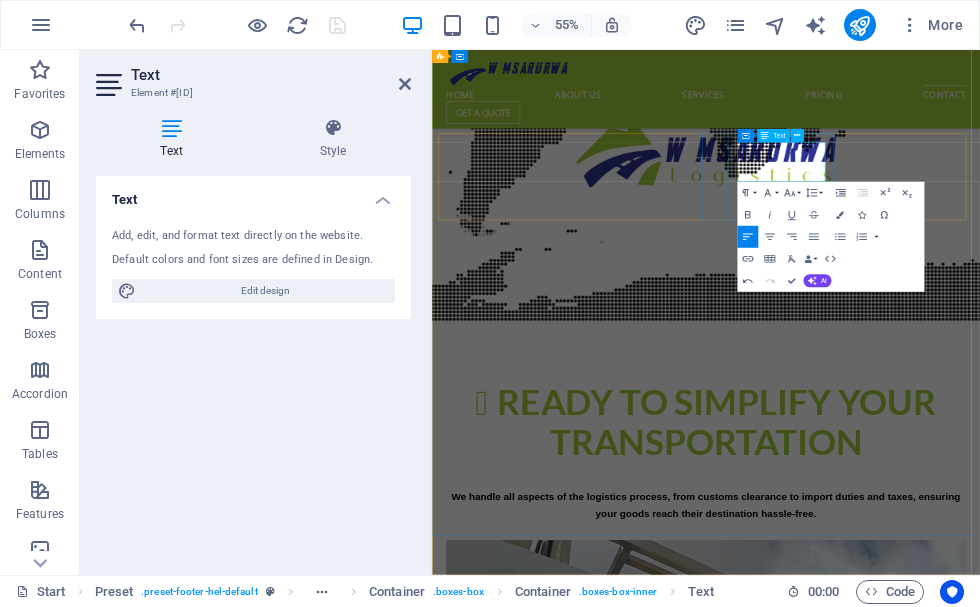 drag, startPoint x: 1108, startPoint y: 269, endPoint x: 1082, endPoint y: 275, distance: 26.683329 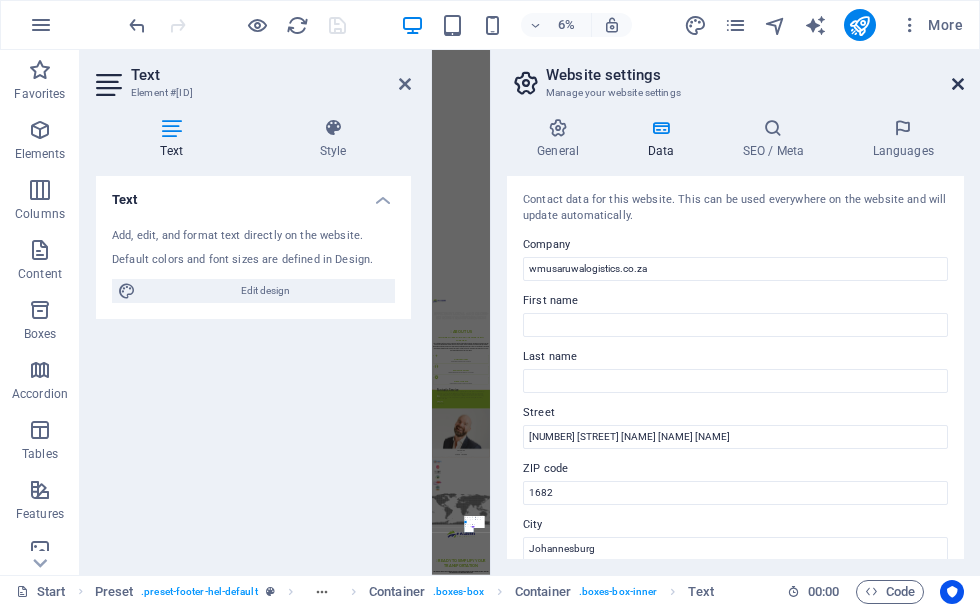 click at bounding box center (958, 84) 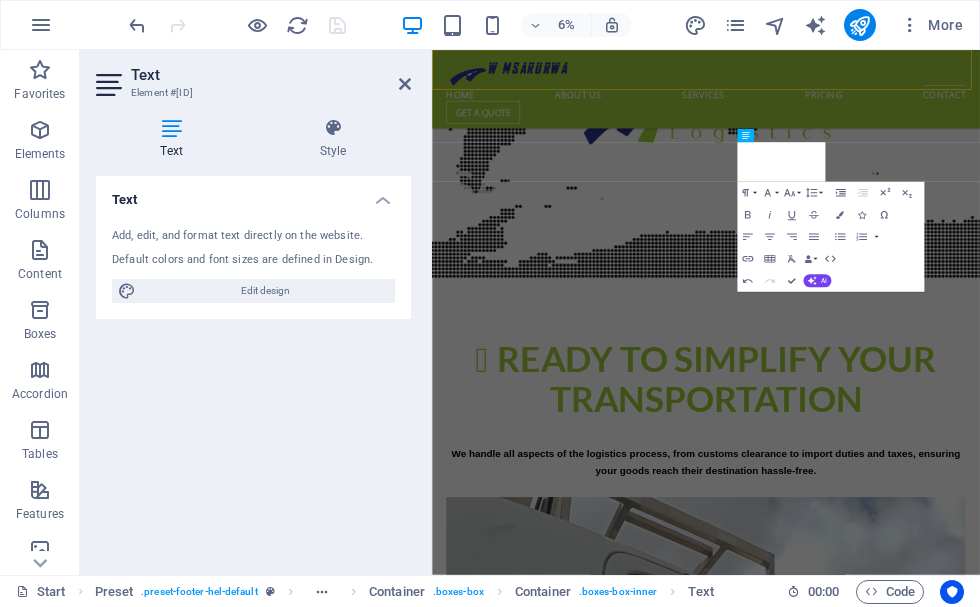 scroll, scrollTop: 4820, scrollLeft: 0, axis: vertical 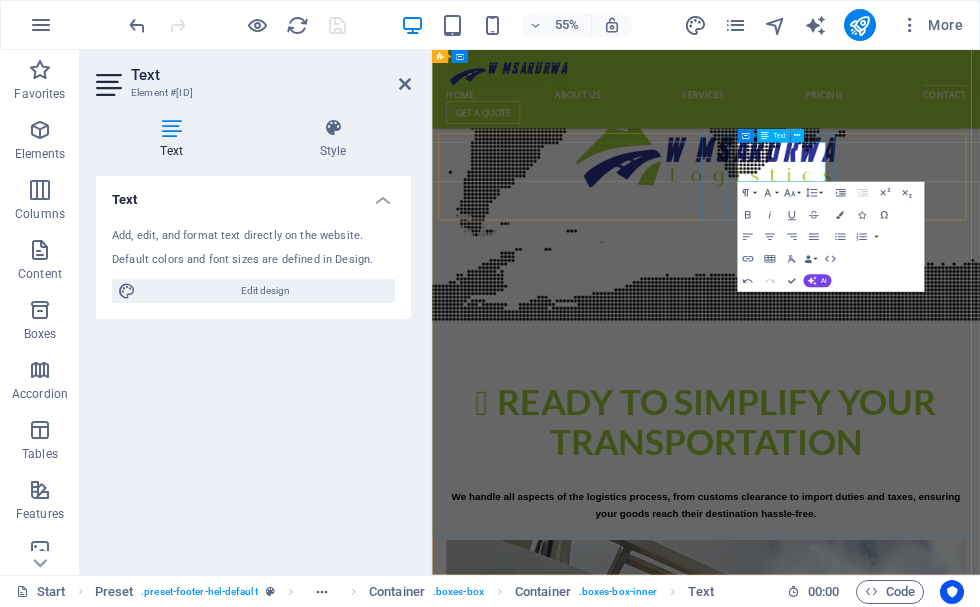 click on "+27 0640672251" at bounding box center [488, 8798] 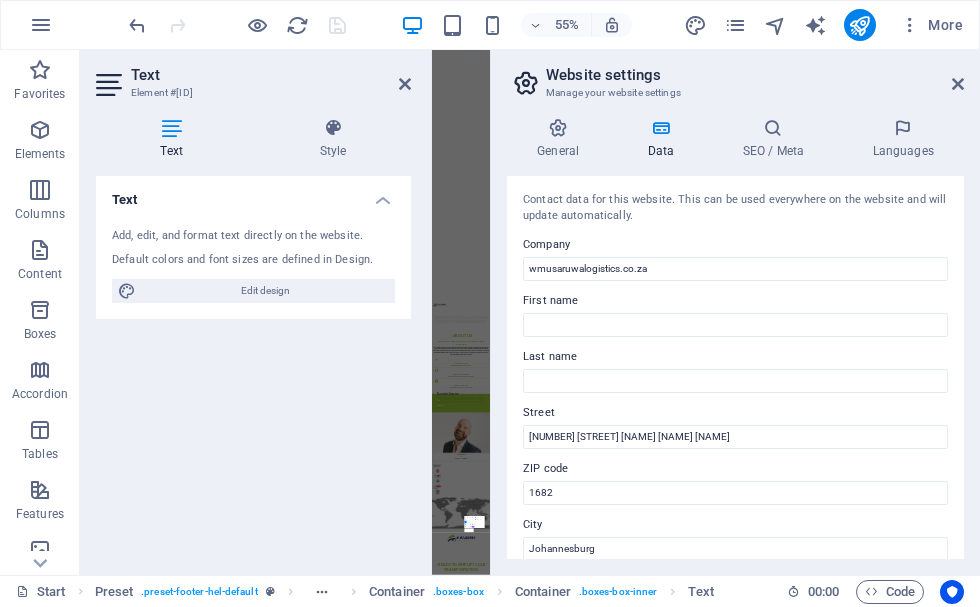 scroll, scrollTop: 4898, scrollLeft: 0, axis: vertical 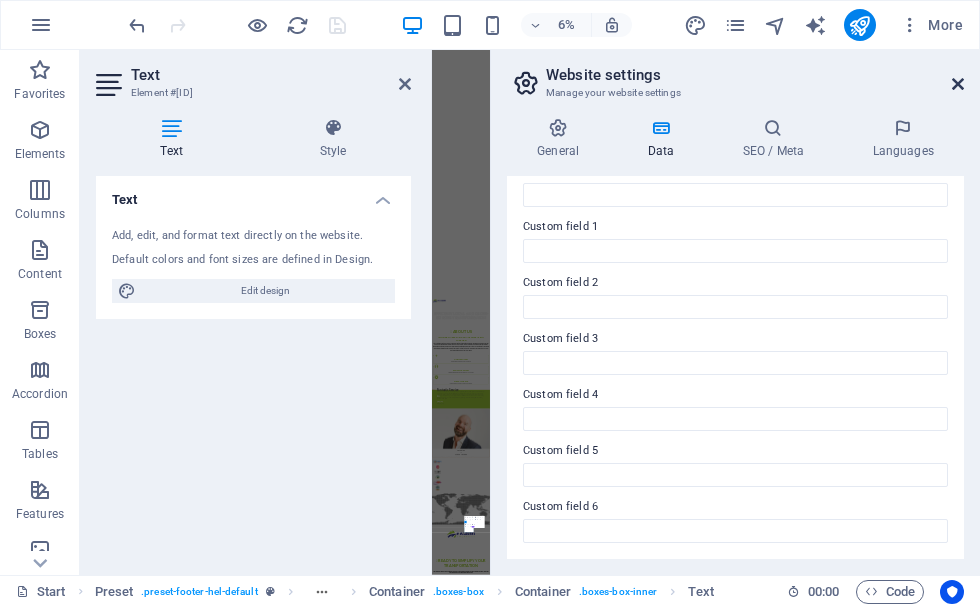 click at bounding box center [958, 84] 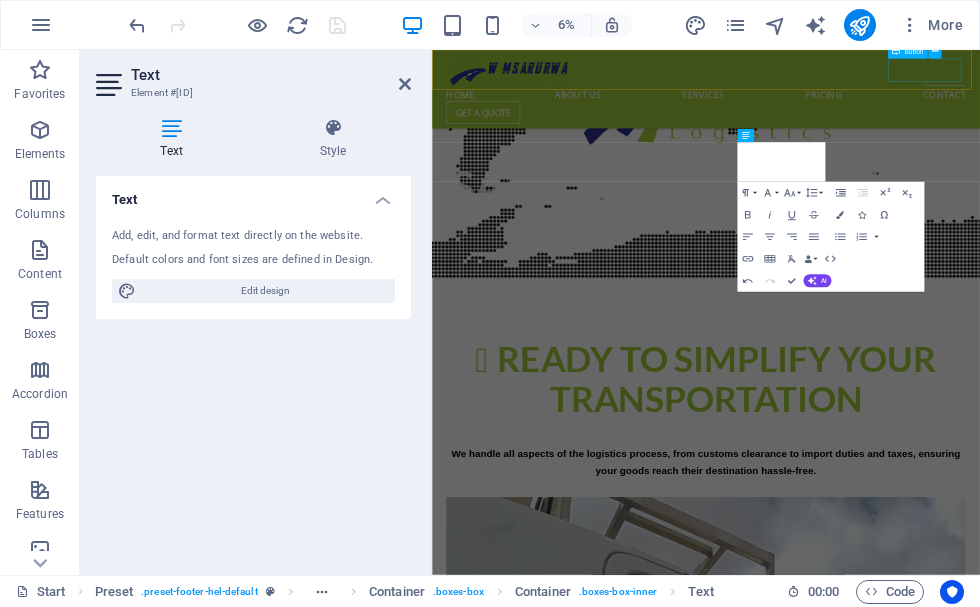 scroll, scrollTop: 4820, scrollLeft: 0, axis: vertical 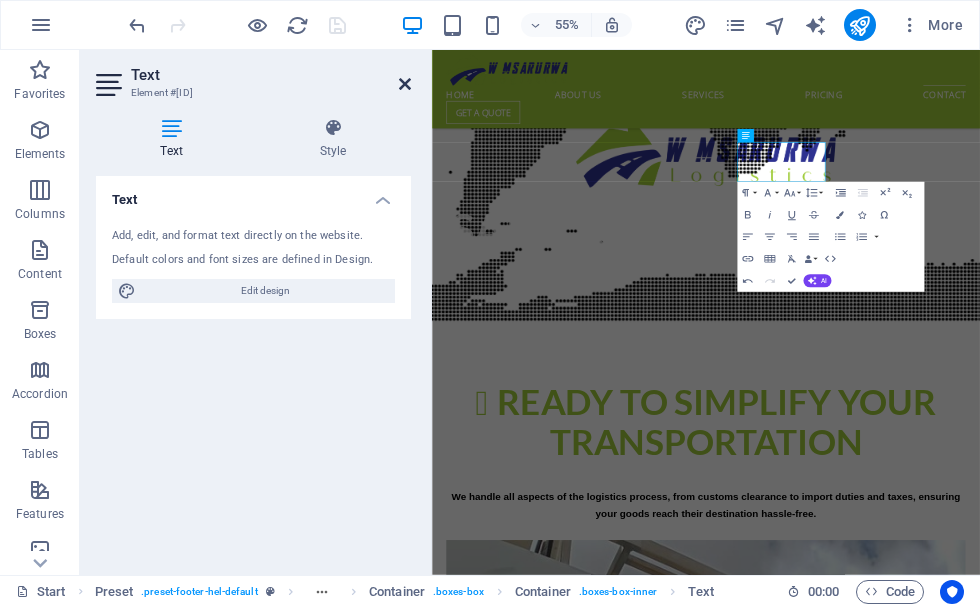 drag, startPoint x: 402, startPoint y: 79, endPoint x: 357, endPoint y: 33, distance: 64.3506 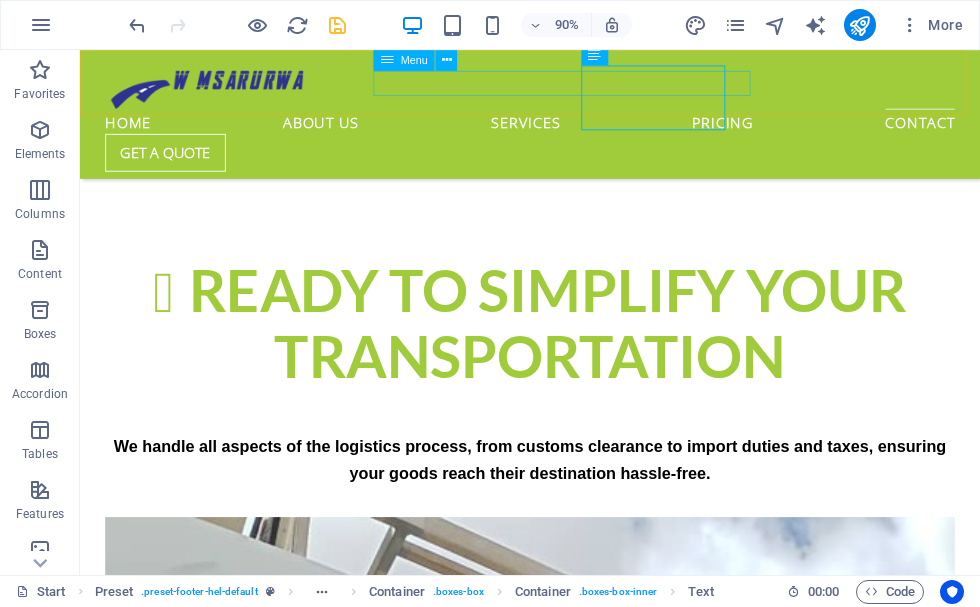 scroll, scrollTop: 4599, scrollLeft: 0, axis: vertical 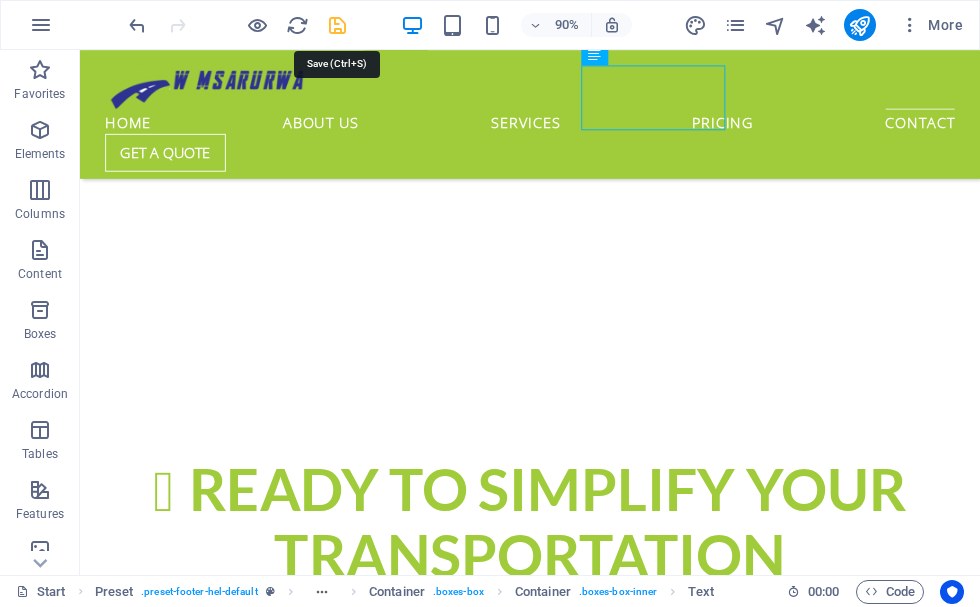 click at bounding box center [337, 25] 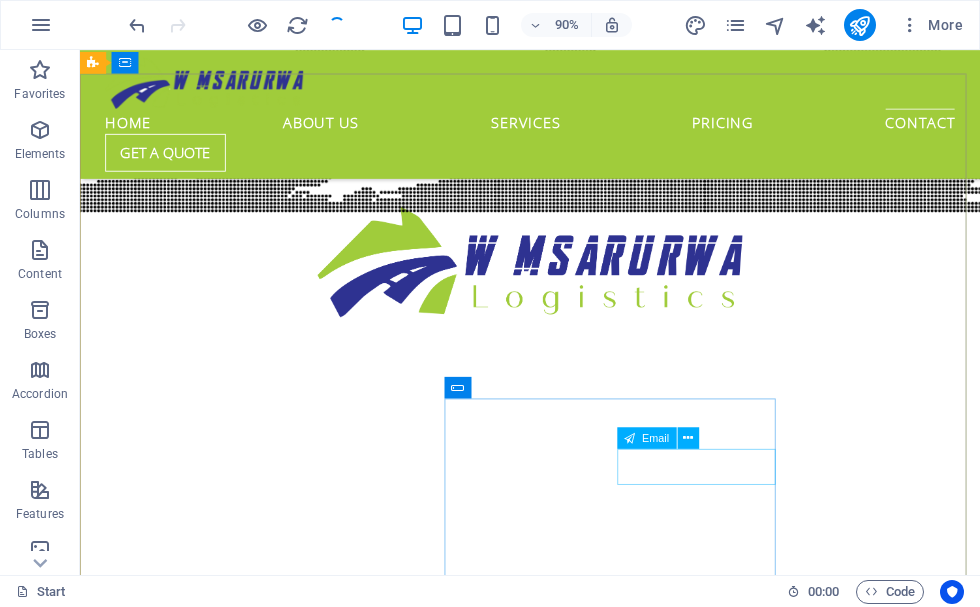 scroll, scrollTop: 4399, scrollLeft: 0, axis: vertical 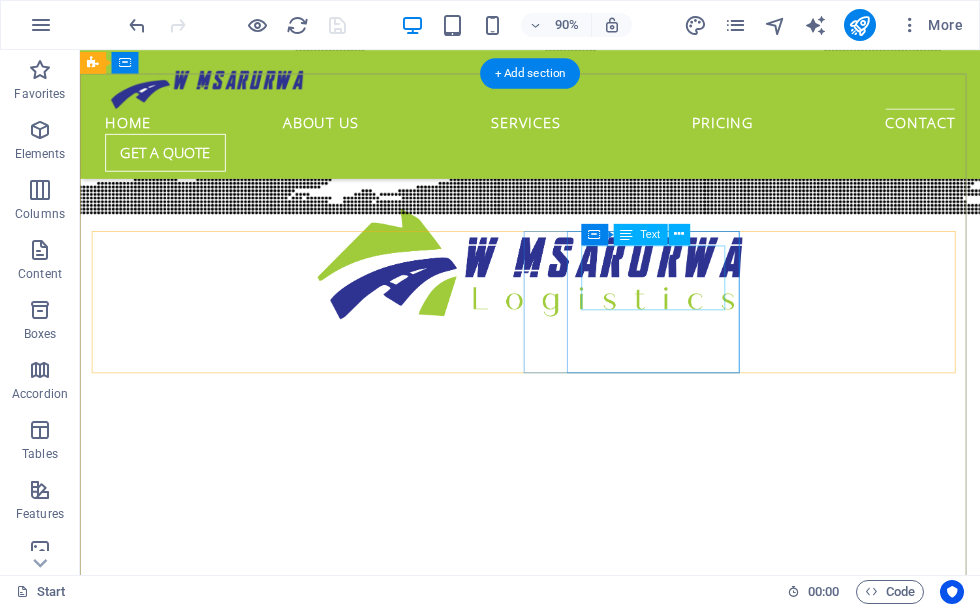 click on "Phone: +27 64 101 7221 +27 0640672251" at bounding box center [568, 8823] 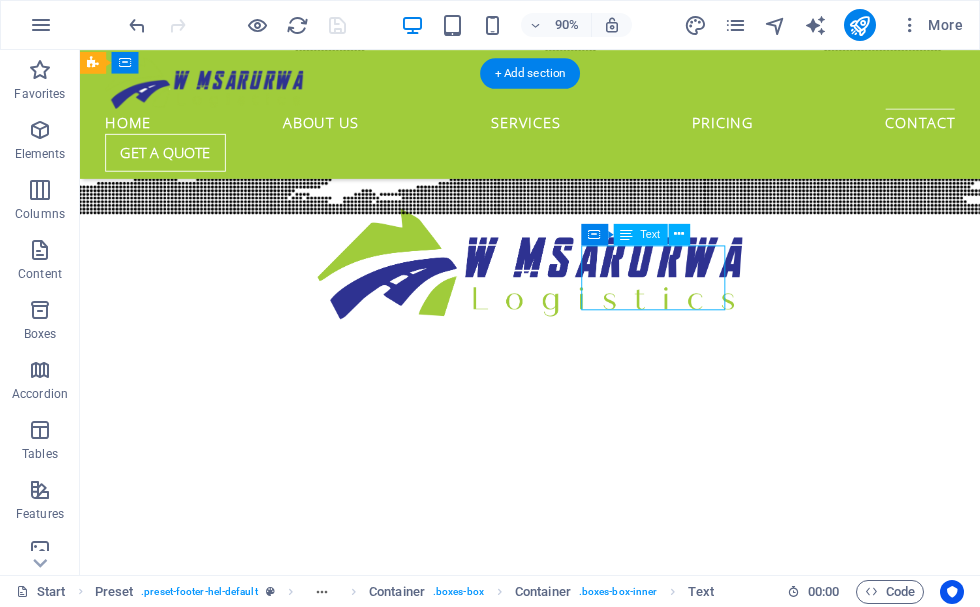 click on "Phone: +27 64 101 7221 +27 0640672251" at bounding box center (568, 8823) 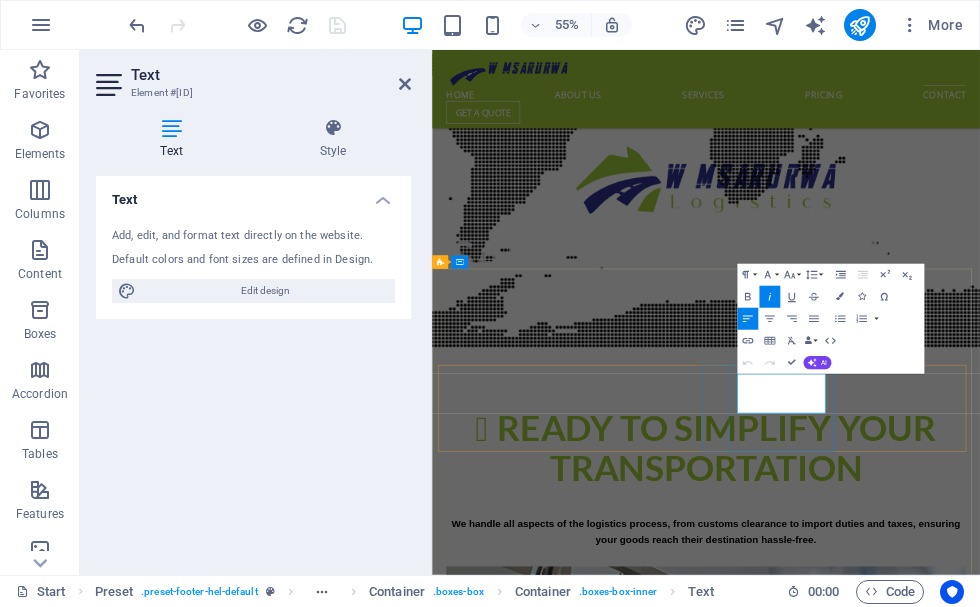 click on "+27 0640672251" at bounding box center [920, 8847] 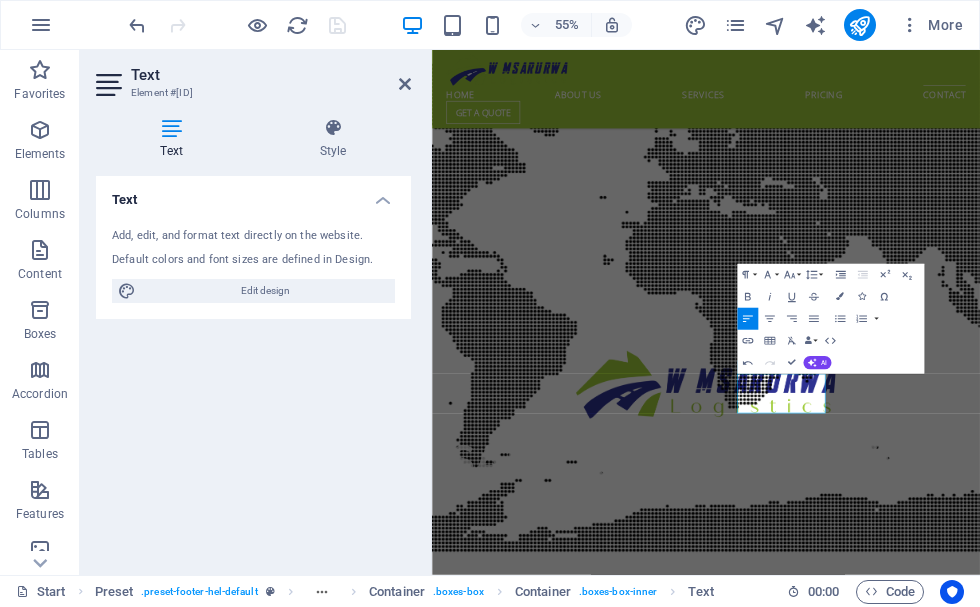 type 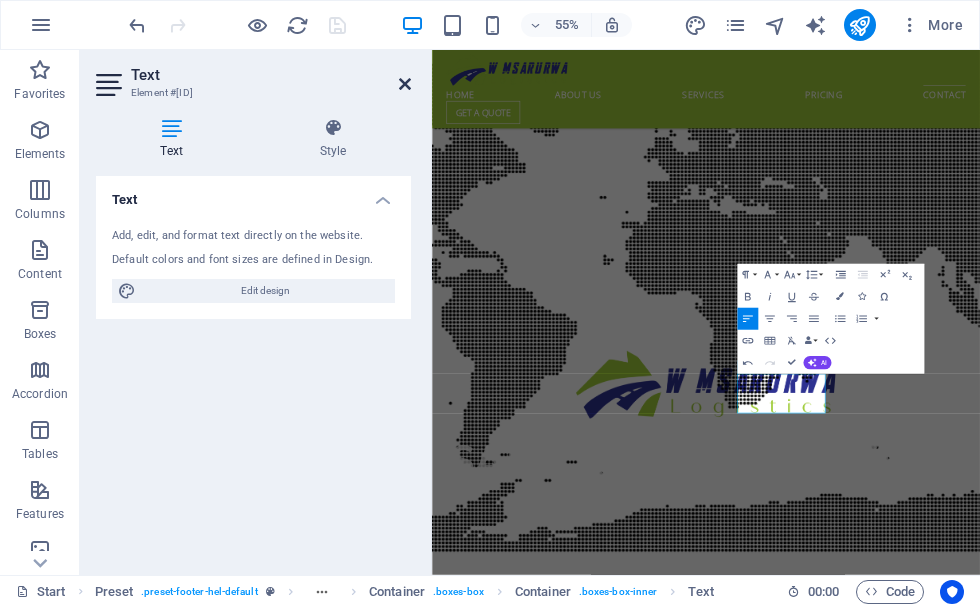drag, startPoint x: 401, startPoint y: 82, endPoint x: 356, endPoint y: 37, distance: 63.63961 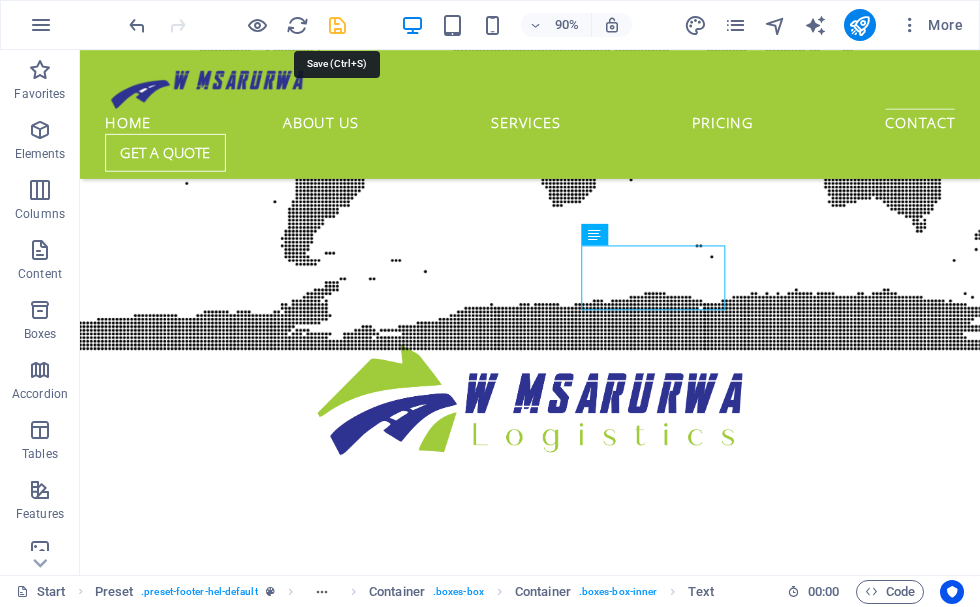 click at bounding box center [337, 25] 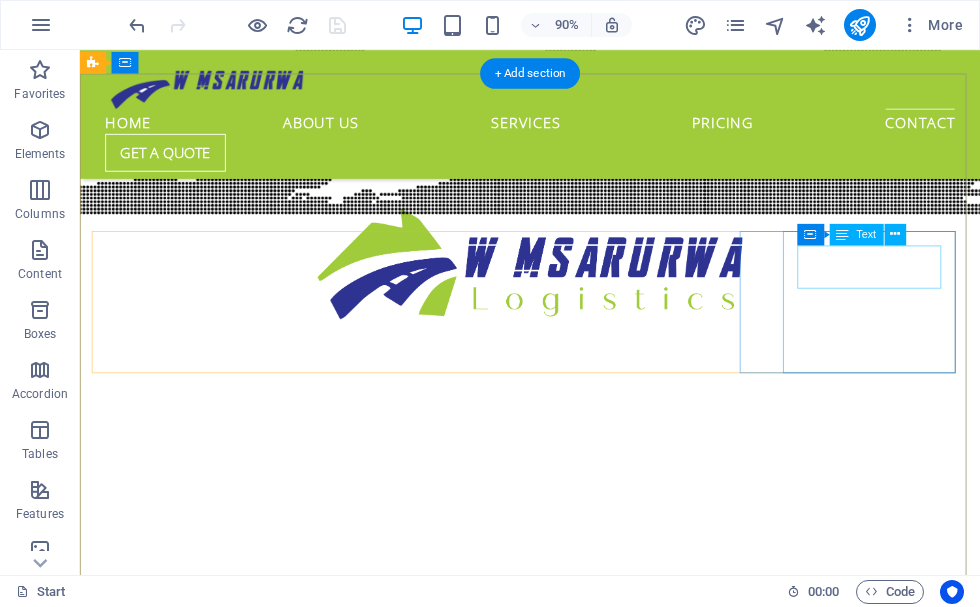 click on "Opening Hours: Mo – Fr: 8am – 5pm" at bounding box center [568, 8963] 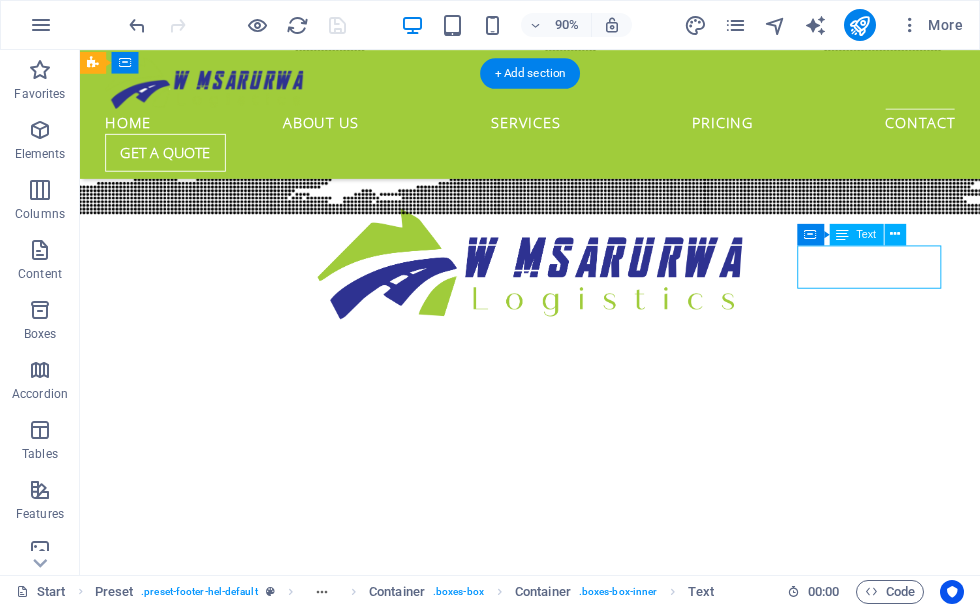 click on "Opening Hours: Mo – Fr: 8am – 5pm" at bounding box center (568, 8963) 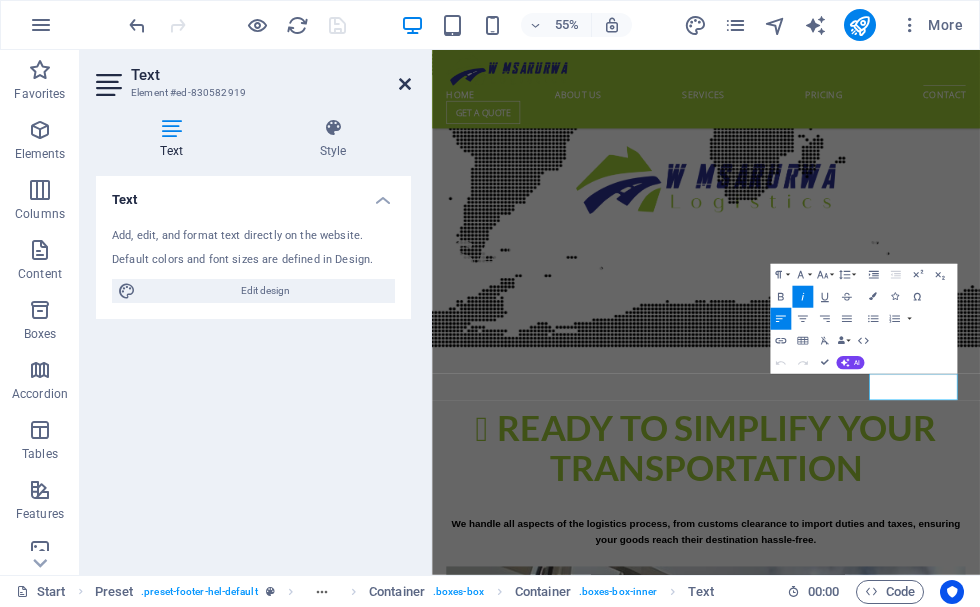 click at bounding box center (405, 84) 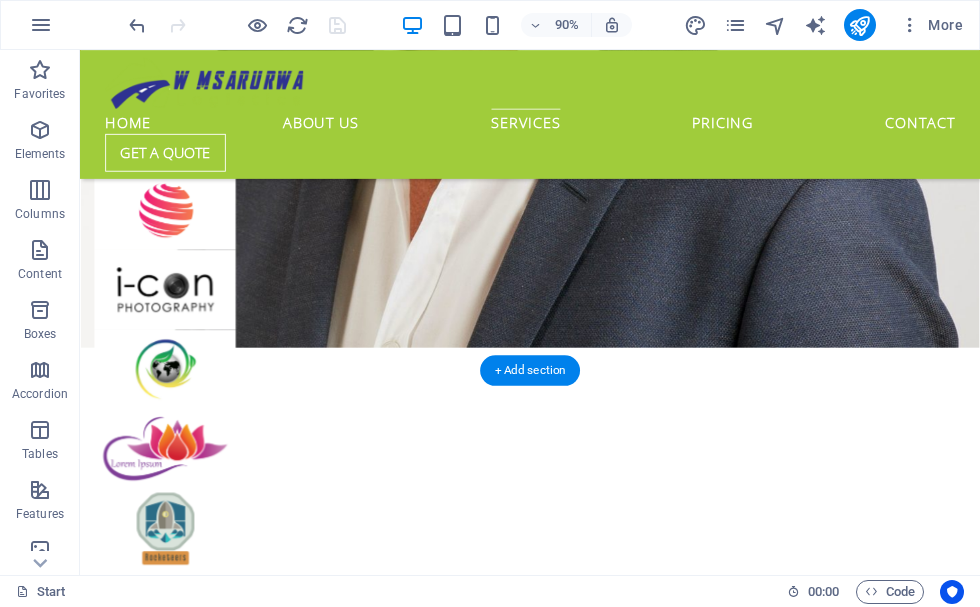 scroll, scrollTop: 3320, scrollLeft: 0, axis: vertical 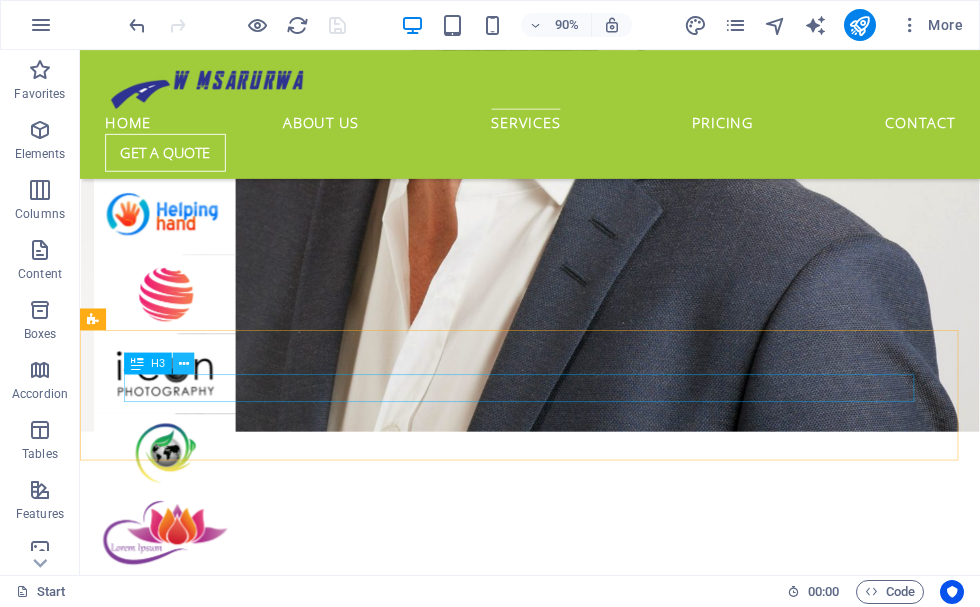 click at bounding box center (184, 363) 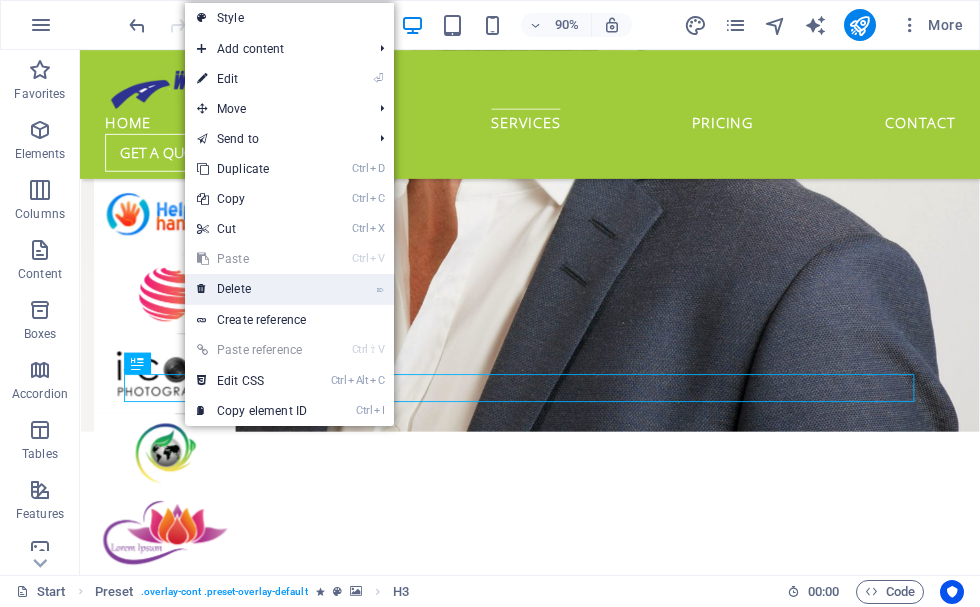 click on "⌦  Delete" at bounding box center [252, 289] 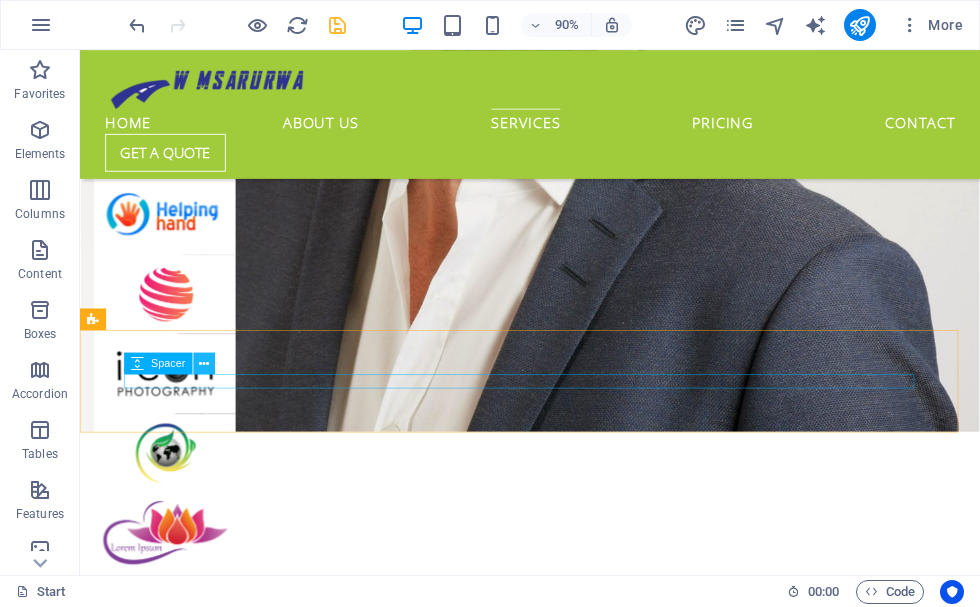click at bounding box center (204, 363) 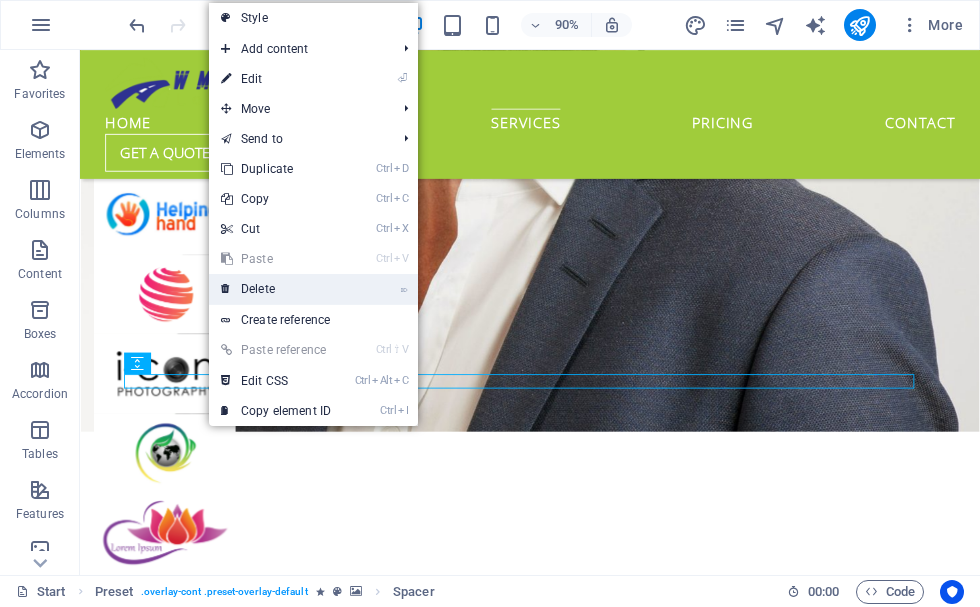 click on "⌦  Delete" at bounding box center [276, 289] 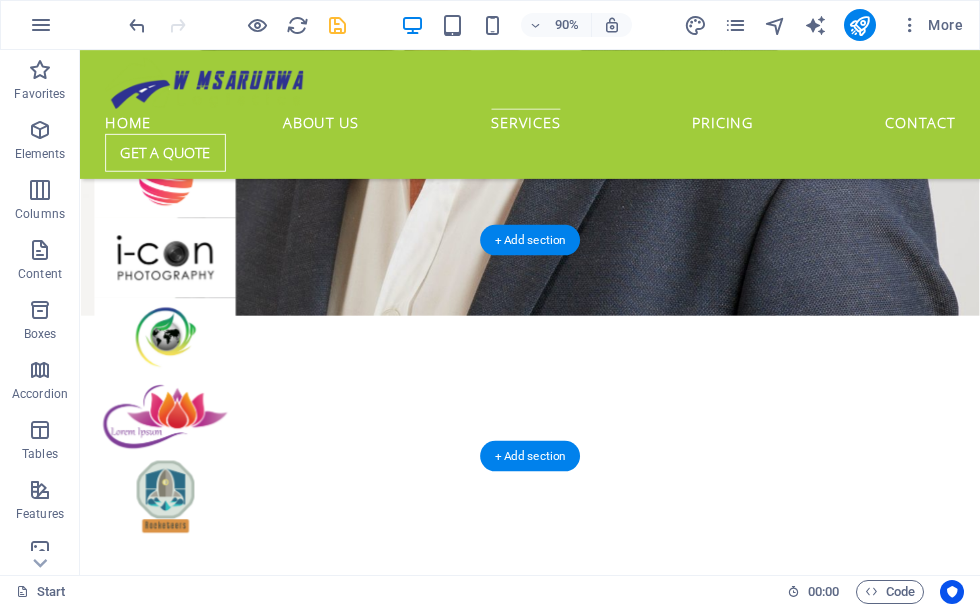 scroll, scrollTop: 3420, scrollLeft: 0, axis: vertical 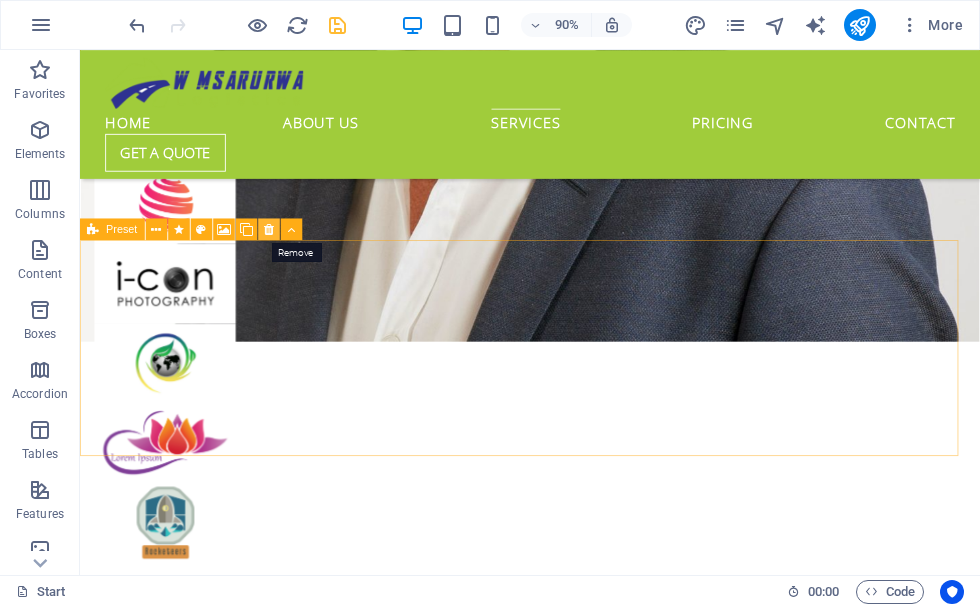 click at bounding box center (269, 230) 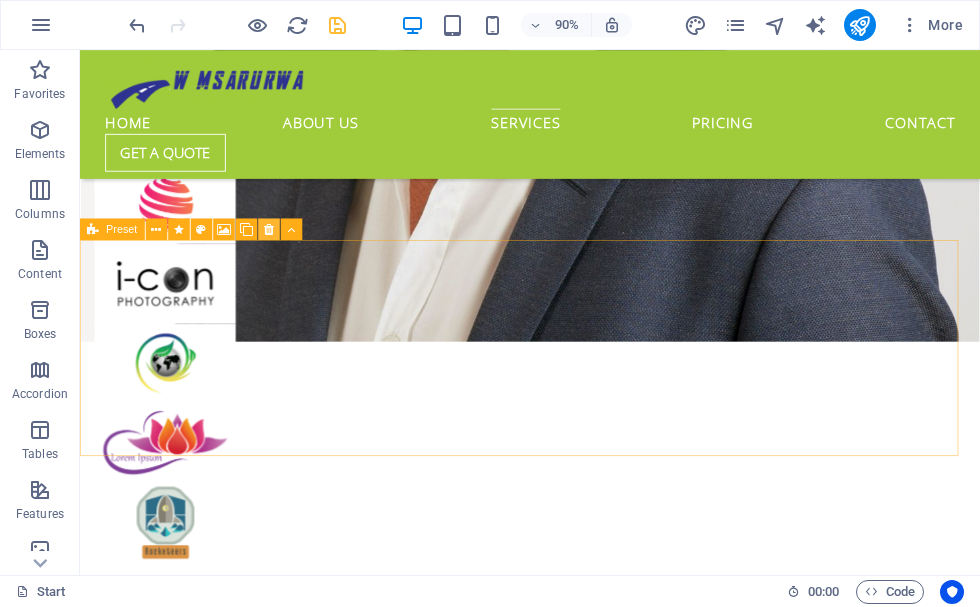 click at bounding box center [269, 229] 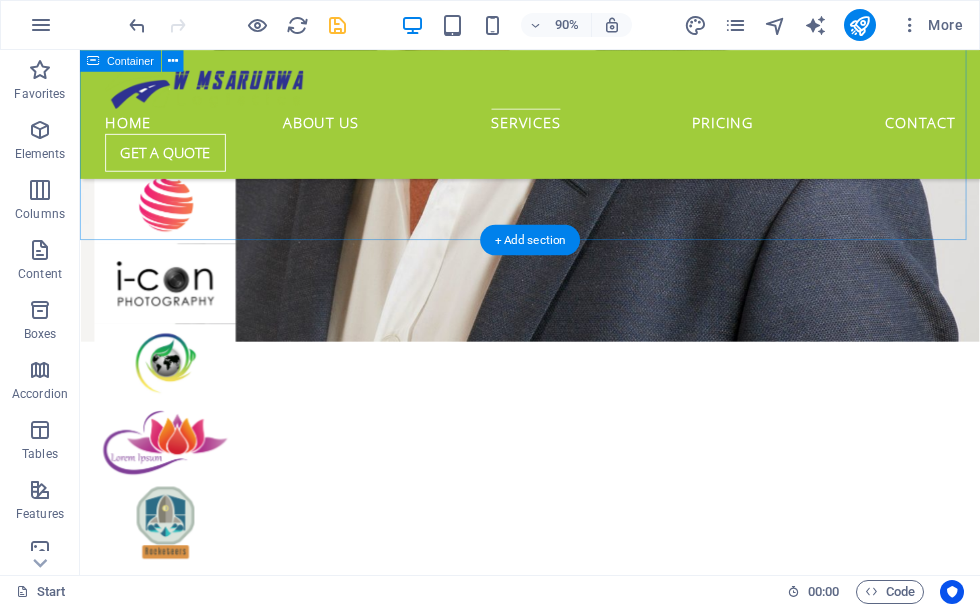 click on "Ready to Simplify Your Transportation We handle all aspects of the logistics process, from customs clearance to import duties and taxes, ensuring your goods reach their destination hassle-free.   Ground shipping Lorem ipsum dolor sit amet, consectetur adipisicing elit. Veritatis, dolorem!   Read more Air shipping Lorem ipsum dolor sit amet, consectetur adipisicing elit. Veritatis, dolorem!   Read more Sea delivery Lorem ipsum dolor sit amet, consectetur adipisicing elit. Veritatis, dolorem!   Read more" at bounding box center (580, 3820) 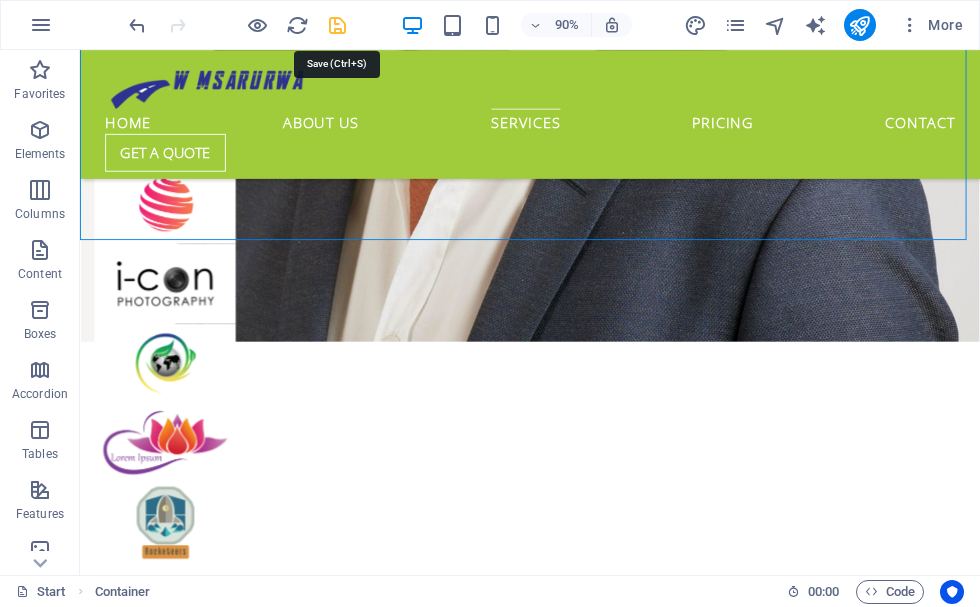 click at bounding box center (337, 25) 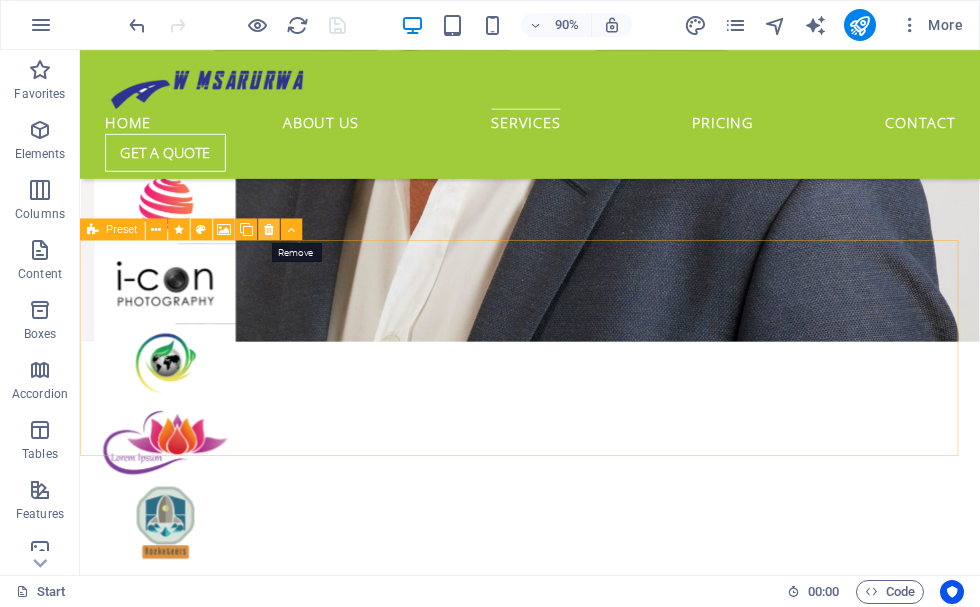 click at bounding box center (269, 229) 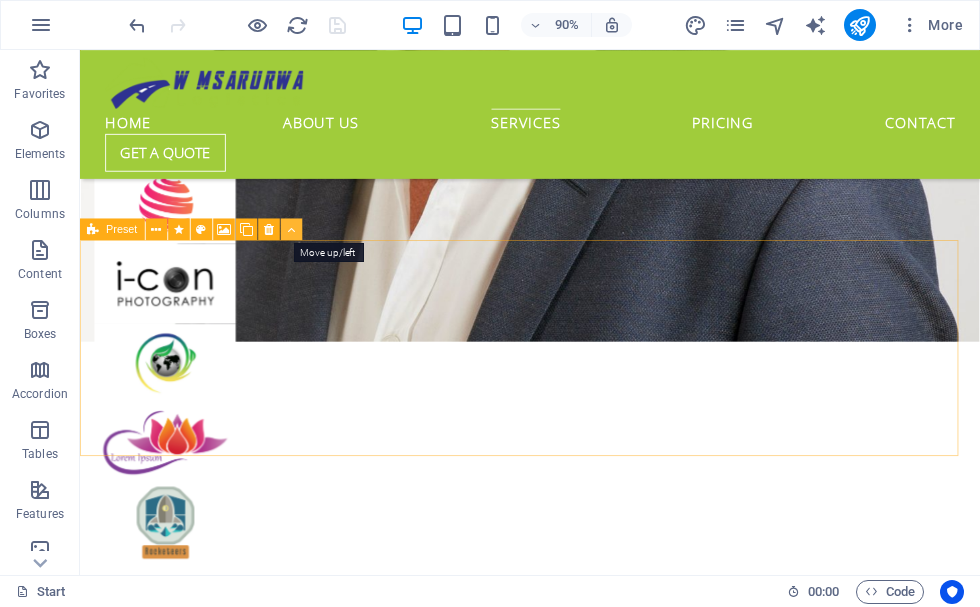click at bounding box center (291, 229) 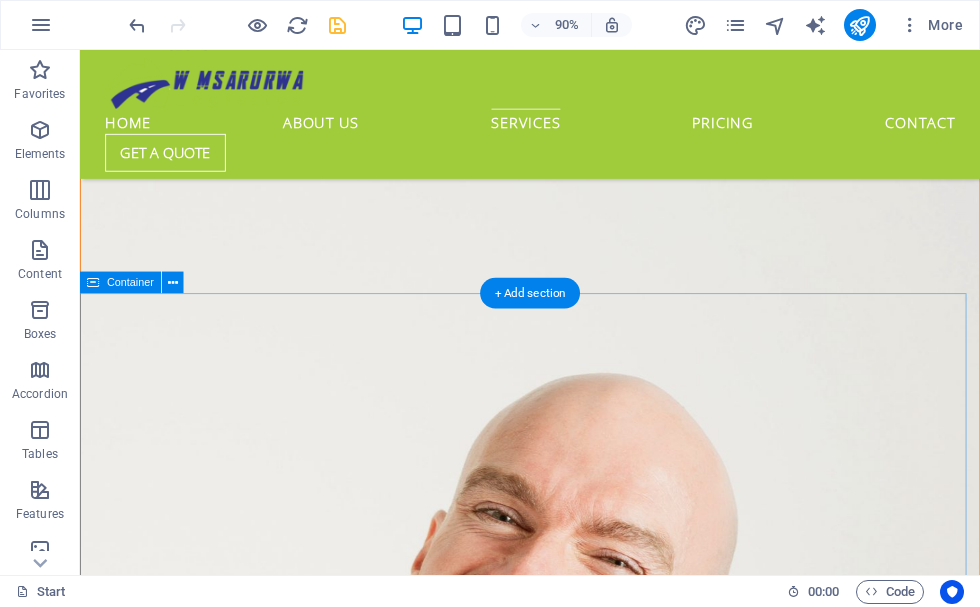 scroll, scrollTop: 2492, scrollLeft: 0, axis: vertical 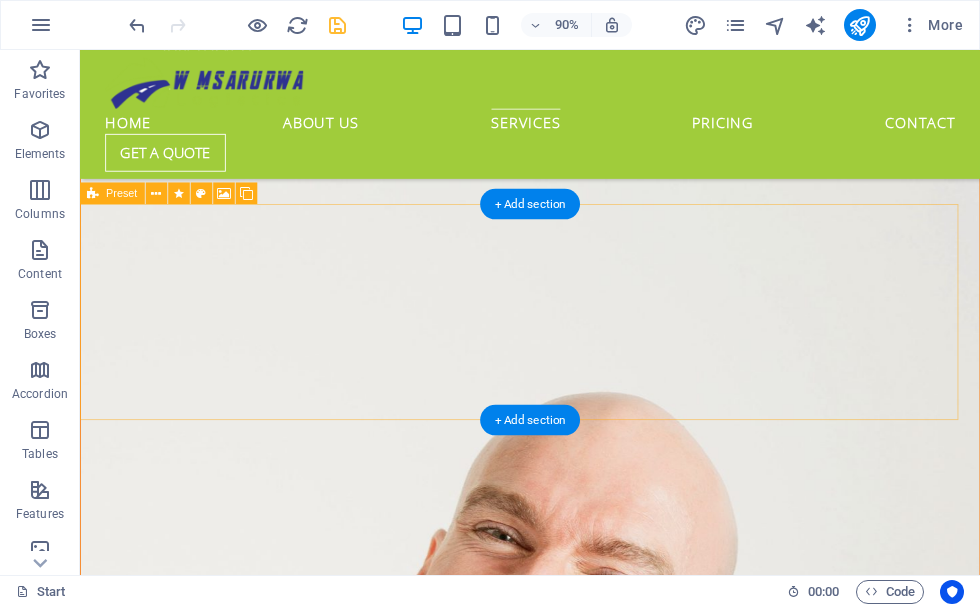 click on "Drop content here or  Add elements  Paste clipboard" at bounding box center (568, 2890) 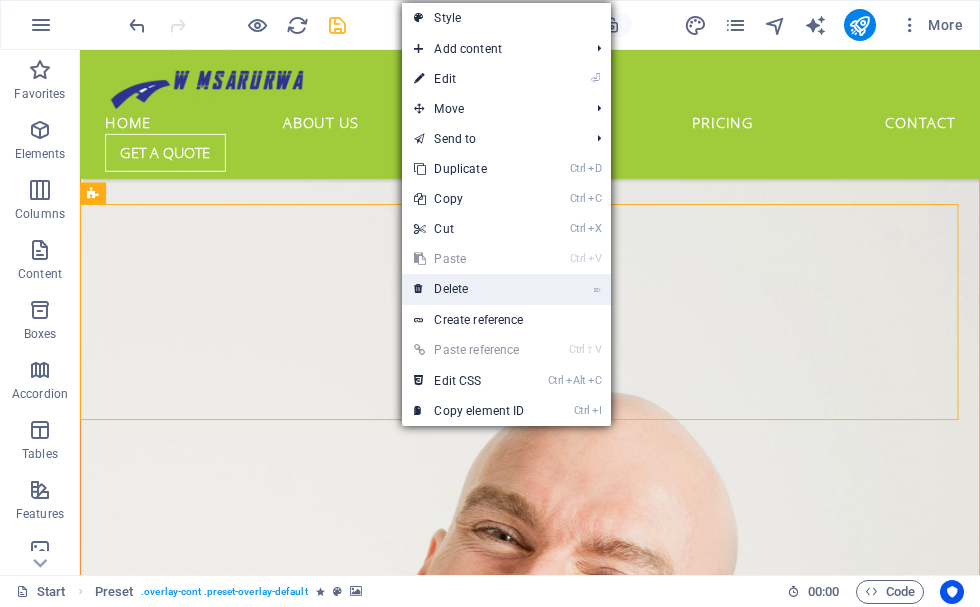 click on "⌦  Delete" at bounding box center [469, 289] 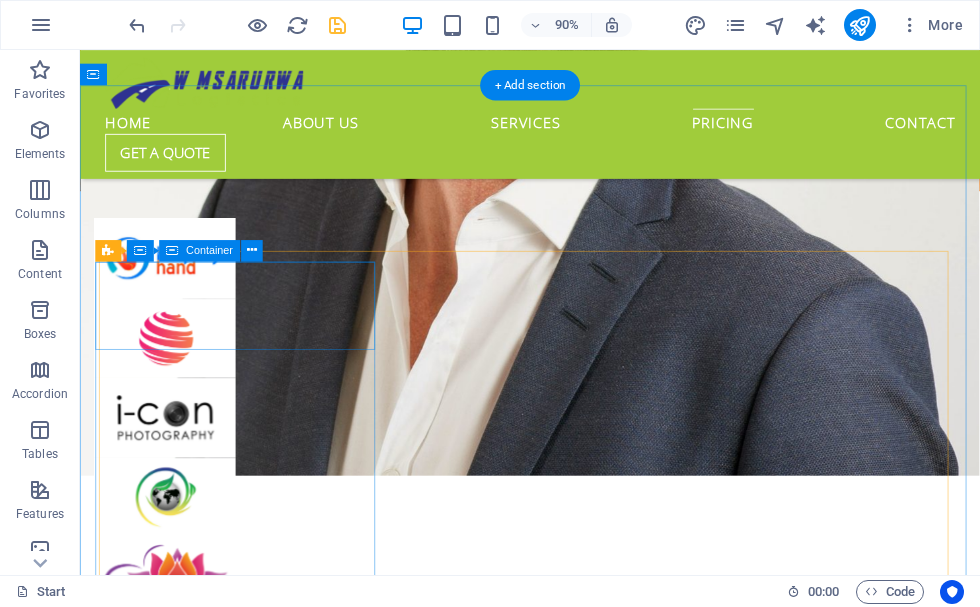scroll, scrollTop: 2992, scrollLeft: 0, axis: vertical 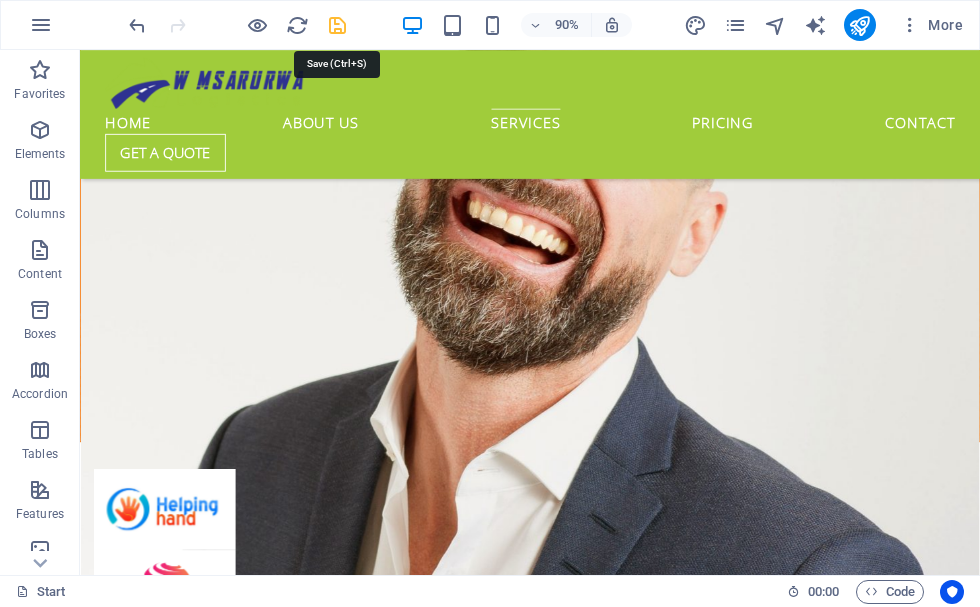 click at bounding box center (337, 25) 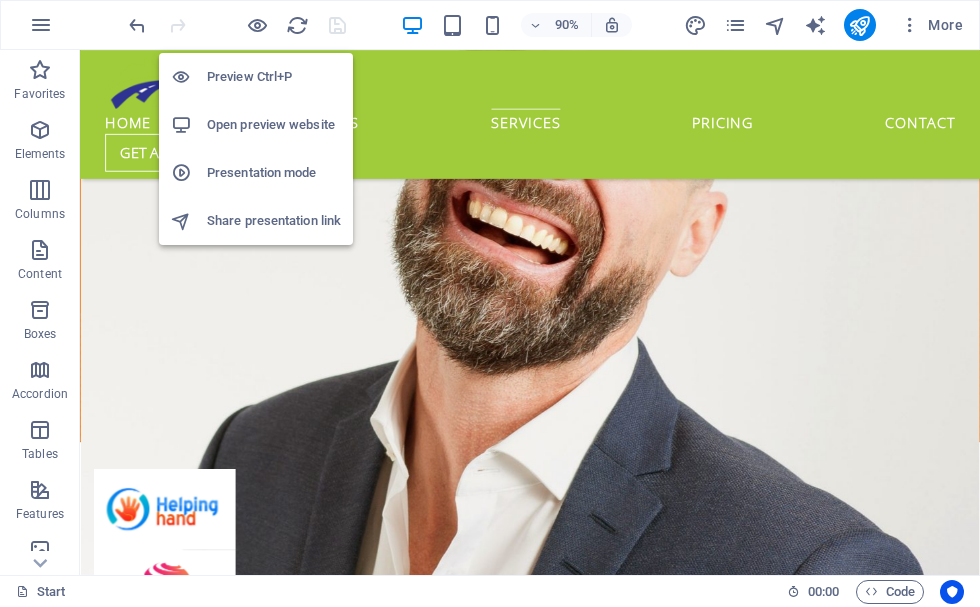 click on "Open preview website" at bounding box center (274, 125) 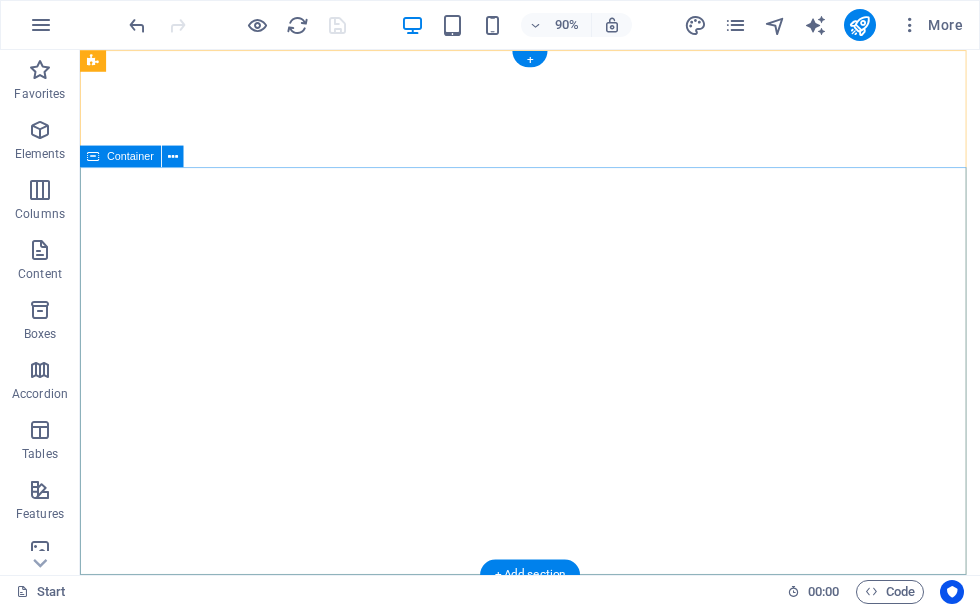scroll, scrollTop: 0, scrollLeft: 0, axis: both 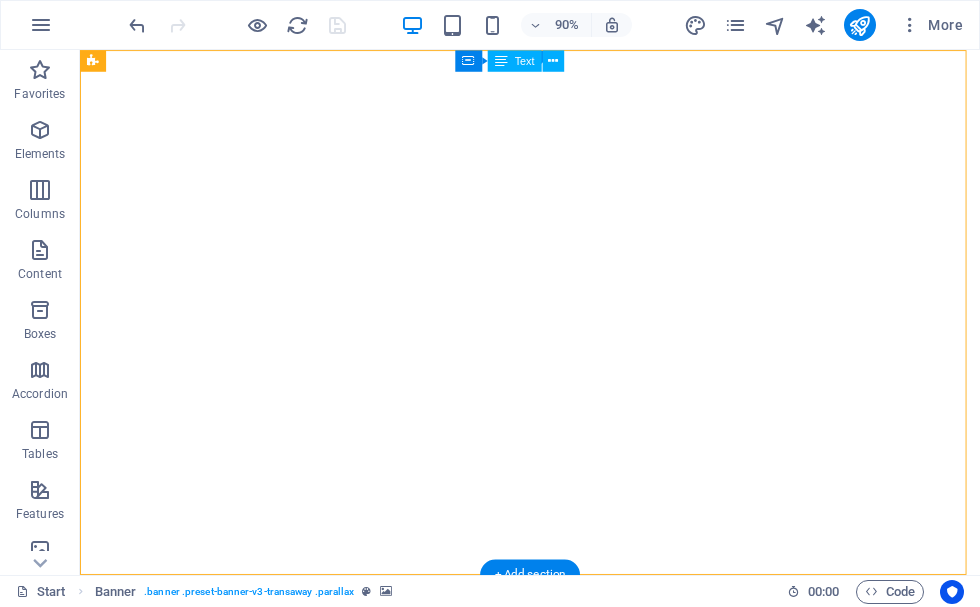click on "wg@w-musarurwa-logistics.com" at bounding box center [575, 713] 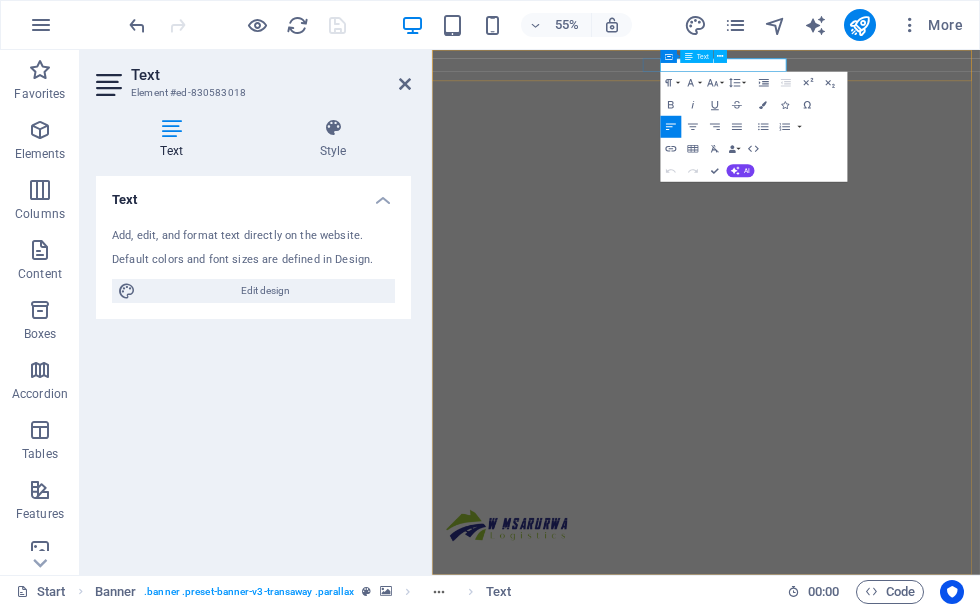 click on "wg@w-musarurwa-logistics.com" at bounding box center [925, 713] 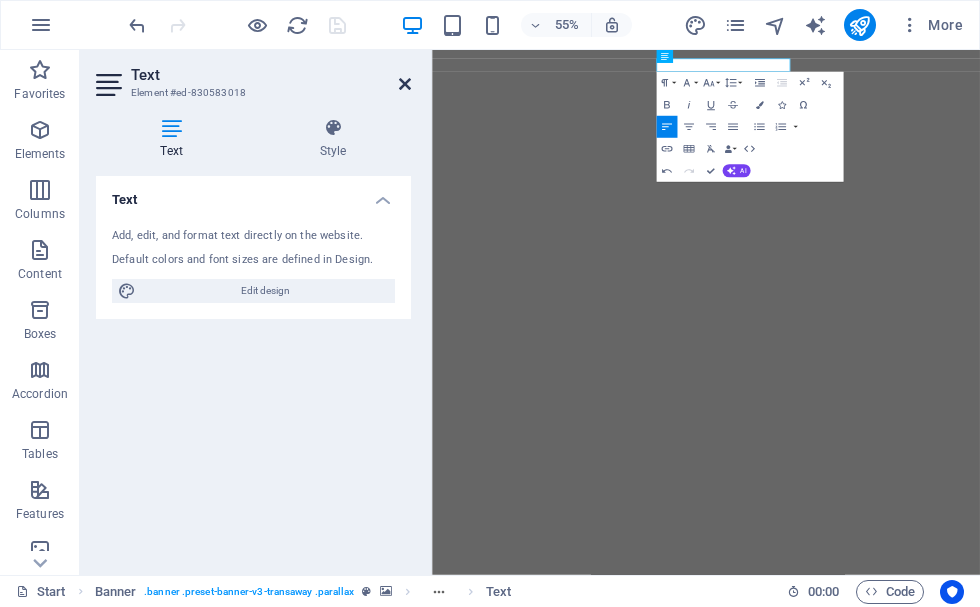 click at bounding box center (405, 84) 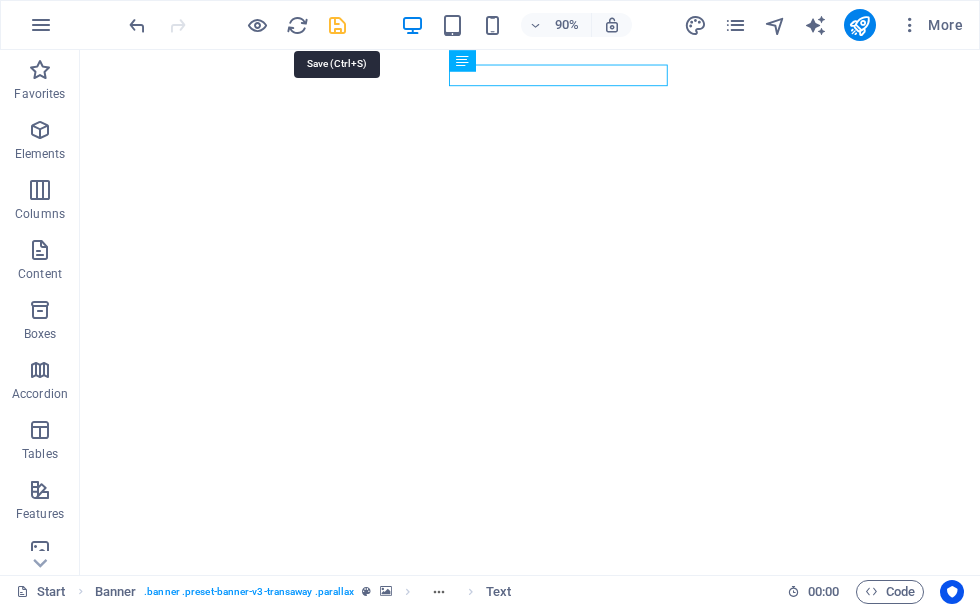 click at bounding box center [337, 25] 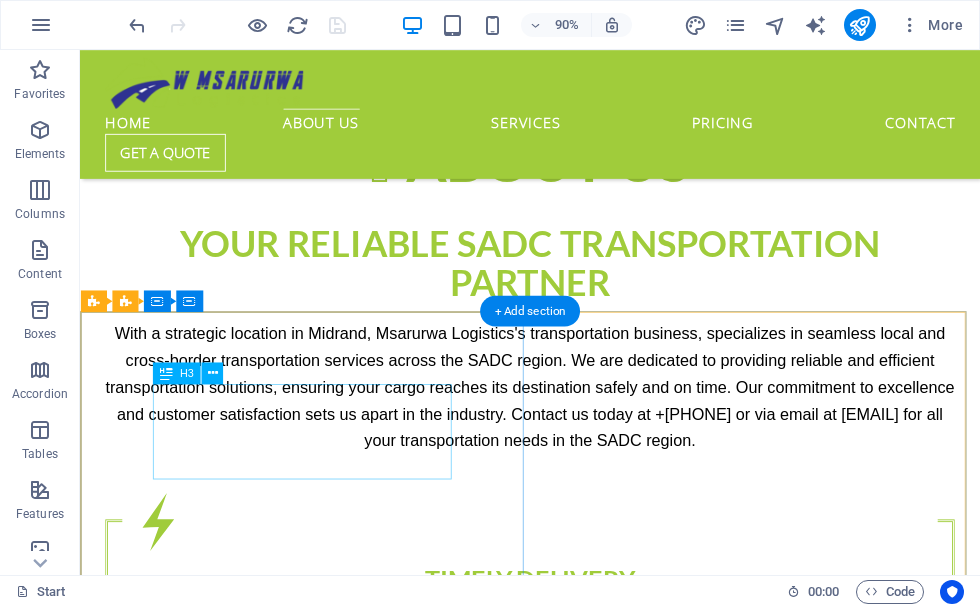 scroll, scrollTop: 1200, scrollLeft: 0, axis: vertical 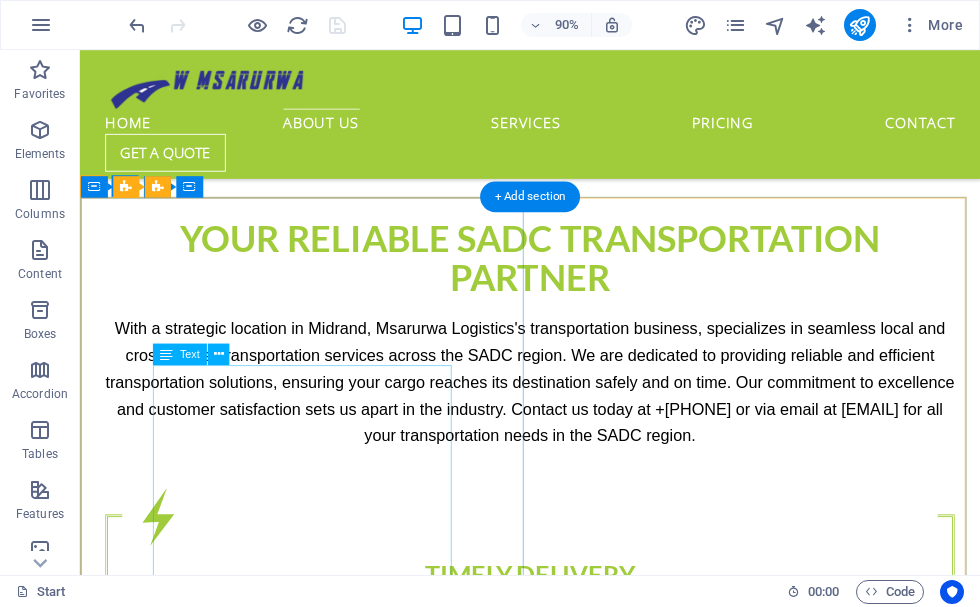 click on "Lorem Ipsum   is simply dummy text of the printing and typesetting industry. Lorem Ipsum has been the industry's standard dummy text ever since the 1500s, when an unknown printer took a galley of type and scrambled it to make a type specimen book. It has survived not only five centuries, but also the leap into electronic typesetting, remaining essentially unchanged. It was popularised in the 1960s with the release of Letraset sheets containing Lorem Ipsum passages, and more recently with desktop publishing software like Aldus PageMaker including versions of Lorem Ipsum. John Doe CEO, Company1" at bounding box center [580, 1273] 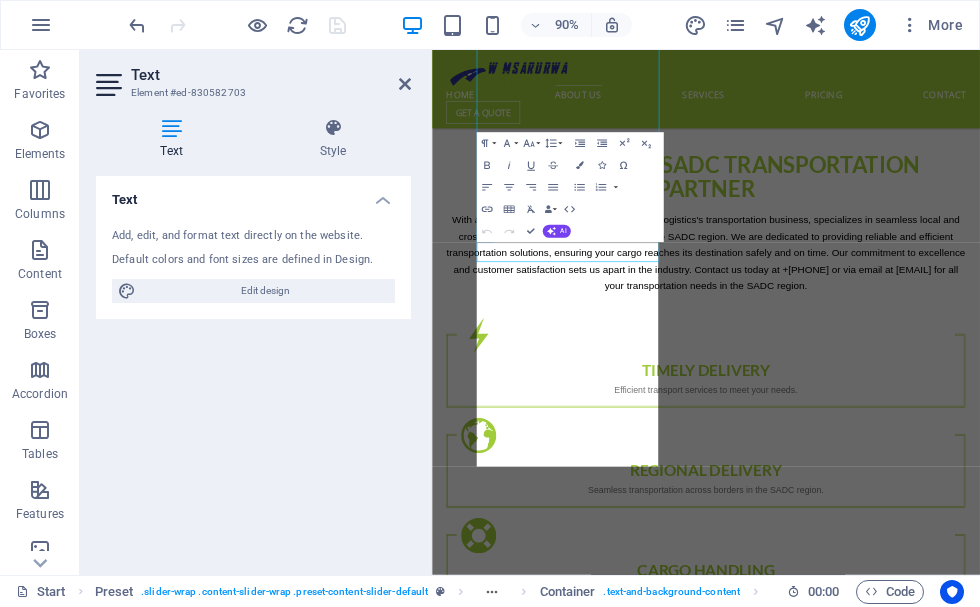 scroll, scrollTop: 1572, scrollLeft: 0, axis: vertical 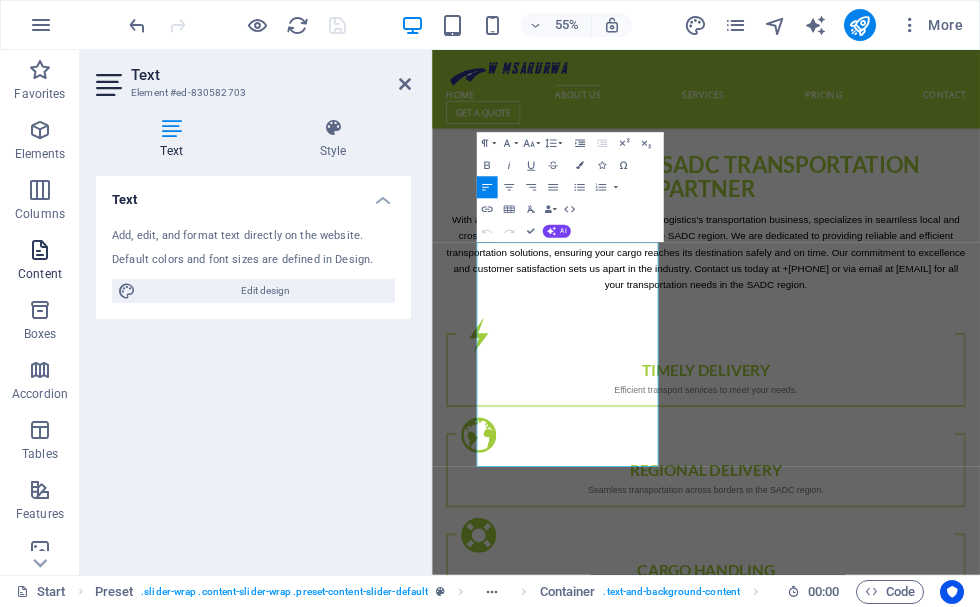 click on "Content" at bounding box center [40, 274] 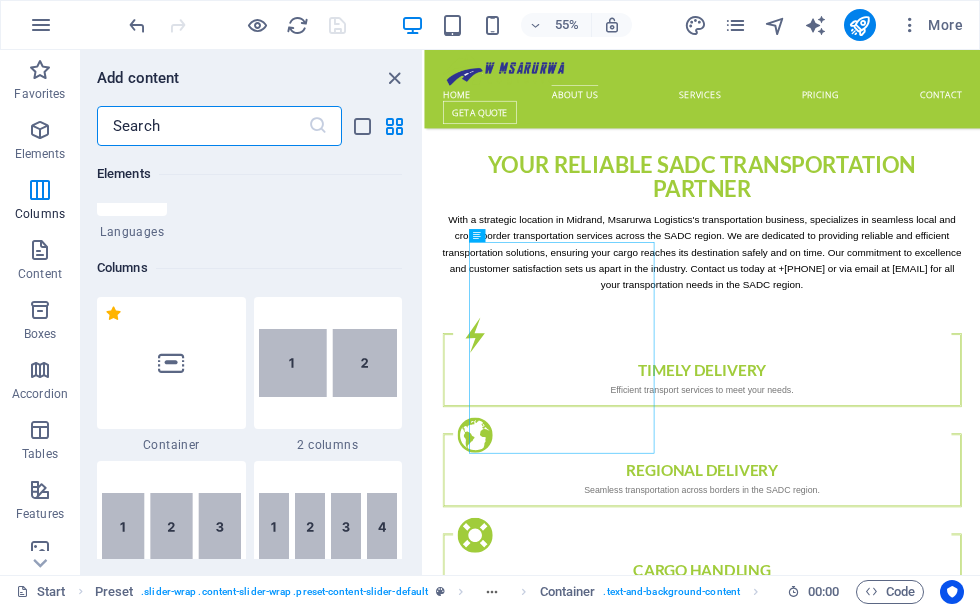 scroll, scrollTop: 499, scrollLeft: 0, axis: vertical 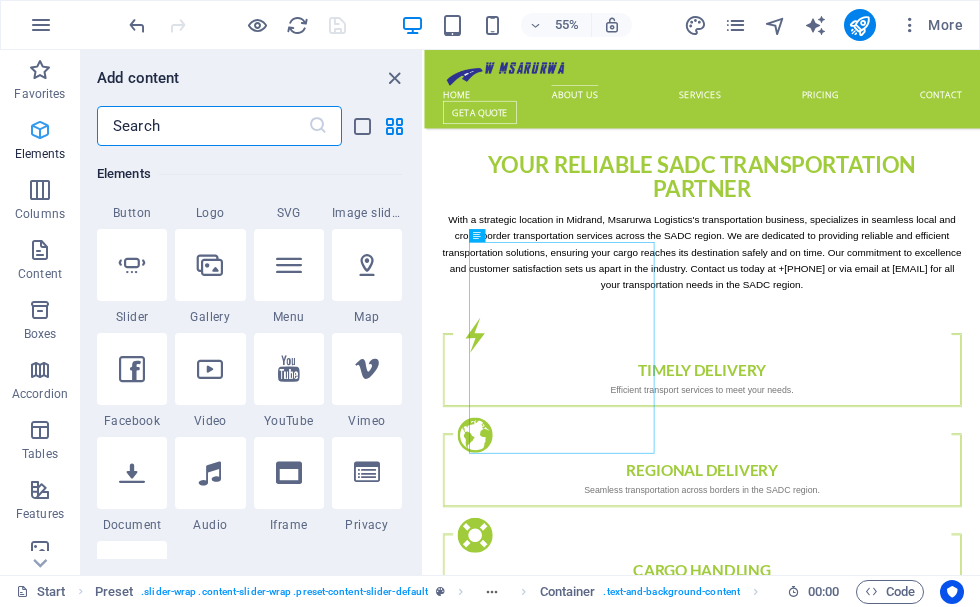 click on "Elements" at bounding box center [40, 142] 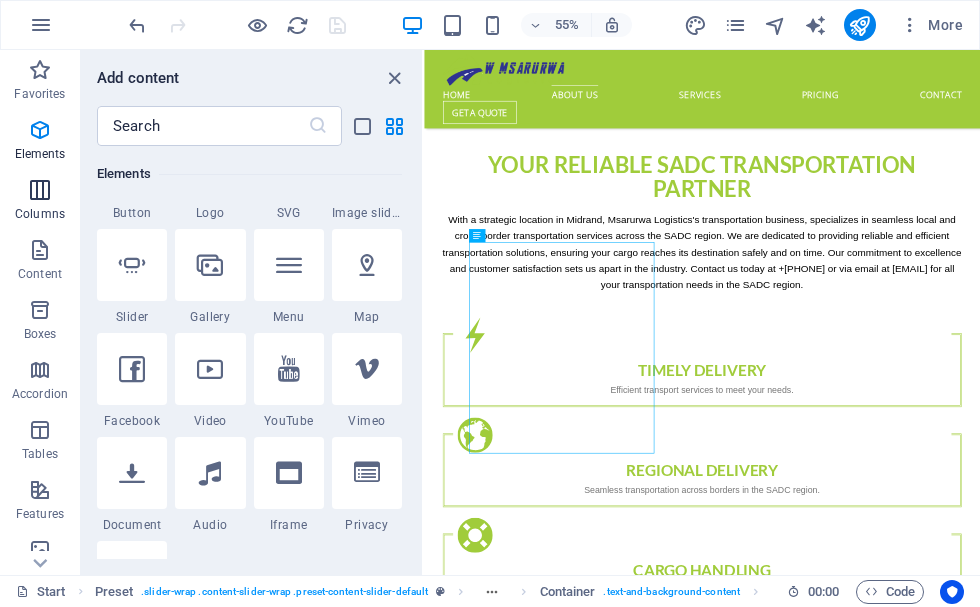 click at bounding box center [40, 190] 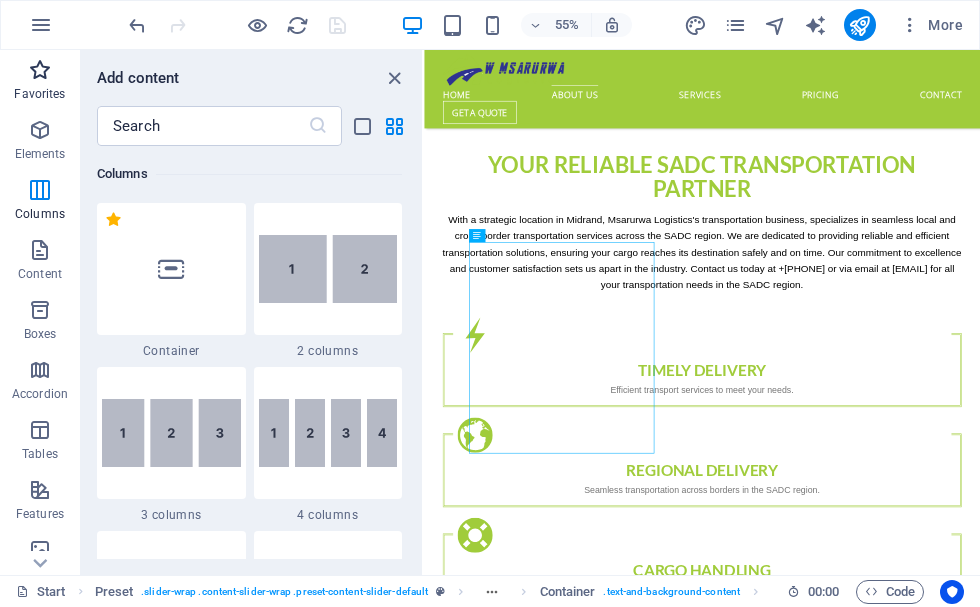 click on "Favorites" at bounding box center [39, 94] 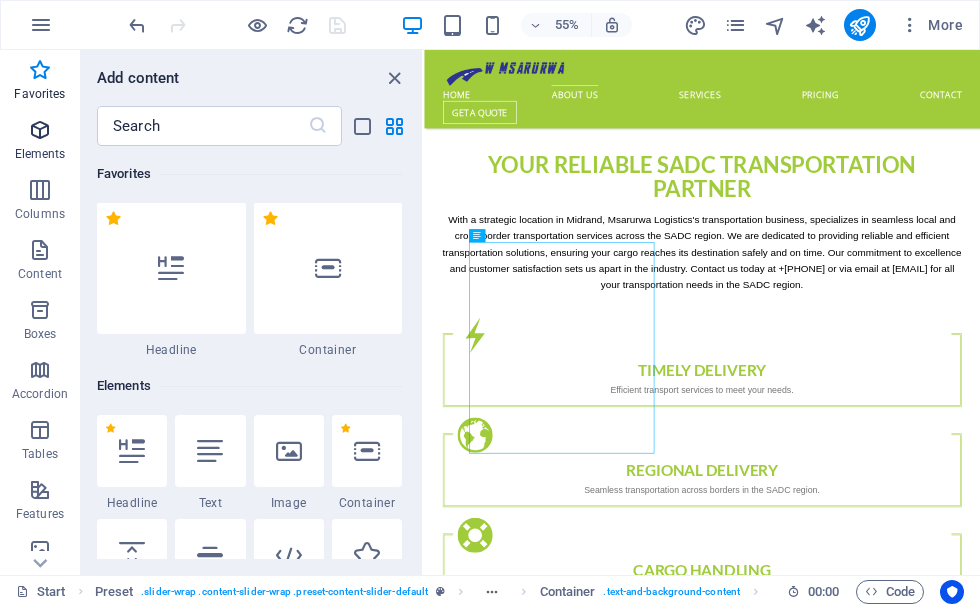 click at bounding box center [40, 130] 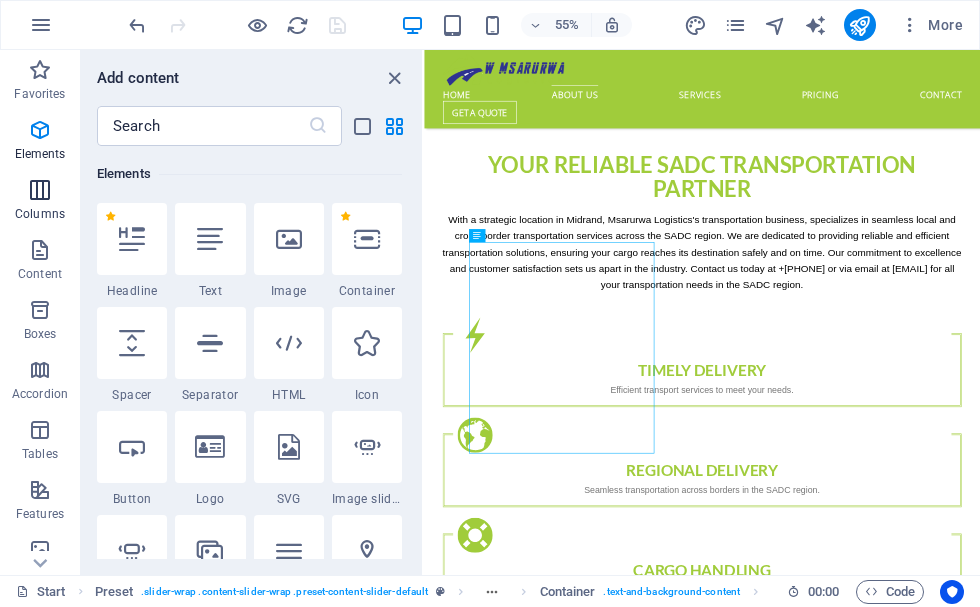 click at bounding box center (40, 190) 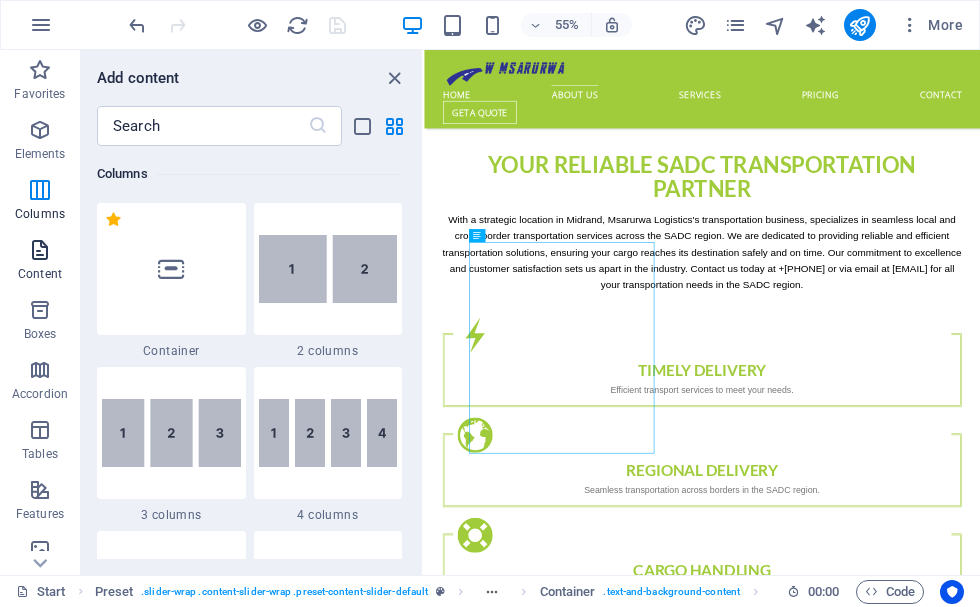 click on "Content" at bounding box center (40, 262) 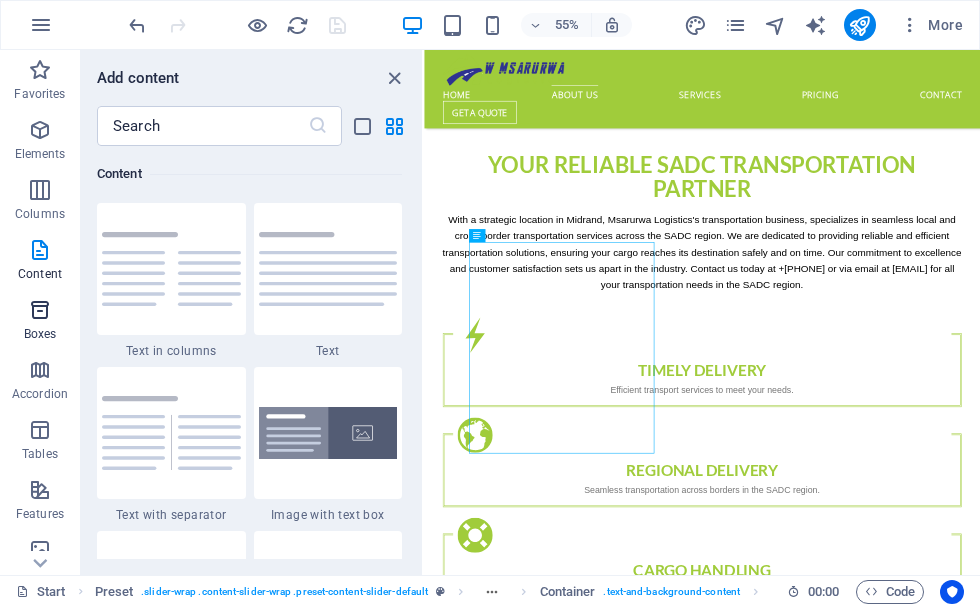 click on "Boxes" at bounding box center (40, 334) 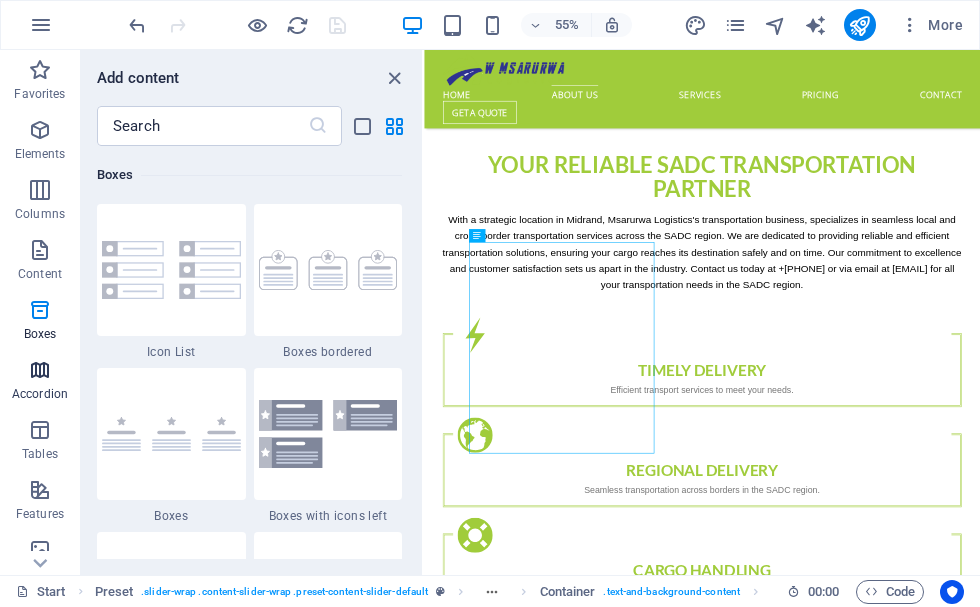 click on "Accordion" at bounding box center (40, 394) 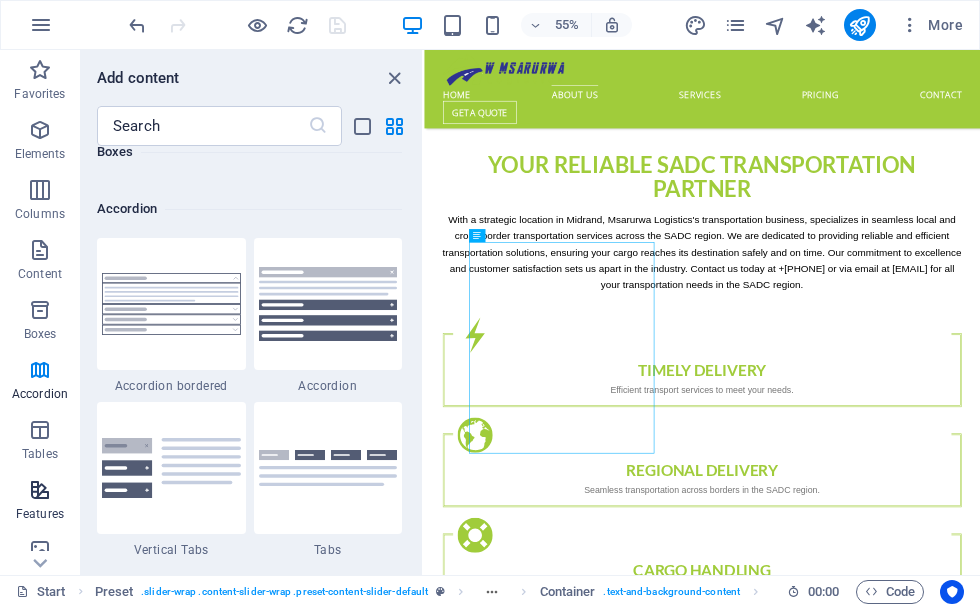 scroll, scrollTop: 6385, scrollLeft: 0, axis: vertical 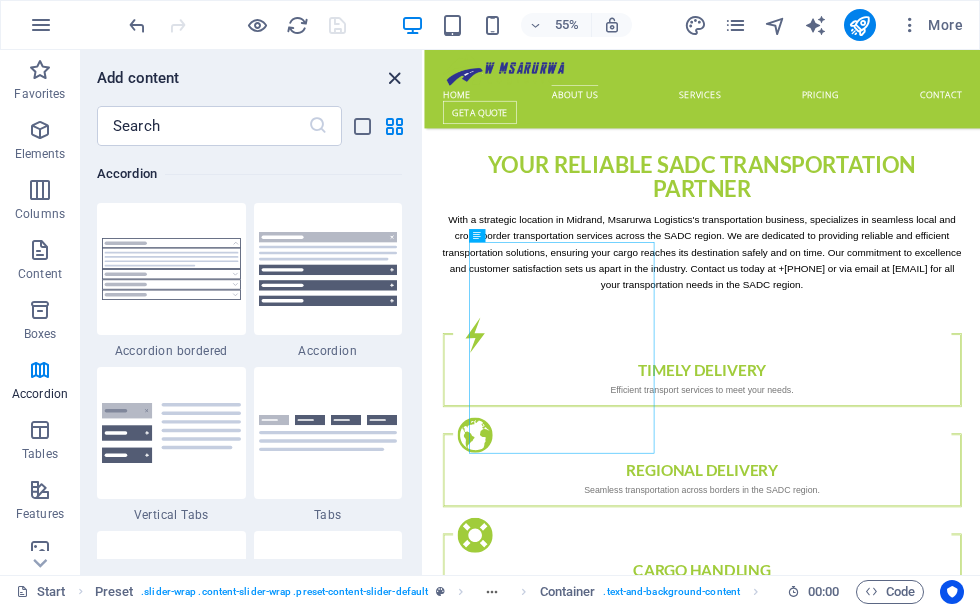 drag, startPoint x: 395, startPoint y: 77, endPoint x: 346, endPoint y: 42, distance: 60.216278 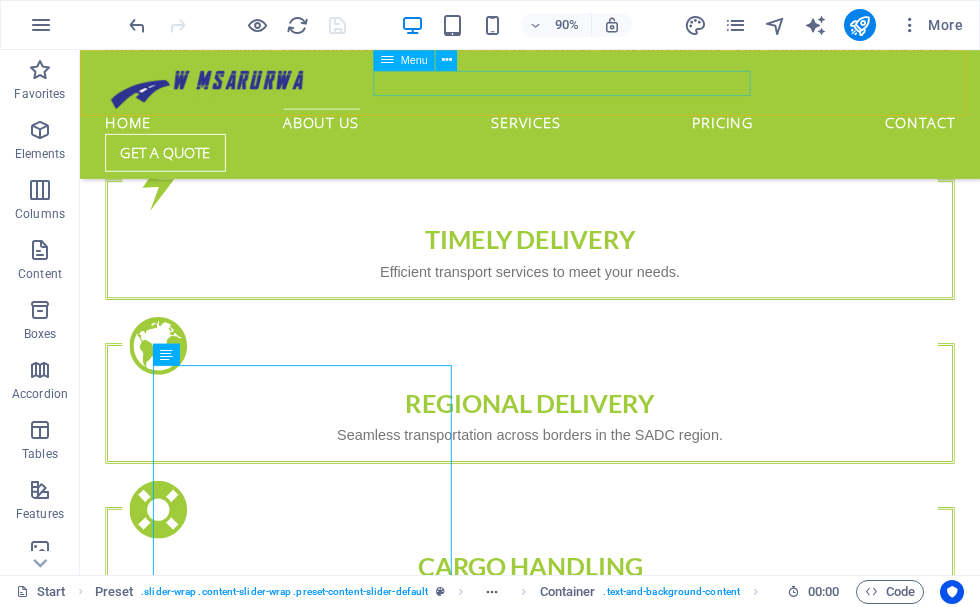 scroll, scrollTop: 1200, scrollLeft: 0, axis: vertical 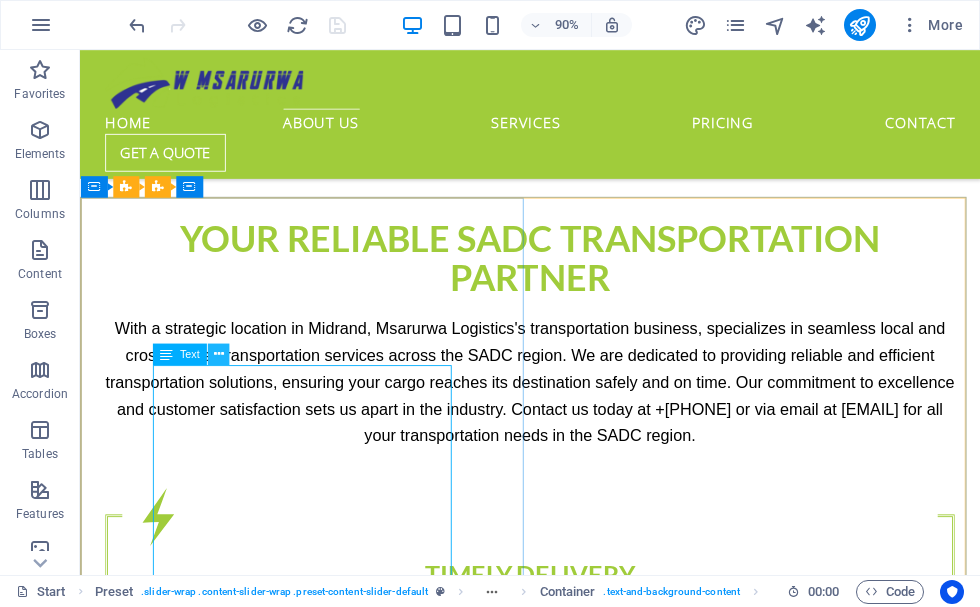click at bounding box center (219, 353) 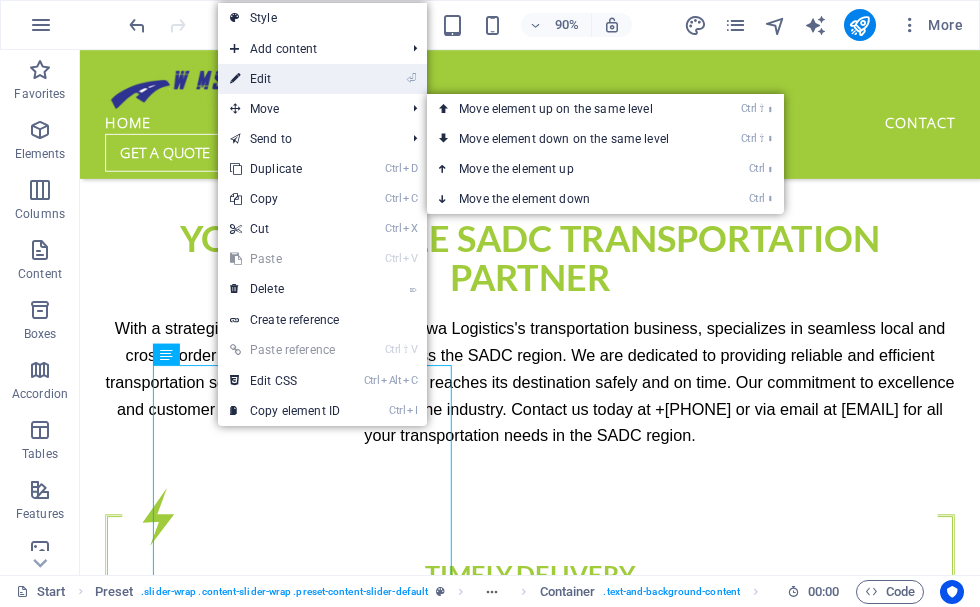 click on "⏎  Edit" at bounding box center [285, 79] 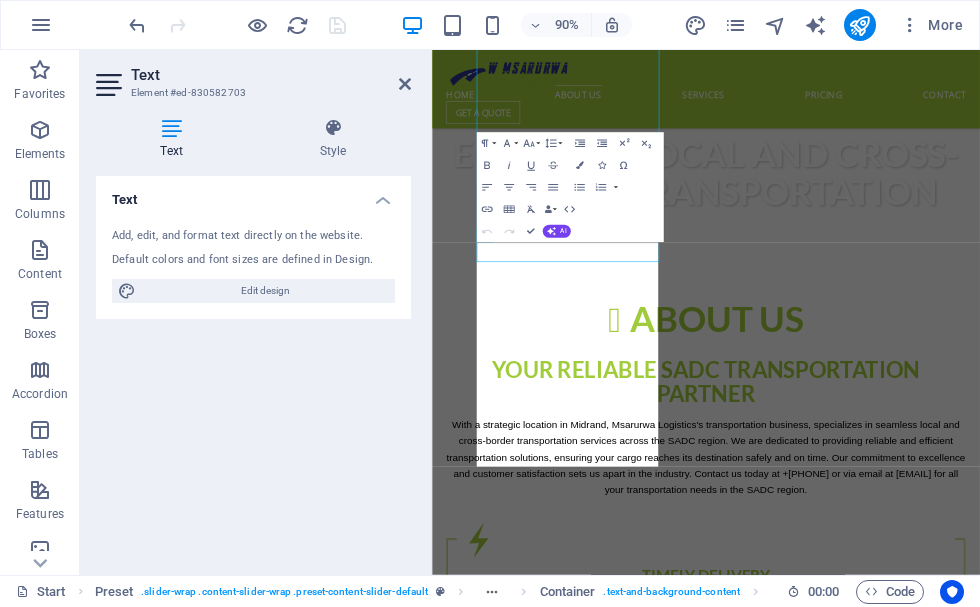 scroll, scrollTop: 1572, scrollLeft: 0, axis: vertical 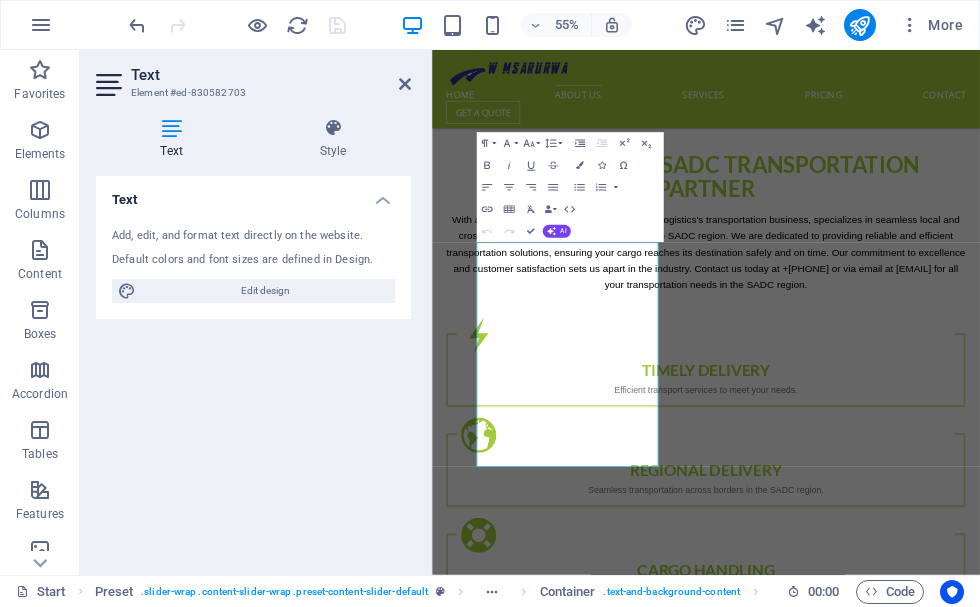 click on "Add, edit, and format text directly on the website." at bounding box center [253, 236] 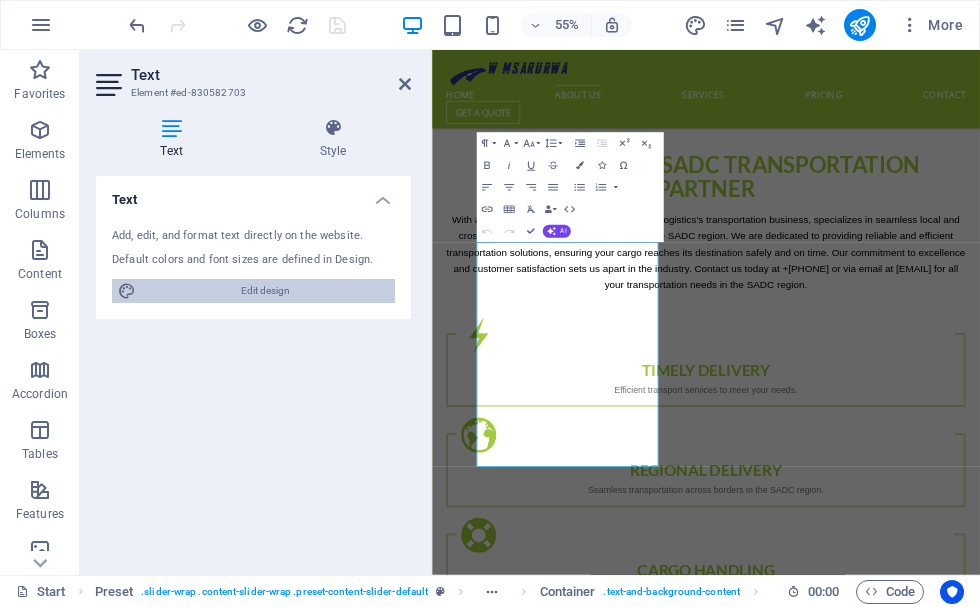 click on "Edit design" at bounding box center [265, 291] 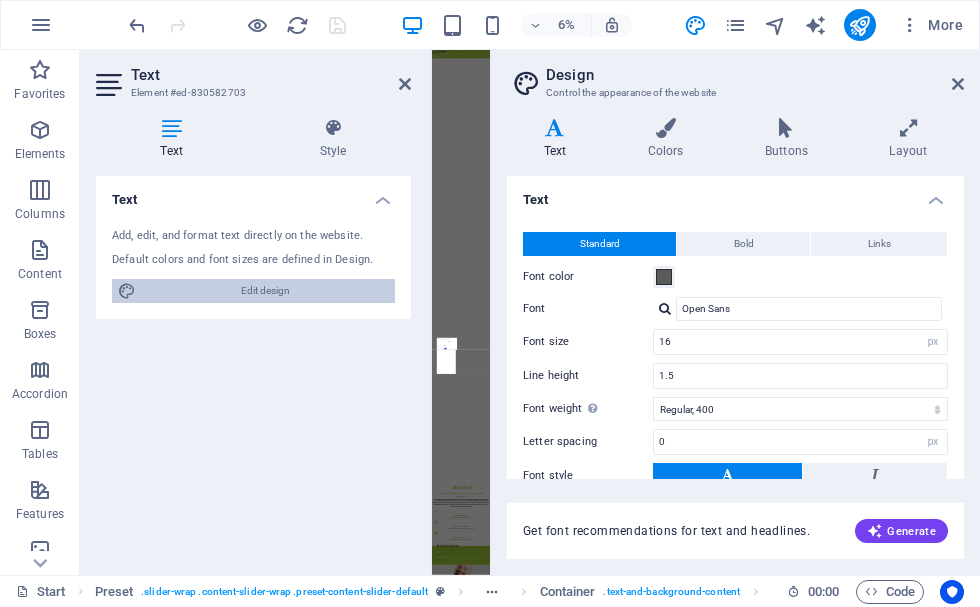 scroll, scrollTop: 4753, scrollLeft: 0, axis: vertical 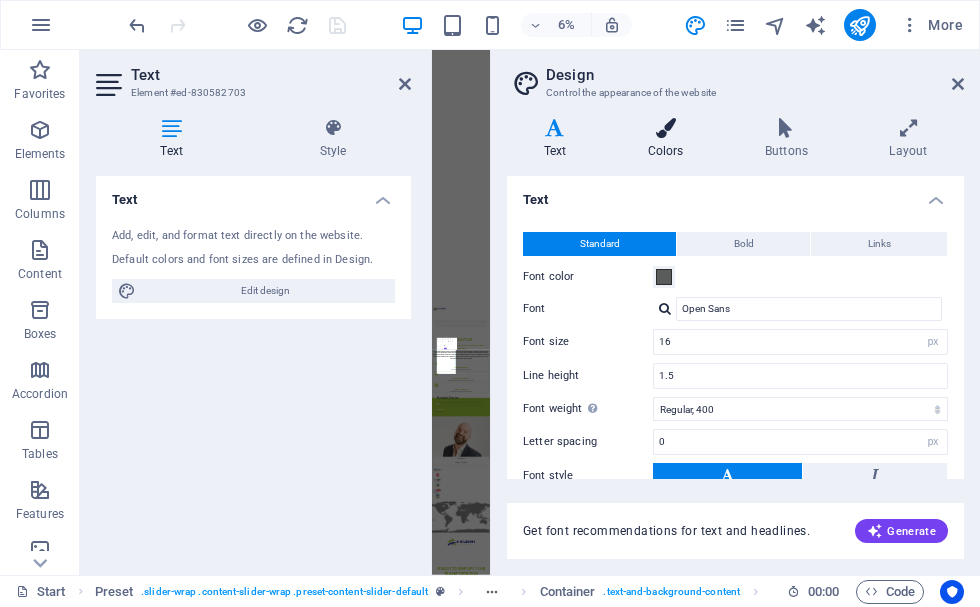 click on "Colors" at bounding box center [669, 139] 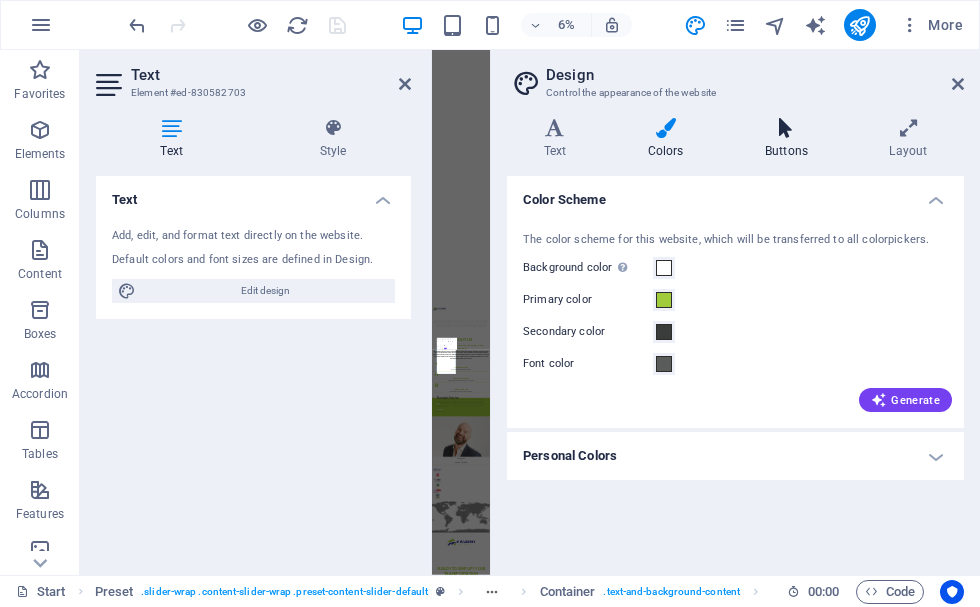 click on "Buttons" at bounding box center (790, 139) 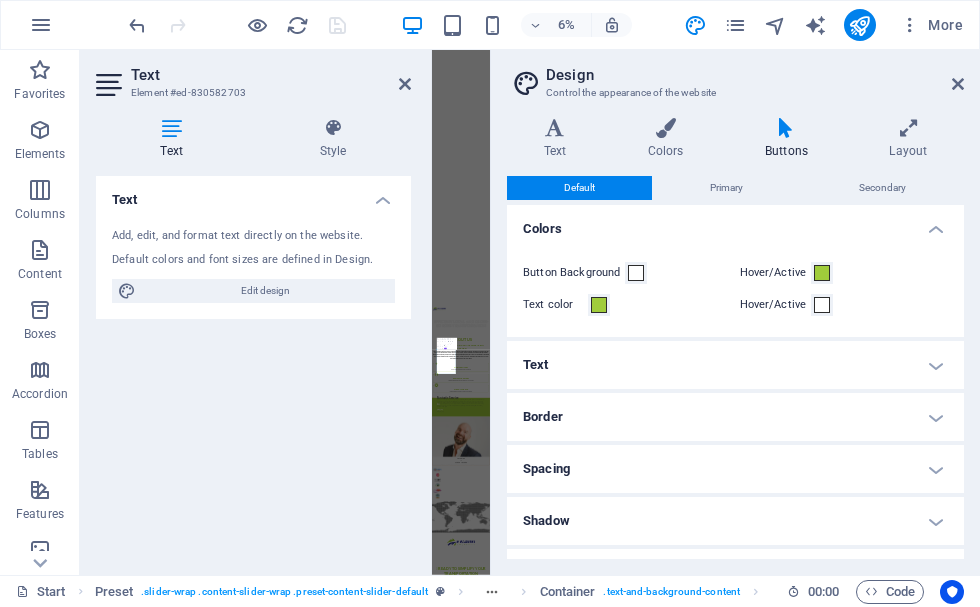 click on "Text" at bounding box center [735, 365] 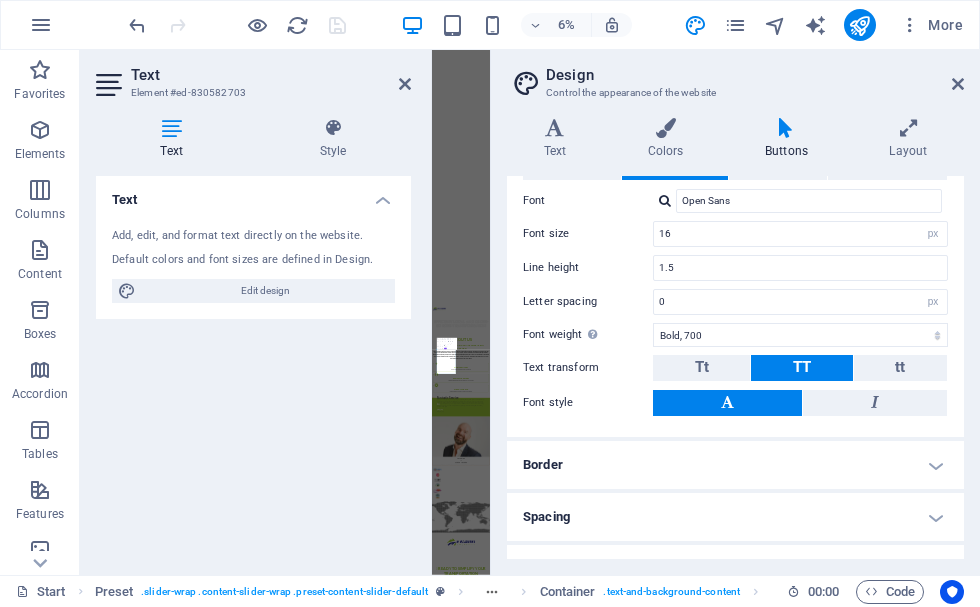 scroll, scrollTop: 0, scrollLeft: 0, axis: both 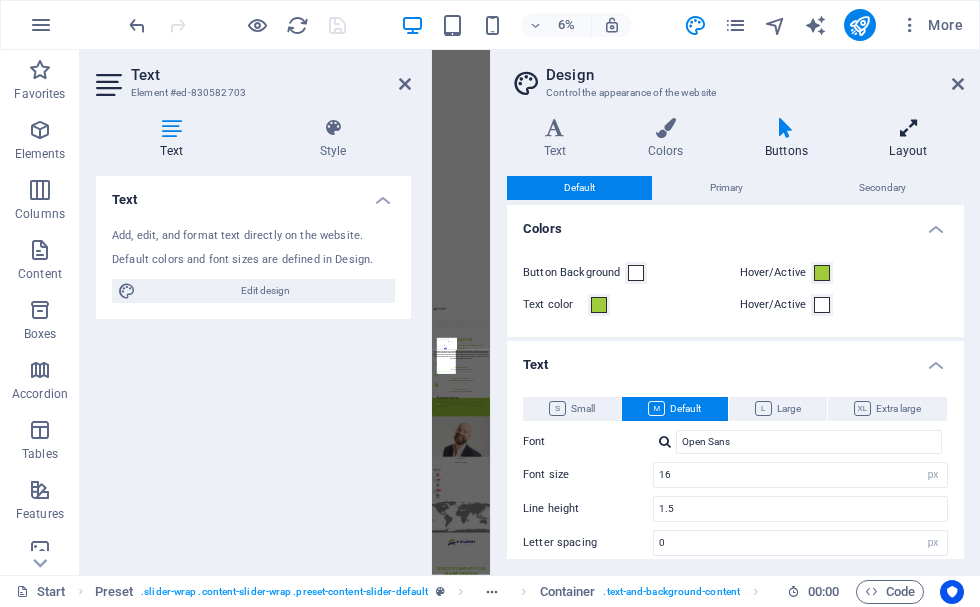 click on "Layout" at bounding box center [908, 139] 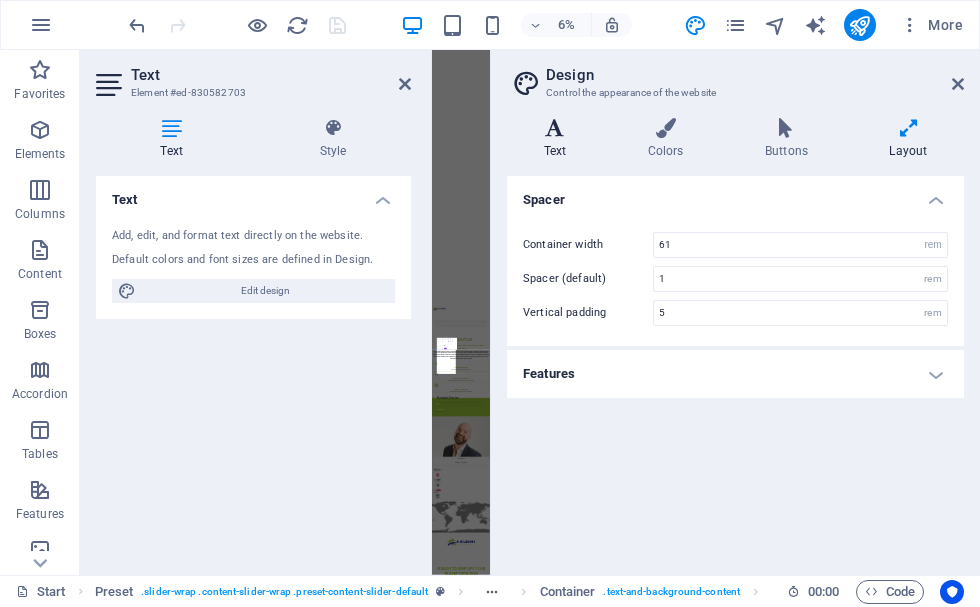 click at bounding box center [555, 128] 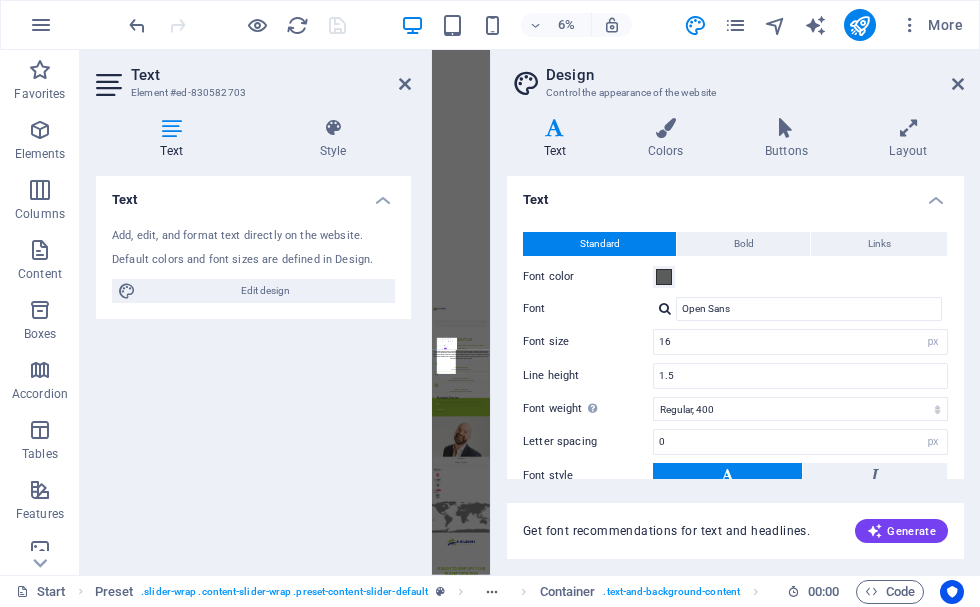 click on "Text" at bounding box center [253, 194] 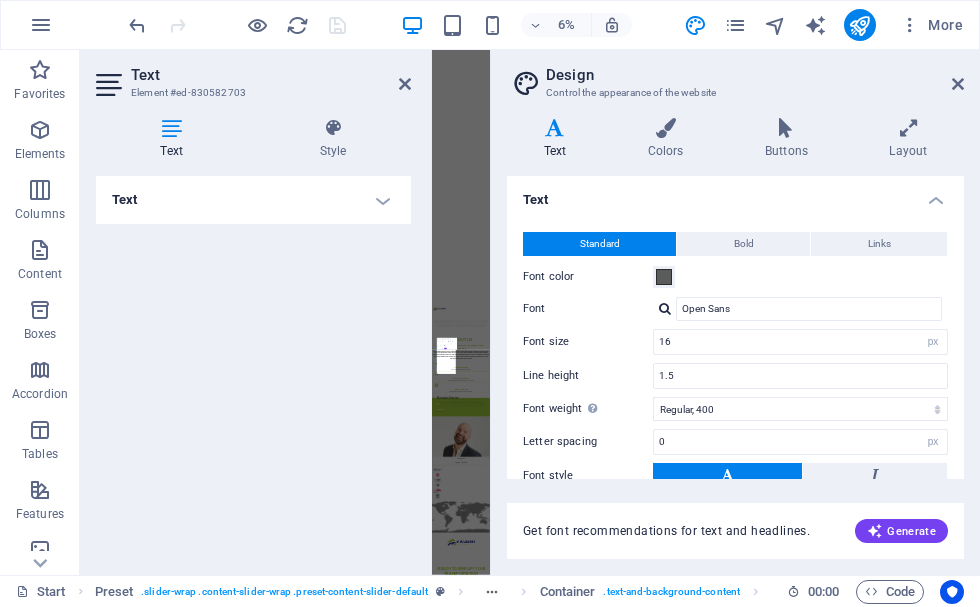 click on "Text" at bounding box center [253, 200] 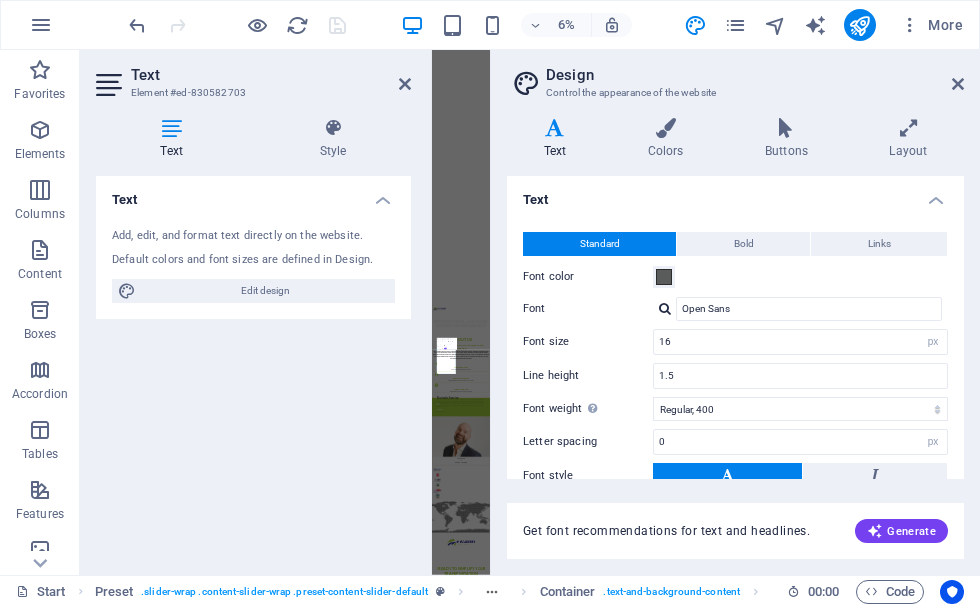 click on "Add, edit, and format text directly on the website." at bounding box center (253, 236) 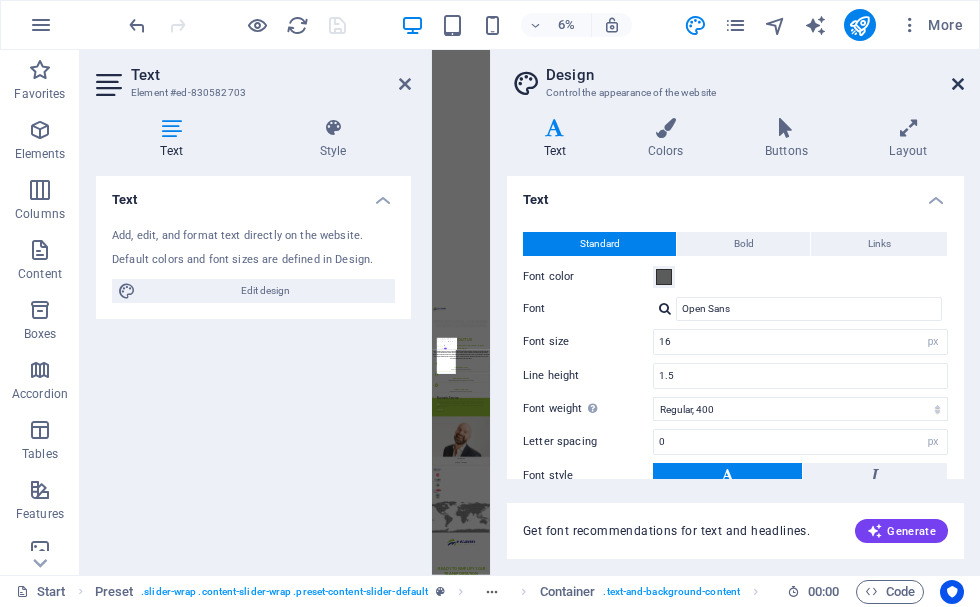 click at bounding box center (958, 84) 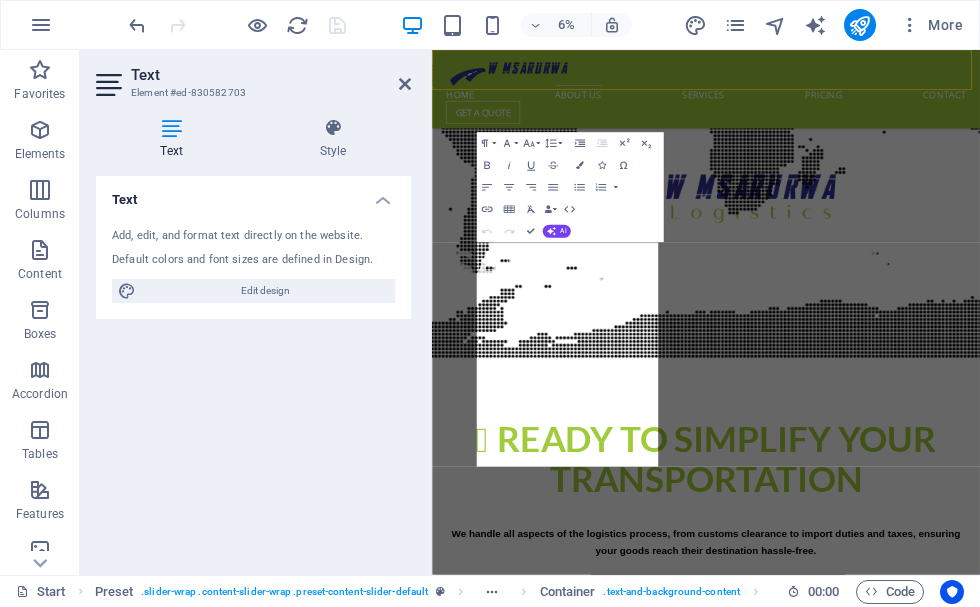 scroll, scrollTop: 1572, scrollLeft: 0, axis: vertical 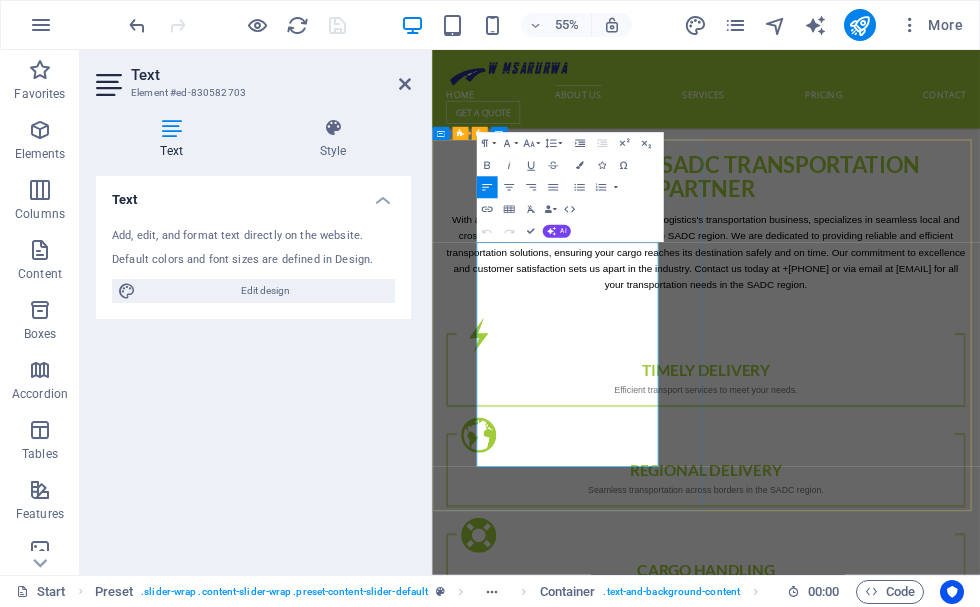 drag, startPoint x: 513, startPoint y: 417, endPoint x: 771, endPoint y: 759, distance: 428.40167 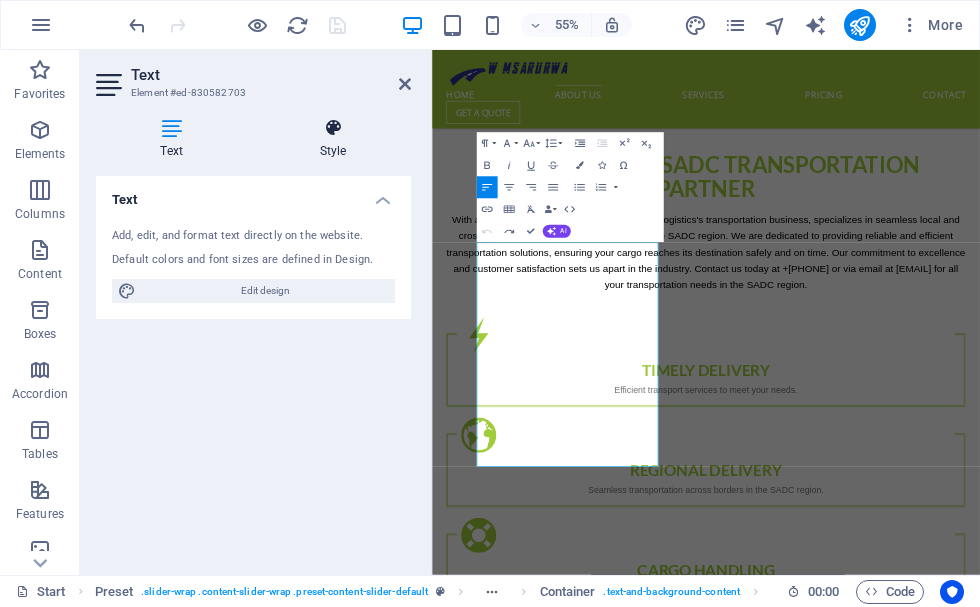 click on "Style" at bounding box center [333, 139] 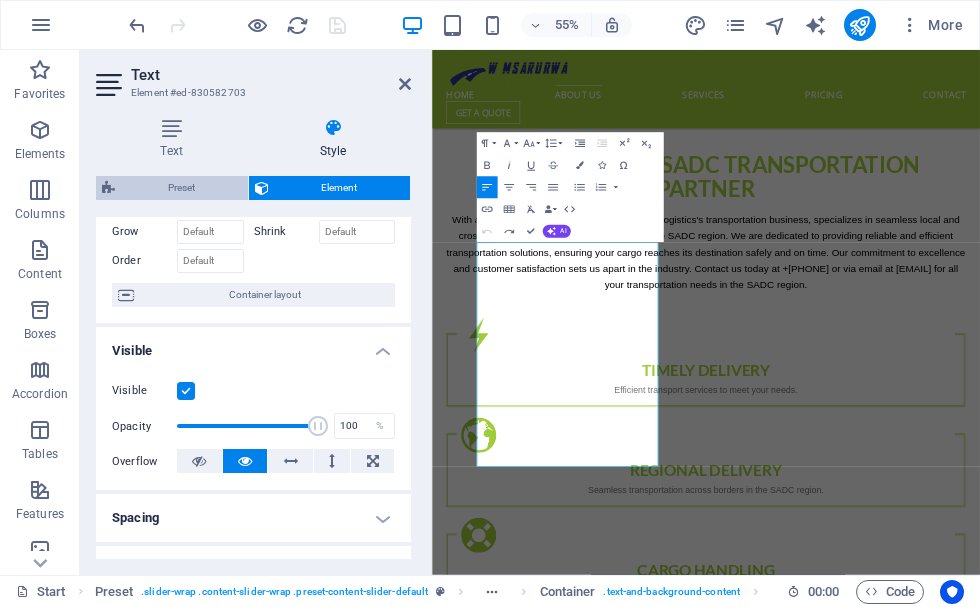 scroll, scrollTop: 103, scrollLeft: 0, axis: vertical 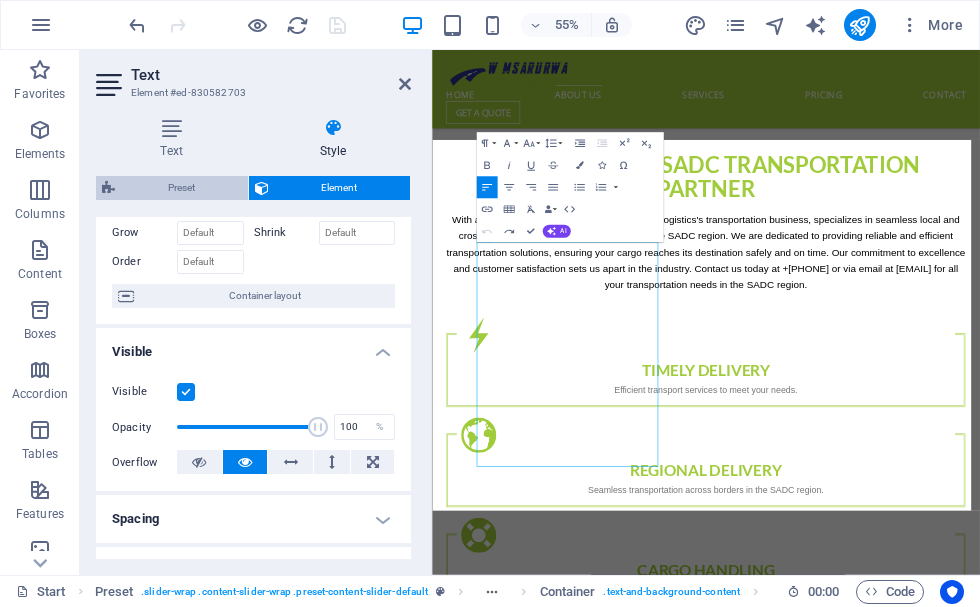 click on "Preset" at bounding box center (181, 188) 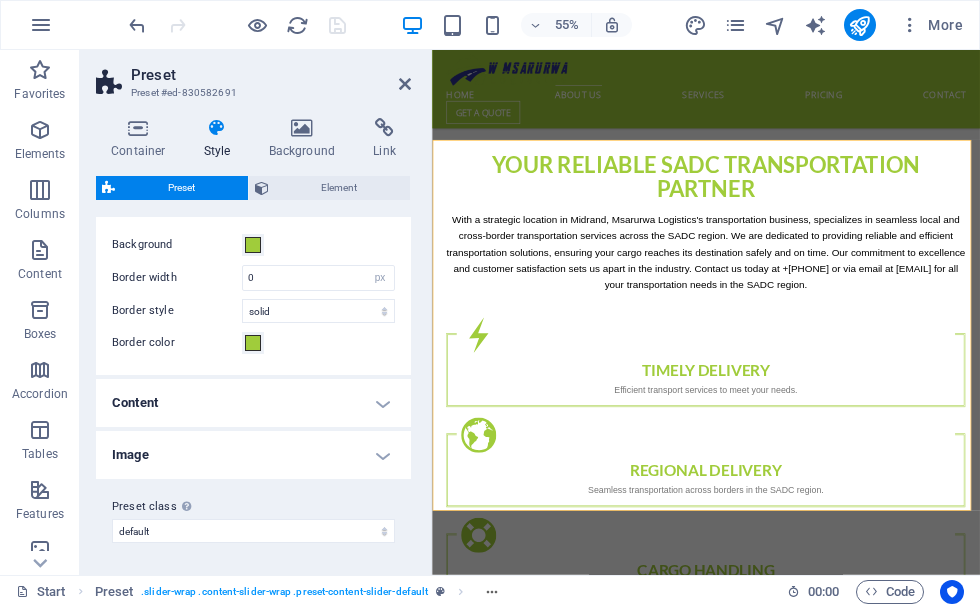 scroll, scrollTop: 0, scrollLeft: 0, axis: both 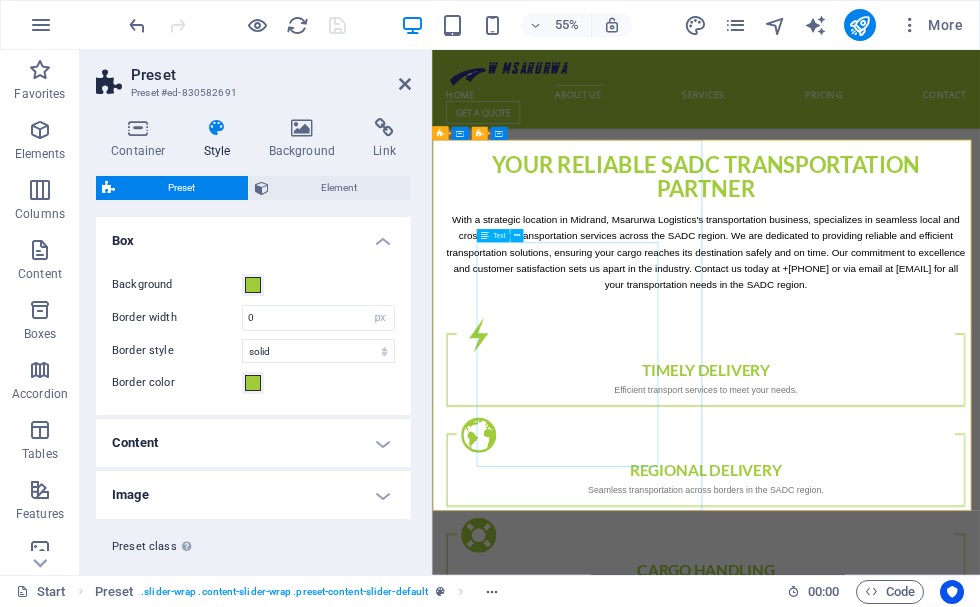 click on "Lorem Ipsum   is simply dummy text of the printing and typesetting industry. Lorem Ipsum has been the industry's standard dummy text ever since the 1500s, when an unknown printer took a galley of type and scrambled it to make a type specimen book. It has survived not only five centuries, but also the leap into electronic typesetting, remaining essentially unchanged. It was popularised in the 1960s with the release of Letraset sheets containing Lorem Ipsum passages, and more recently with desktop publishing software like Aldus PageMaker including versions of Lorem Ipsum. John Doe CEO, Company1" at bounding box center [930, 1273] 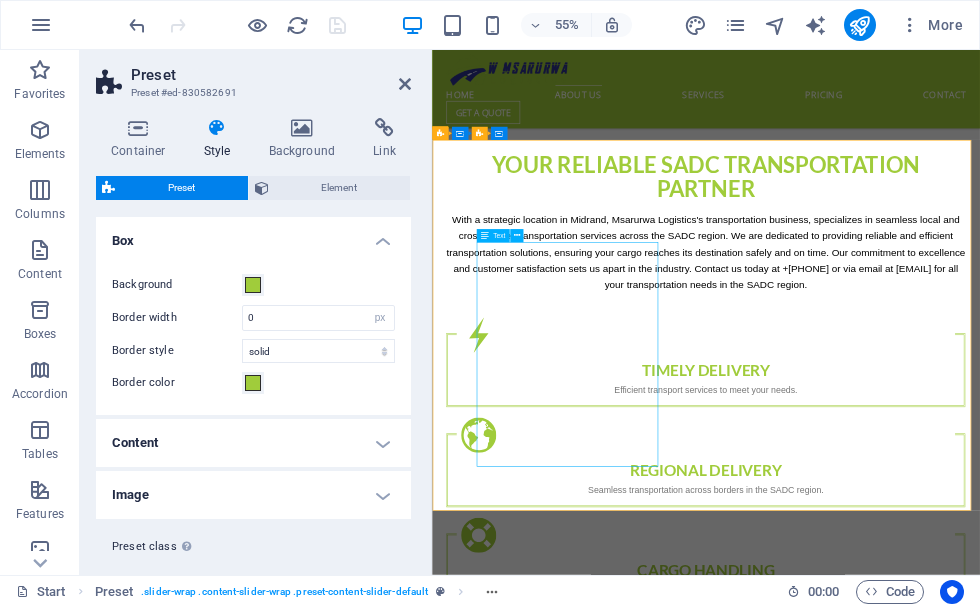 click on "Lorem Ipsum   is simply dummy text of the printing and typesetting industry. Lorem Ipsum has been the industry's standard dummy text ever since the 1500s, when an unknown printer took a galley of type and scrambled it to make a type specimen book. It has survived not only five centuries, but also the leap into electronic typesetting, remaining essentially unchanged. It was popularised in the 1960s with the release of Letraset sheets containing Lorem Ipsum passages, and more recently with desktop publishing software like Aldus PageMaker including versions of Lorem Ipsum. John Doe CEO, Company1" at bounding box center [930, 1273] 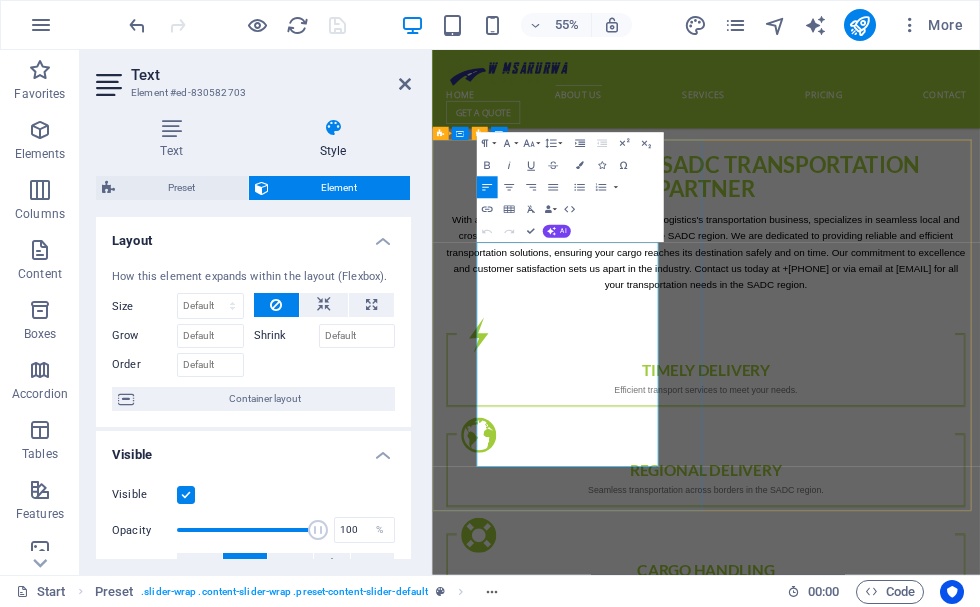 drag, startPoint x: 515, startPoint y: 419, endPoint x: 804, endPoint y: 797, distance: 475.82034 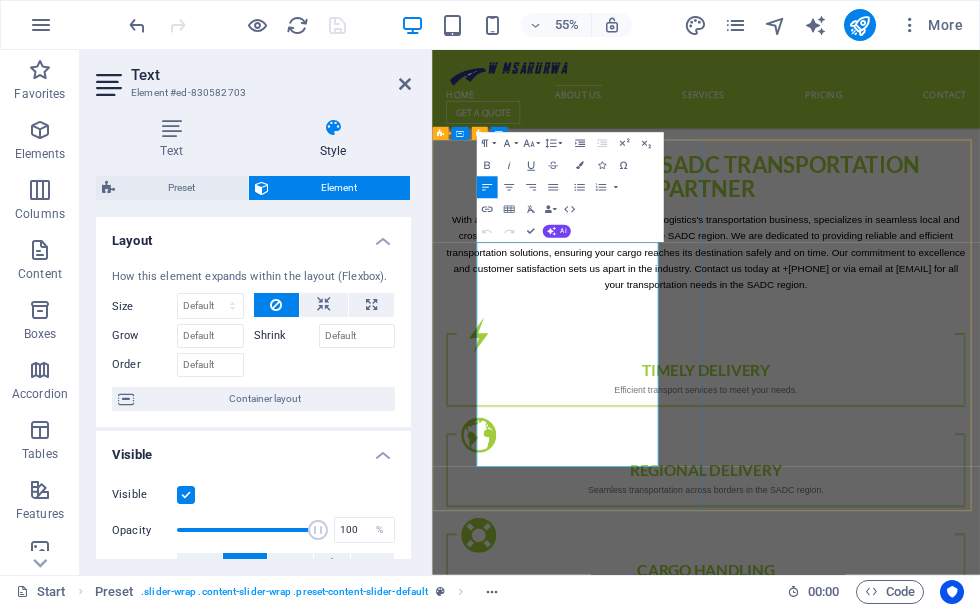 click on "Lorem Ipsum   is simply dummy text of the printing and typesetting industry. Lorem Ipsum has been the industry's standard dummy text ever since the 1500s, when an unknown printer took a galley of type and scrambled it to make a type specimen book. It has survived not only five centuries, but also the leap into electronic typesetting, remaining essentially unchanged. It was popularised in the 1960s with the release of Letraset sheets containing Lorem Ipsum passages, and more recently with desktop publishing software like Aldus PageMaker including versions of Lorem Ipsum. John Doe CEO, Company1" at bounding box center [930, 1273] 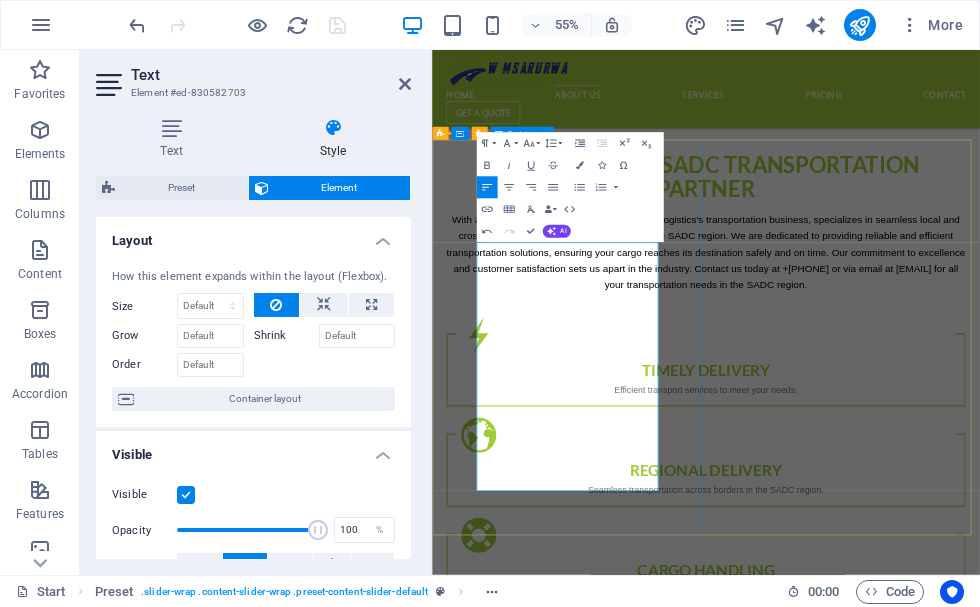 drag, startPoint x: 895, startPoint y: 711, endPoint x: 1107, endPoint y: 454, distance: 333.15613 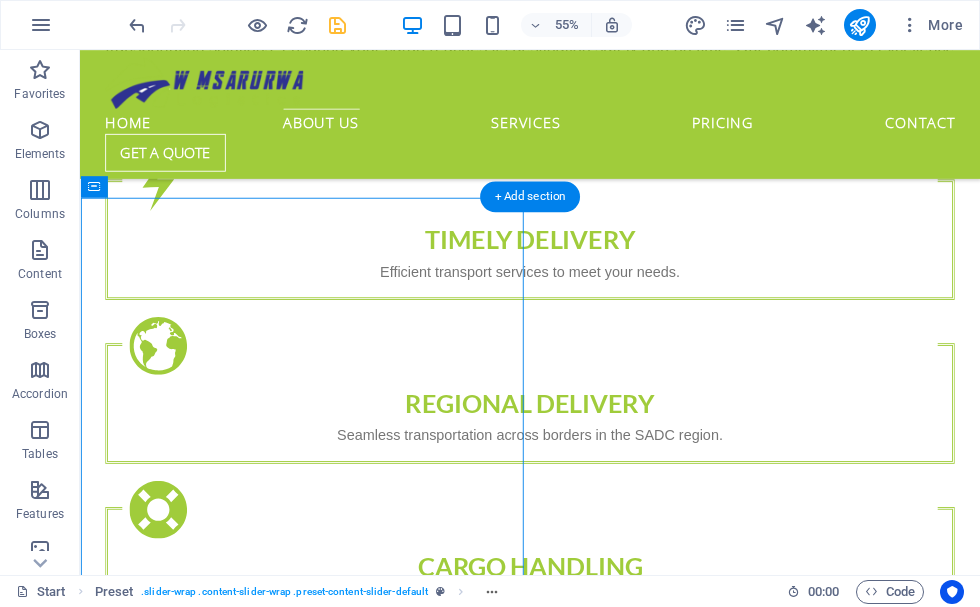 scroll, scrollTop: 1200, scrollLeft: 0, axis: vertical 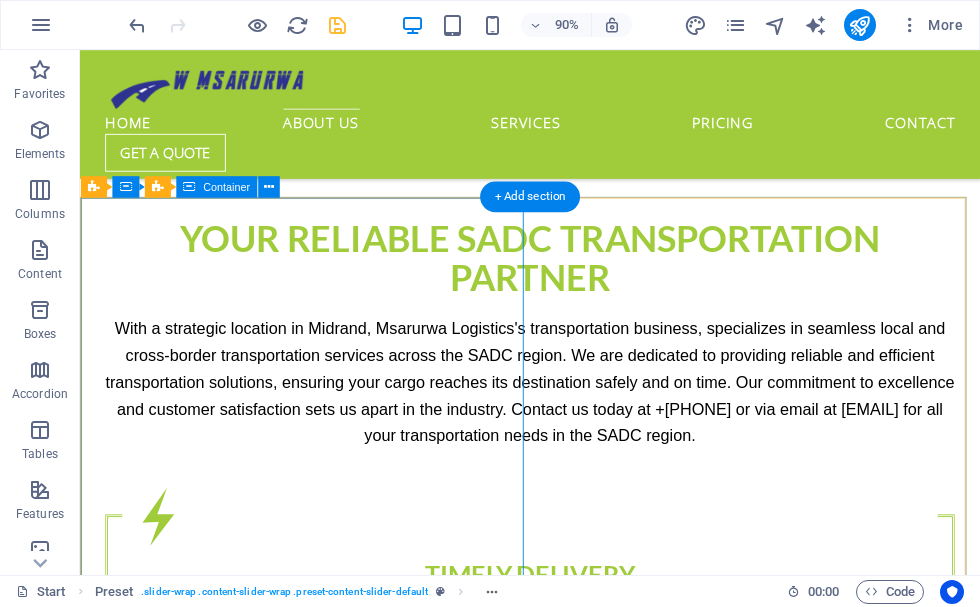 click on "Fantastic Service With a clear focus on your requirements, we develop  customized concepts  along your supply chain. As a  global logistics company , we support you with our experience and flexibility to successfully meet your challenges. Our  worldwide network  ensures that your goods arrive quickly and safely where they are needed.  To make your logistics processes sustainable and dynamic, we utilize smart technologies combined with in-depth know-how.  Customized logistics solutions  tailored to your needs ensure optimal processes and make an important contribution to your success." at bounding box center (580, 1300) 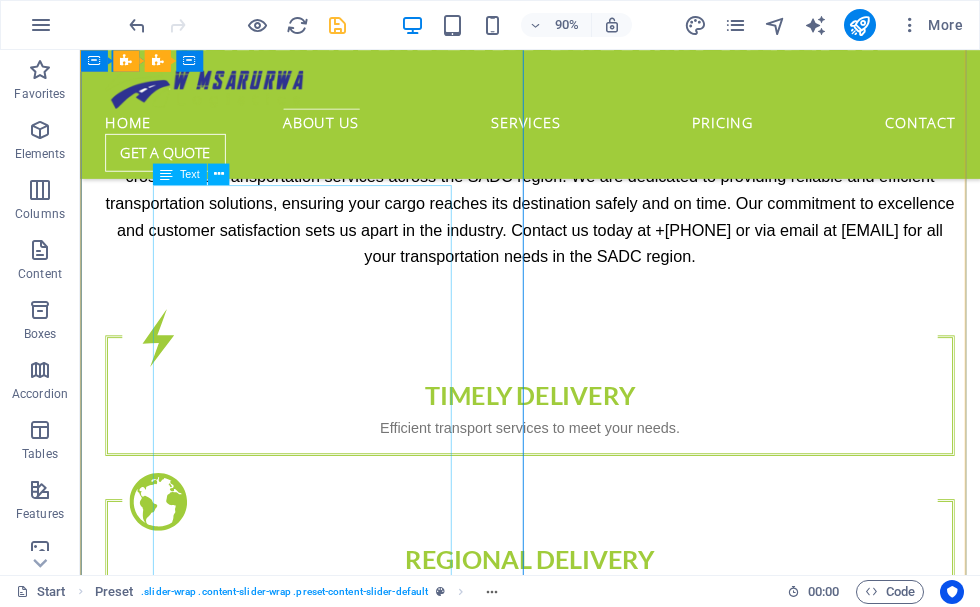scroll, scrollTop: 1400, scrollLeft: 0, axis: vertical 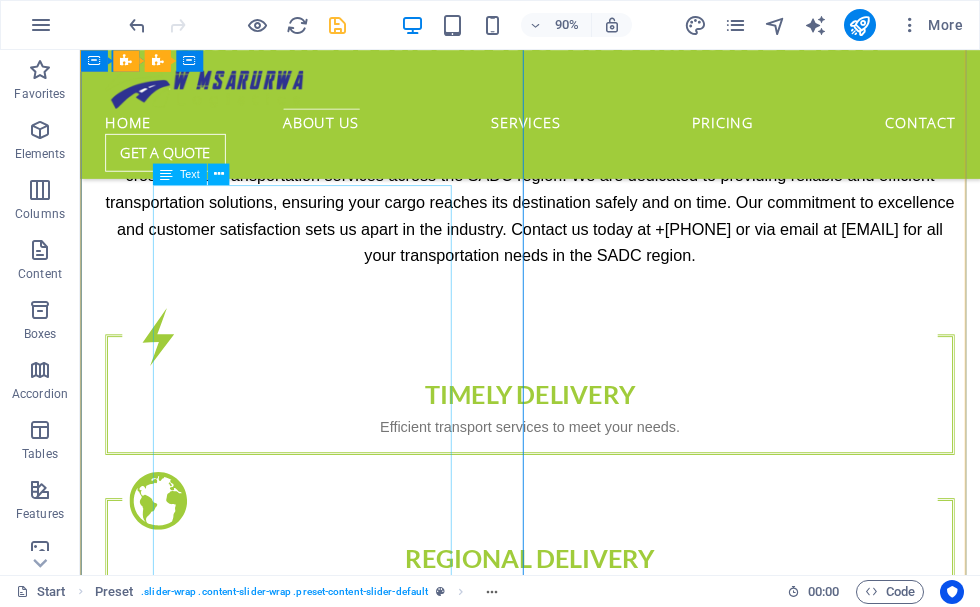 click on "With a clear focus on your requirements, we develop  customized concepts  along your supply chain. As a  global logistics company , we support you with our experience and flexibility to successfully meet your challenges. Our  worldwide network  ensures that your goods arrive quickly and safely where they are needed.  To make your logistics processes sustainable and dynamic, we utilize smart technologies combined with in-depth know-how.  Customized logistics solutions  tailored to your needs ensure optimal processes and make an important contribution to your success." at bounding box center [580, 1069] 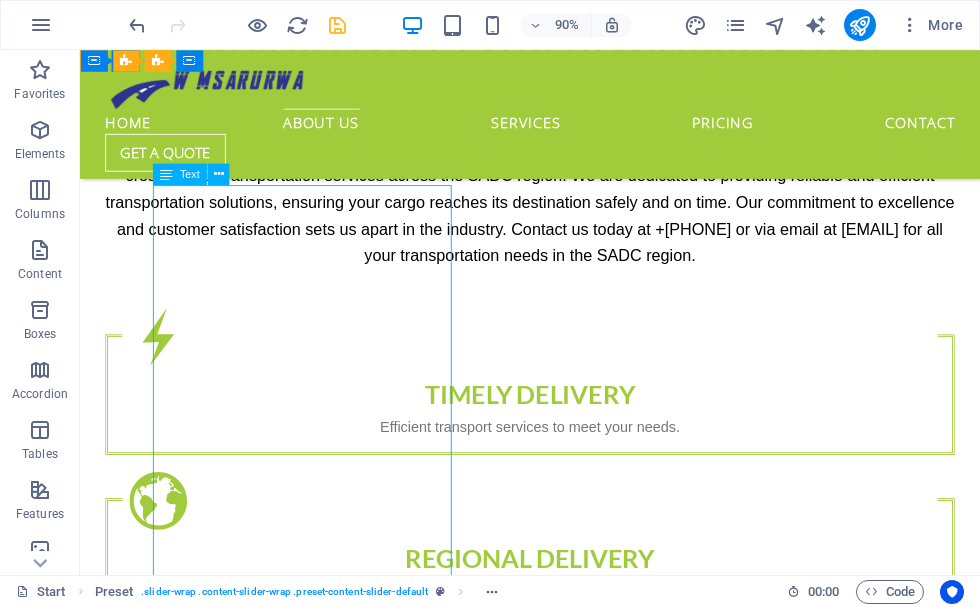 click on "With a clear focus on your requirements, we develop  customized concepts  along your supply chain. As a  global logistics company , we support you with our experience and flexibility to successfully meet your challenges. Our  worldwide network  ensures that your goods arrive quickly and safely where they are needed.  To make your logistics processes sustainable and dynamic, we utilize smart technologies combined with in-depth know-how.  Customized logistics solutions  tailored to your needs ensure optimal processes and make an important contribution to your success." at bounding box center [580, 1069] 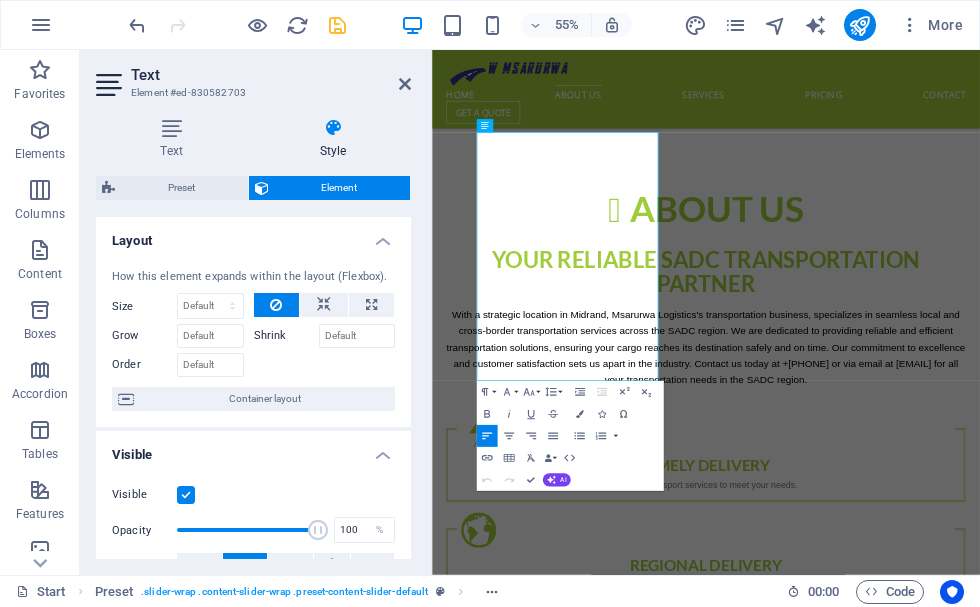 scroll, scrollTop: 1772, scrollLeft: 0, axis: vertical 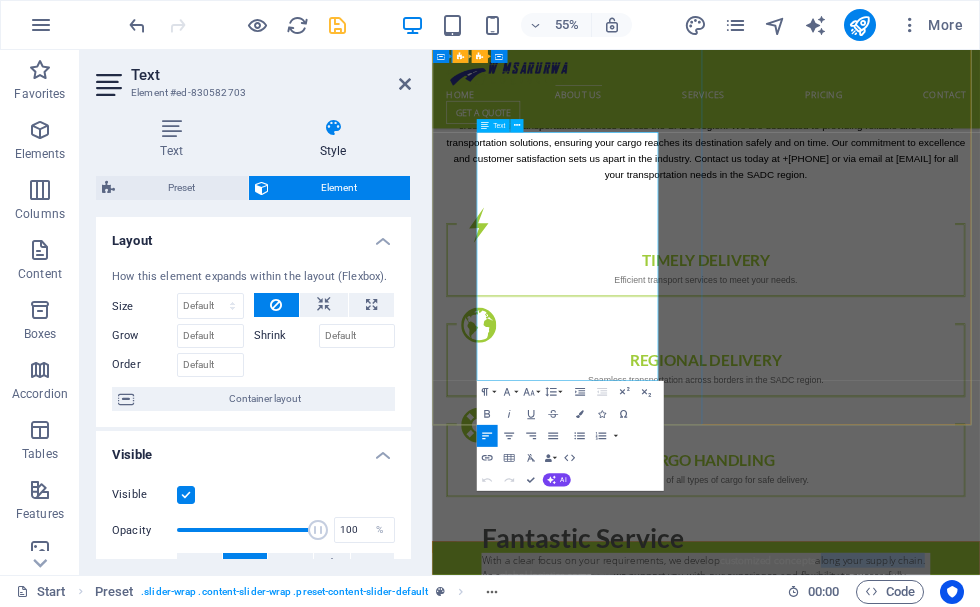 drag, startPoint x: 786, startPoint y: 240, endPoint x: 651, endPoint y: 262, distance: 136.78085 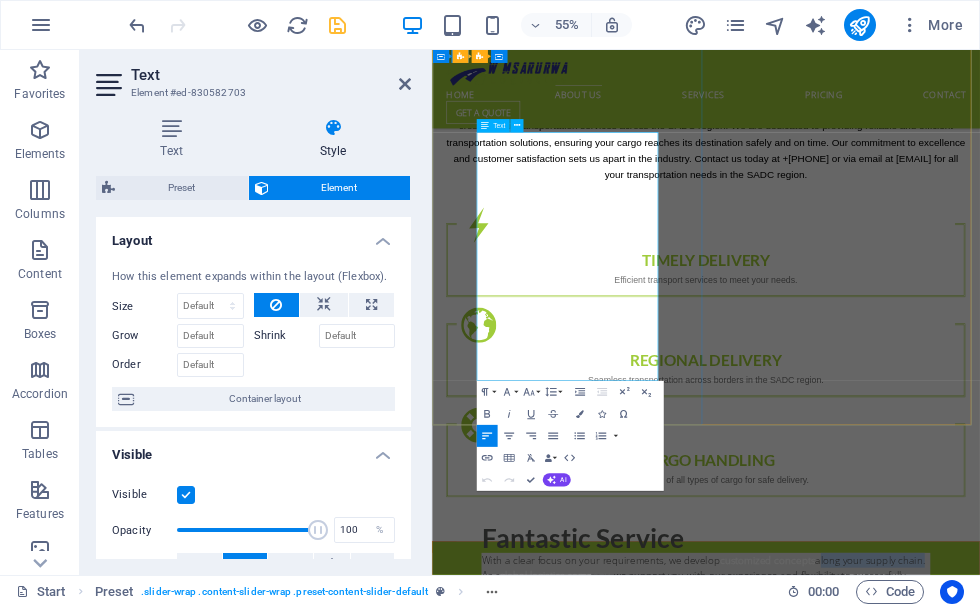 click on "With a clear focus on your requirements, we develop  customized concepts  along your supply chain. As a  global logistics company , we support you with our experience and flexibility to successfully meet your challenges. Our  worldwide network  ensures that your goods arrive quickly and safely where they are needed." at bounding box center [930, 1019] 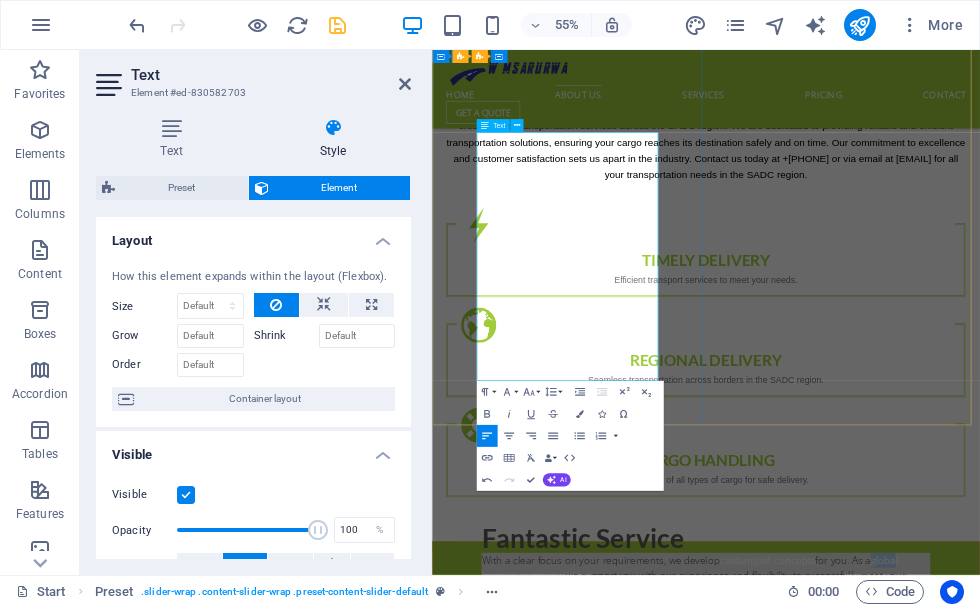drag, startPoint x: 590, startPoint y: 269, endPoint x: 635, endPoint y: 271, distance: 45.044422 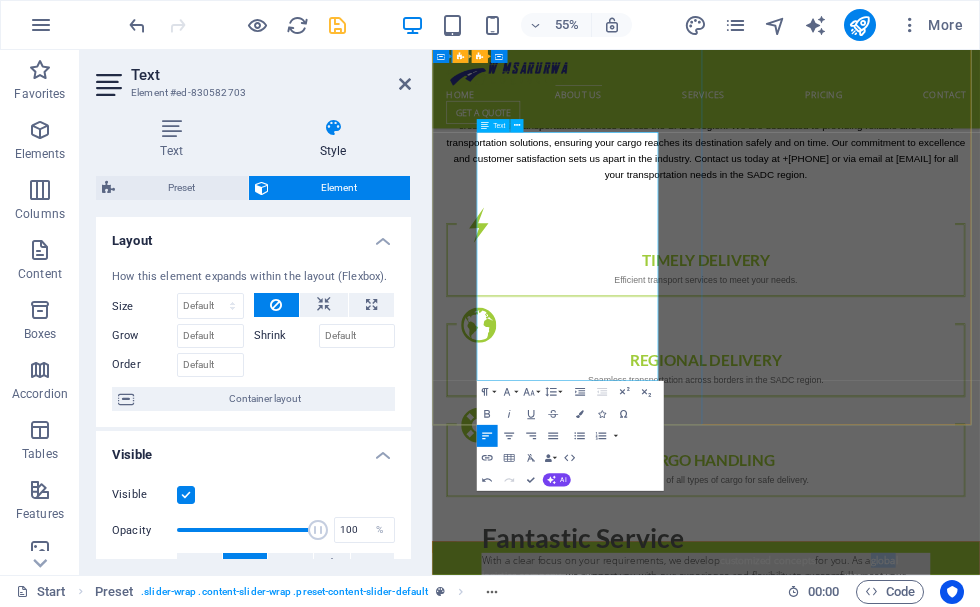click on "global logistics company" at bounding box center (900, 991) 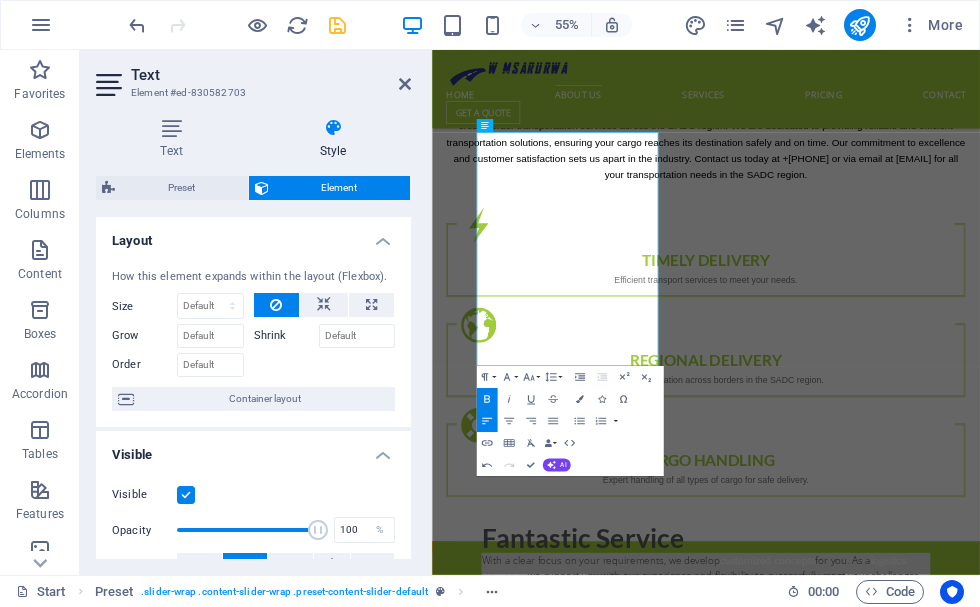 drag, startPoint x: 591, startPoint y: 346, endPoint x: 422, endPoint y: 344, distance: 169.01184 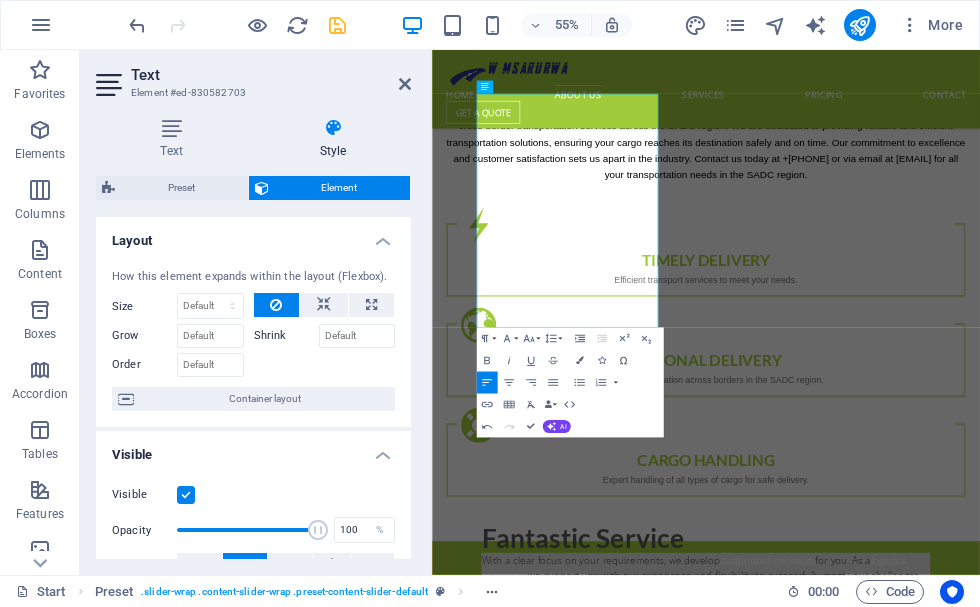 scroll, scrollTop: 1972, scrollLeft: 0, axis: vertical 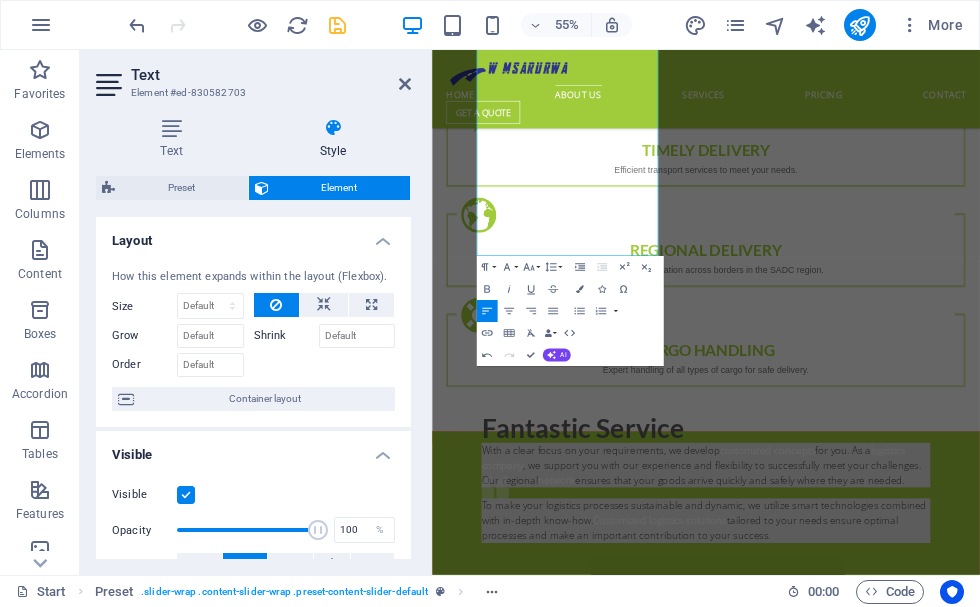 click on "Text Element #ed-830582703" at bounding box center (253, 76) 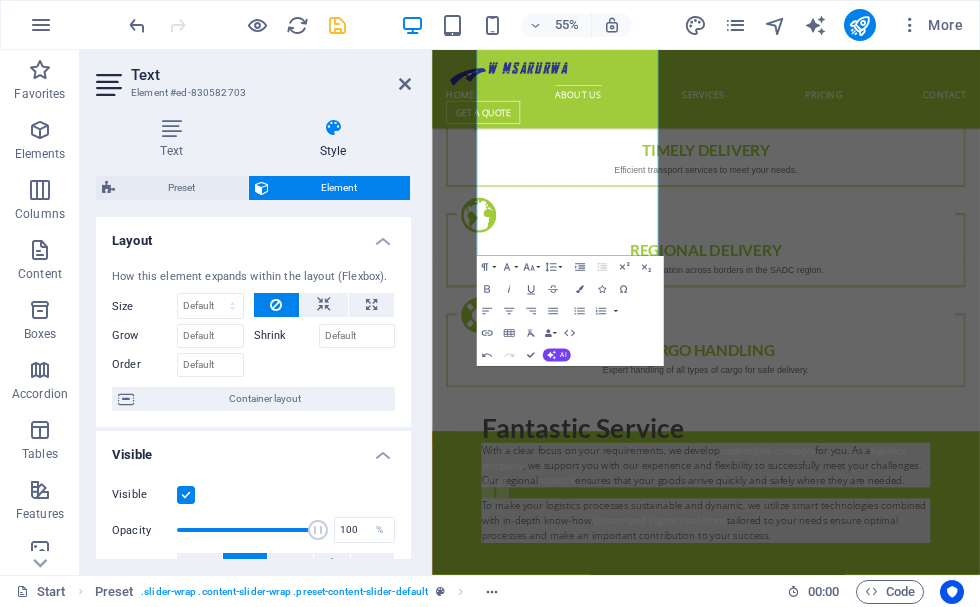 drag, startPoint x: 399, startPoint y: 83, endPoint x: 396, endPoint y: 71, distance: 12.369317 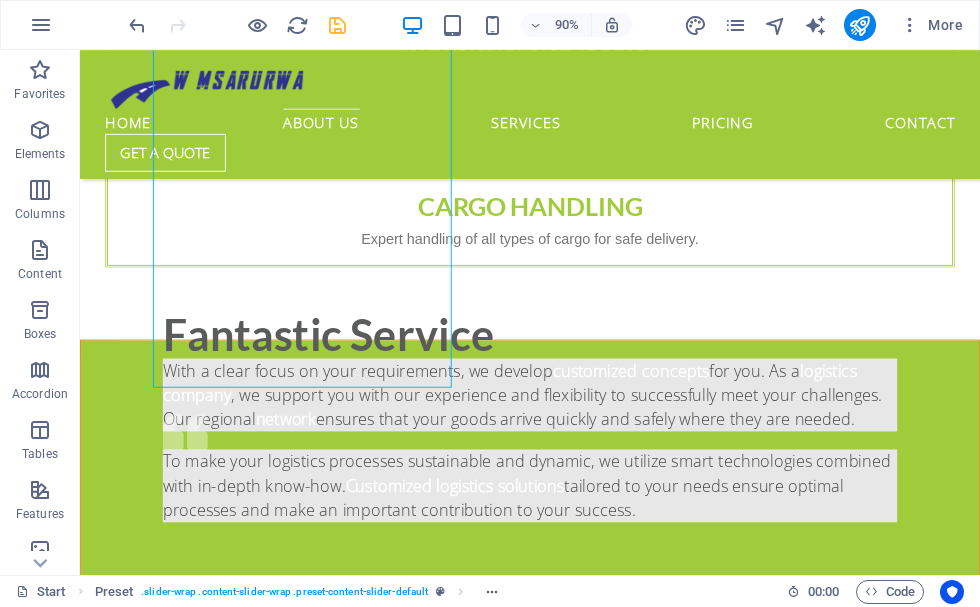 scroll, scrollTop: 1600, scrollLeft: 0, axis: vertical 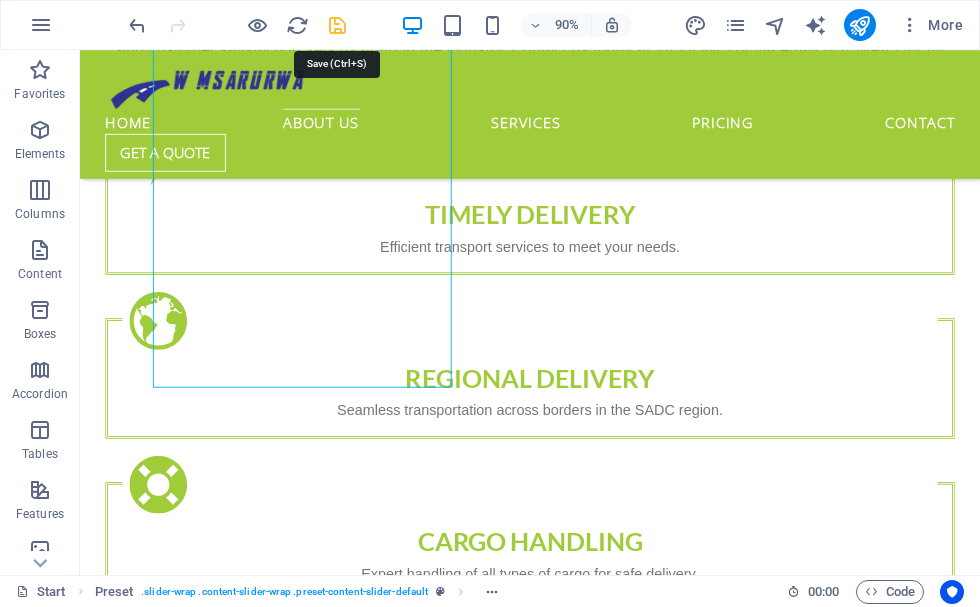 click at bounding box center (337, 25) 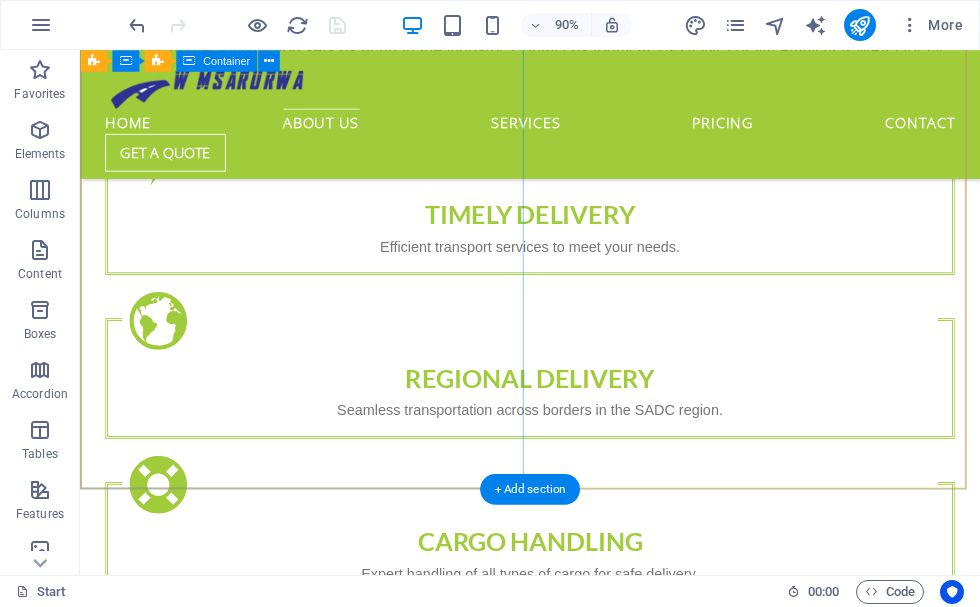 scroll, scrollTop: 1400, scrollLeft: 0, axis: vertical 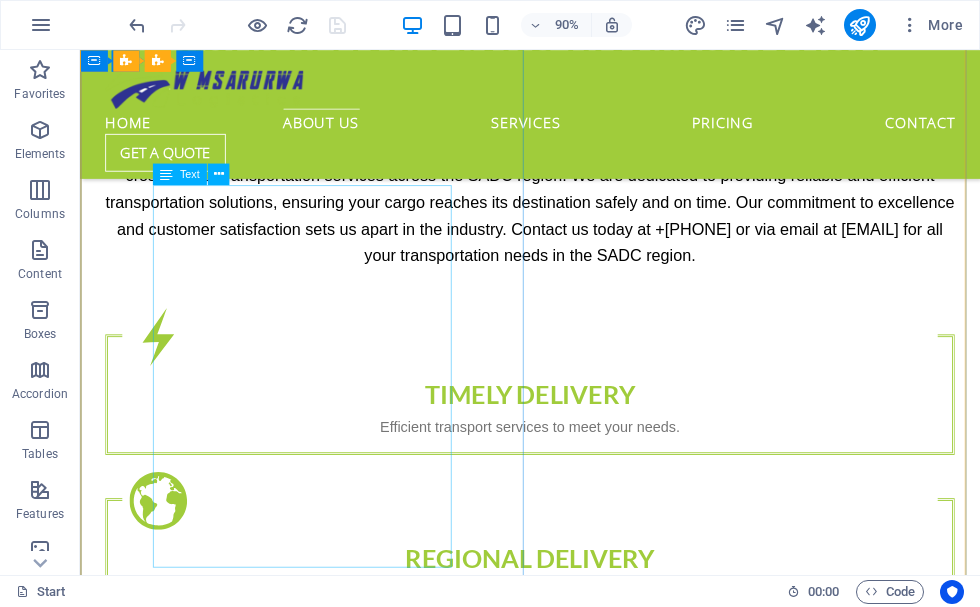 click on "With a clear focus on your requirements, we develop  customized concepts  for you. As a   logistics company , we support you with our experience and flexibility to successfully meet your challenges. Our regional  network  ensures that your goods arrive quickly and safely where they are needed.  To make your logistics processes sustainable and dynamic, we utilize smart technologies combined with in-depth know-how.  Customized logistics solutions  tailored to your needs ensure optimal processes and make an important contribution to your success." at bounding box center [580, 1056] 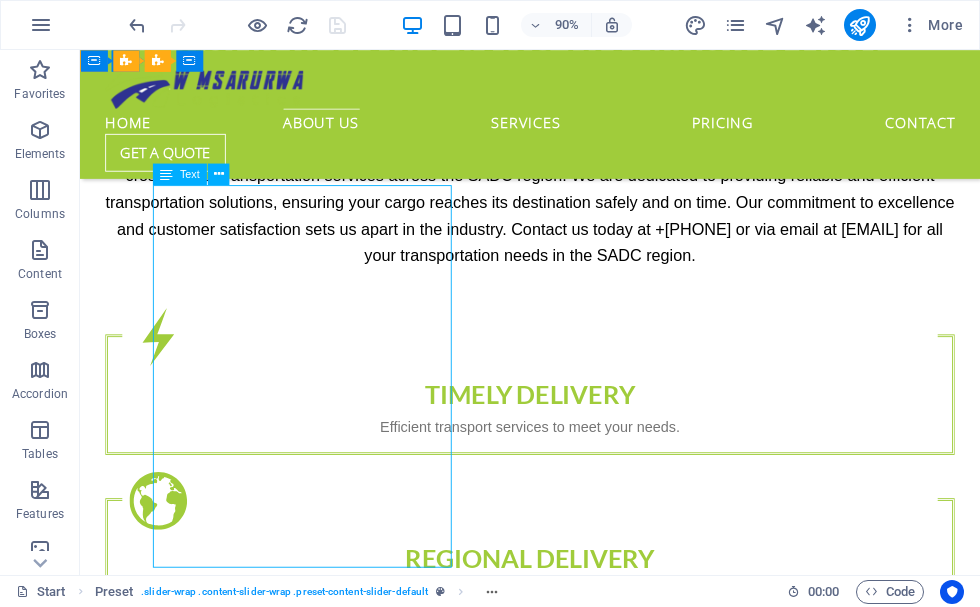 click on "With a clear focus on your requirements, we develop  customized concepts  for you. As a   logistics company , we support you with our experience and flexibility to successfully meet your challenges. Our regional  network  ensures that your goods arrive quickly and safely where they are needed.  To make your logistics processes sustainable and dynamic, we utilize smart technologies combined with in-depth know-how.  Customized logistics solutions  tailored to your needs ensure optimal processes and make an important contribution to your success." at bounding box center [580, 1056] 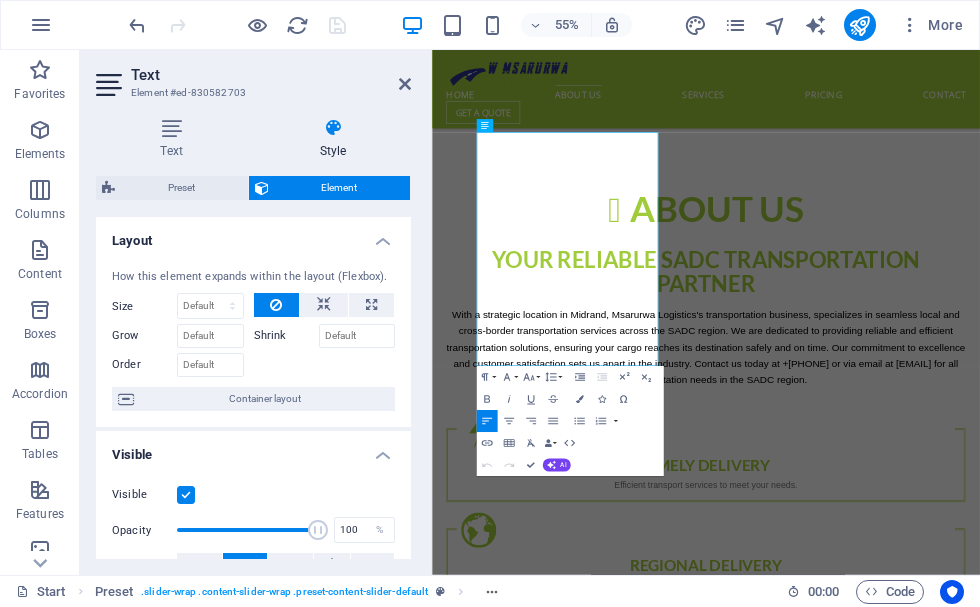 scroll, scrollTop: 1772, scrollLeft: 0, axis: vertical 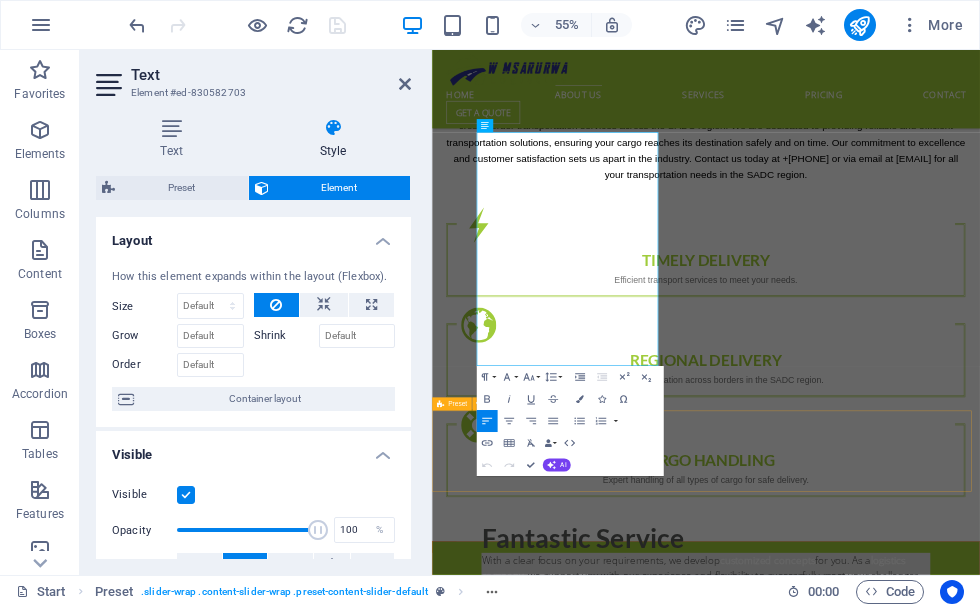 drag, startPoint x: 515, startPoint y: 206, endPoint x: 839, endPoint y: 733, distance: 618.63153 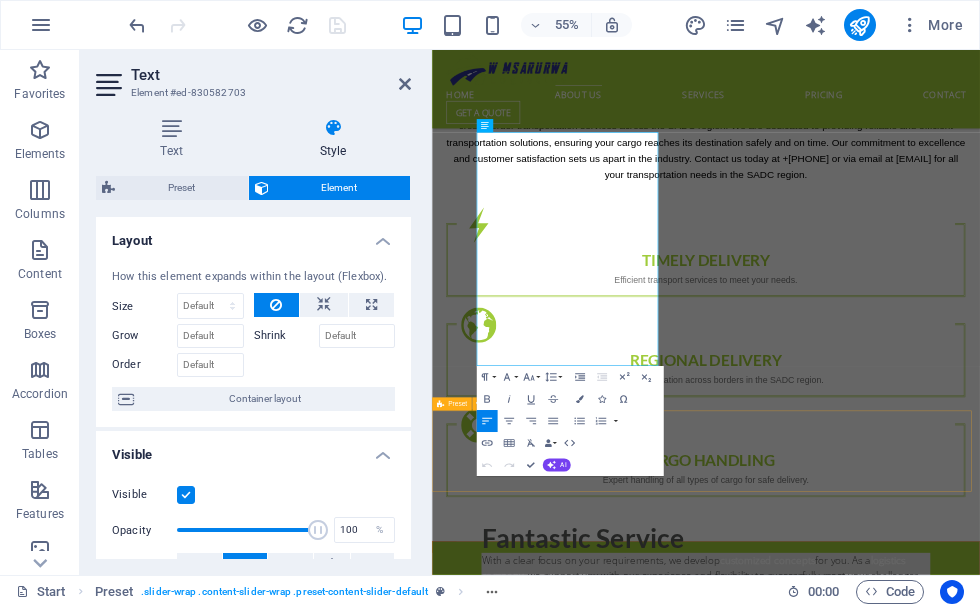 click on "0641017221 / 0640672251 wmg@w-musarurwa-logistics.com Home About us Services Pricing Contact Get a quote Efficient Local and Cross-Border Transportation About us YOUR RELIABLE SADC TRANSPORTATION PARTNER With a strategic location in Midrand, Msarurwa Logistics's transportation business, specializes in seamless local and cross-border transportation services across the SADC region. We are dedicated to providing reliable and efficient transportation solutions, ensuring your cargo reaches its destination safely and on time. Our commitment to excellence and customer satisfaction sets us apart in the industry. Contact us today at +27641017221 or via email at wmg@w-musarurwa-logistics.com for all your transportation needs in the SADC region. Timely Delivery Efficient transport services to meet your needs. REGIONAL delivery Seamless transportation across borders in the SADC region. Cargo Handling Expert handling of all types of cargo for safe delivery. Fantastic Service customized concepts  for you. As a  network or" at bounding box center (930, 5371) 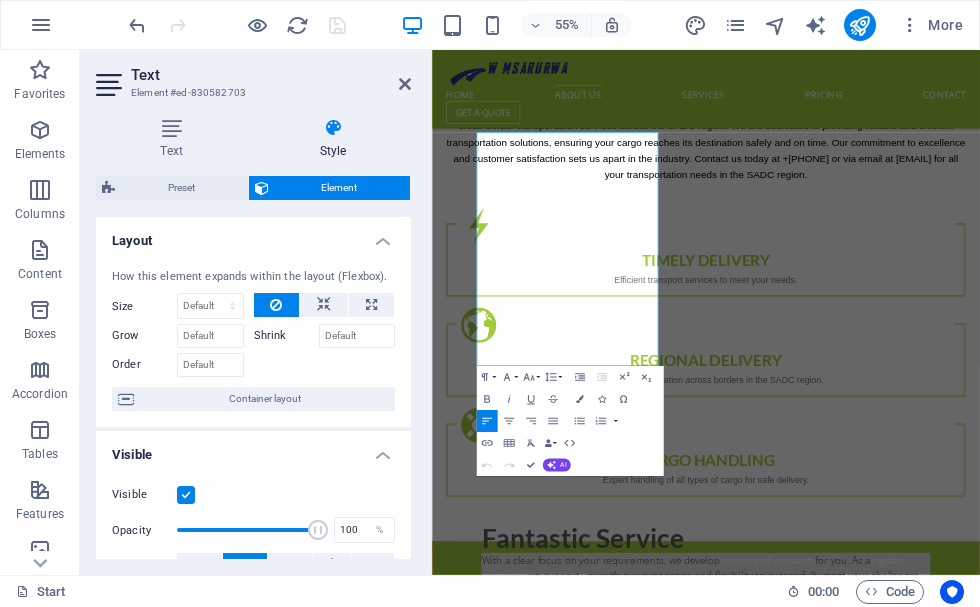 copy on "With a clear focus on your requirements, we develop  customized concepts  for you. As a   logistics company , we support you with our experience and flexibility to successfully meet your challenges. Our regional  network  ensures that your goods arrive quickly and safely where they are needed.  To make your logistics processes sustainable and dynamic, we utilize smart technologies combined with in-depth know-how.  Customized logistics solutions  tailored to your needs ensure optimal processes and make an important contribution to your success." 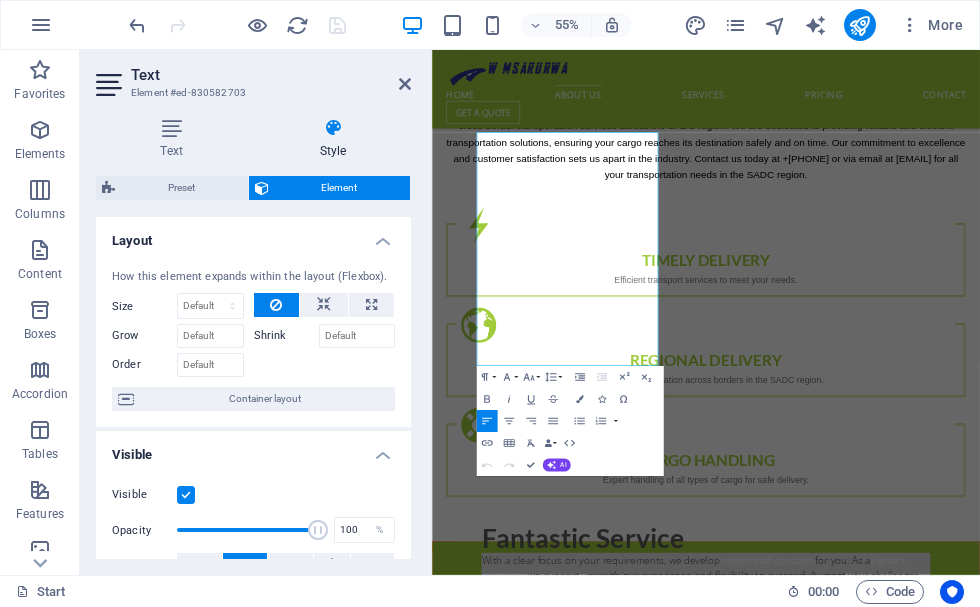 click on "Text Element #ed-830582703" at bounding box center (253, 76) 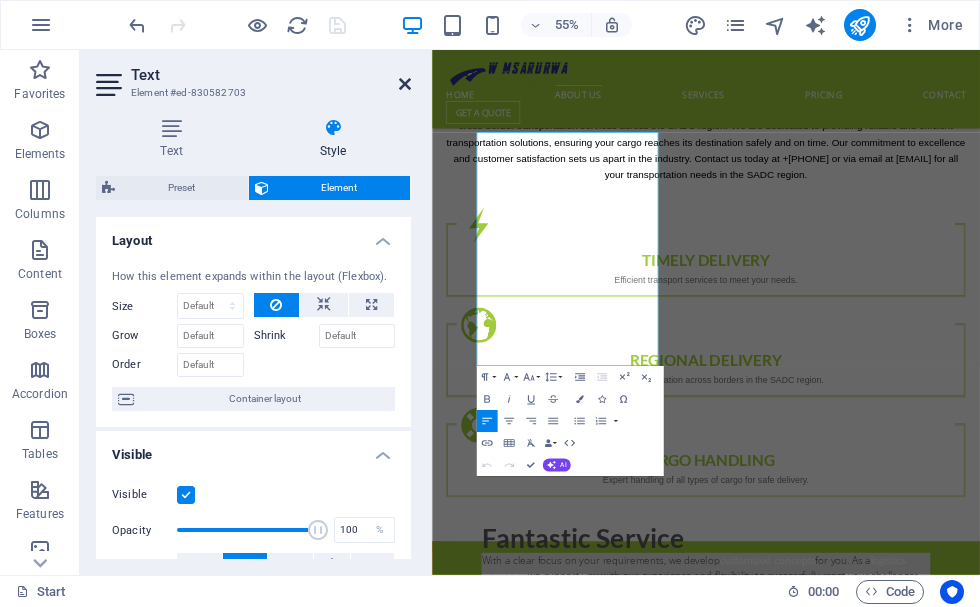 click at bounding box center [405, 84] 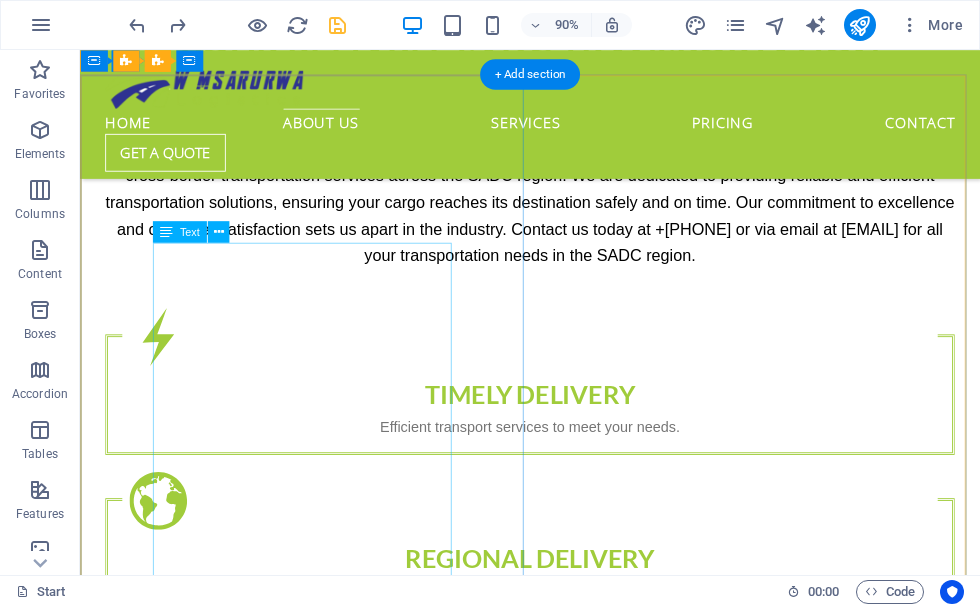 scroll, scrollTop: 1100, scrollLeft: 0, axis: vertical 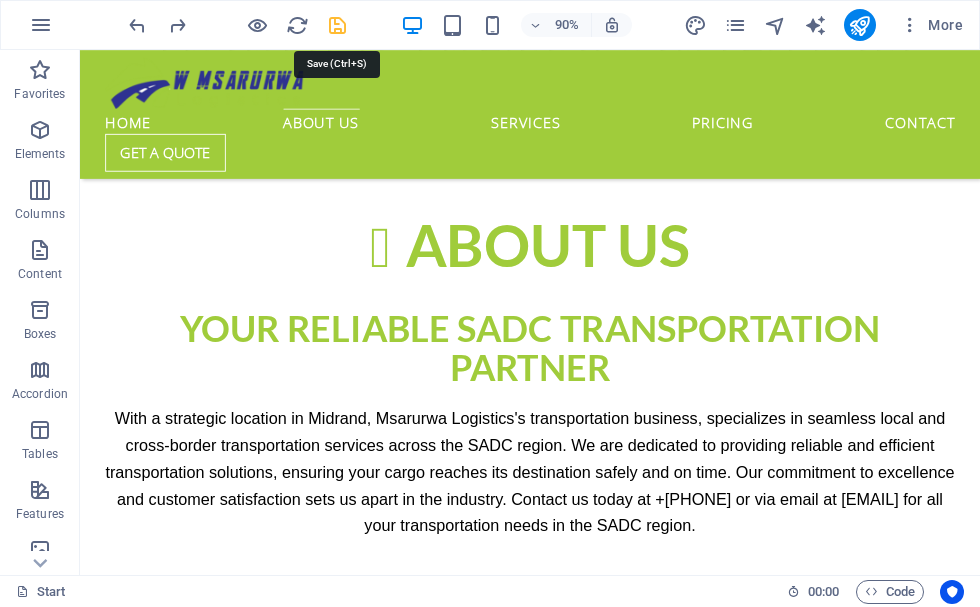 click at bounding box center (337, 25) 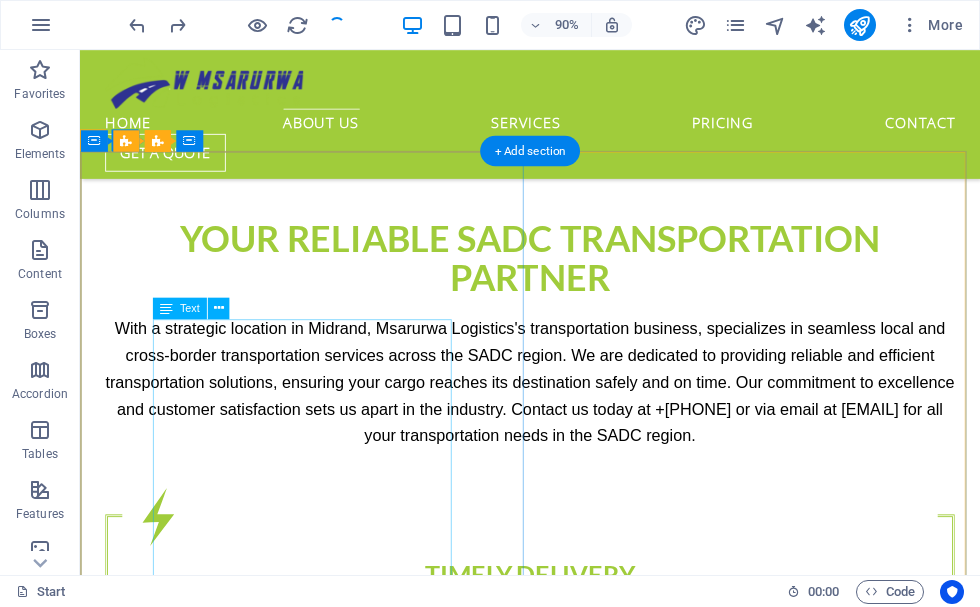 scroll, scrollTop: 1400, scrollLeft: 0, axis: vertical 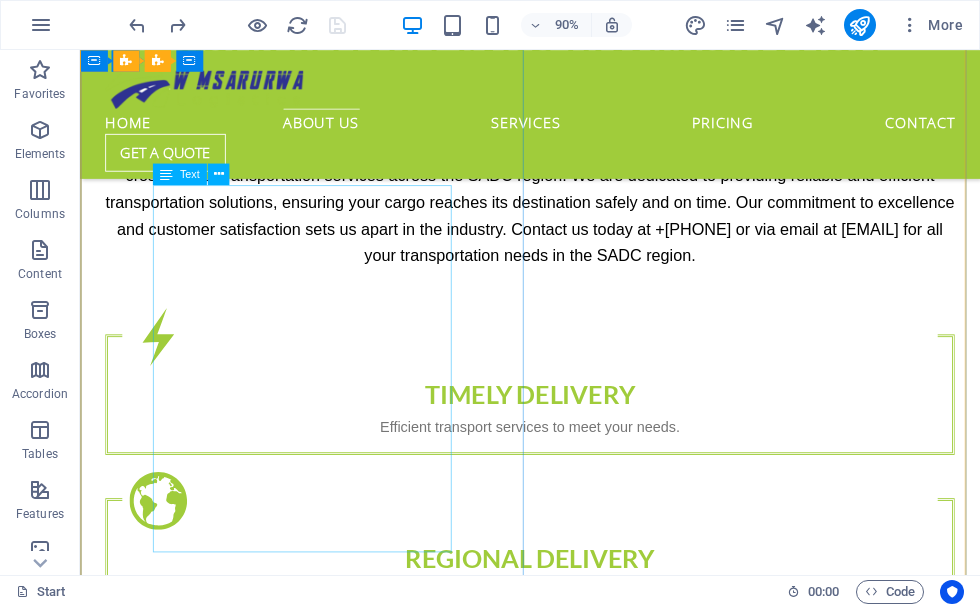 click on "Lorem Ipsum   is simply dummy text of the printing and typesetting industry. Lorem Ipsum has been the industry's standard dummy text ever since the 1500s, when an unknown printer took a galley of type and scrambled it to make a type specimen book. It has survived not only five centuries, but also the leap into electronic typesetting, remaining essentially unchanged. It was popularised in the 1960s with the release of Letraset sheets containing Lorem Ipsum passages, and more recently with desktop publishing software like Aldus PageMaker including versions of Lorem Ipsum. John Doe CEO, Company1" at bounding box center [580, 1073] 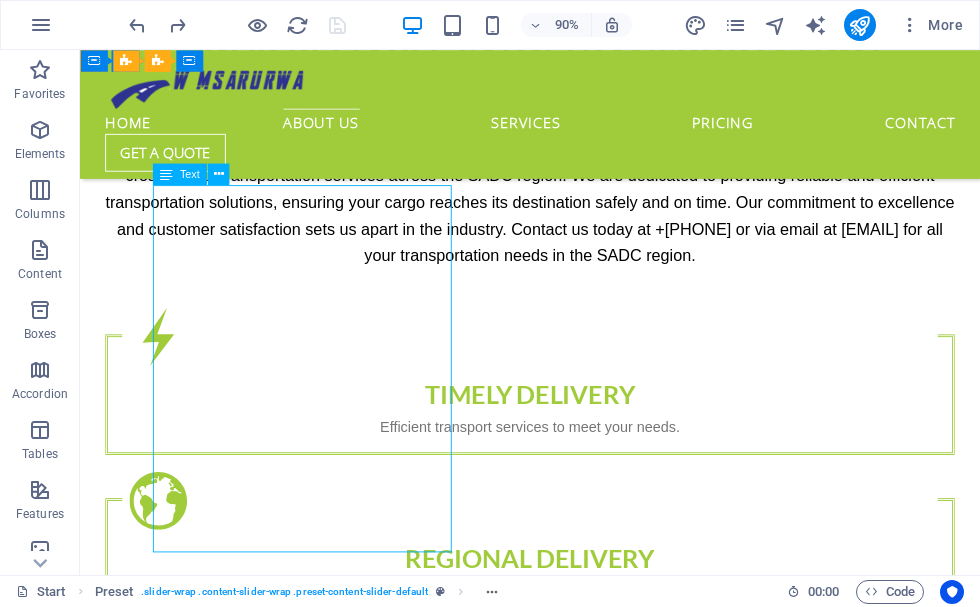 click on "Lorem Ipsum   is simply dummy text of the printing and typesetting industry. Lorem Ipsum has been the industry's standard dummy text ever since the 1500s, when an unknown printer took a galley of type and scrambled it to make a type specimen book. It has survived not only five centuries, but also the leap into electronic typesetting, remaining essentially unchanged. It was popularised in the 1960s with the release of Letraset sheets containing Lorem Ipsum passages, and more recently with desktop publishing software like Aldus PageMaker including versions of Lorem Ipsum. John Doe CEO, Company1" at bounding box center (580, 1073) 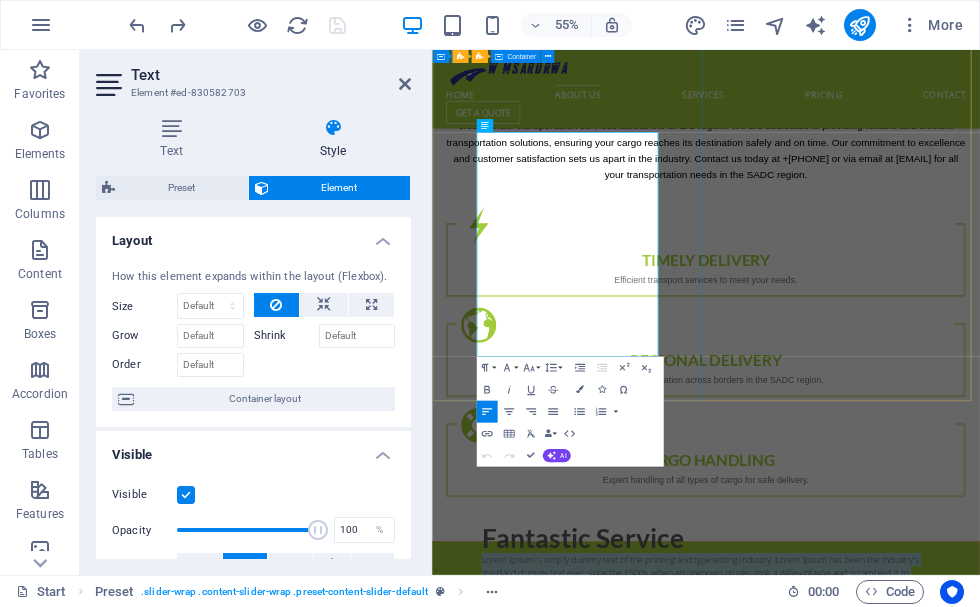 drag, startPoint x: 637, startPoint y: 588, endPoint x: 502, endPoint y: 220, distance: 391.98087 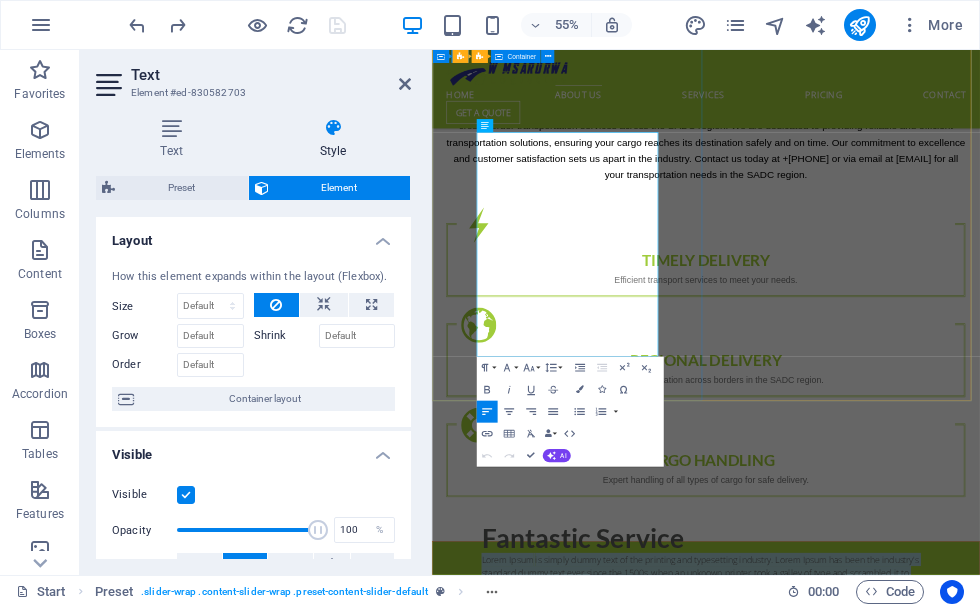 click on "Fantastic Service Lorem Ipsum   is simply dummy text of the printing and typesetting industry. Lorem Ipsum has been the industry's standard dummy text ever since the 1500s, when an unknown printer took a galley of type and scrambled it to make a type specimen book. It has survived not only five centuries, but also the leap into electronic typesetting, remaining essentially unchanged. It was popularised in the 1960s with the release of Letraset sheets containing Lorem Ipsum passages, and more recently with desktop publishing software like Aldus PageMaker including versions of Lorem Ipsum. John Doe CEO, Company1" at bounding box center (930, 1103) 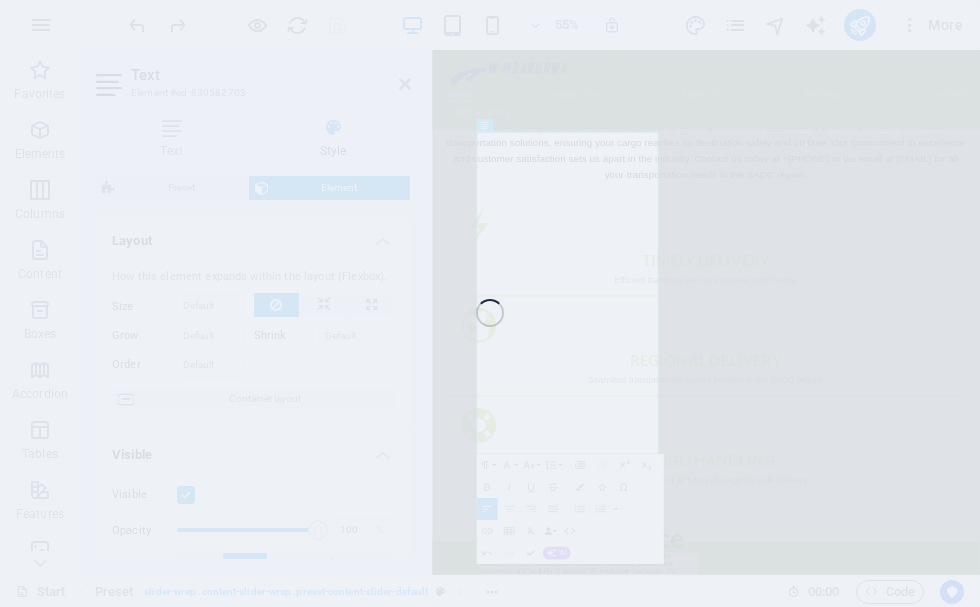 scroll, scrollTop: 0, scrollLeft: 393, axis: horizontal 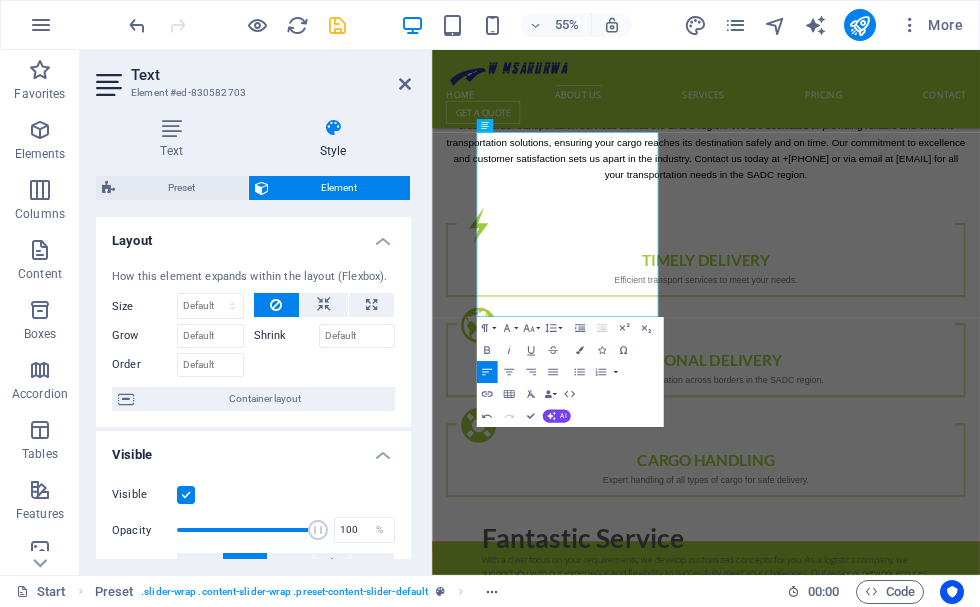 click on "Text Element #ed-830582703 Text Style Text Add, edit, and format text directly on the website. Default colors and font sizes are defined in Design. Edit design Alignment Left aligned Centered Right aligned Preset Element Layout How this element expands within the layout (Flexbox). Size Default auto px % 1/1 1/2 1/3 1/4 1/5 1/6 1/7 1/8 1/9 1/10 Grow Shrink Order Container layout Visible Visible Opacity 100 % Overflow Spacing Margin Default auto px % rem vw vh Custom Custom auto px % rem vw vh auto px % rem vw vh auto px % rem vw vh auto px % rem vw vh Padding Default px rem % vh vw Custom Custom px rem % vh vw px rem % vh vw px rem % vh vw px rem % vh vw Border Style              - Width 1 auto px rem % vh vw Custom Custom 1 auto px rem % vh vw 1 auto px rem % vh vw 1 auto px rem % vh vw 1 auto px rem % vh vw  - Color Round corners Default px rem % vh vw Custom Custom px rem % vh vw px rem % vh vw px rem % vh vw px rem % vh vw Shadow Default None Outside Inside Color X offset 0 px rem vh vw Y offset" at bounding box center (256, 312) 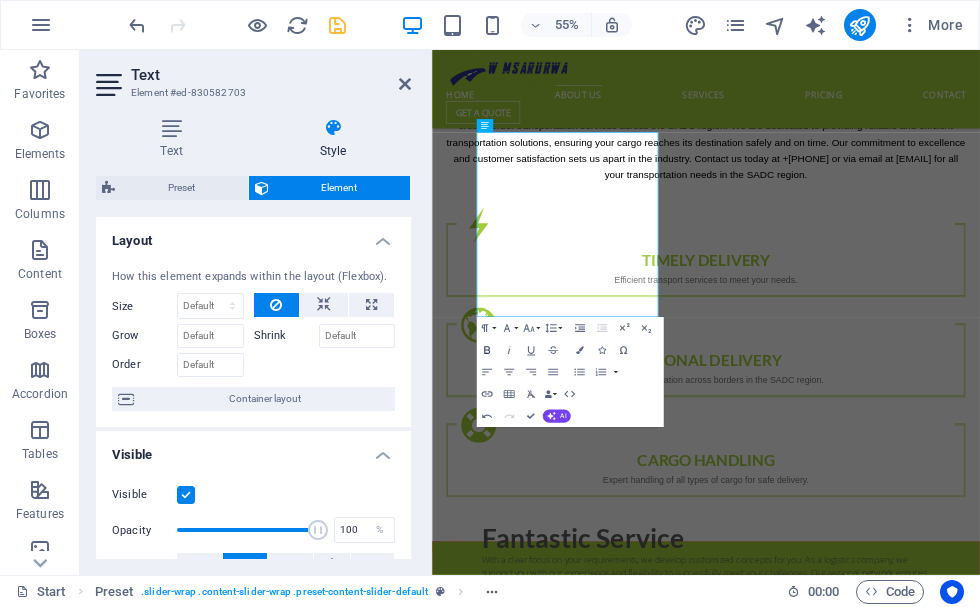 click 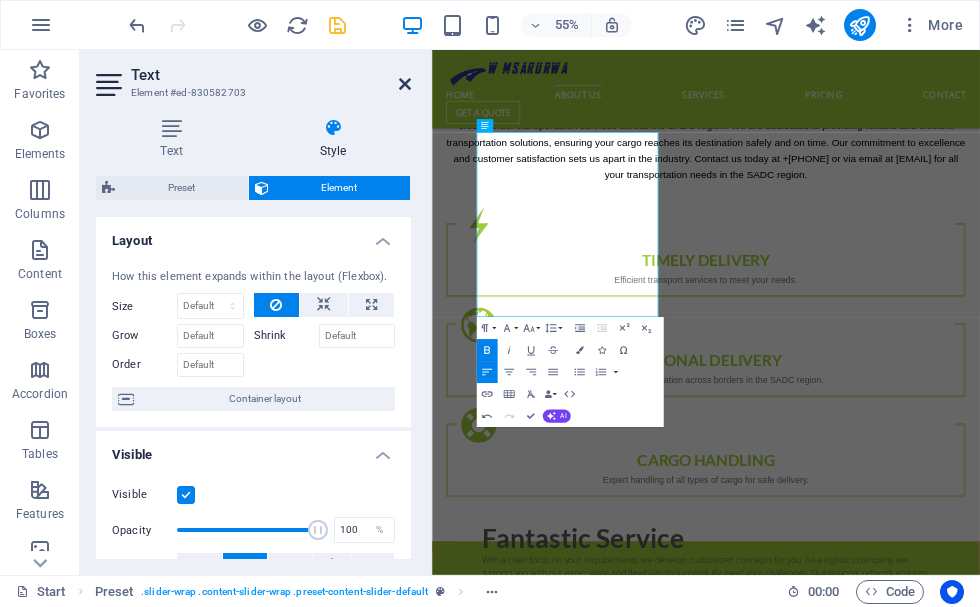 click at bounding box center [405, 84] 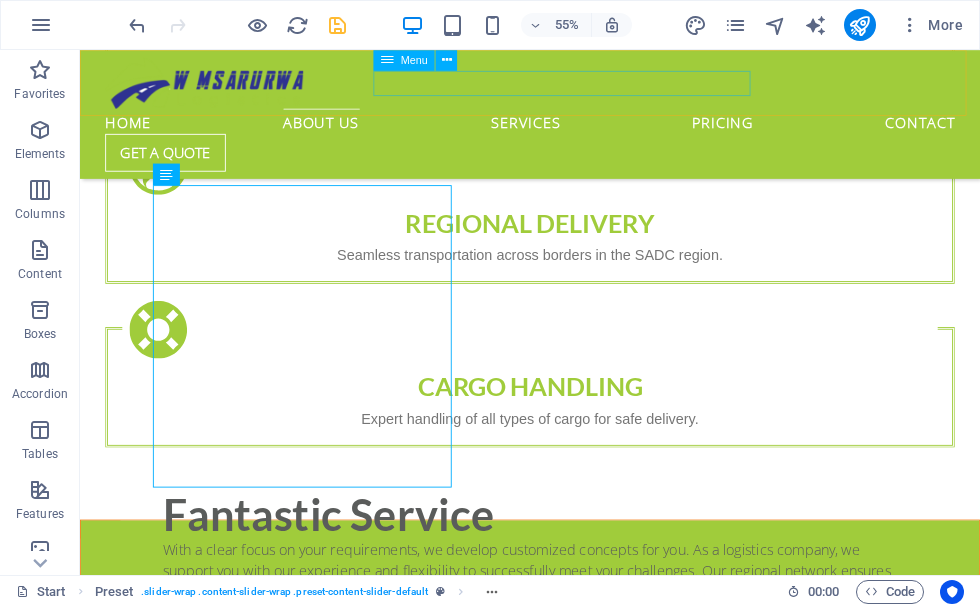 scroll, scrollTop: 1400, scrollLeft: 0, axis: vertical 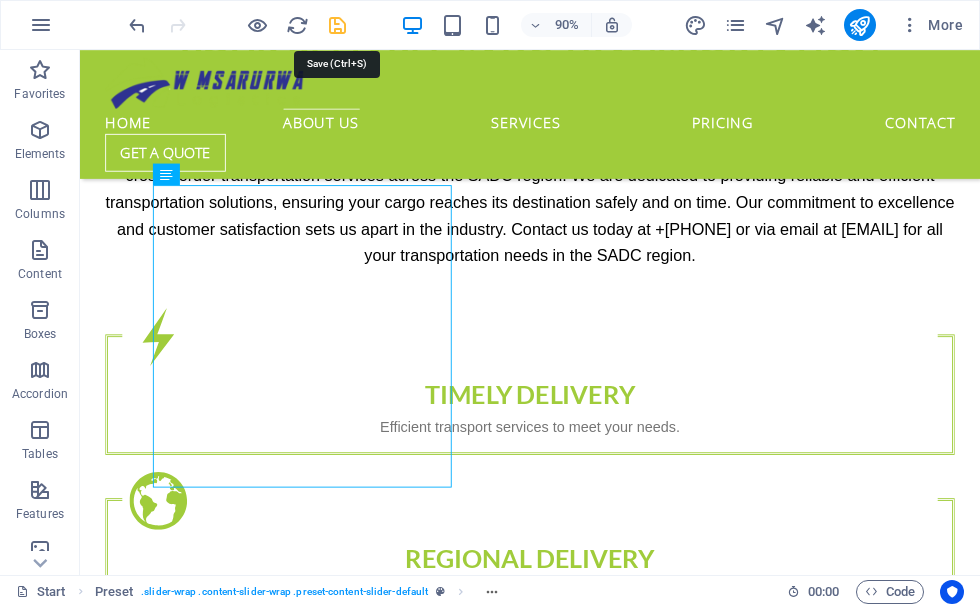 click at bounding box center (337, 25) 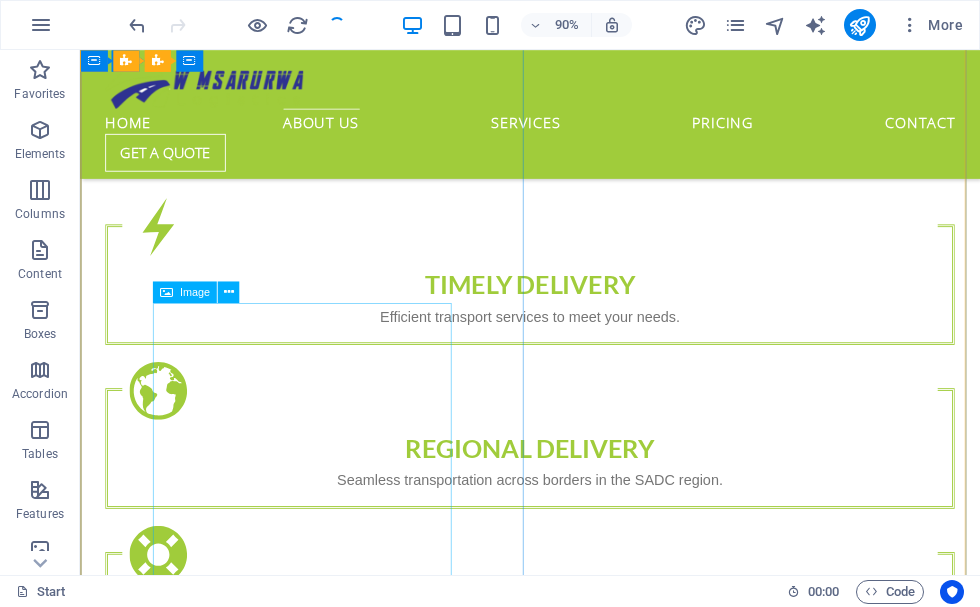 scroll, scrollTop: 1500, scrollLeft: 0, axis: vertical 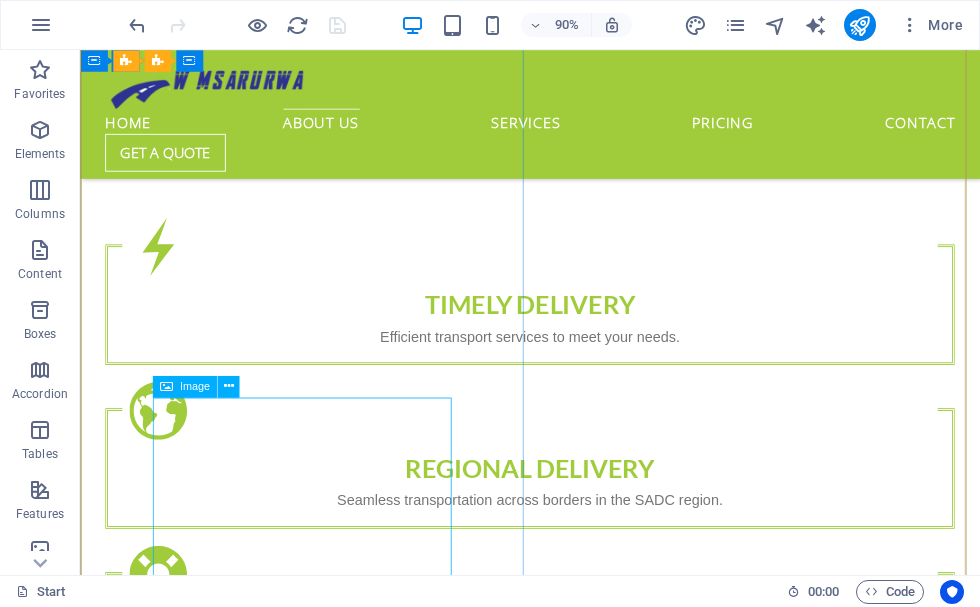 click at bounding box center (580, 1325) 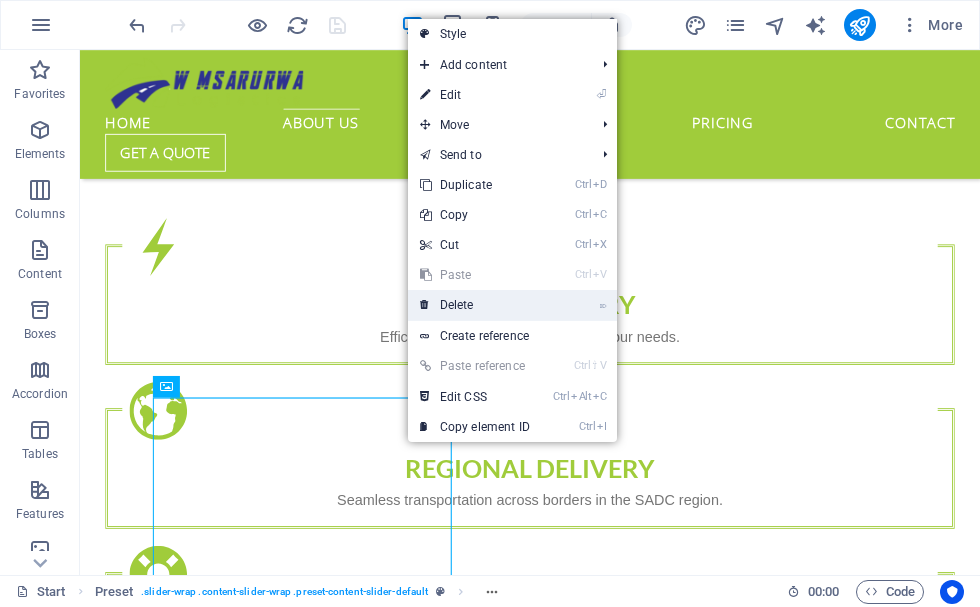 click on "⌦  Delete" at bounding box center (475, 305) 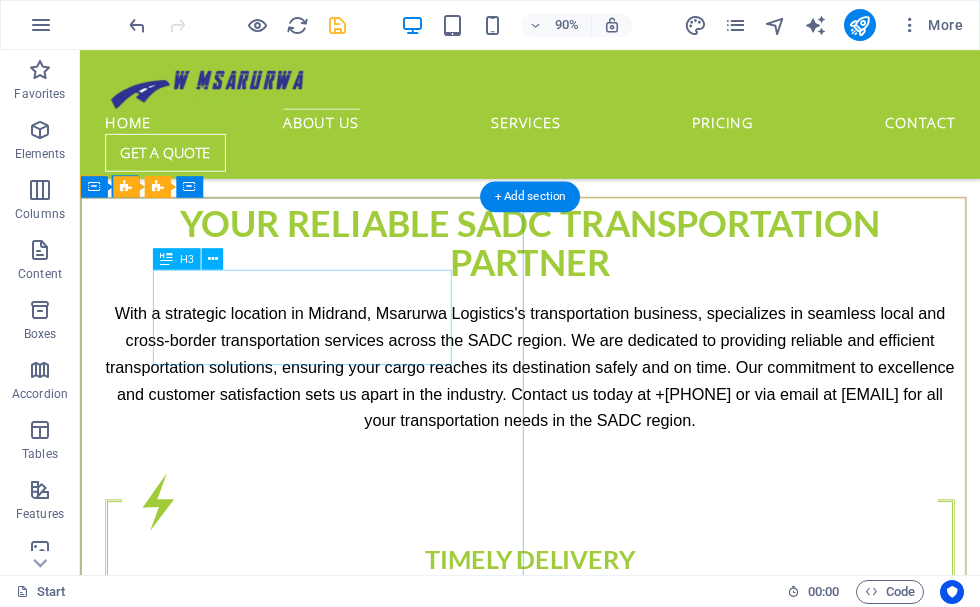scroll, scrollTop: 1200, scrollLeft: 0, axis: vertical 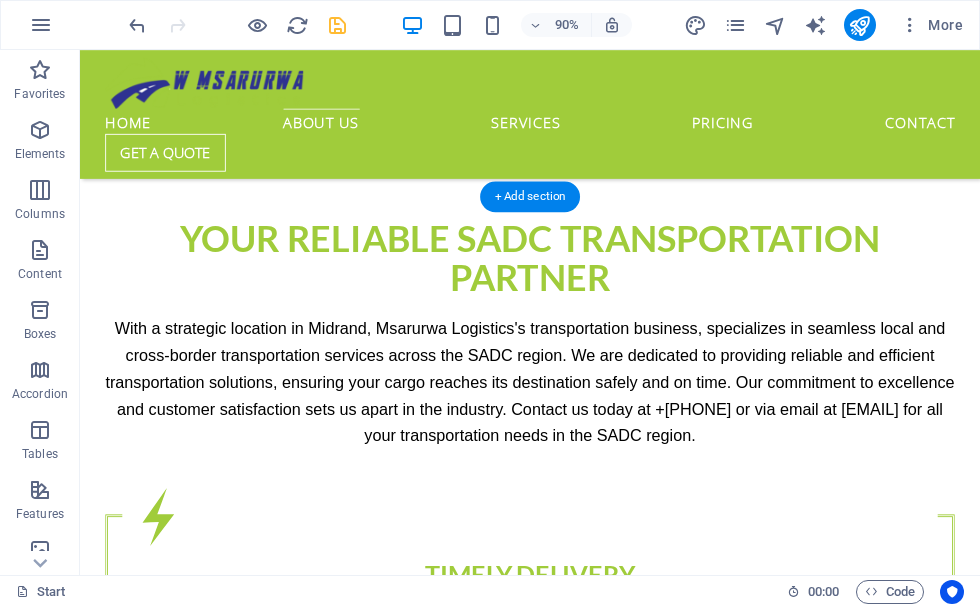 click at bounding box center (580, 1714) 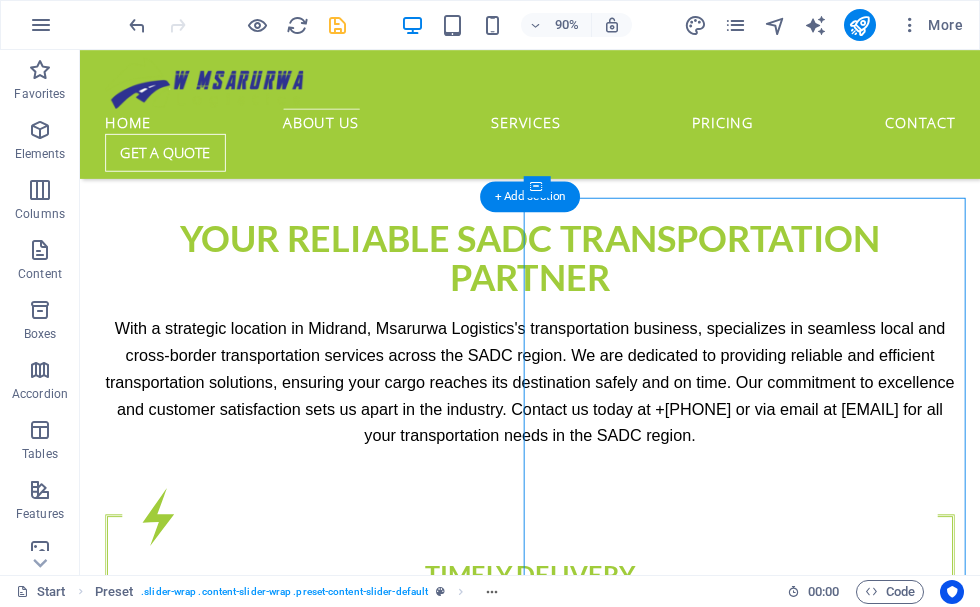 click at bounding box center [580, 1714] 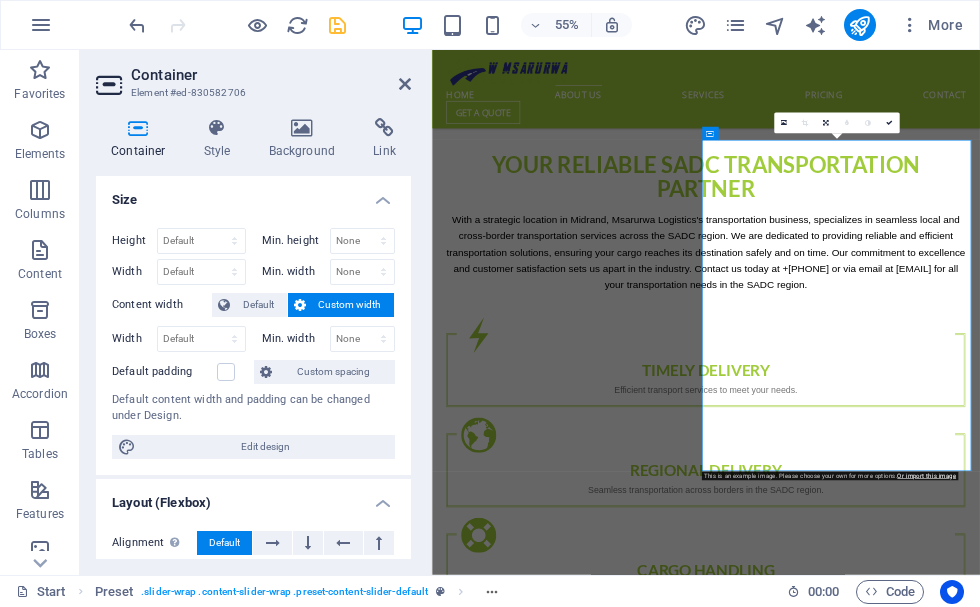 click at bounding box center (930, 1714) 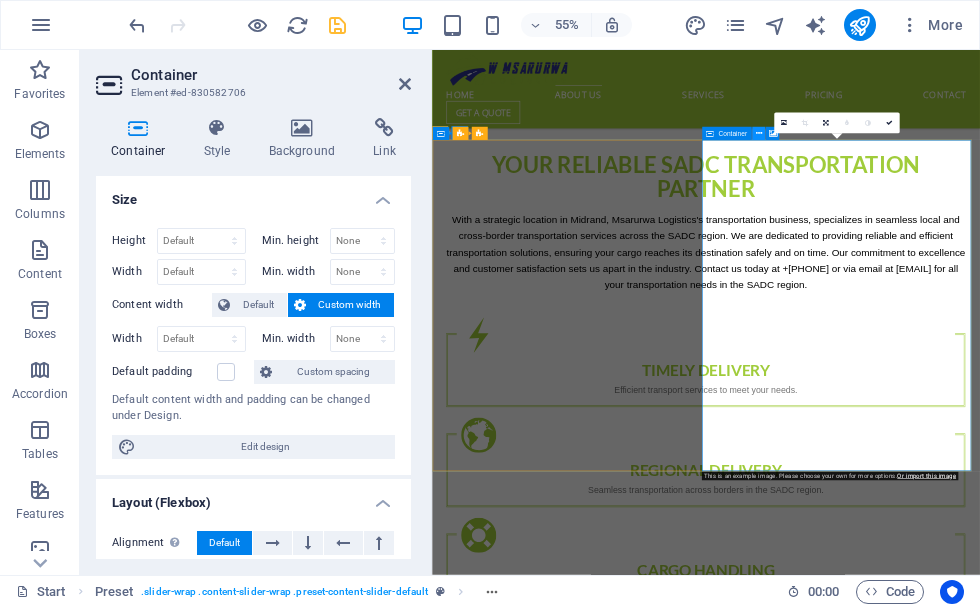 click at bounding box center [758, 134] 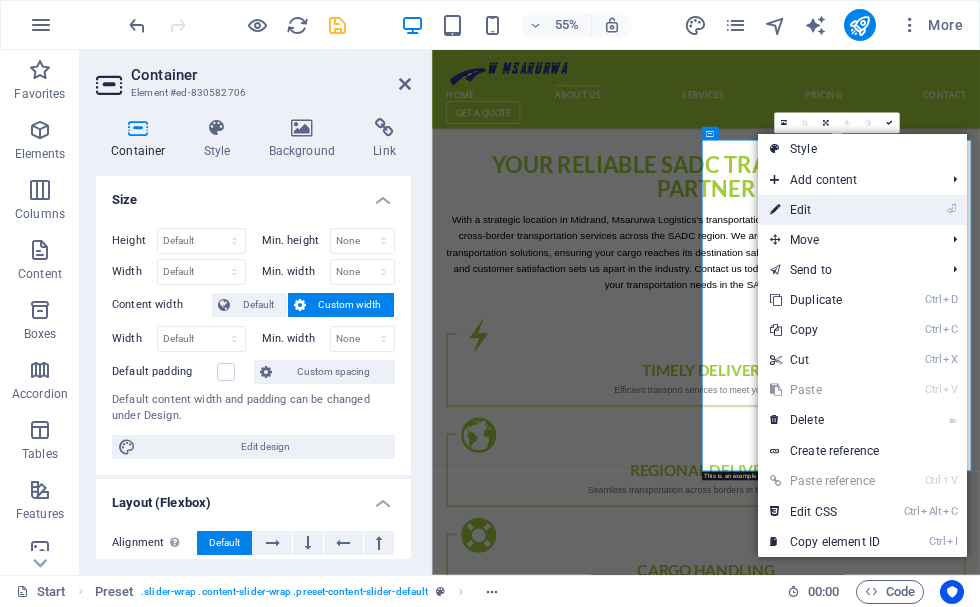 click on "⏎  Edit" at bounding box center (825, 210) 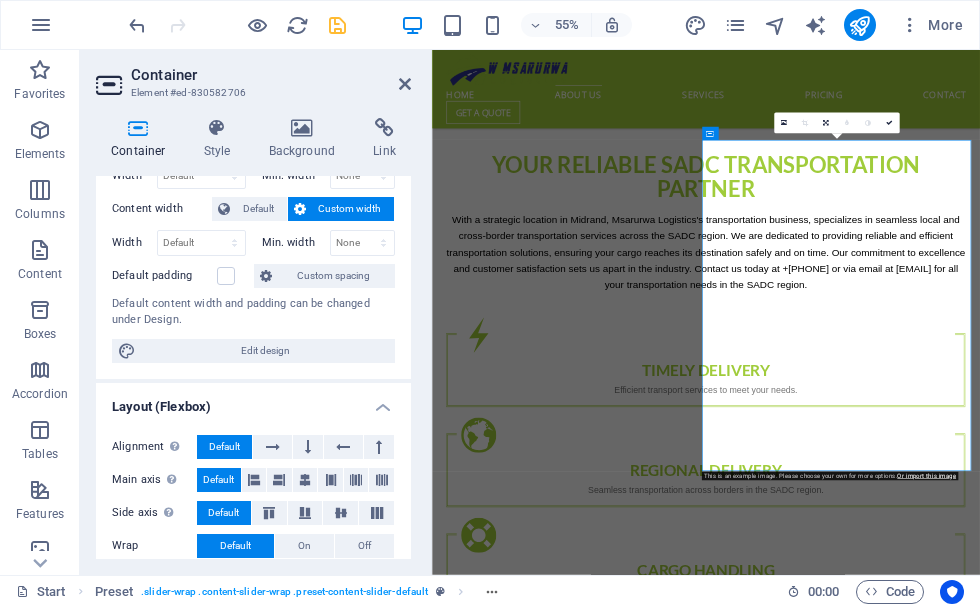 scroll, scrollTop: 0, scrollLeft: 0, axis: both 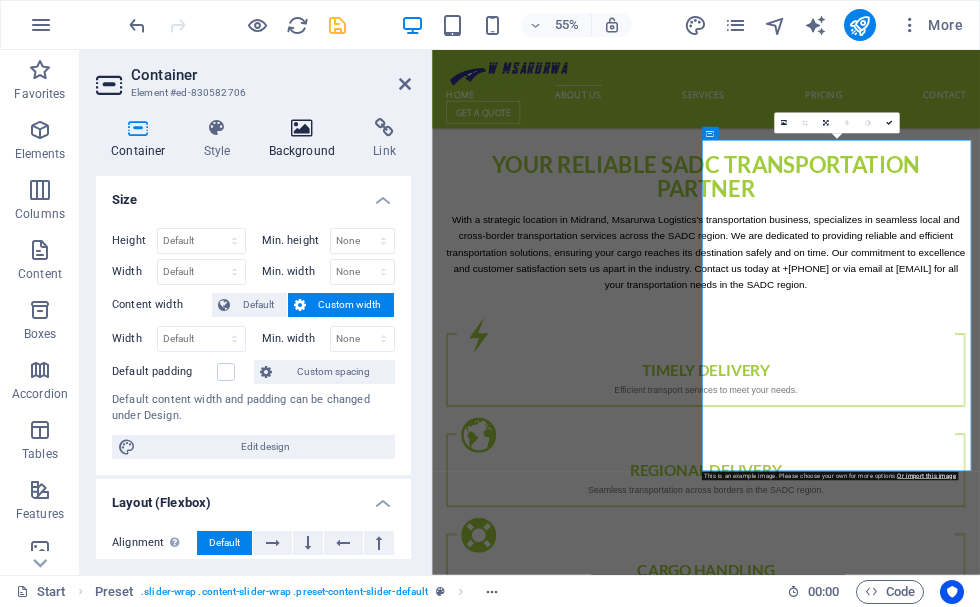 click on "Background" at bounding box center [306, 139] 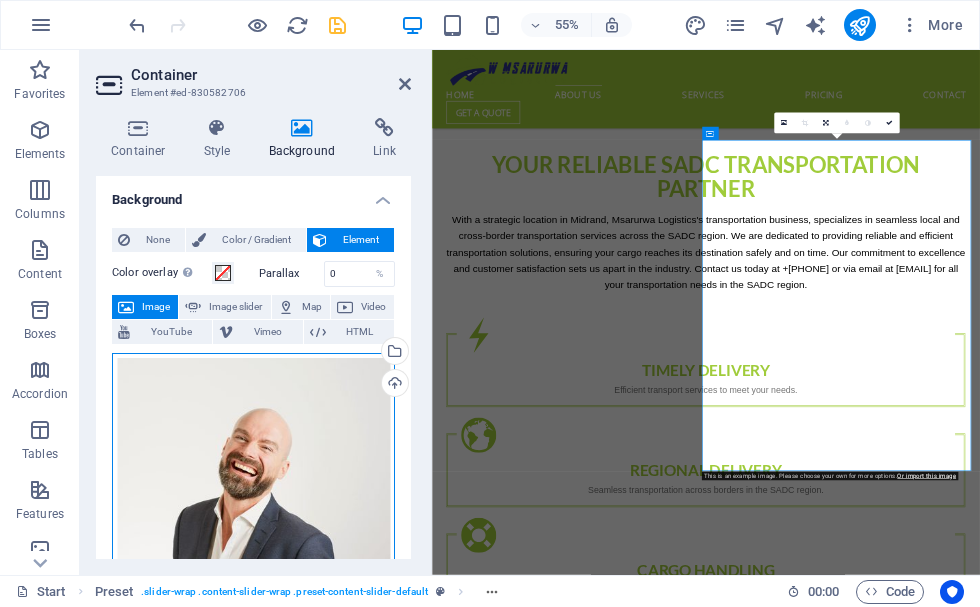click on "Drag files here, click to choose files or select files from Files or our free stock photos & videos" at bounding box center [253, 481] 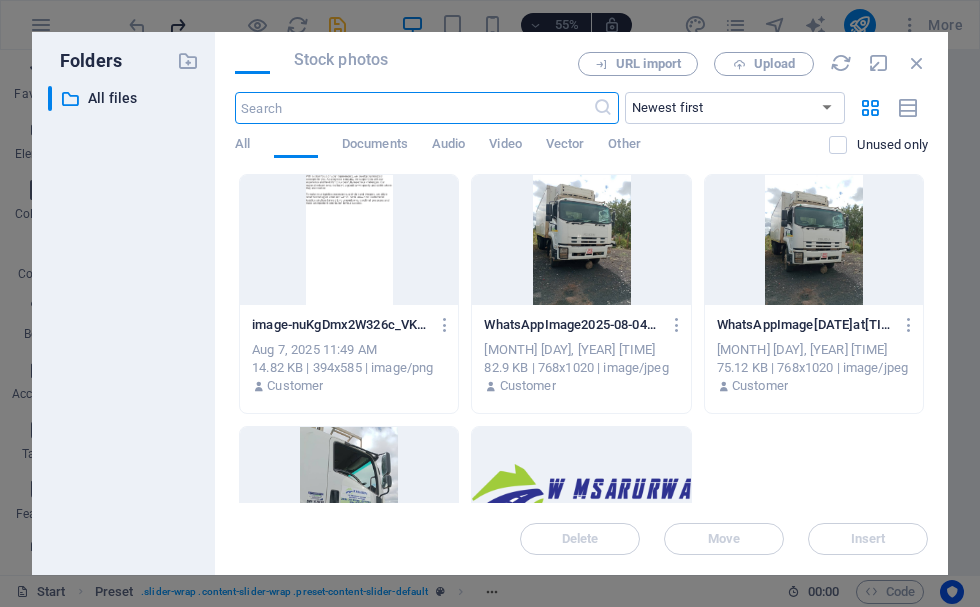 scroll, scrollTop: 4705, scrollLeft: 0, axis: vertical 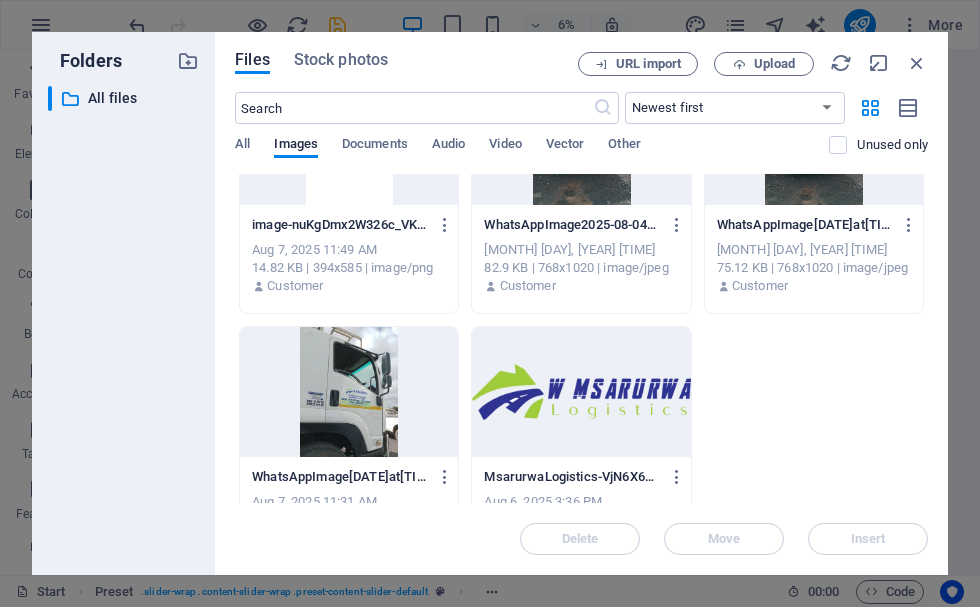click at bounding box center [349, 392] 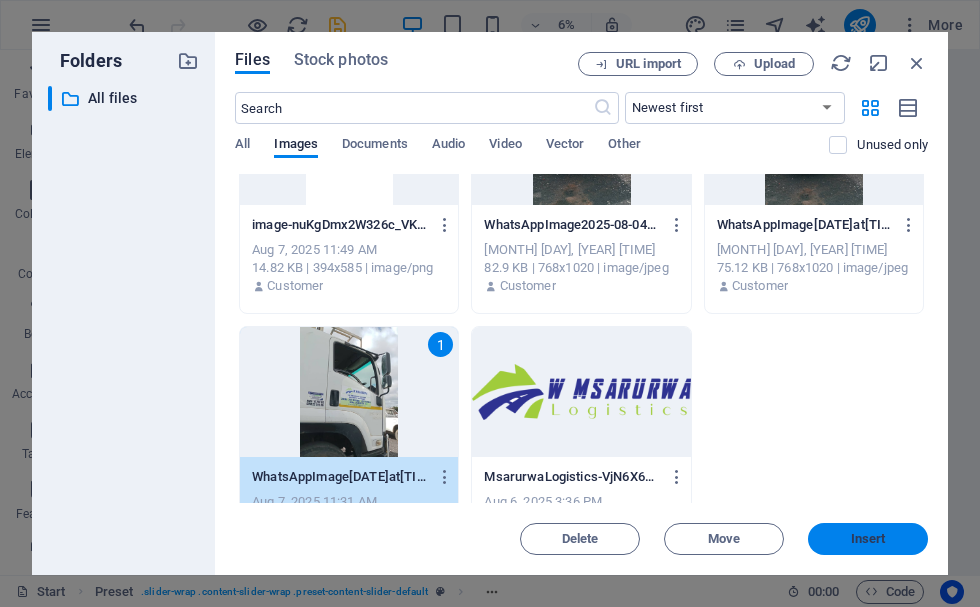 drag, startPoint x: 885, startPoint y: 543, endPoint x: 269, endPoint y: 803, distance: 668.62244 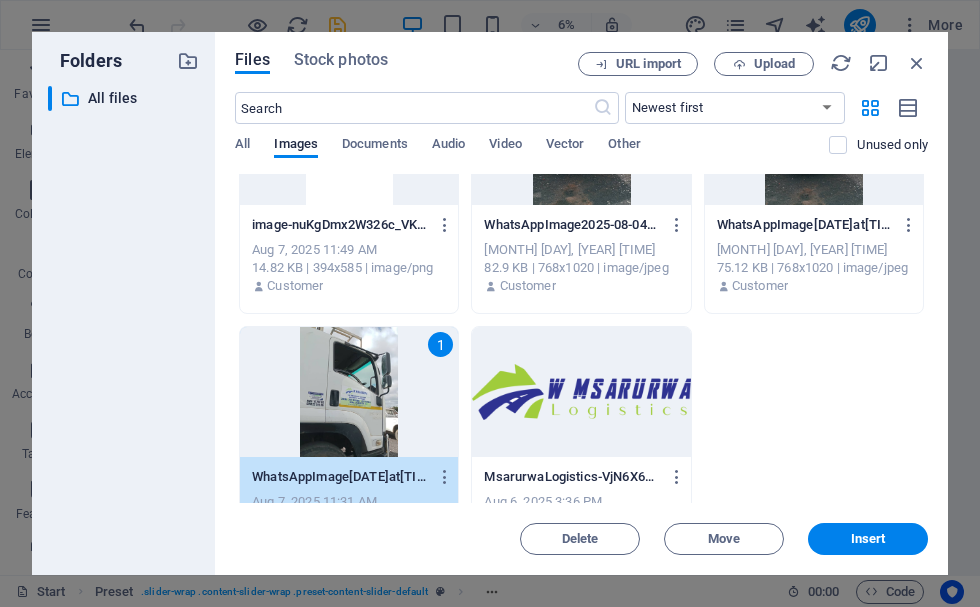 scroll, scrollTop: 1572, scrollLeft: 0, axis: vertical 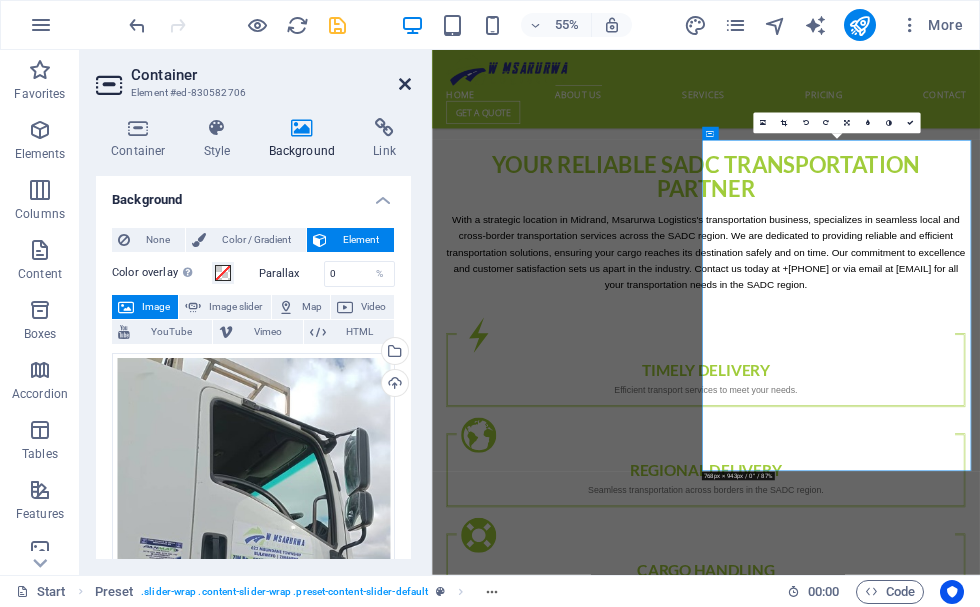 click at bounding box center (405, 84) 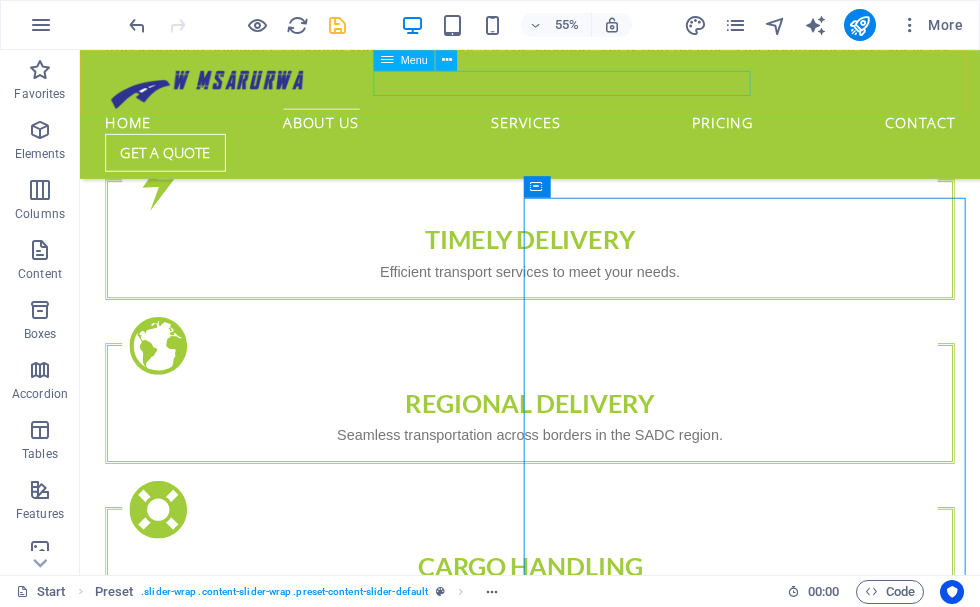 scroll, scrollTop: 1200, scrollLeft: 0, axis: vertical 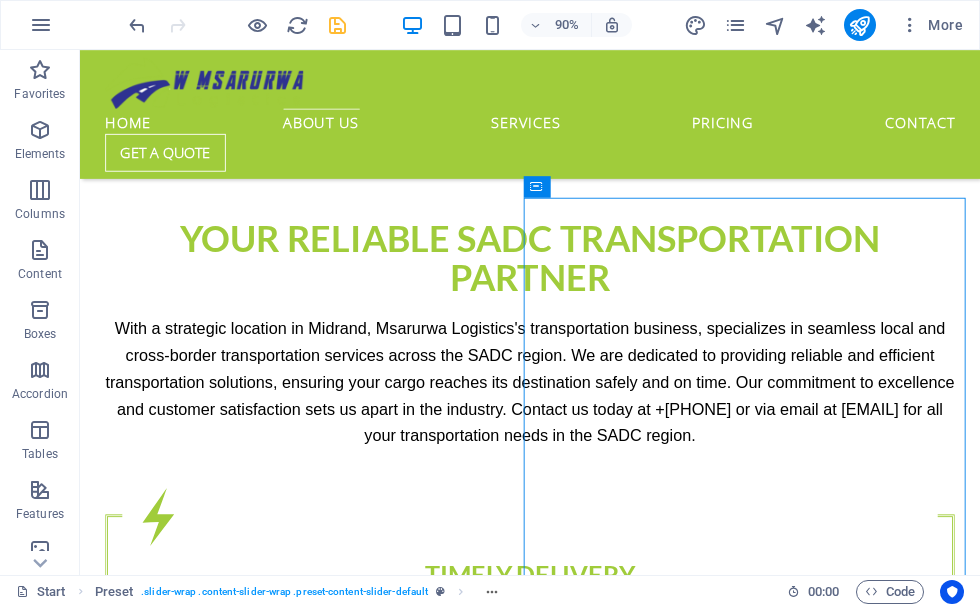 click at bounding box center (337, 25) 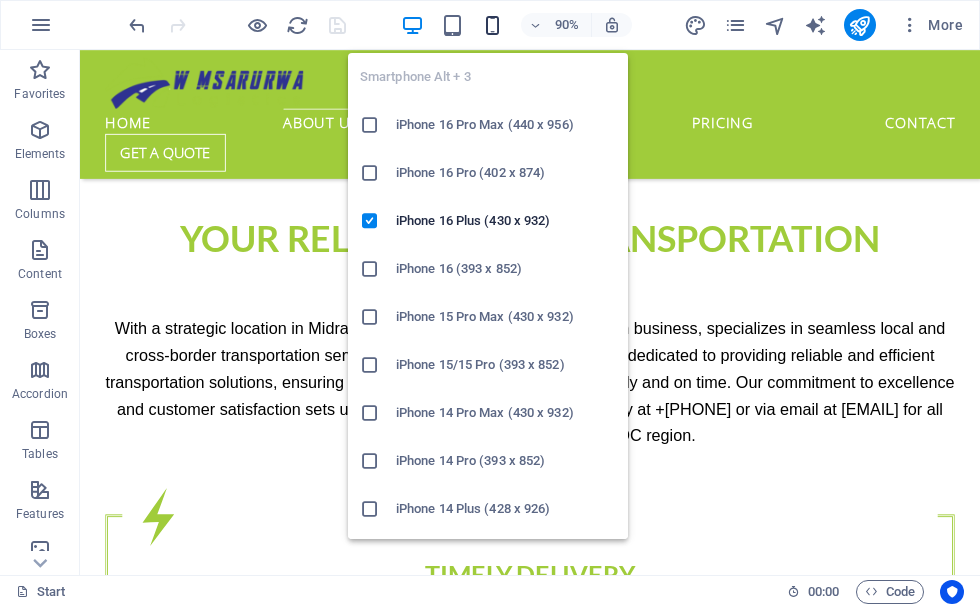 click at bounding box center [492, 25] 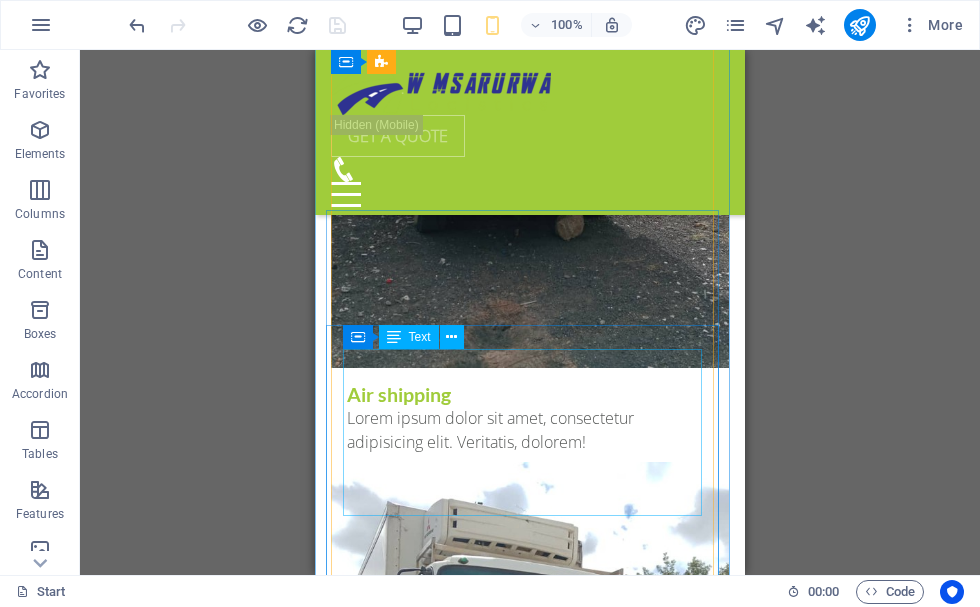 scroll, scrollTop: 6285, scrollLeft: 0, axis: vertical 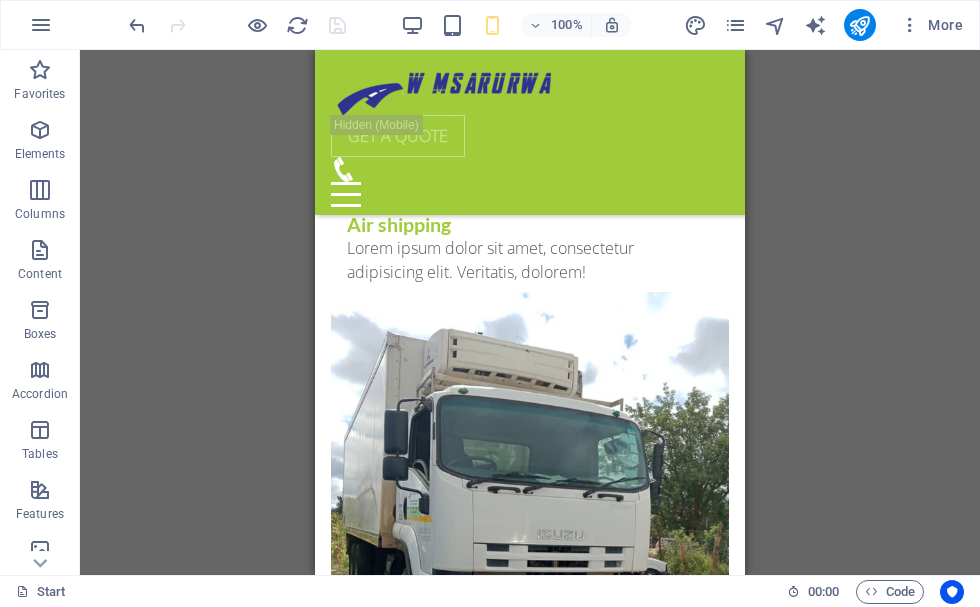 click on "100% More" at bounding box center [490, 25] 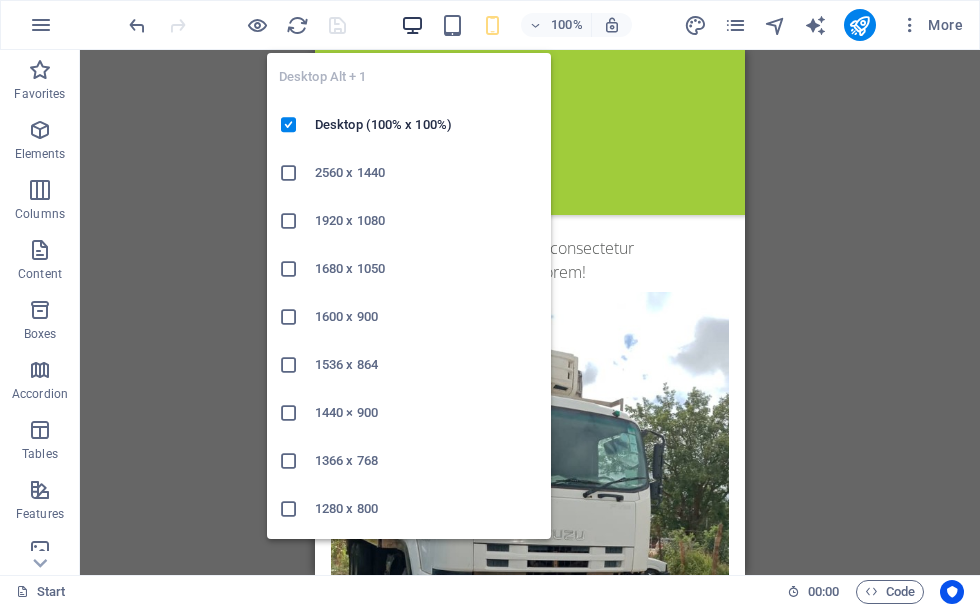 click at bounding box center [412, 25] 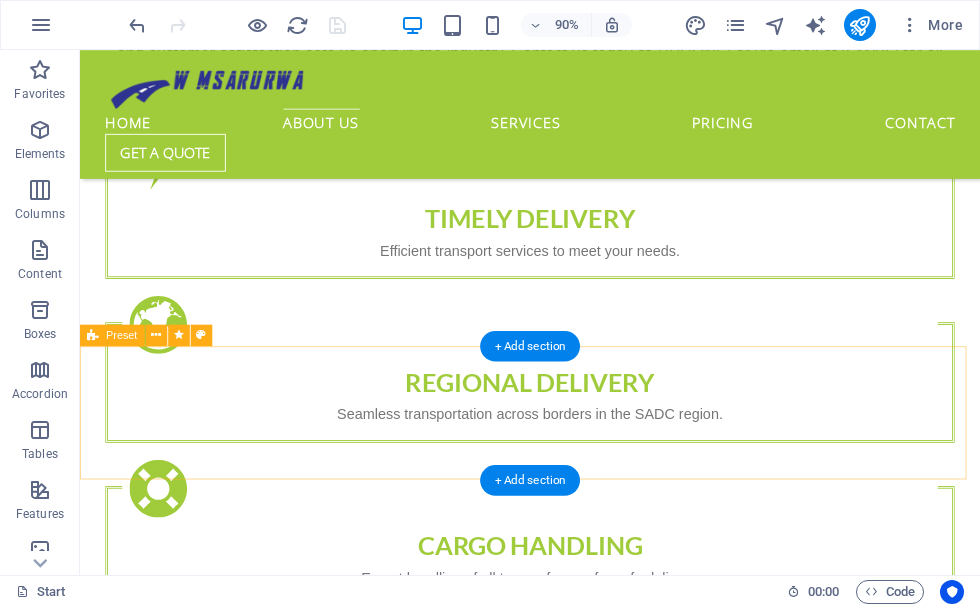 scroll, scrollTop: 1594, scrollLeft: 0, axis: vertical 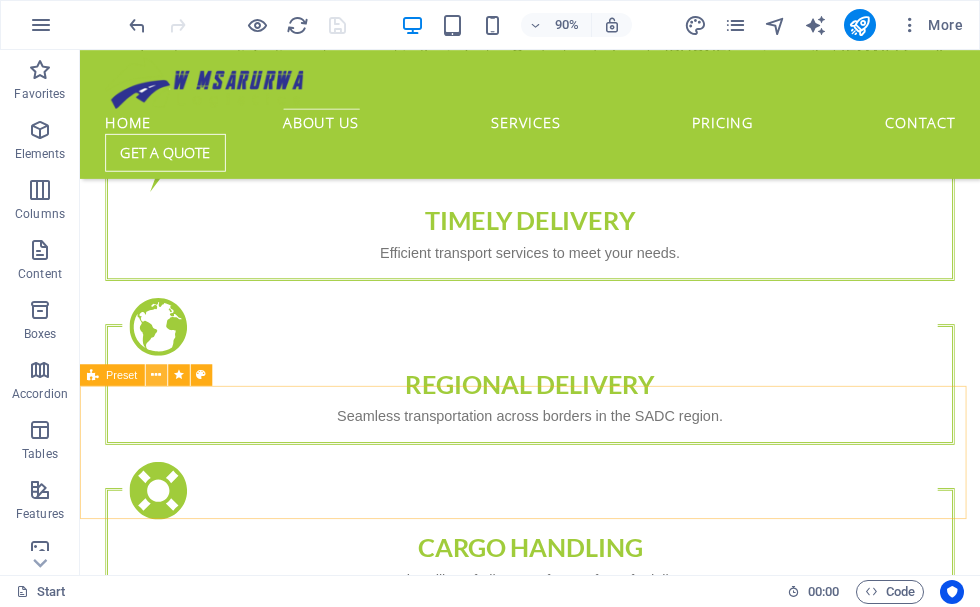 click at bounding box center (156, 374) 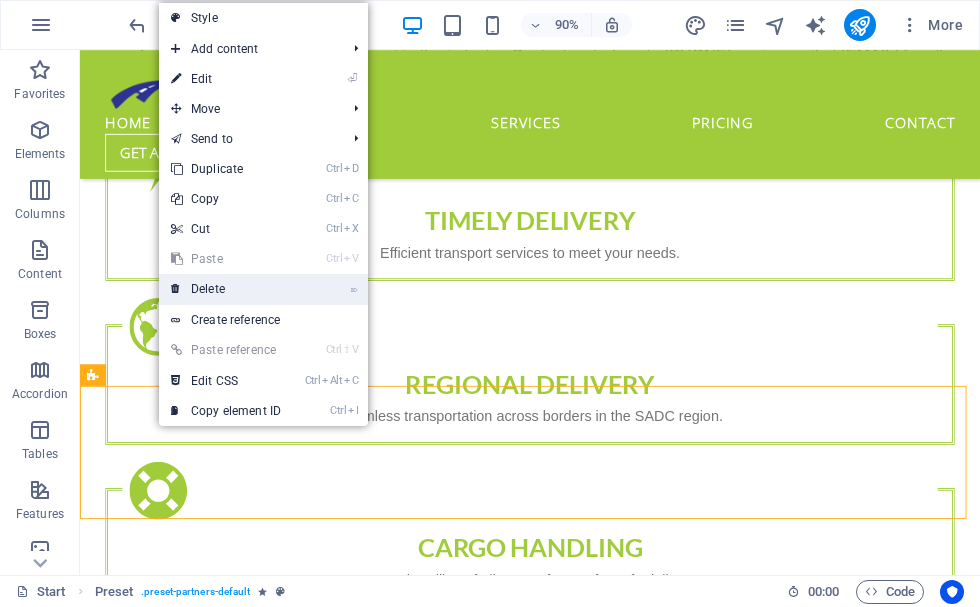 click on "⌦  Delete" at bounding box center [226, 289] 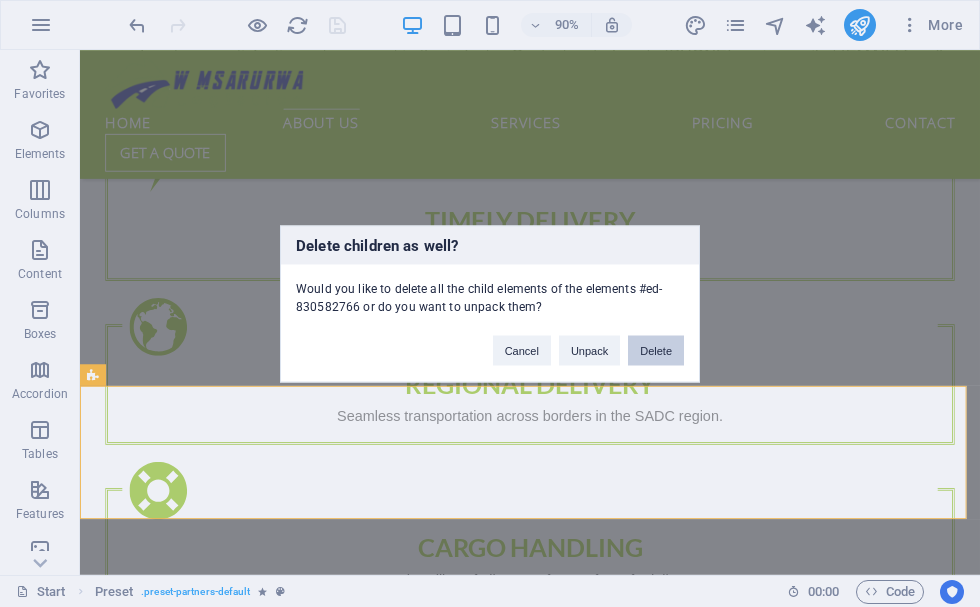 drag, startPoint x: 651, startPoint y: 350, endPoint x: 632, endPoint y: 333, distance: 25.495098 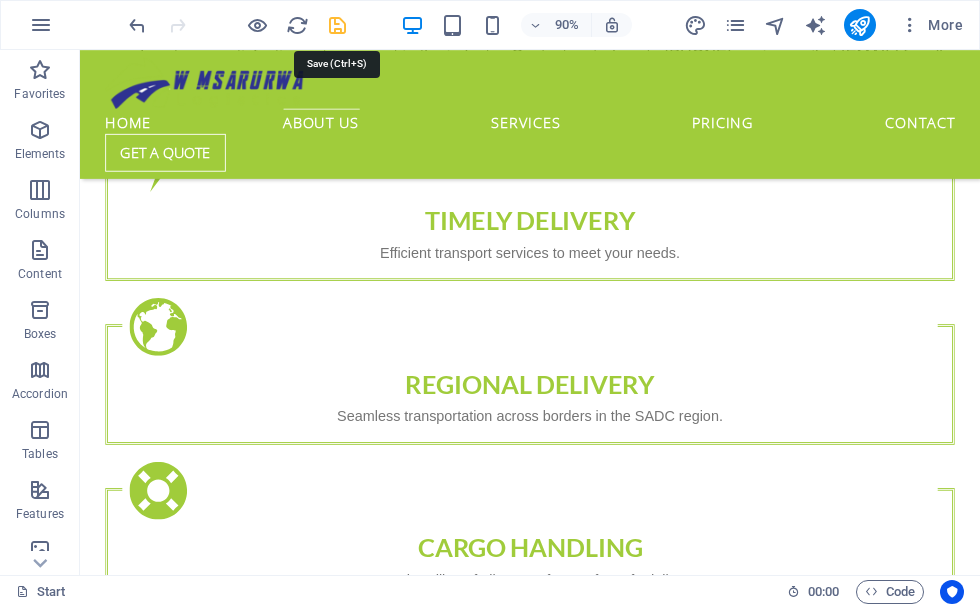 click at bounding box center (337, 25) 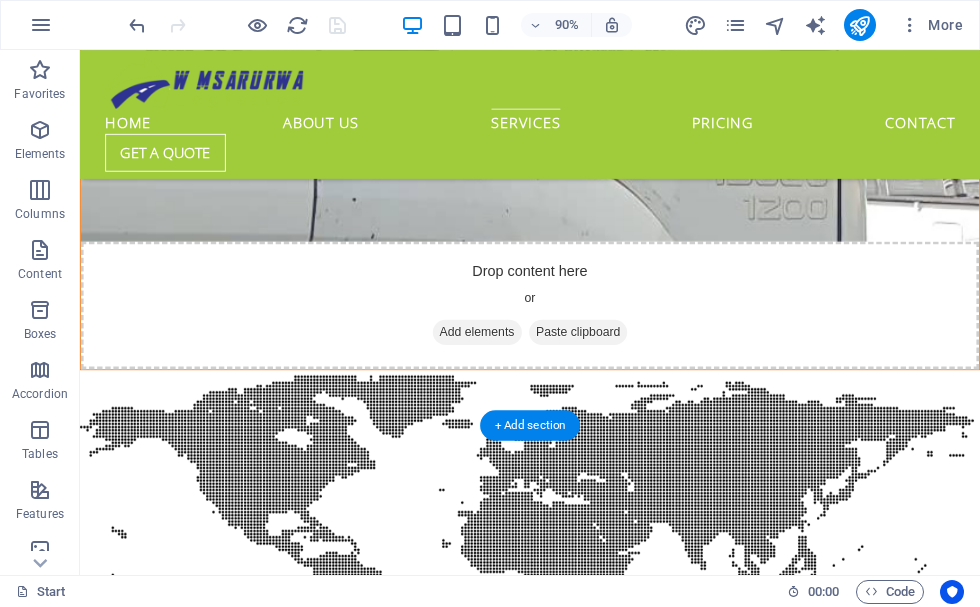 scroll, scrollTop: 2994, scrollLeft: 0, axis: vertical 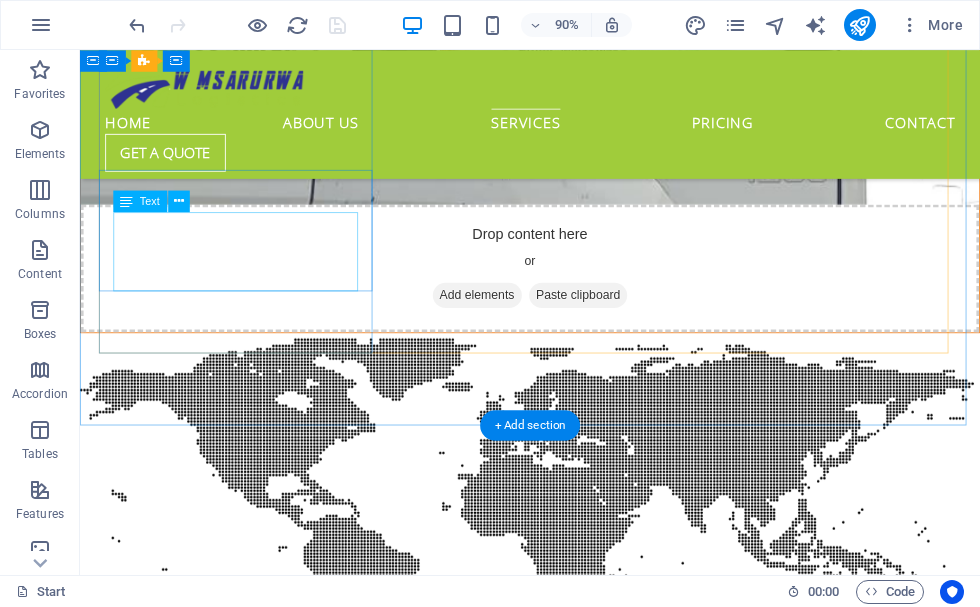click on "Lorem ipsum dolor sit amet, consectetur adipisicing elit. Veritatis, dolorem!" at bounding box center (580, 2740) 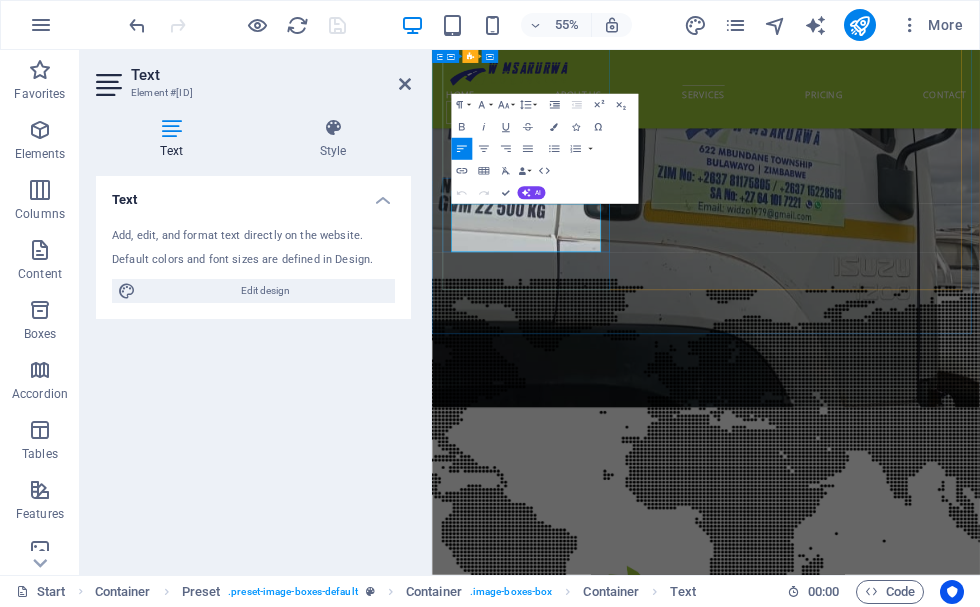 scroll, scrollTop: 3266, scrollLeft: 0, axis: vertical 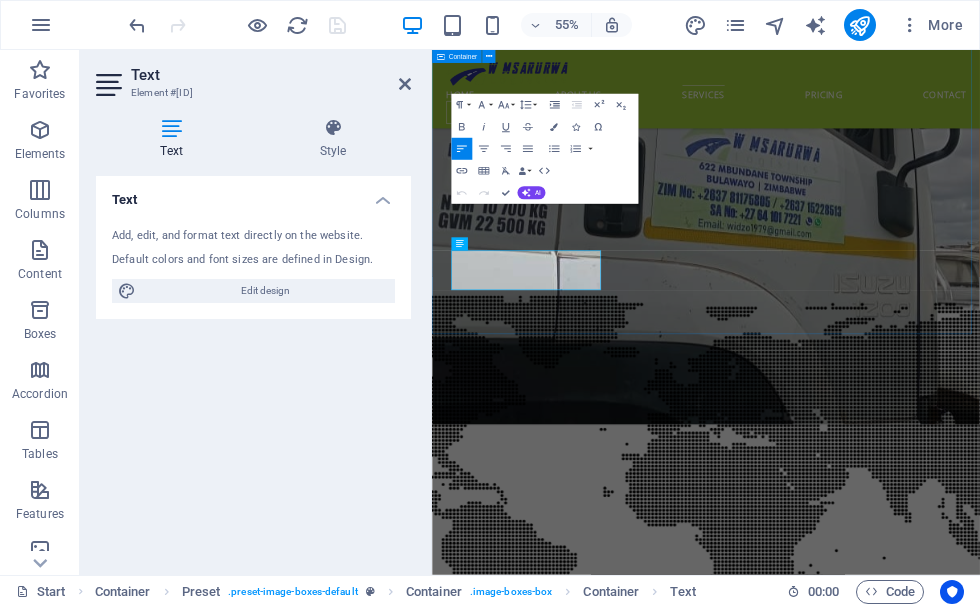 drag, startPoint x: 541, startPoint y: 399, endPoint x: 444, endPoint y: 371, distance: 100.96039 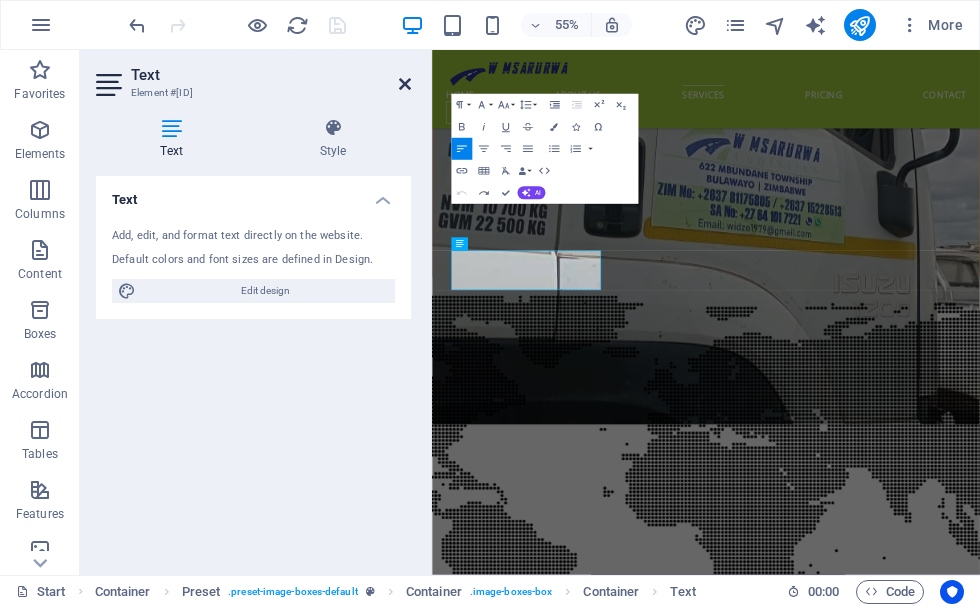 click at bounding box center [405, 84] 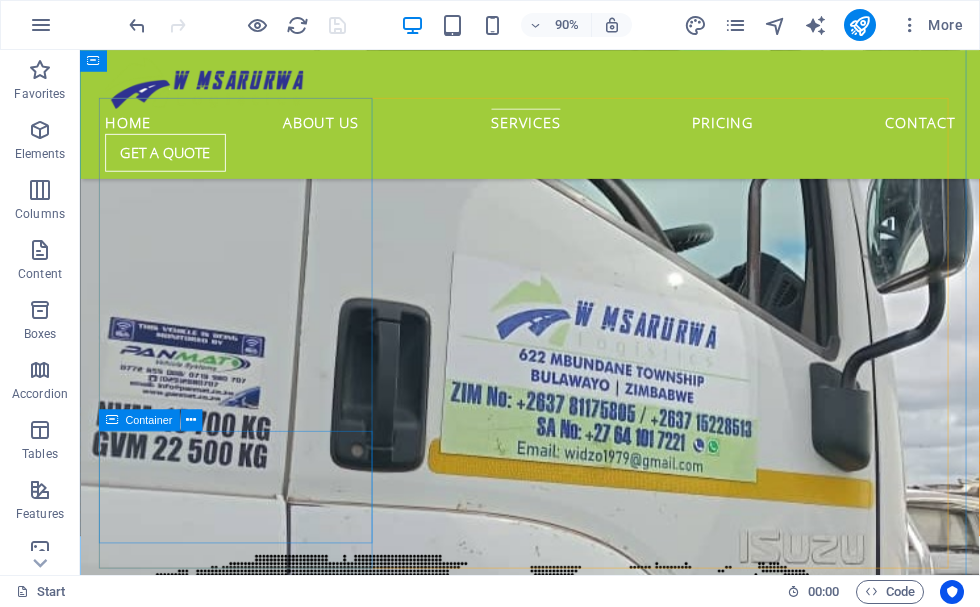 scroll, scrollTop: 2755, scrollLeft: 0, axis: vertical 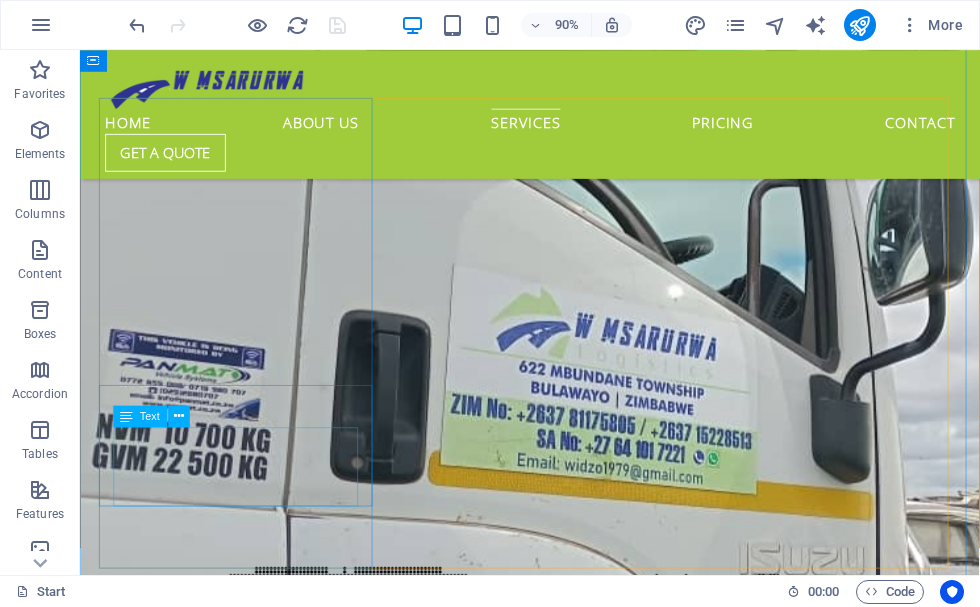 click on "Lorem ipsum dolor sit amet, consectetur adipisicing elit. Veritatis, dolorem!" at bounding box center (580, 3236) 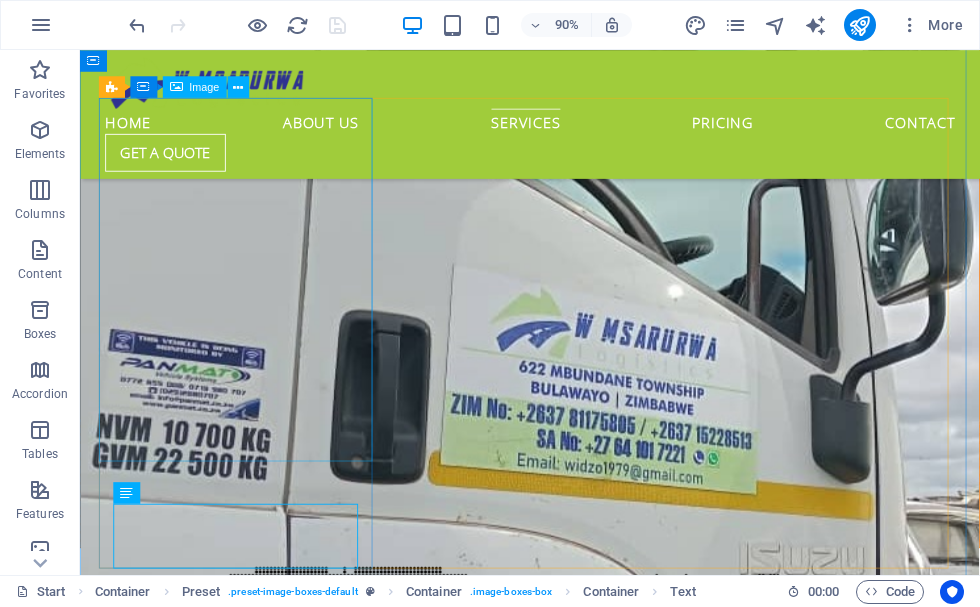 click on "Ground shipping Lorem ipsum dolor sit amet, consectetur adipisicing elit. Veritatis, dolorem!   Read more" at bounding box center (580, 2461) 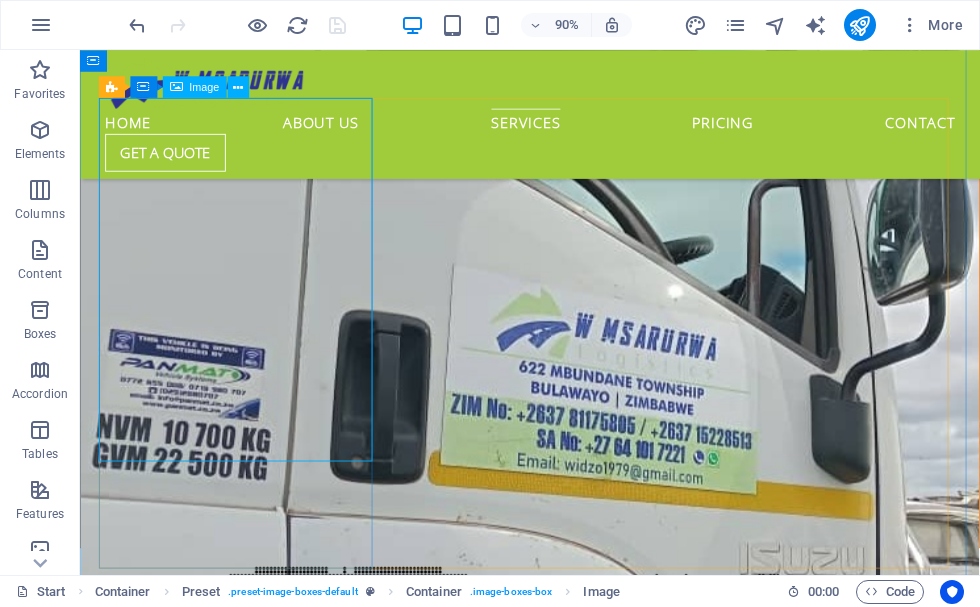 click at bounding box center [580, 2550] 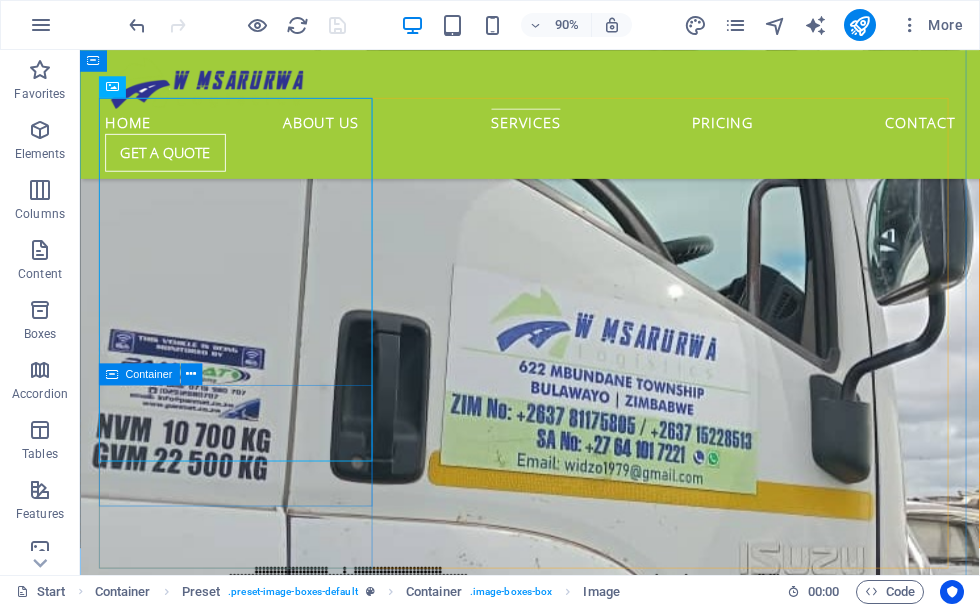 click on "H3" at bounding box center [0, 0] 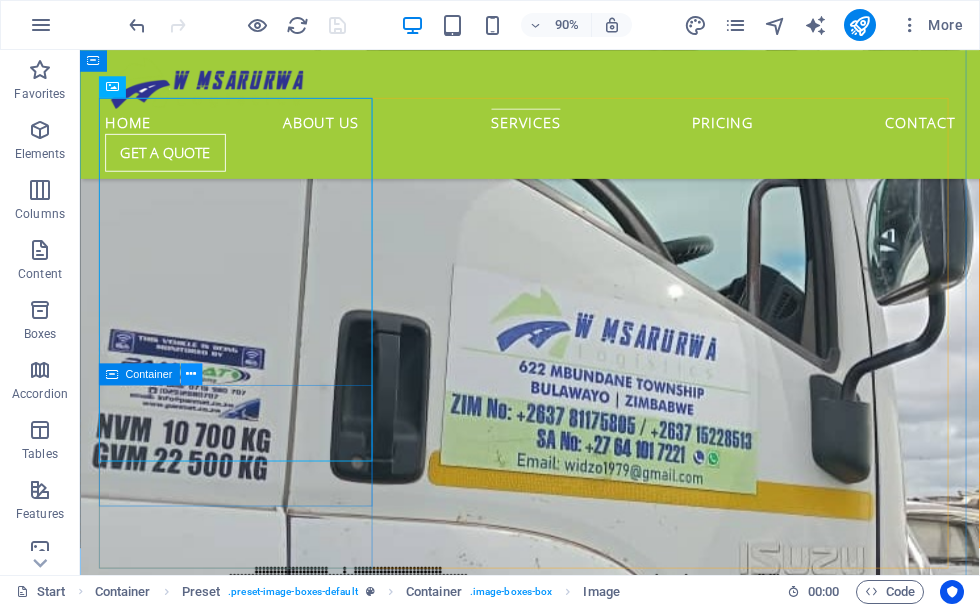 click at bounding box center (191, 373) 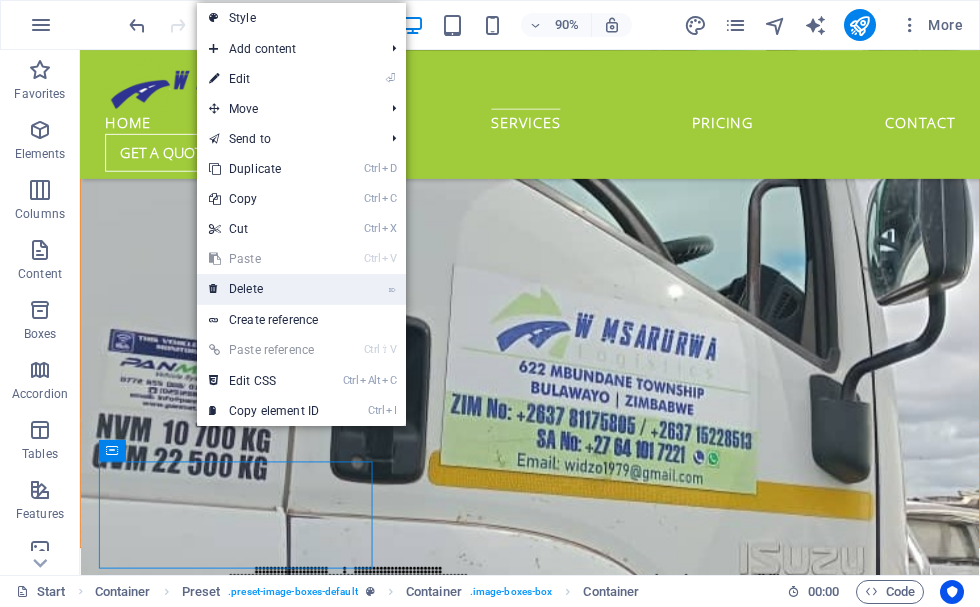 click on "⌦  Delete" at bounding box center [264, 289] 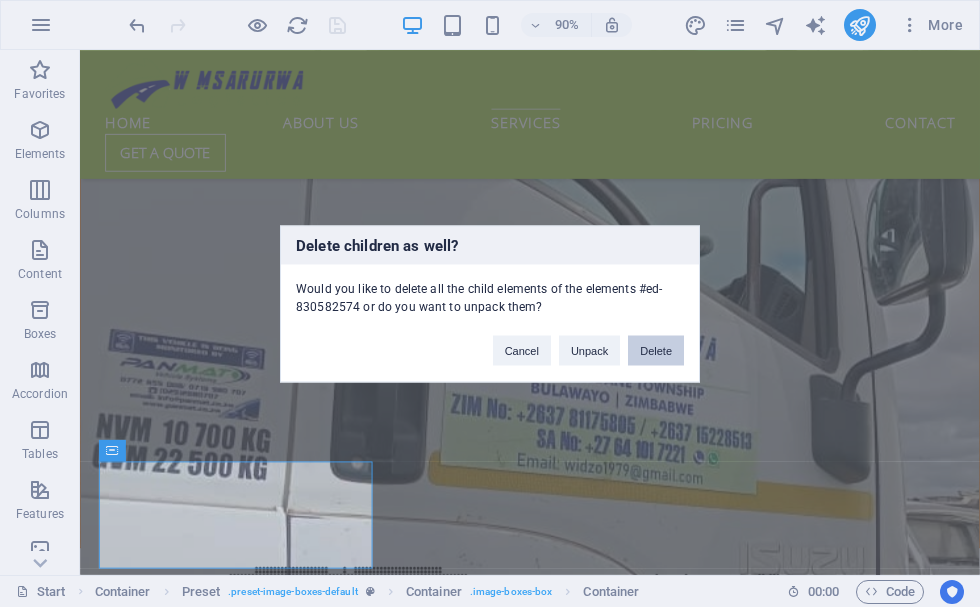 drag, startPoint x: 653, startPoint y: 355, endPoint x: 580, endPoint y: 338, distance: 74.953316 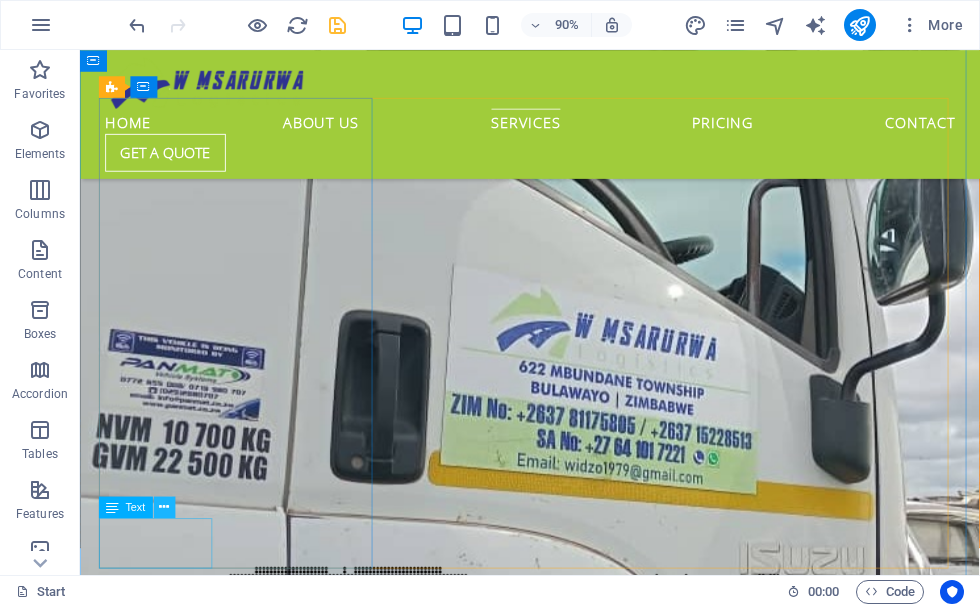 click at bounding box center [164, 507] 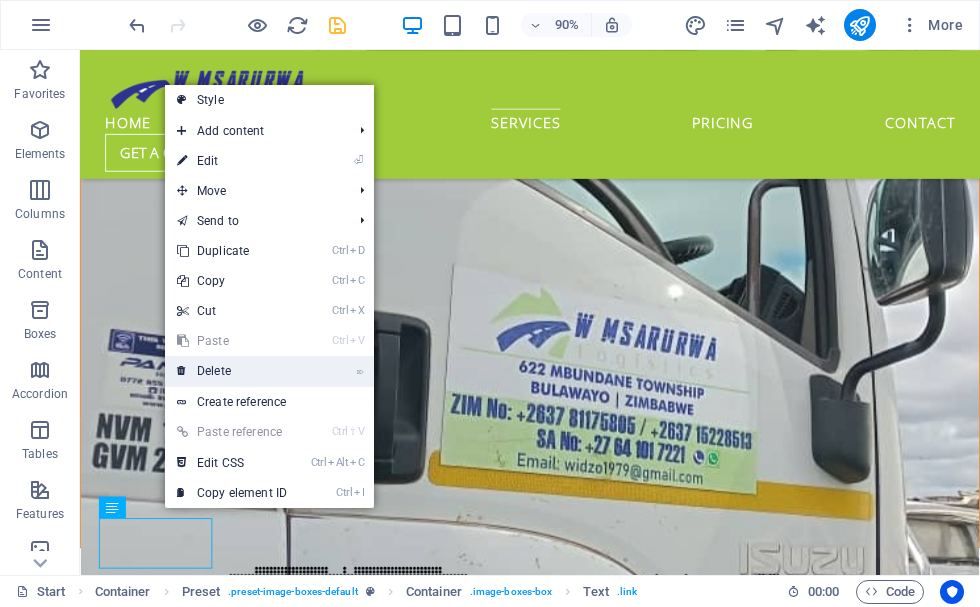 click on "⌦  Delete" at bounding box center [232, 371] 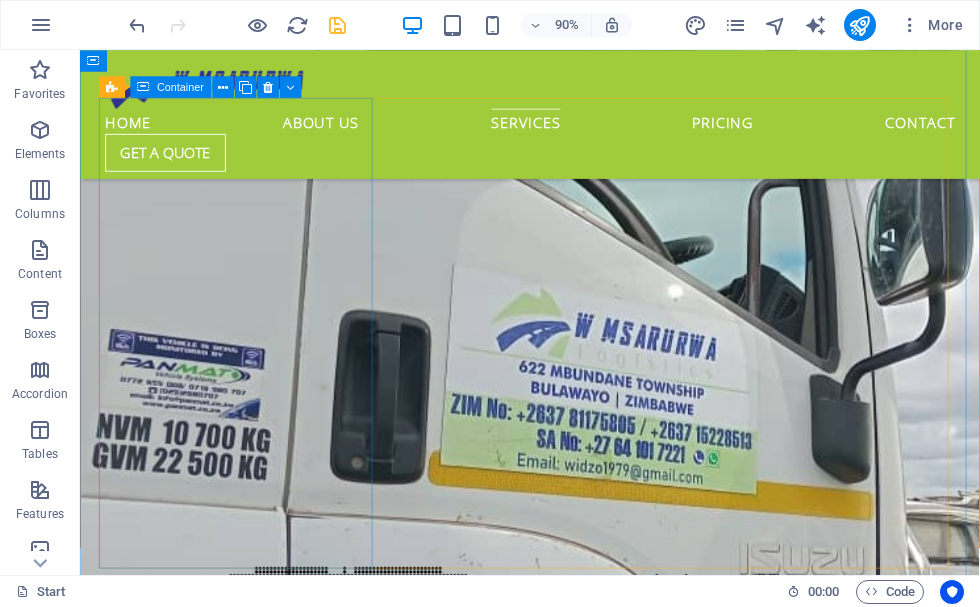 click at bounding box center (580, 2558) 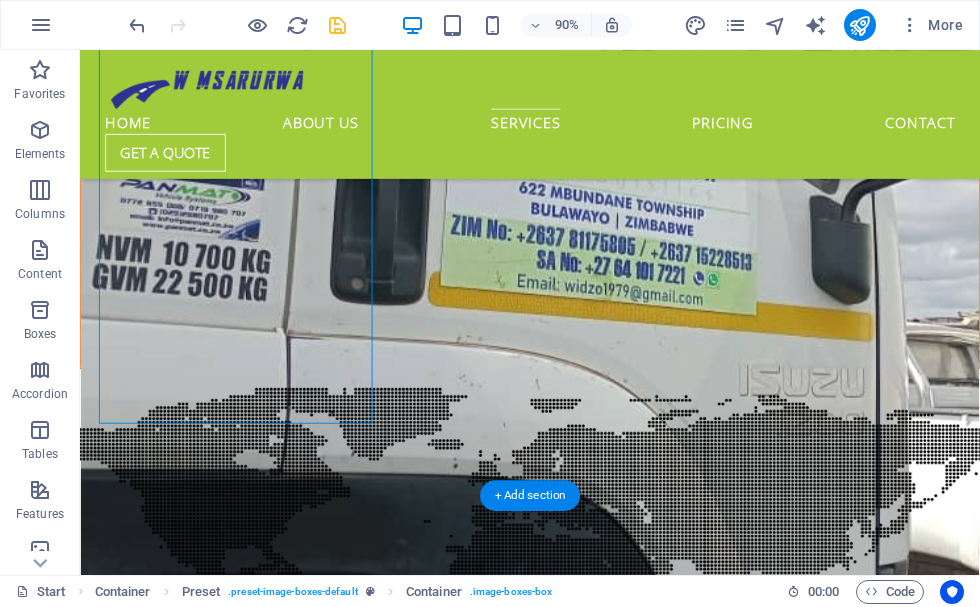 scroll, scrollTop: 2955, scrollLeft: 0, axis: vertical 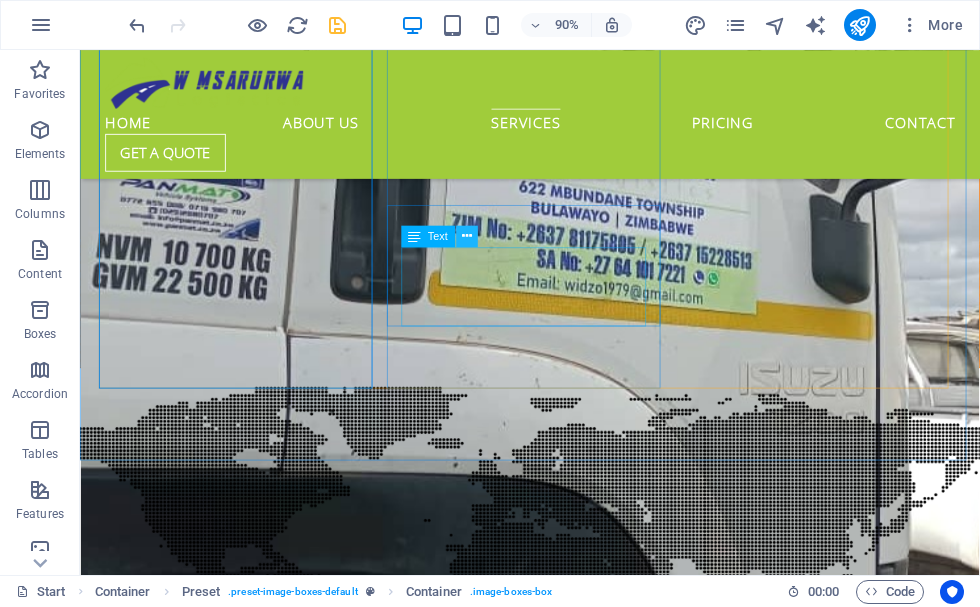 click at bounding box center (467, 236) 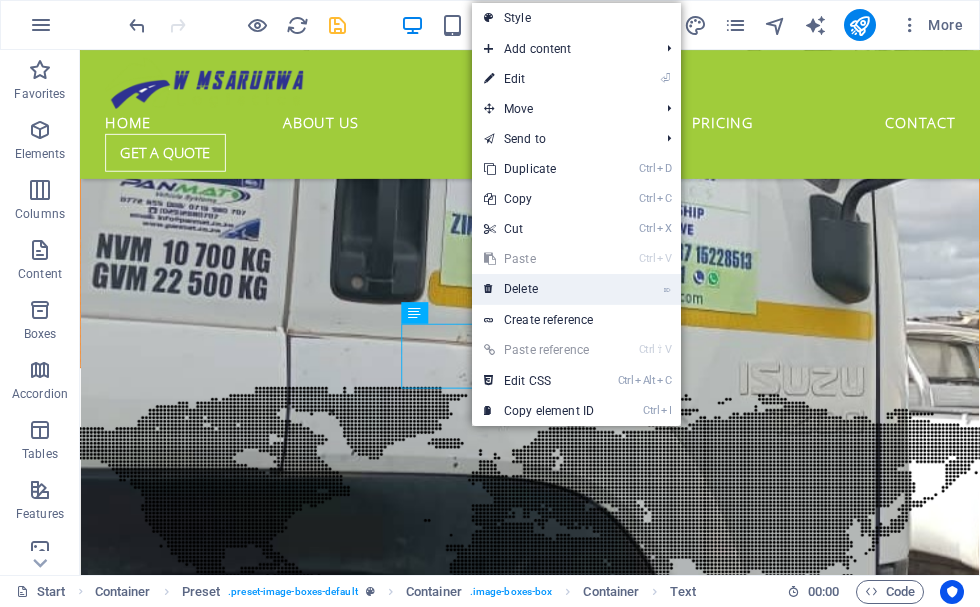 click on "⌦  Delete" at bounding box center [539, 289] 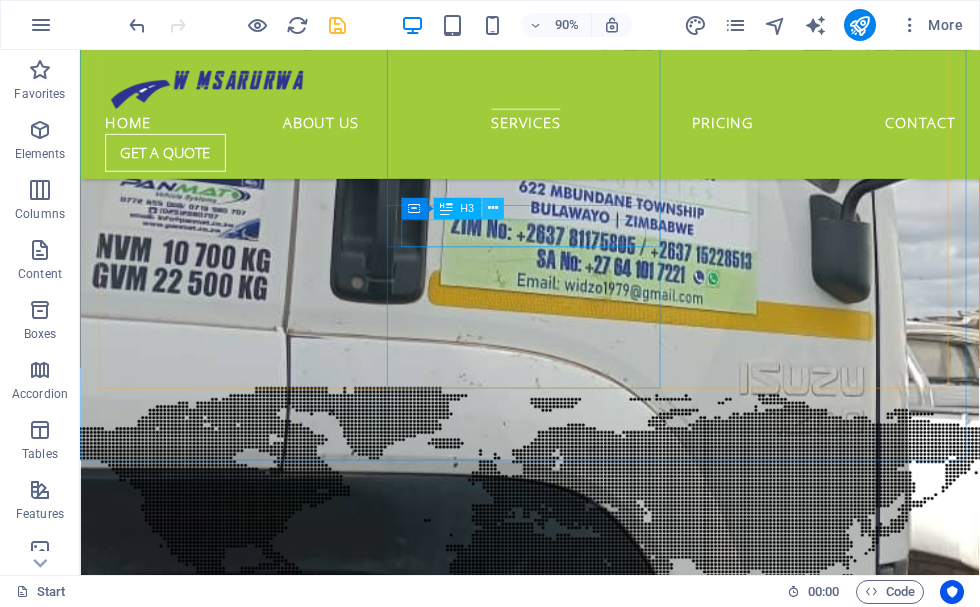 click at bounding box center [493, 208] 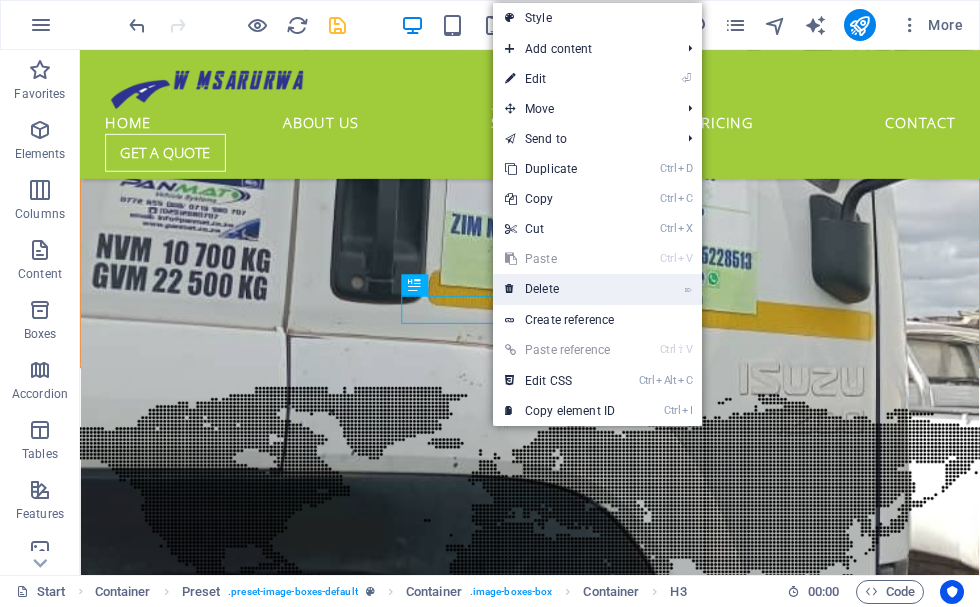 click on "⌦  Delete" at bounding box center [560, 289] 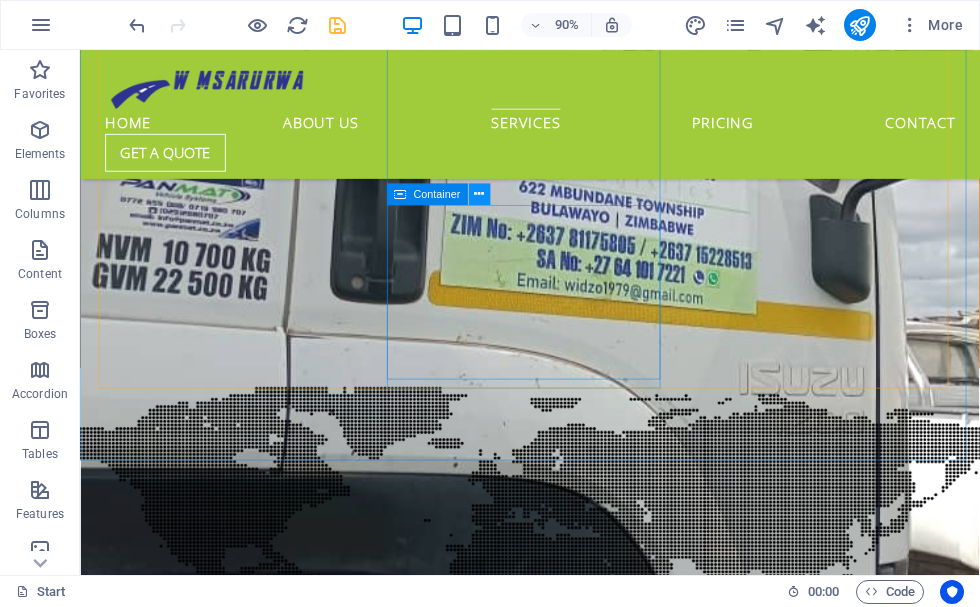 drag, startPoint x: 489, startPoint y: 199, endPoint x: 453, endPoint y: 165, distance: 49.517673 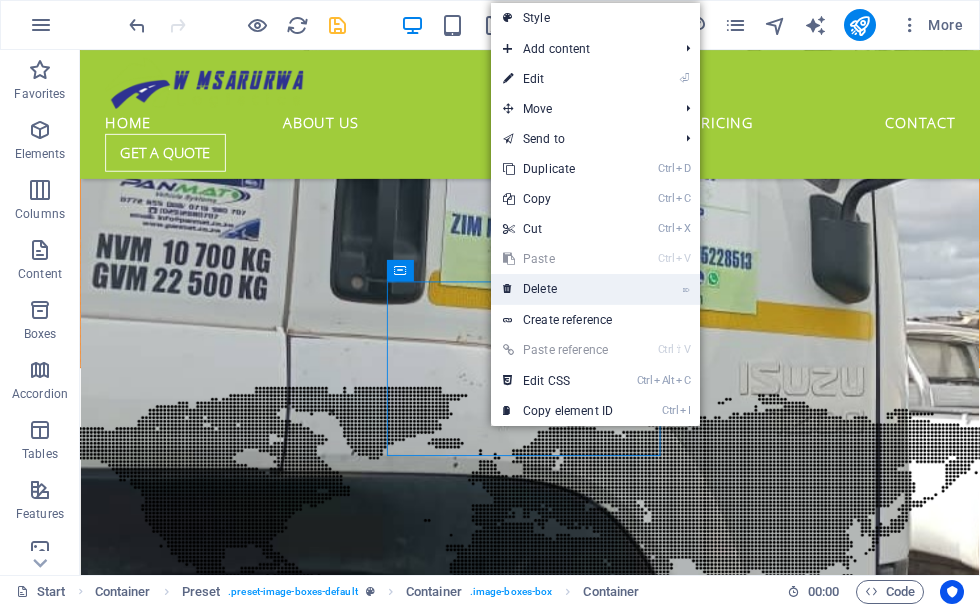 click on "⌦  Delete" at bounding box center [558, 289] 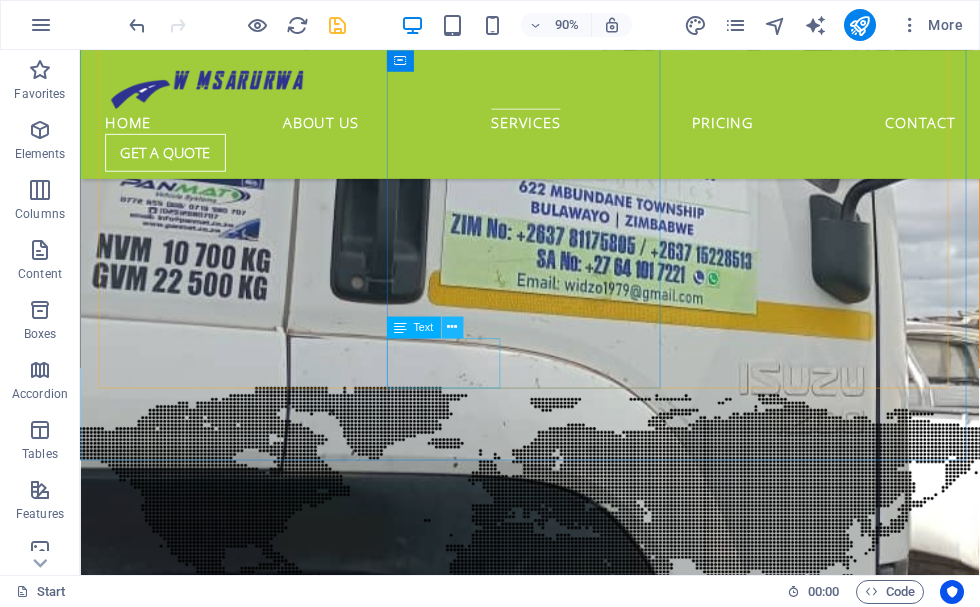 click at bounding box center [452, 327] 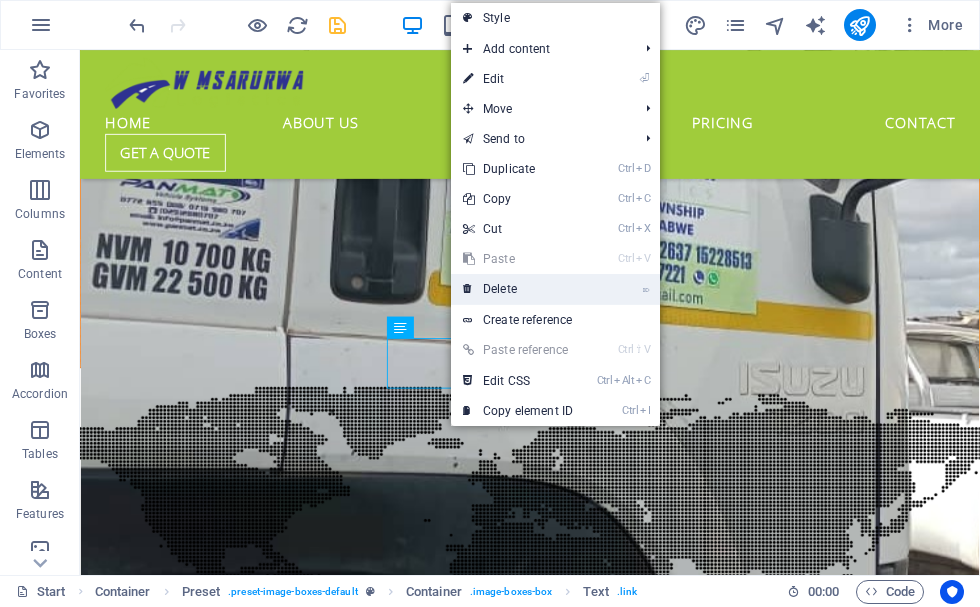 click on "⌦  Delete" at bounding box center [518, 289] 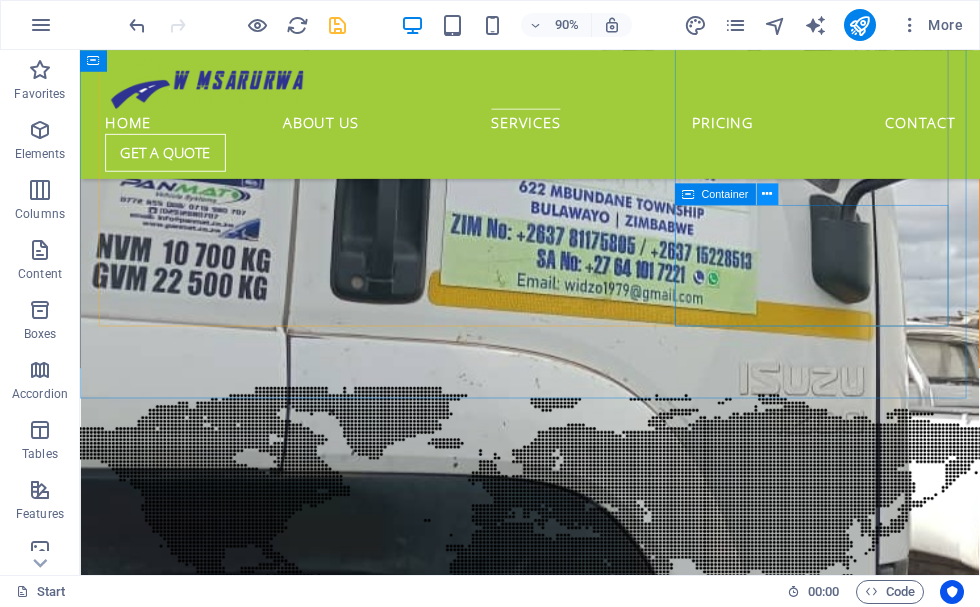 click at bounding box center [767, 194] 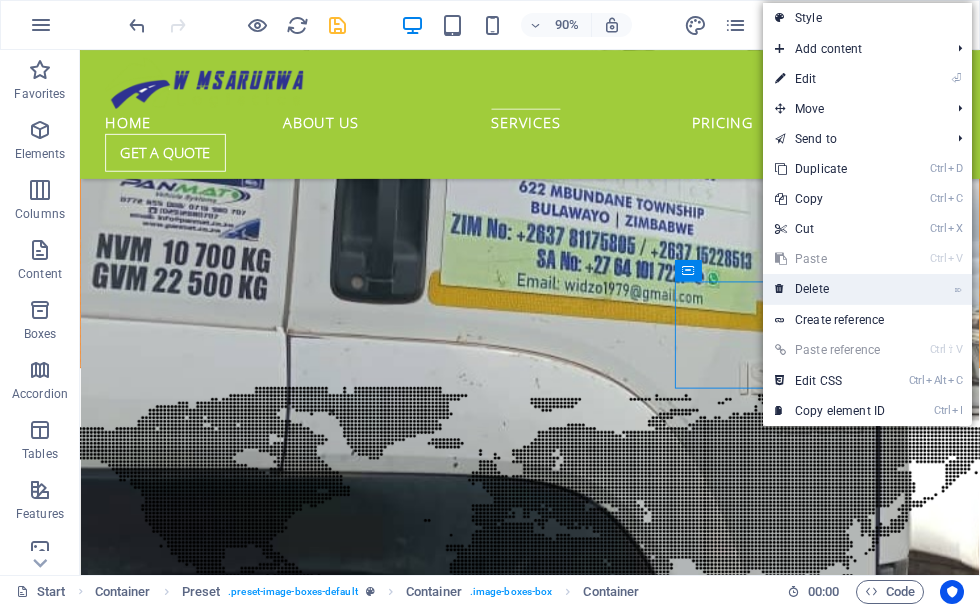 click on "⌦  Delete" at bounding box center (830, 289) 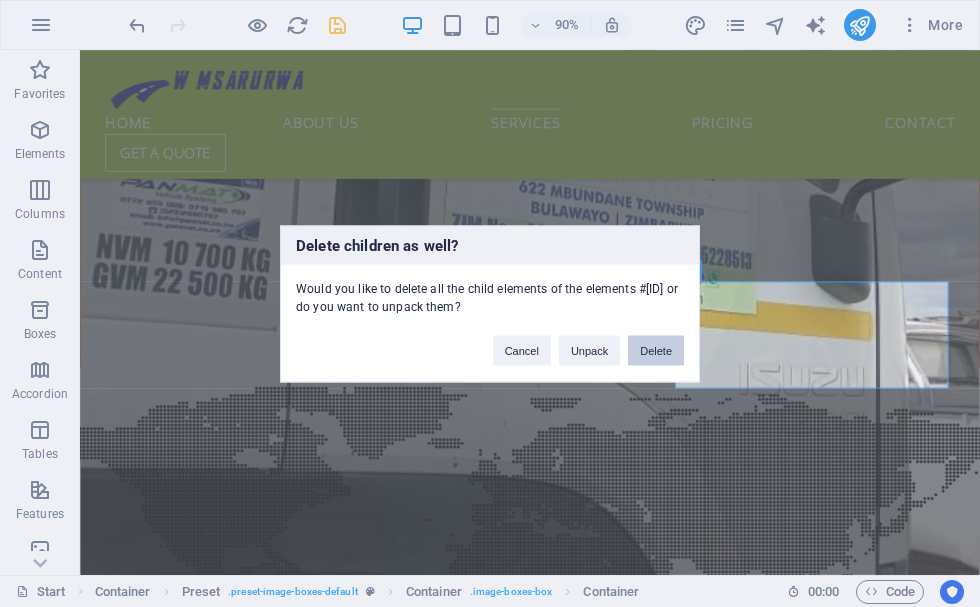 click on "Delete" at bounding box center (656, 350) 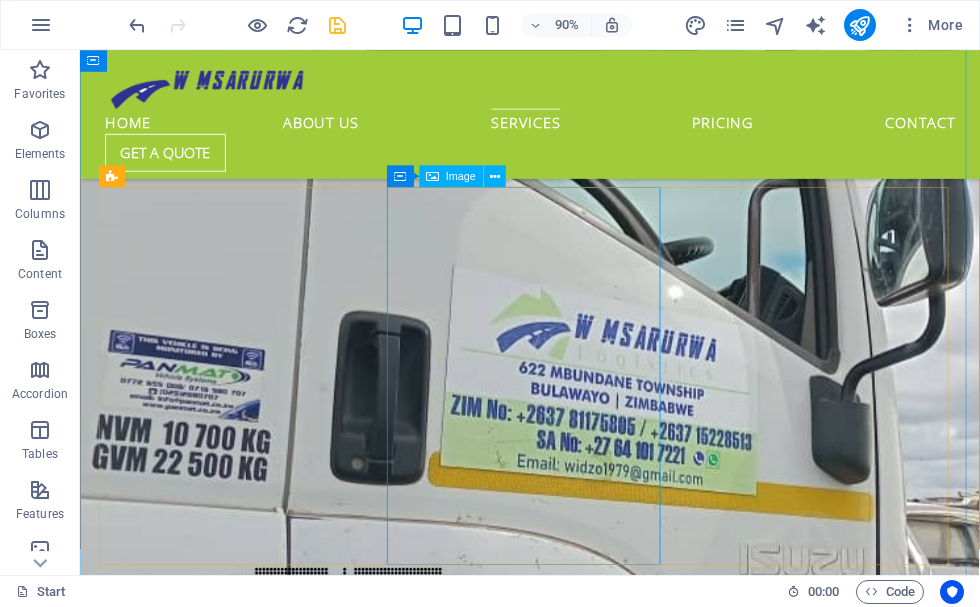 scroll, scrollTop: 2755, scrollLeft: 0, axis: vertical 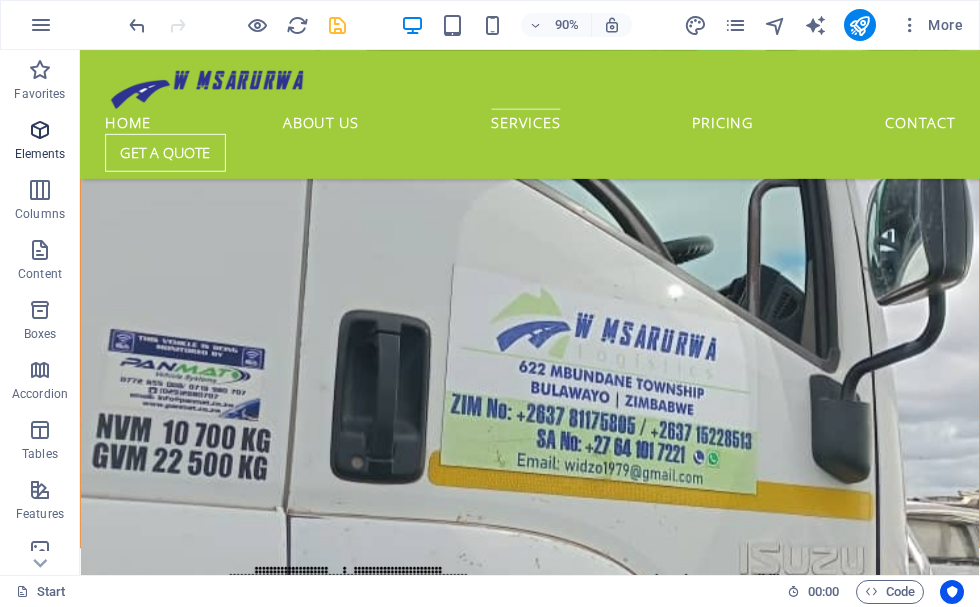 click on "Elements" at bounding box center (40, 154) 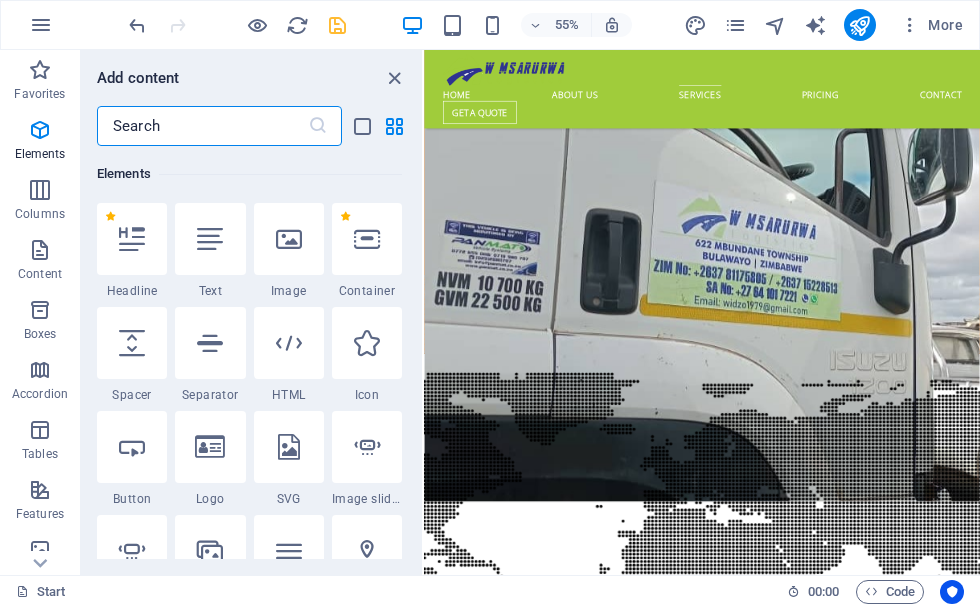 scroll, scrollTop: 113, scrollLeft: 0, axis: vertical 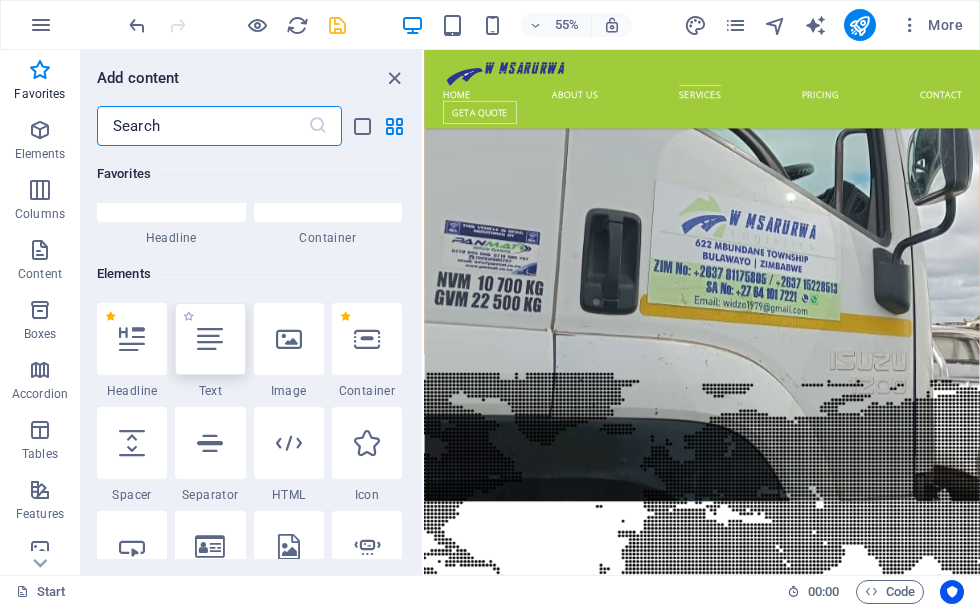 click at bounding box center (210, 339) 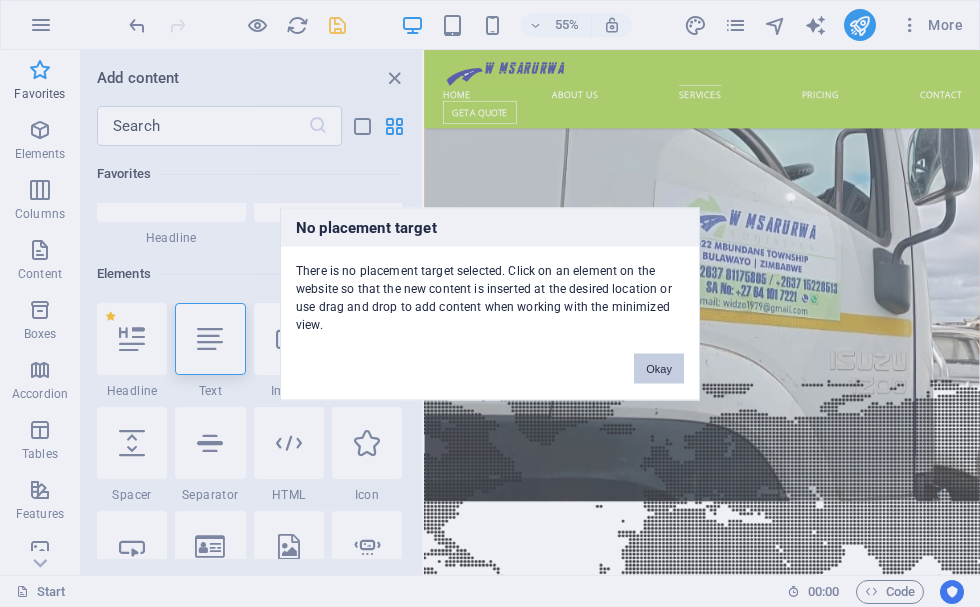 click on "Okay" at bounding box center (659, 368) 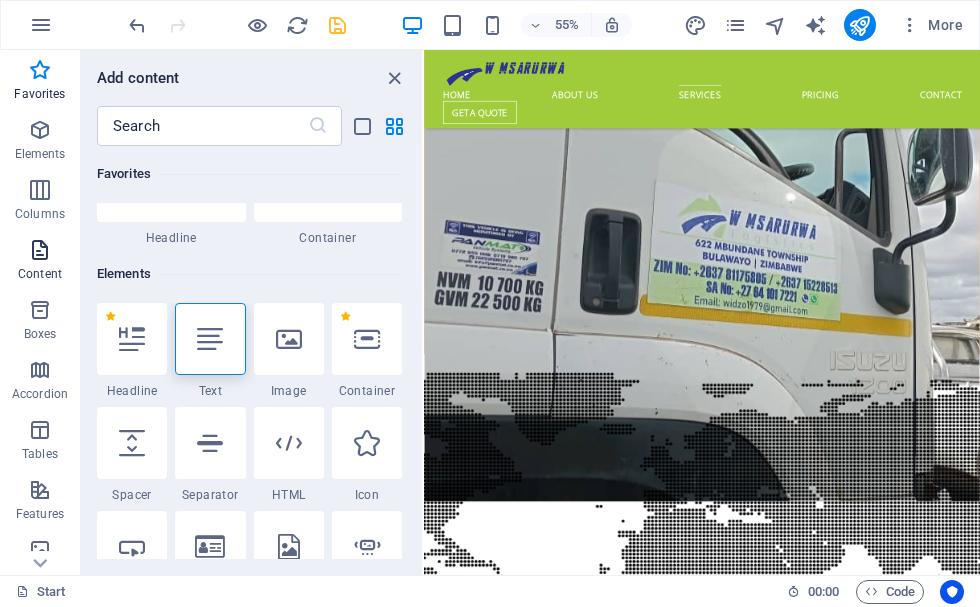 click on "Content" at bounding box center (40, 262) 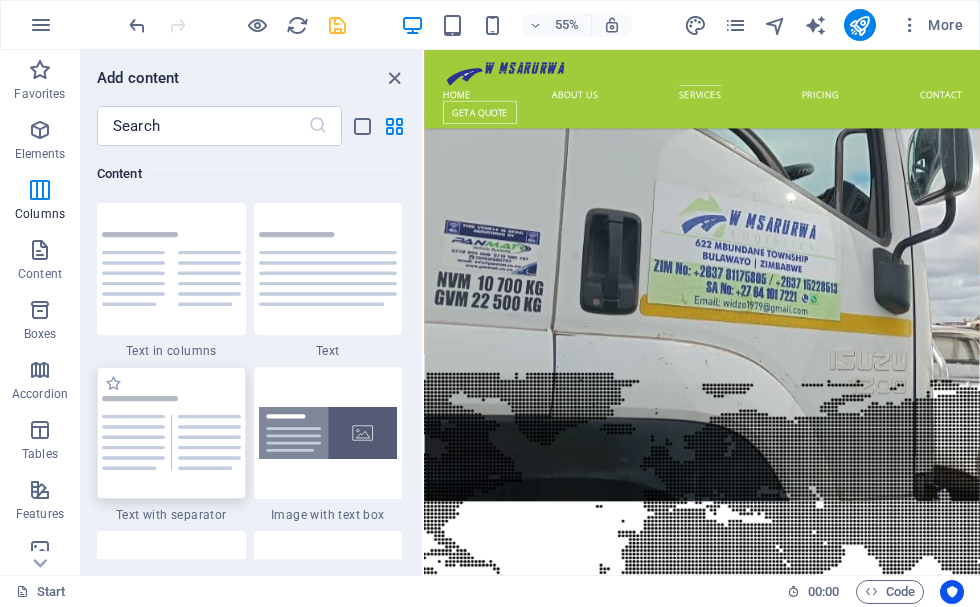 scroll, scrollTop: 3399, scrollLeft: 0, axis: vertical 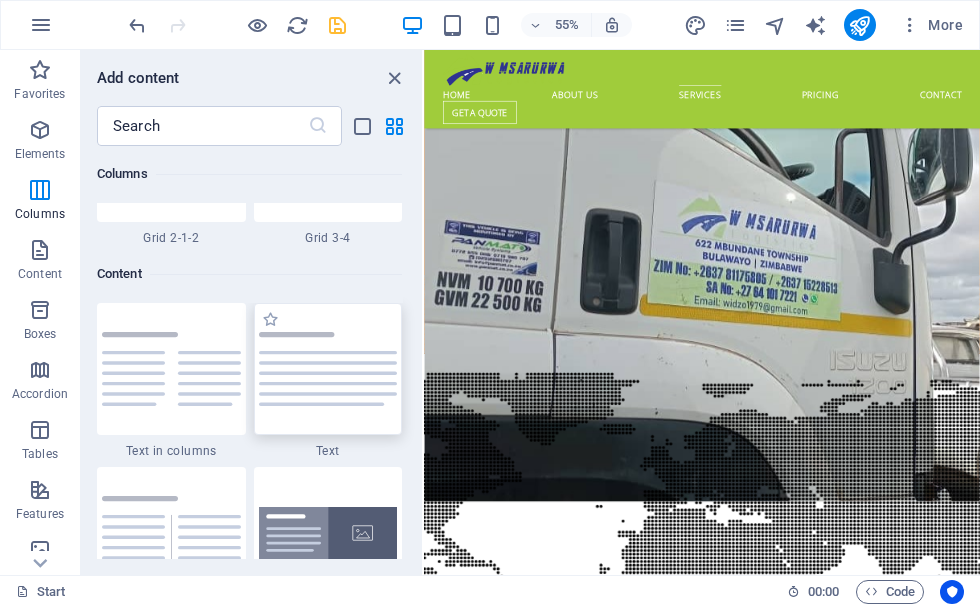 click at bounding box center (328, 369) 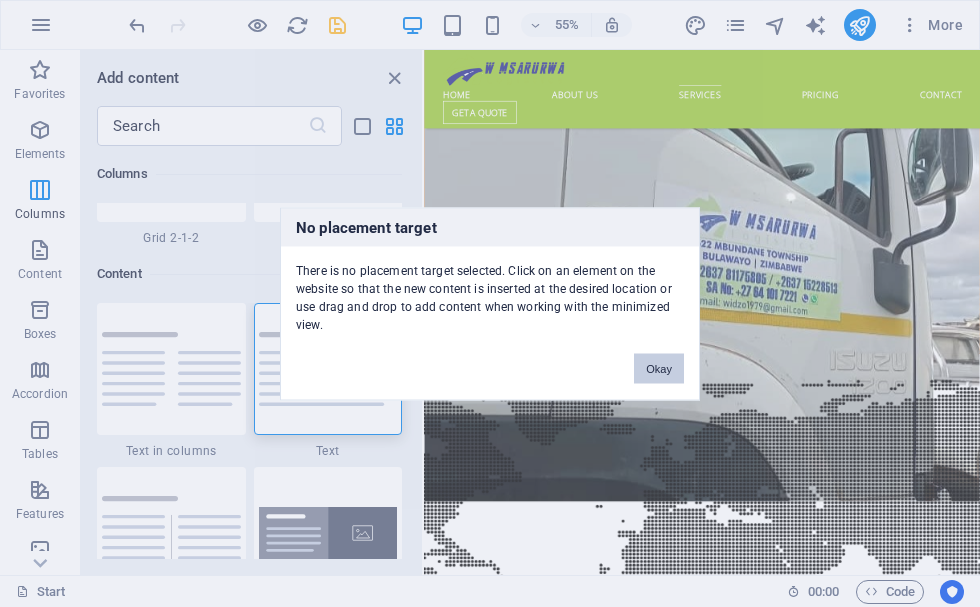 click on "Okay" at bounding box center (659, 368) 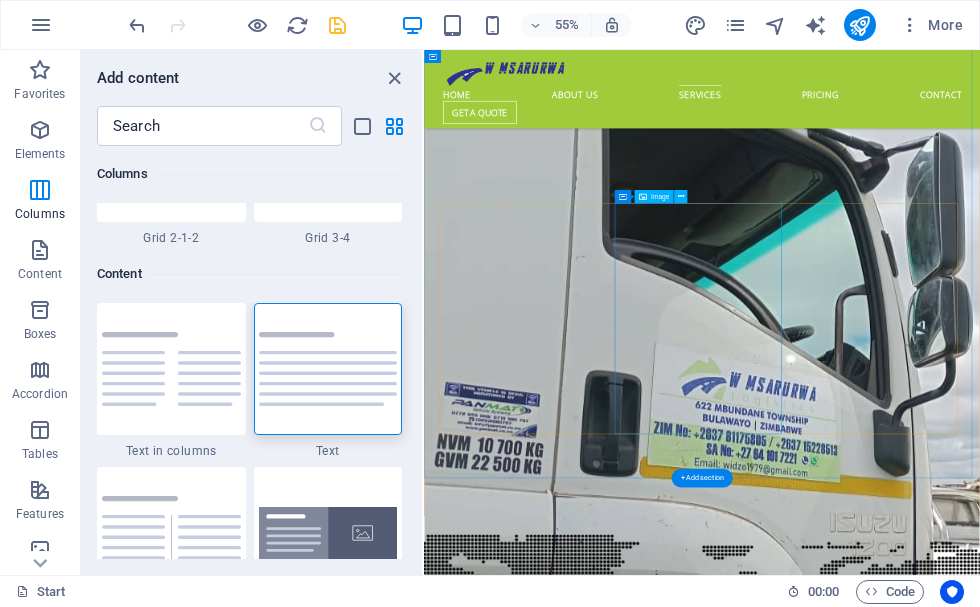 scroll, scrollTop: 2827, scrollLeft: 0, axis: vertical 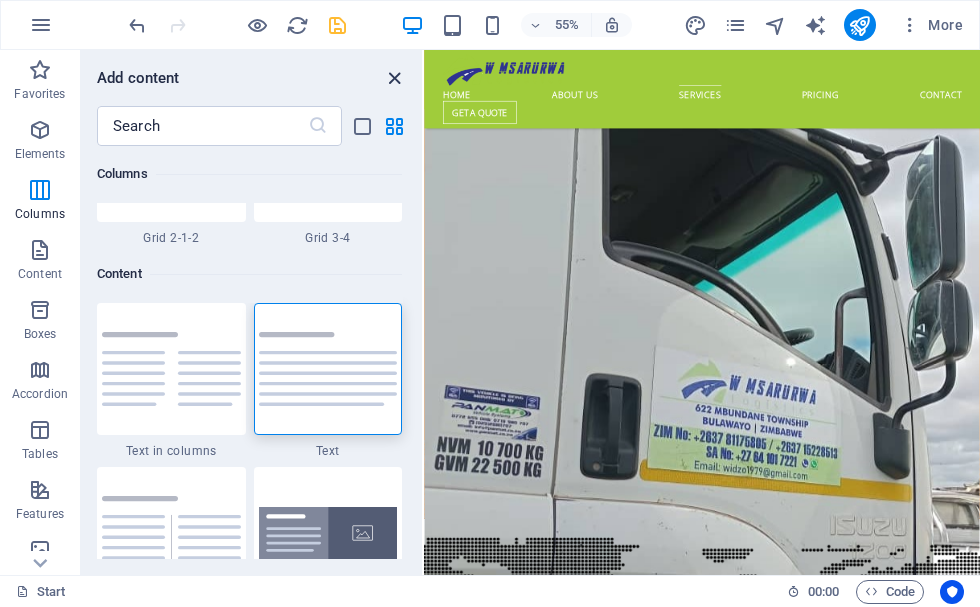 drag, startPoint x: 388, startPoint y: 74, endPoint x: 346, endPoint y: 43, distance: 52.201534 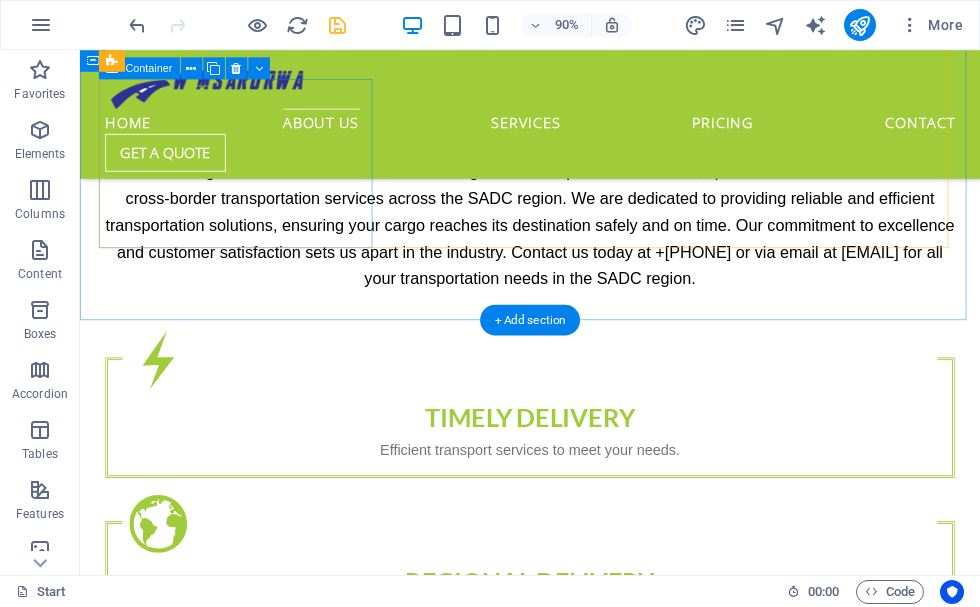 scroll, scrollTop: 1055, scrollLeft: 0, axis: vertical 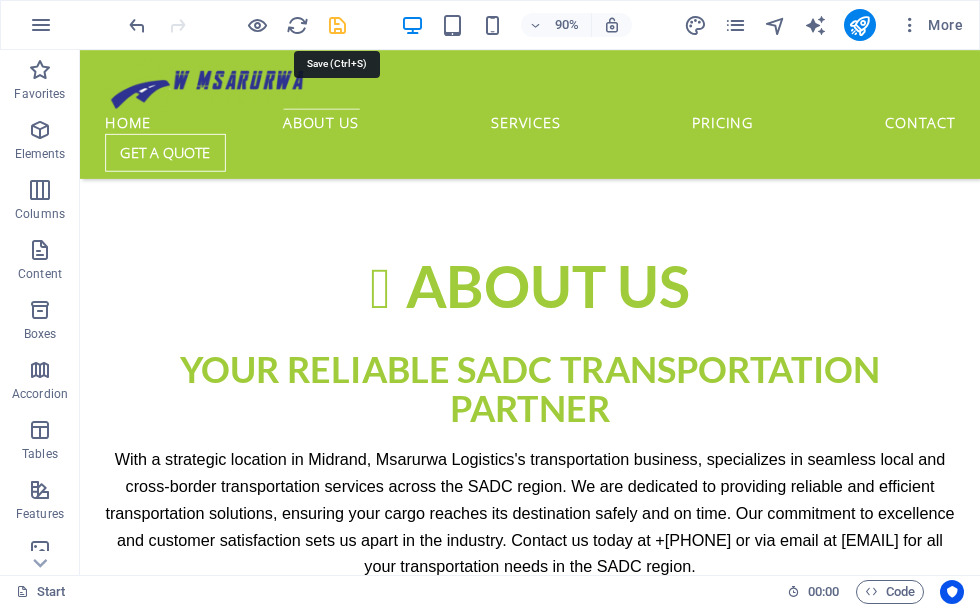 click at bounding box center (337, 25) 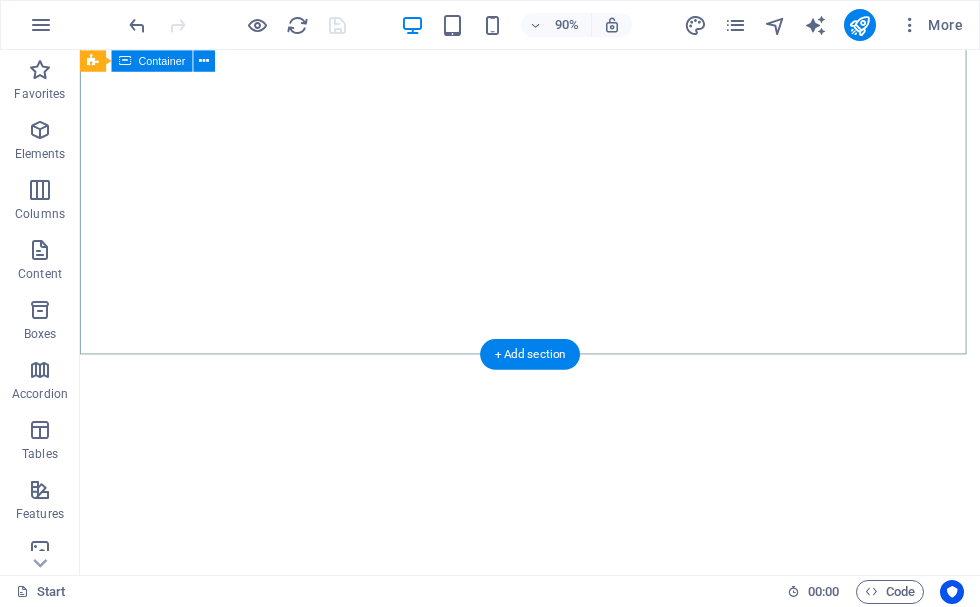 scroll, scrollTop: 0, scrollLeft: 0, axis: both 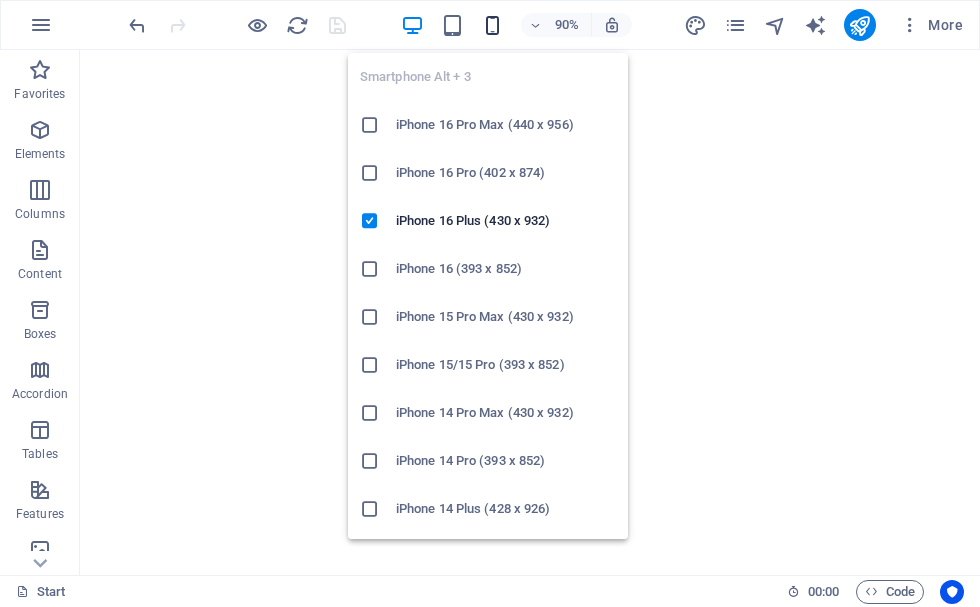 click at bounding box center (492, 25) 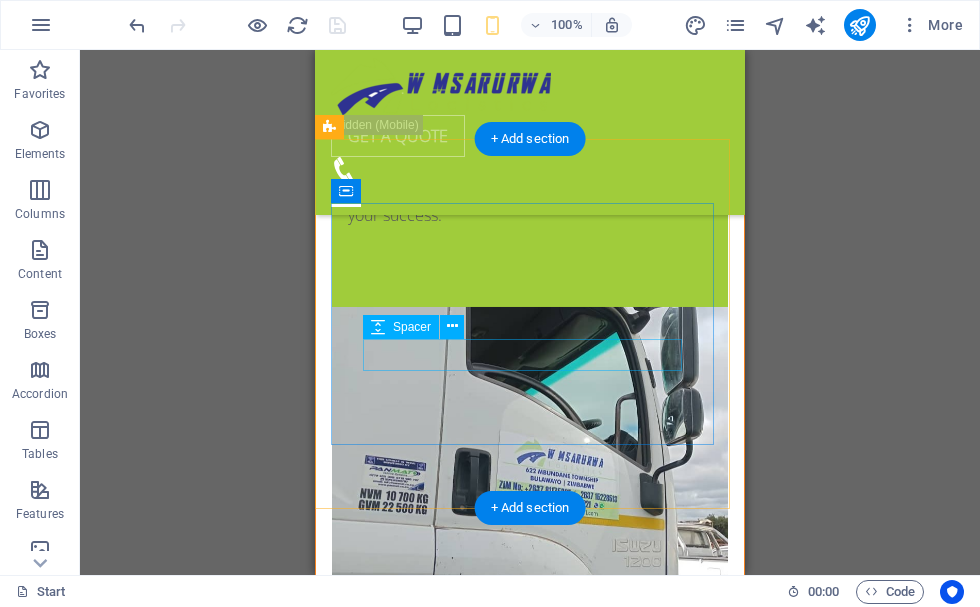 scroll, scrollTop: 2700, scrollLeft: 0, axis: vertical 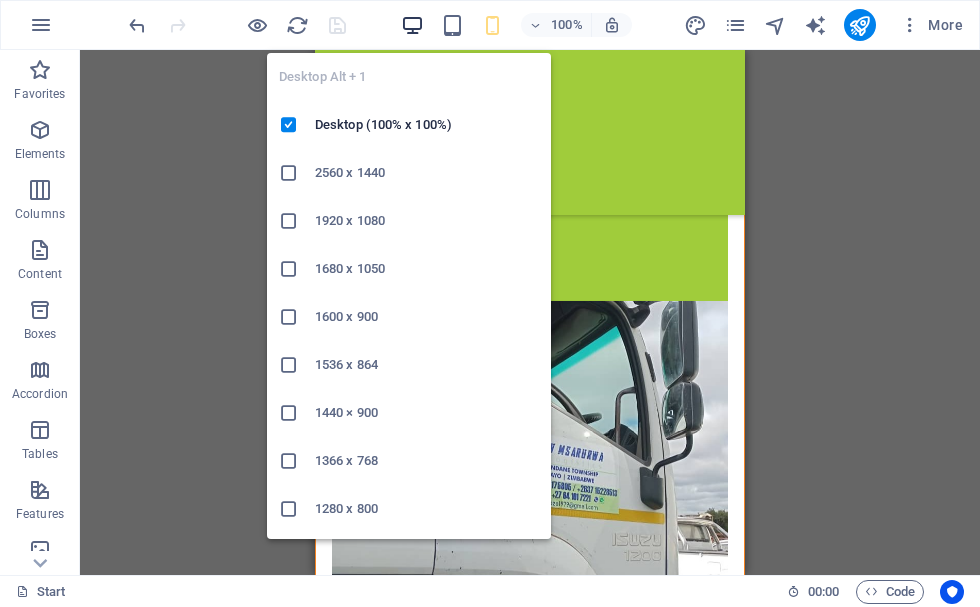click at bounding box center (412, 25) 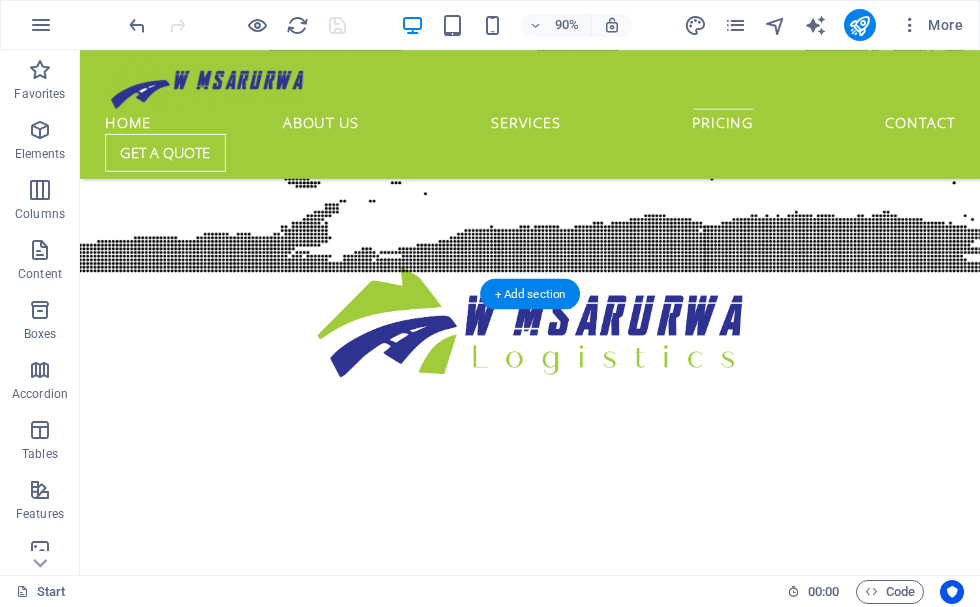 scroll, scrollTop: 3500, scrollLeft: 0, axis: vertical 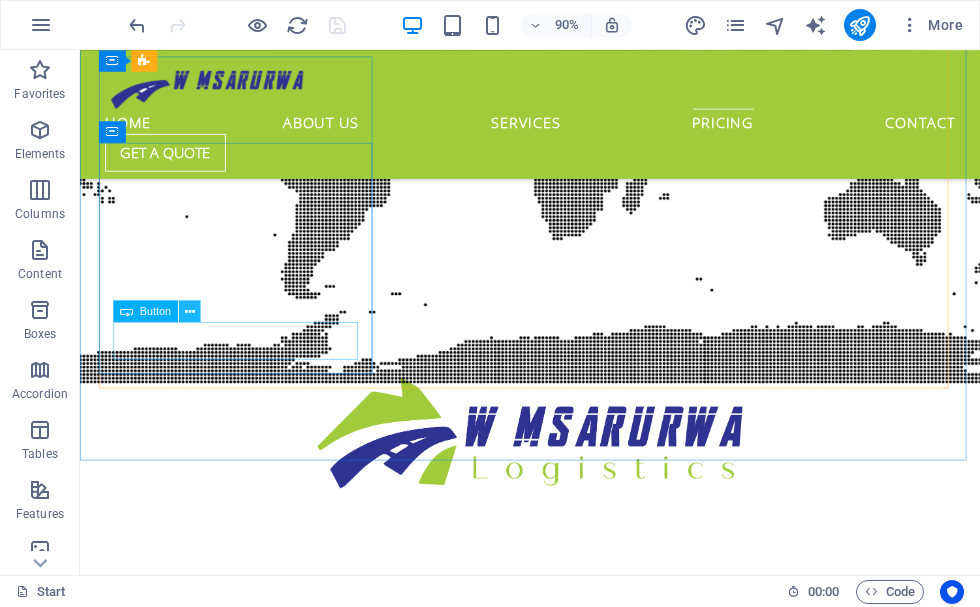 click at bounding box center (190, 312) 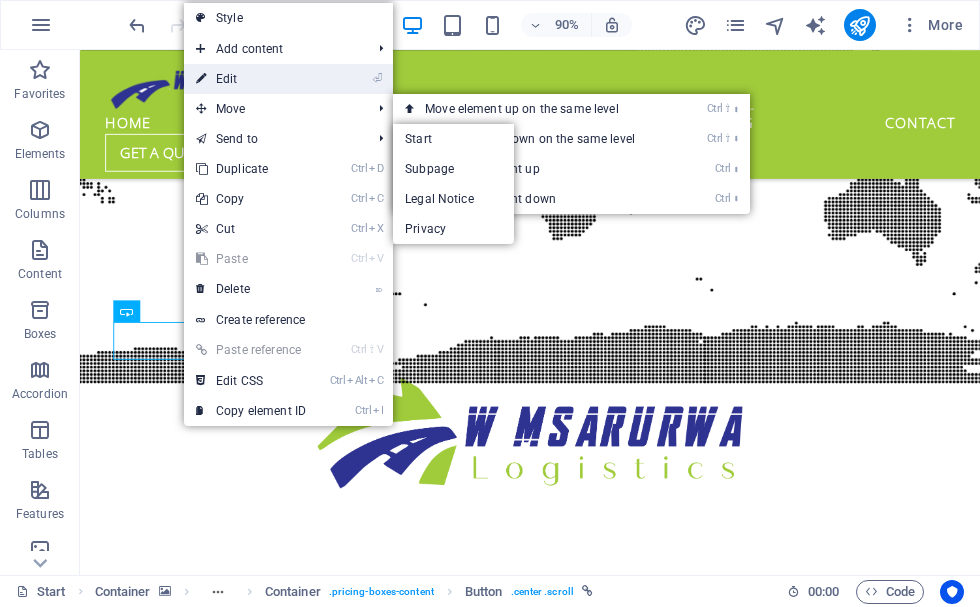 click on "⏎  Edit" at bounding box center (251, 79) 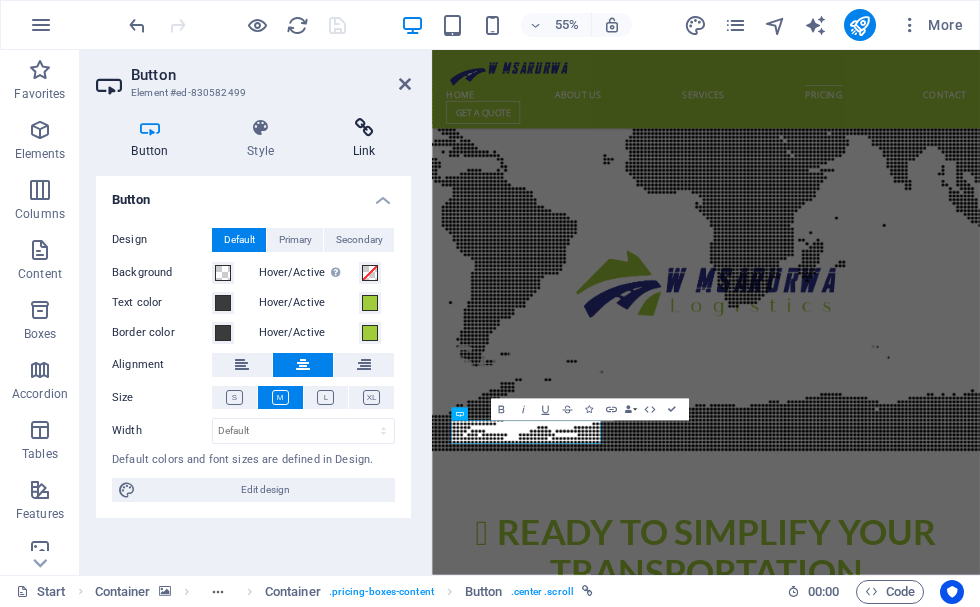 click at bounding box center [364, 128] 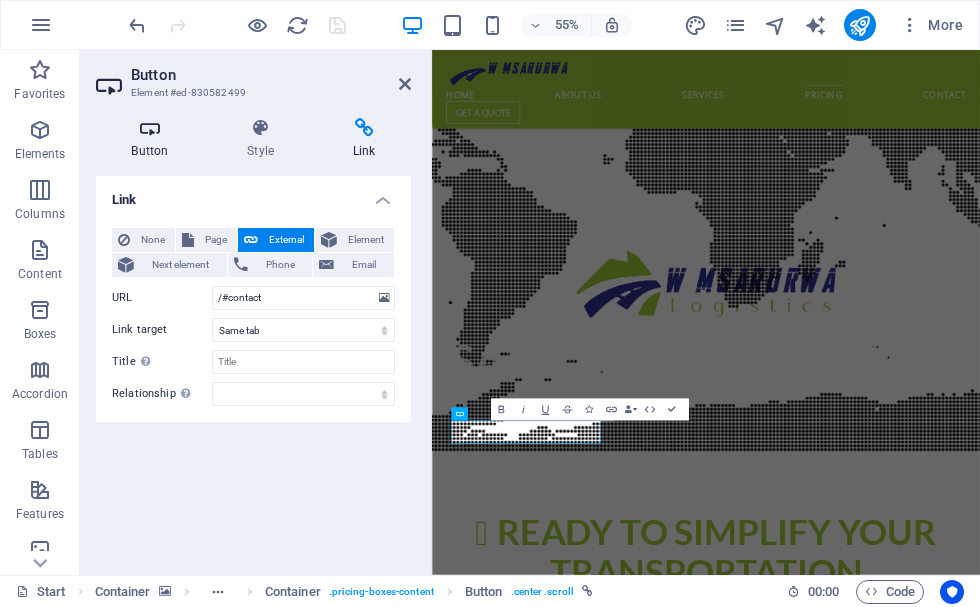 click on "Button" at bounding box center [154, 139] 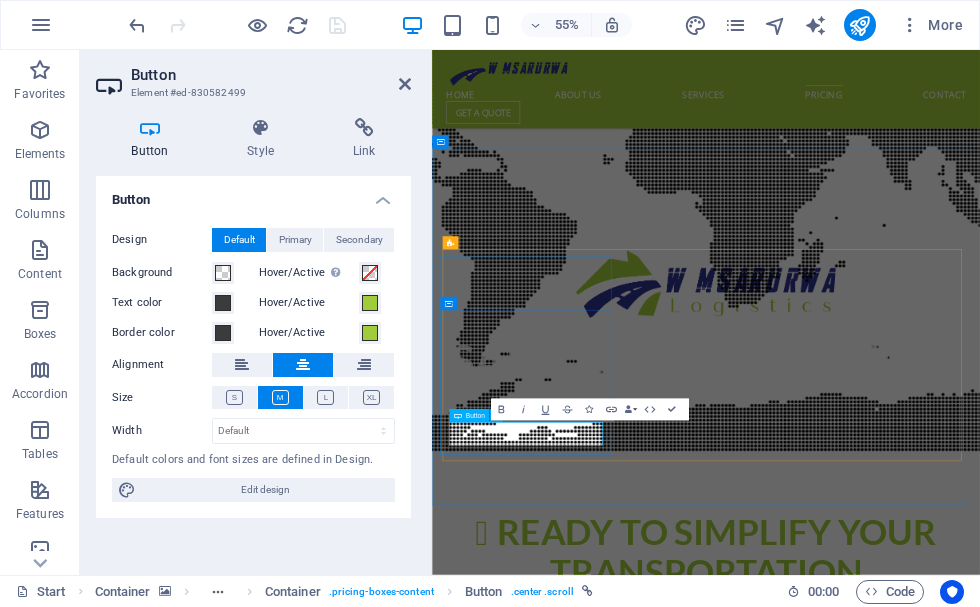 click on "order Now" at bounding box center [929, 6226] 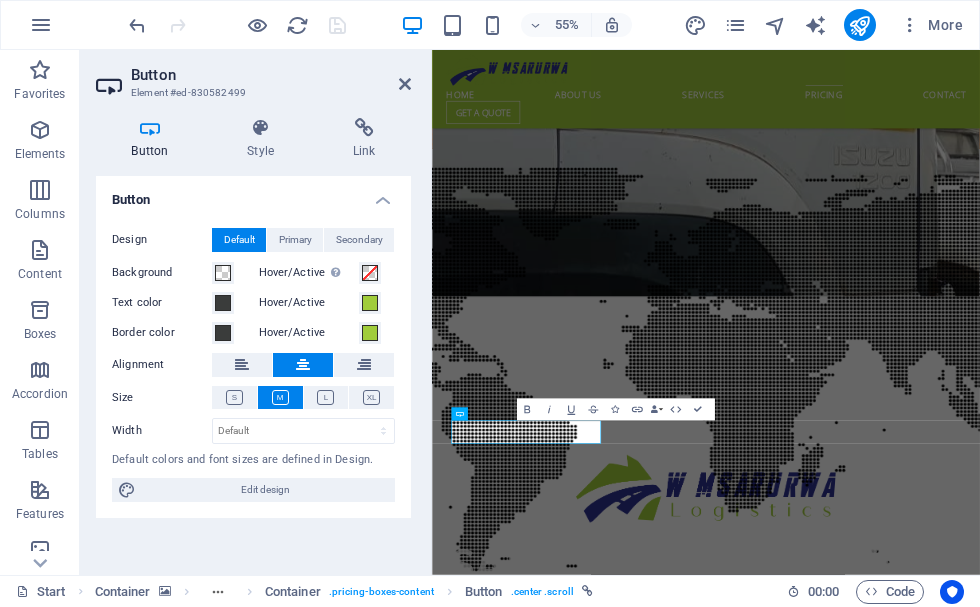 type 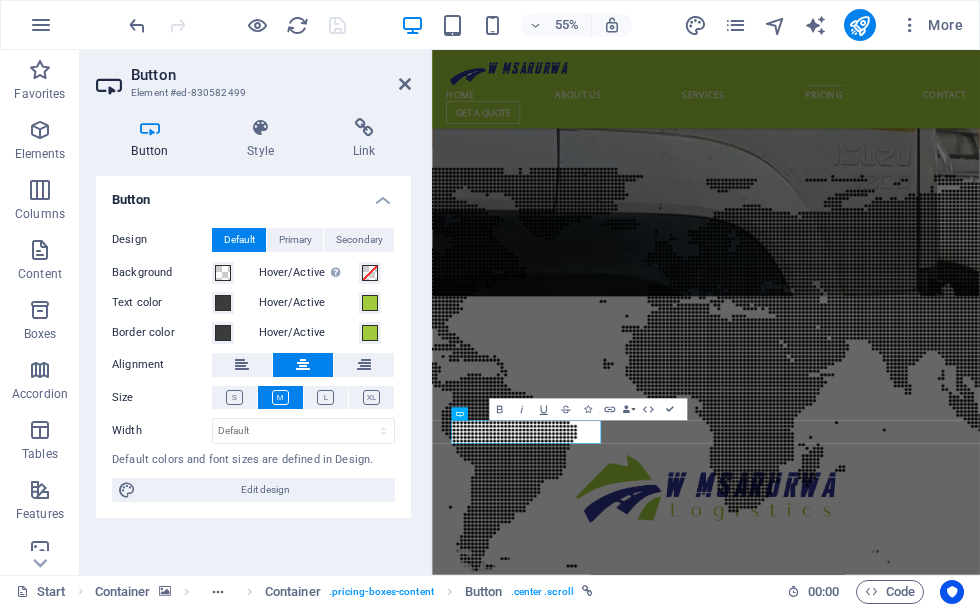 copy on "get a quote" 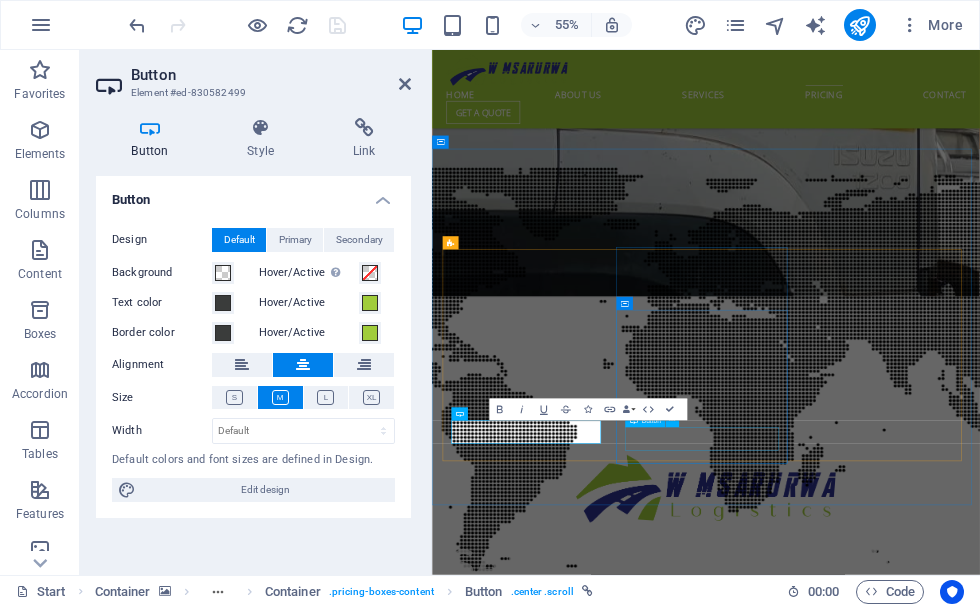 drag, startPoint x: 979, startPoint y: 742, endPoint x: 1156, endPoint y: 473, distance: 322.0093 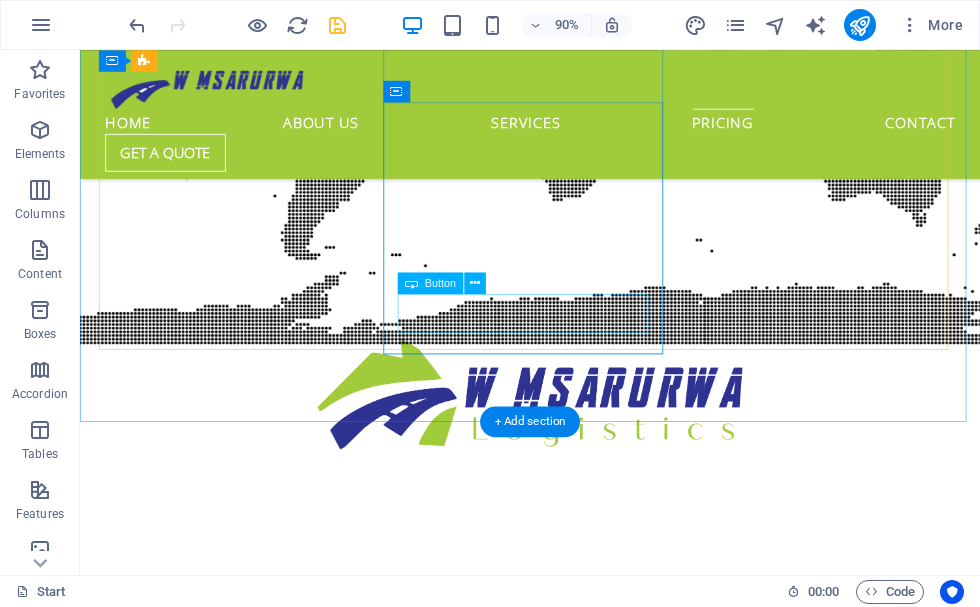click on "order Now" at bounding box center [580, 6578] 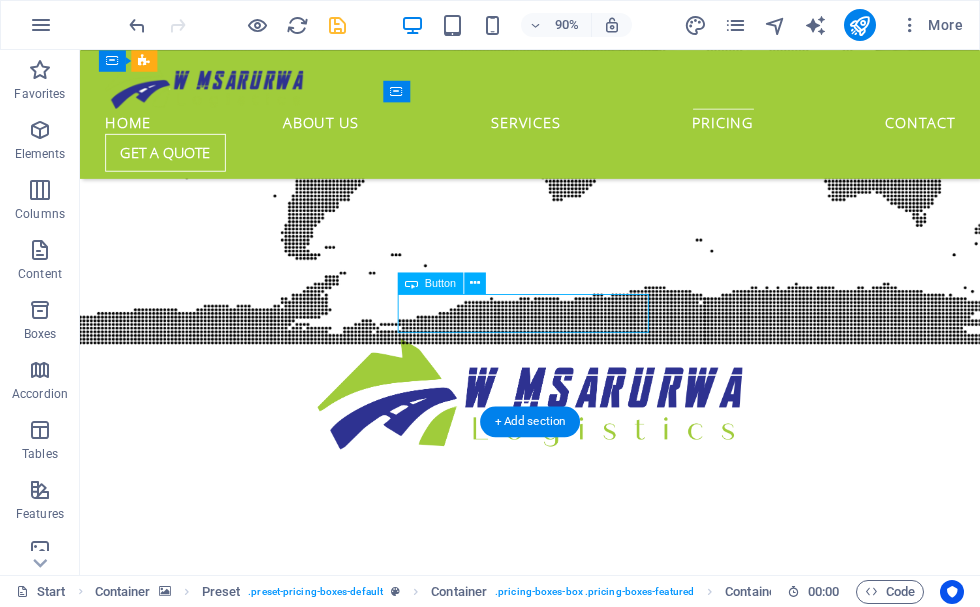 click on "order Now" at bounding box center (580, 6578) 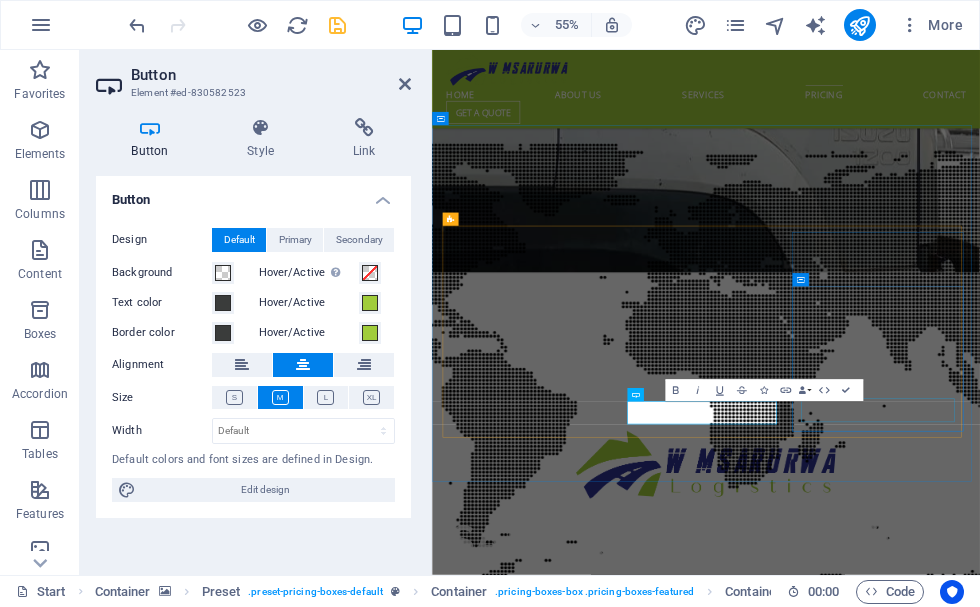 click on "order Now" at bounding box center [930, 7327] 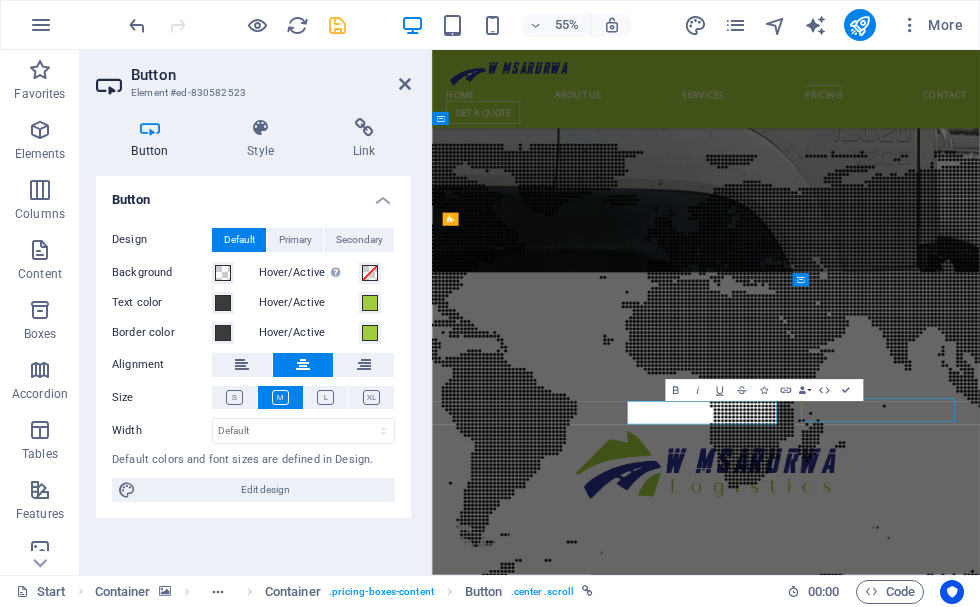 click on "order Now" at bounding box center [930, 7327] 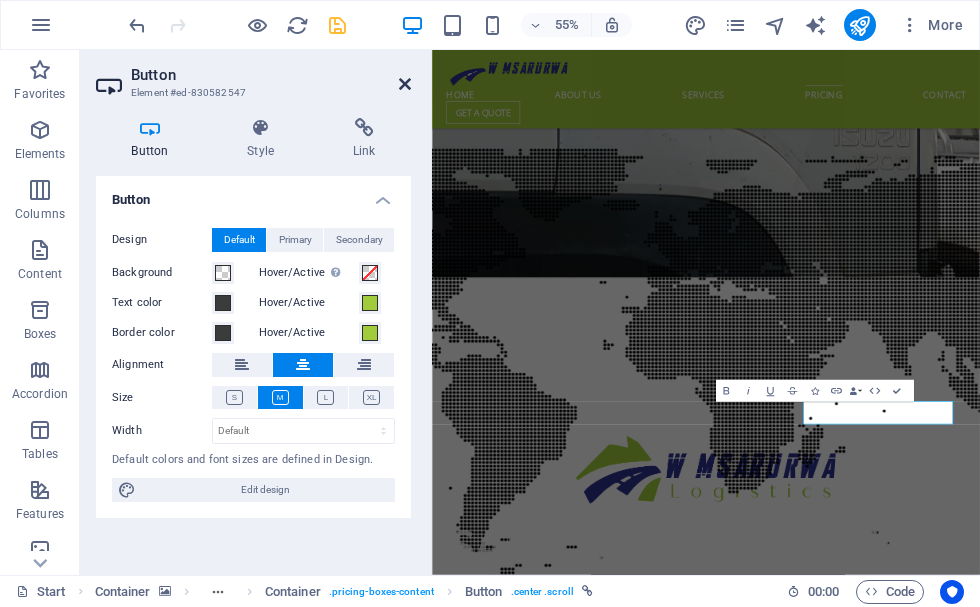click at bounding box center (405, 84) 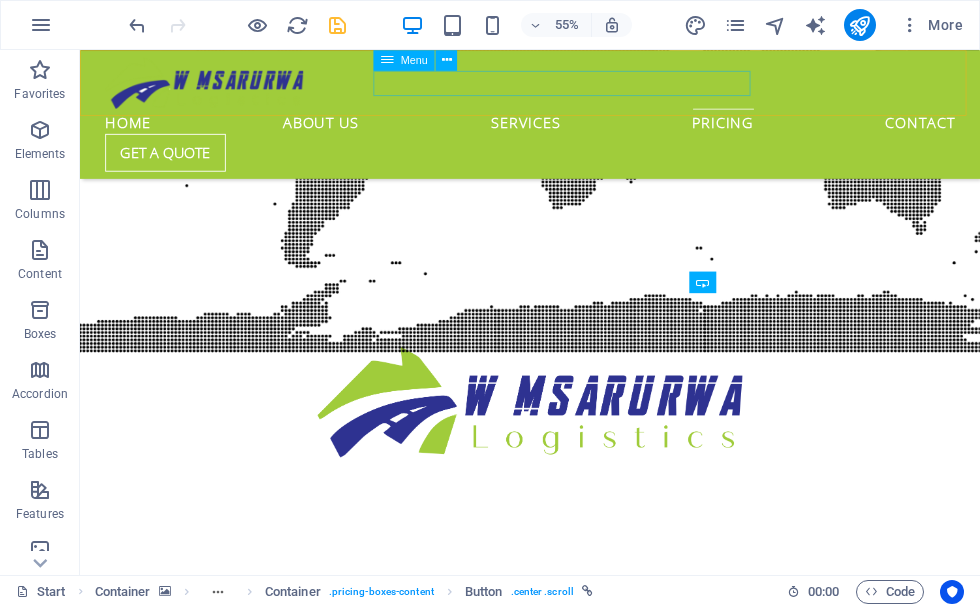 scroll, scrollTop: 3532, scrollLeft: 0, axis: vertical 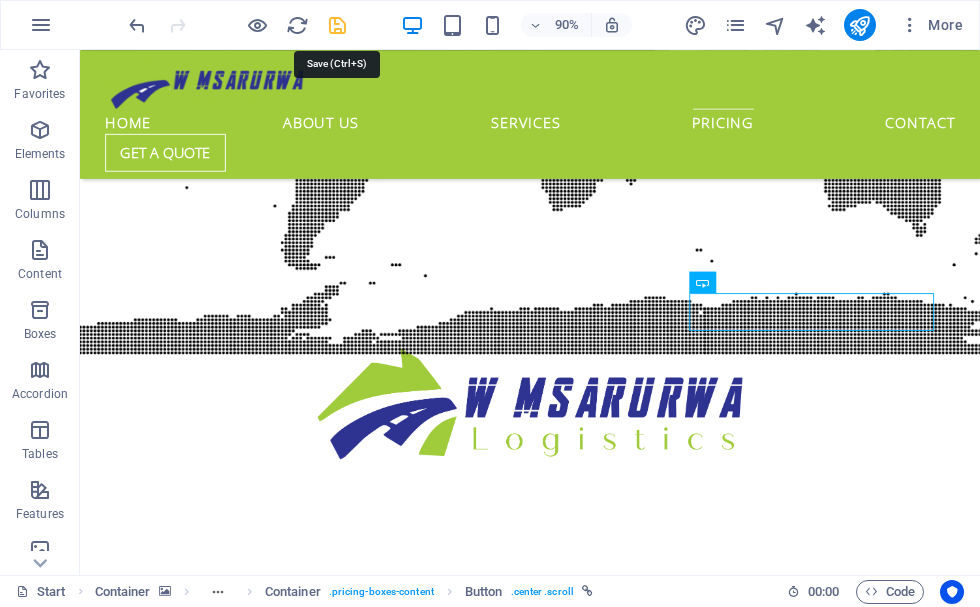 click at bounding box center [337, 25] 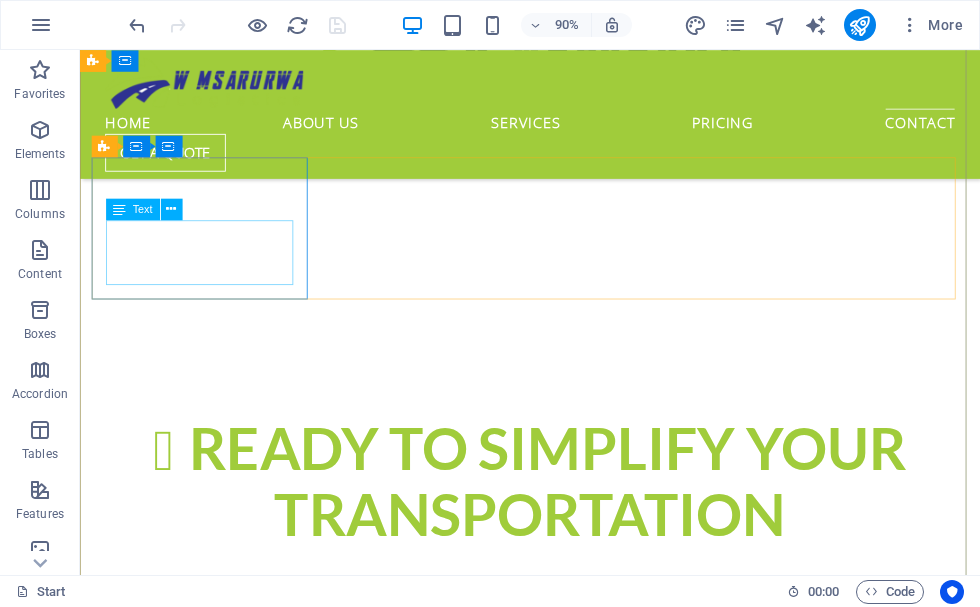 scroll, scrollTop: 3932, scrollLeft: 0, axis: vertical 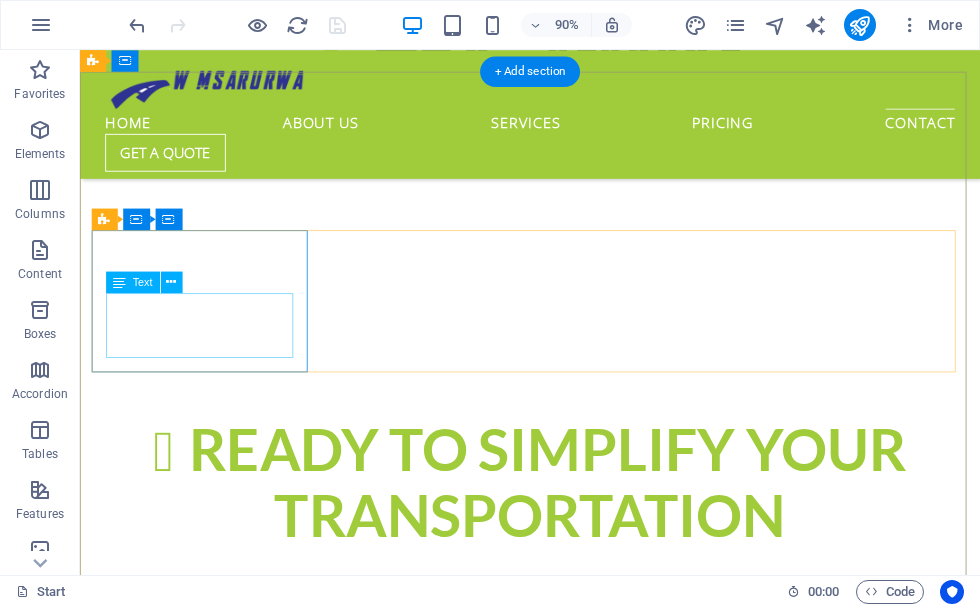 click on "We have a qualified team ready to offer logistical solutions for you." at bounding box center (568, 7853) 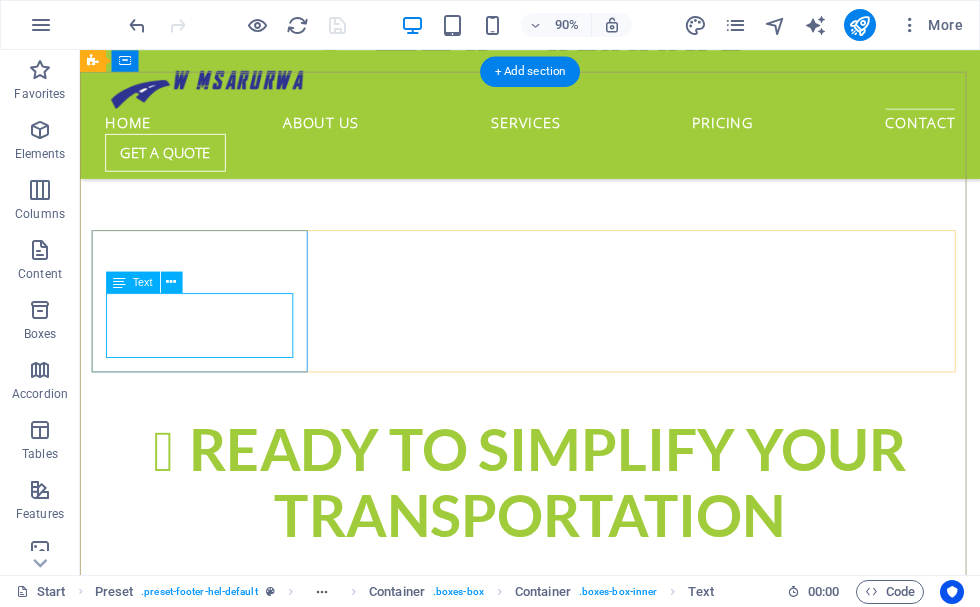 click on "We have a qualified team ready to offer logistical solutions for you." at bounding box center [568, 7853] 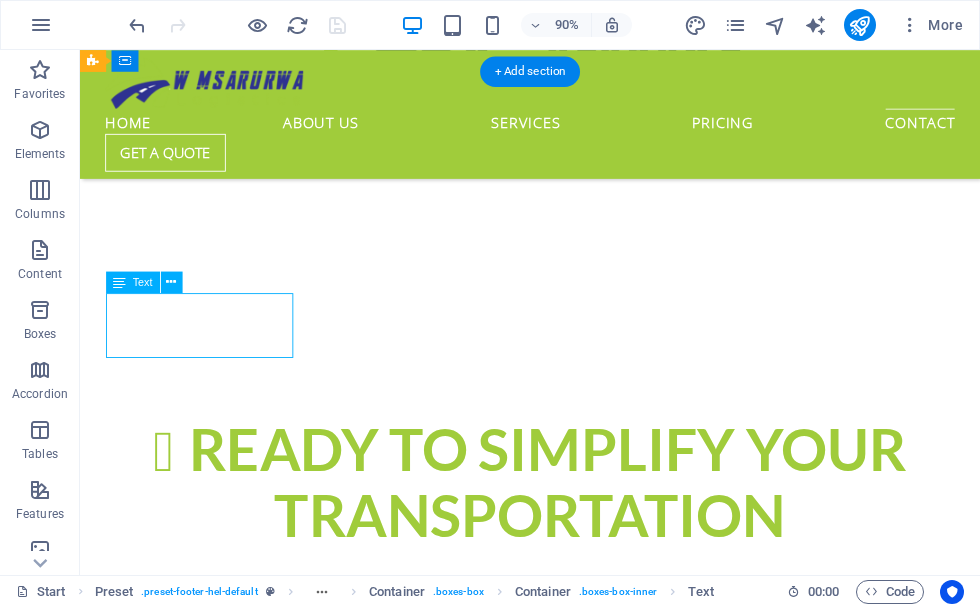 click on "We have a qualified team ready to offer logistical solutions for you." at bounding box center (568, 7853) 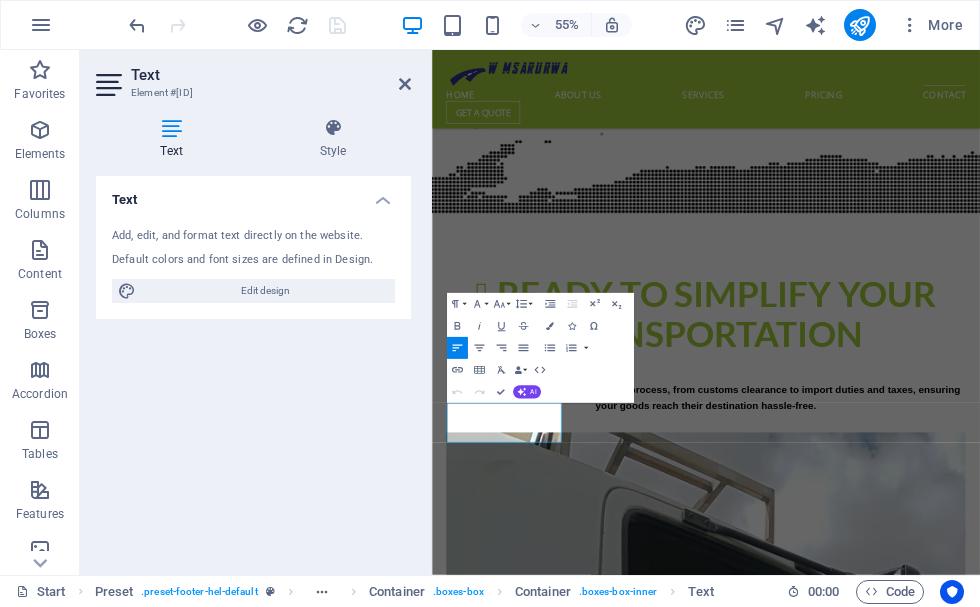 drag, startPoint x: 590, startPoint y: 755, endPoint x: 862, endPoint y: 457, distance: 403.46994 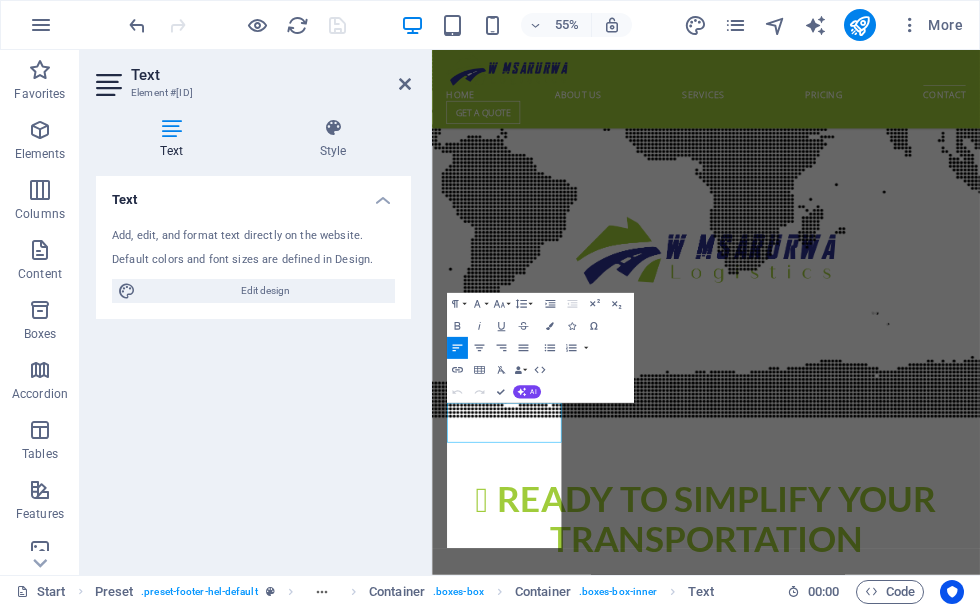 scroll, scrollTop: 3526, scrollLeft: 8, axis: both 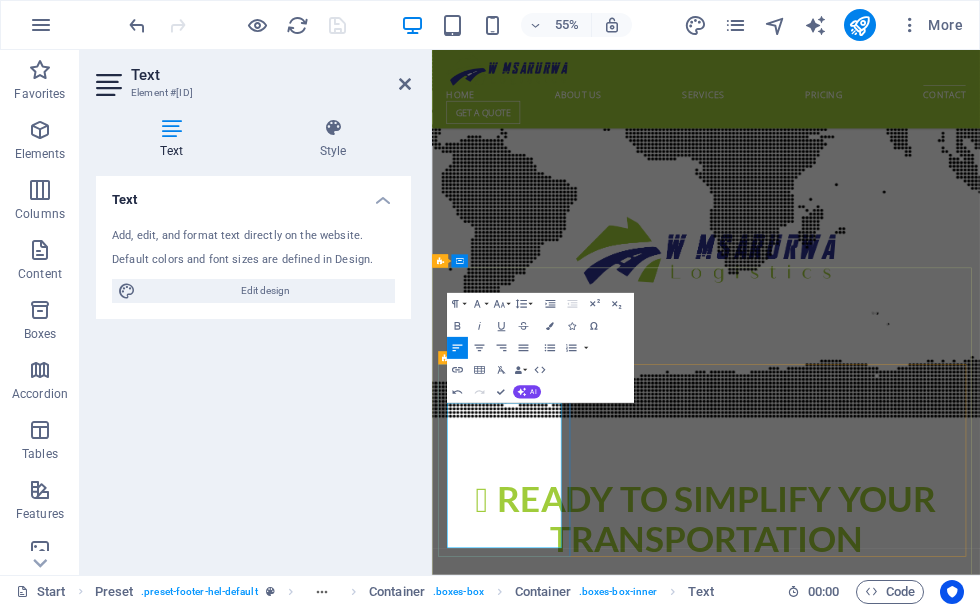 drag, startPoint x: 608, startPoint y: 733, endPoint x: 453, endPoint y: 708, distance: 157.00319 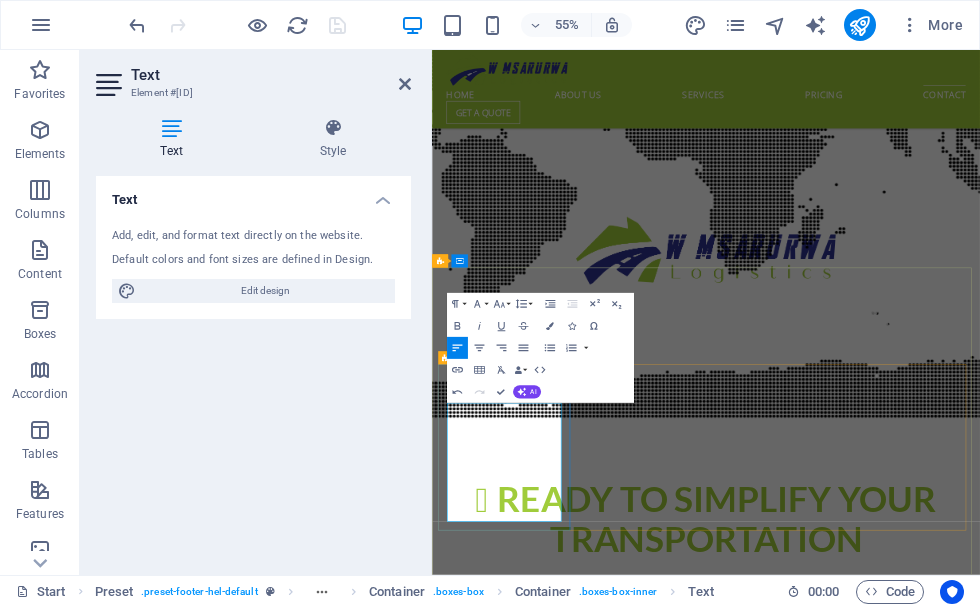 drag, startPoint x: 613, startPoint y: 760, endPoint x: 470, endPoint y: 753, distance: 143.17122 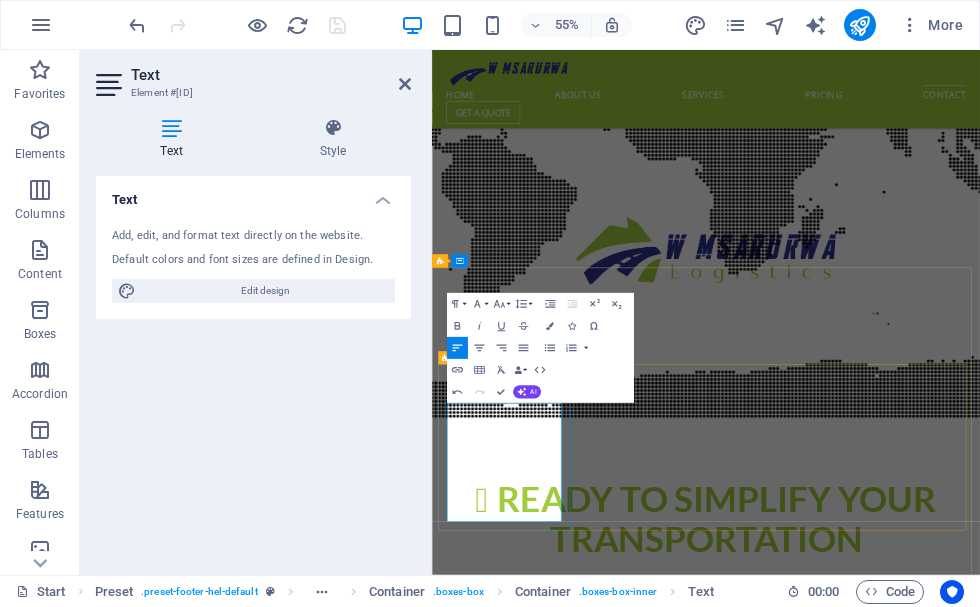 drag, startPoint x: 610, startPoint y: 780, endPoint x: 448, endPoint y: 749, distance: 164.93938 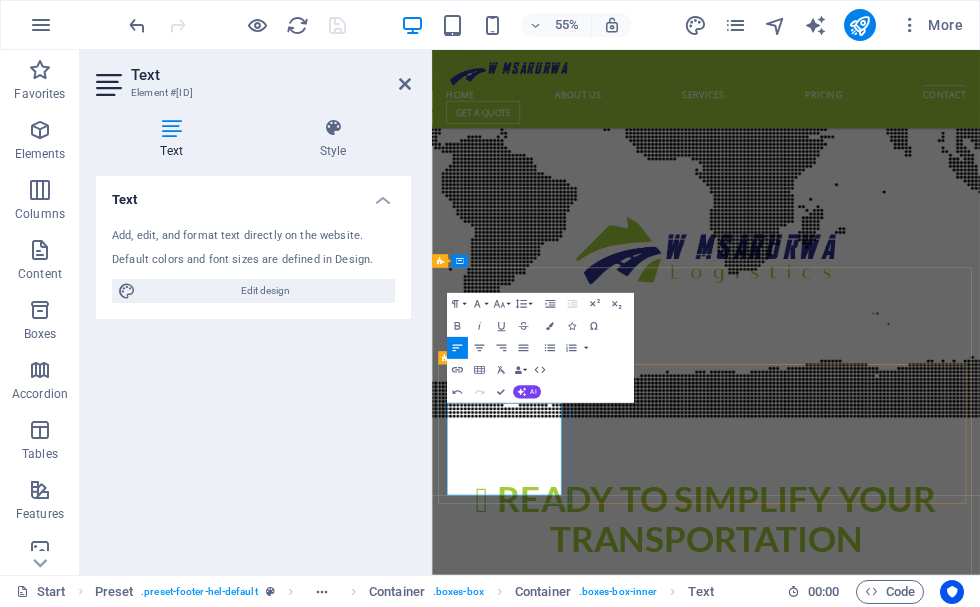 drag, startPoint x: 548, startPoint y: 755, endPoint x: 610, endPoint y: 749, distance: 62.289646 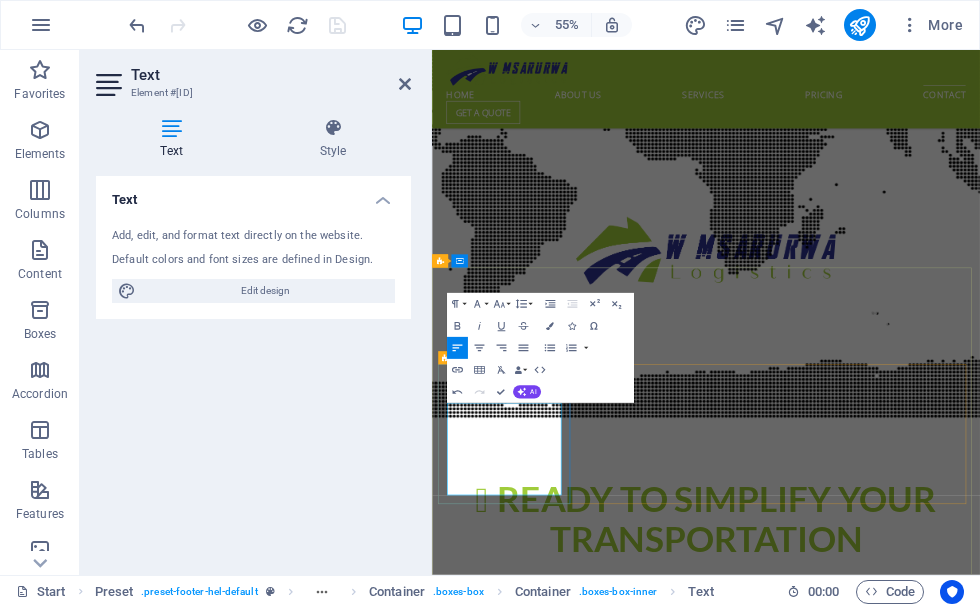 drag, startPoint x: 610, startPoint y: 802, endPoint x: 451, endPoint y: 757, distance: 165.24527 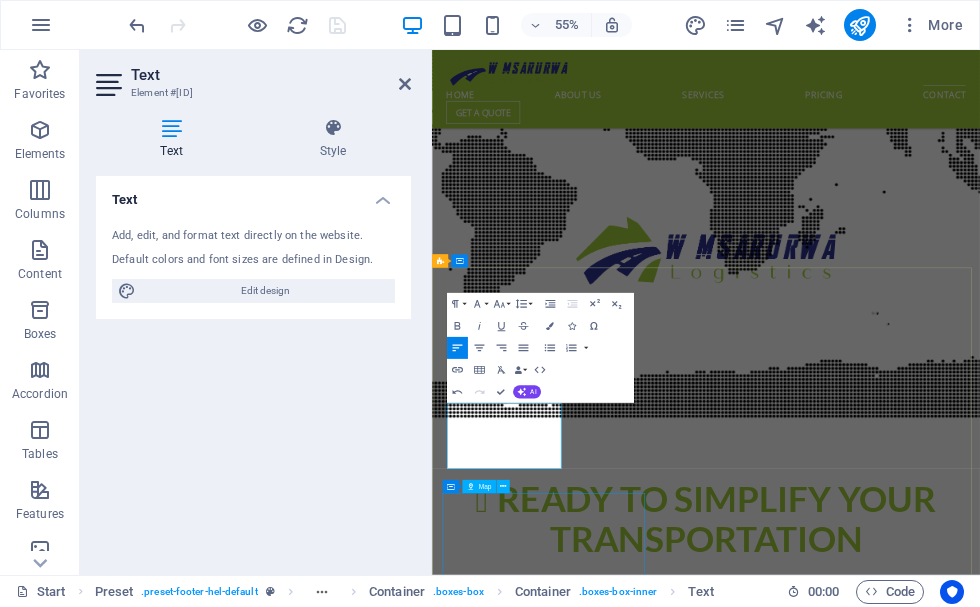 type 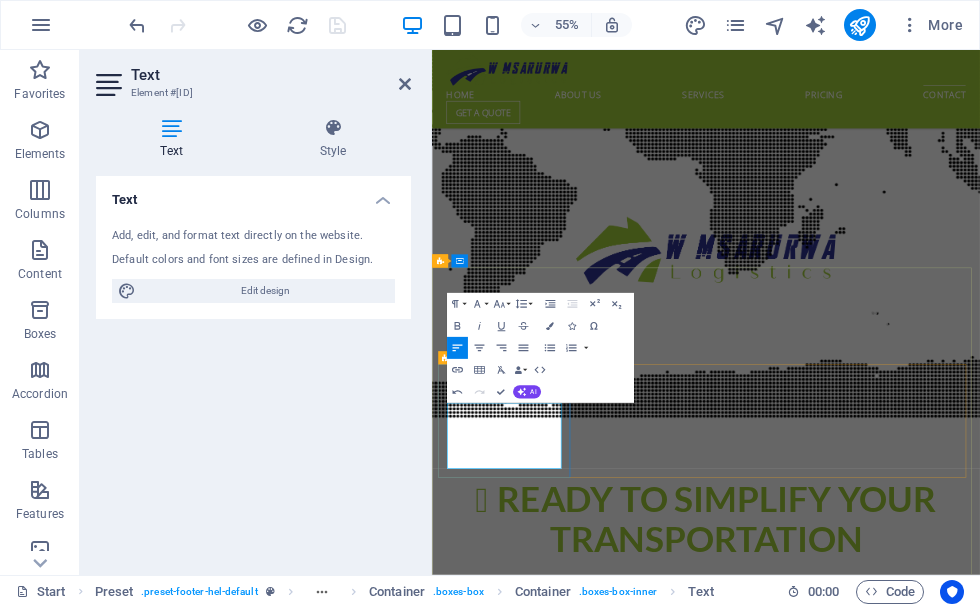 click on "6 st George complex George road noordwyk Midrand" at bounding box center [920, 8297] 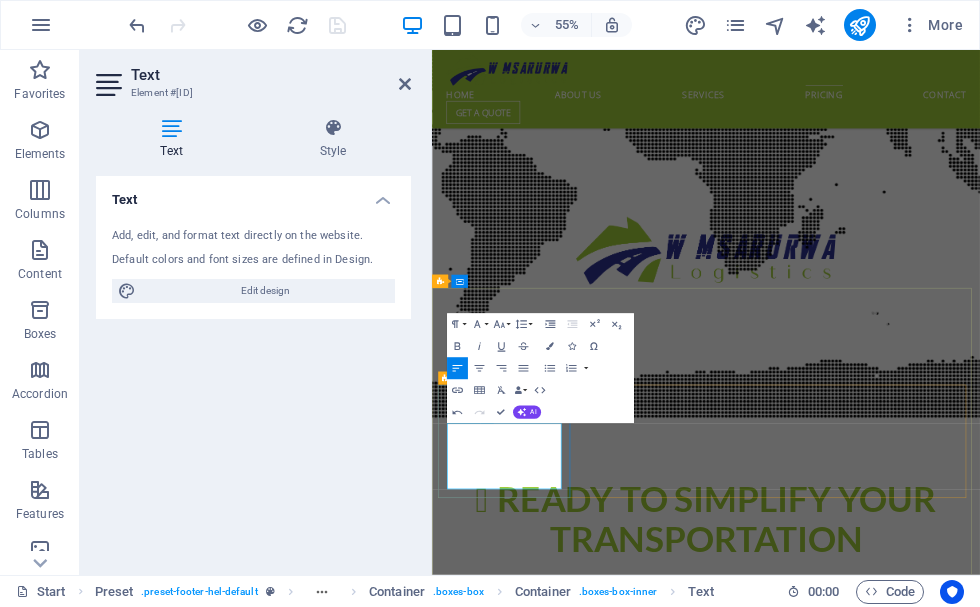 scroll, scrollTop: 3832, scrollLeft: 0, axis: vertical 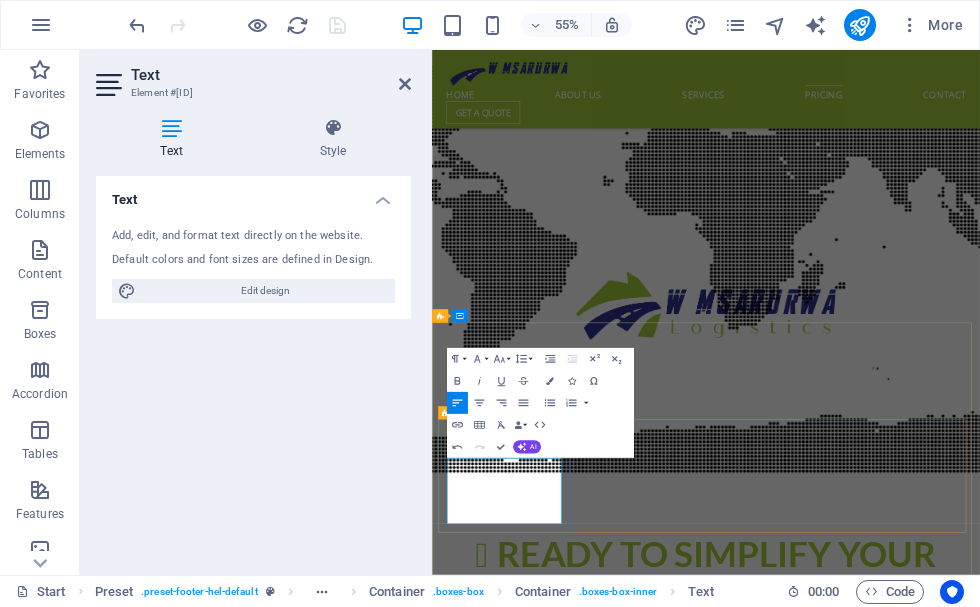 drag, startPoint x: 610, startPoint y: 893, endPoint x: 453, endPoint y: 851, distance: 162.52077 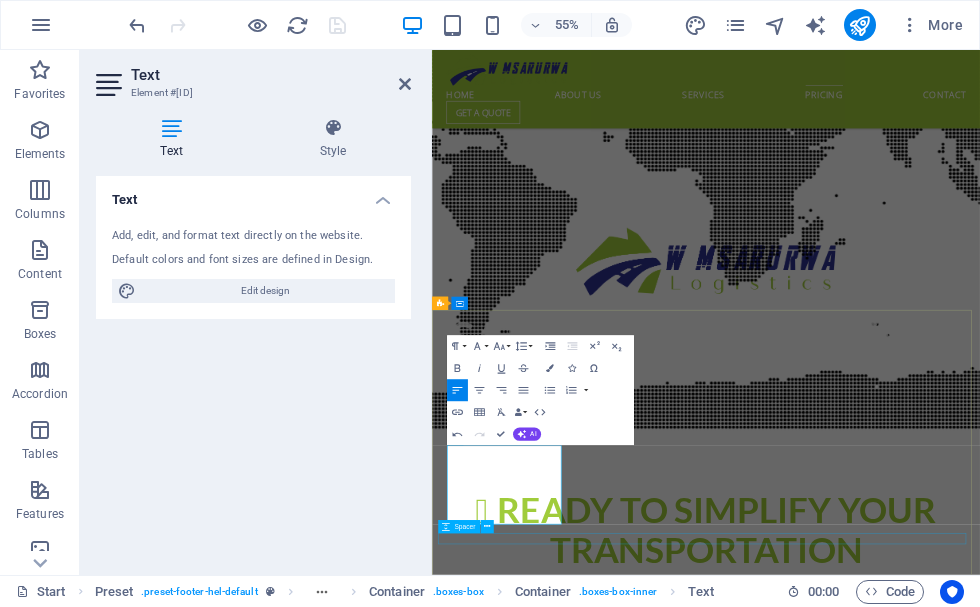 scroll, scrollTop: 3932, scrollLeft: 0, axis: vertical 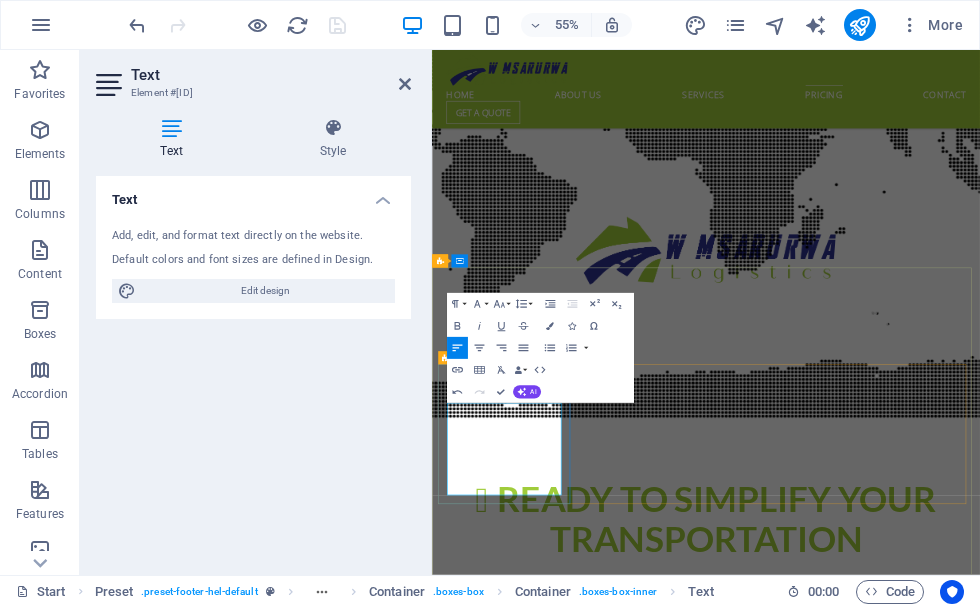 click on "6 st George complex George Road Noordwyk Midran, South Africa" at bounding box center [920, 8321] 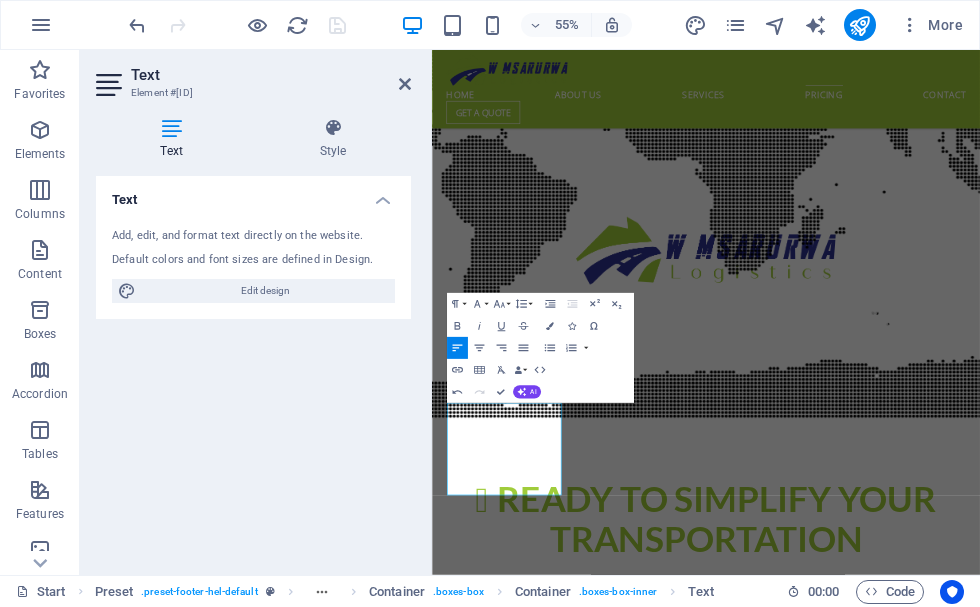 click on "Text Element #ed-830582883 Text Style Text Add, edit, and format text directly on the website. Default colors and font sizes are defined in Design. Edit design Alignment Left aligned Centered Right aligned Preset Element Layout How this element expands within the layout (Flexbox). Size Default auto px % 1/1 1/2 1/3 1/4 1/5 1/6 1/7 1/8 1/9 1/10 Grow Shrink Order Container layout Visible Visible Opacity 100 % Overflow Spacing Margin Default auto px % rem vw vh Custom Custom auto px % rem vw vh auto px % rem vw vh auto px % rem vw vh auto px % rem vw vh Padding Default px rem % vh vw Custom Custom px rem % vh vw px rem % vh vw px rem % vh vw px rem % vh vw Border Style              - Width 1 auto px rem % vh vw Custom Custom 1 auto px rem % vh vw 1 auto px rem % vh vw 1 auto px rem % vh vw 1 auto px rem % vh vw  - Color Round corners Default px rem % vh vw Custom Custom px rem % vh vw px rem % vh vw px rem % vh vw px rem % vh vw Shadow Default None Outside Inside Color X offset 0 px rem vh vw Y offset" at bounding box center (256, 312) 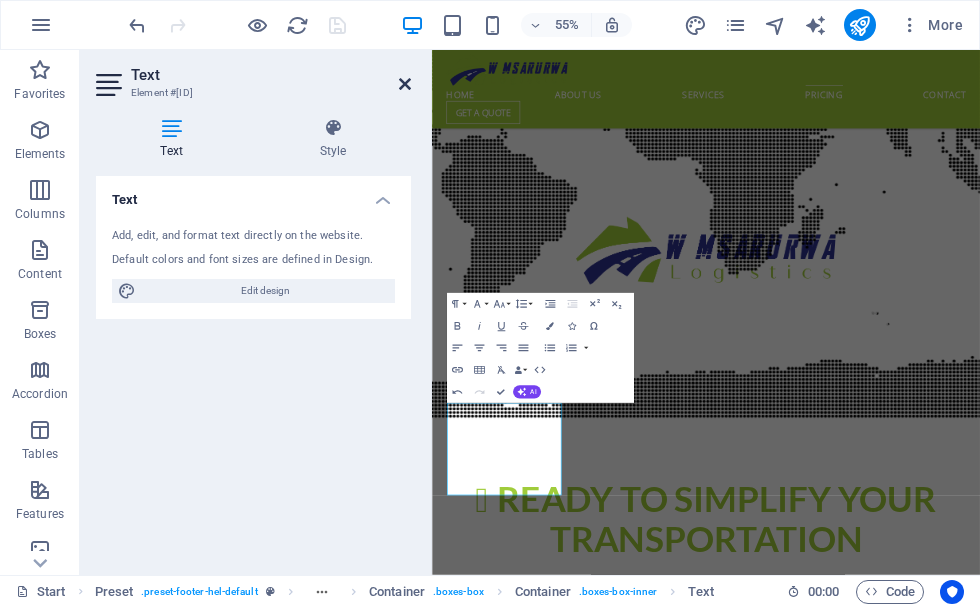drag, startPoint x: 406, startPoint y: 83, endPoint x: 357, endPoint y: 35, distance: 68.593 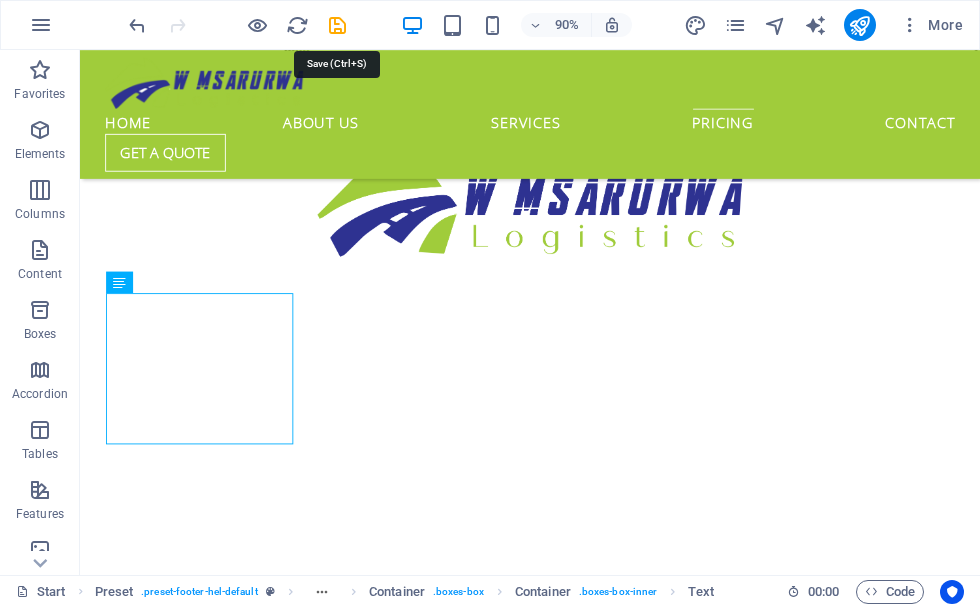 click at bounding box center (337, 25) 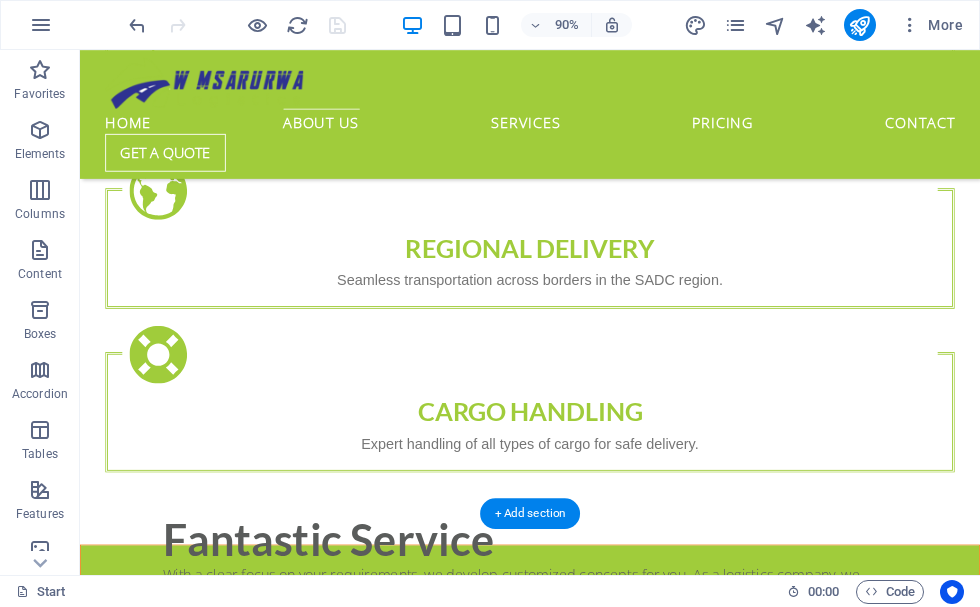 scroll, scrollTop: 1432, scrollLeft: 0, axis: vertical 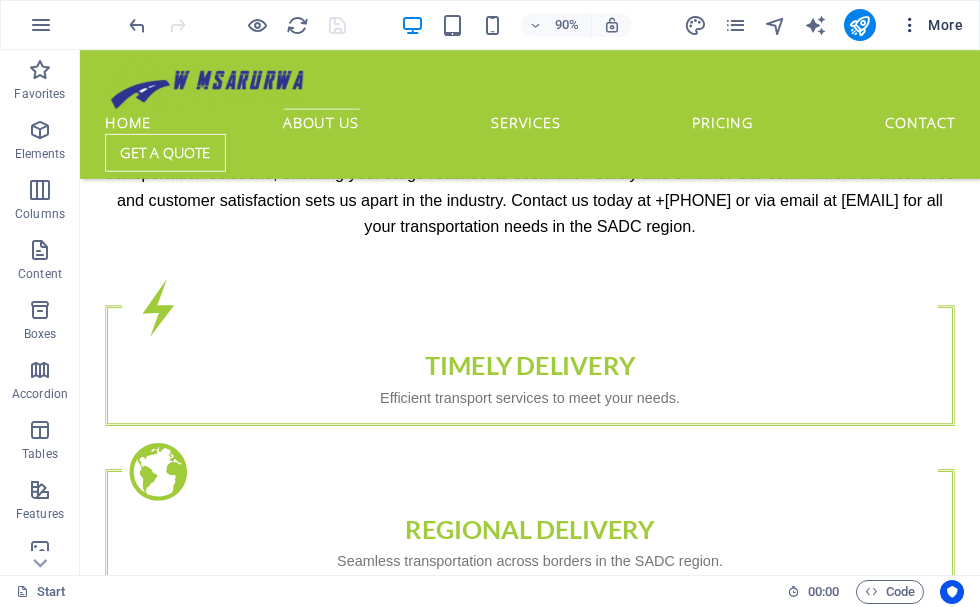 click at bounding box center (910, 25) 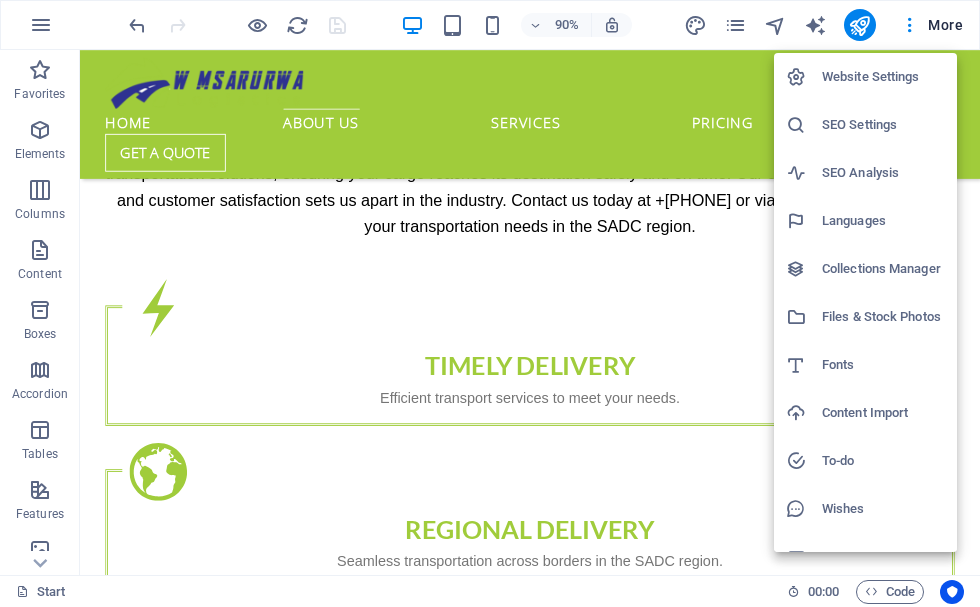 click on "Website Settings" at bounding box center (883, 77) 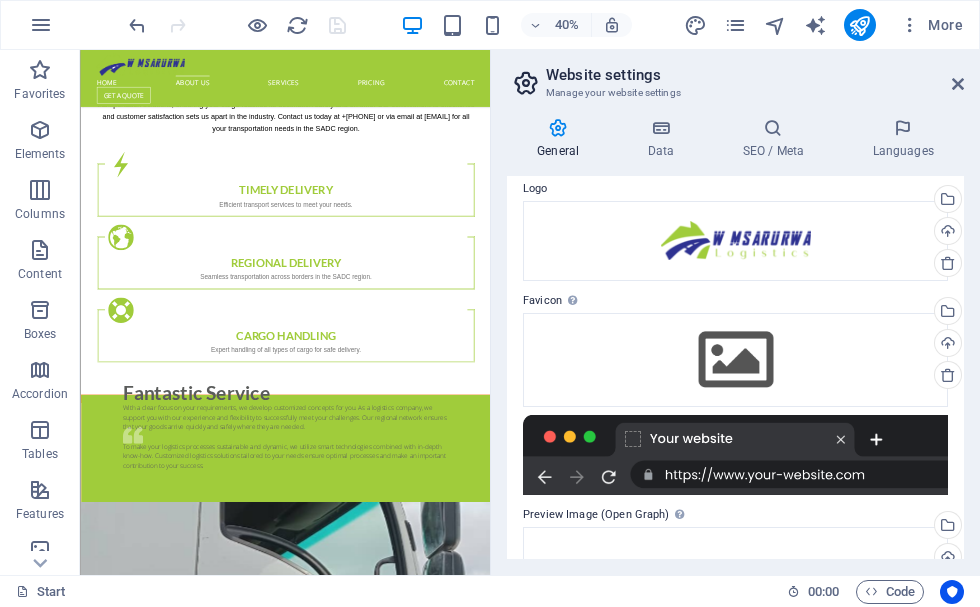 scroll, scrollTop: 100, scrollLeft: 0, axis: vertical 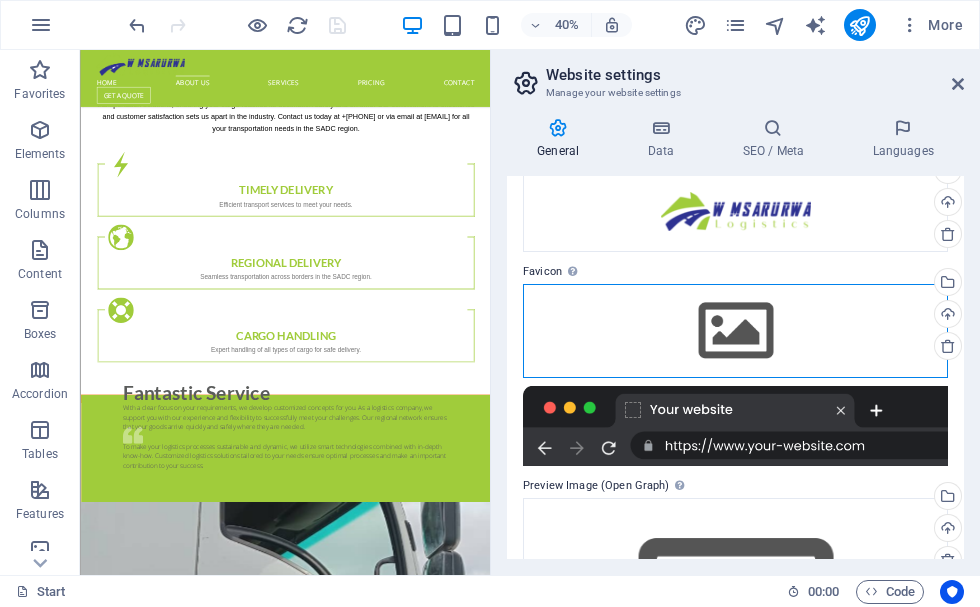 click on "Drag files here, click to choose files or select files from Files or our free stock photos & videos" at bounding box center (735, 331) 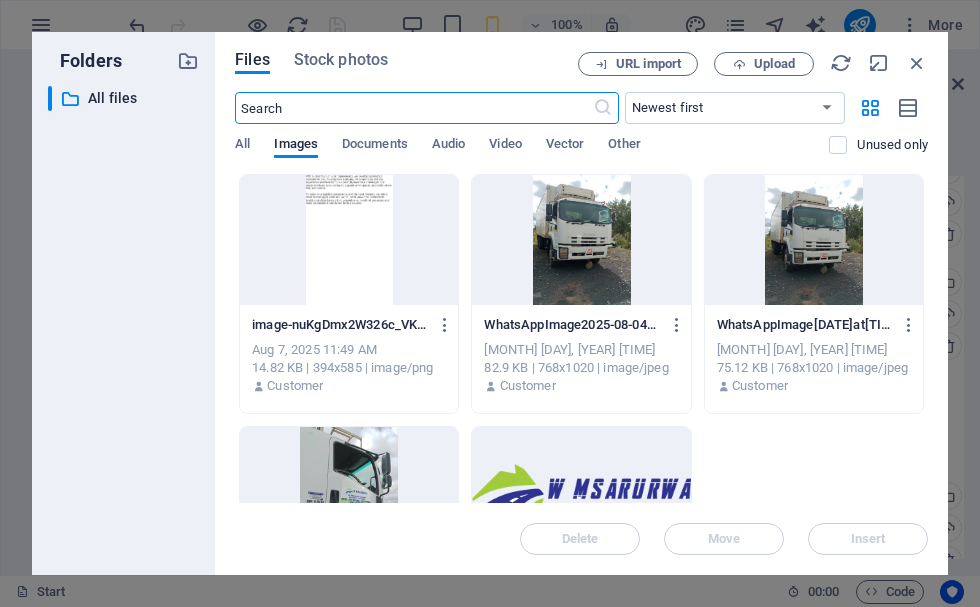 click at bounding box center (581, 492) 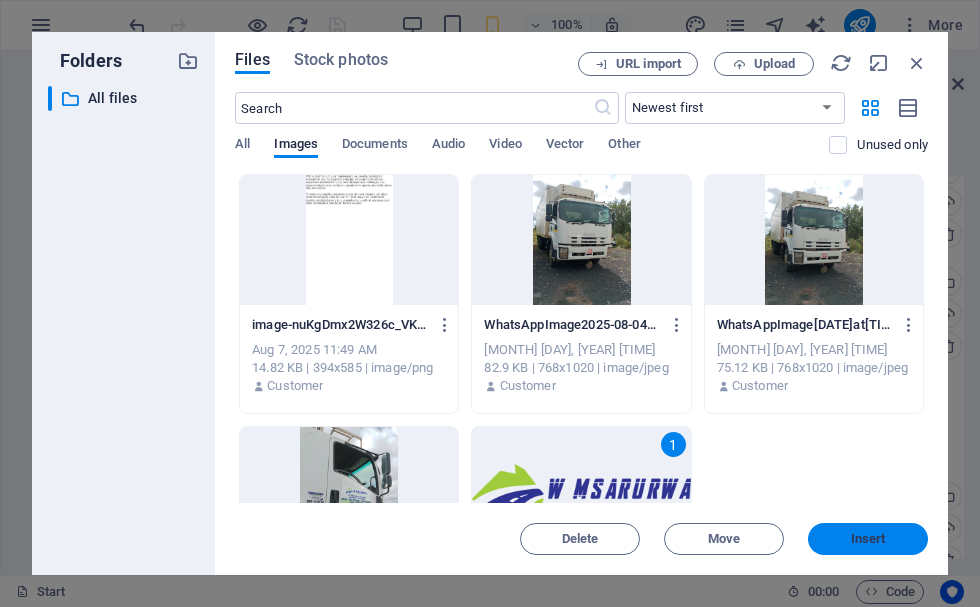 click on "Insert" at bounding box center (868, 539) 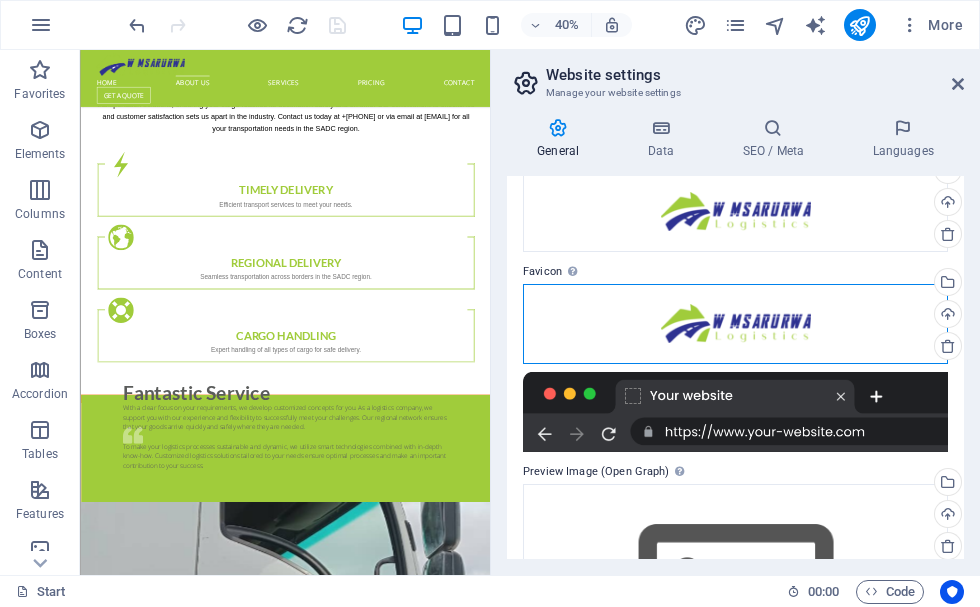 click on "Drag files here, click to choose files or select files from Files or our free stock photos & videos" at bounding box center (735, 324) 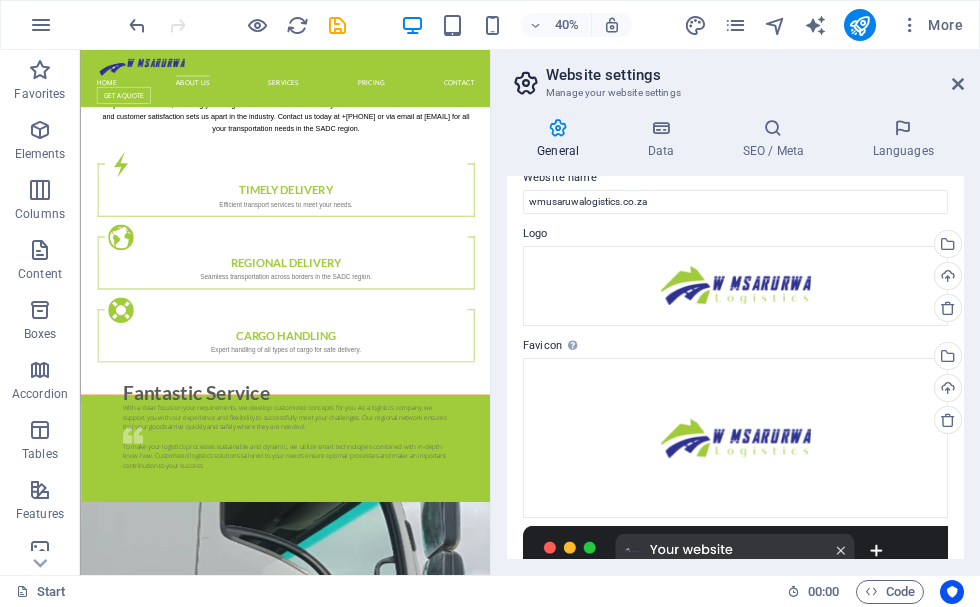 scroll, scrollTop: 0, scrollLeft: 0, axis: both 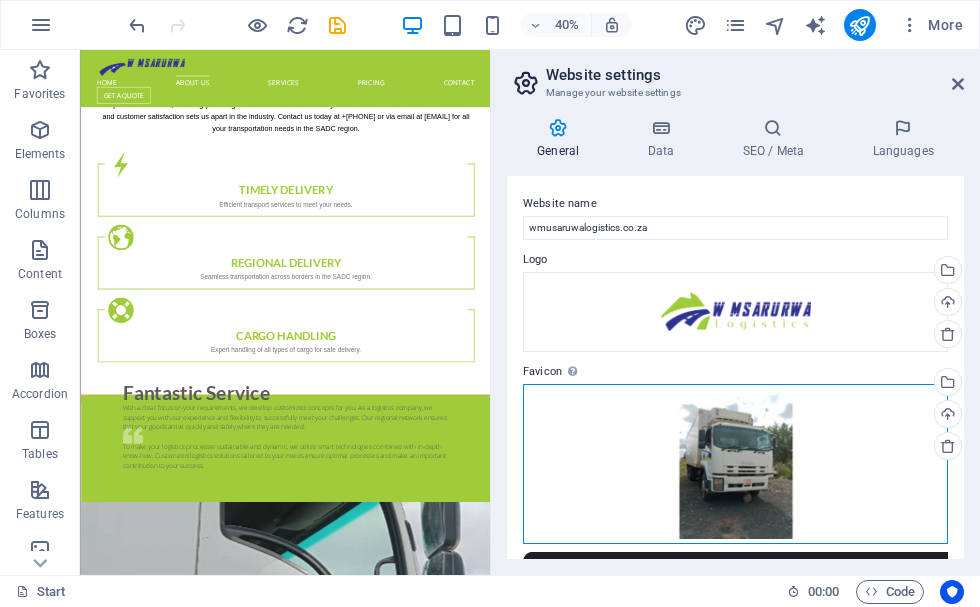 click on "Drag files here, click to choose files or select files from Files or our free stock photos & videos" at bounding box center (735, 464) 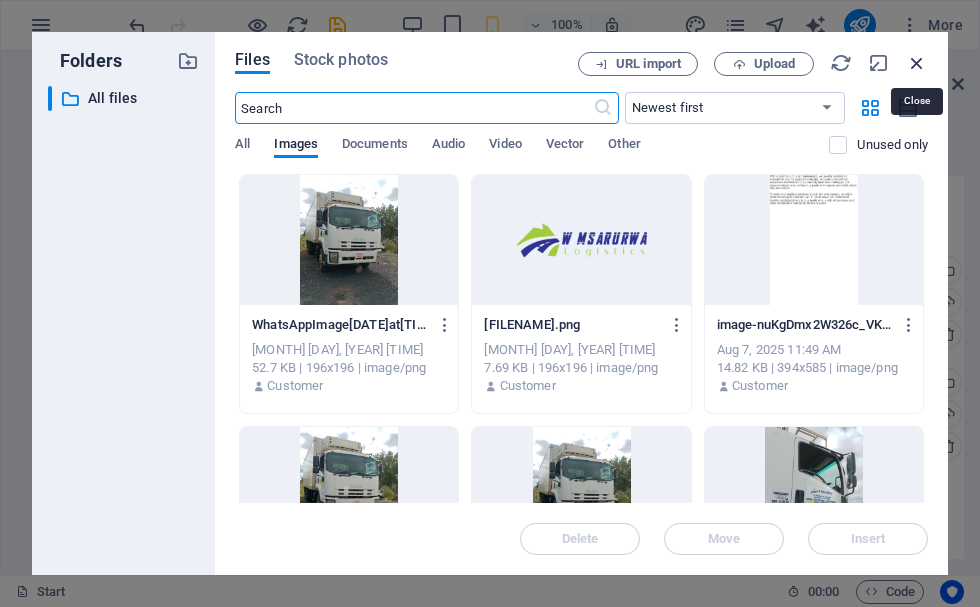 click at bounding box center (917, 63) 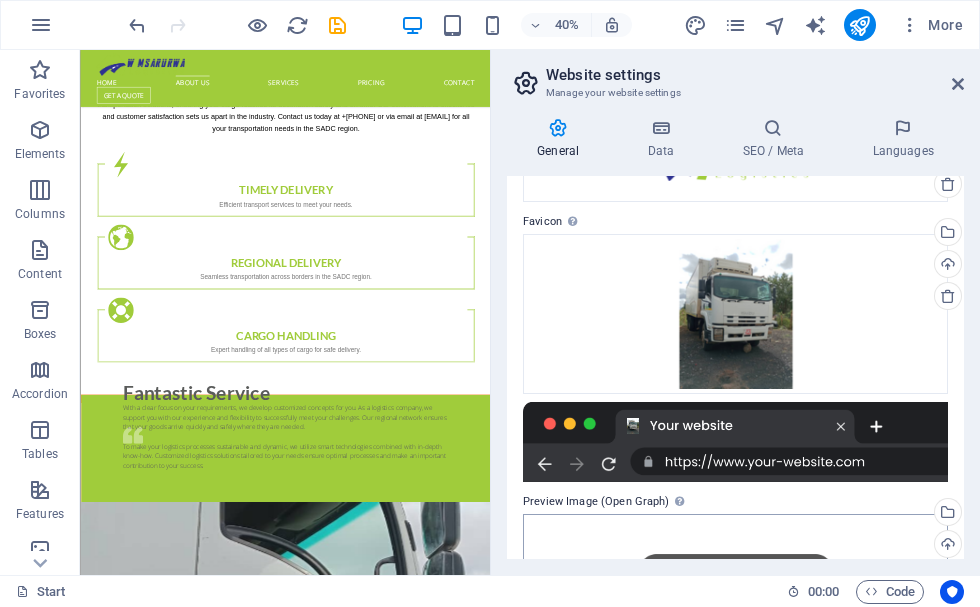 scroll, scrollTop: 350, scrollLeft: 0, axis: vertical 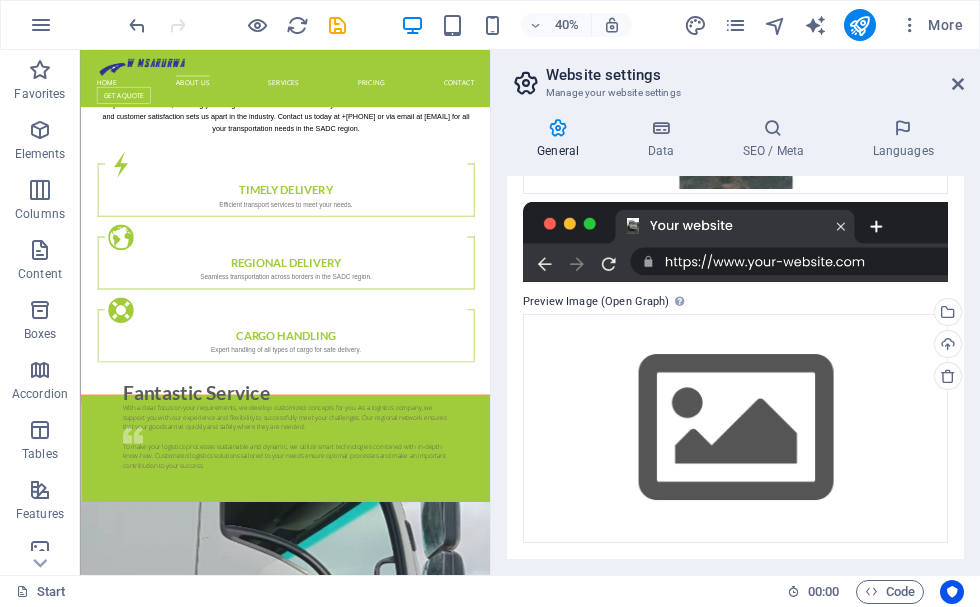click at bounding box center (735, 242) 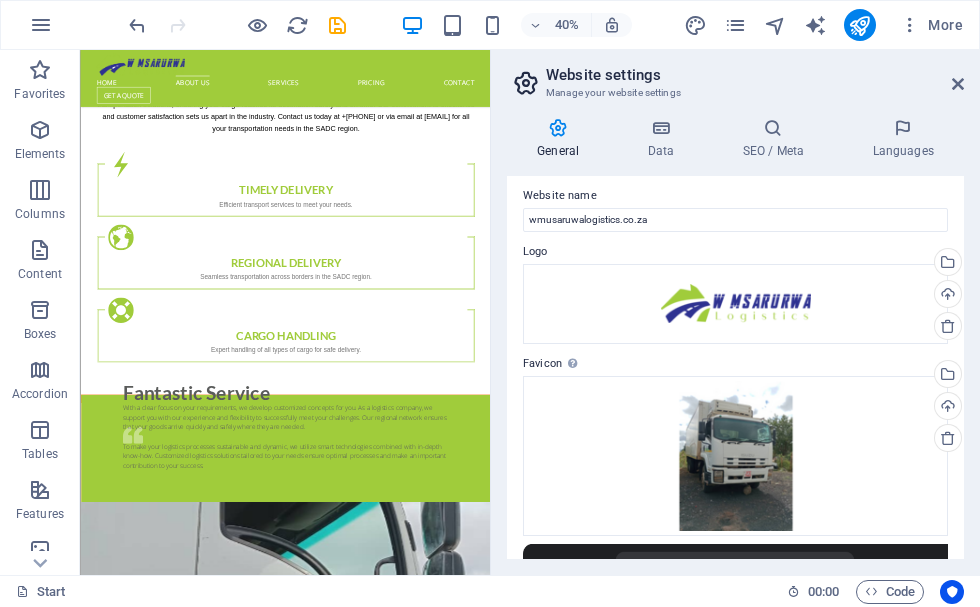 scroll, scrollTop: 0, scrollLeft: 0, axis: both 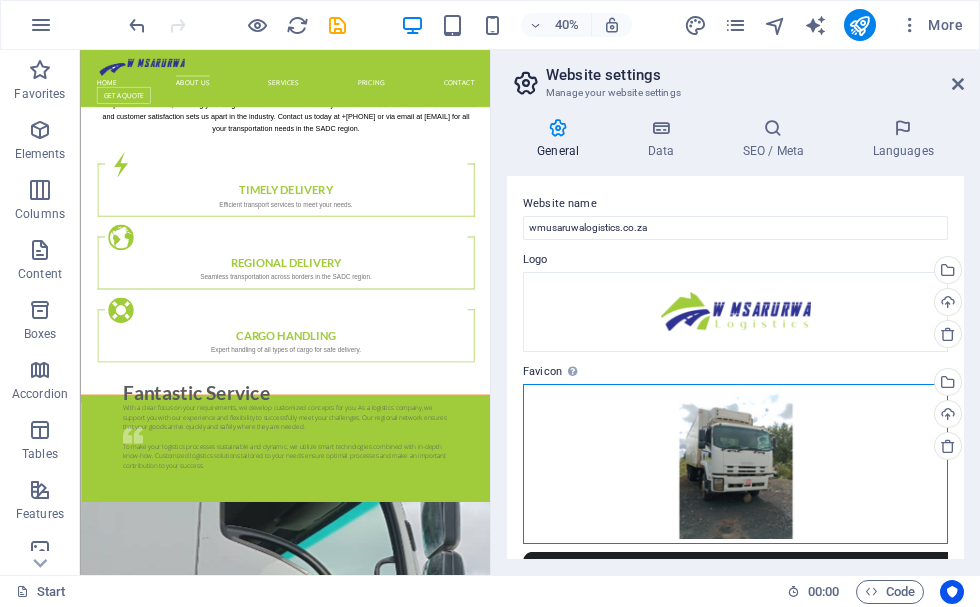 click on "Drag files here, click to choose files or select files from Files or our free stock photos & videos" at bounding box center (735, 464) 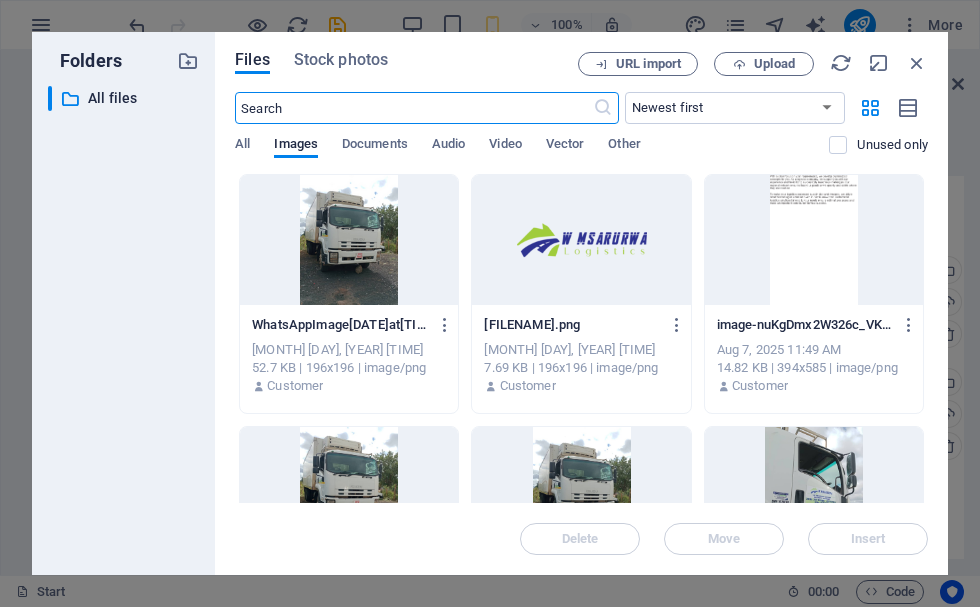 click at bounding box center (581, 240) 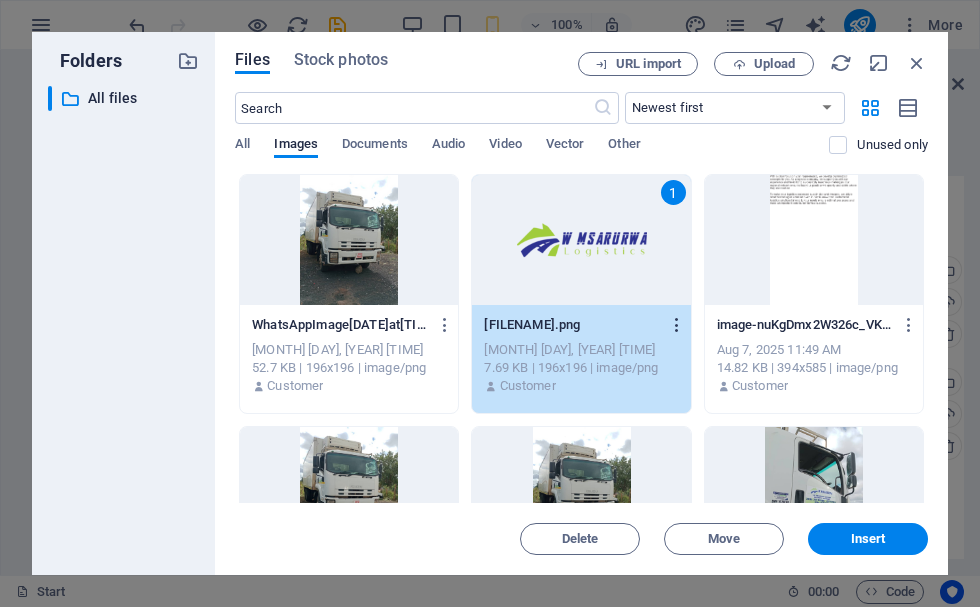 click at bounding box center (677, 325) 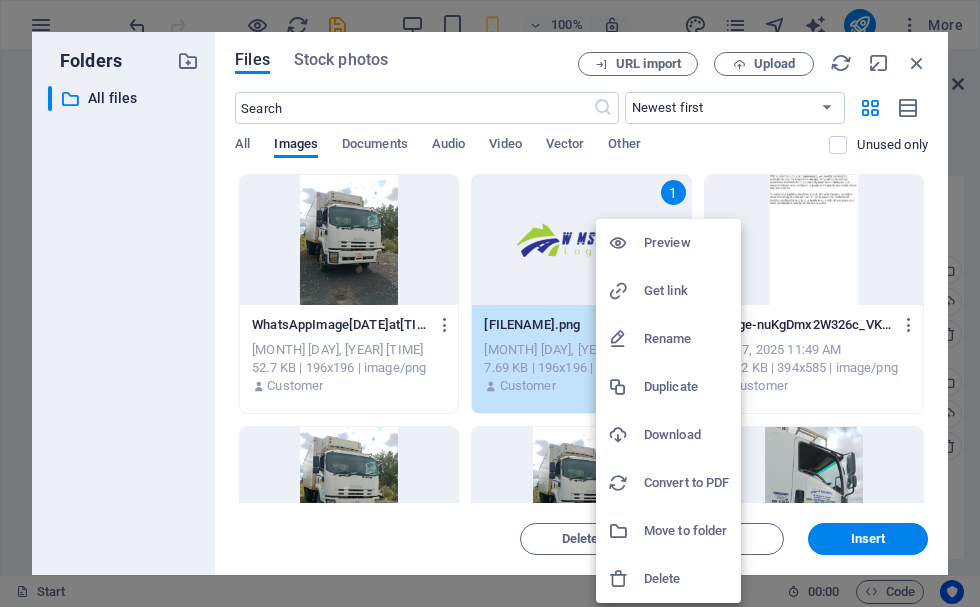 click on "Preview" at bounding box center [686, 243] 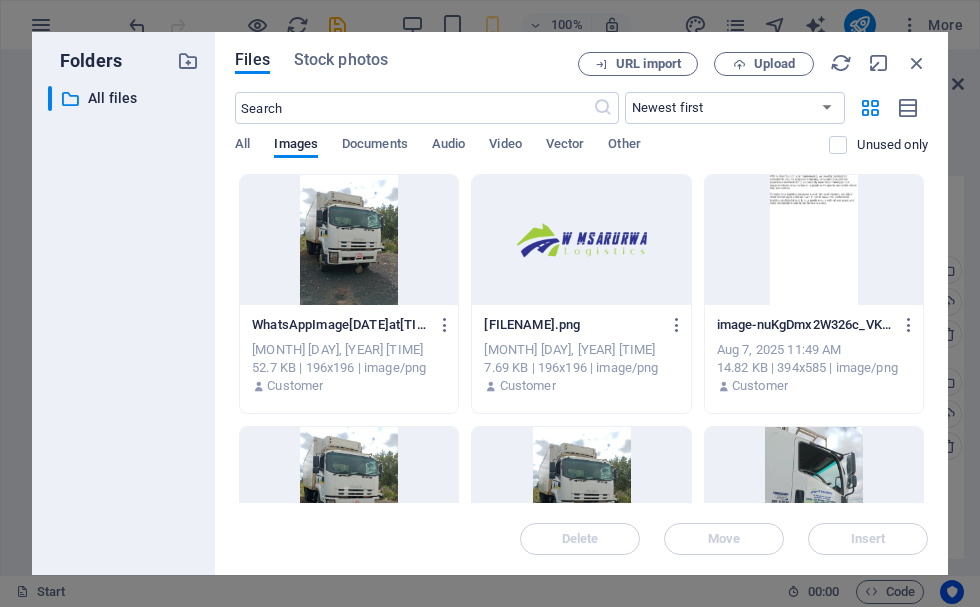 click at bounding box center (581, 240) 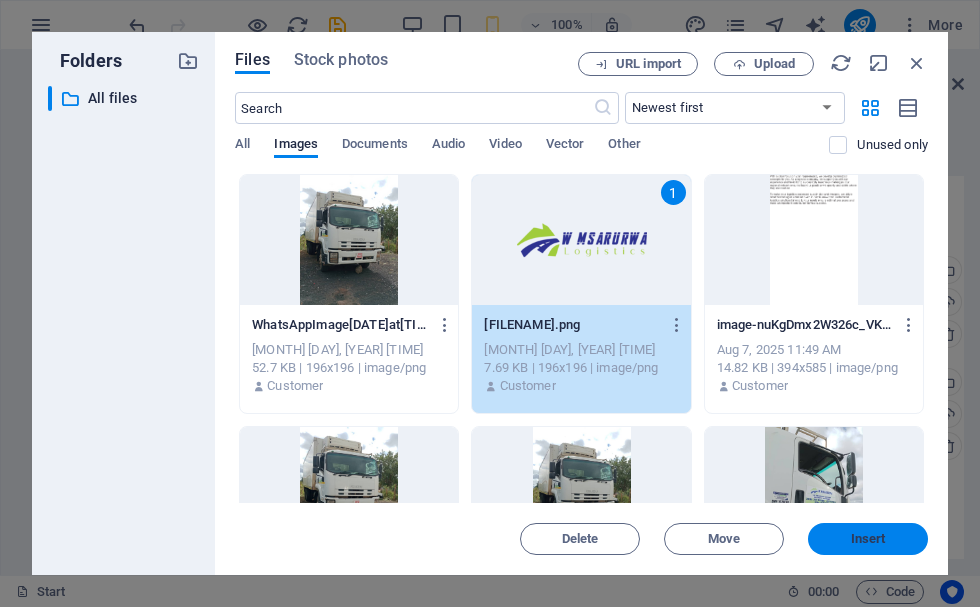 click on "Insert" at bounding box center [868, 539] 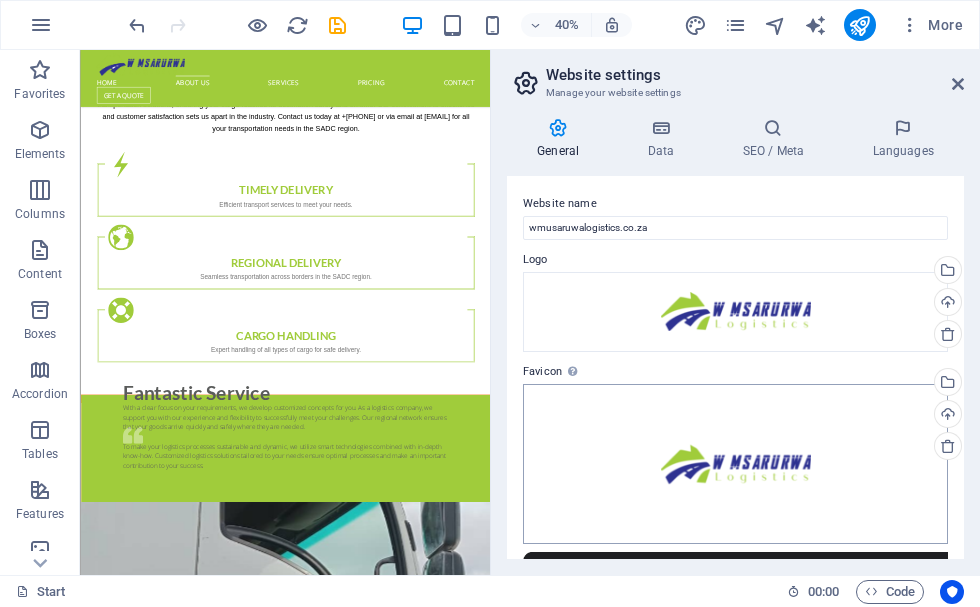 scroll, scrollTop: 100, scrollLeft: 0, axis: vertical 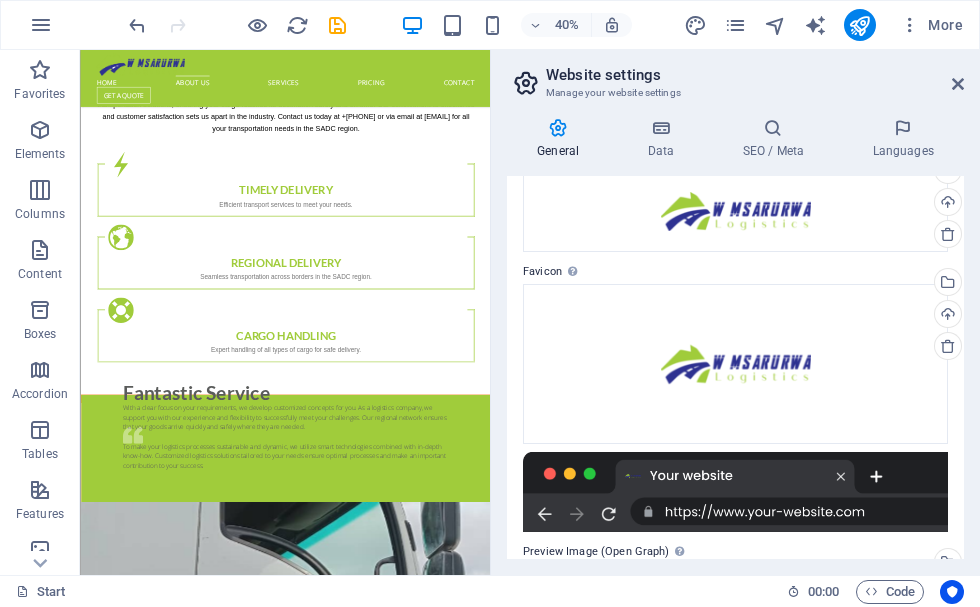 click on "Website settings Manage your website settings  General  Data  SEO / Meta  Languages Website name wmusaruwalogistics.co.za Logo Drag files here, click to choose files or select files from Files or our free stock photos & videos Select files from the file manager, stock photos, or upload file(s) Upload Favicon Set the favicon of your website here. A favicon is a small icon shown in the browser tab next to your website title. It helps visitors identify your website. Drag files here, click to choose files or select files from Files or our free stock photos & videos Select files from the file manager, stock photos, or upload file(s) Upload Preview Image (Open Graph) This image will be shown when the website is shared on social networks Drag files here, click to choose files or select files from Files or our free stock photos & videos Select files from the file manager, stock photos, or upload file(s) Upload Contact data for this website. This can be used everywhere on the website and will update automatically. Fax" at bounding box center (735, 312) 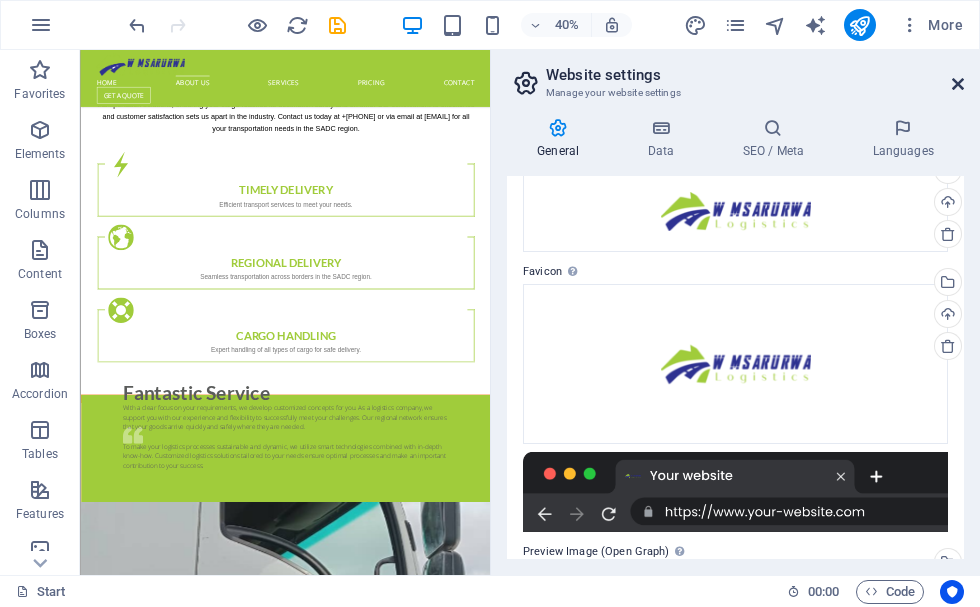 click at bounding box center [958, 84] 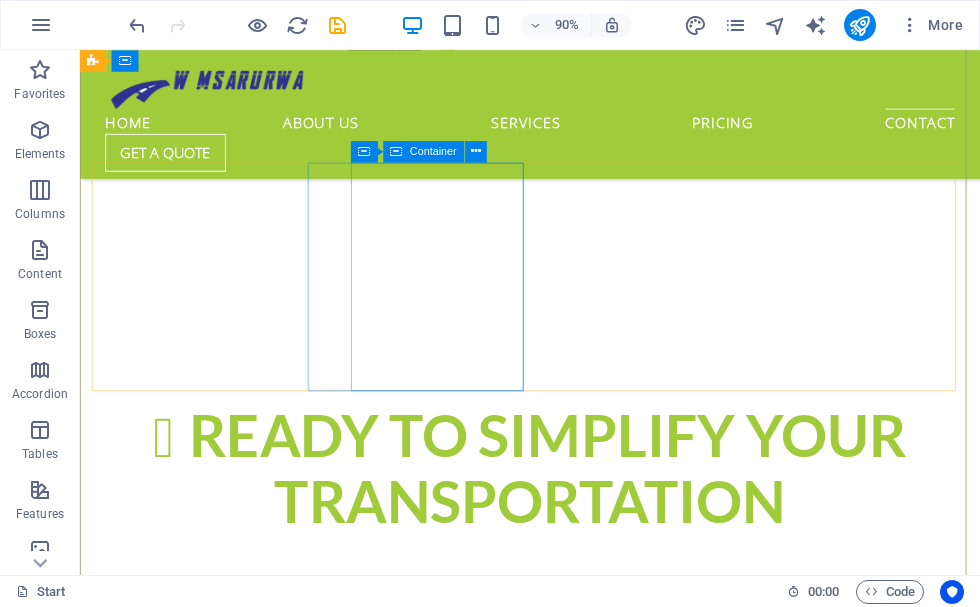 scroll, scrollTop: 3932, scrollLeft: 0, axis: vertical 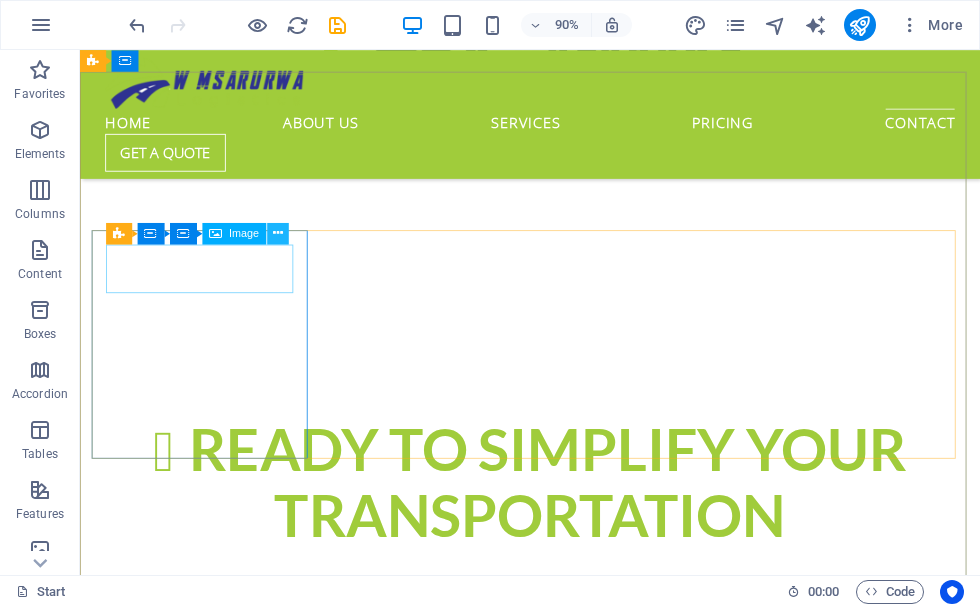 click at bounding box center [278, 233] 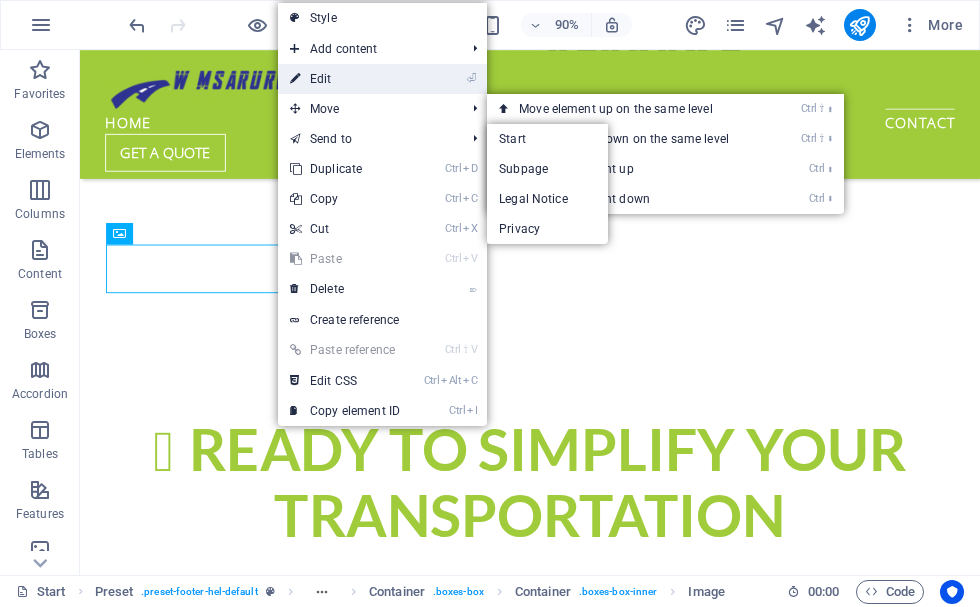 click on "⏎  Edit" at bounding box center (345, 79) 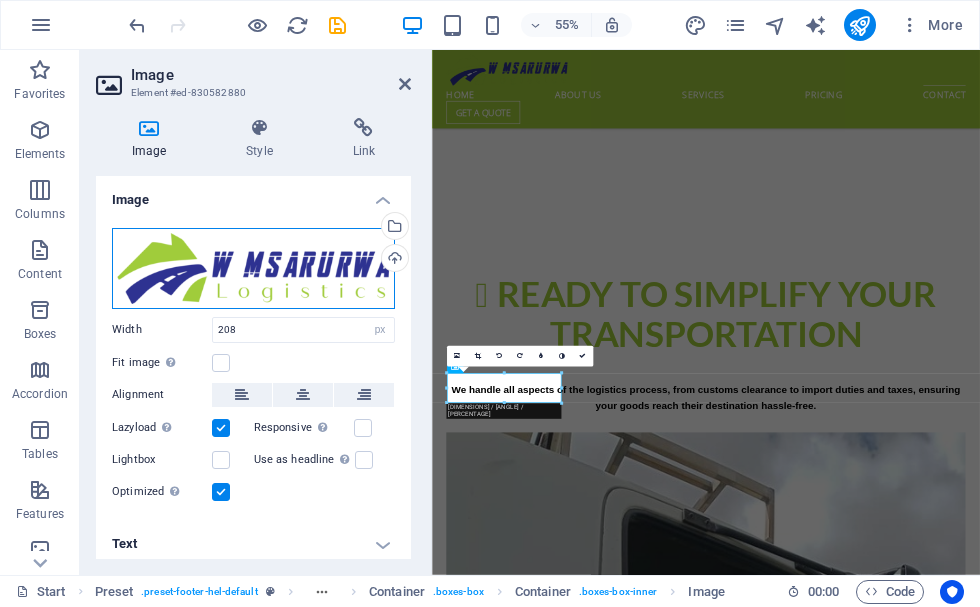 click on "Drag files here, click to choose files or select files from Files or our free stock photos & videos" at bounding box center (253, 268) 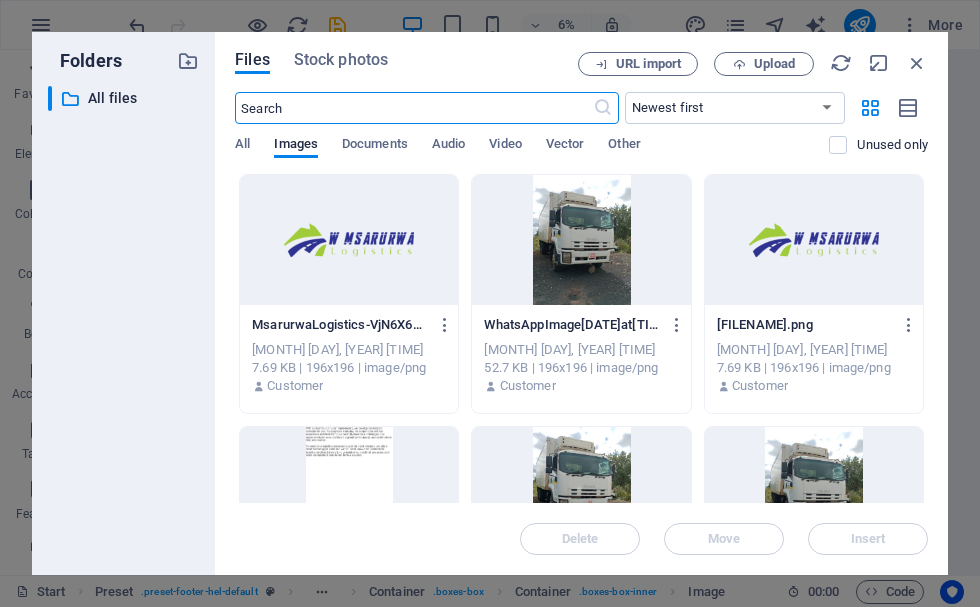 scroll, scrollTop: 4551, scrollLeft: 0, axis: vertical 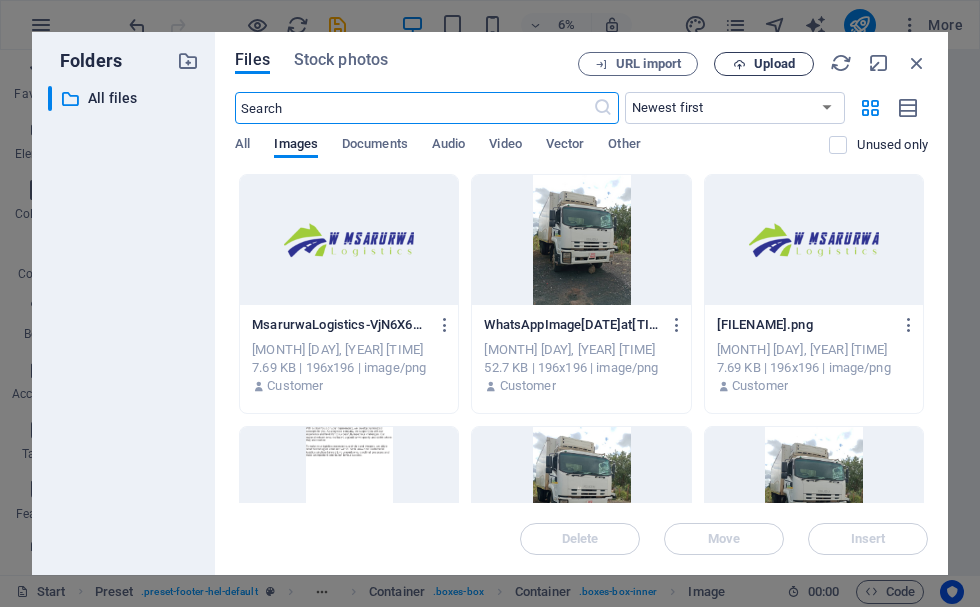 click on "Upload" at bounding box center [774, 64] 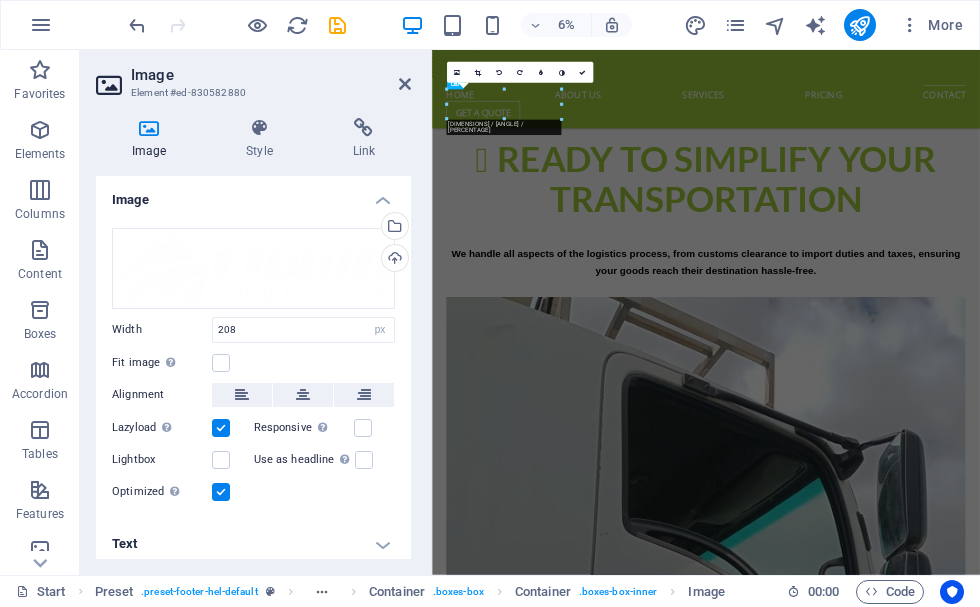 scroll, scrollTop: 4448, scrollLeft: 0, axis: vertical 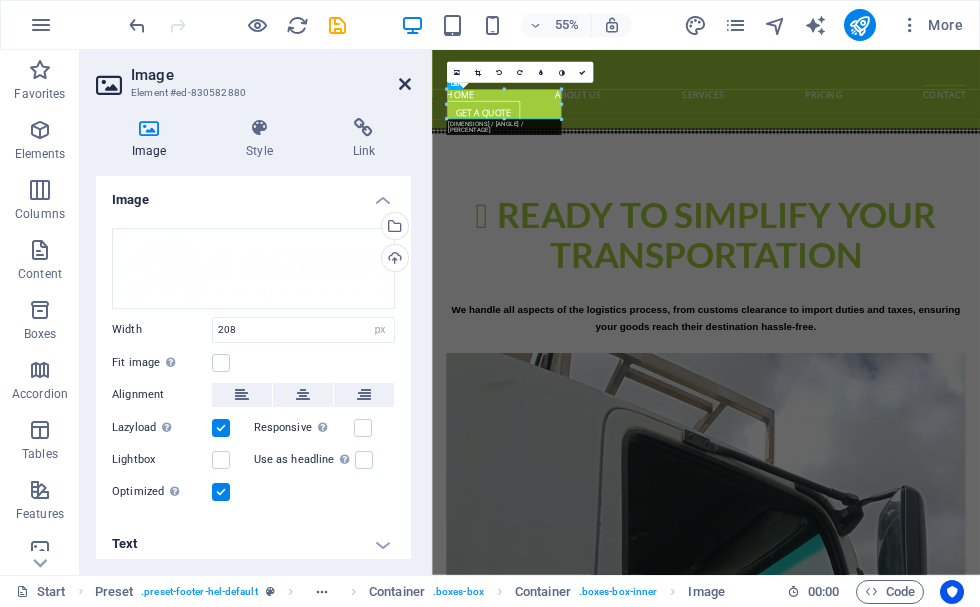 drag, startPoint x: 407, startPoint y: 76, endPoint x: 357, endPoint y: 27, distance: 70.00714 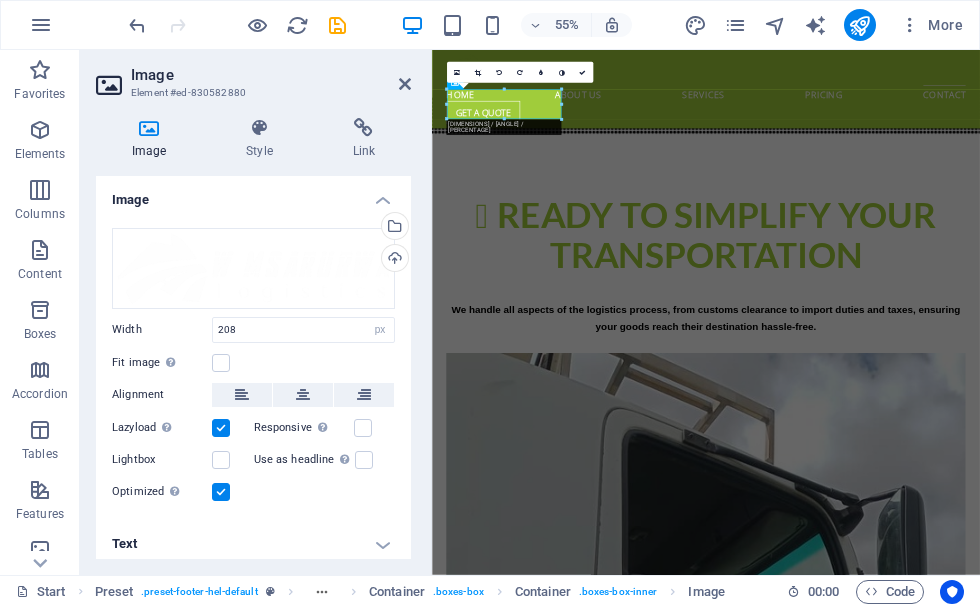 scroll, scrollTop: 3883, scrollLeft: 0, axis: vertical 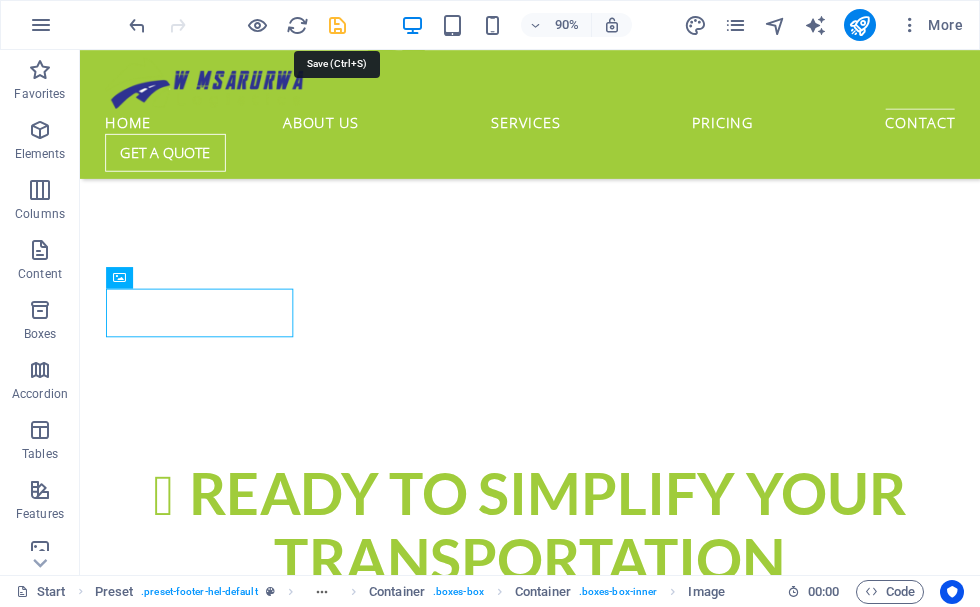 click at bounding box center (337, 25) 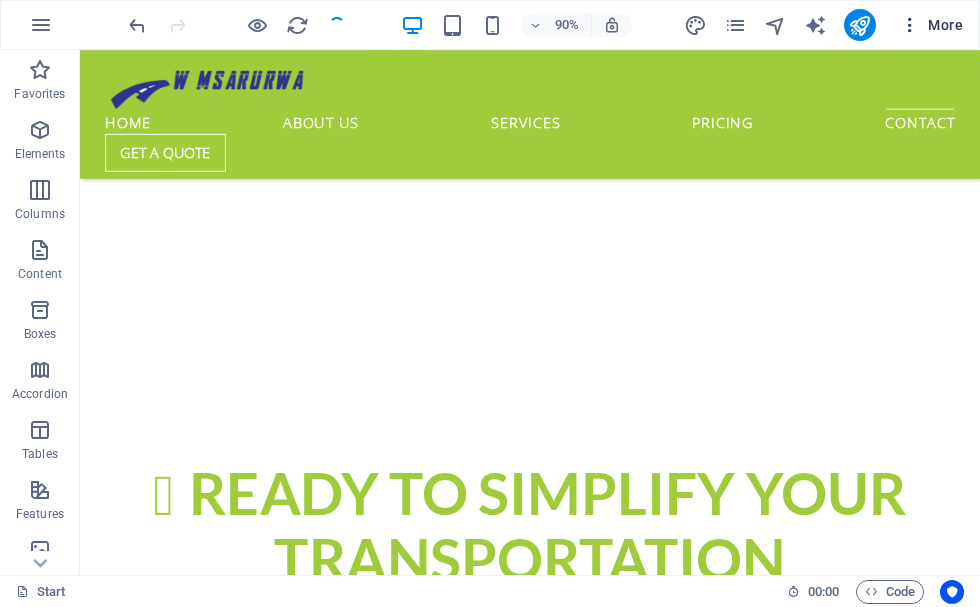 click at bounding box center (910, 25) 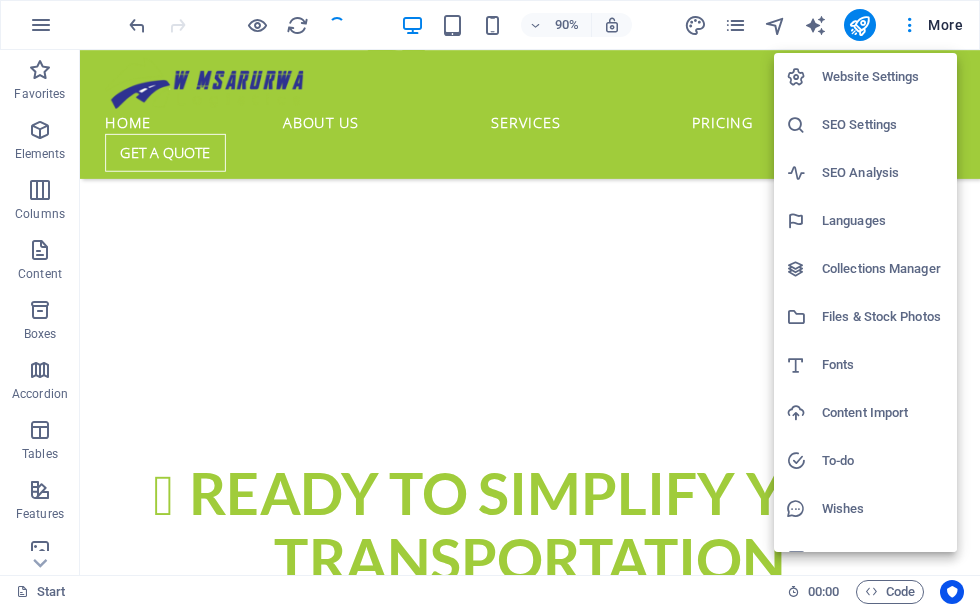 click on "Website Settings" at bounding box center (883, 77) 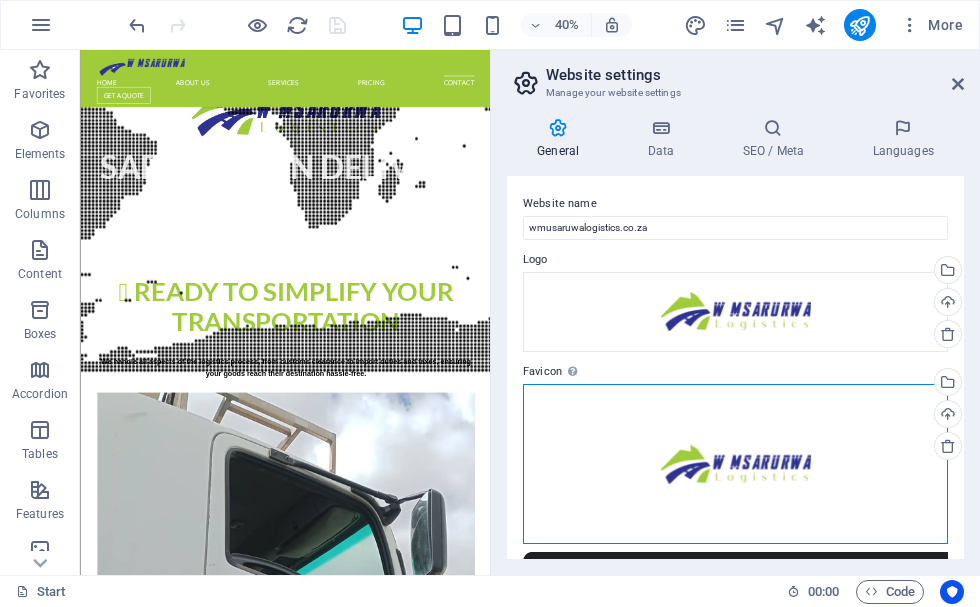 click on "Drag files here, click to choose files or select files from Files or our free stock photos & videos" at bounding box center [735, 464] 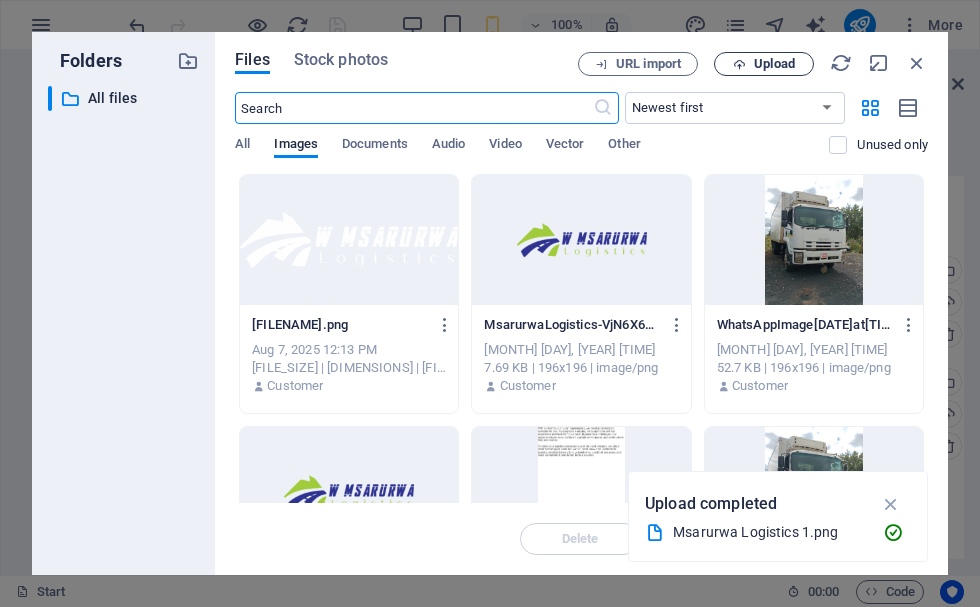 click on "Upload" at bounding box center (764, 64) 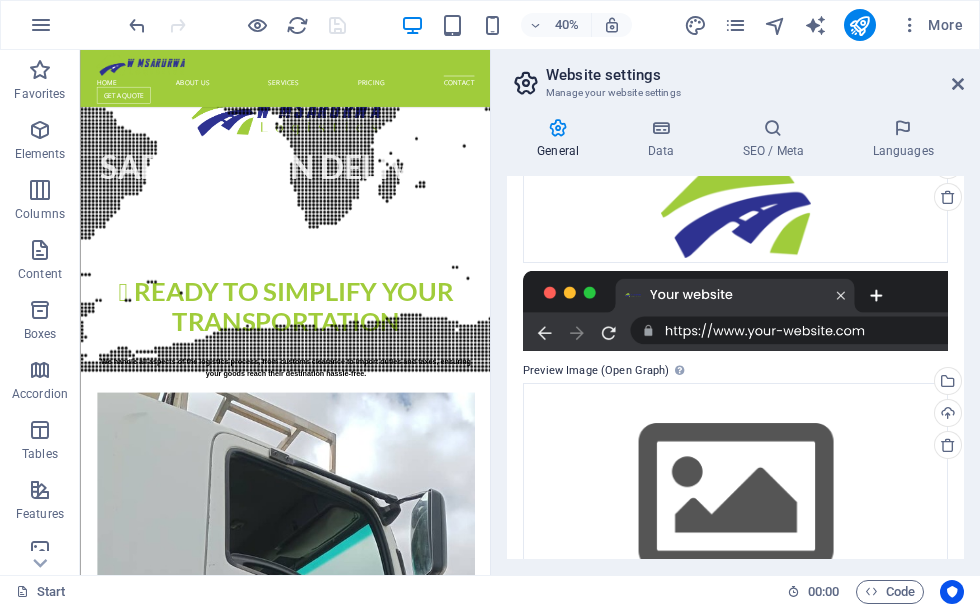 scroll, scrollTop: 218, scrollLeft: 0, axis: vertical 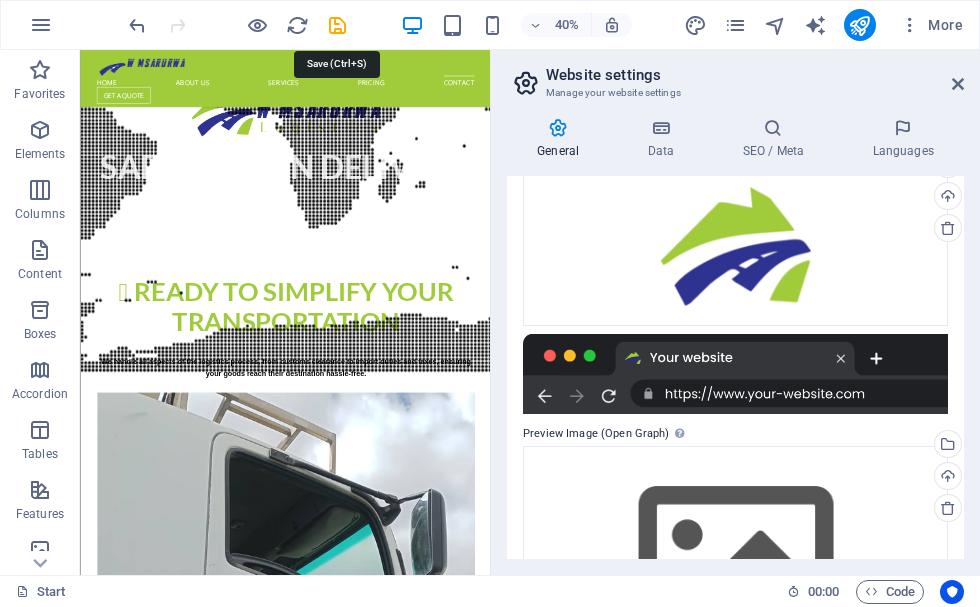 click at bounding box center (337, 25) 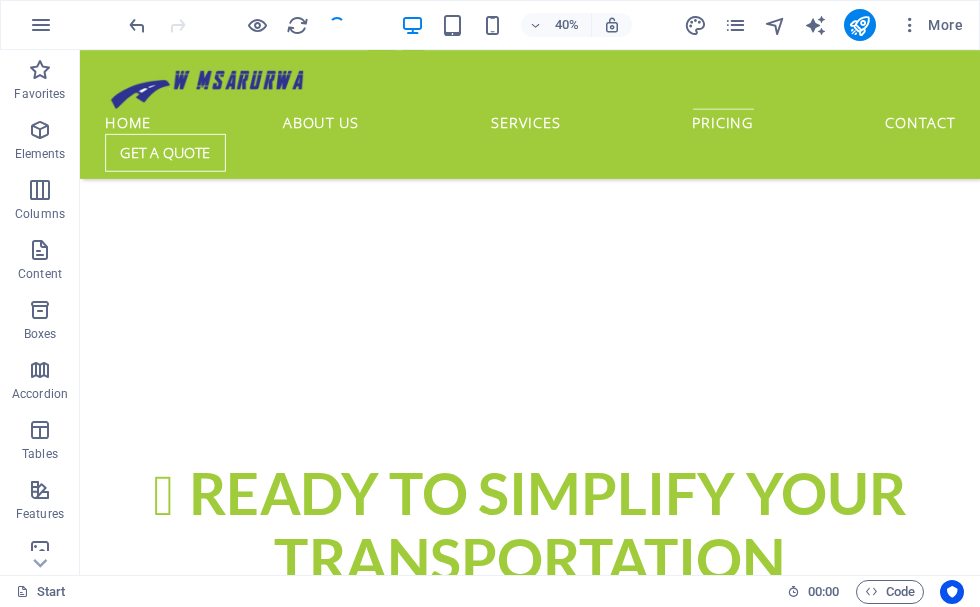 scroll, scrollTop: 3153, scrollLeft: 0, axis: vertical 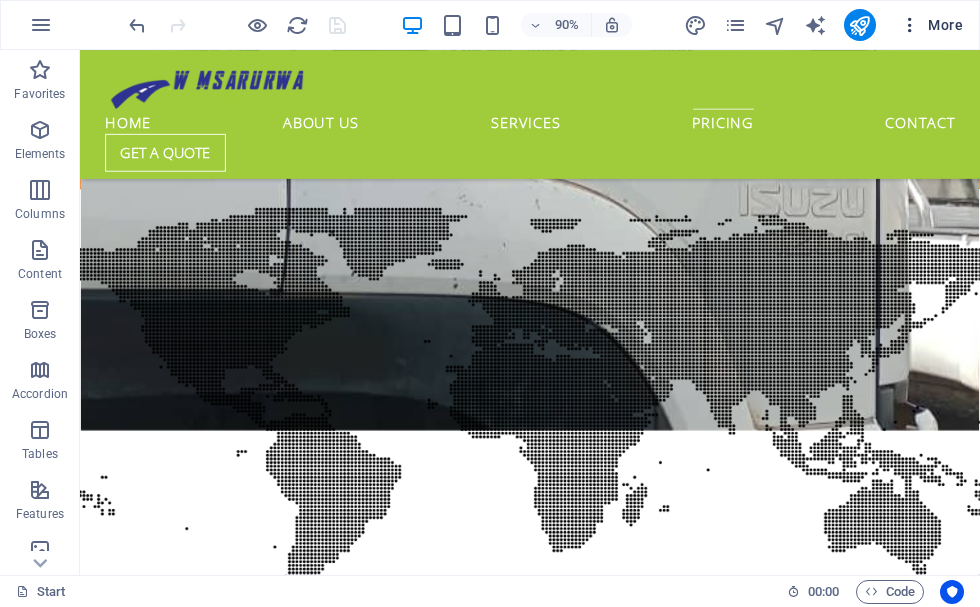 click at bounding box center (910, 25) 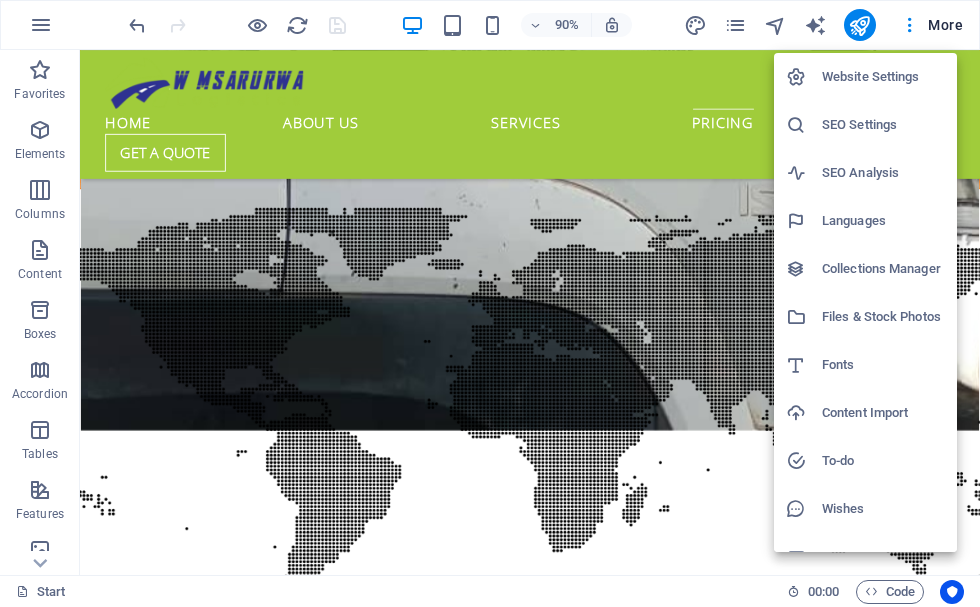 click on "SEO Settings" at bounding box center (883, 125) 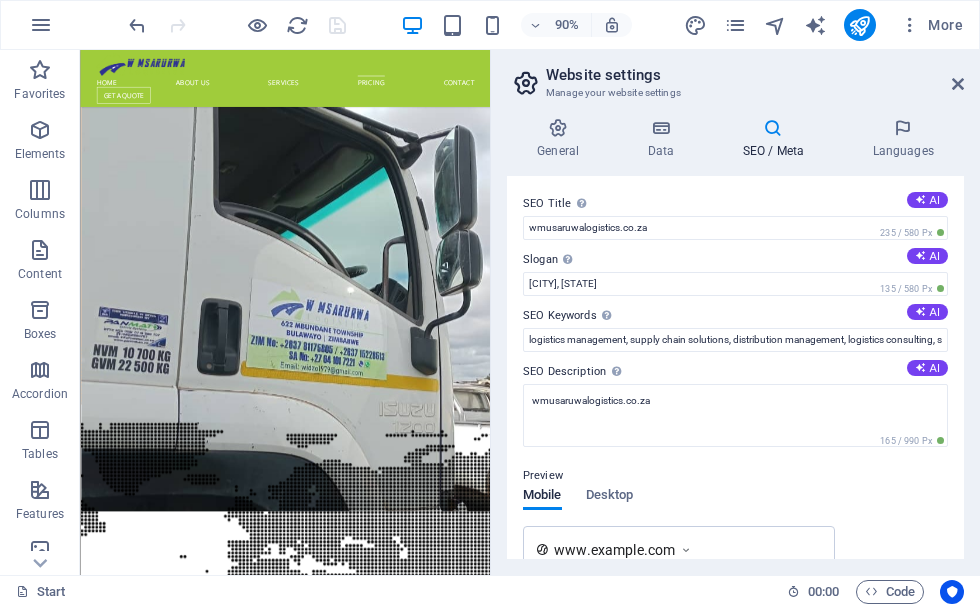 scroll, scrollTop: 3883, scrollLeft: 0, axis: vertical 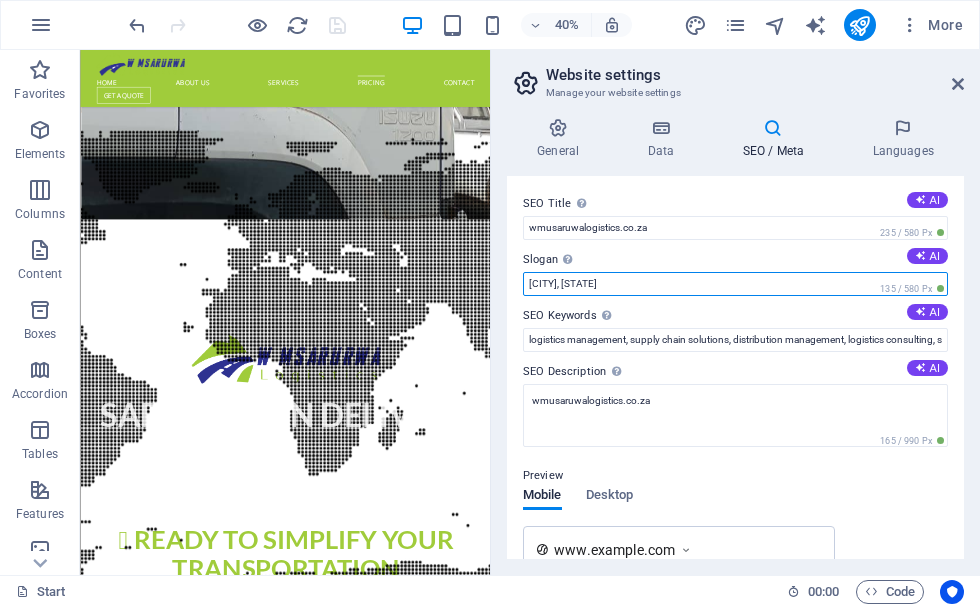click on "San Pedro, CA" at bounding box center [735, 284] 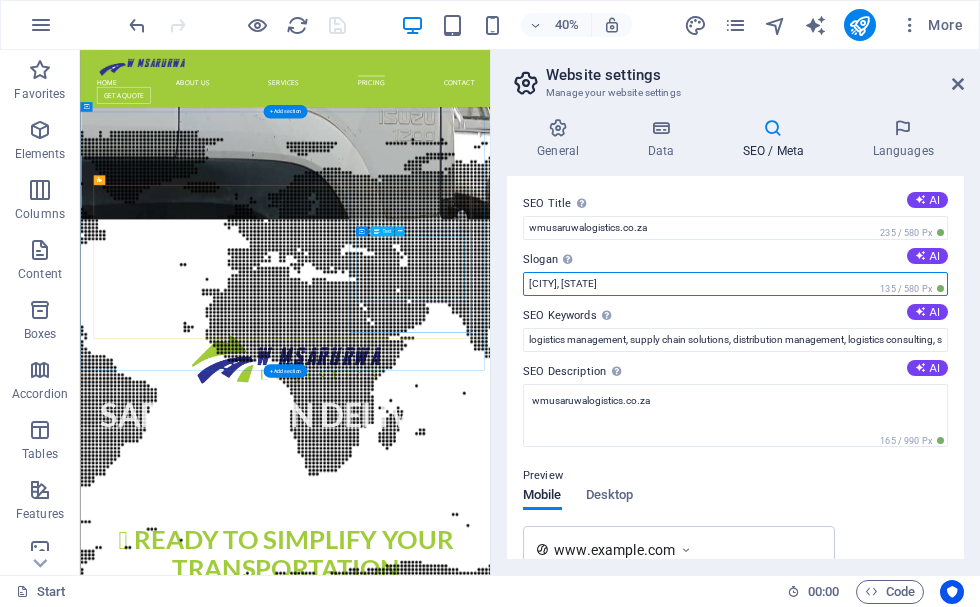 drag, startPoint x: 623, startPoint y: 332, endPoint x: 1025, endPoint y: 630, distance: 500.40784 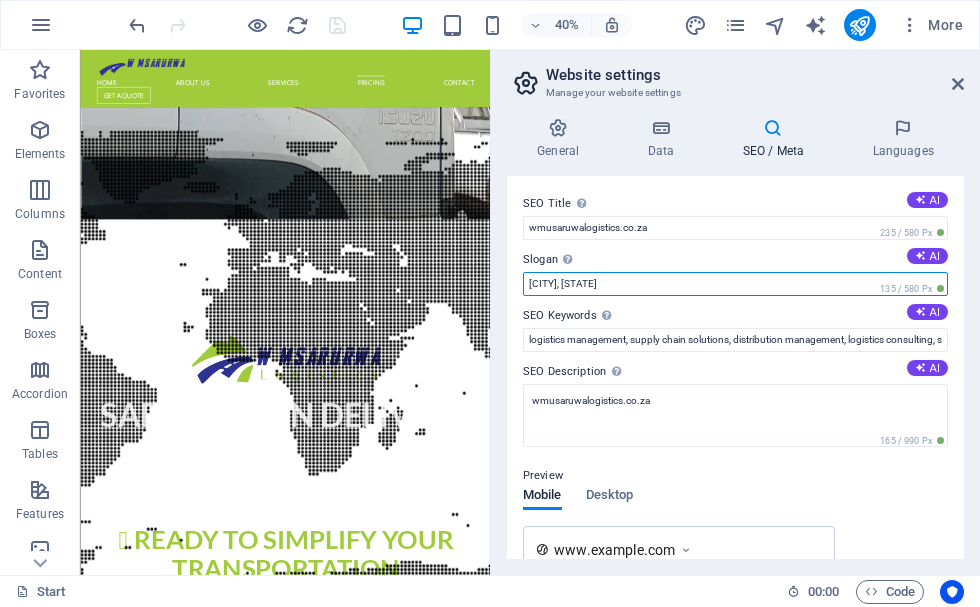 drag, startPoint x: 623, startPoint y: 290, endPoint x: 524, endPoint y: 295, distance: 99.12618 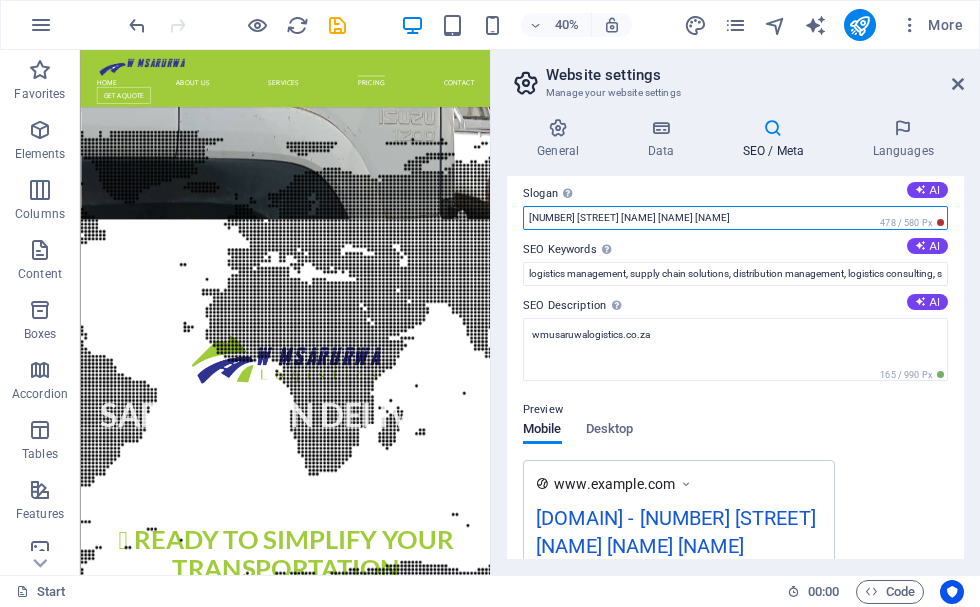 scroll, scrollTop: 200, scrollLeft: 0, axis: vertical 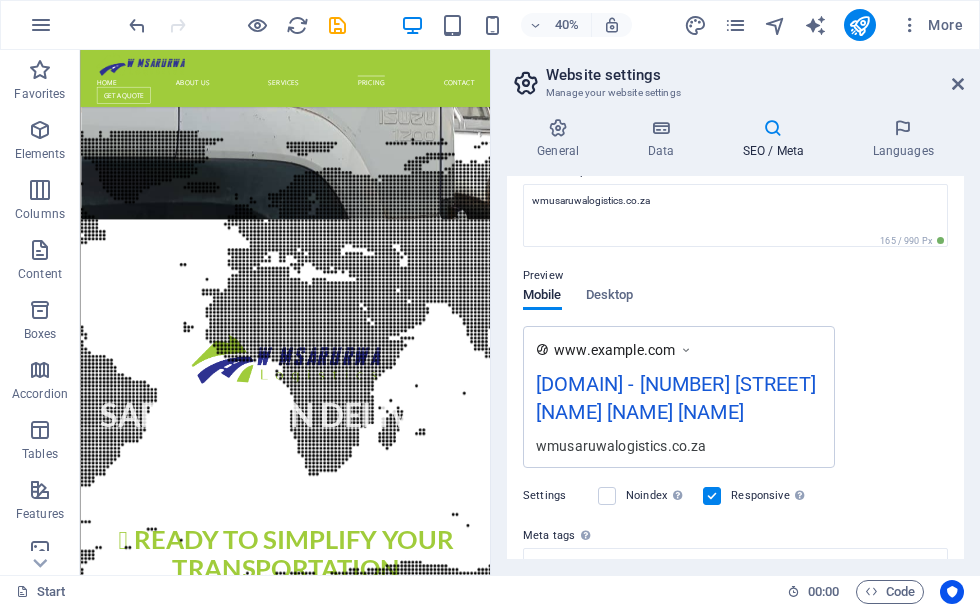 type on "[NUMBER] [STREET] [CITY] [STATE]" 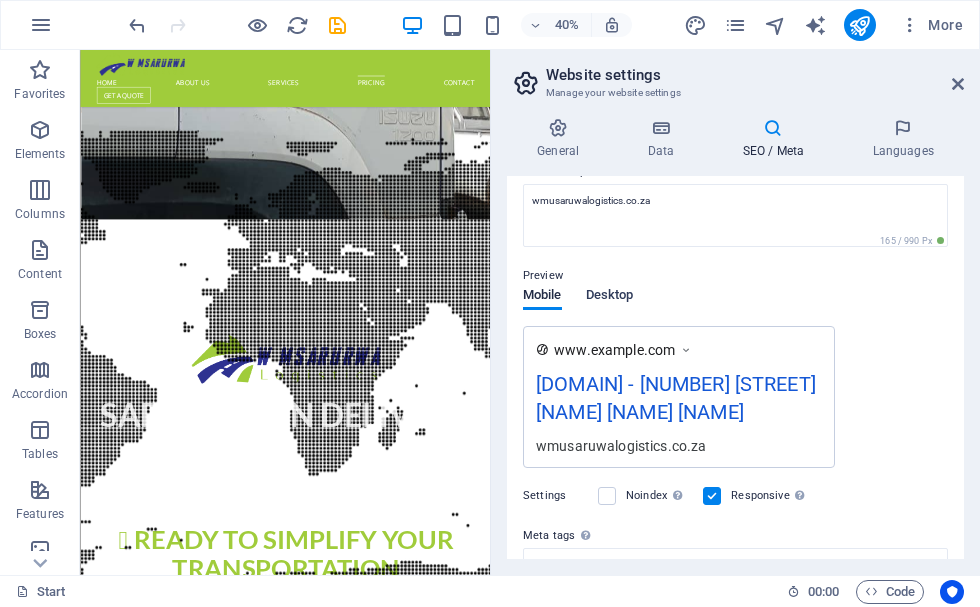 click on "Desktop" at bounding box center [610, 297] 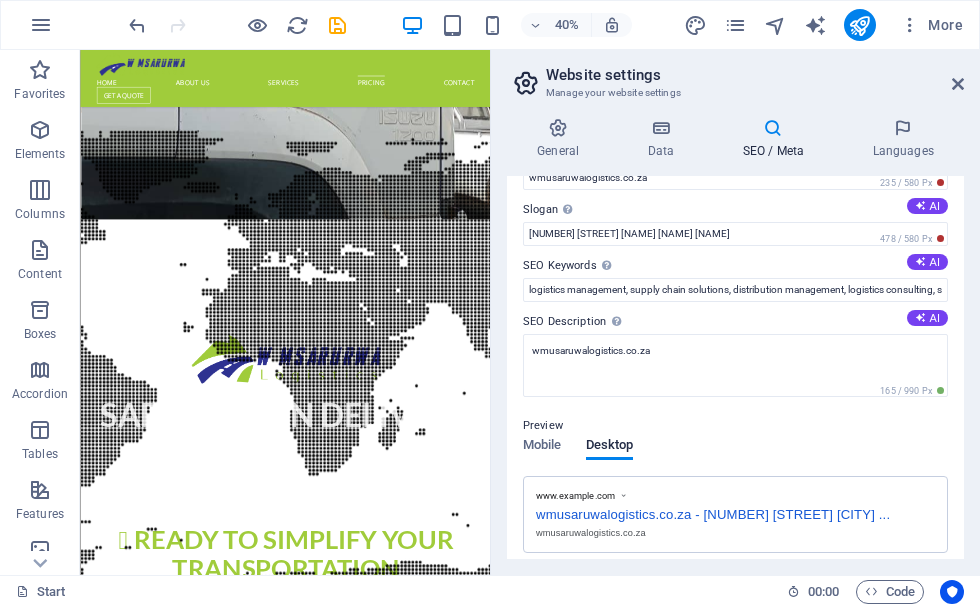 scroll, scrollTop: 0, scrollLeft: 0, axis: both 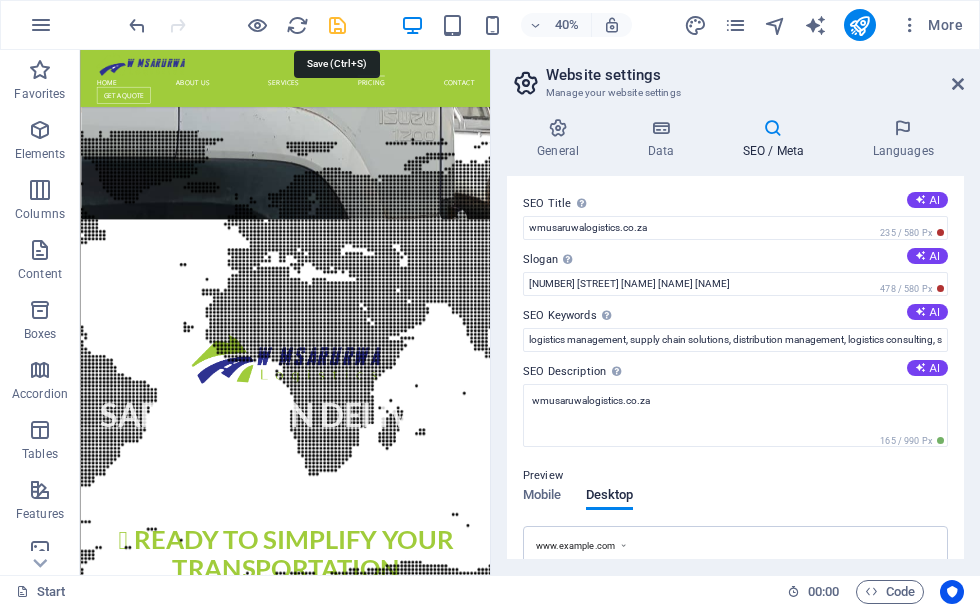 click at bounding box center (337, 25) 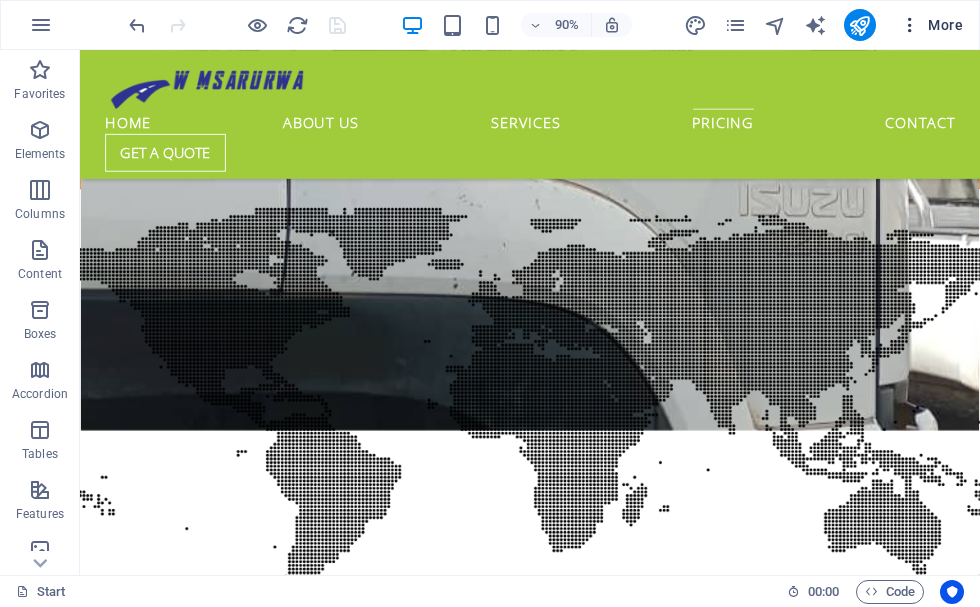 click at bounding box center [910, 25] 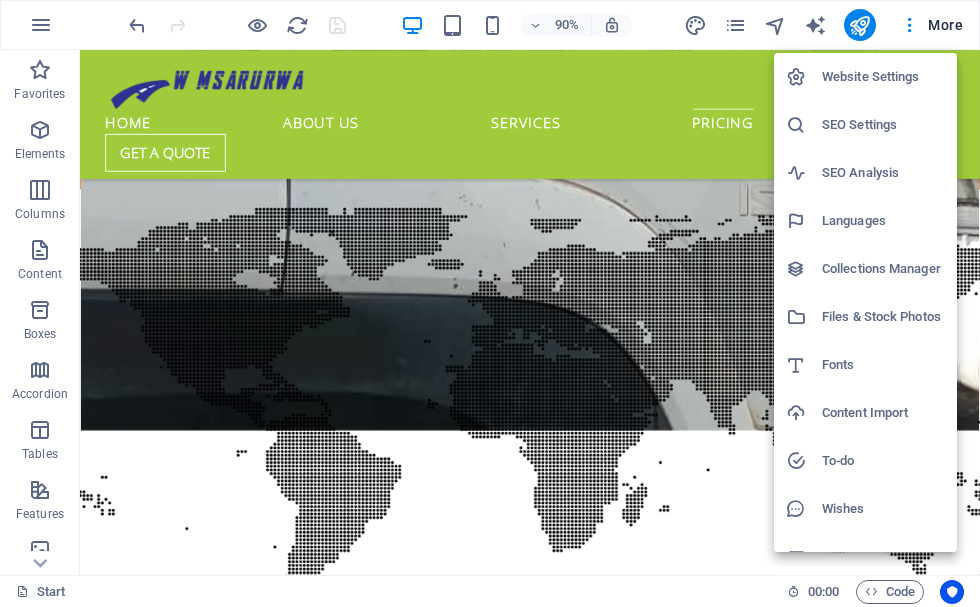 click on "SEO Analysis" at bounding box center [883, 173] 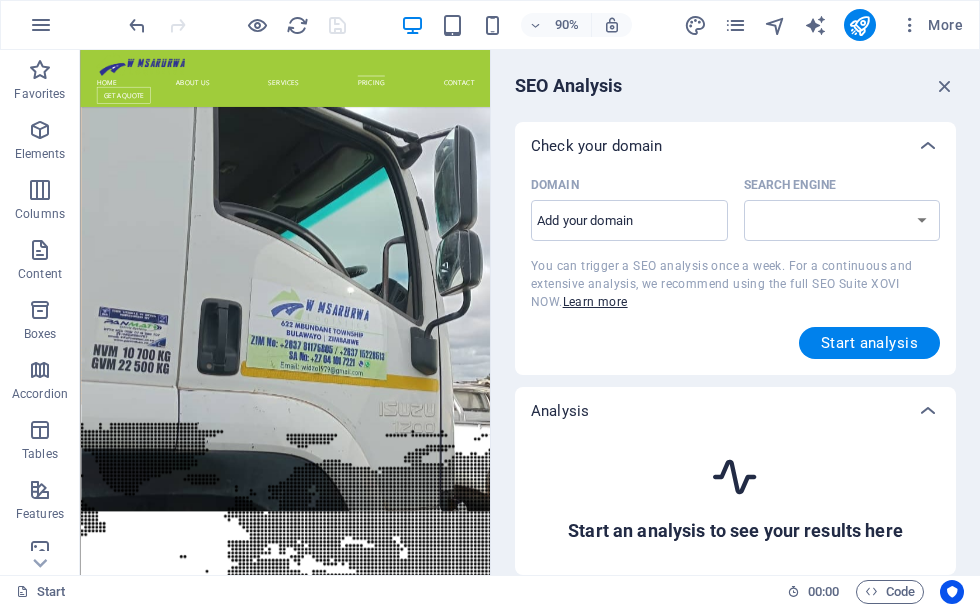 scroll, scrollTop: 3883, scrollLeft: 0, axis: vertical 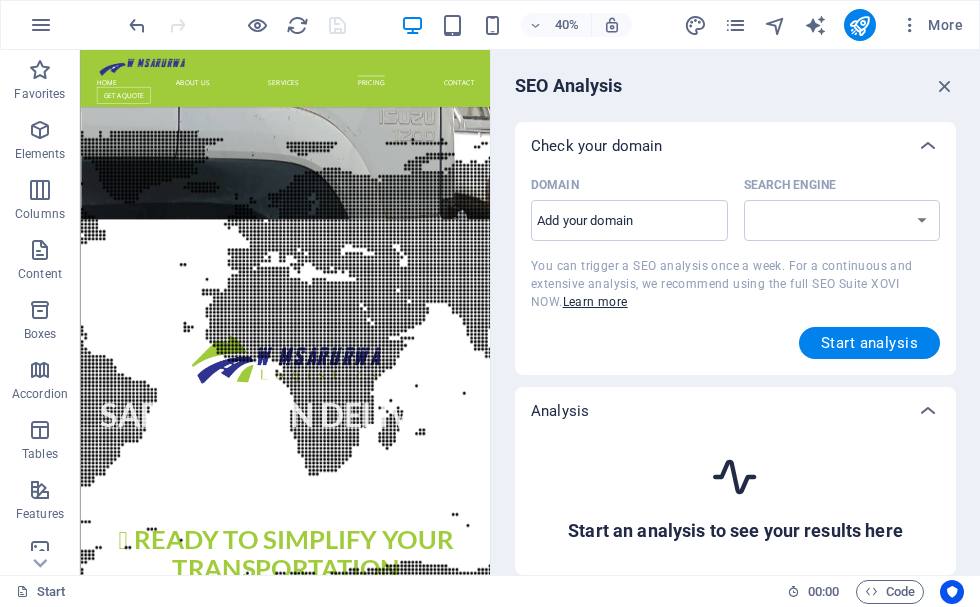 select on "google.com" 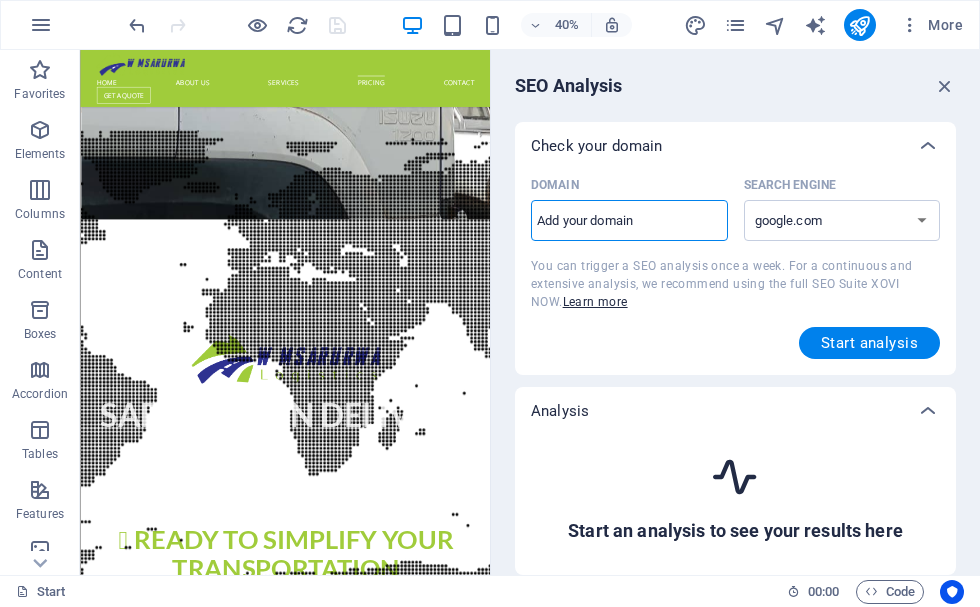 drag, startPoint x: 649, startPoint y: 216, endPoint x: 649, endPoint y: 227, distance: 11 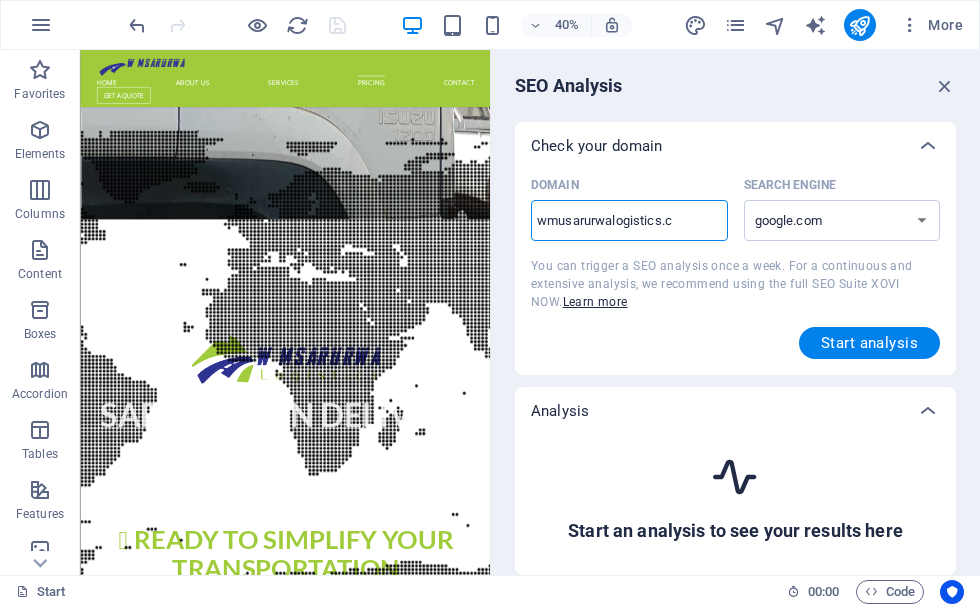 type on "wmusarurwalogistics.co" 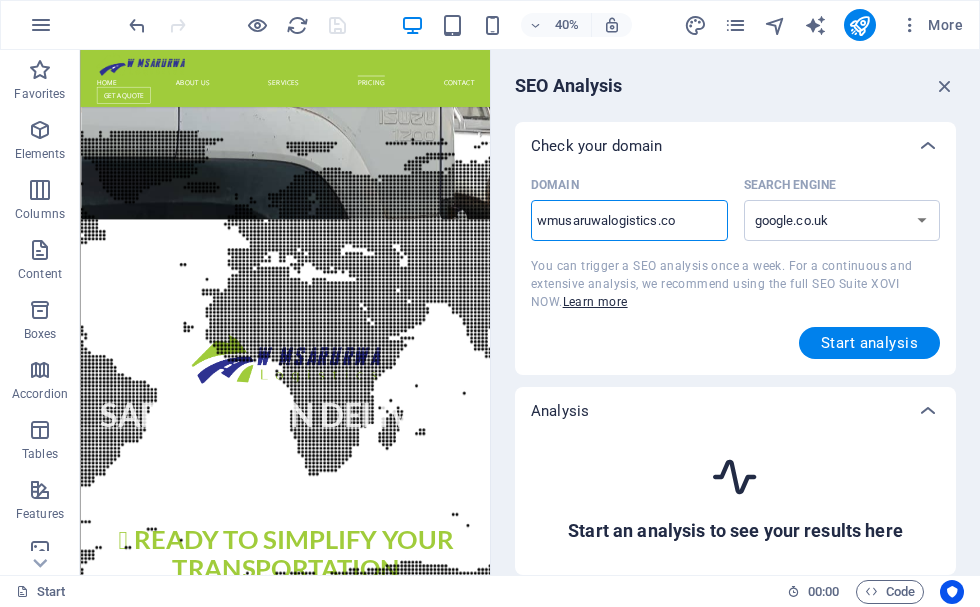 type on "wmusarurwalogistics.co." 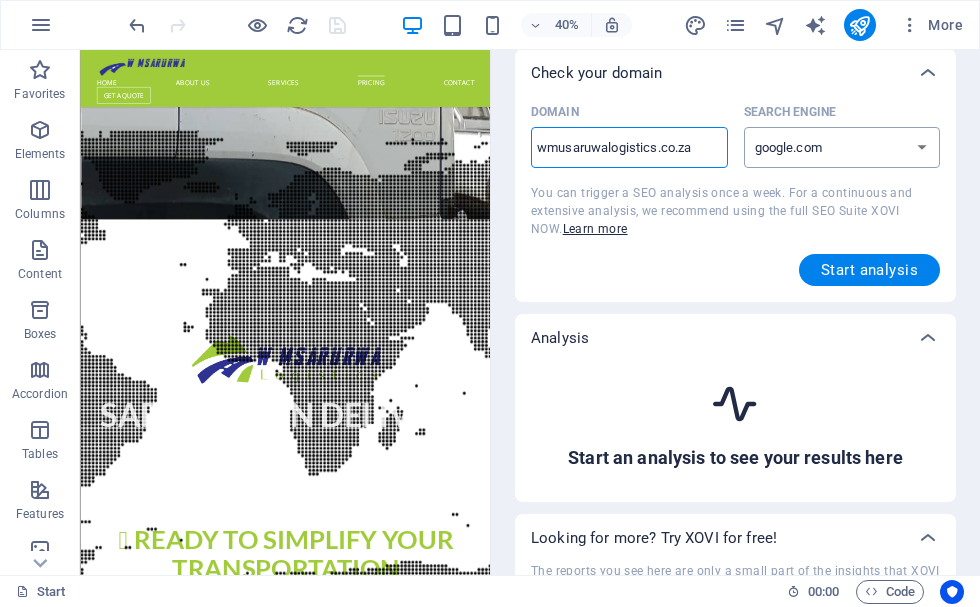 scroll, scrollTop: 50, scrollLeft: 0, axis: vertical 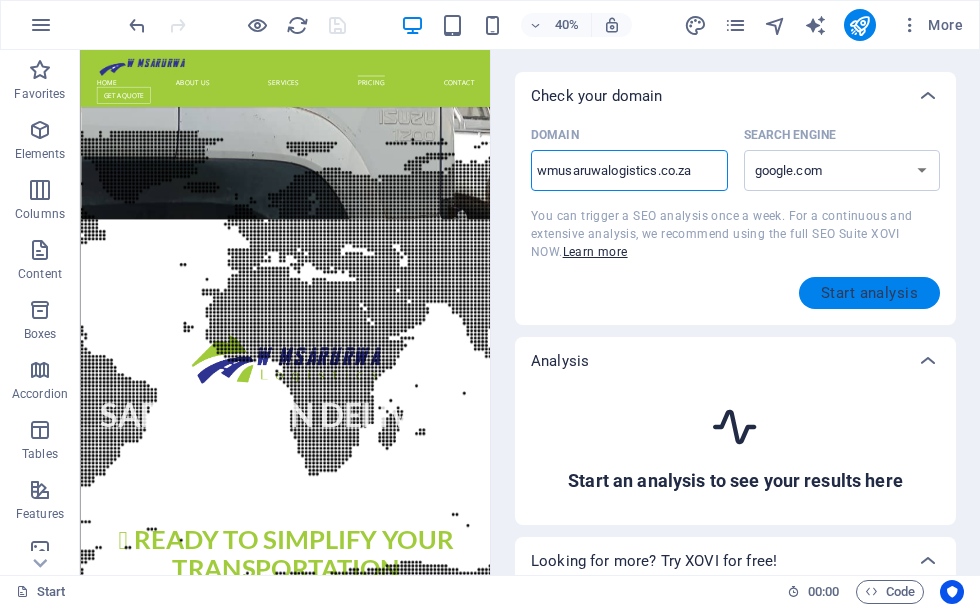 type on "wmusarurwalogistics.co.za" 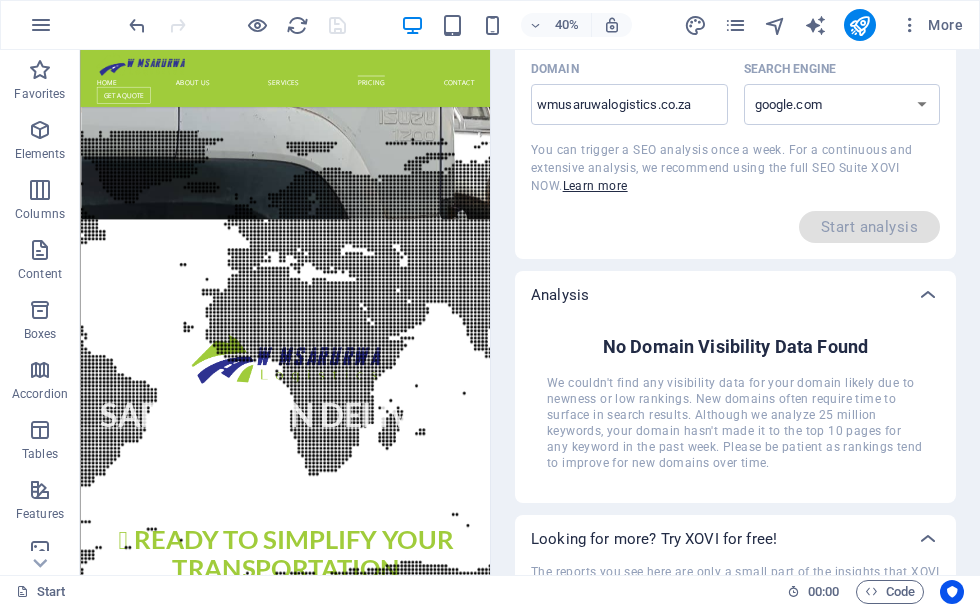 scroll, scrollTop: 150, scrollLeft: 0, axis: vertical 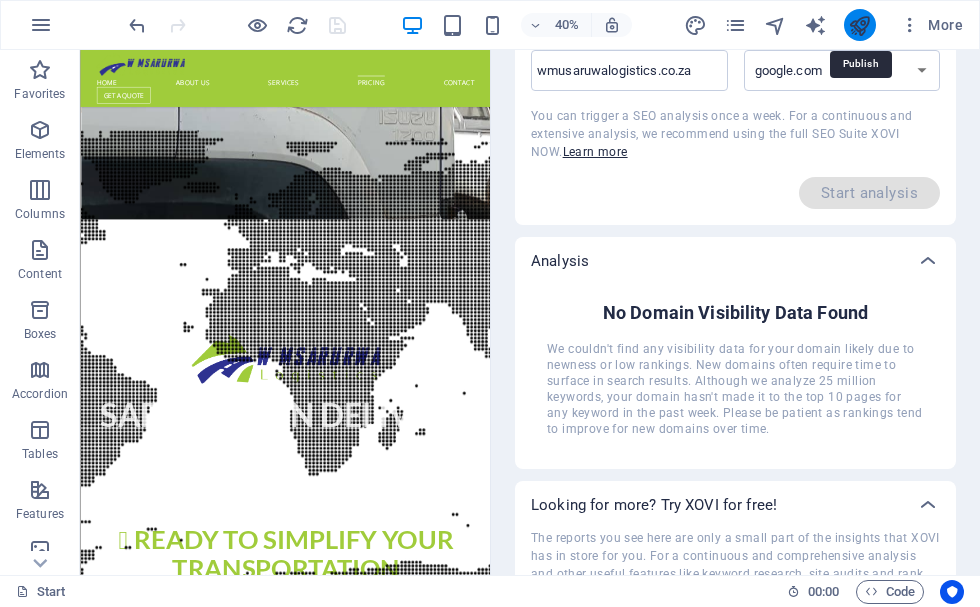 click at bounding box center (859, 25) 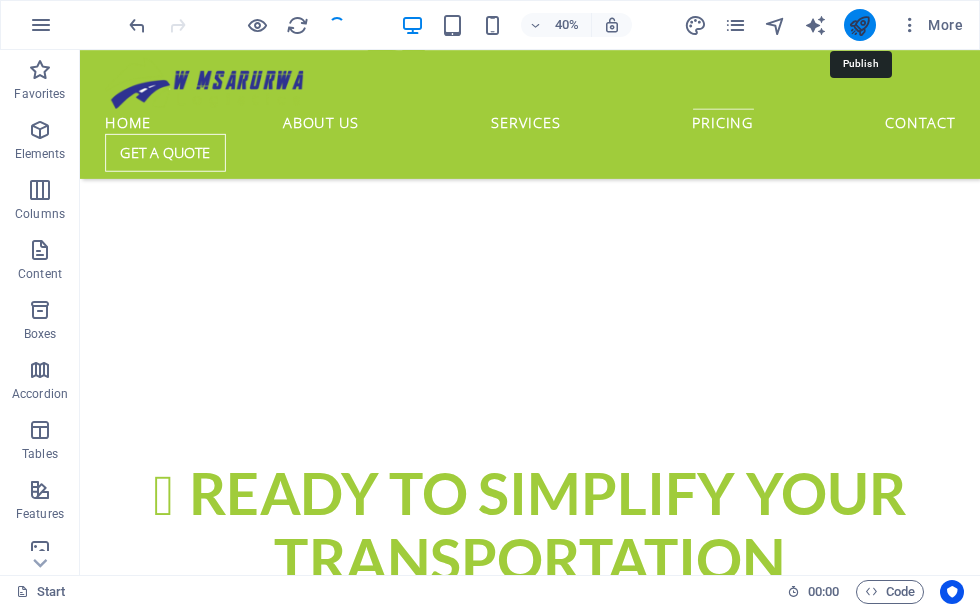 scroll, scrollTop: 3153, scrollLeft: 0, axis: vertical 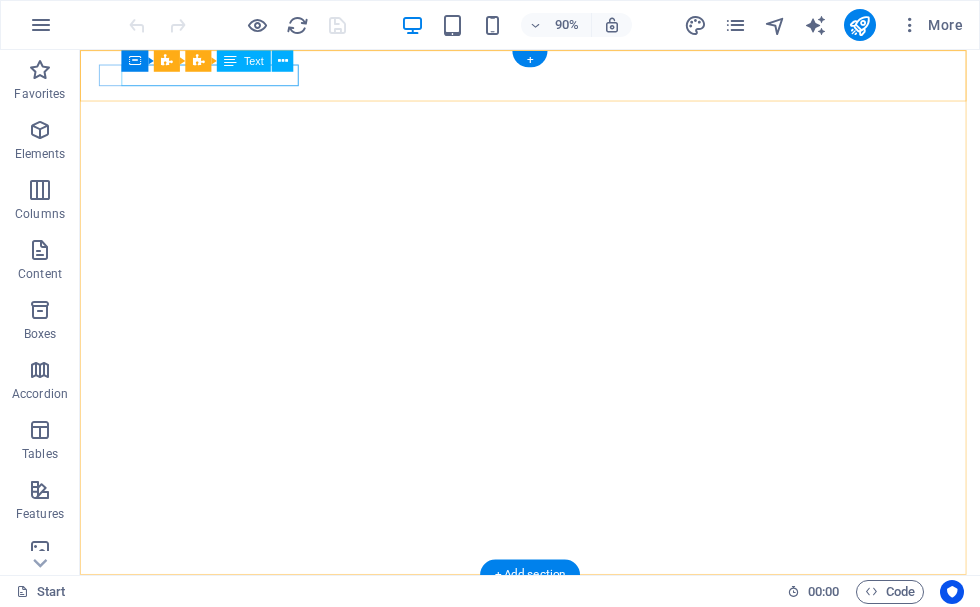 click on "0641017221 / 0640672251" at bounding box center (572, 677) 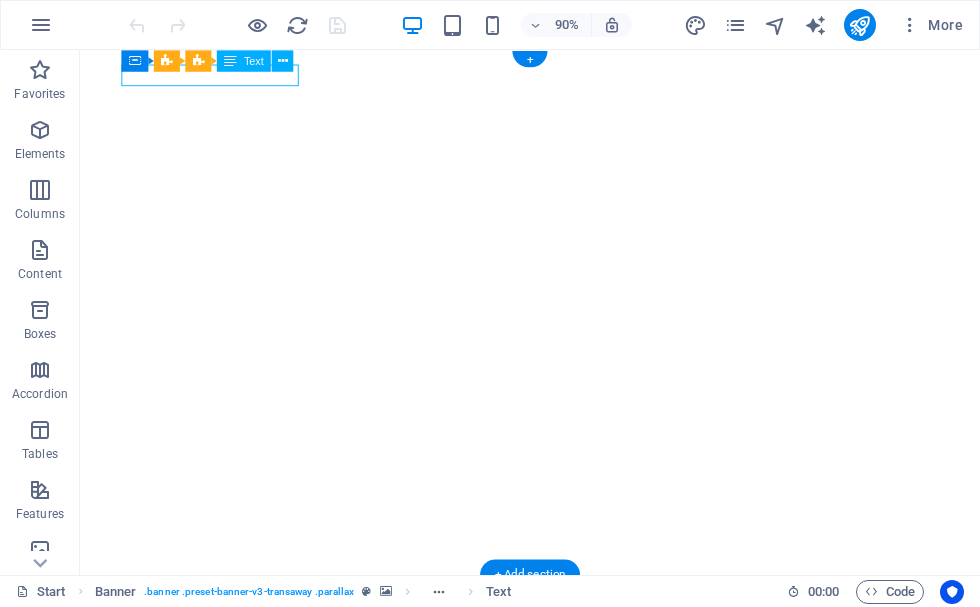 click on "0641017221 / 0640672251" at bounding box center [572, 677] 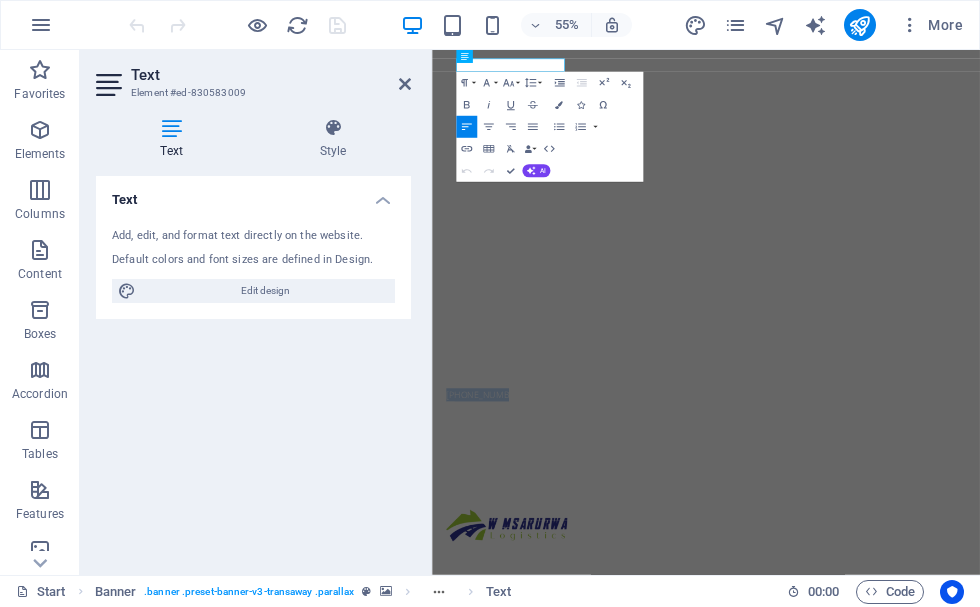 drag, startPoint x: 571, startPoint y: 86, endPoint x: 844, endPoint y: 120, distance: 275.10907 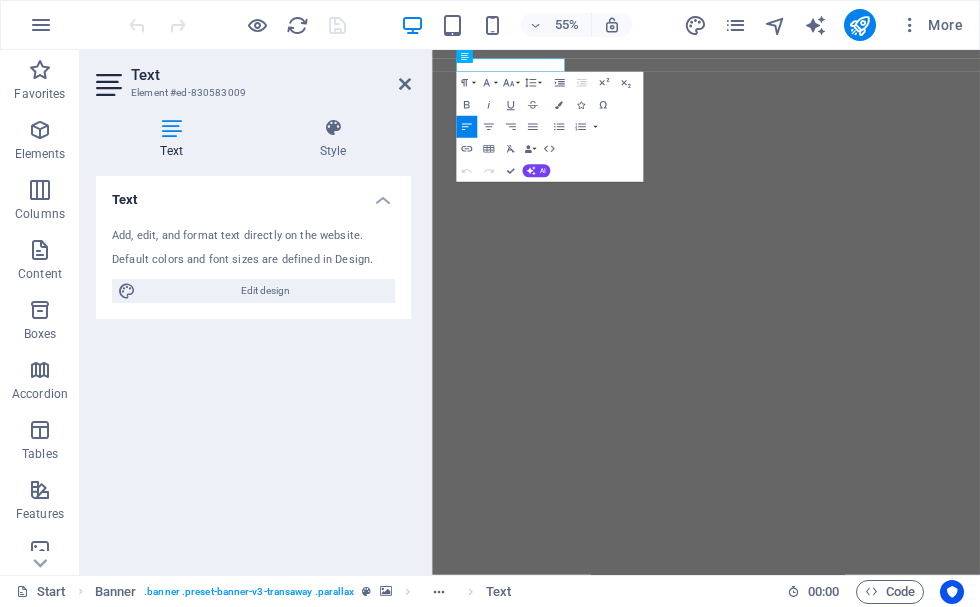 type 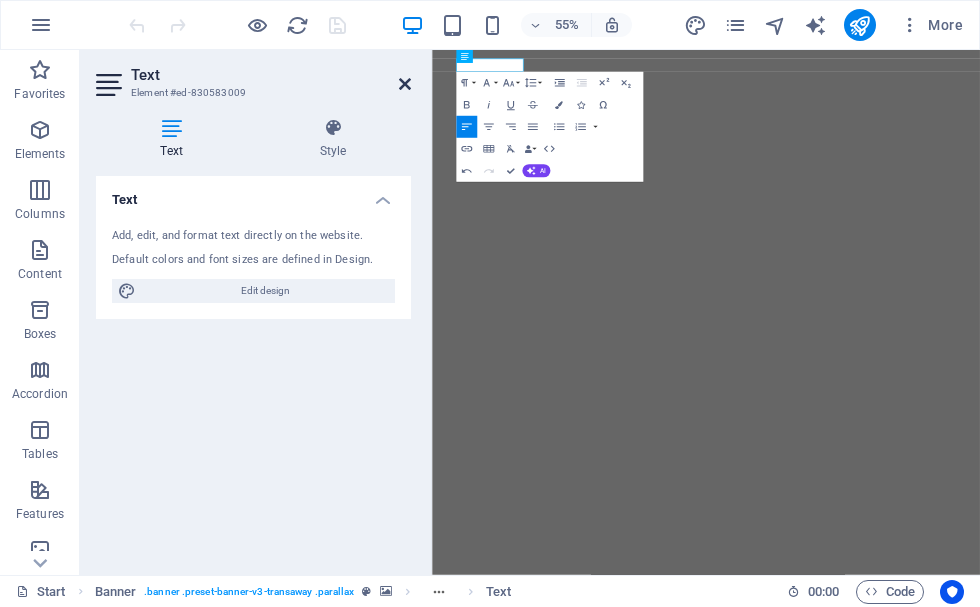 click at bounding box center [405, 84] 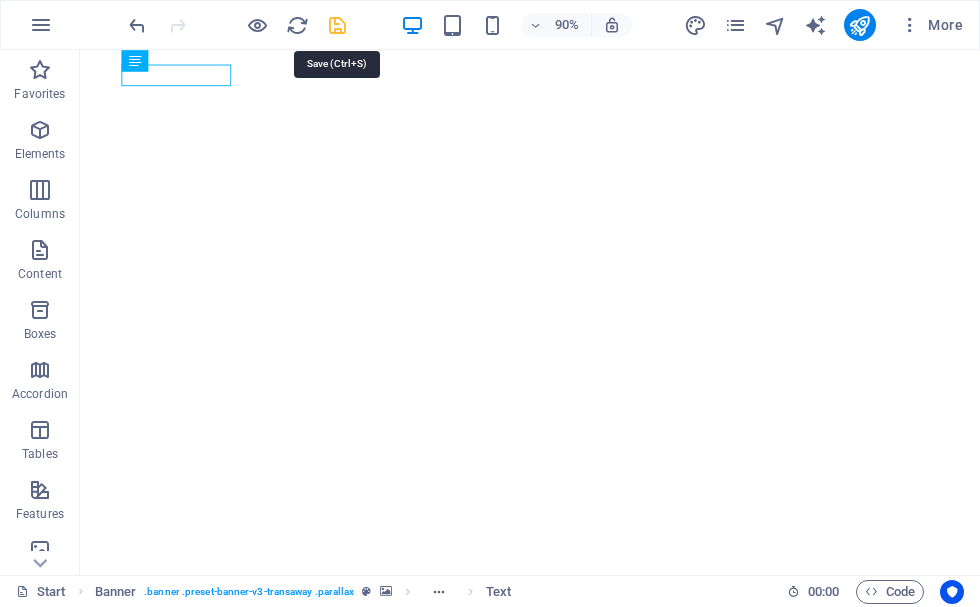 click at bounding box center (337, 25) 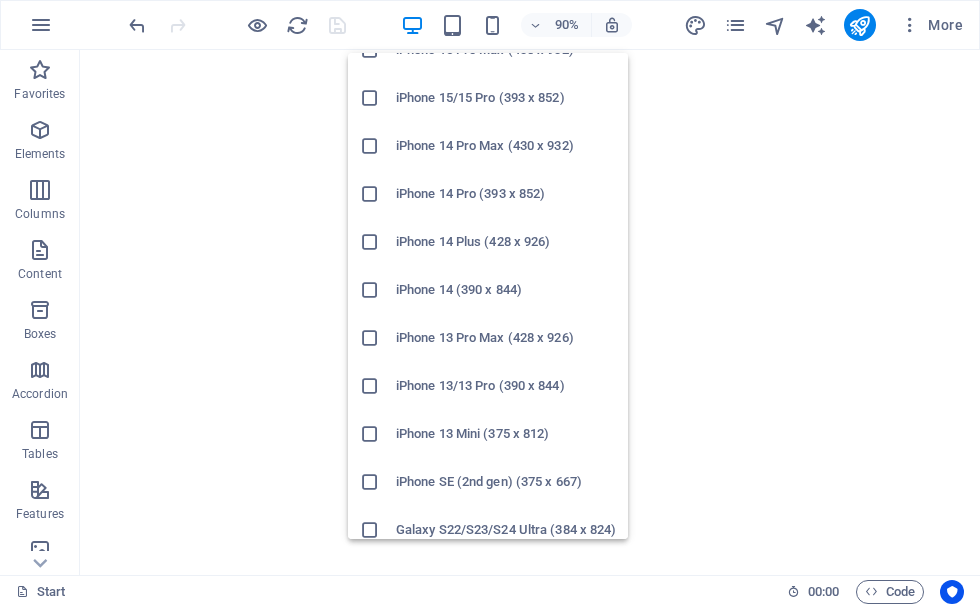 scroll, scrollTop: 500, scrollLeft: 0, axis: vertical 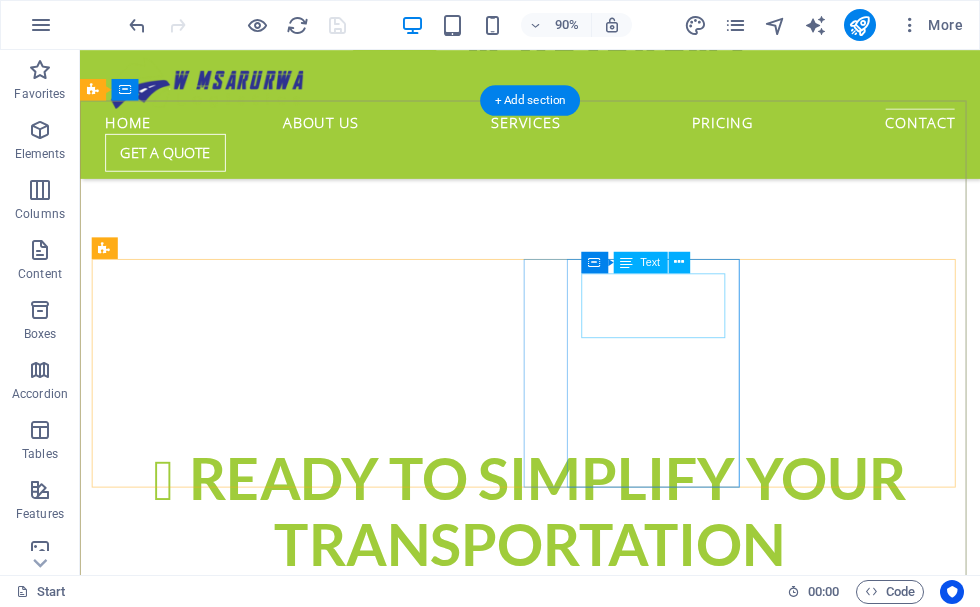 click on "Phone: +27 64 101 7221 +27 64 101 7221" at bounding box center [568, 8309] 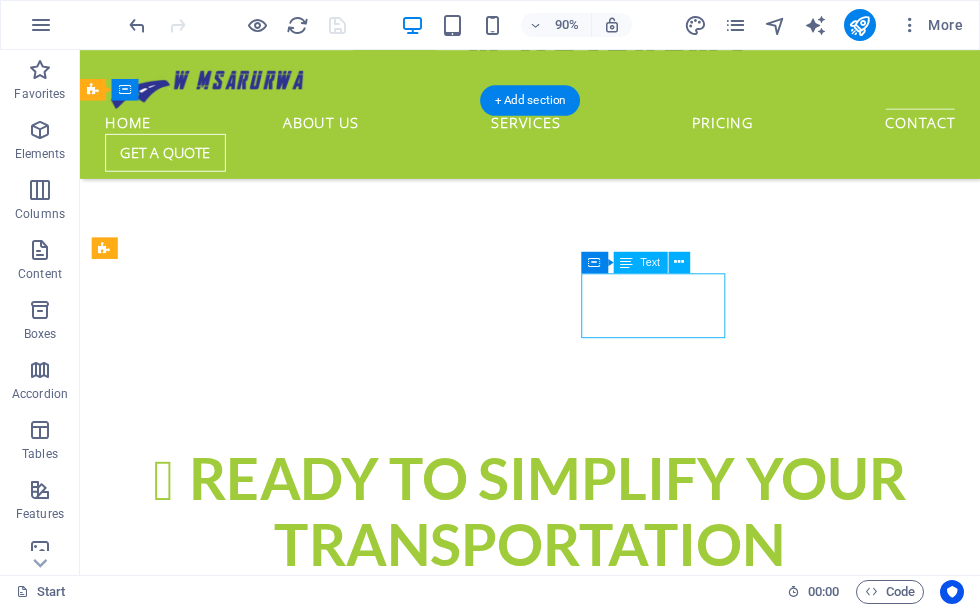 click on "Phone: +27 64 101 7221 +27 64 101 7221" at bounding box center [568, 8309] 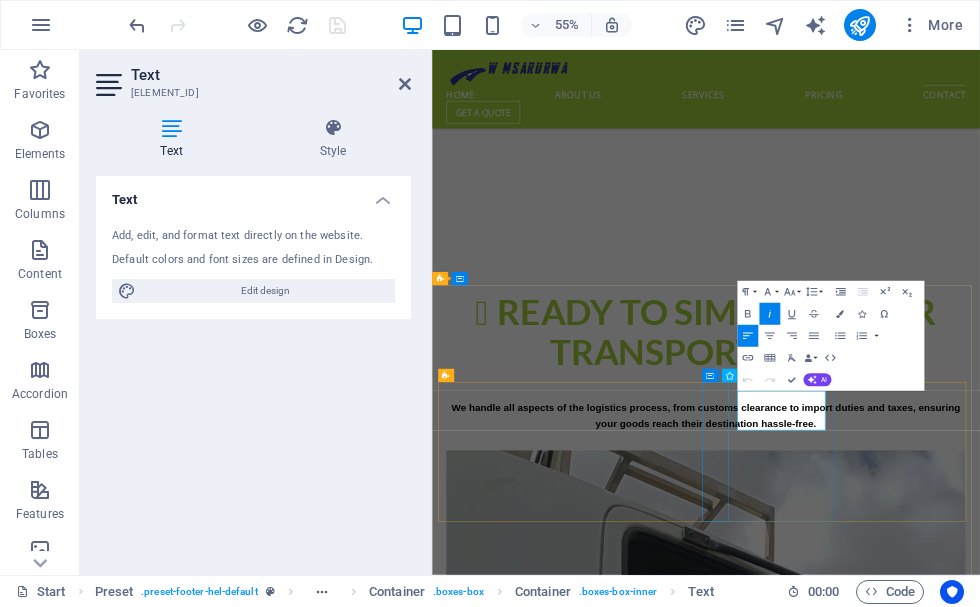drag, startPoint x: 1101, startPoint y: 706, endPoint x: 961, endPoint y: 702, distance: 140.05713 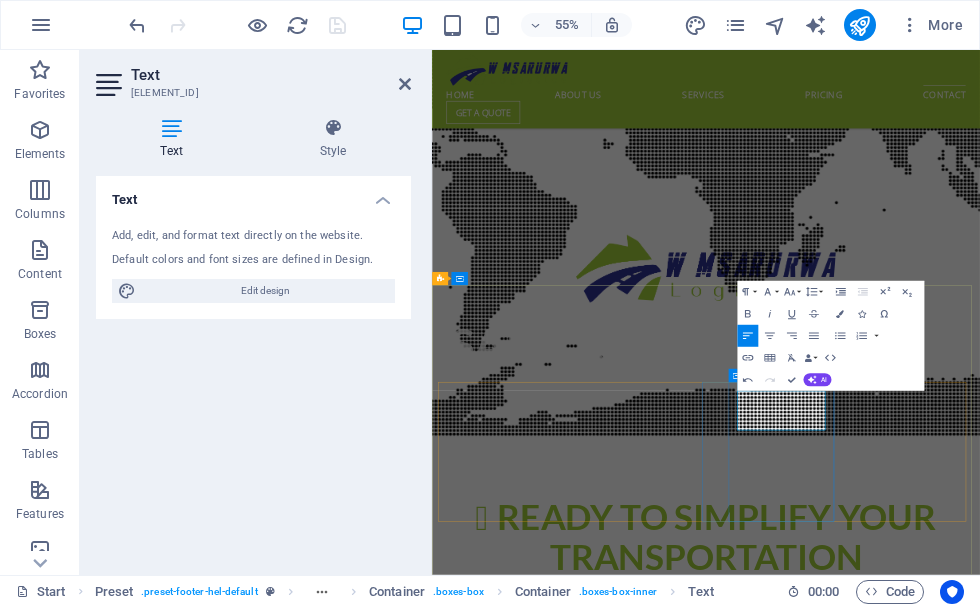 scroll, scrollTop: 0, scrollLeft: 8, axis: horizontal 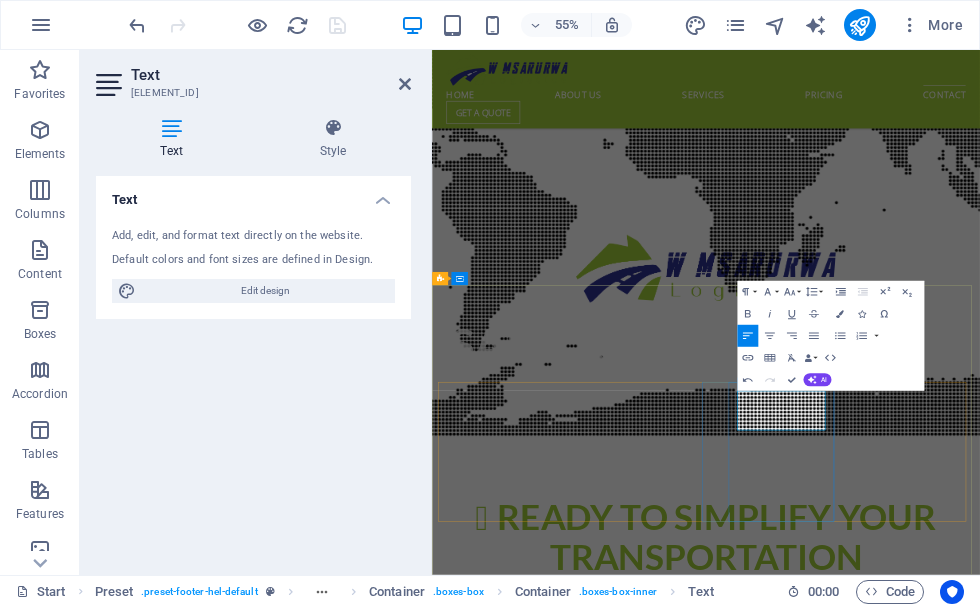 click on "[PHONE]" at bounding box center [547, 8681] 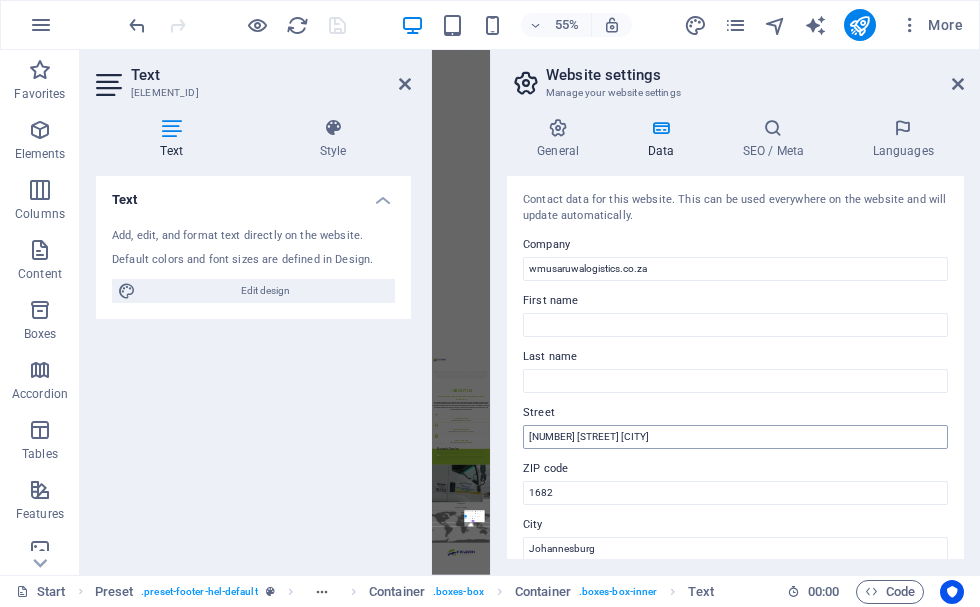 scroll, scrollTop: 4551, scrollLeft: 0, axis: vertical 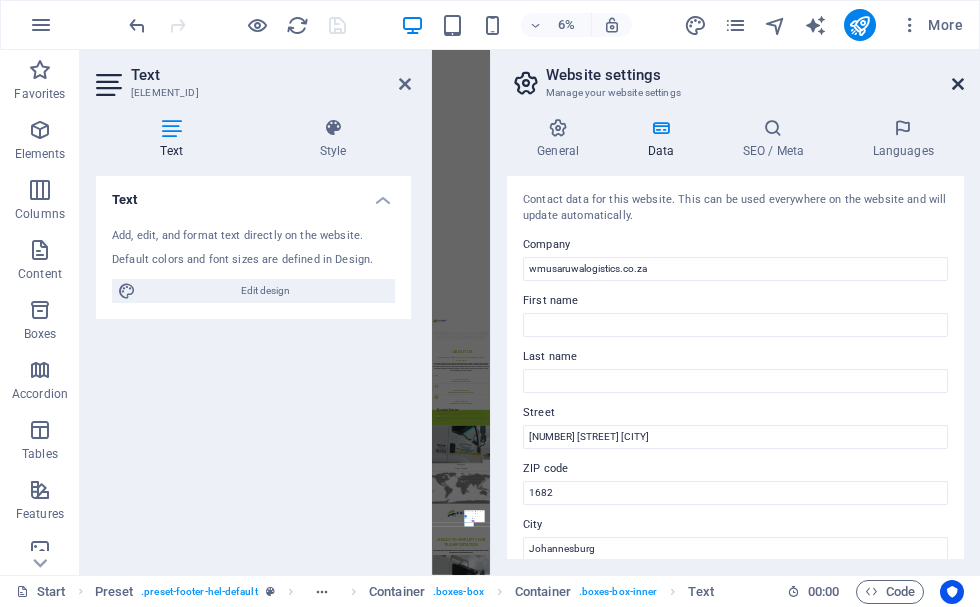click at bounding box center [958, 84] 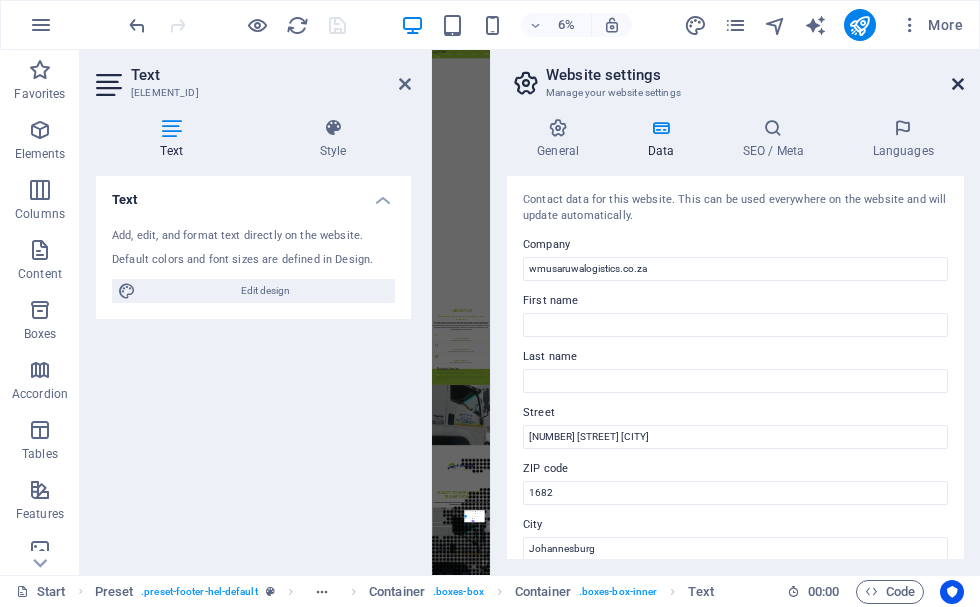 scroll, scrollTop: 4448, scrollLeft: 0, axis: vertical 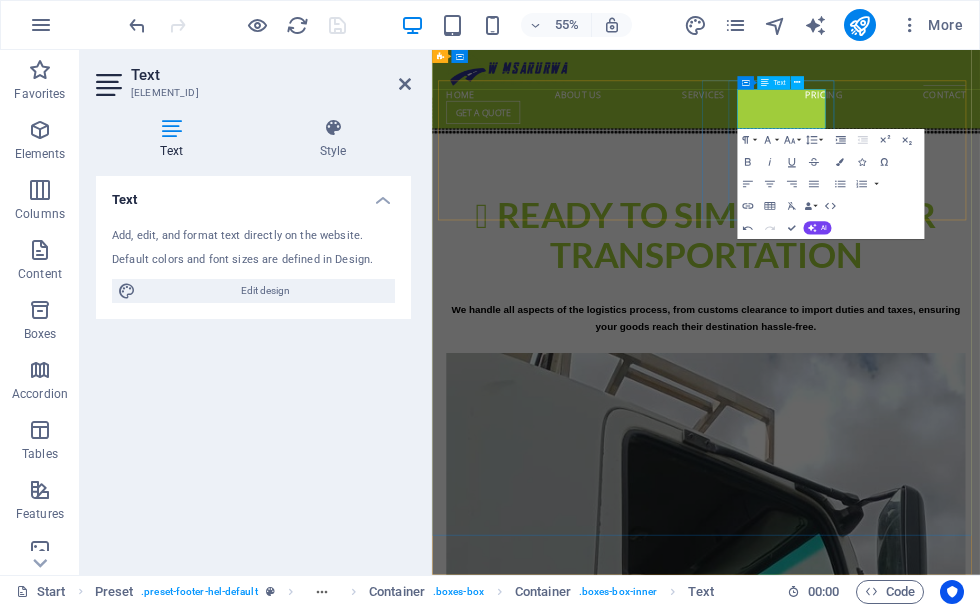 click on "[PHONE]" at bounding box center [547, 8133] 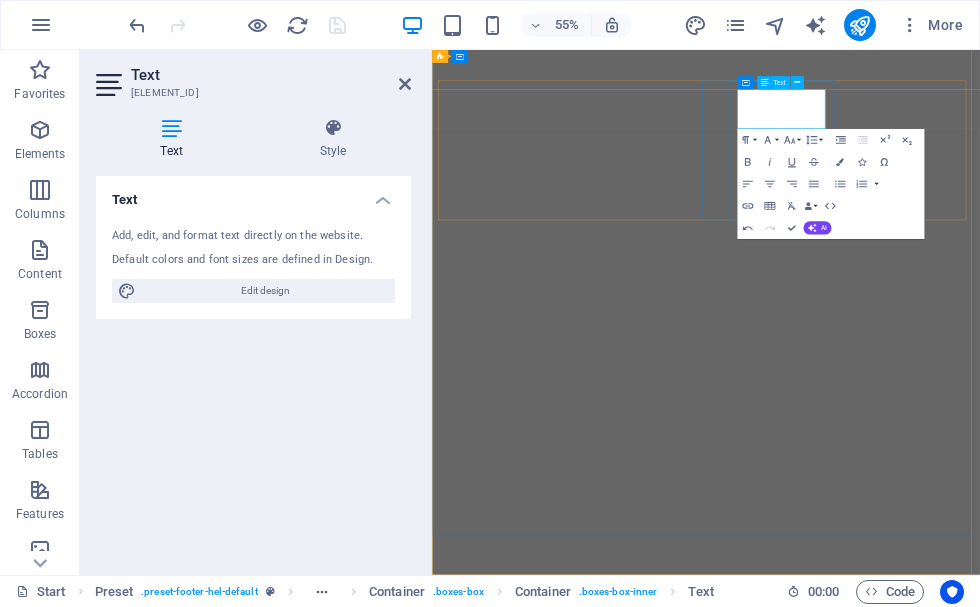 scroll, scrollTop: 4551, scrollLeft: 0, axis: vertical 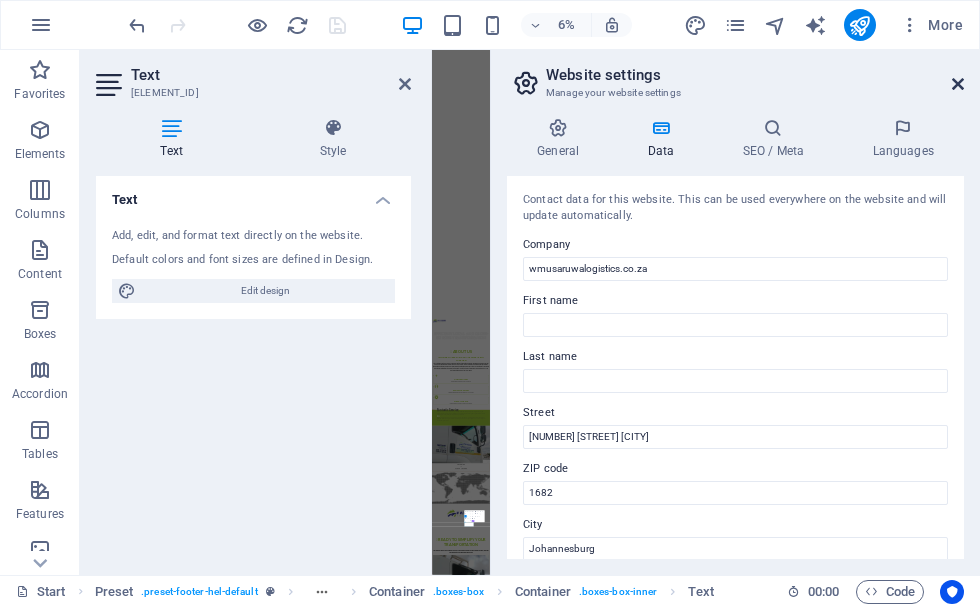 click at bounding box center [958, 84] 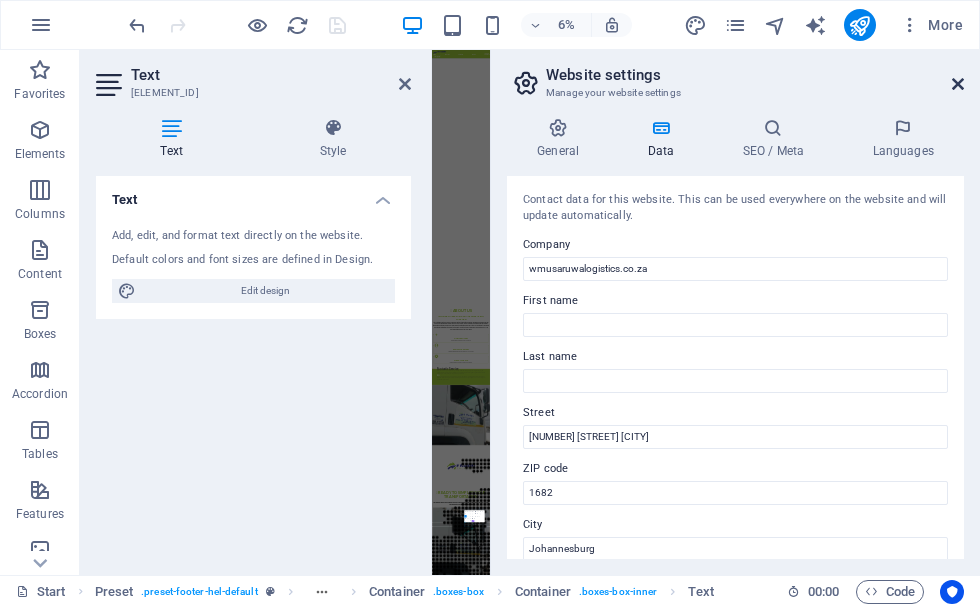 scroll, scrollTop: 4448, scrollLeft: 0, axis: vertical 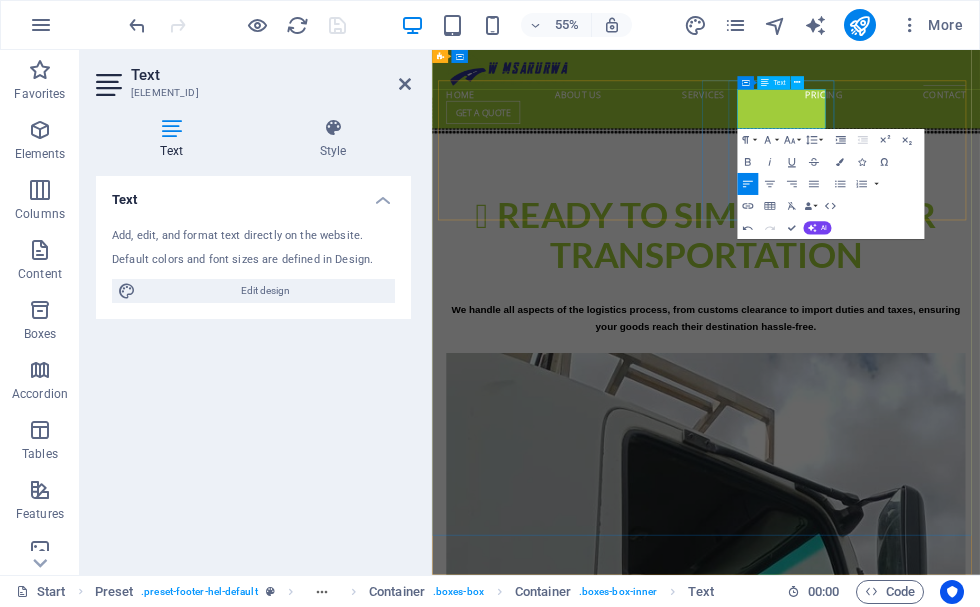 drag, startPoint x: 1077, startPoint y: 159, endPoint x: 1075, endPoint y: 149, distance: 10.198039 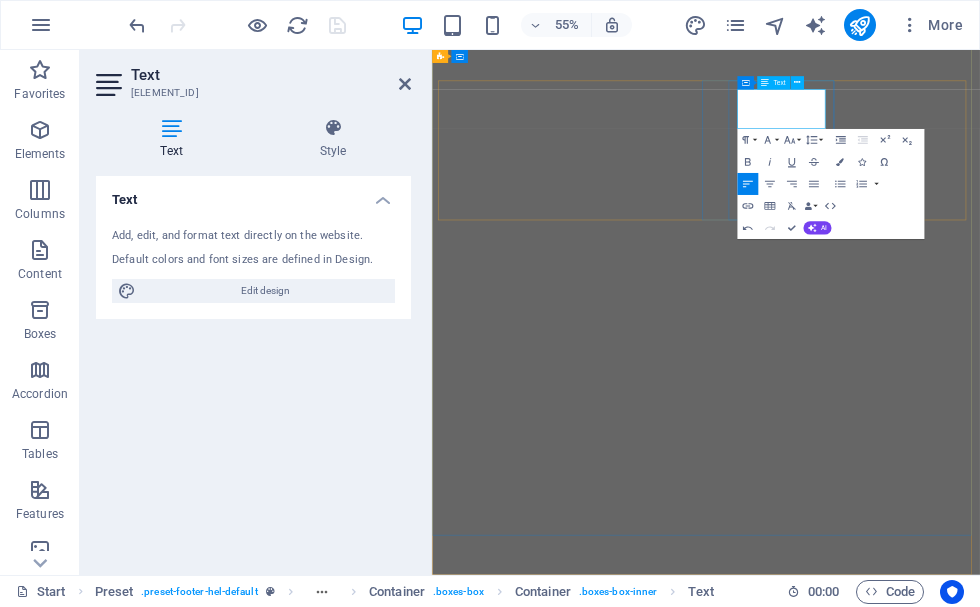 scroll, scrollTop: 4551, scrollLeft: 0, axis: vertical 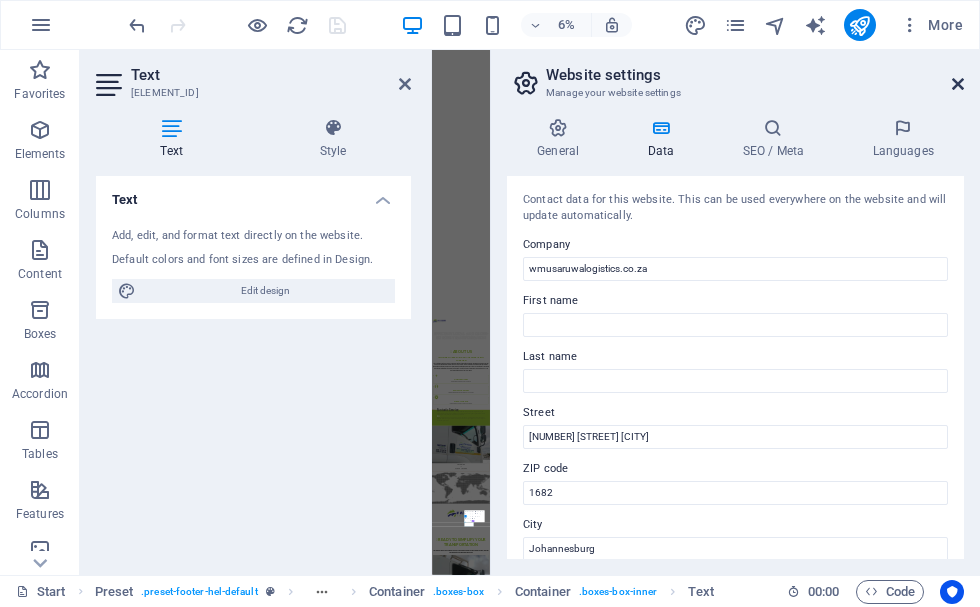 click at bounding box center (958, 84) 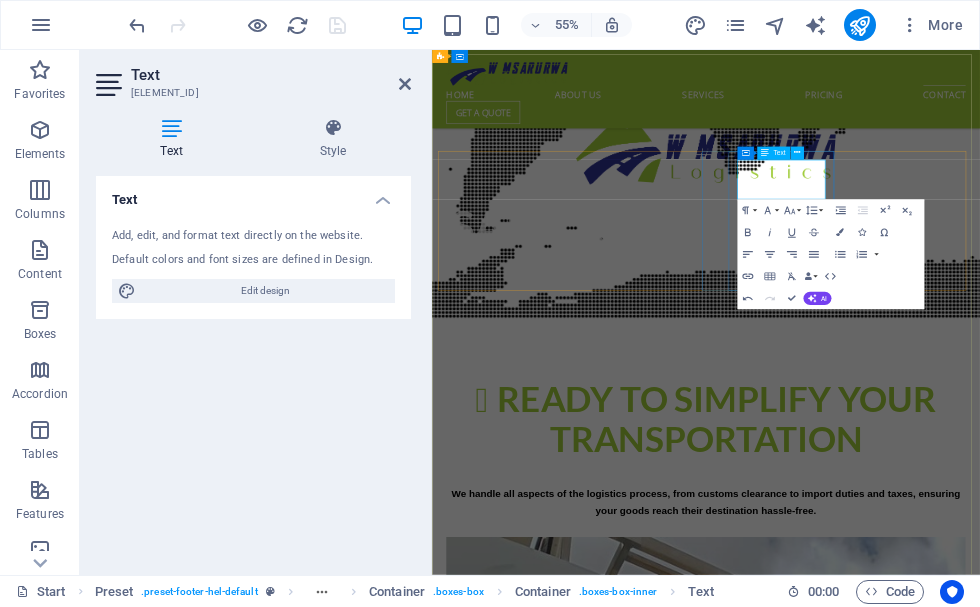 scroll, scrollTop: 4048, scrollLeft: 0, axis: vertical 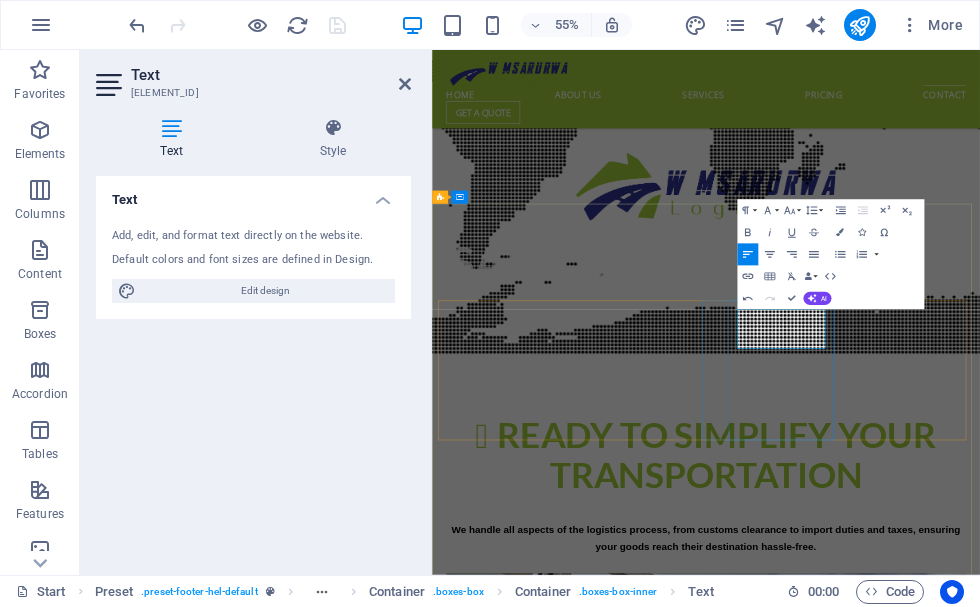 drag, startPoint x: 1070, startPoint y: 562, endPoint x: 993, endPoint y: 562, distance: 77 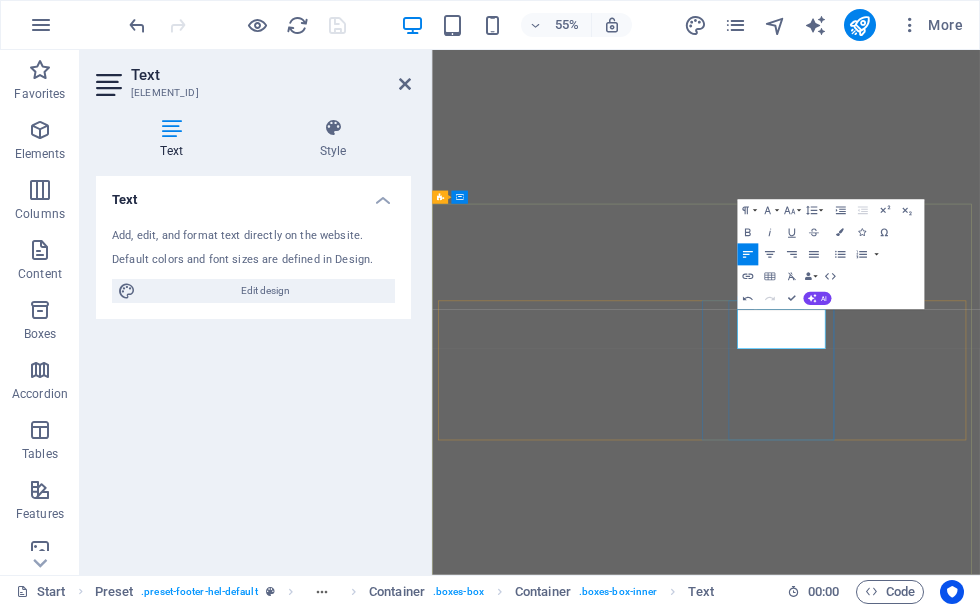 scroll, scrollTop: 4551, scrollLeft: 0, axis: vertical 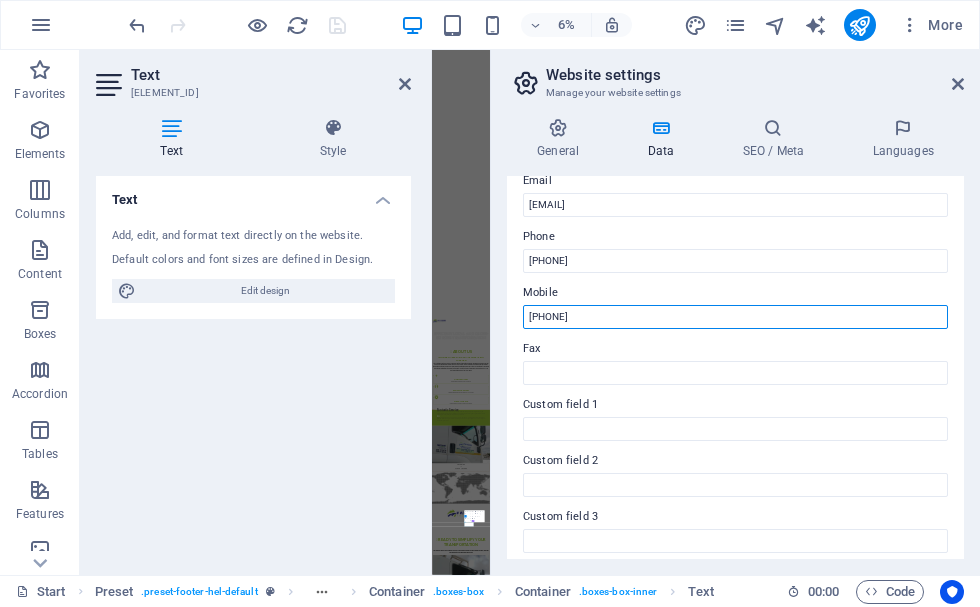 click on "+[COUNTRY_CODE] [NUMBER] [PHONE]" at bounding box center (735, 317) 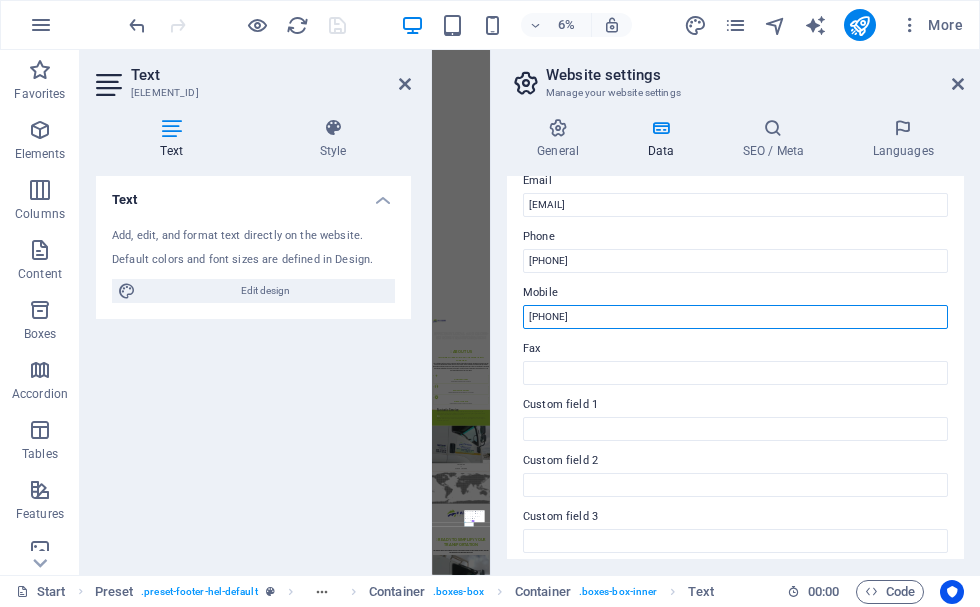 drag, startPoint x: 638, startPoint y: 323, endPoint x: 389, endPoint y: 302, distance: 249.88397 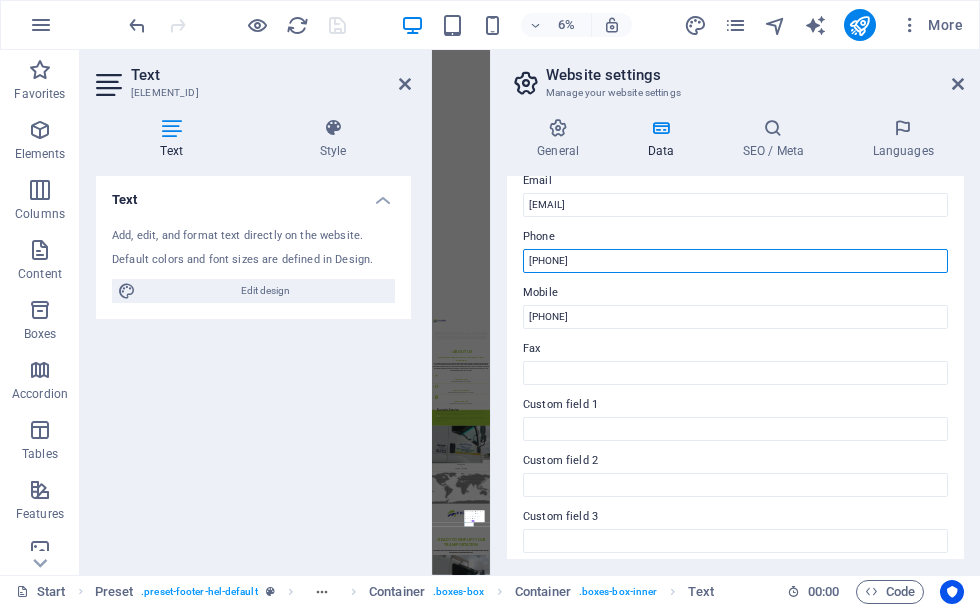 click on "[PHONE]" at bounding box center [735, 261] 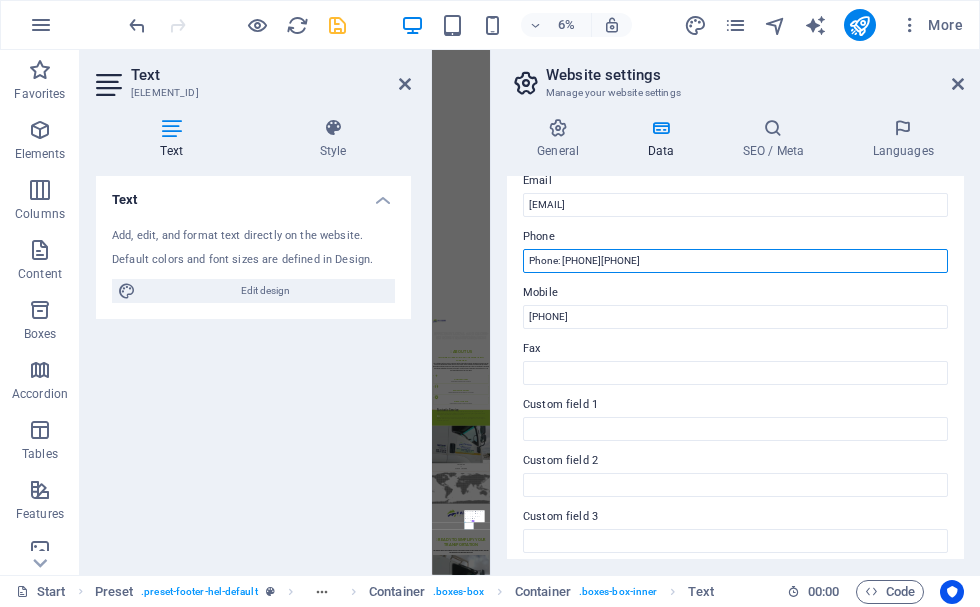 drag, startPoint x: 602, startPoint y: 260, endPoint x: 766, endPoint y: 260, distance: 164 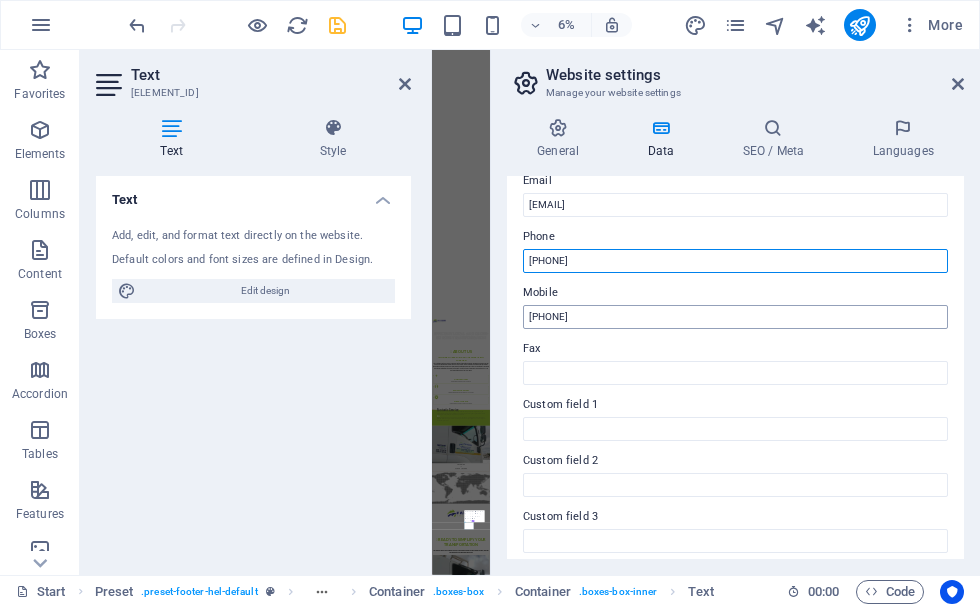 type on "+[COUNTRY_CODE] [NUMBER] [PHONE]" 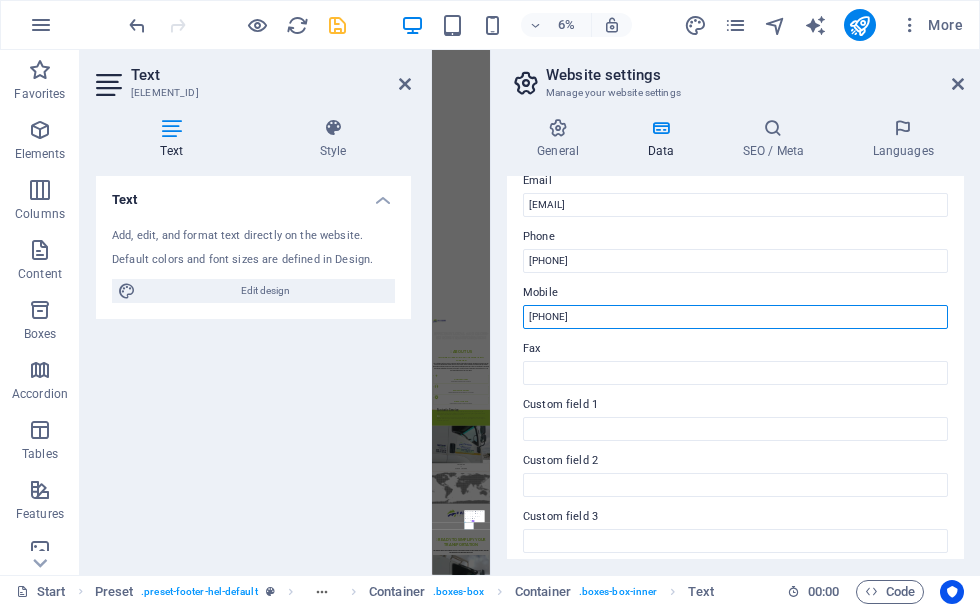 drag, startPoint x: 612, startPoint y: 325, endPoint x: 519, endPoint y: 316, distance: 93.43447 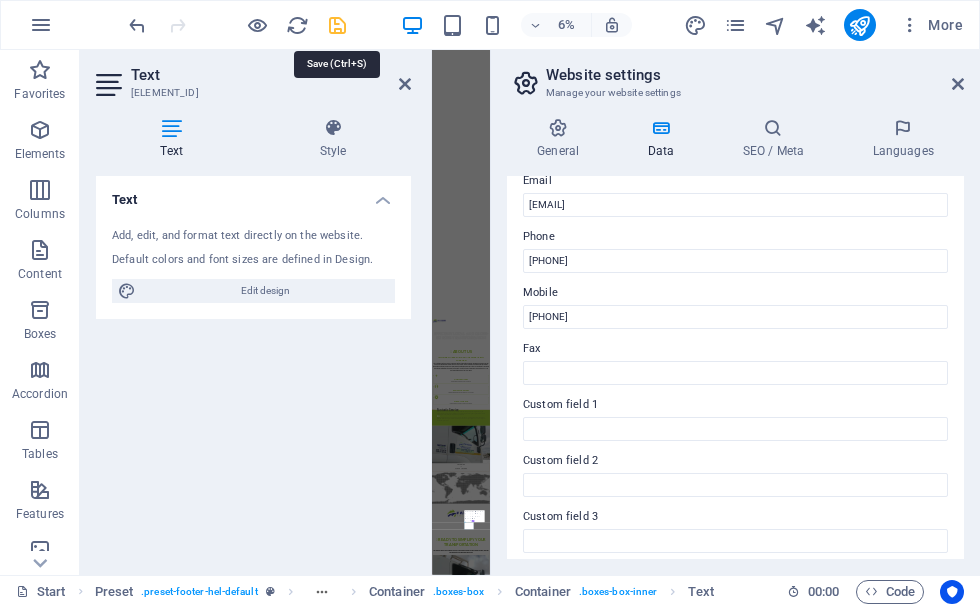 click at bounding box center (337, 25) 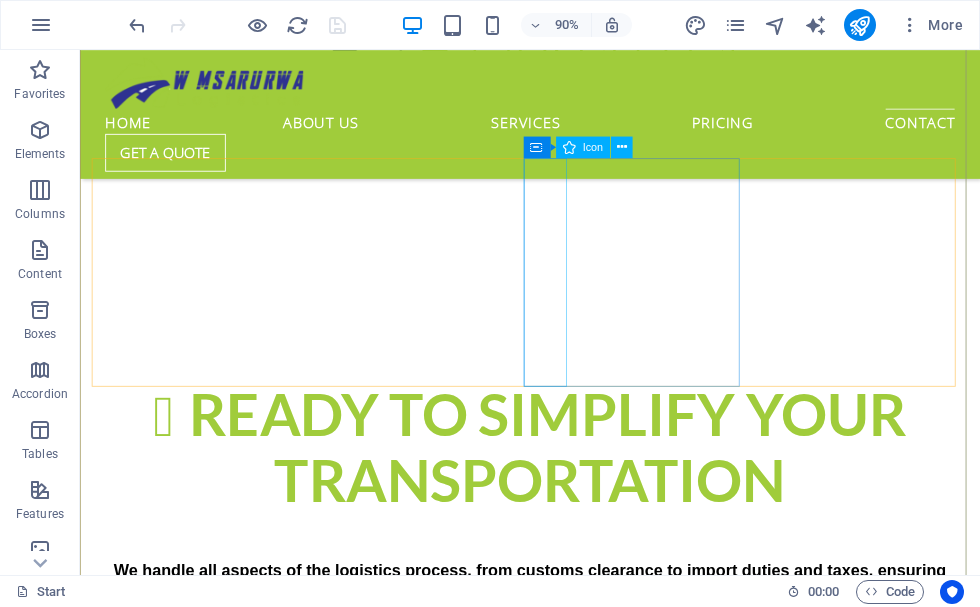 scroll, scrollTop: 3948, scrollLeft: 0, axis: vertical 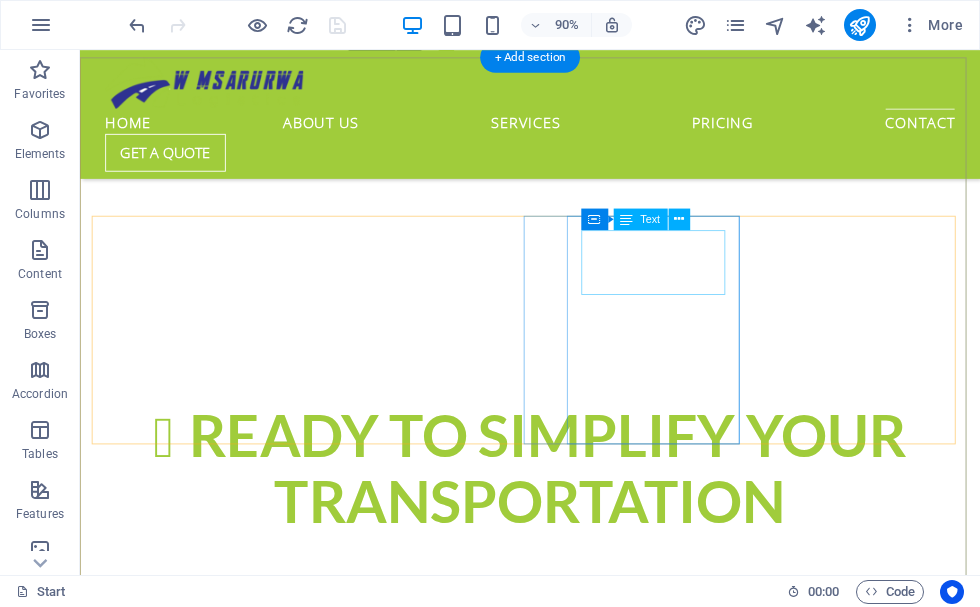 click on "Phone: +27 64 067 2251 +27 64 067 2251" at bounding box center (568, 8261) 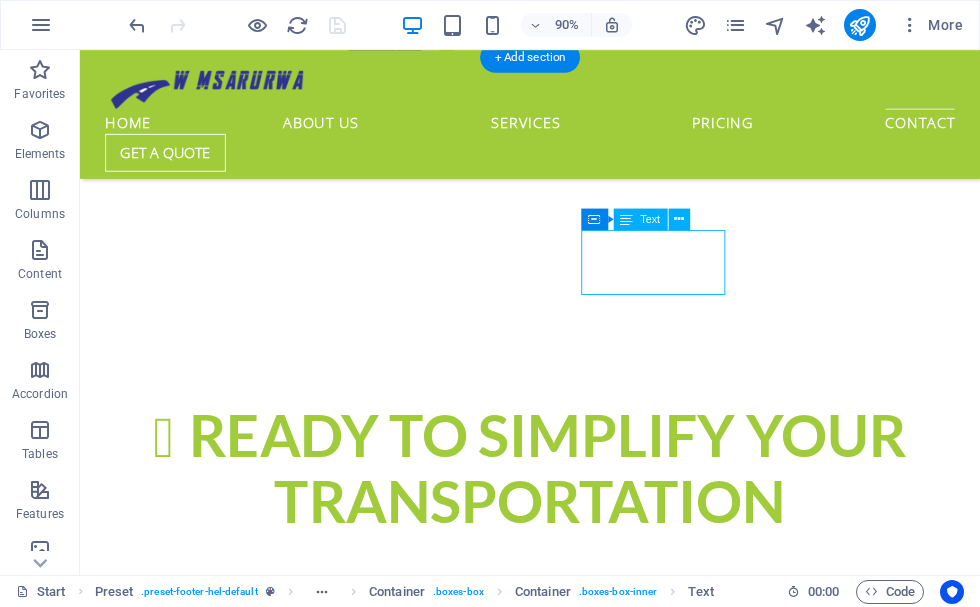 click on "Phone: +27 64 067 2251 +27 64 067 2251" at bounding box center [568, 8261] 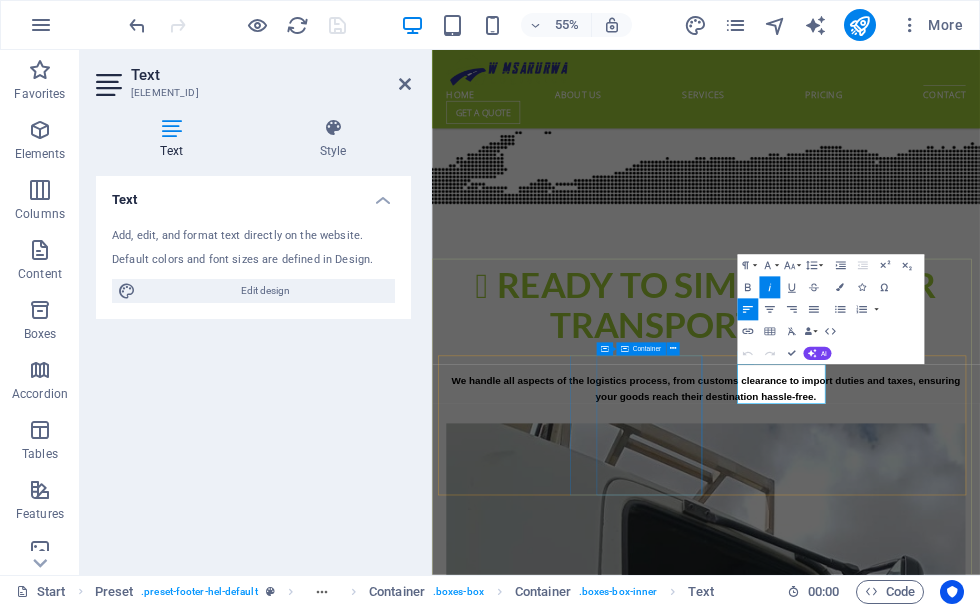 drag, startPoint x: 1111, startPoint y: 680, endPoint x: 908, endPoint y: 708, distance: 204.92194 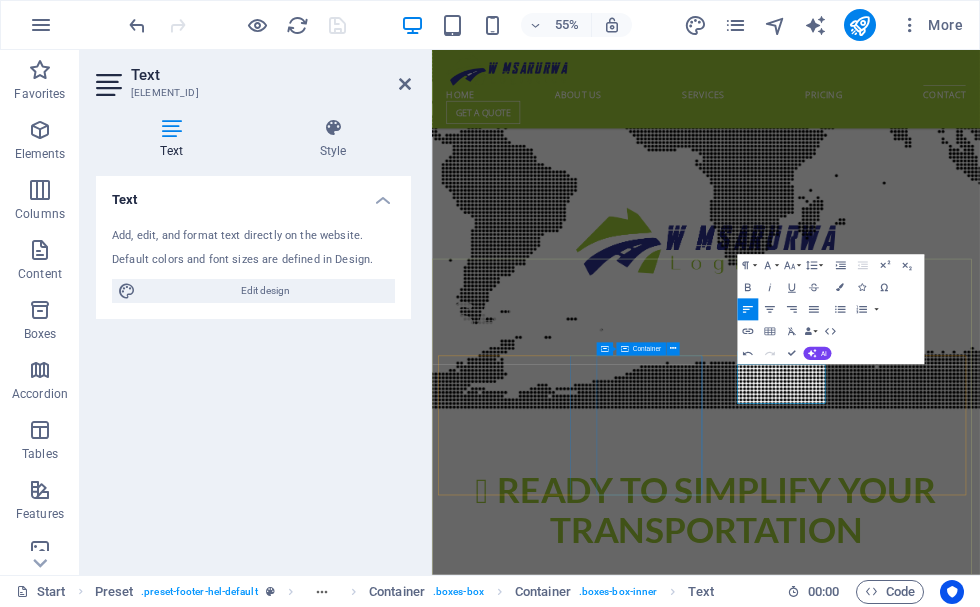 scroll, scrollTop: 0, scrollLeft: 8, axis: horizontal 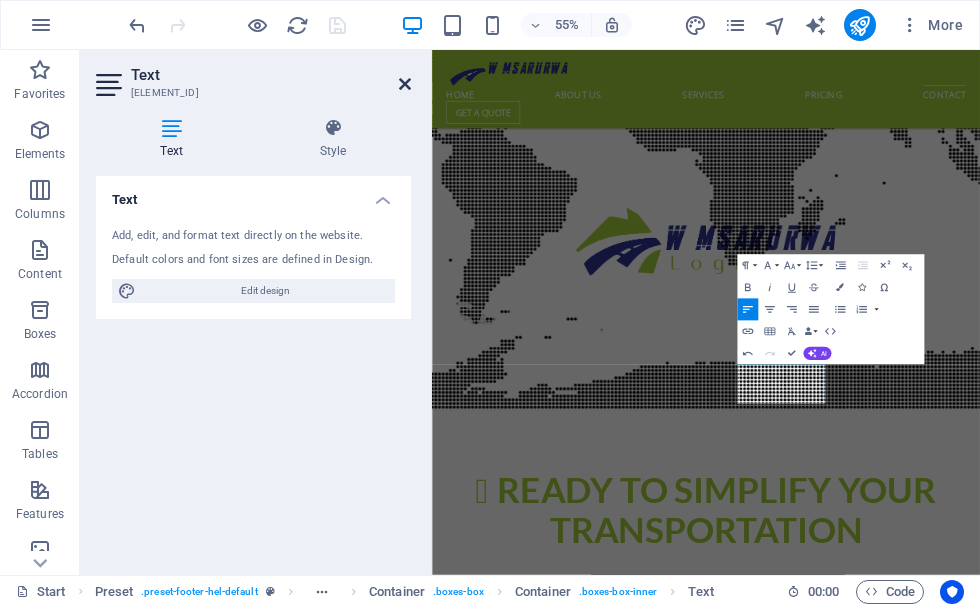 click at bounding box center (405, 84) 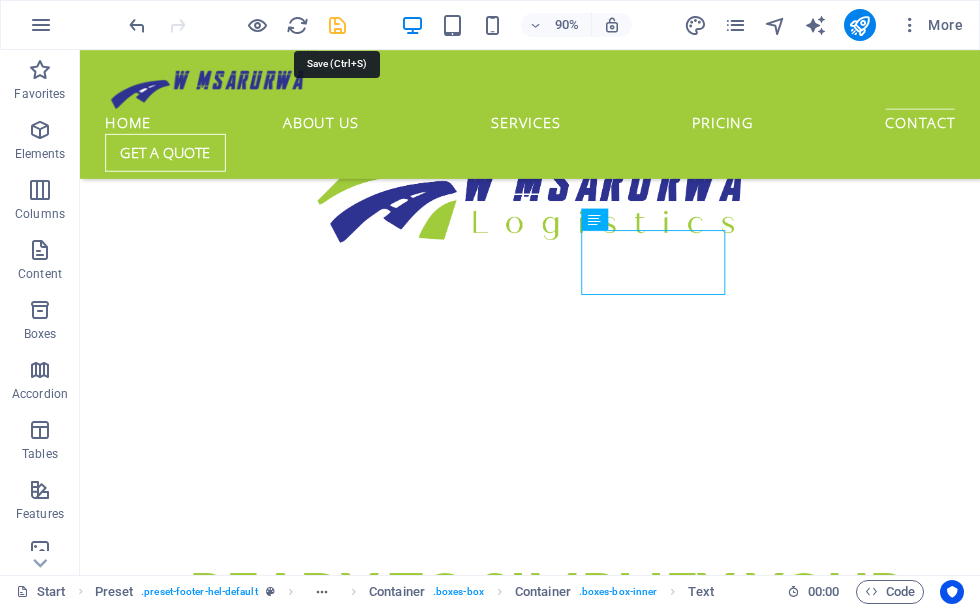 click at bounding box center [337, 25] 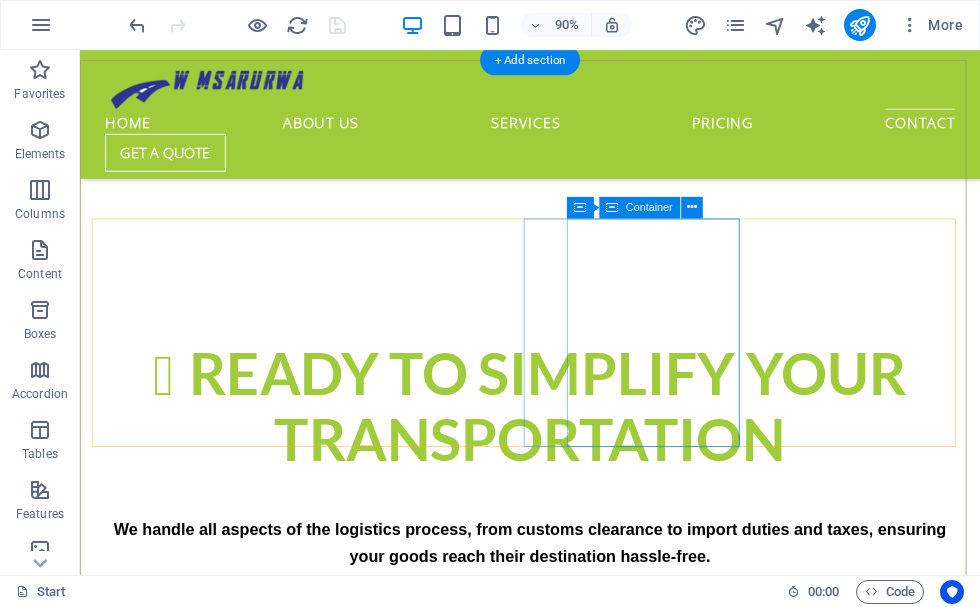 scroll, scrollTop: 3900, scrollLeft: 0, axis: vertical 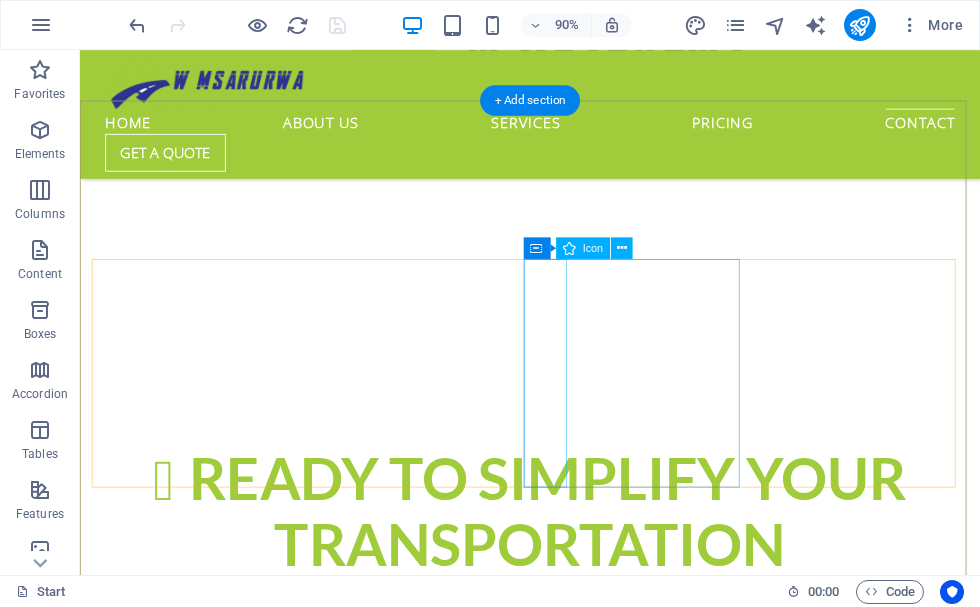click at bounding box center (568, 8233) 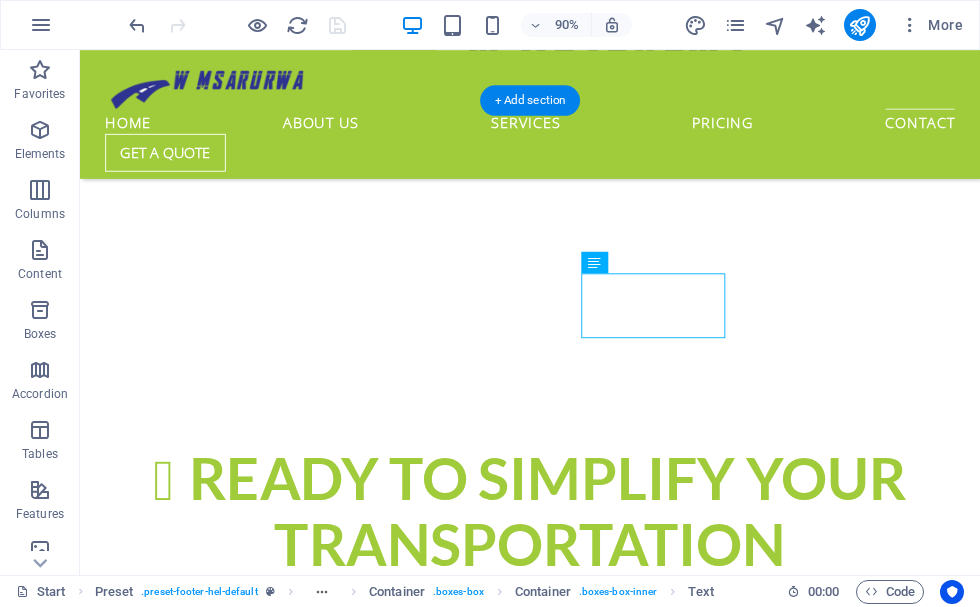 drag, startPoint x: 687, startPoint y: 323, endPoint x: 693, endPoint y: 388, distance: 65.27634 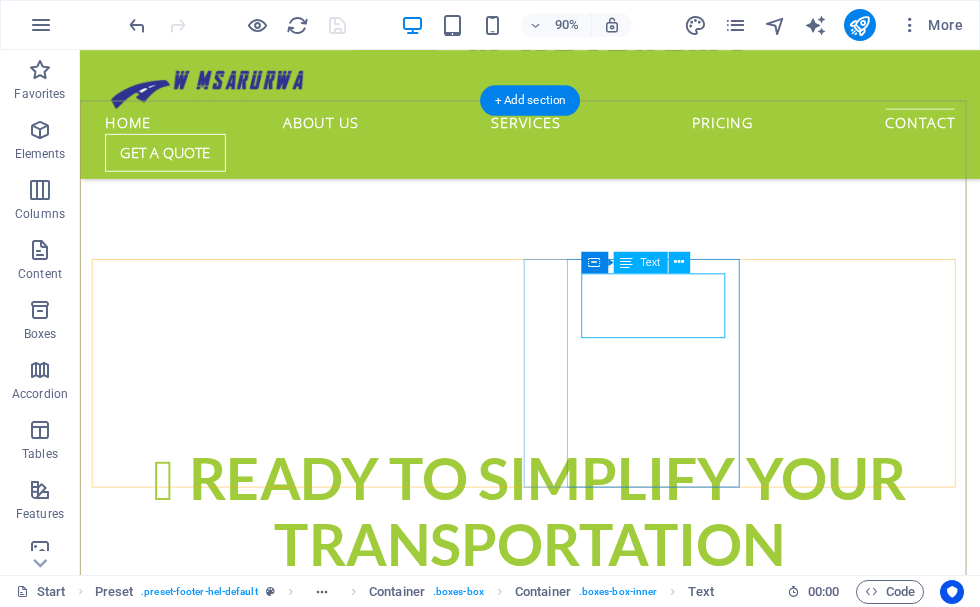 click on "Phone: +27 64 067 2251 +27 64 101 7221" at bounding box center (568, 8309) 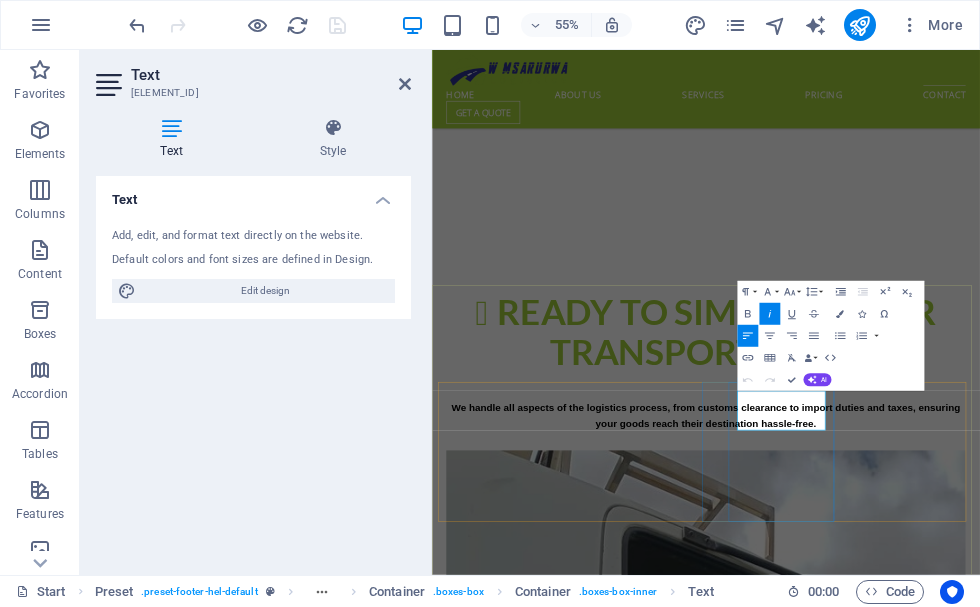 click on "+[COUNTRY_CODE] [NUMBER] [PHONE]" at bounding box center [488, 8309] 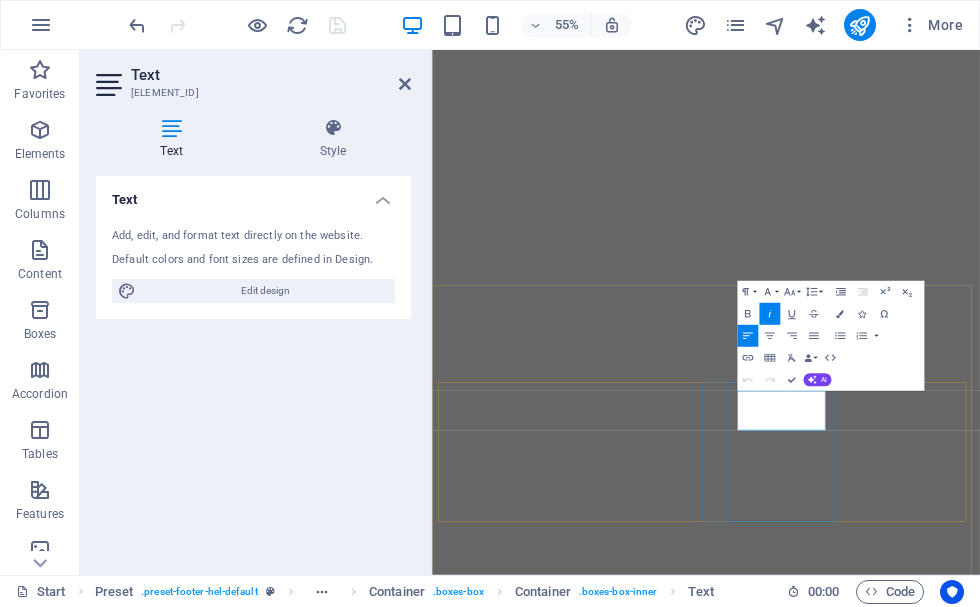 scroll, scrollTop: 4551, scrollLeft: 0, axis: vertical 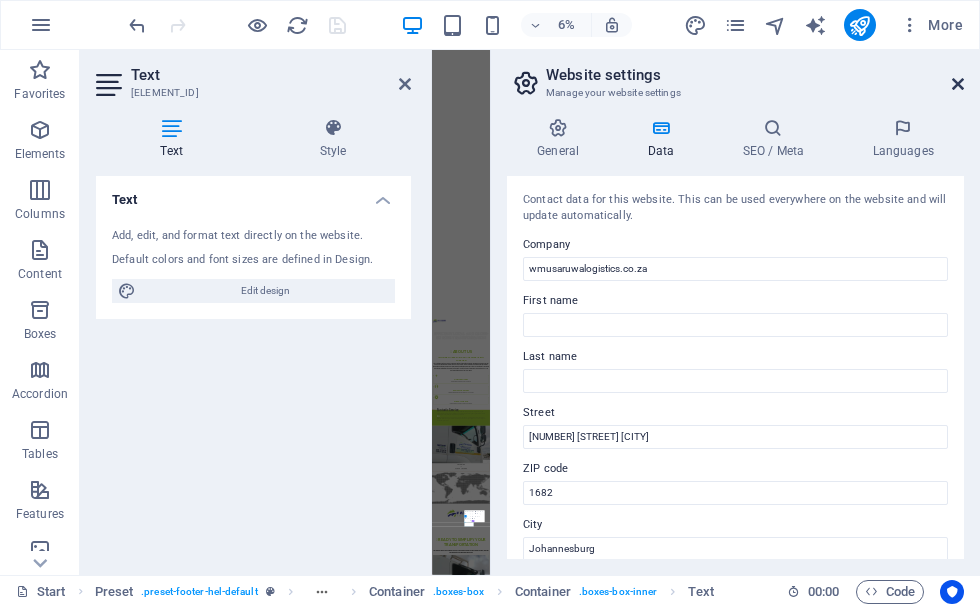 click at bounding box center (958, 84) 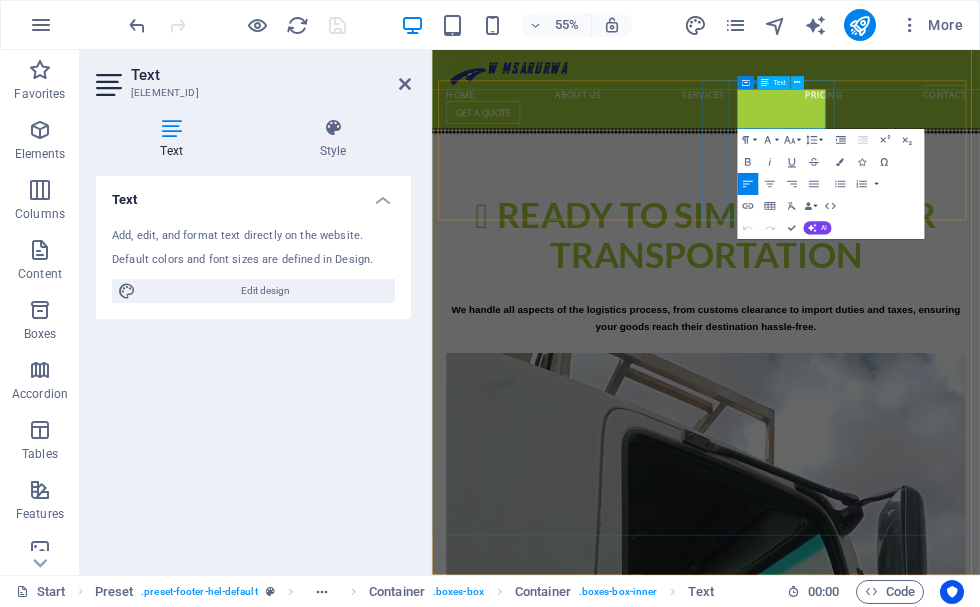 click on "+[COUNTRY_CODE] [NUMBER] [PHONE]" at bounding box center (488, 8133) 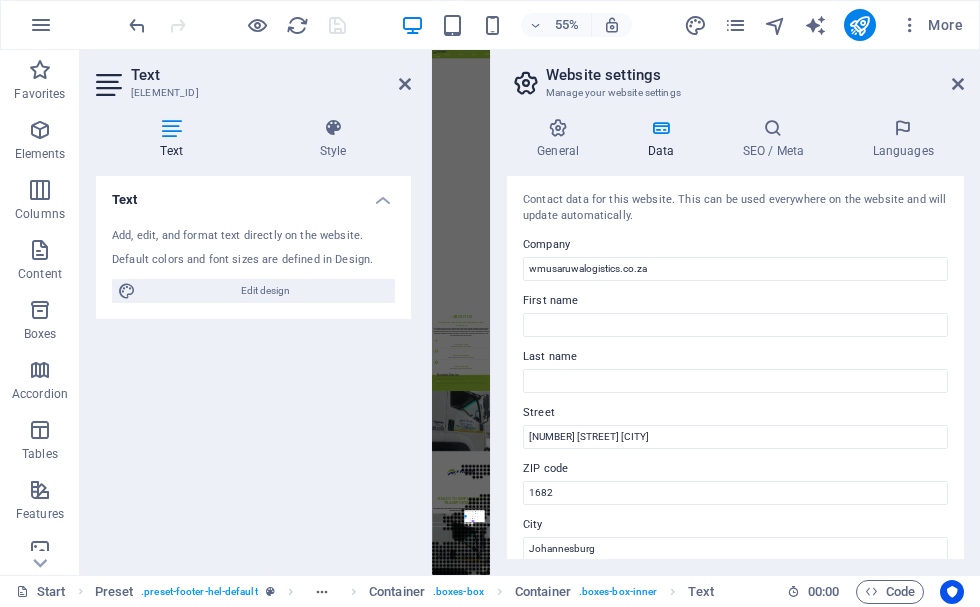 scroll, scrollTop: 4551, scrollLeft: 0, axis: vertical 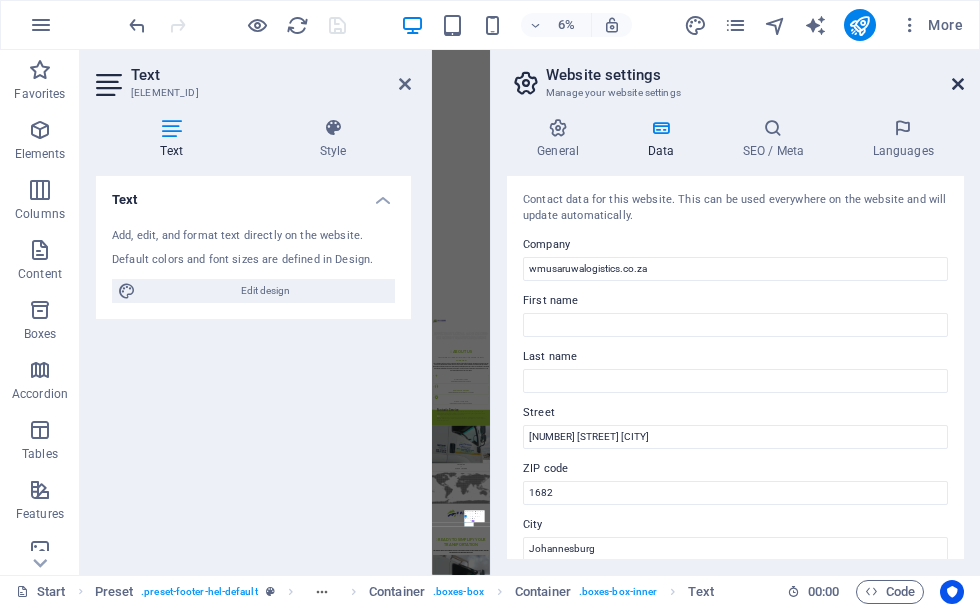 click at bounding box center (958, 84) 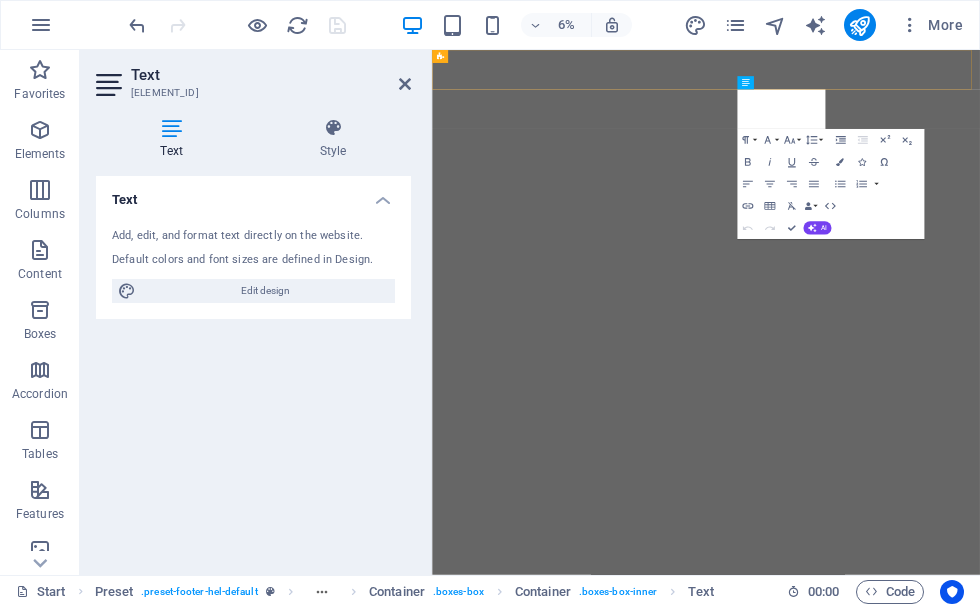 scroll, scrollTop: 4448, scrollLeft: 0, axis: vertical 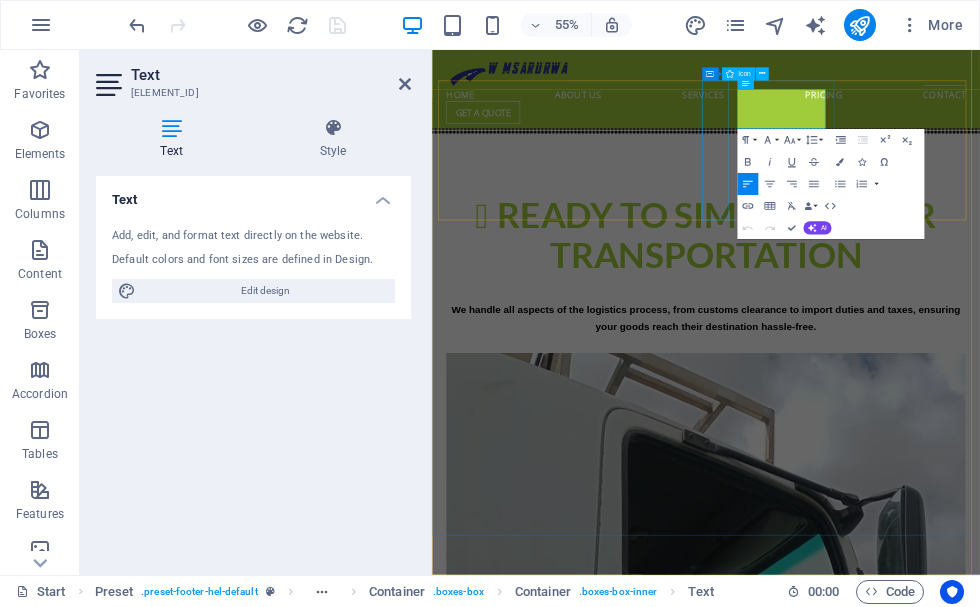 drag, startPoint x: 1111, startPoint y: 180, endPoint x: 962, endPoint y: 180, distance: 149 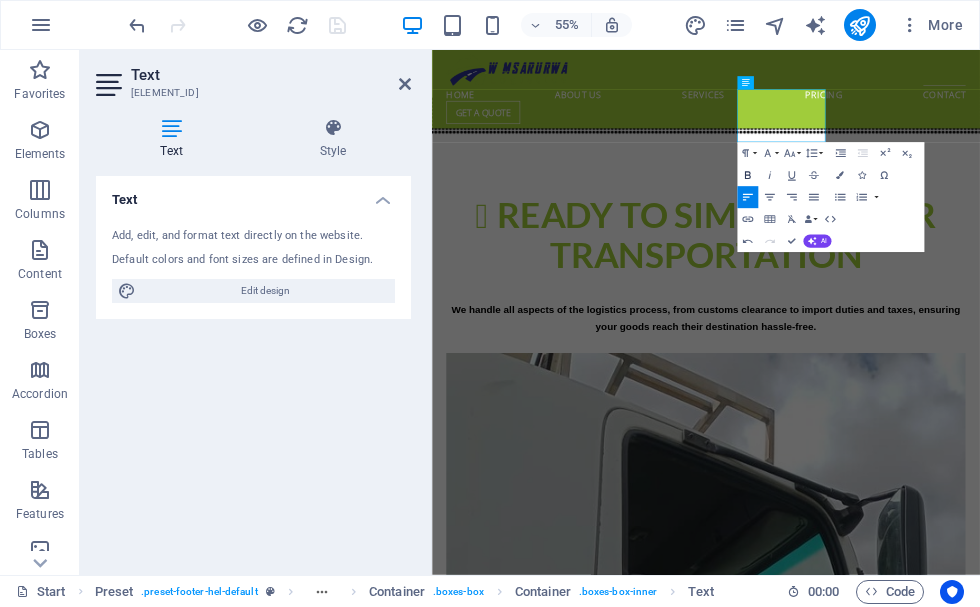 click on "Bold" at bounding box center [747, 175] 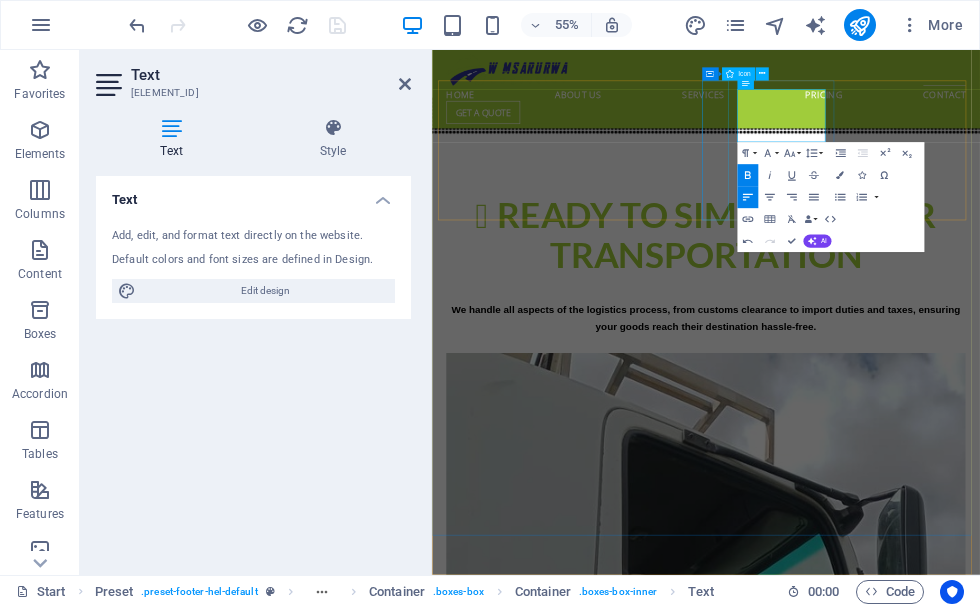 drag, startPoint x: 1110, startPoint y: 160, endPoint x: 931, endPoint y: 157, distance: 179.02513 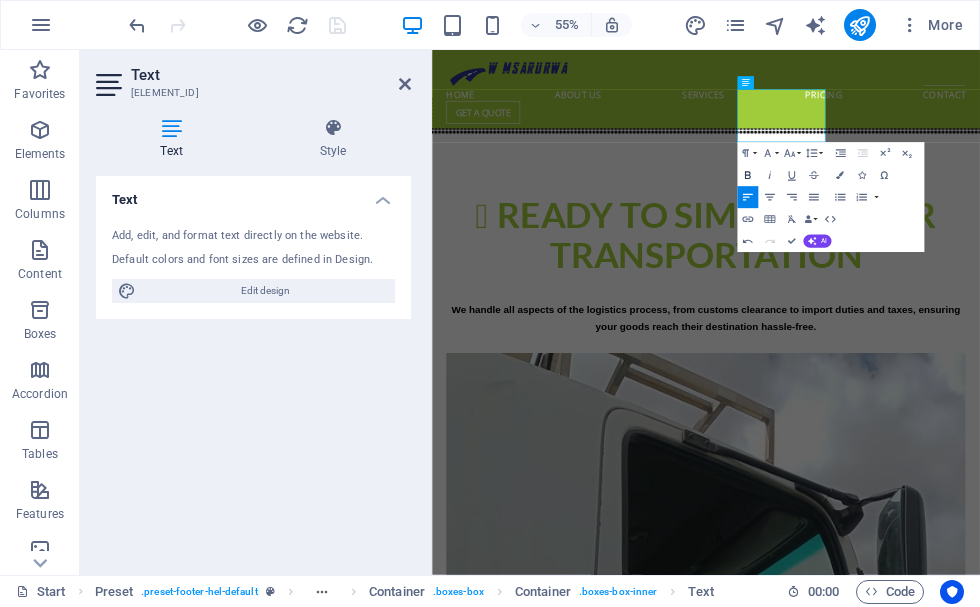 click 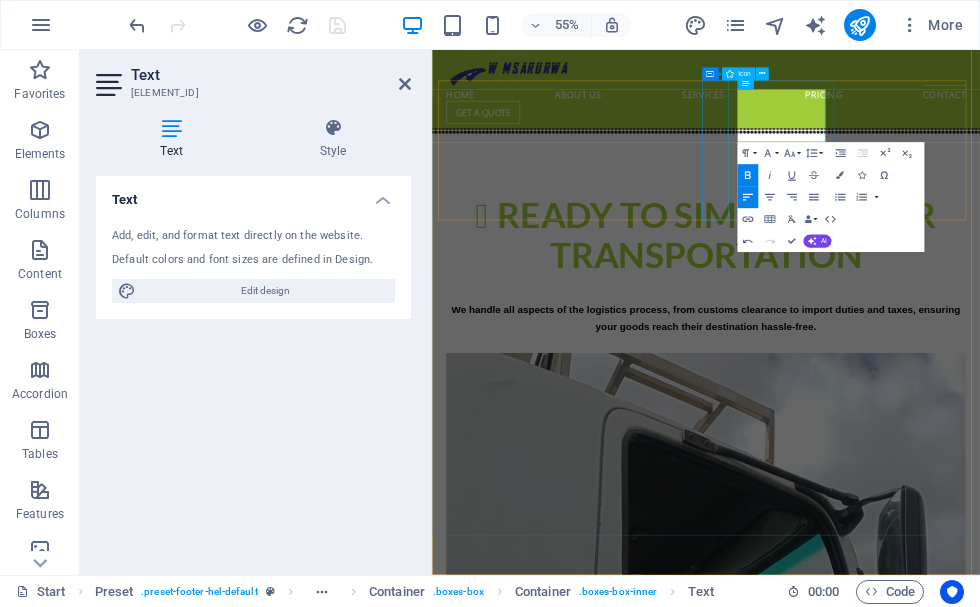 drag, startPoint x: 1115, startPoint y: 195, endPoint x: 946, endPoint y: 200, distance: 169.07394 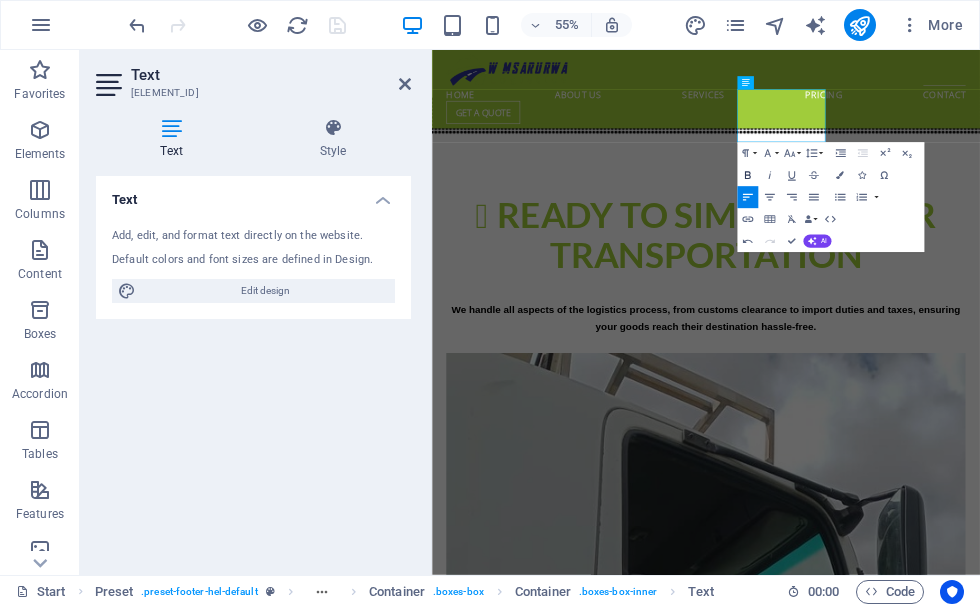 click 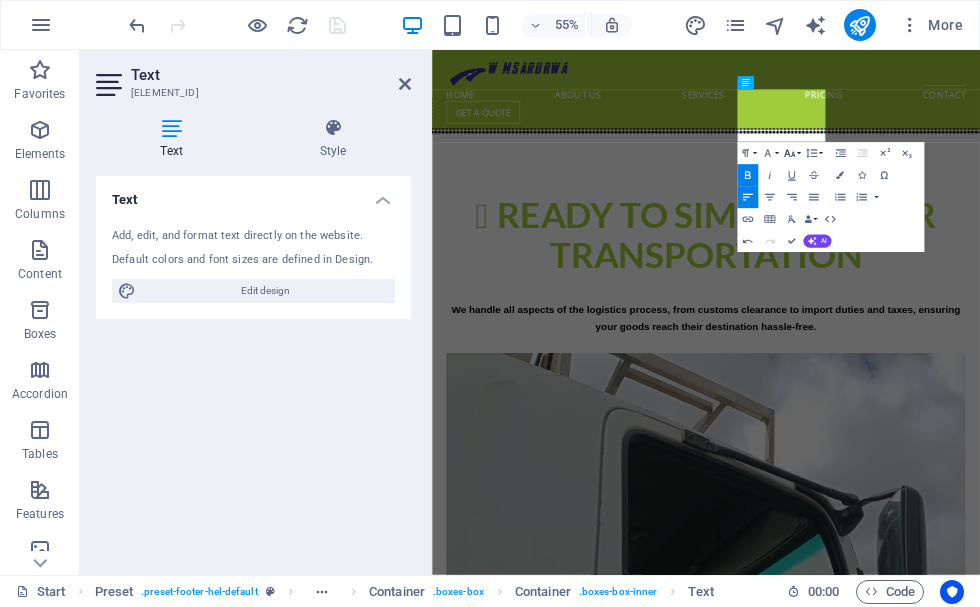 click 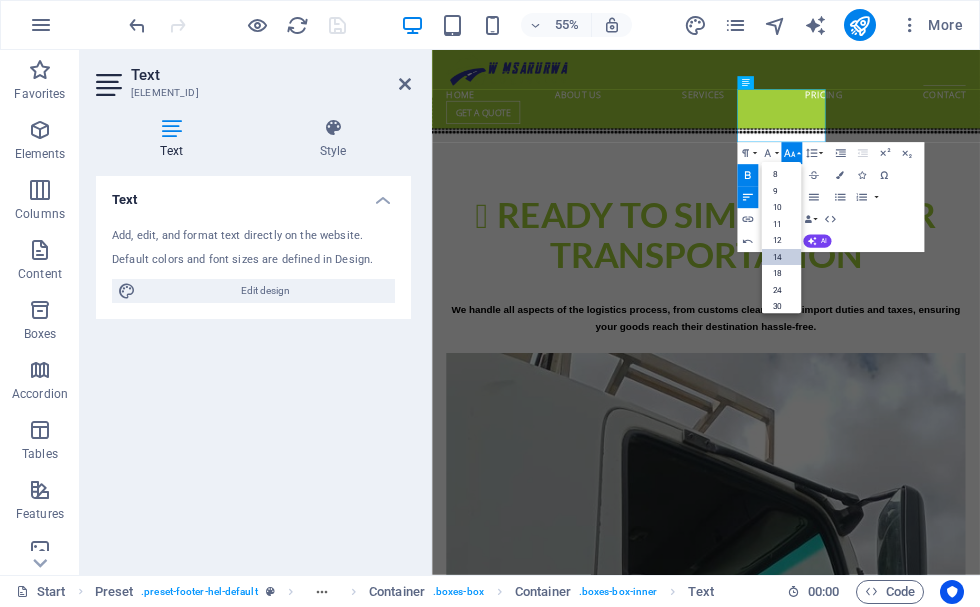 click on "14" at bounding box center (781, 257) 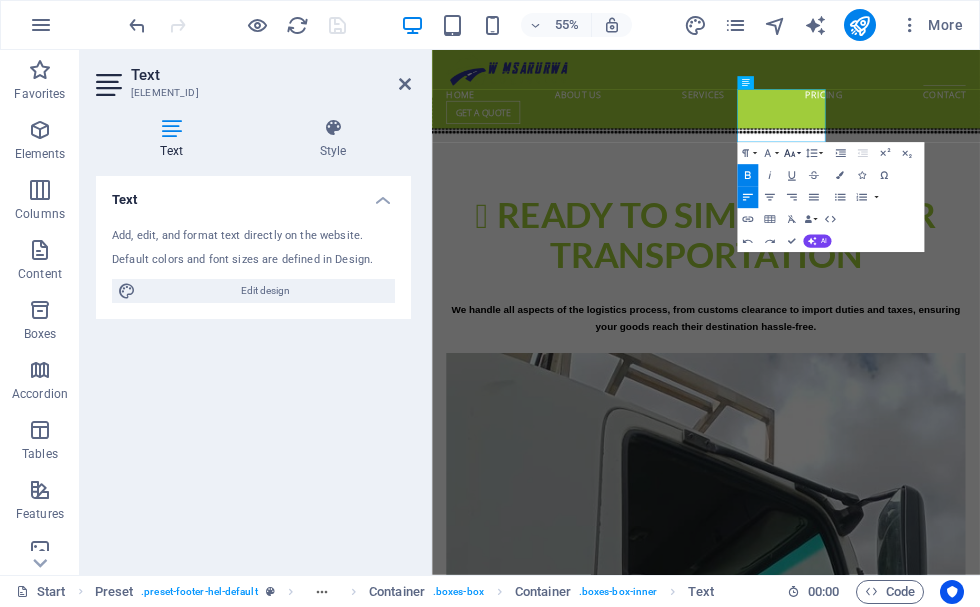 click on "Font Size" at bounding box center (791, 153) 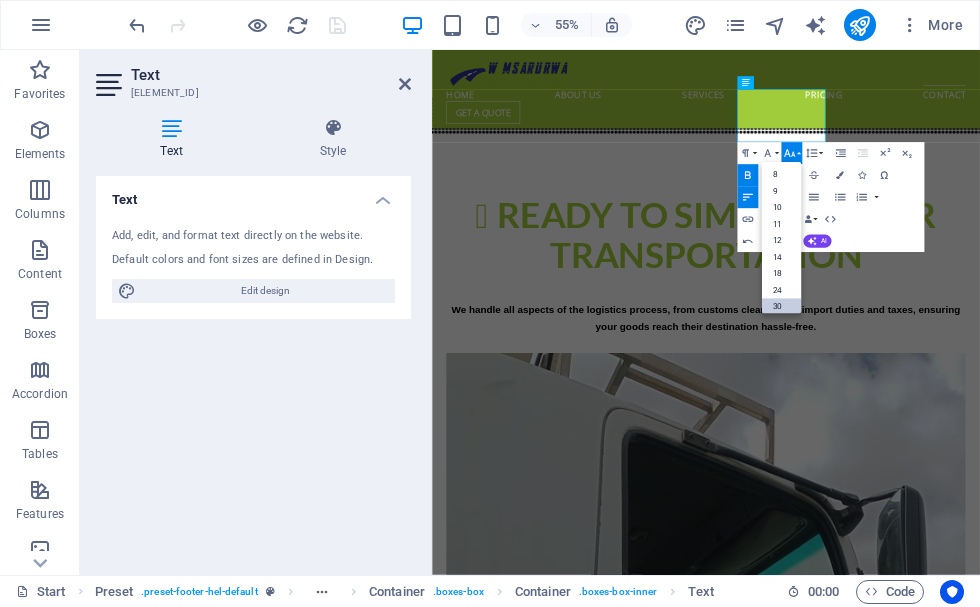 click on "30" at bounding box center (781, 306) 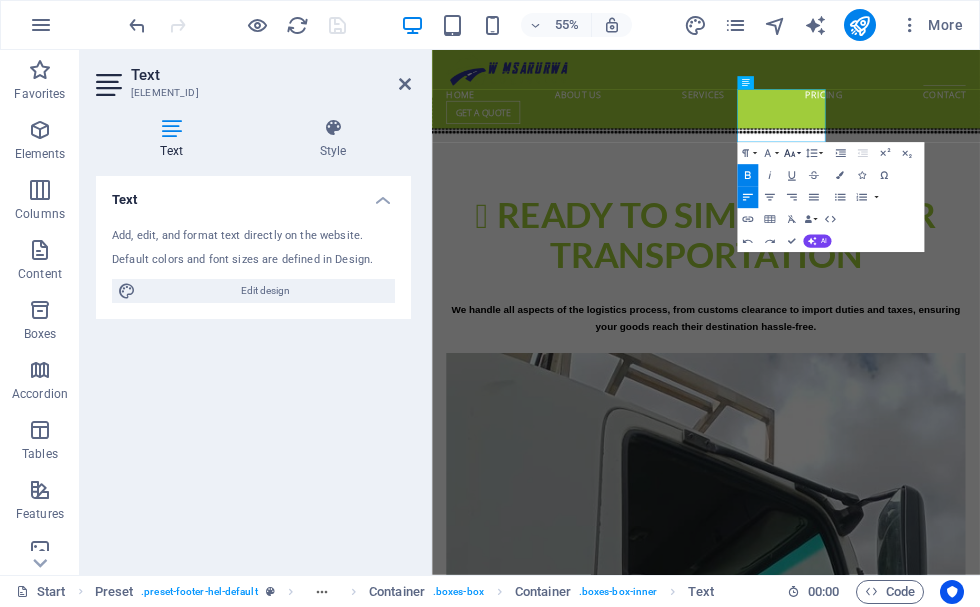 click on "Font Size" at bounding box center [791, 153] 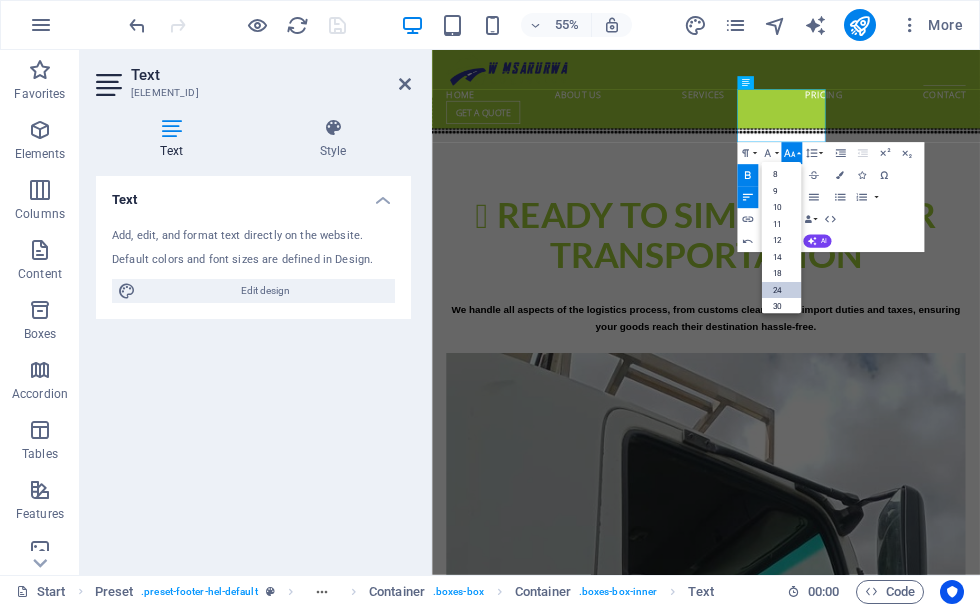 click on "24" at bounding box center (781, 290) 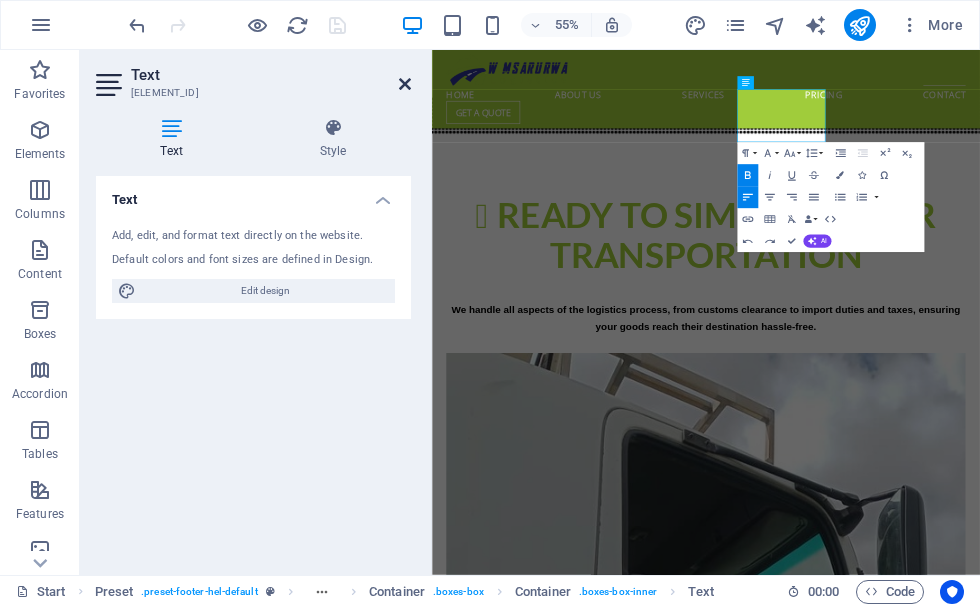 drag, startPoint x: 353, startPoint y: 33, endPoint x: 399, endPoint y: 80, distance: 65.76473 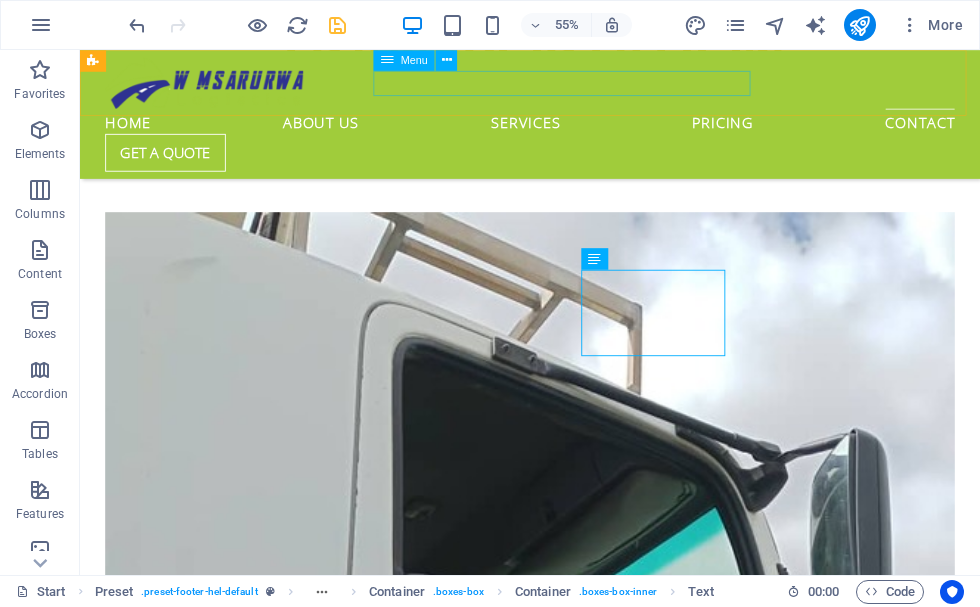 scroll, scrollTop: 3904, scrollLeft: 0, axis: vertical 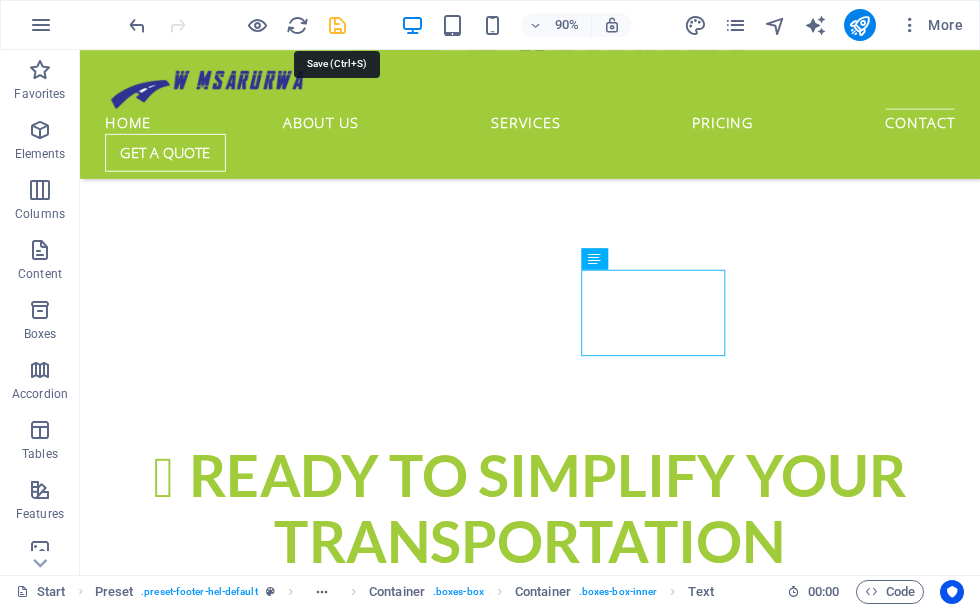 click at bounding box center (337, 25) 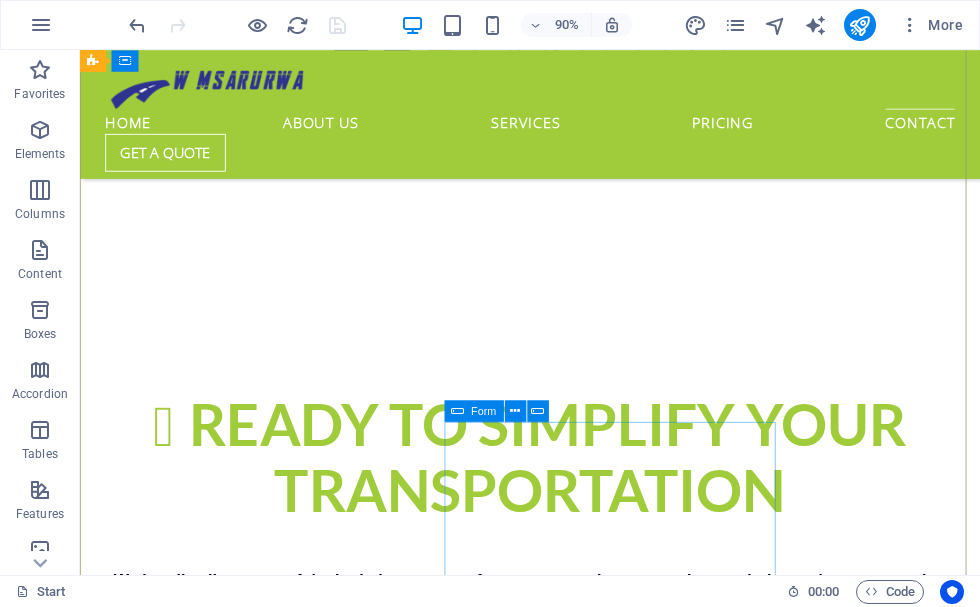 scroll, scrollTop: 3904, scrollLeft: 0, axis: vertical 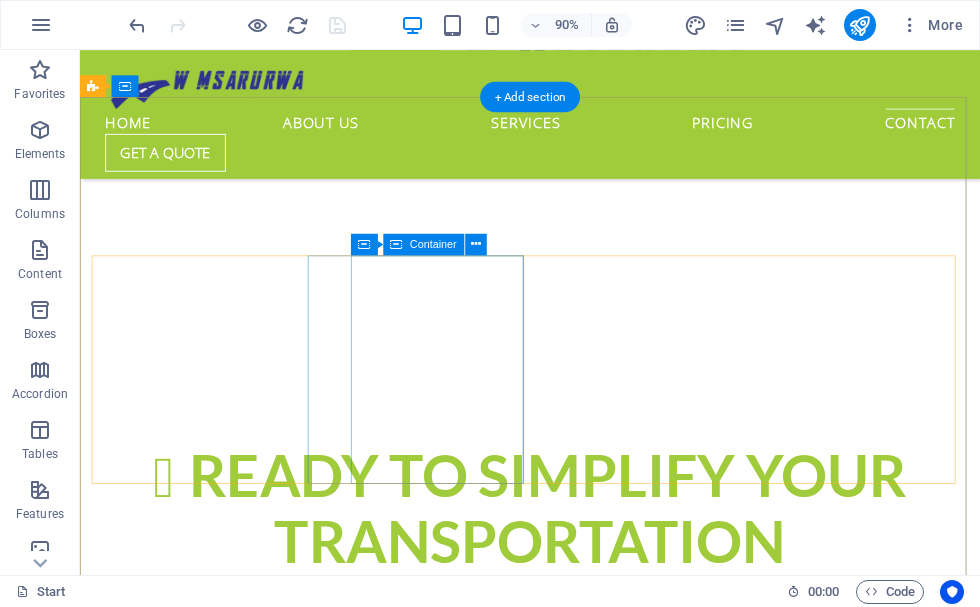 click on "Email: wmg@w-musarurwa-logistics.com" at bounding box center [568, 8165] 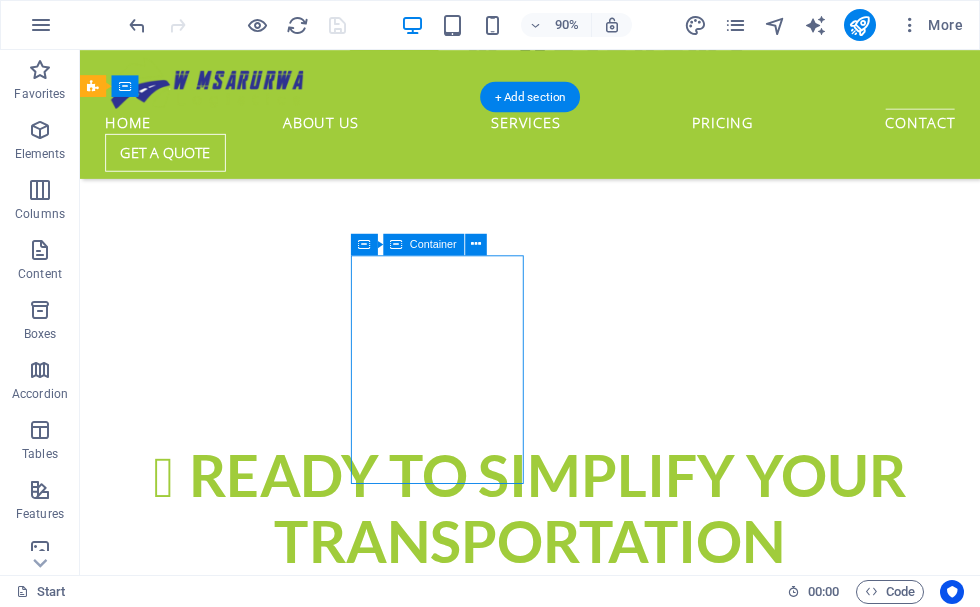 click on "Email: wmg@w-musarurwa-logistics.com" at bounding box center [568, 8165] 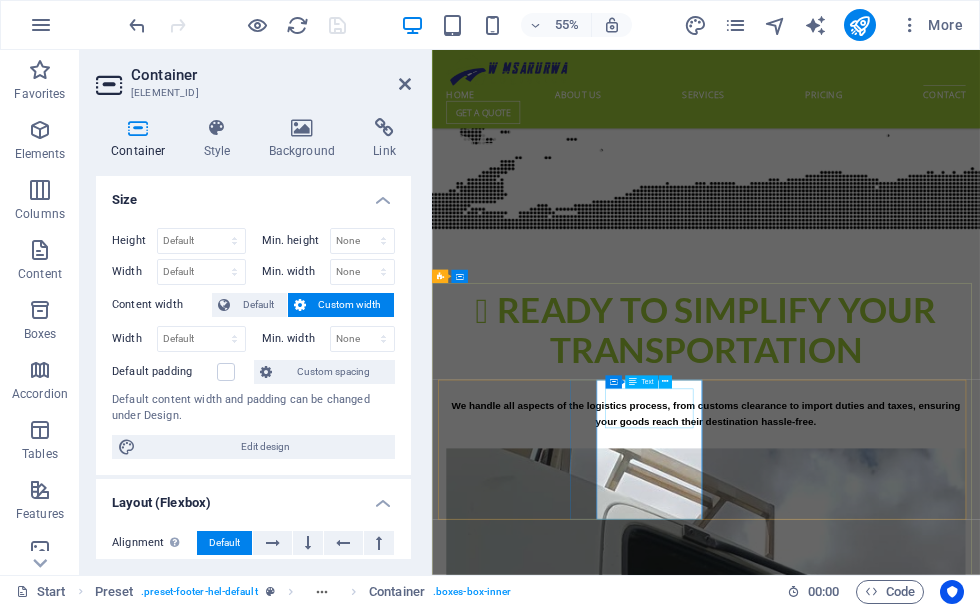 click on "Email: wmg@w-musarurwa-logistics.com" at bounding box center (920, 8165) 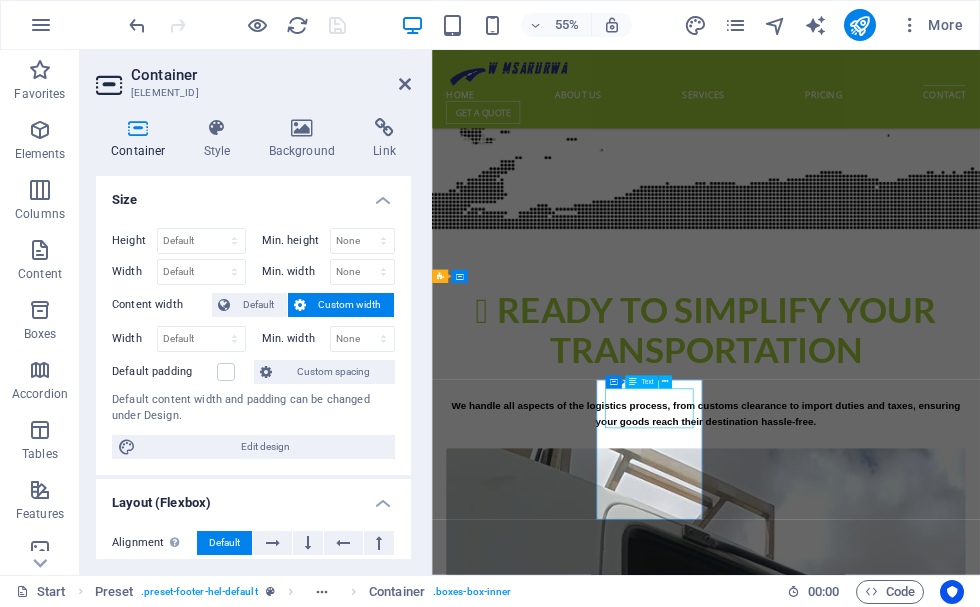 click on "Email: wmg@w-musarurwa-logistics.com" at bounding box center (920, 8165) 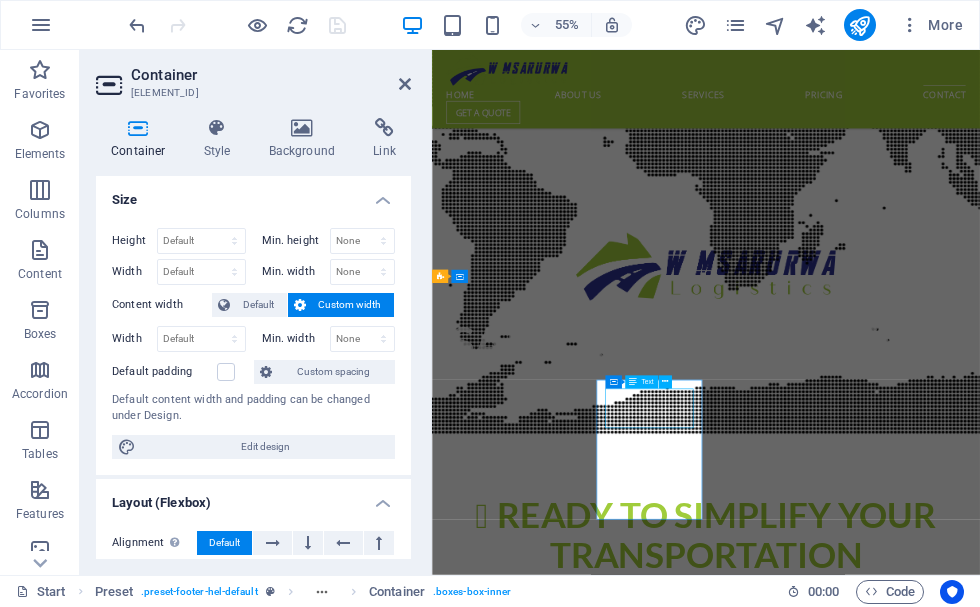 scroll, scrollTop: 4264, scrollLeft: 0, axis: vertical 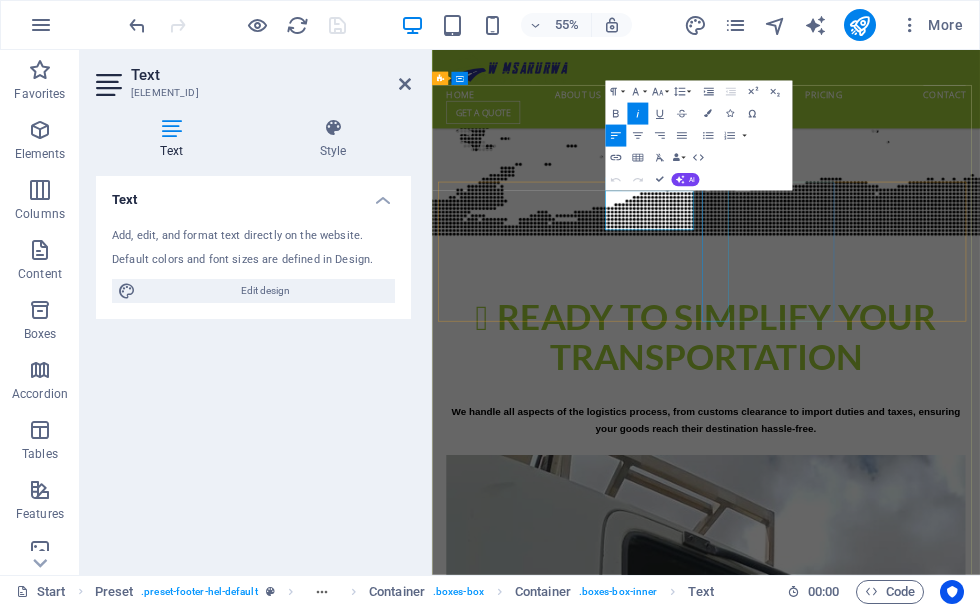 drag, startPoint x: 751, startPoint y: 344, endPoint x: 964, endPoint y: 384, distance: 216.72333 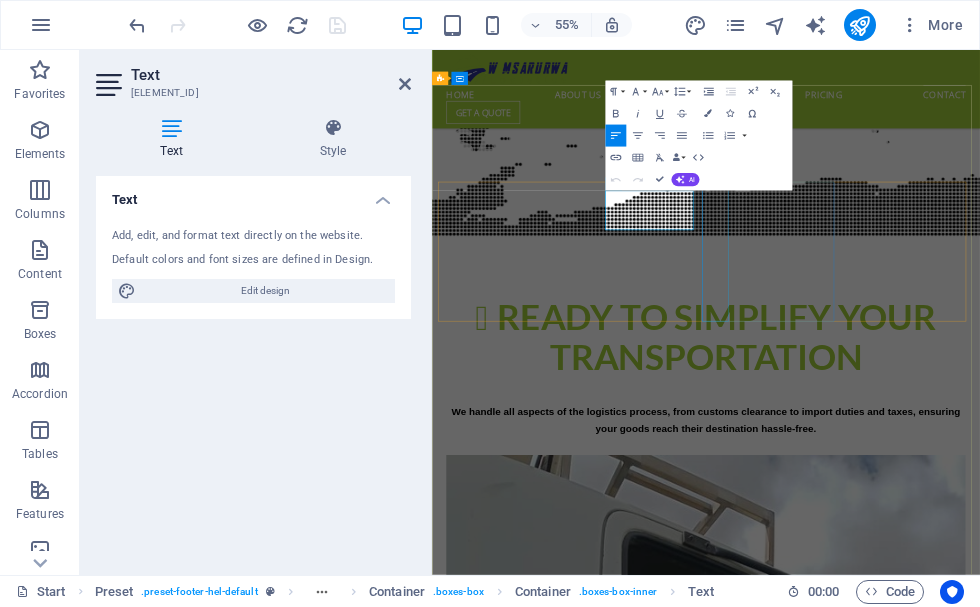 type 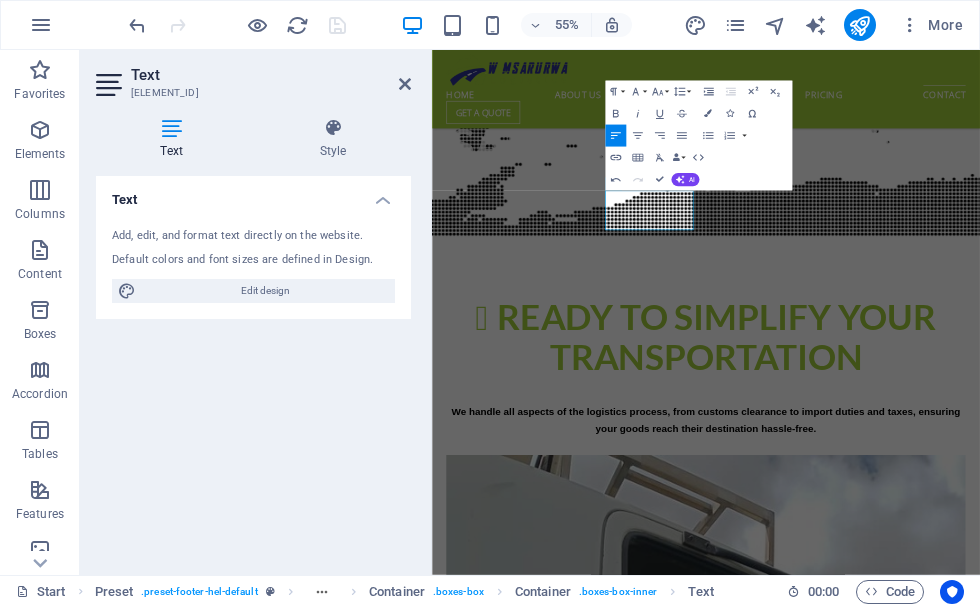 click on "Text Element #ed-830582895 Text Style Text Add, edit, and format text directly on the website. Default colors and font sizes are defined in Design. Edit design Alignment Left aligned Centered Right aligned Preset Element Layout How this element expands within the layout (Flexbox). Size Default auto px % 1/1 1/2 1/3 1/4 1/5 1/6 1/7 1/8 1/9 1/10 Grow Shrink Order Container layout Visible Visible Opacity 100 % Overflow Spacing Margin Default auto px % rem vw vh Custom Custom auto px % rem vw vh auto px % rem vw vh auto px % rem vw vh auto px % rem vw vh Padding Default px rem % vh vw Custom Custom px rem % vh vw px rem % vh vw px rem % vh vw px rem % vh vw Border Style              - Width 1 auto px rem % vh vw Custom Custom 1 auto px rem % vh vw 1 auto px rem % vh vw 1 auto px rem % vh vw 1 auto px rem % vh vw  - Color Round corners Default px rem % vh vw Custom Custom px rem % vh vw px rem % vh vw px rem % vh vw px rem % vh vw Shadow Default None Outside Inside Color X offset 0 px rem vh vw Y offset" at bounding box center [256, 312] 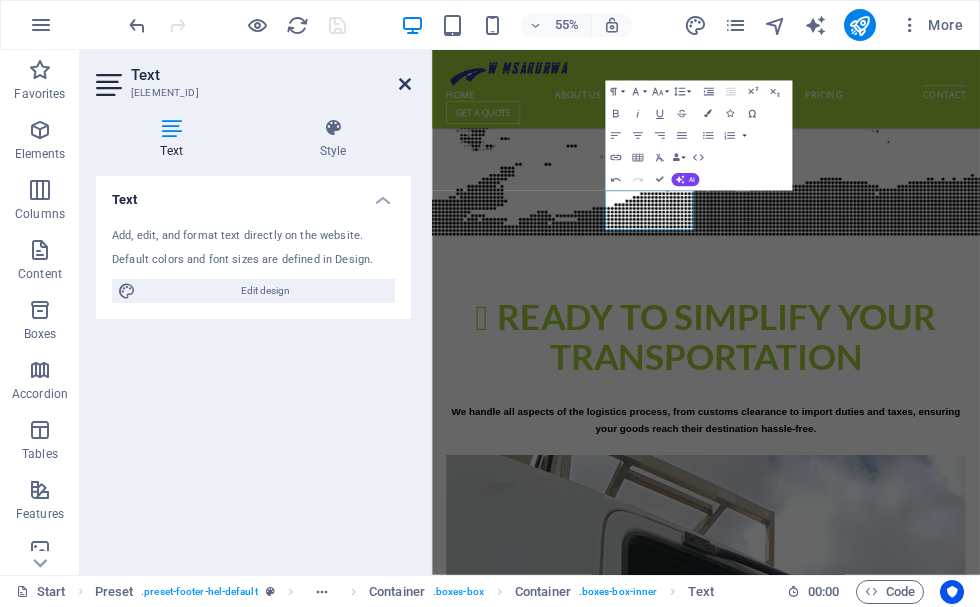 click at bounding box center (405, 84) 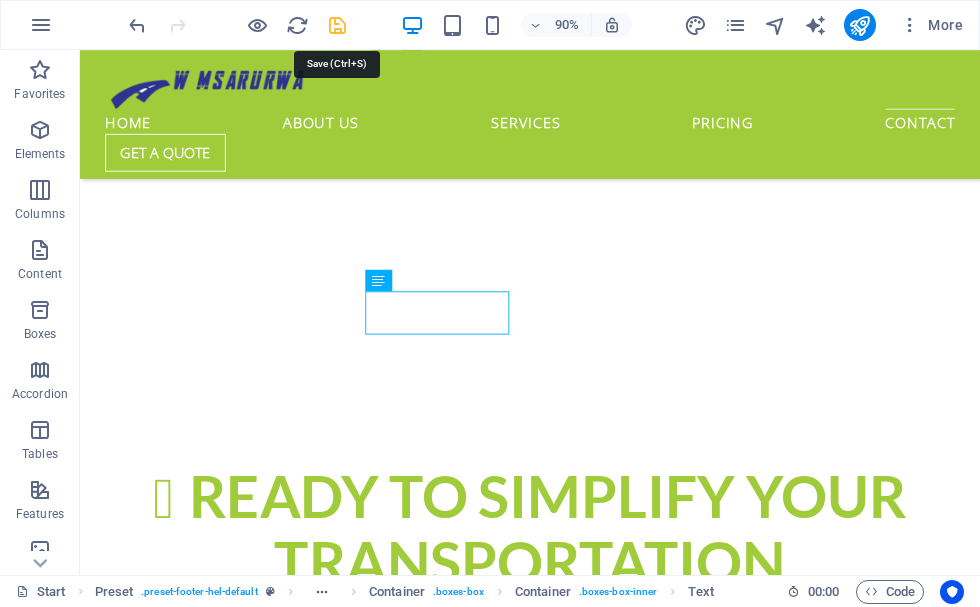 click at bounding box center [337, 25] 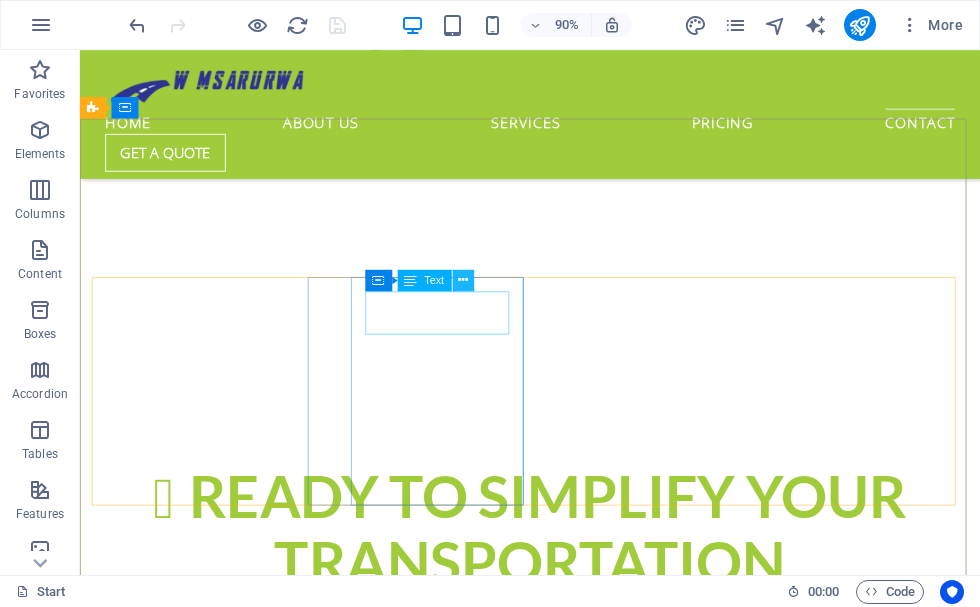click at bounding box center [463, 280] 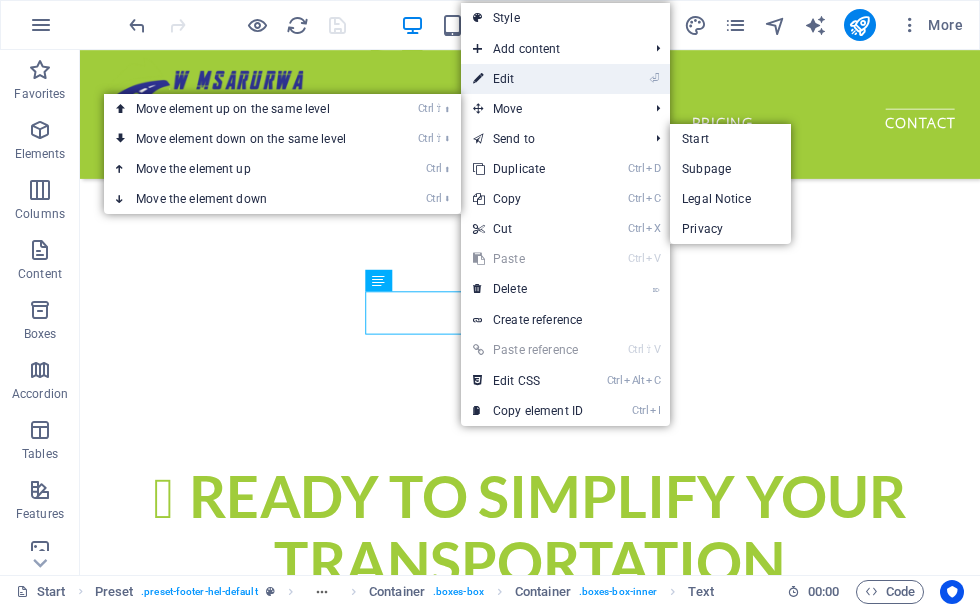 click on "⏎  Edit" at bounding box center (528, 79) 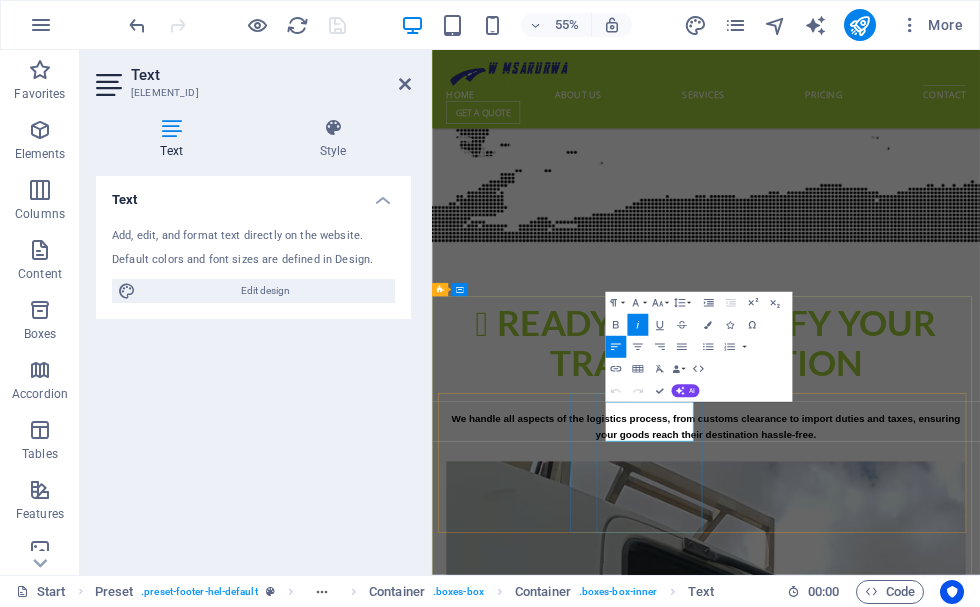click on "[EMAIL]" at bounding box center [920, 8201] 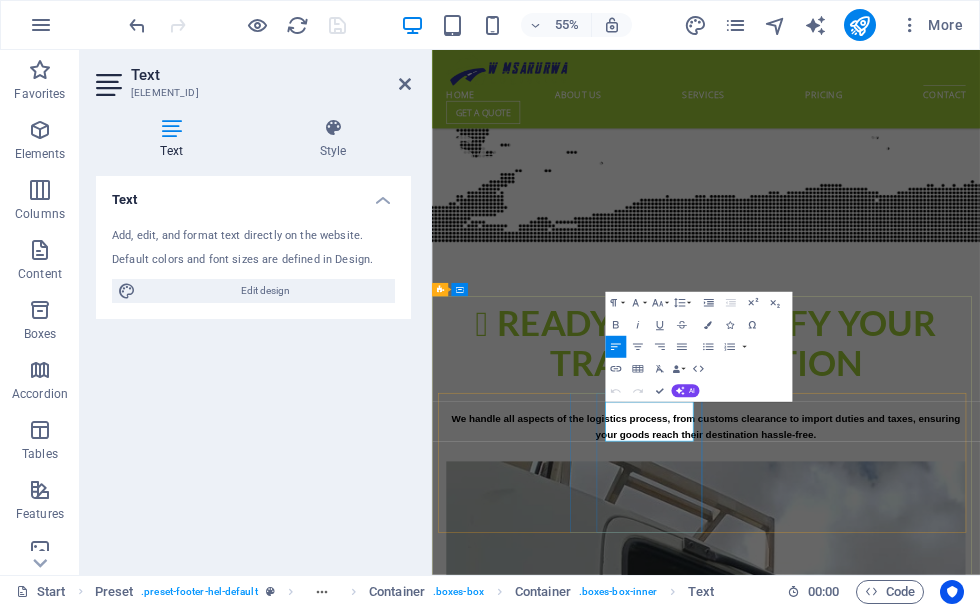 click on "[EMAIL]" at bounding box center (920, 8201) 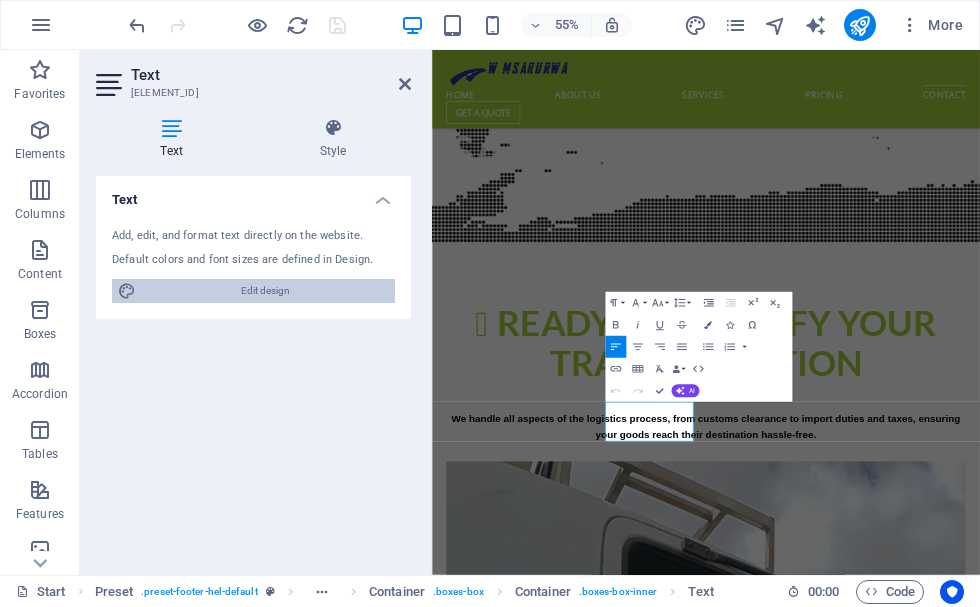 click on "Edit design" at bounding box center [265, 291] 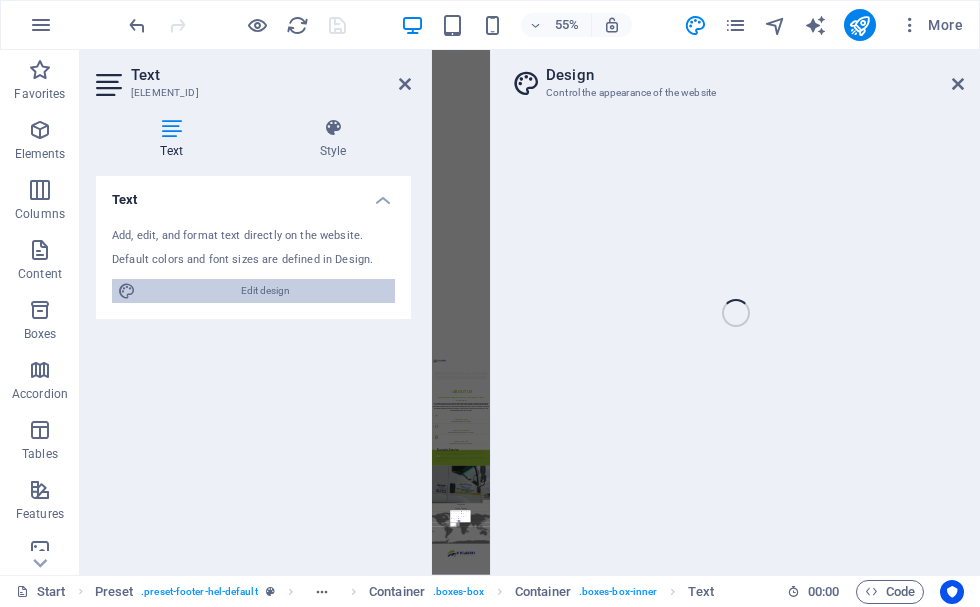 select on "px" 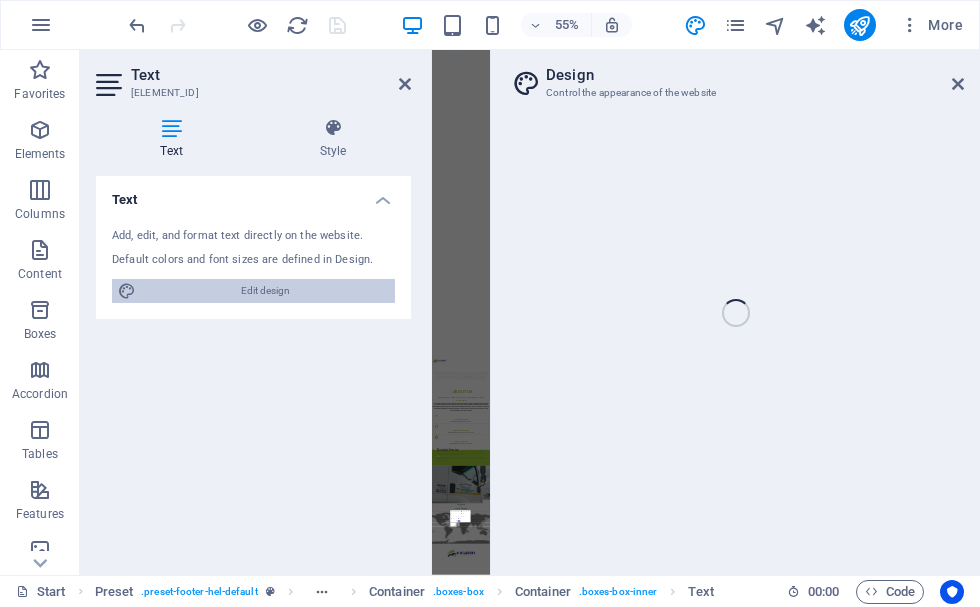select on "400" 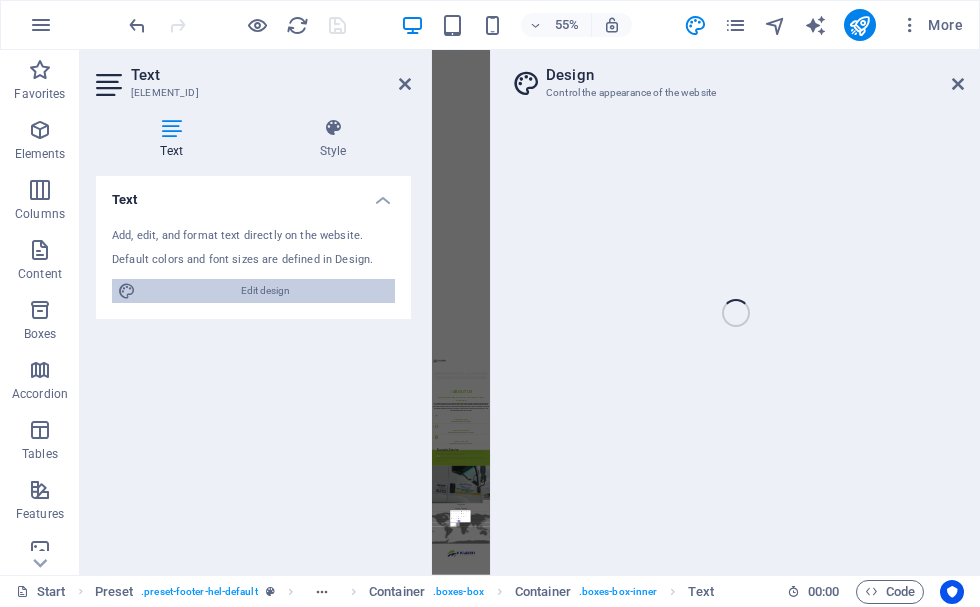 select on "px" 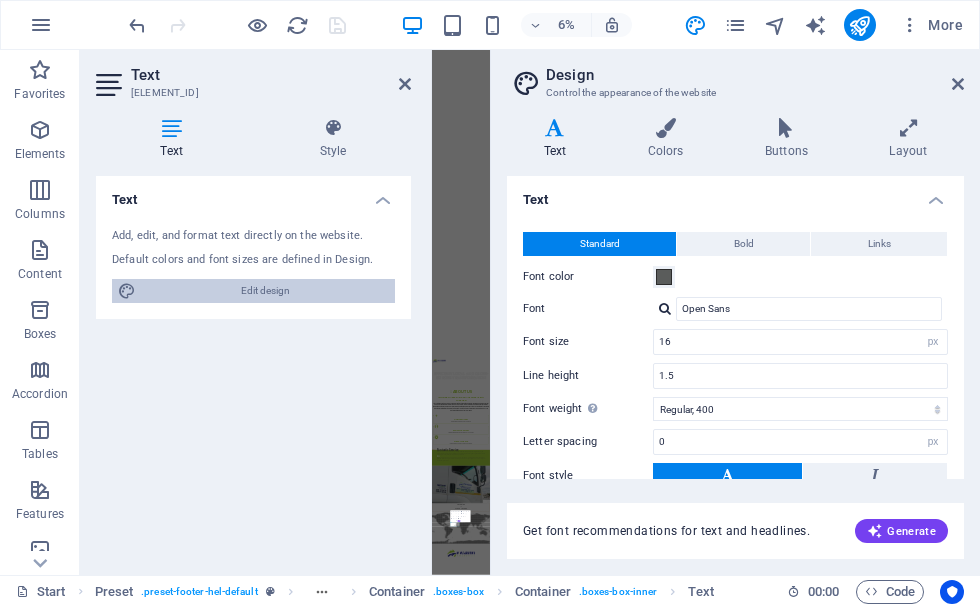 scroll, scrollTop: 4551, scrollLeft: 0, axis: vertical 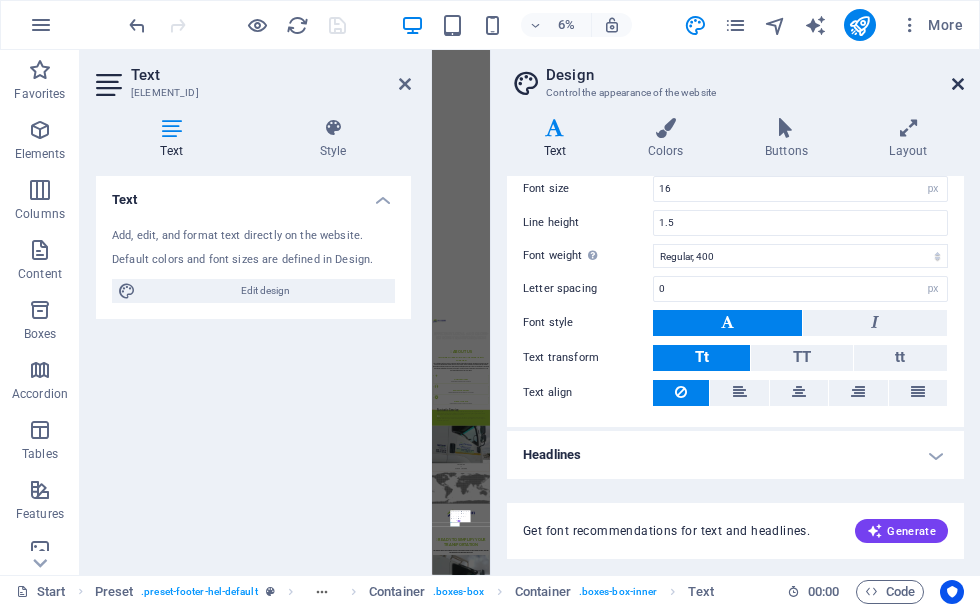 click at bounding box center (958, 84) 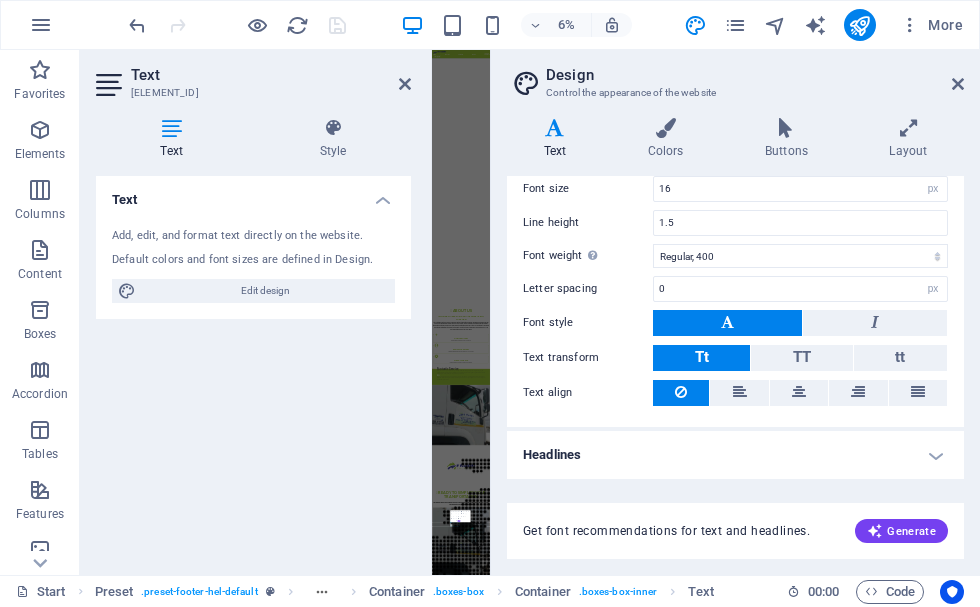 scroll, scrollTop: 4448, scrollLeft: 0, axis: vertical 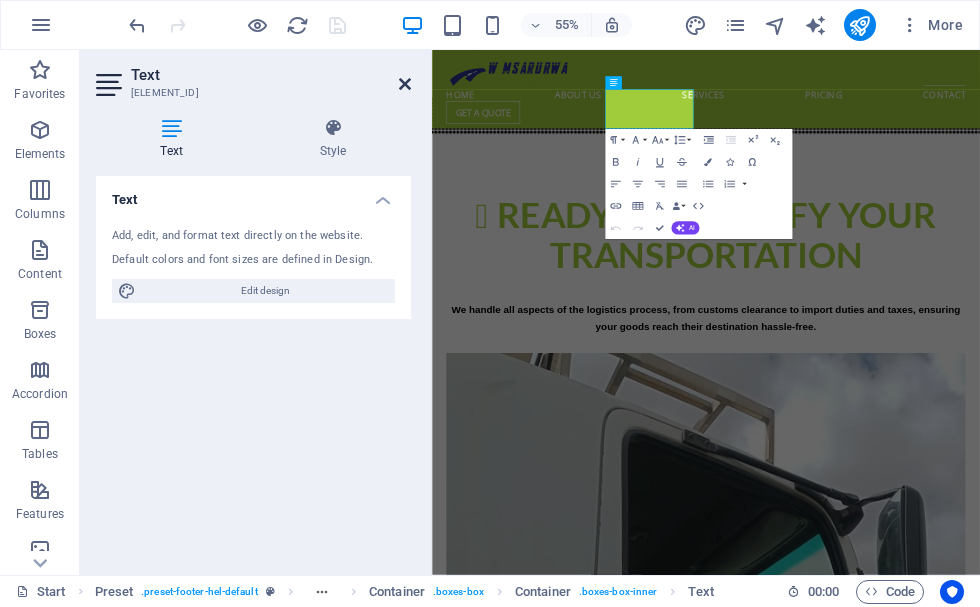 click at bounding box center [405, 84] 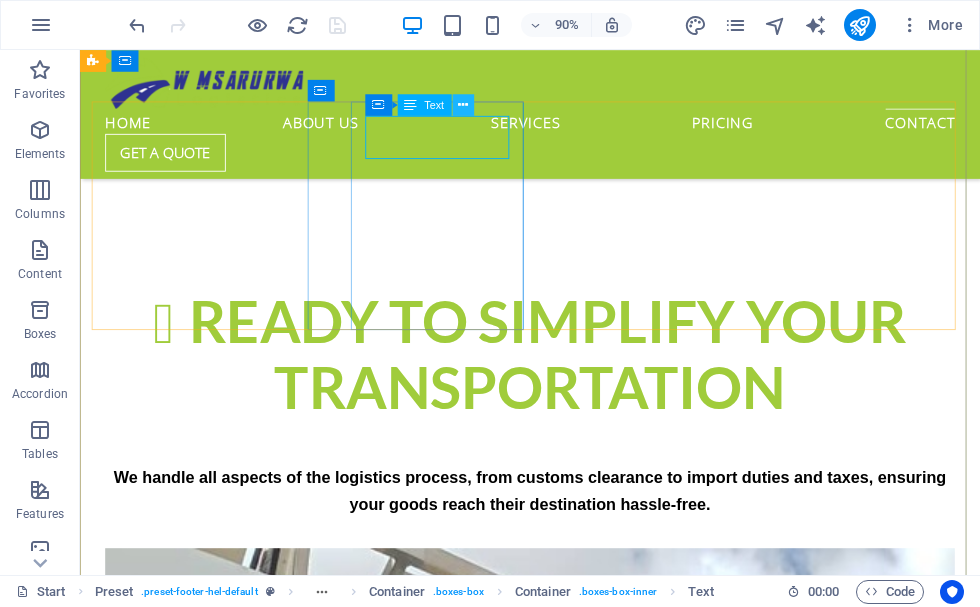 click at bounding box center (463, 104) 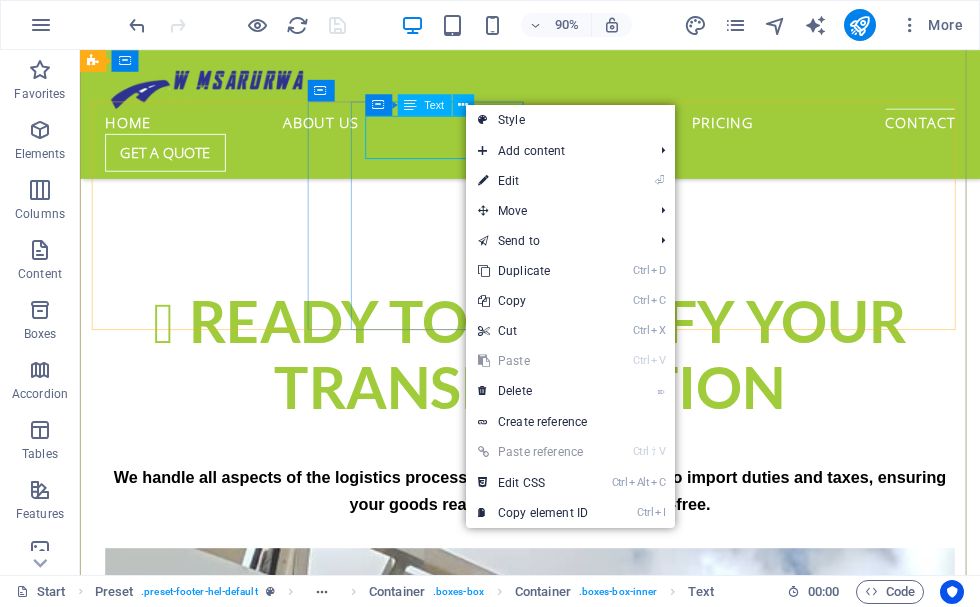 click on "Email: info@wmusarurwalogistics.co.za" at bounding box center [568, 7994] 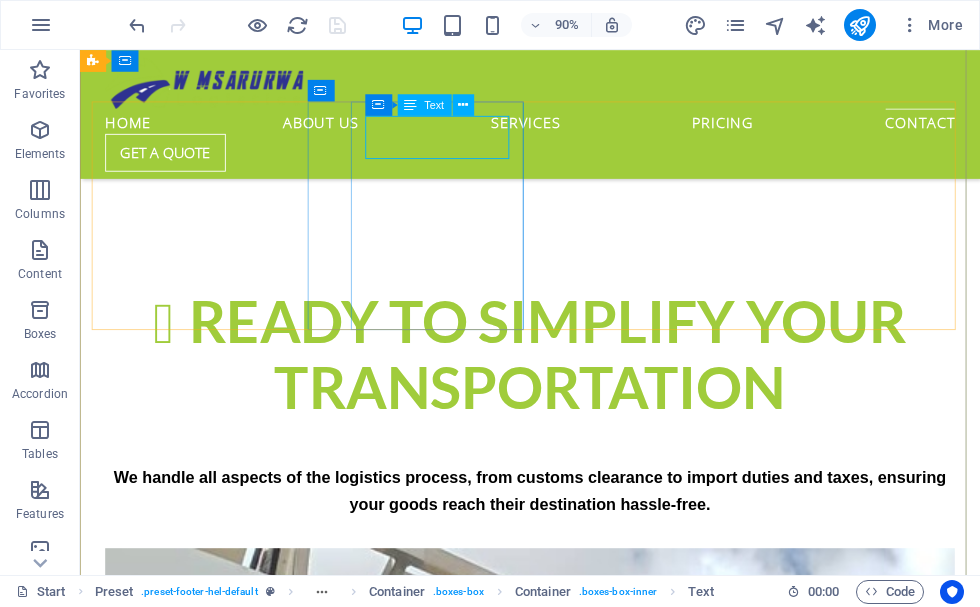 click on "Email: info@wmusarurwalogistics.co.za" at bounding box center (568, 7994) 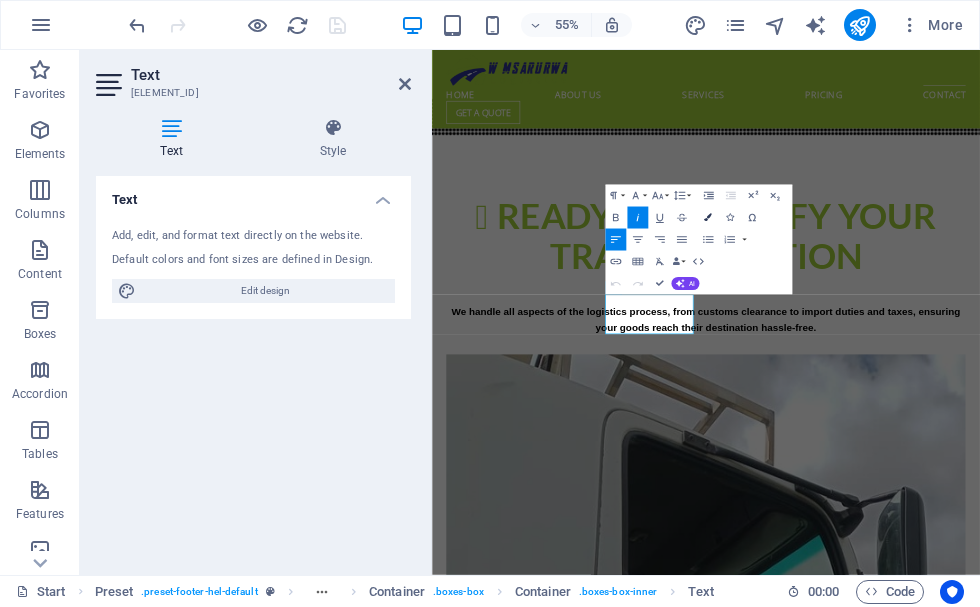 click on "Colors" at bounding box center (707, 218) 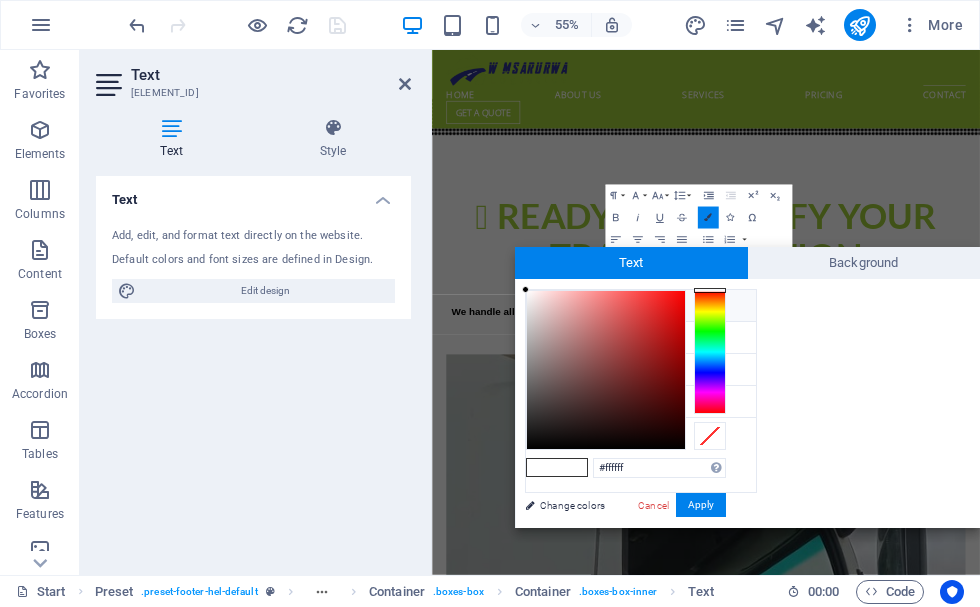 click on "Colors" at bounding box center (707, 218) 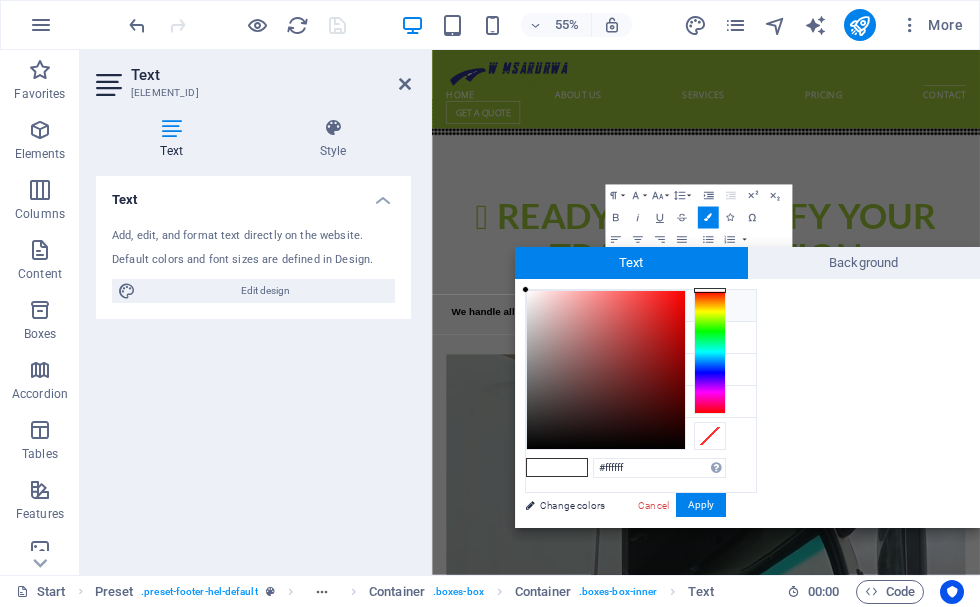 click on "less
Background color
#ffffff
Primary color
#a0cc3b
Secondary color
#3a3c3b
Font color
Change colors #ffffff Supported formats" at bounding box center [747, 403] 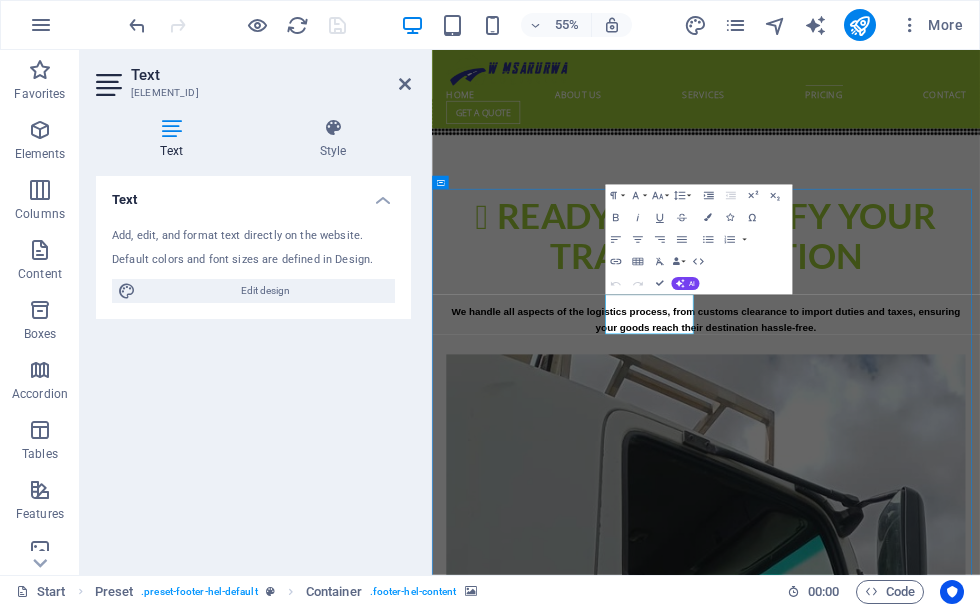 scroll, scrollTop: 3703, scrollLeft: 0, axis: vertical 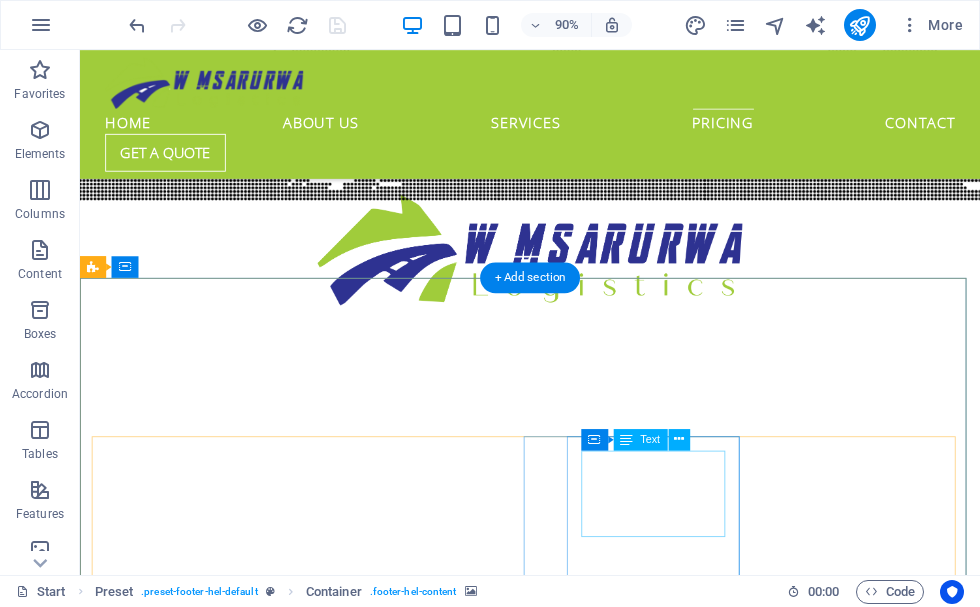 click on "Phone: +27 64 067 2251 +27 64 101 7221" at bounding box center (568, 8518) 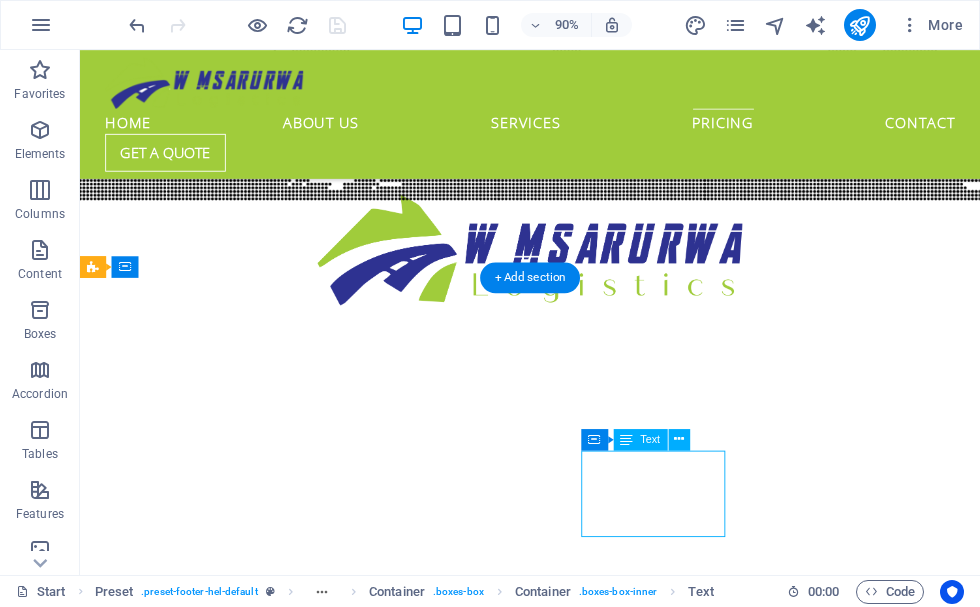 click on "Phone: +27 64 067 2251 +27 64 101 7221" at bounding box center [568, 8518] 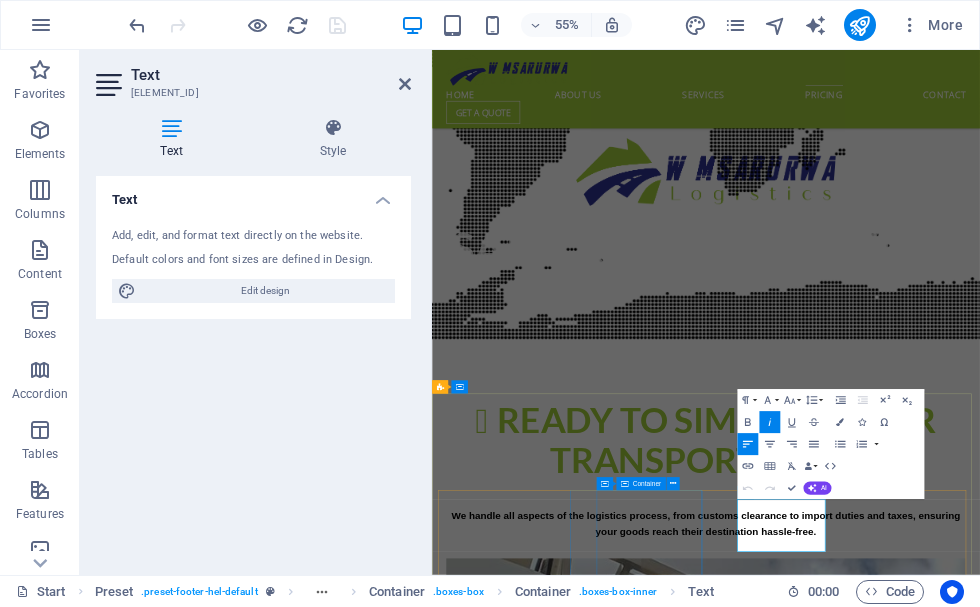 click on "Email: info@wmusarurwalogistics.co.za" at bounding box center [920, 8366] 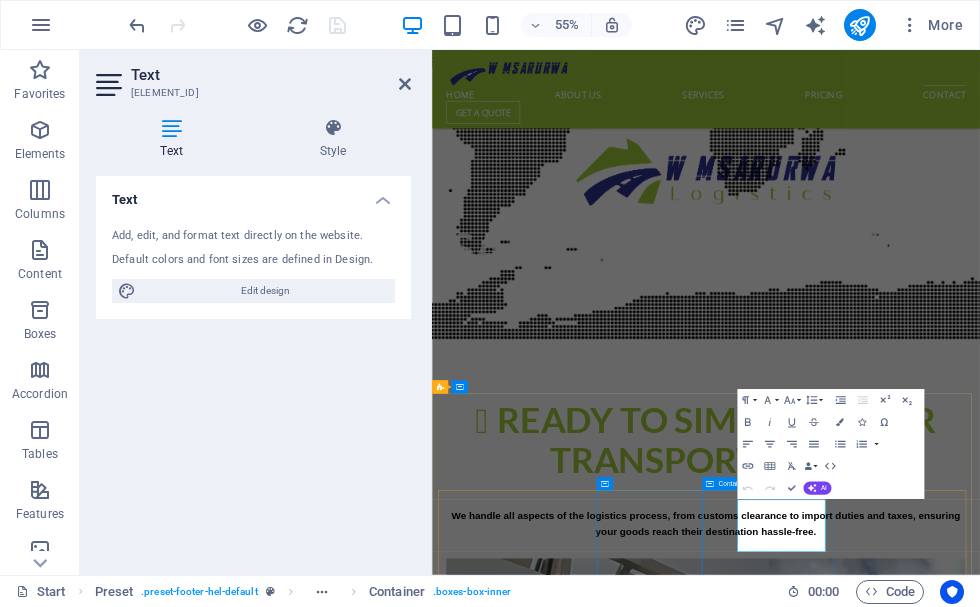 scroll, scrollTop: 3967, scrollLeft: 0, axis: vertical 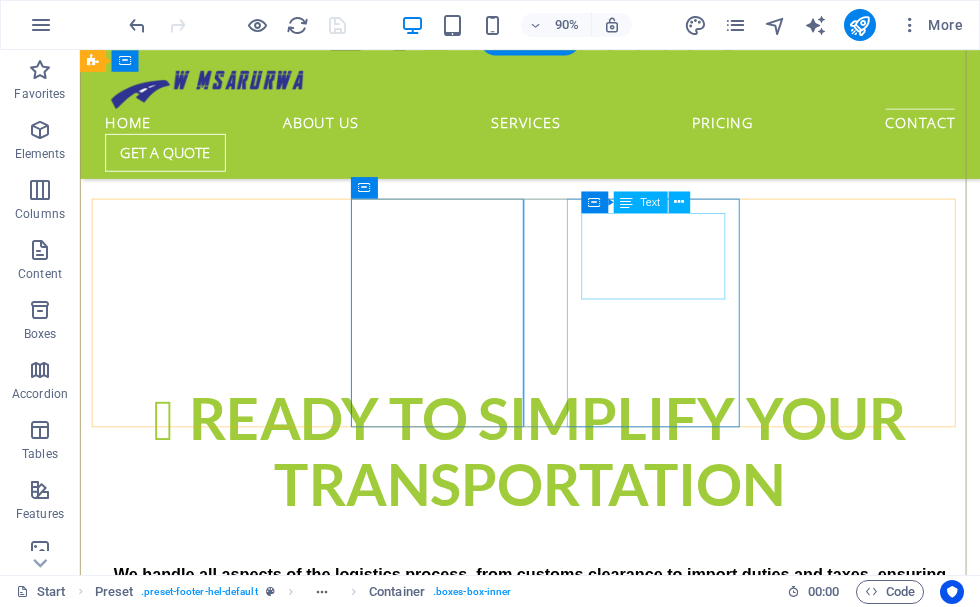 click on "Phone: +27 64 067 2251 +27 64 101 7221" at bounding box center [568, 8254] 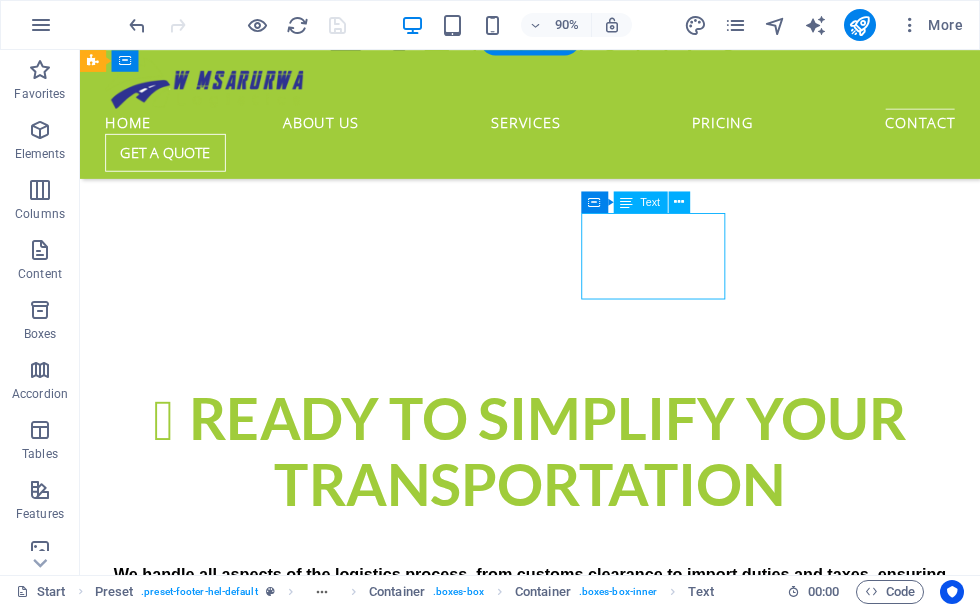 drag, startPoint x: 700, startPoint y: 287, endPoint x: 454, endPoint y: 444, distance: 291.83044 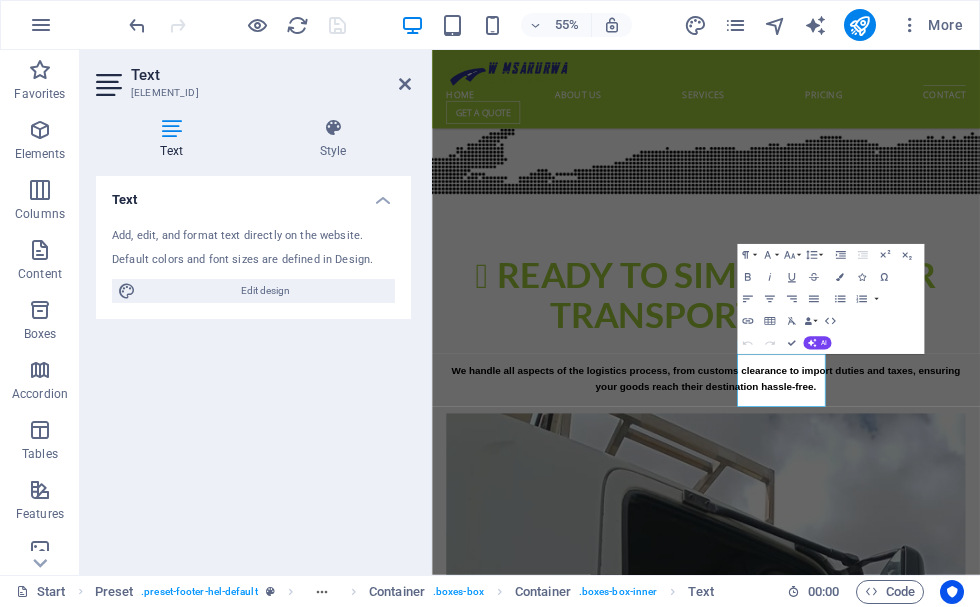 click at bounding box center [930, 7154] 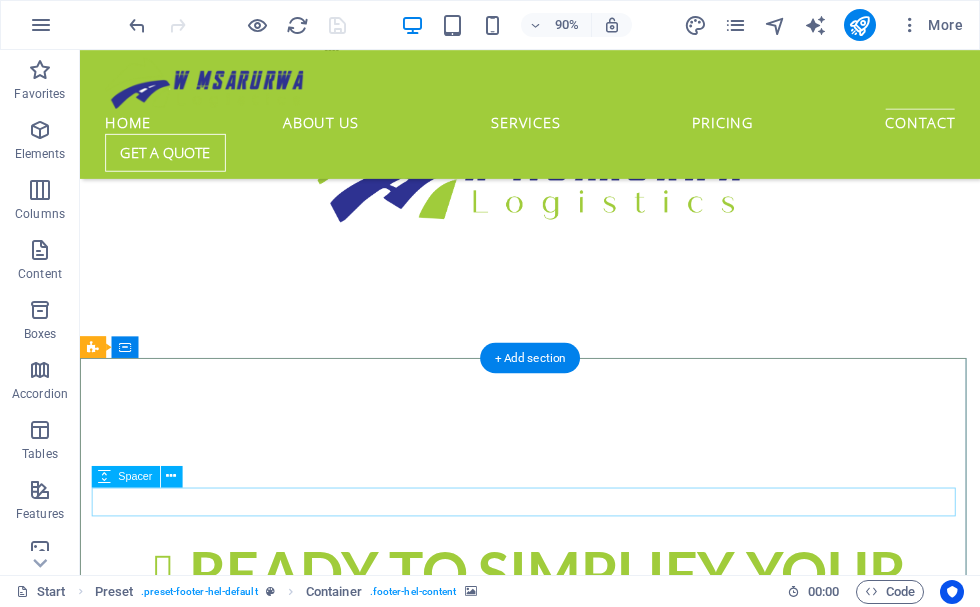 scroll, scrollTop: 3995, scrollLeft: 0, axis: vertical 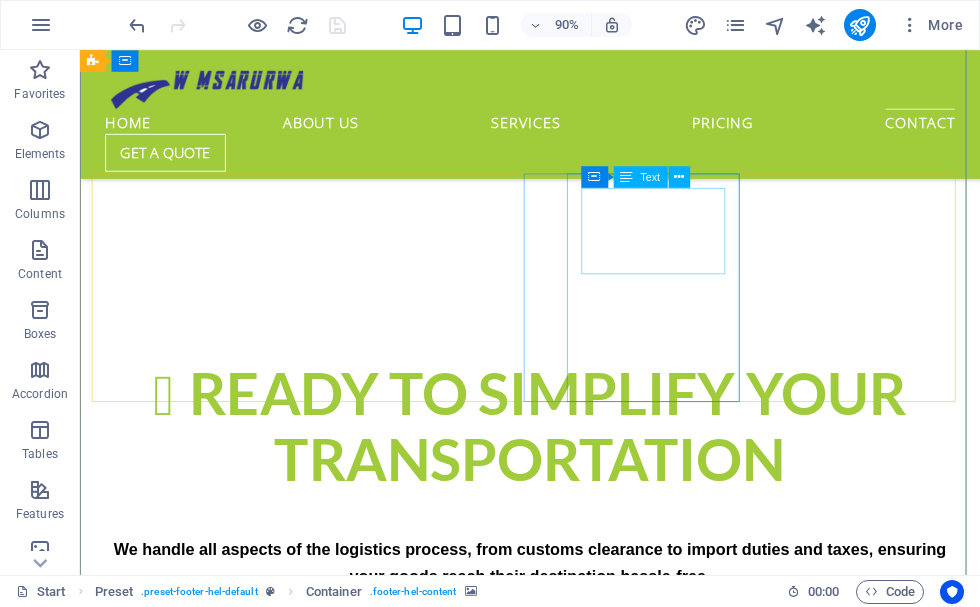 click on "Phone: +27 64 067 2251 +27 64 101 7221" at bounding box center (568, 8226) 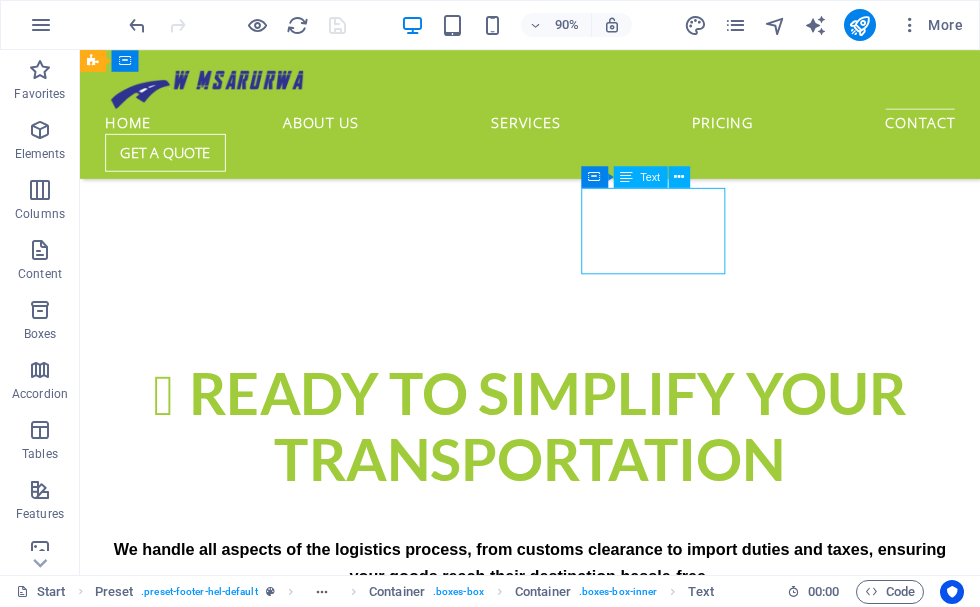 click on "Phone: +27 64 067 2251 +27 64 101 7221" at bounding box center (568, 8226) 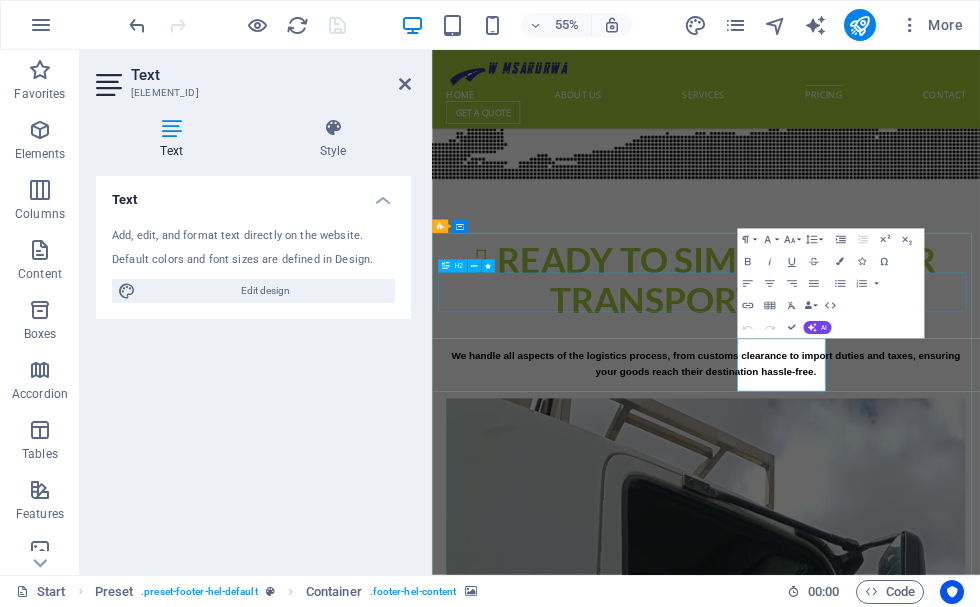 scroll, scrollTop: 3623, scrollLeft: 0, axis: vertical 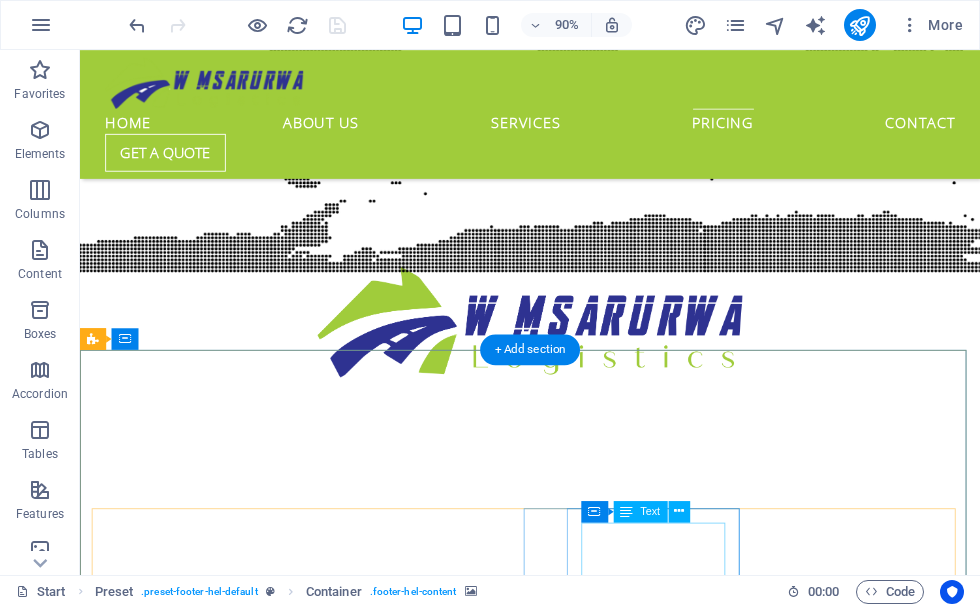 click on "Phone: +27 64 067 2251 +27 64 101 7221" at bounding box center (568, 8598) 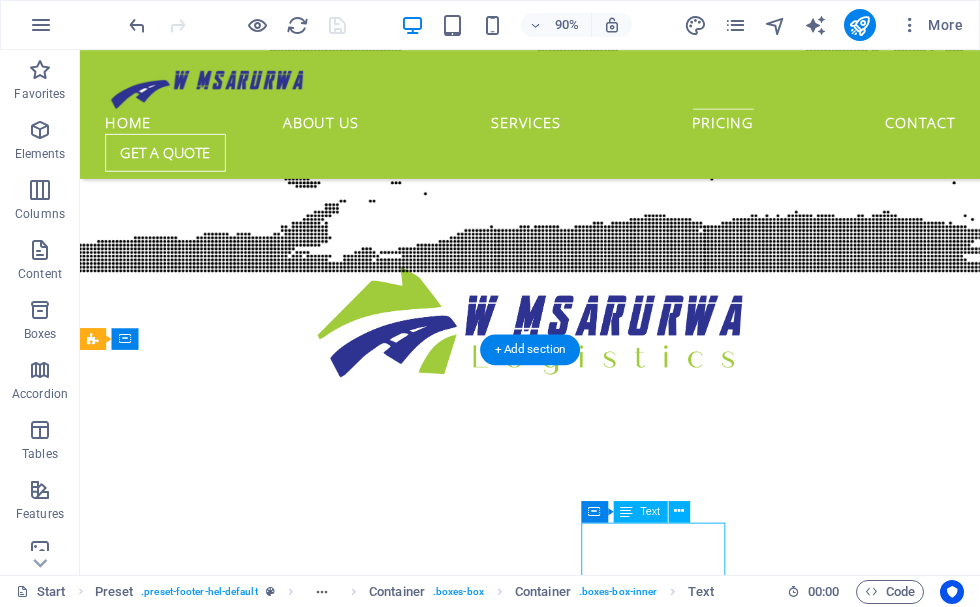 click on "[PHONE]" at bounding box center [136, 8586] 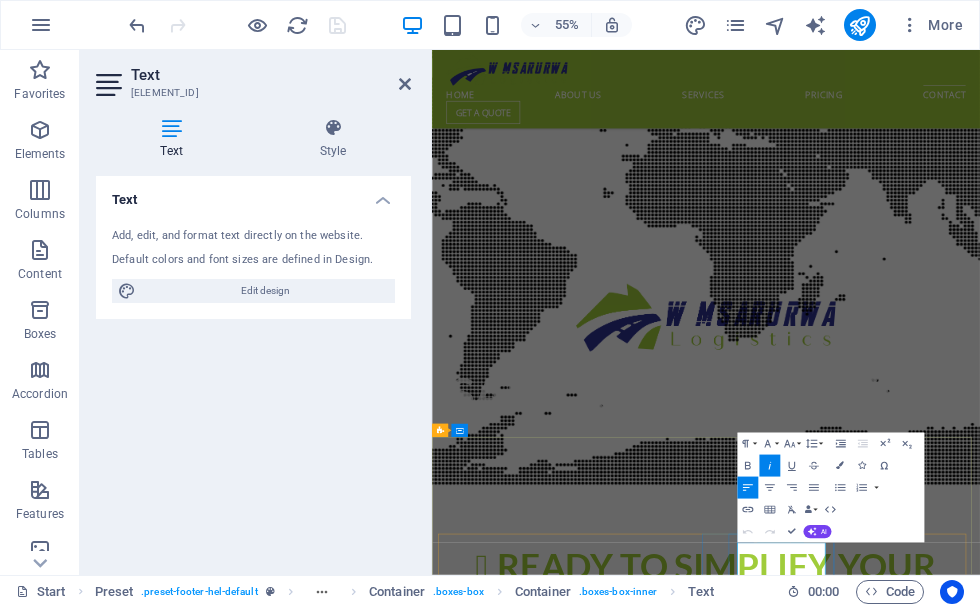 scroll, scrollTop: 4023, scrollLeft: 0, axis: vertical 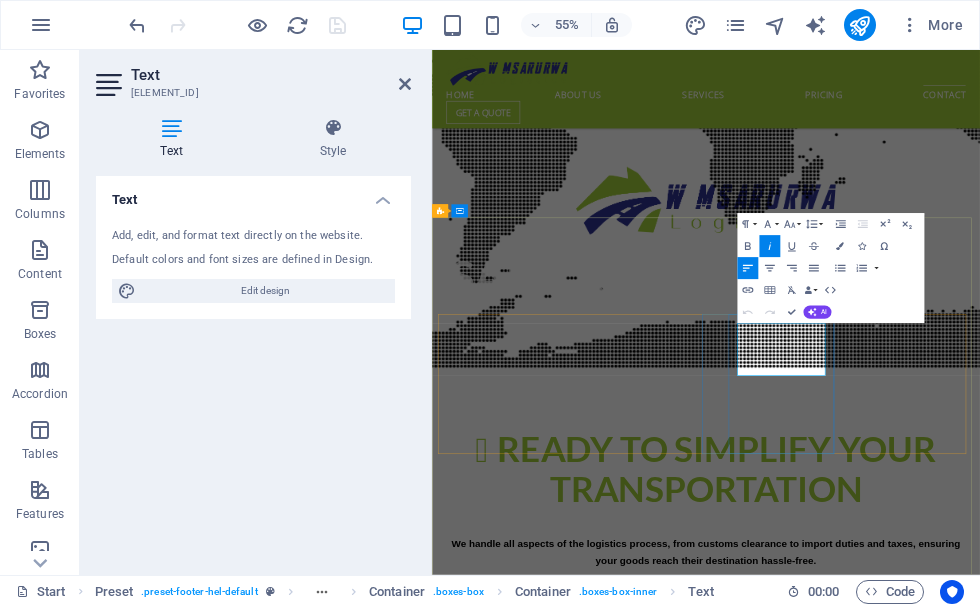 click on "[PHONE]" at bounding box center (488, 8606) 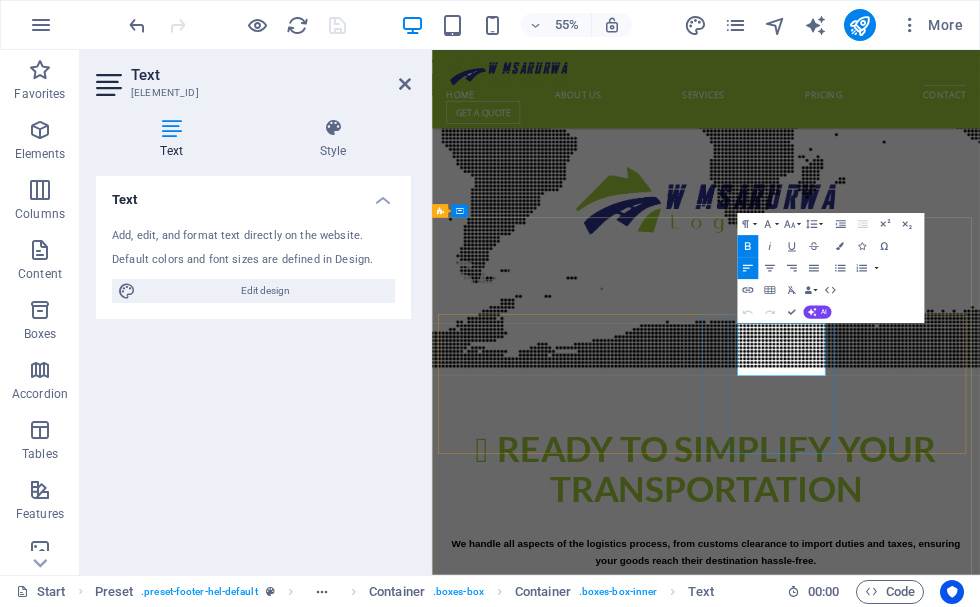 click on "[PHONE]" at bounding box center (488, 8606) 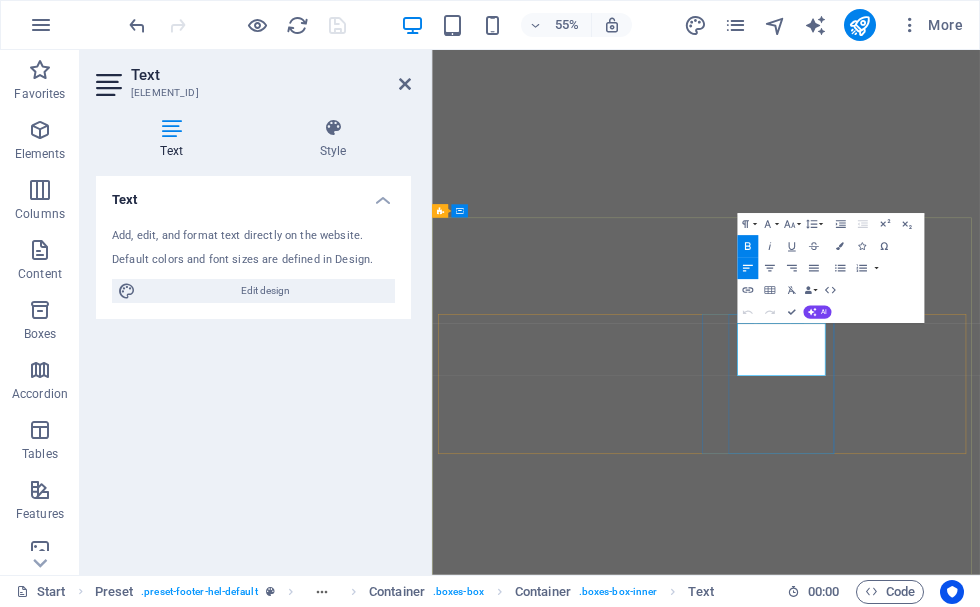 scroll, scrollTop: 4551, scrollLeft: 0, axis: vertical 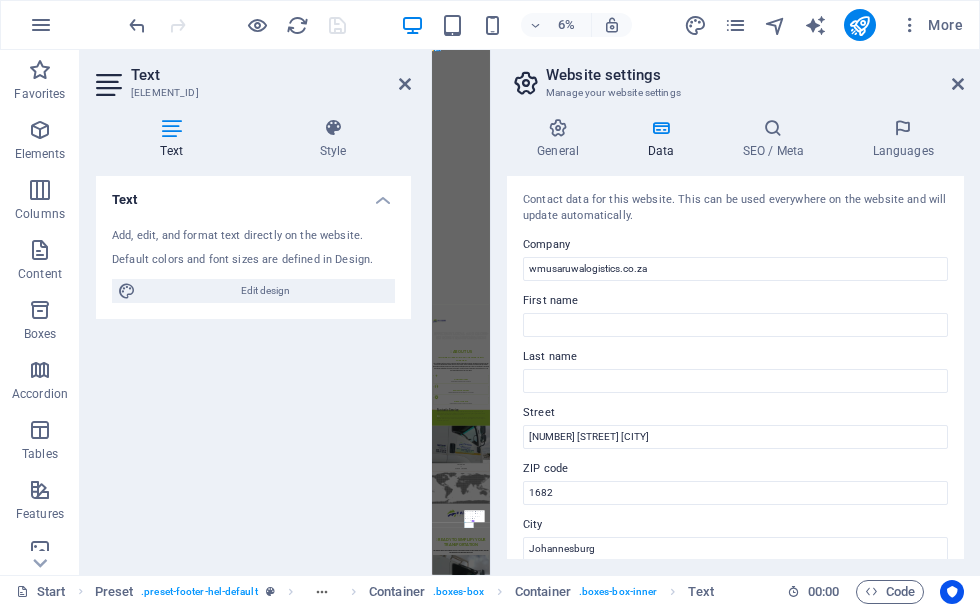 drag, startPoint x: 1084, startPoint y: 320, endPoint x: 920, endPoint y: 3886, distance: 3569.7693 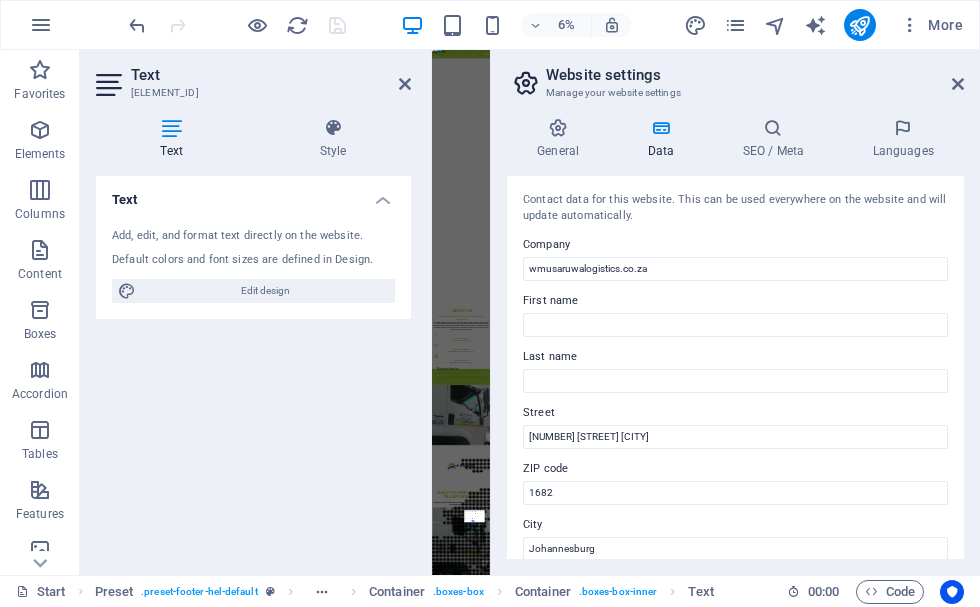 scroll, scrollTop: 4448, scrollLeft: 0, axis: vertical 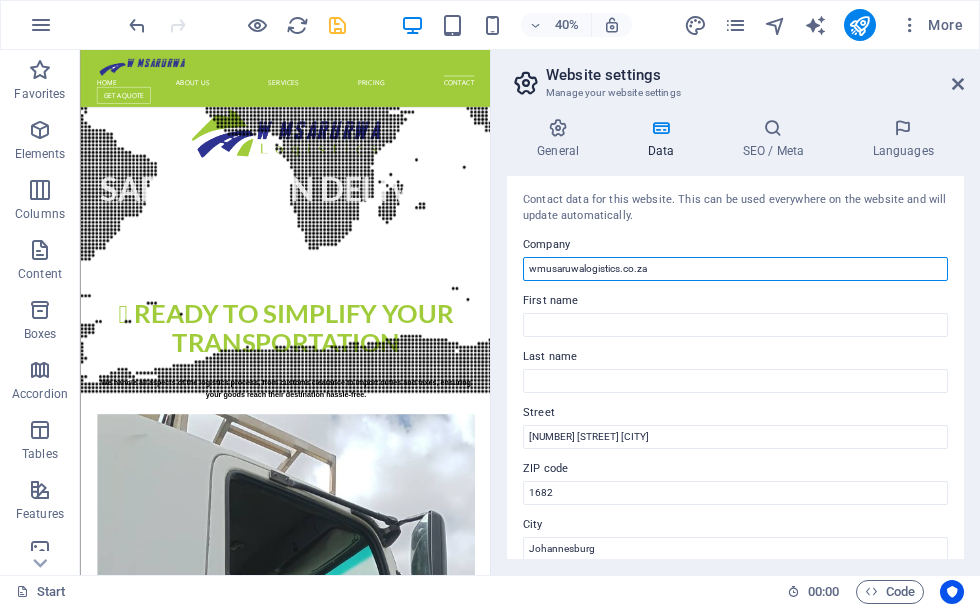 drag, startPoint x: 656, startPoint y: 269, endPoint x: 515, endPoint y: 285, distance: 141.90489 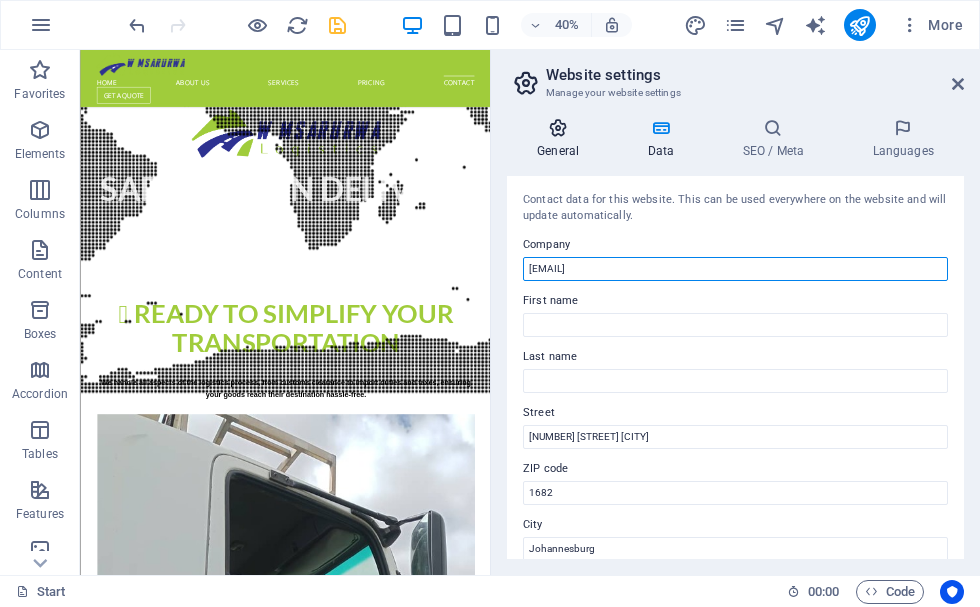 type on "[EMAIL]" 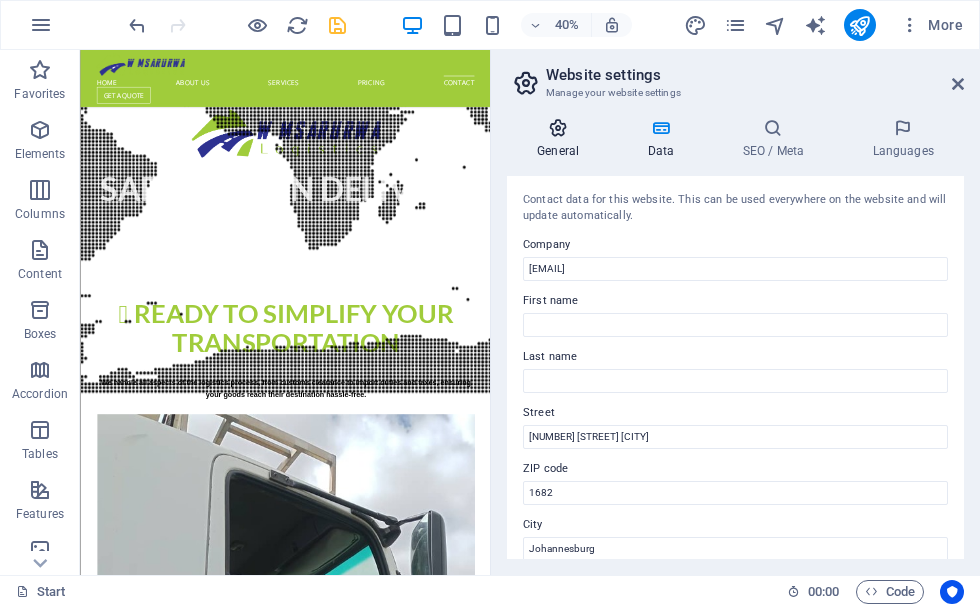 click on "General" at bounding box center [562, 139] 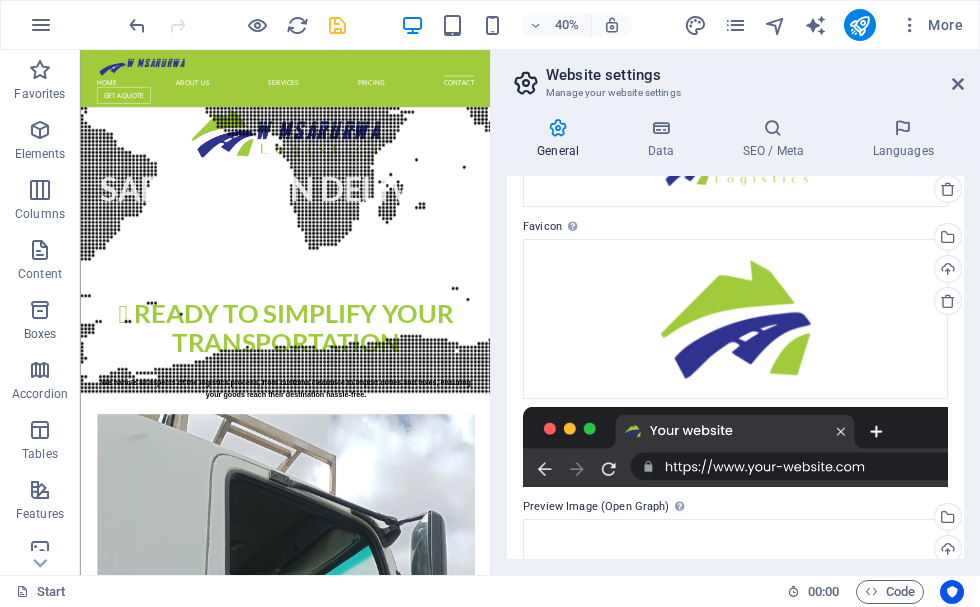 scroll, scrollTop: 50, scrollLeft: 0, axis: vertical 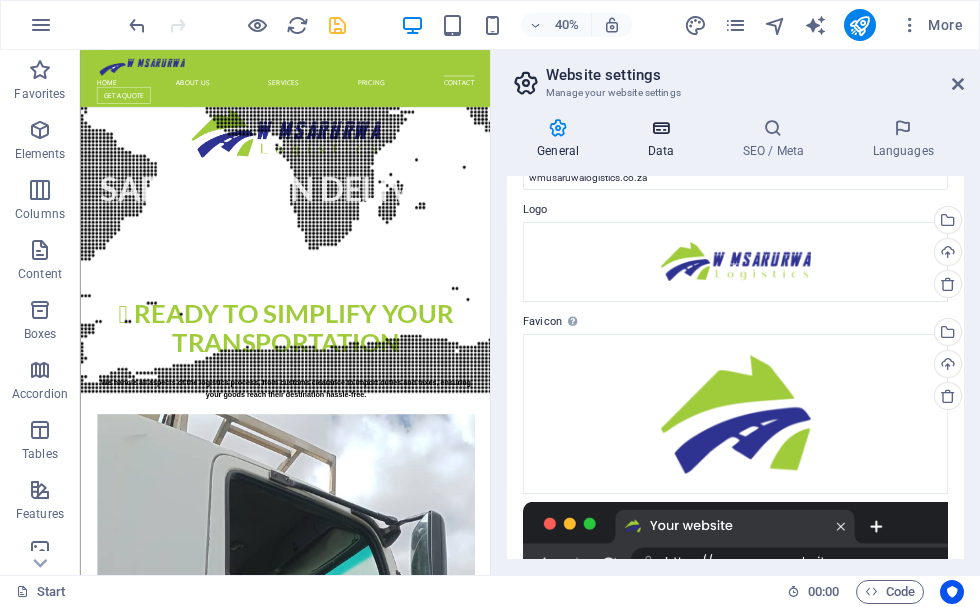 click on "Data" at bounding box center (664, 139) 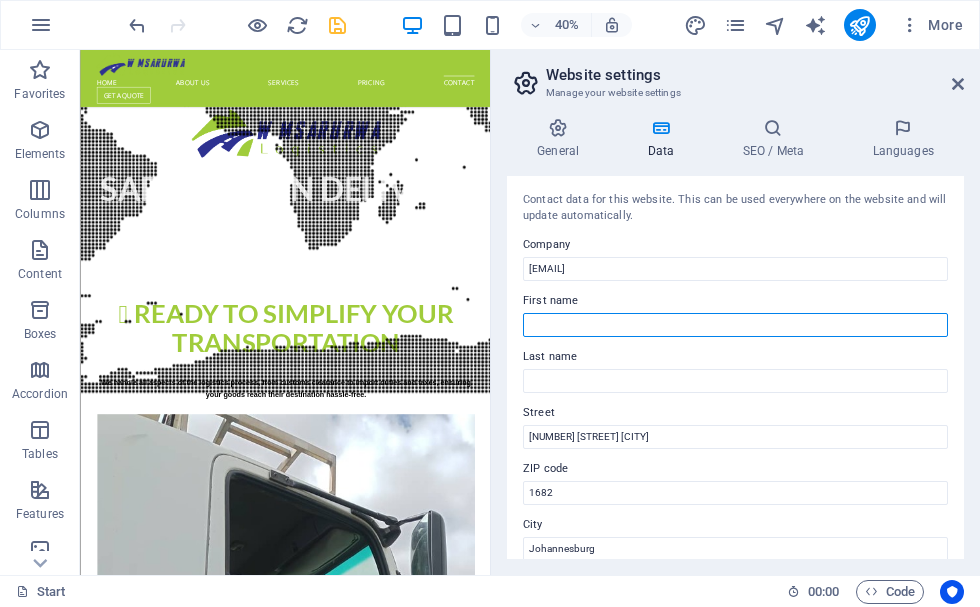 click on "First name" at bounding box center (735, 325) 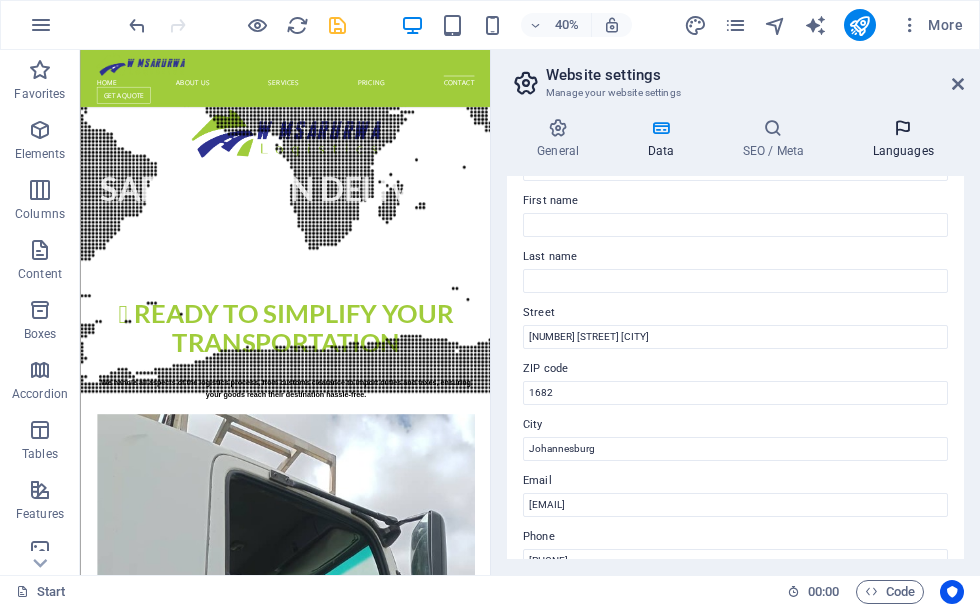 click on "Languages" at bounding box center (903, 139) 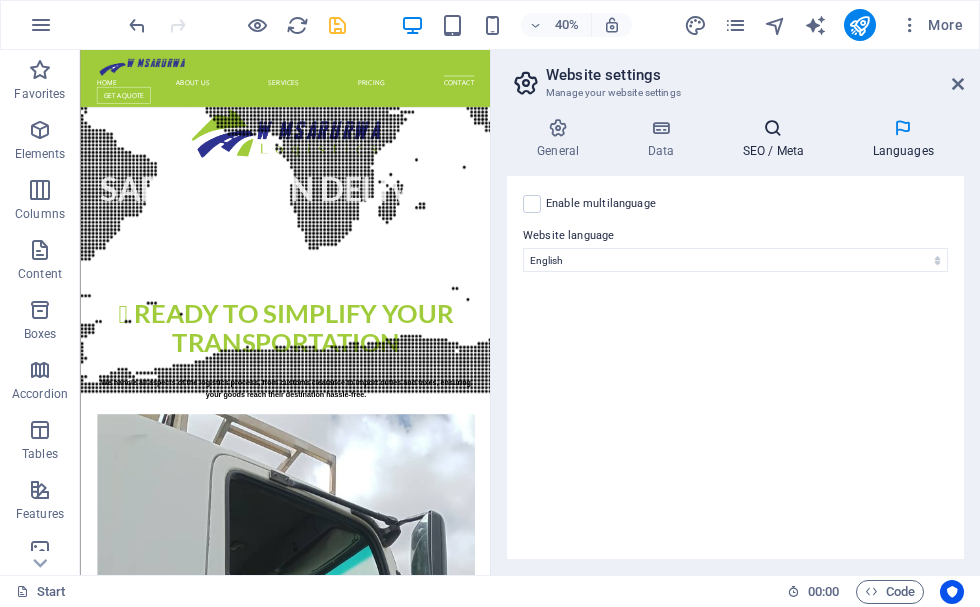 click on "SEO / Meta" at bounding box center [777, 139] 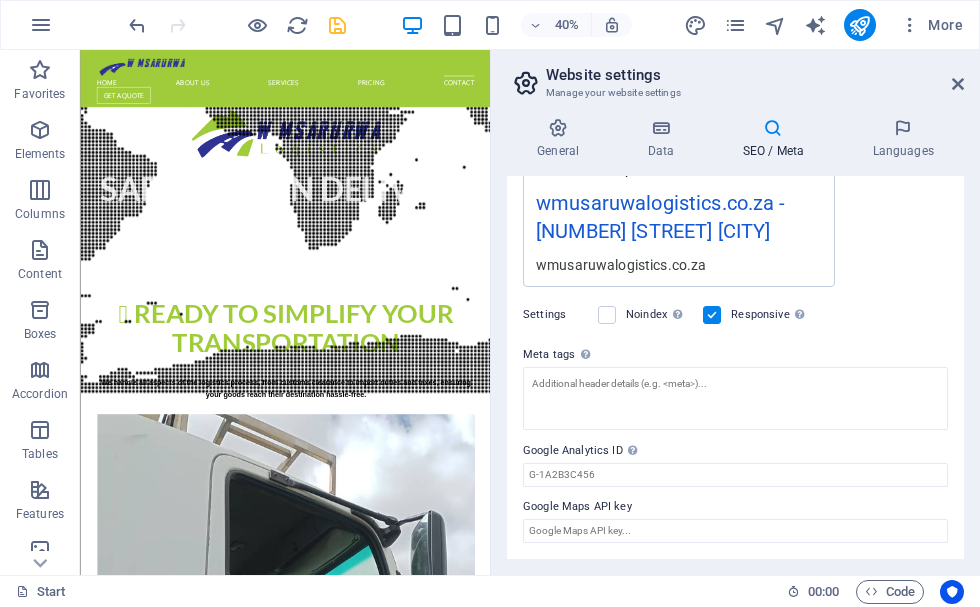 scroll, scrollTop: 409, scrollLeft: 0, axis: vertical 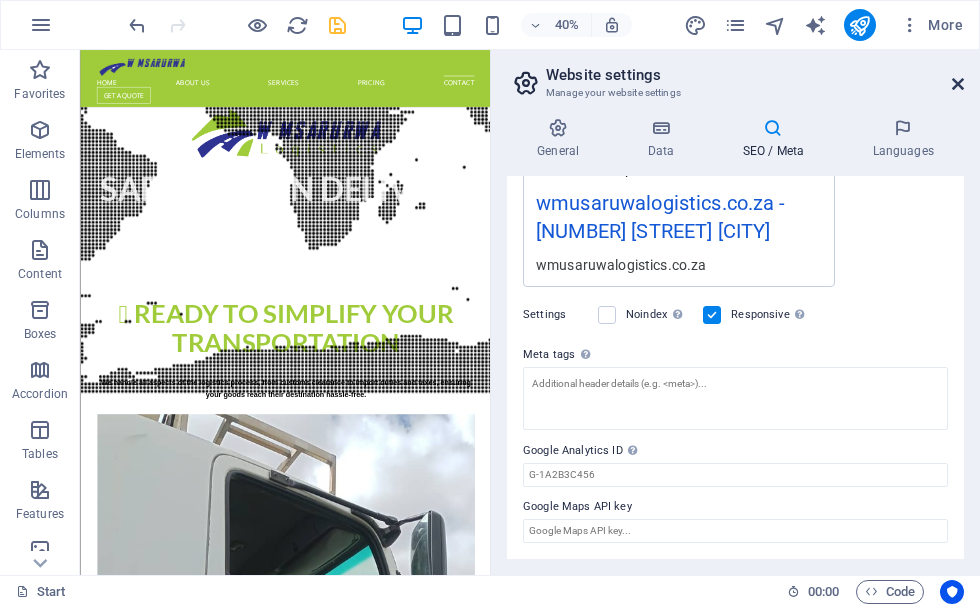 click at bounding box center (958, 84) 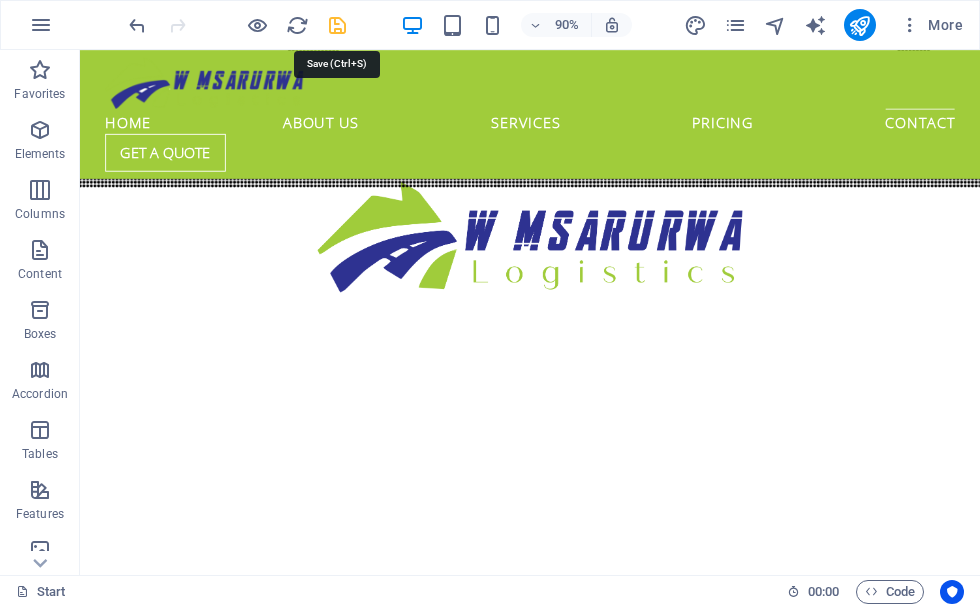 click at bounding box center (337, 25) 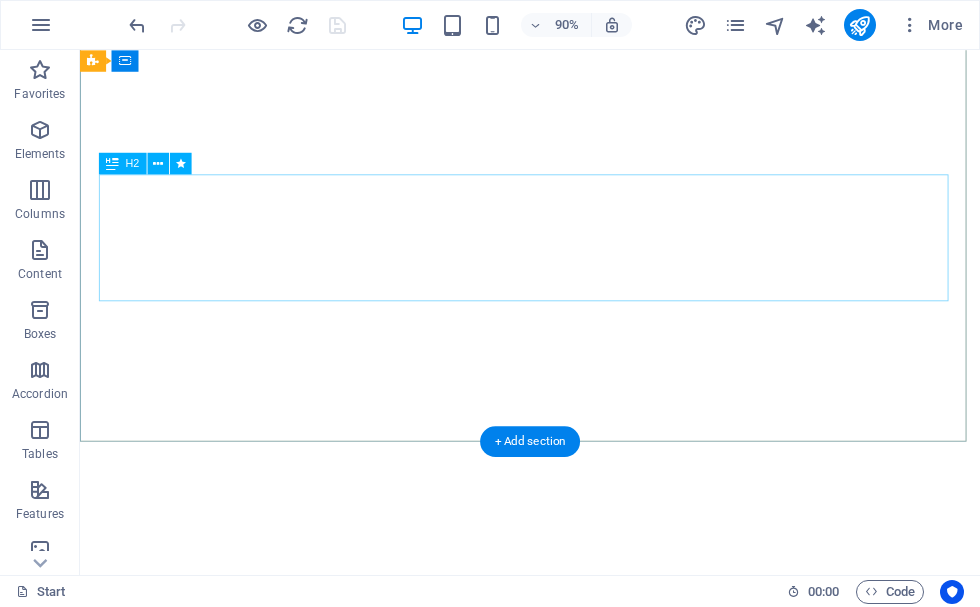 scroll, scrollTop: 0, scrollLeft: 0, axis: both 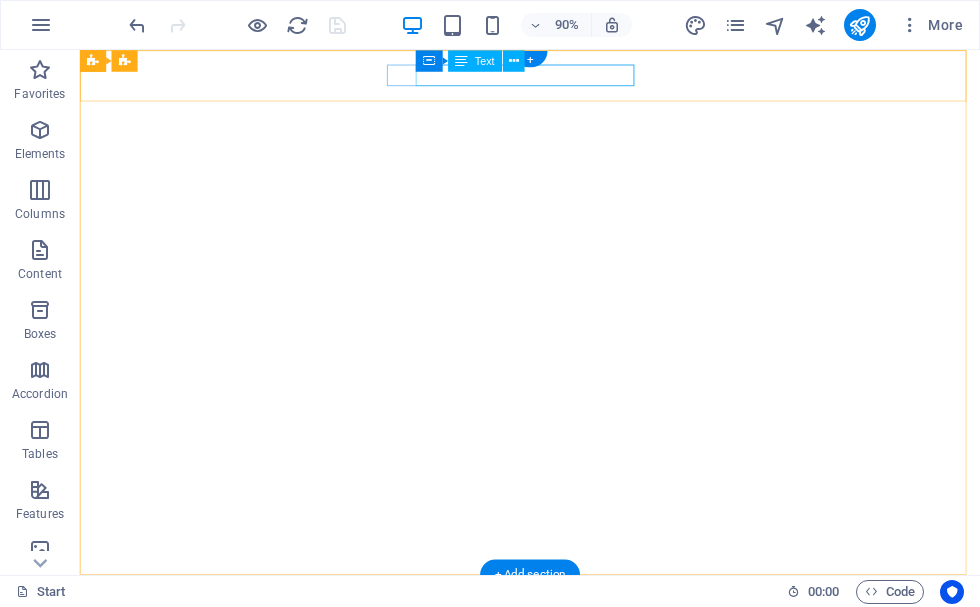 click on "[EMAIL]" at bounding box center (575, 713) 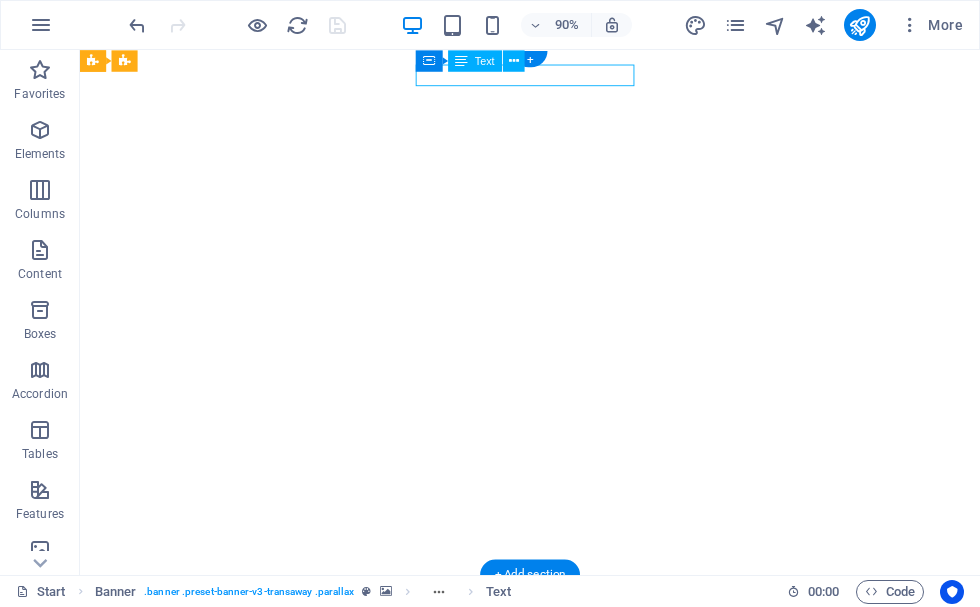 click on "[EMAIL]" at bounding box center (575, 713) 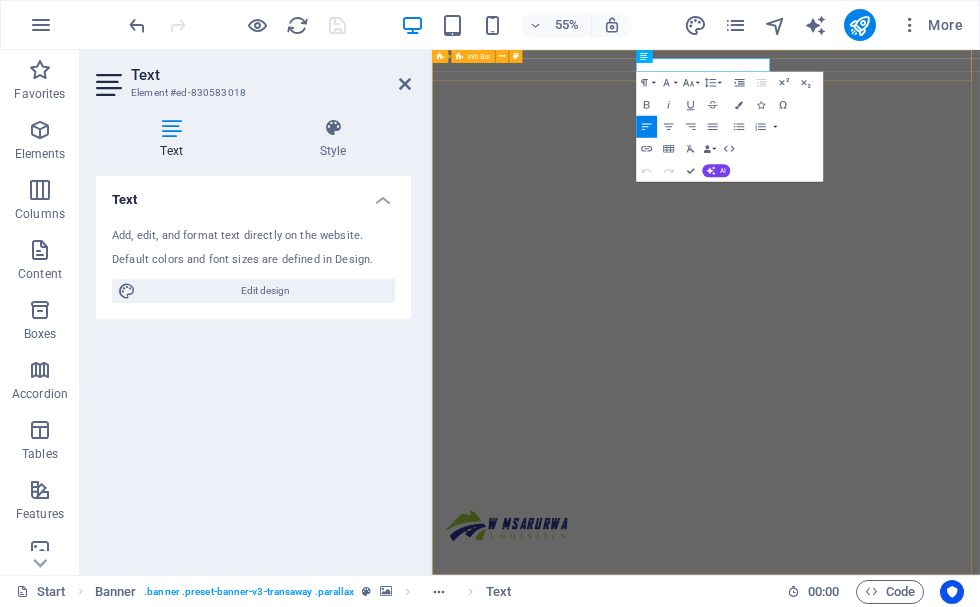 drag, startPoint x: 1041, startPoint y: 73, endPoint x: 751, endPoint y: 75, distance: 290.0069 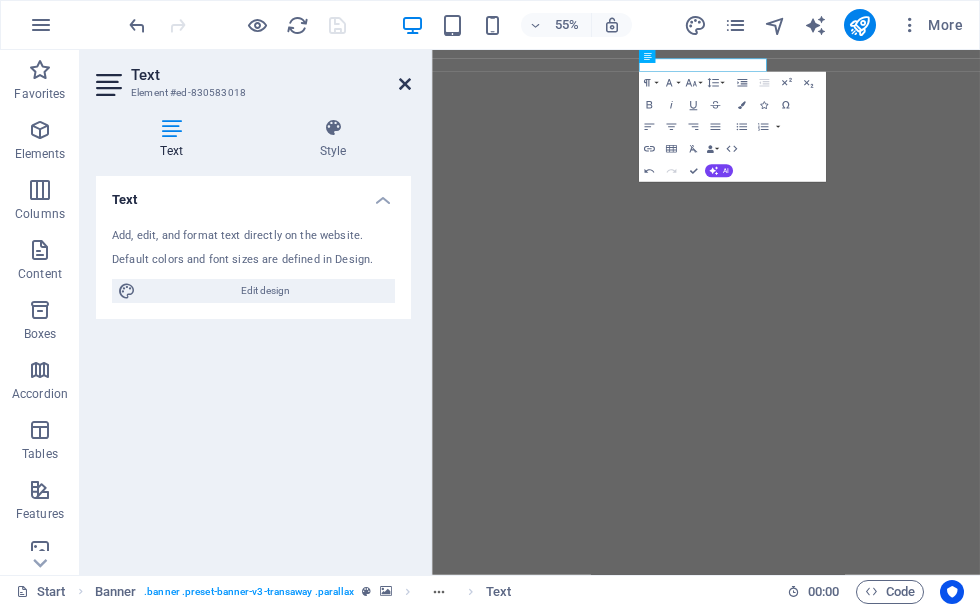 click at bounding box center [405, 84] 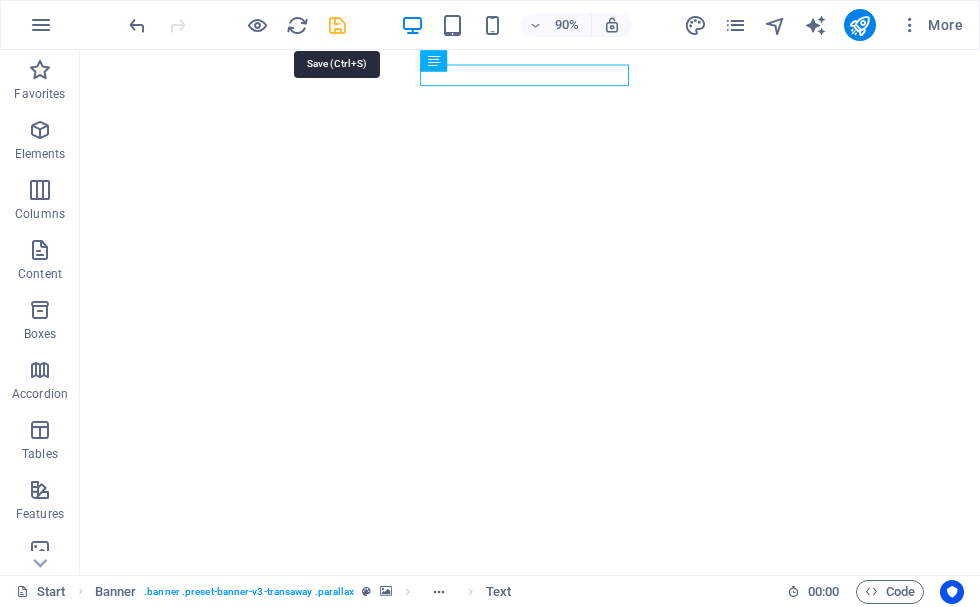 click at bounding box center (337, 25) 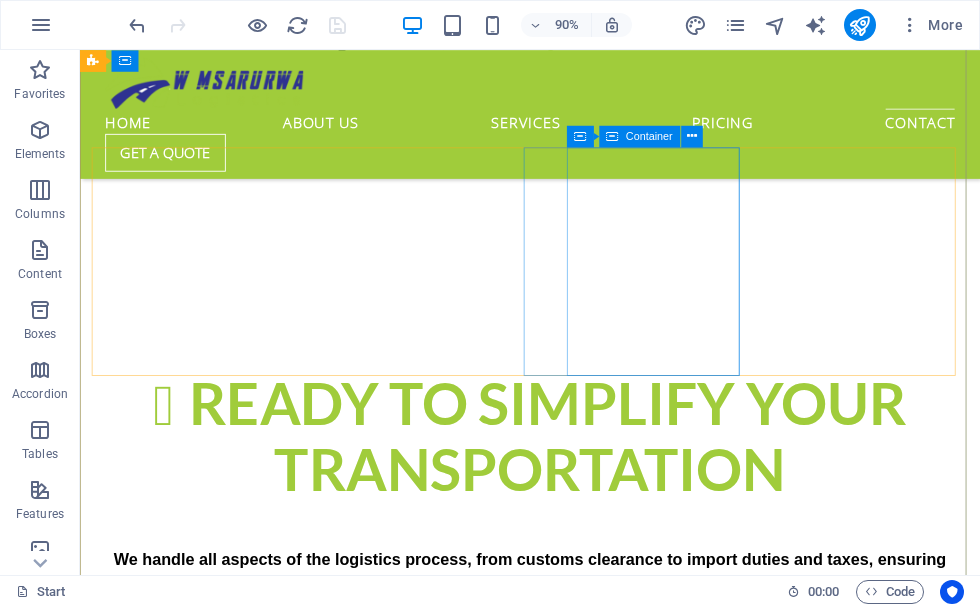 scroll, scrollTop: 3948, scrollLeft: 0, axis: vertical 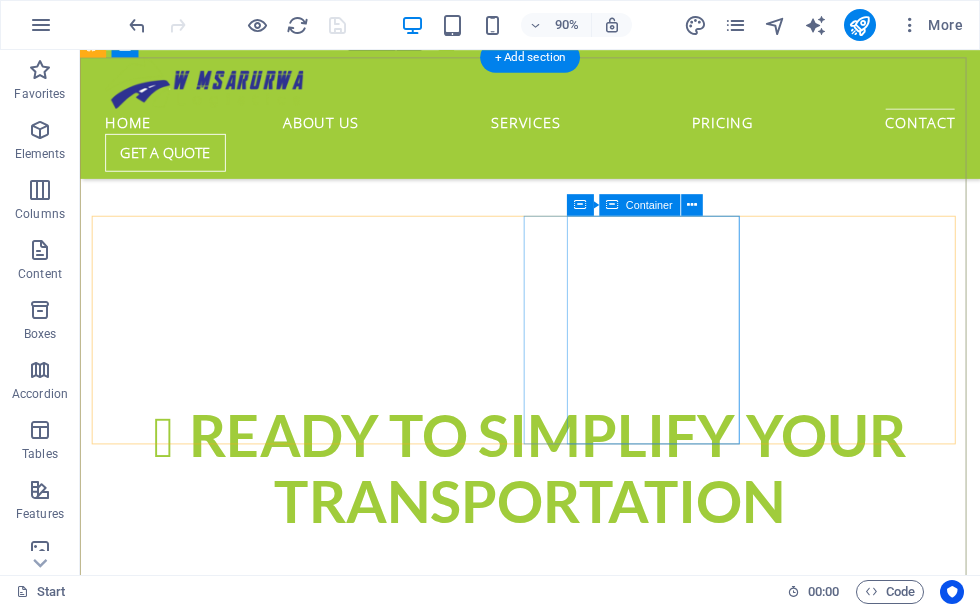 click on "Paste clipboard" at bounding box center [622, 8326] 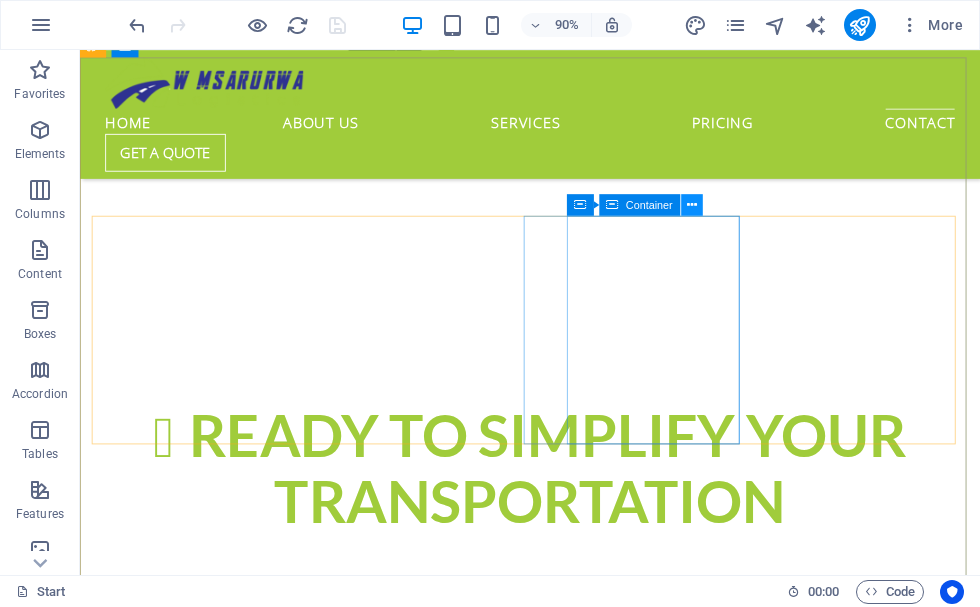 click at bounding box center (692, 204) 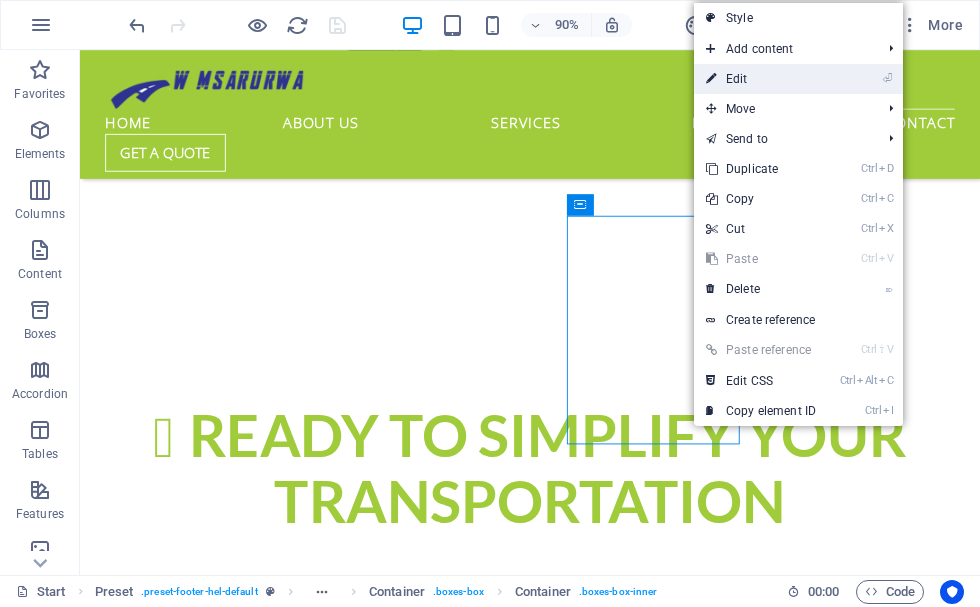 click on "⏎  Edit" at bounding box center (761, 79) 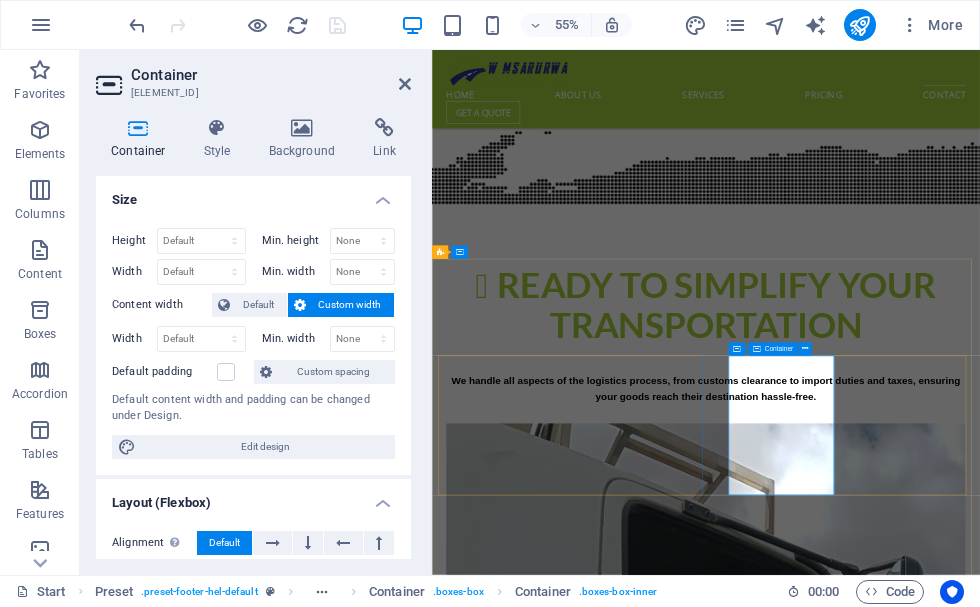 click on "Drop content here or  Add elements  Paste clipboard" at bounding box center (920, 8296) 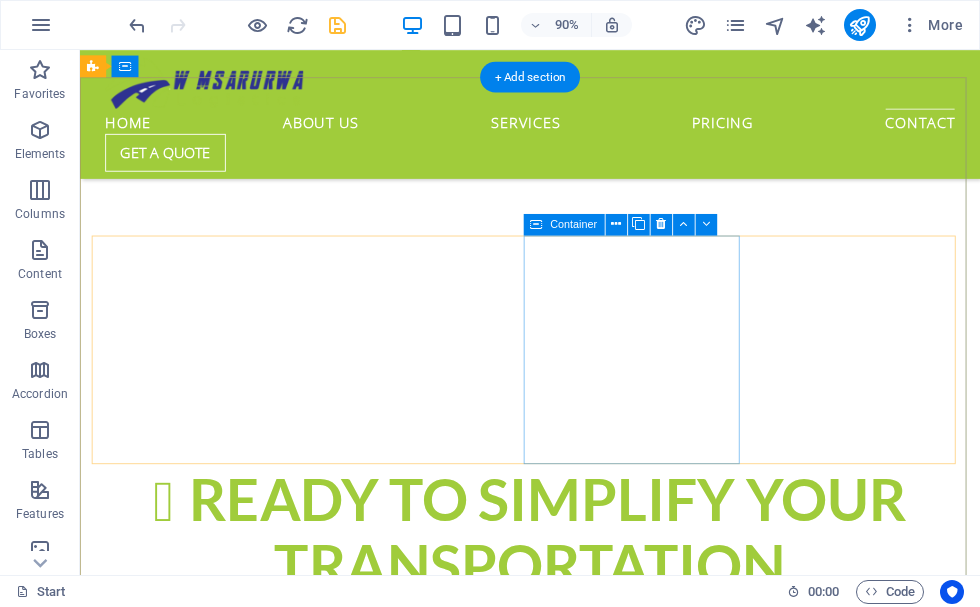 scroll, scrollTop: 3876, scrollLeft: 0, axis: vertical 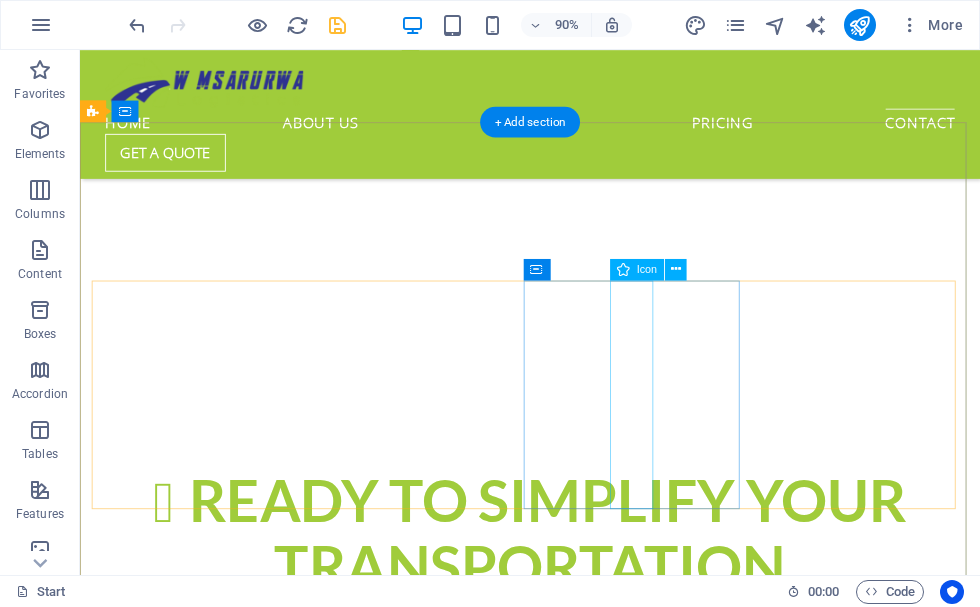 click at bounding box center [568, 8257] 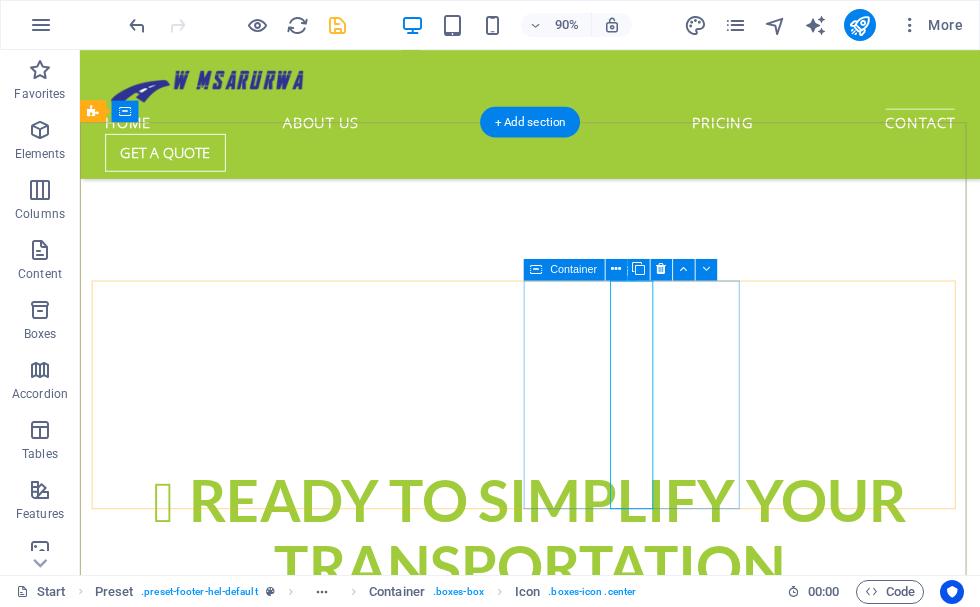 click at bounding box center (568, 8257) 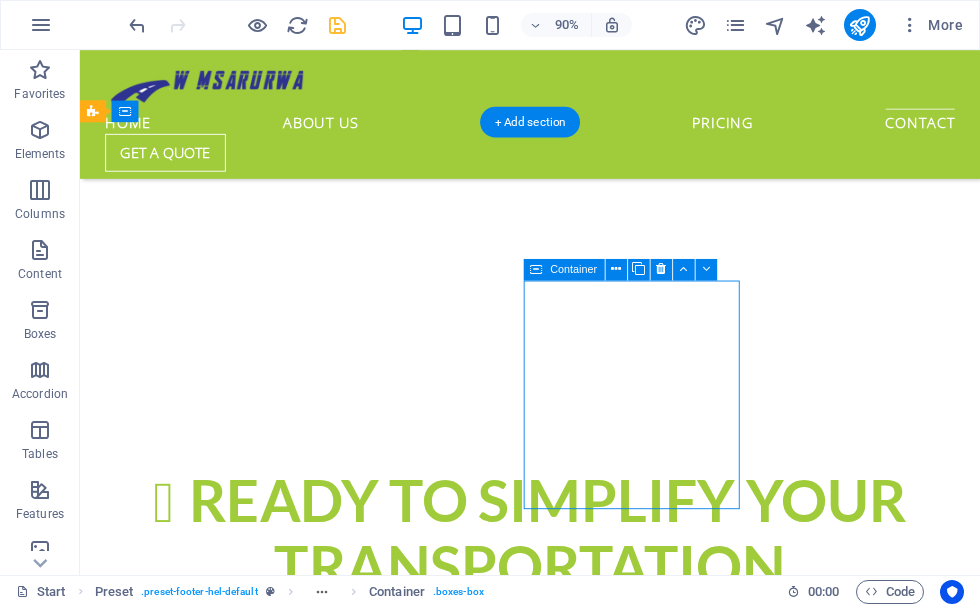 click at bounding box center (568, 8257) 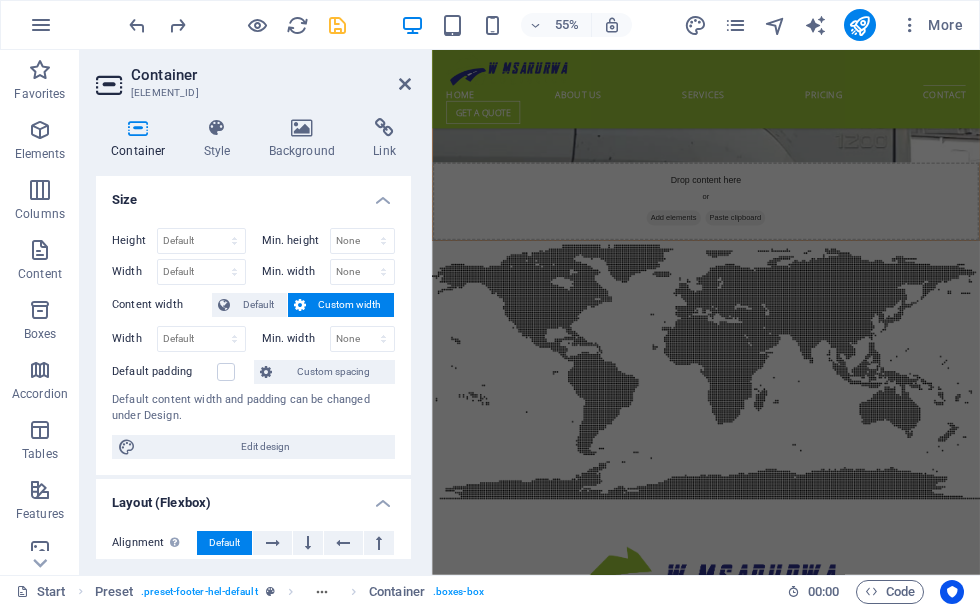 scroll, scrollTop: 4153, scrollLeft: 0, axis: vertical 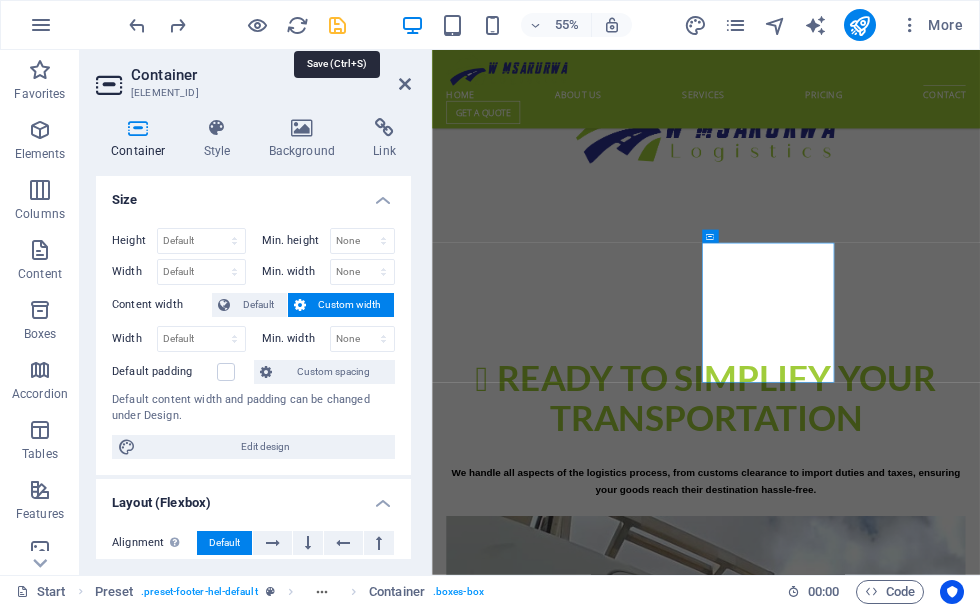 click at bounding box center (337, 25) 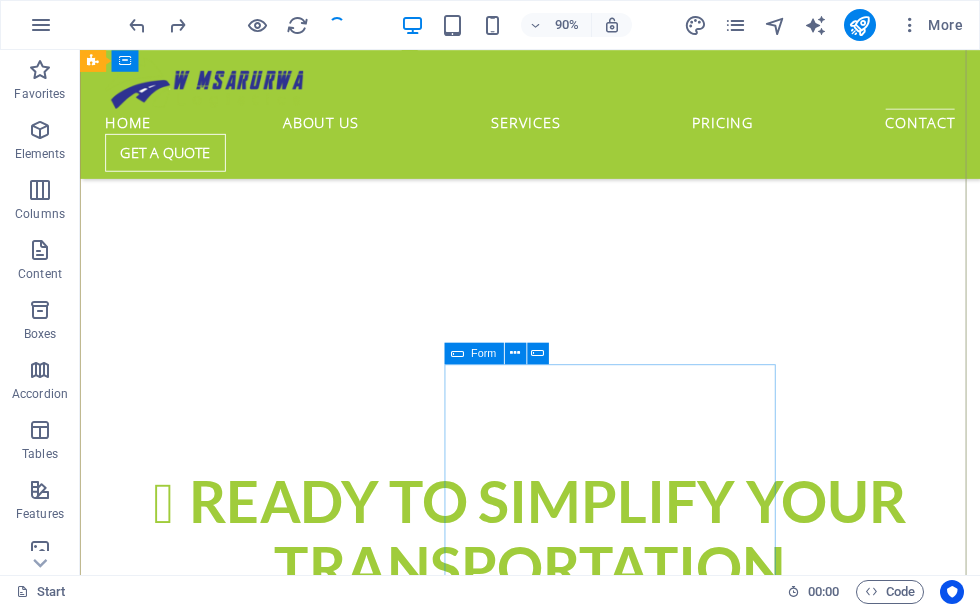 scroll, scrollTop: 3853, scrollLeft: 0, axis: vertical 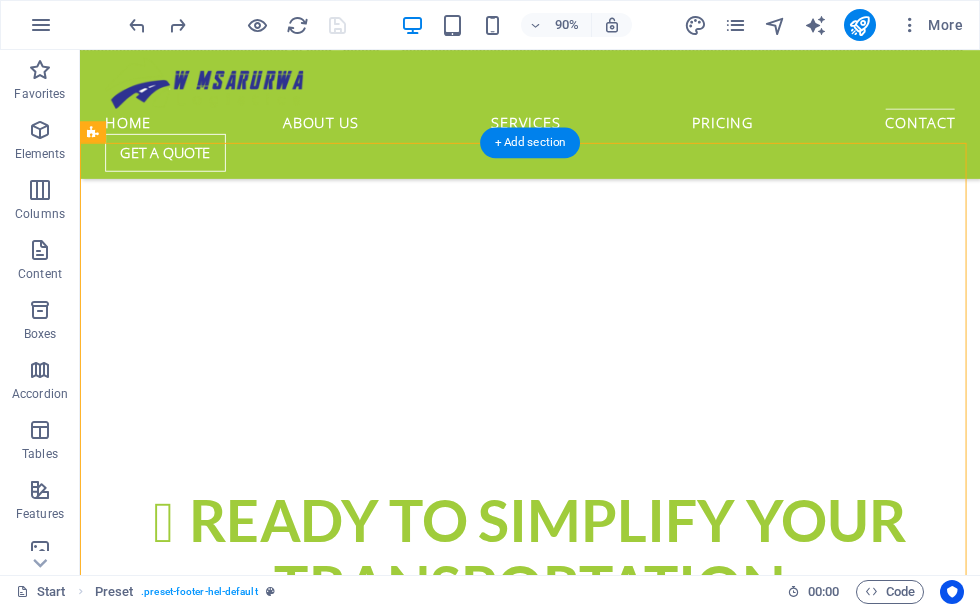 drag, startPoint x: 501, startPoint y: 378, endPoint x: 477, endPoint y: 419, distance: 47.507893 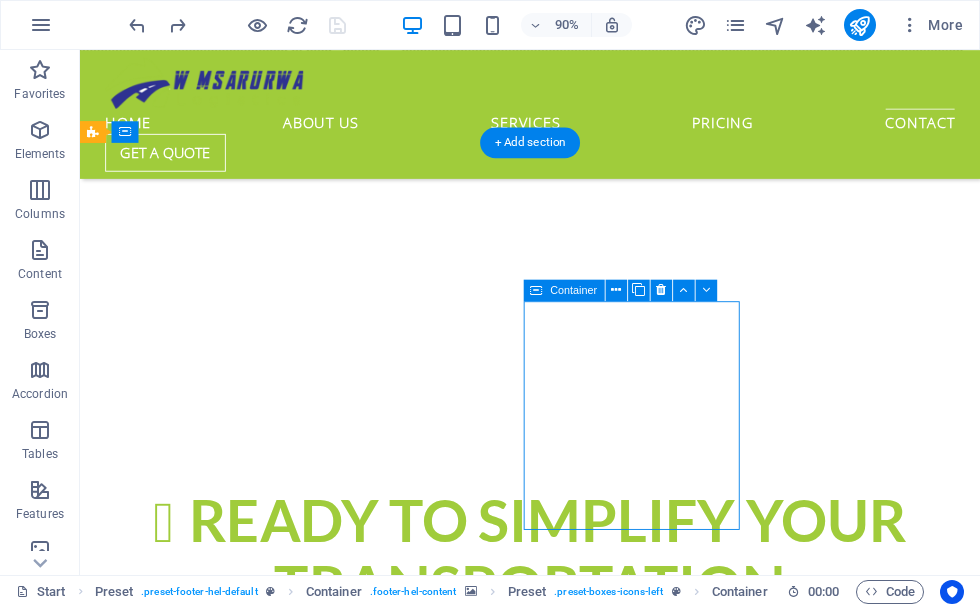 drag, startPoint x: 572, startPoint y: 391, endPoint x: 590, endPoint y: 393, distance: 18.110771 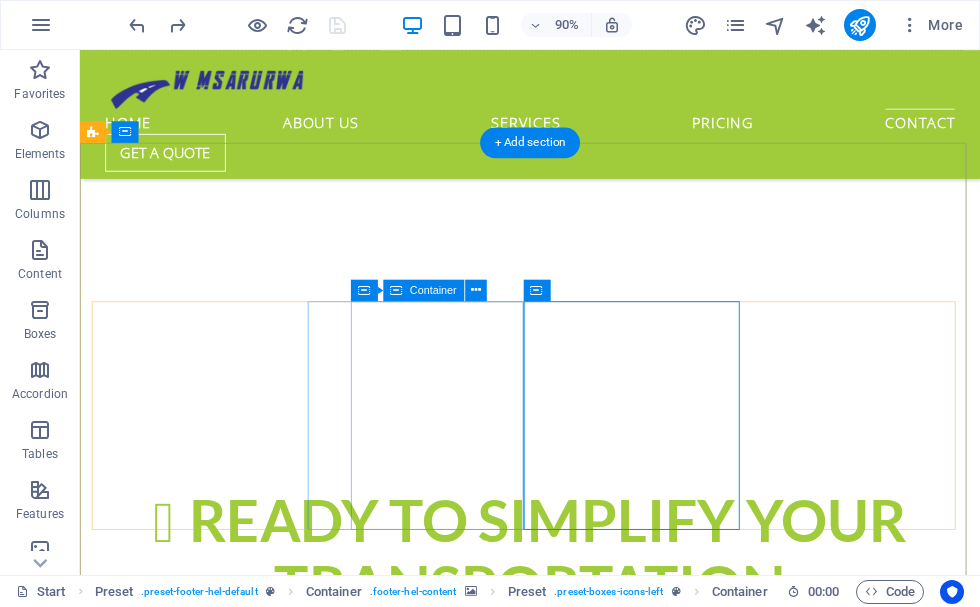 click on "Email: info@wmusarurwalogistics.co.za" at bounding box center [568, 8216] 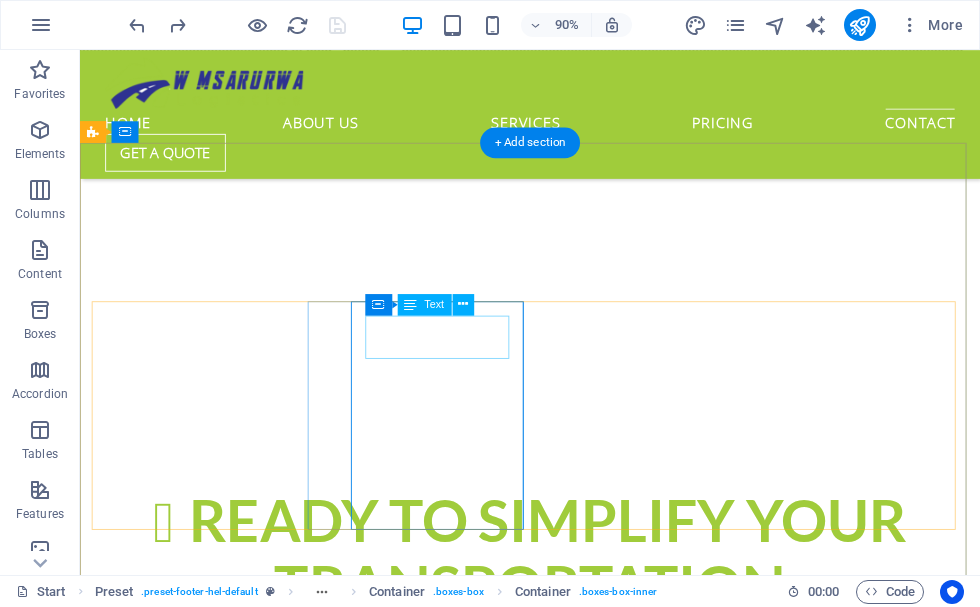 click on "Email: info@wmusarurwalogistics.co.za" at bounding box center (568, 8216) 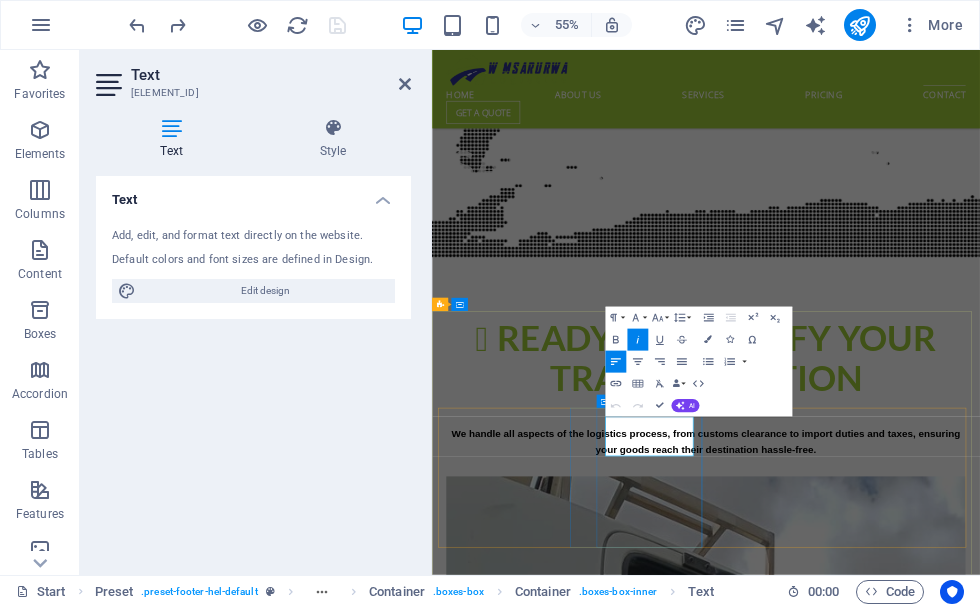 click on "Email: info@wmusarurwalogistics.co.za" at bounding box center (920, 8216) 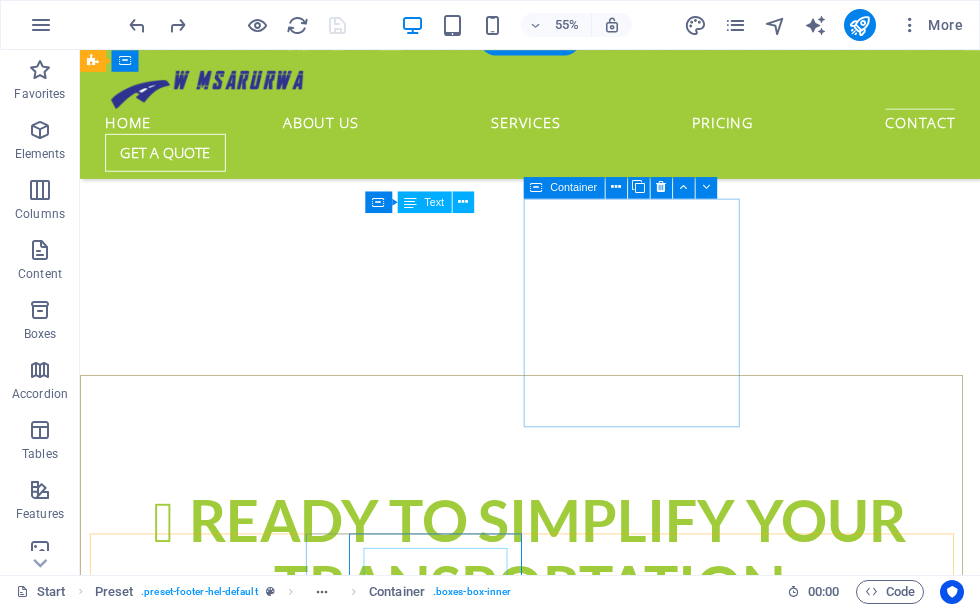 scroll, scrollTop: 3967, scrollLeft: 0, axis: vertical 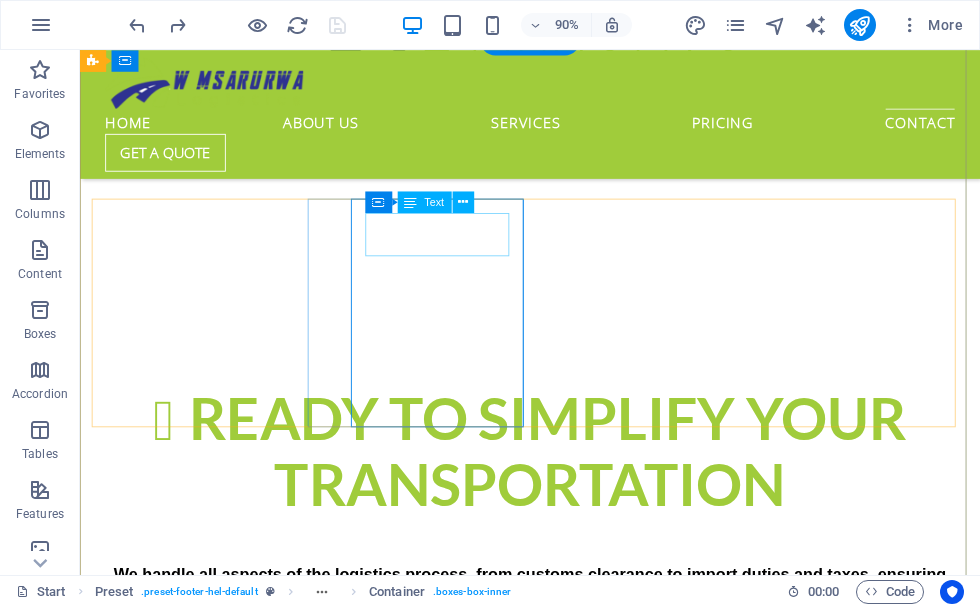 click on "Email: info@wmusarurwalogistics.co.za" at bounding box center [568, 8102] 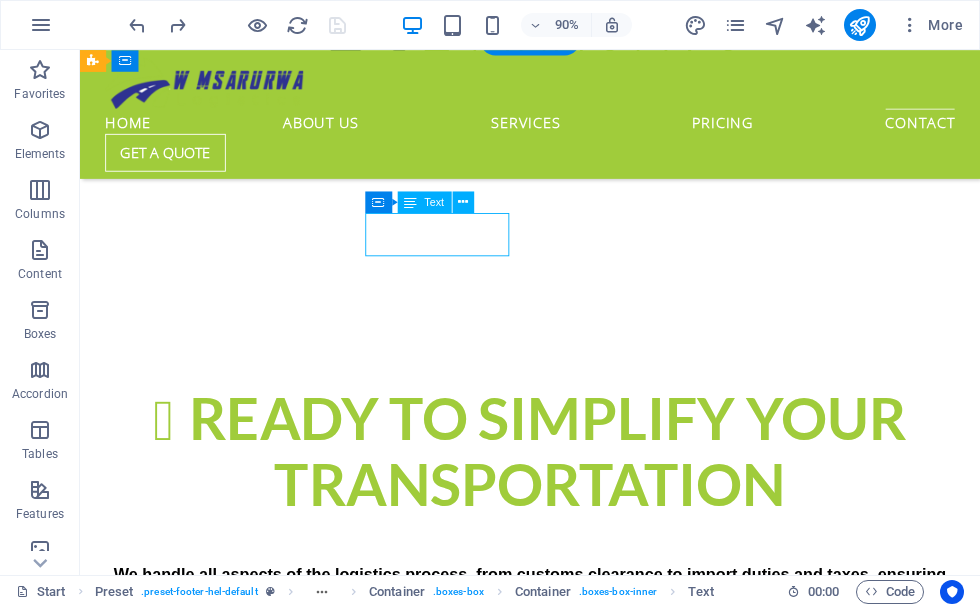 click on "Email: info@wmusarurwalogistics.co.za" at bounding box center [568, 8102] 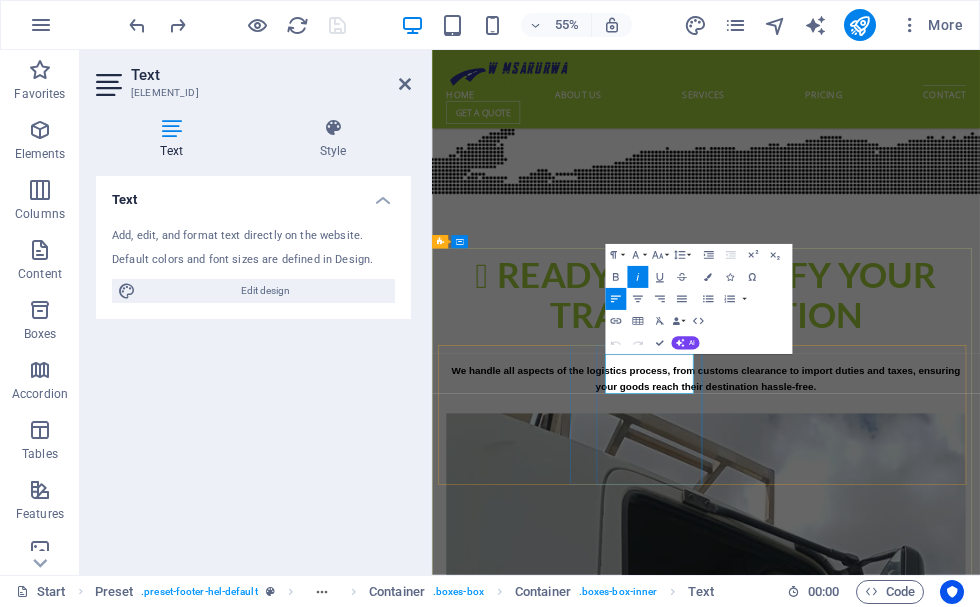 click on "Email:" at bounding box center [473, 8091] 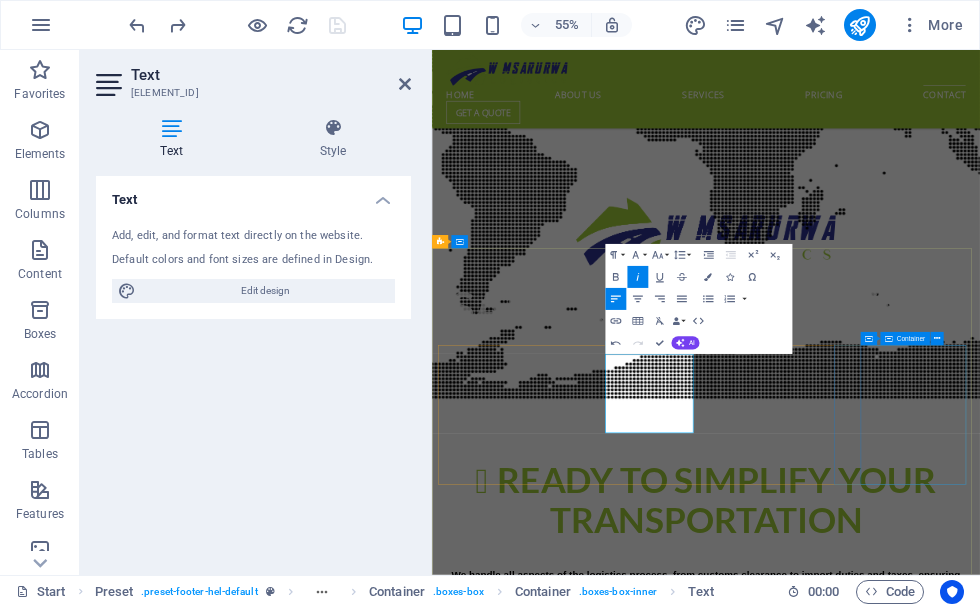 click on "Opening Hours: Mo – Fr: 8am – 5pm" at bounding box center (920, 8850) 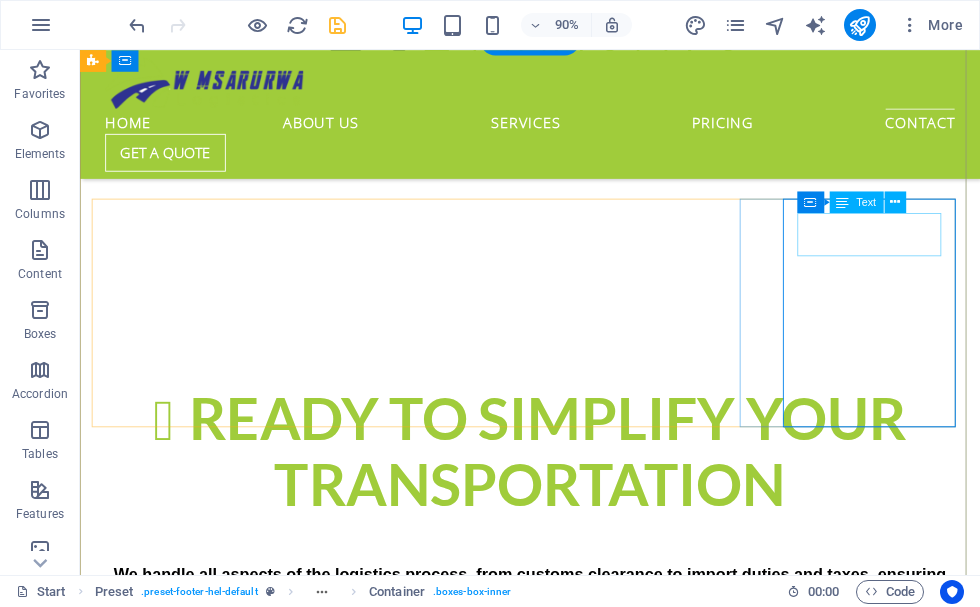 click on "Opening Hours: Mo – Fr: 8am – 5pm" at bounding box center [568, 8478] 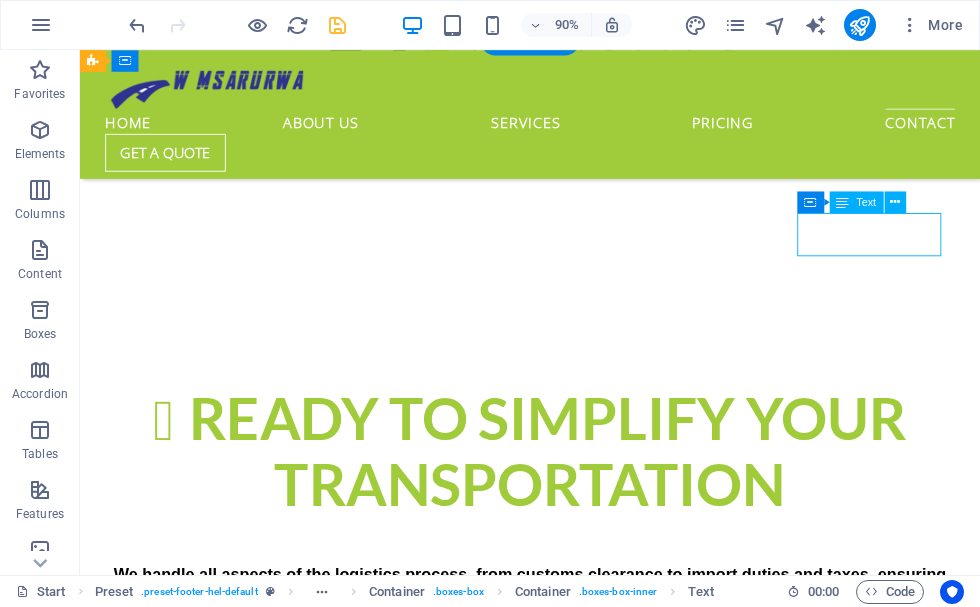 click on "Opening Hours: Mo – Fr: 8am – 5pm" at bounding box center (568, 8478) 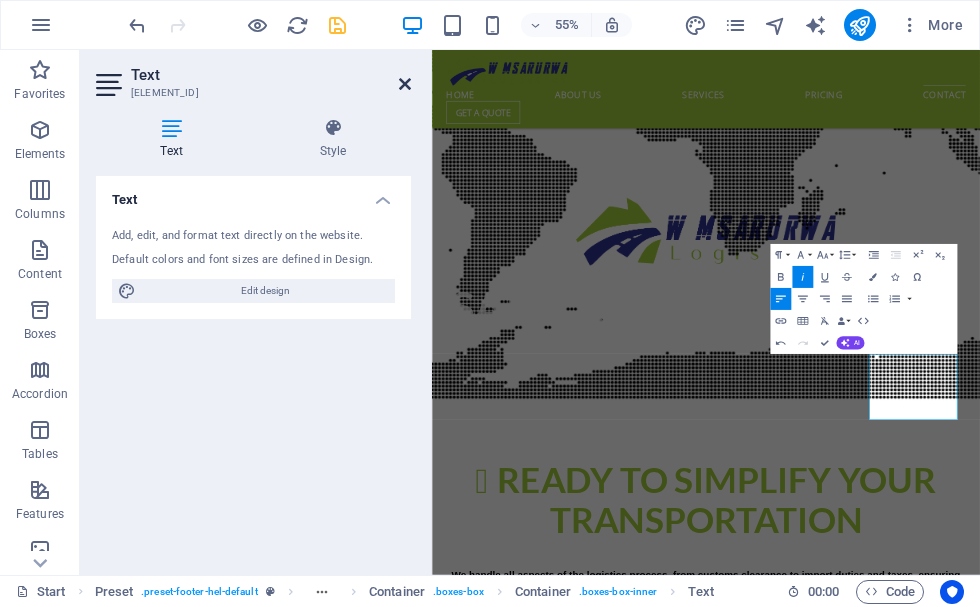 click at bounding box center [405, 84] 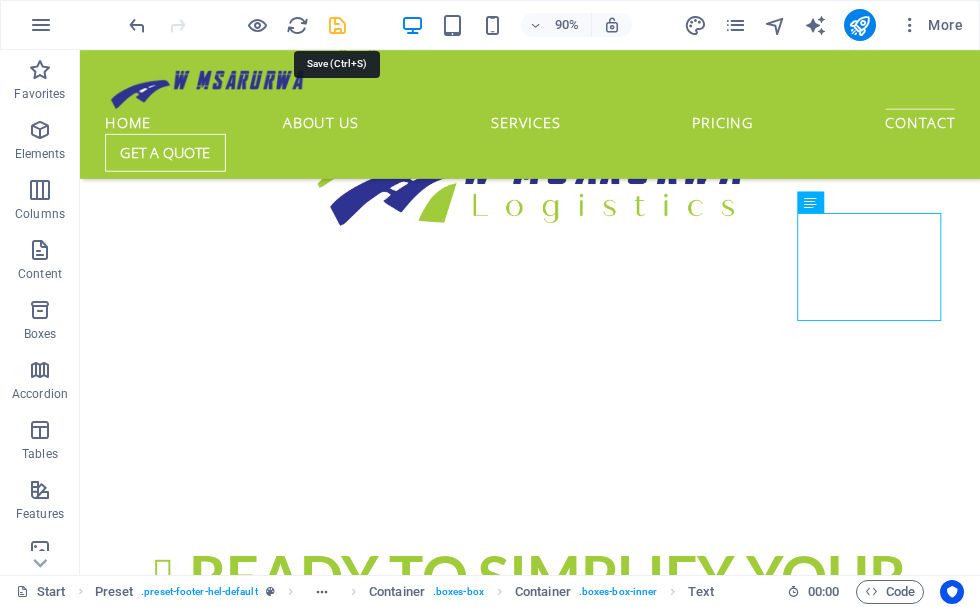 click at bounding box center [337, 25] 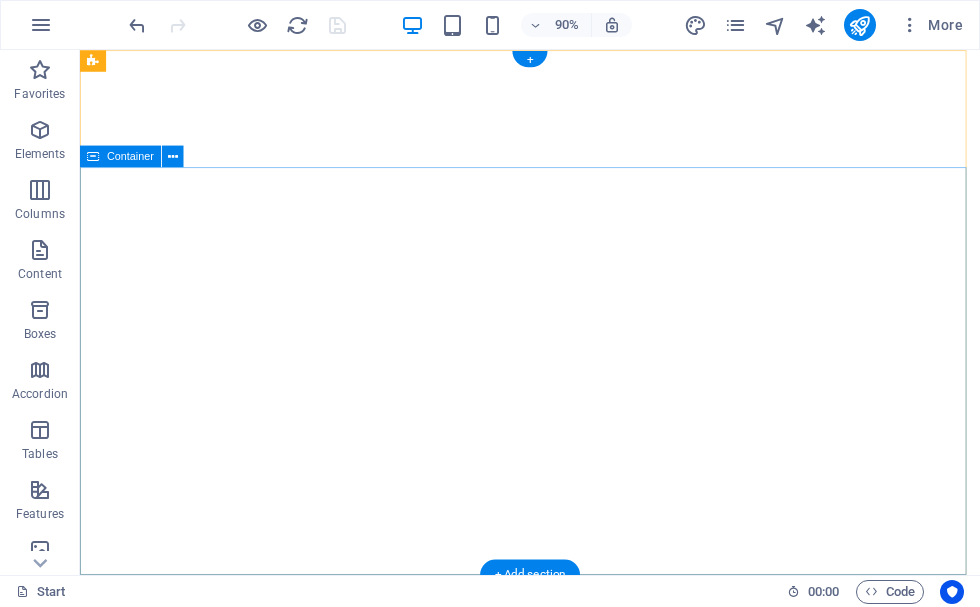 scroll, scrollTop: 0, scrollLeft: 0, axis: both 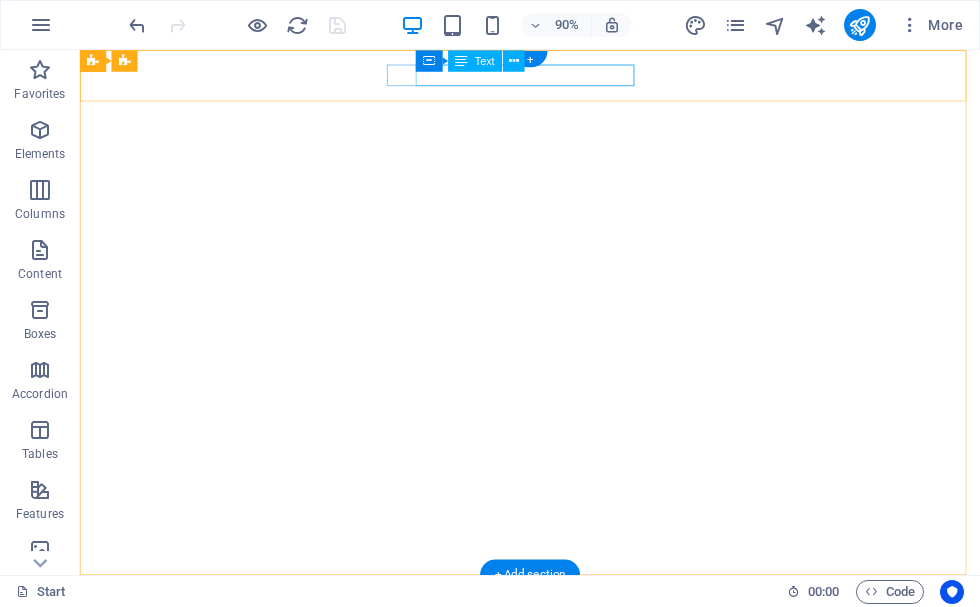 click on "[EMAIL]" at bounding box center (575, 713) 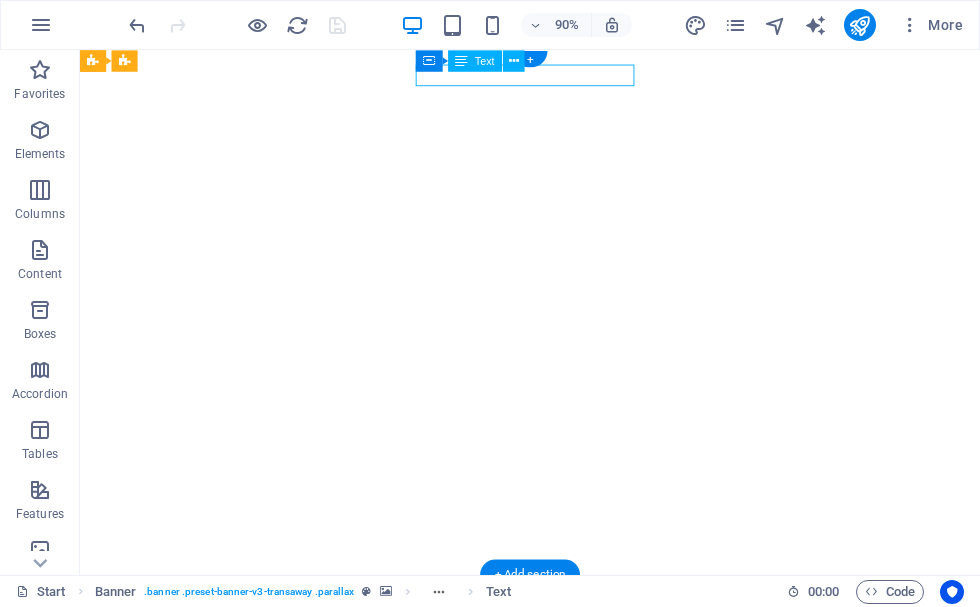 click on "[EMAIL]" at bounding box center [575, 713] 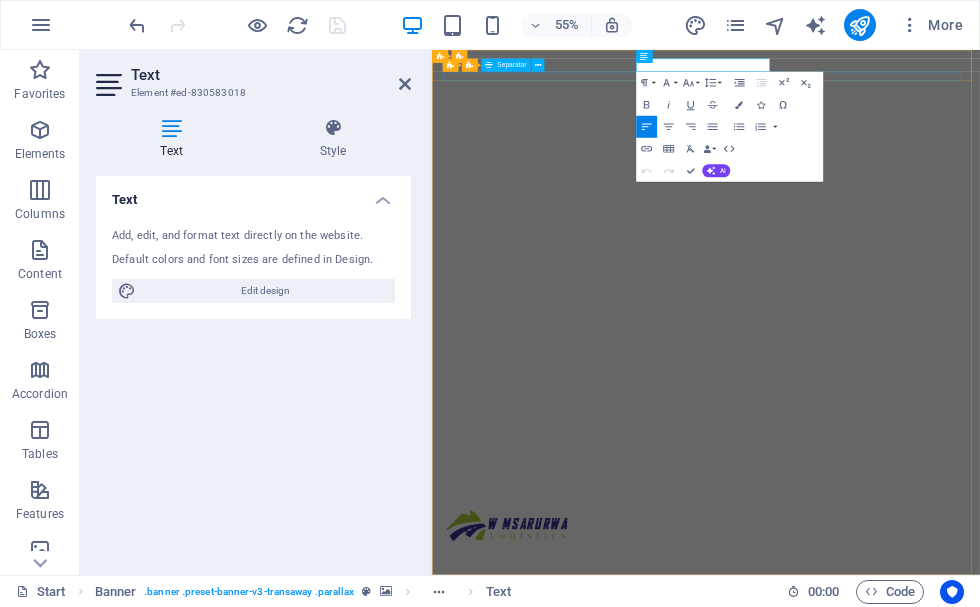 drag, startPoint x: 806, startPoint y: 80, endPoint x: 1090, endPoint y: 100, distance: 284.70337 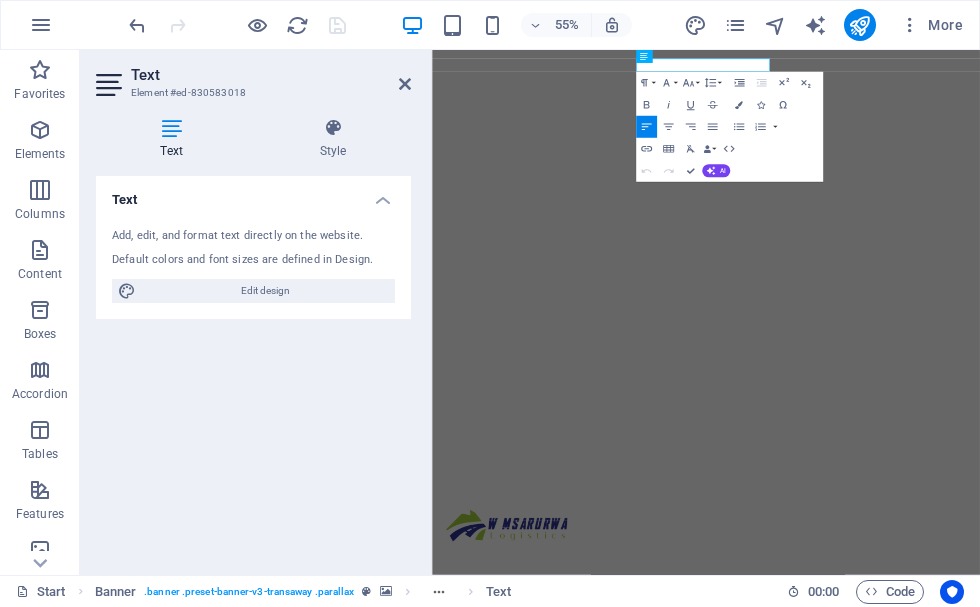 type 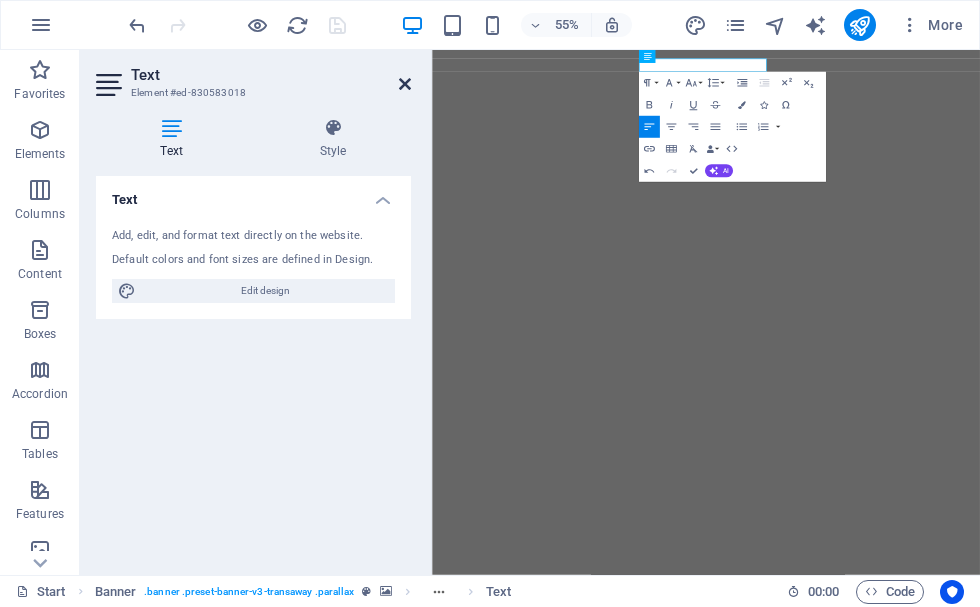 click at bounding box center [405, 84] 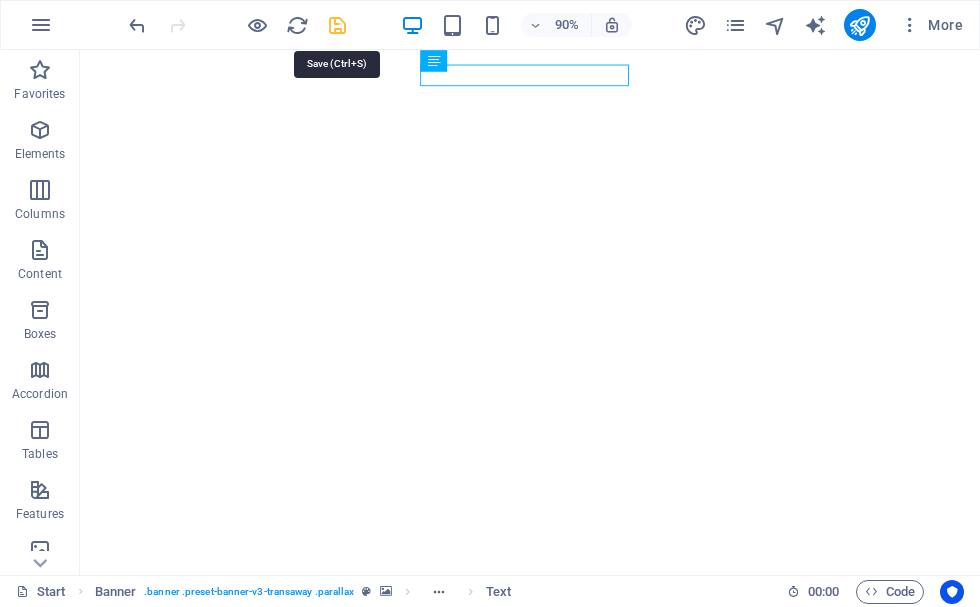 click at bounding box center (337, 25) 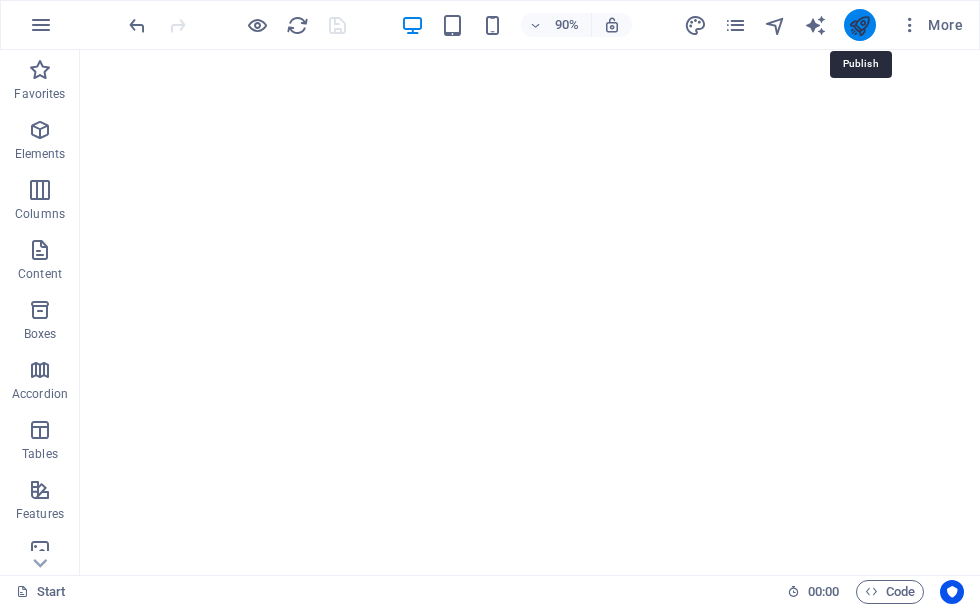 click at bounding box center (859, 25) 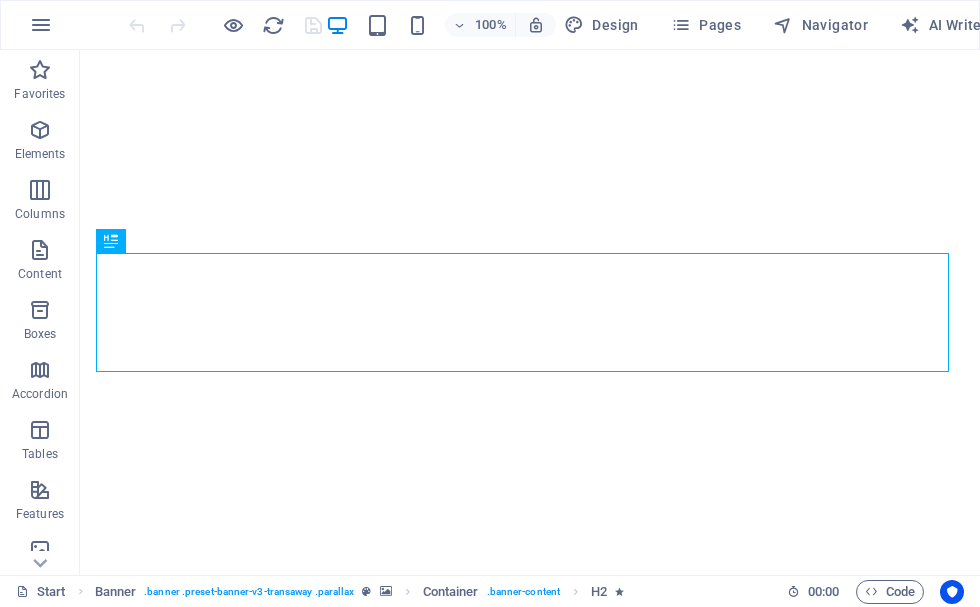 scroll, scrollTop: 0, scrollLeft: 0, axis: both 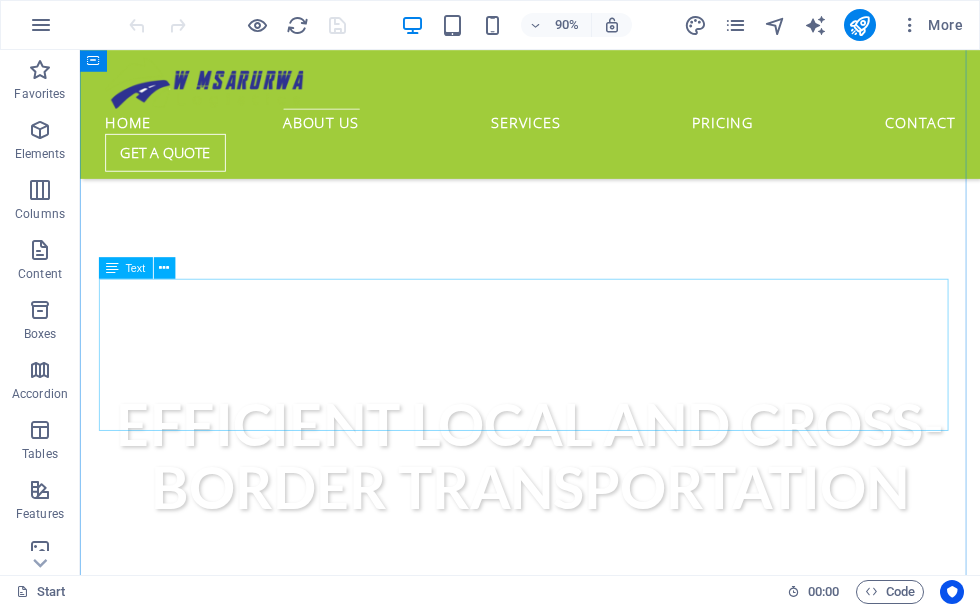 click on "With a strategic location in Midrand, Msarurwa Logistics's transportation business, specializes in seamless local and cross-border transportation services across the SADC region. We are dedicated to providing reliable and efficient transportation solutions, ensuring your cargo reaches its destination safely and on time. Our commitment to excellence and customer satisfaction sets us apart in the industry. Contact us today at +[PHONE] or via email at [EMAIL] for all your transportation needs in the SADC region." at bounding box center [580, 1019] 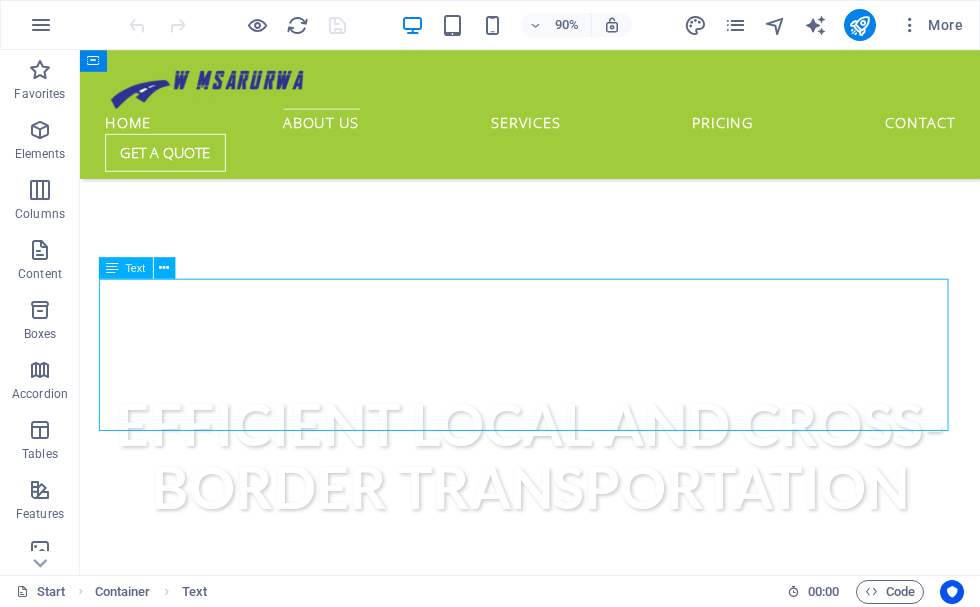click on "With a strategic location in Midrand, Msarurwa Logistics's transportation business, specializes in seamless local and cross-border transportation services across the SADC region. We are dedicated to providing reliable and efficient transportation solutions, ensuring your cargo reaches its destination safely and on time. Our commitment to excellence and customer satisfaction sets us apart in the industry. Contact us today at +[PHONE] or via email at [EMAIL] for all your transportation needs in the SADC region." at bounding box center (580, 1019) 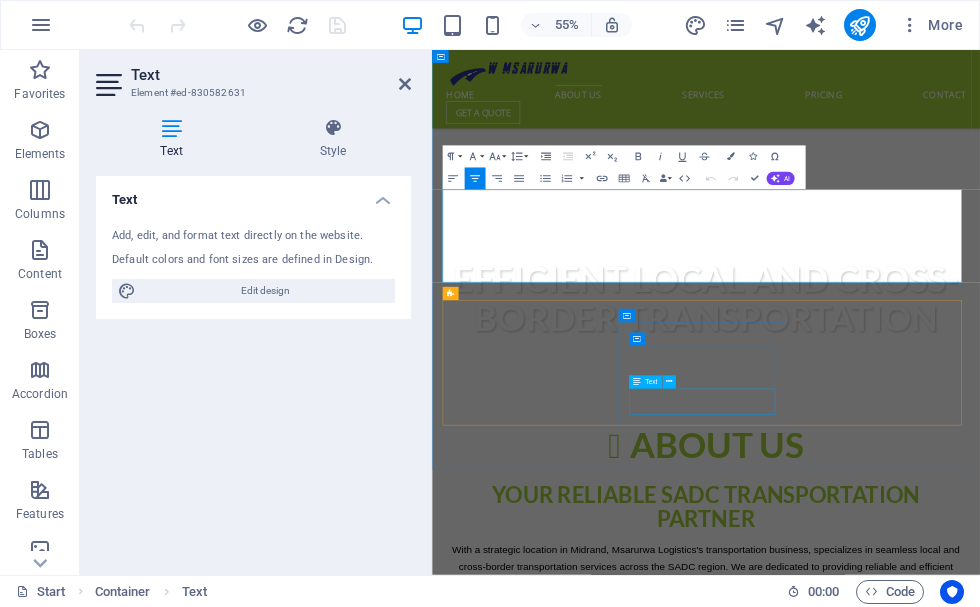 scroll, scrollTop: 972, scrollLeft: 0, axis: vertical 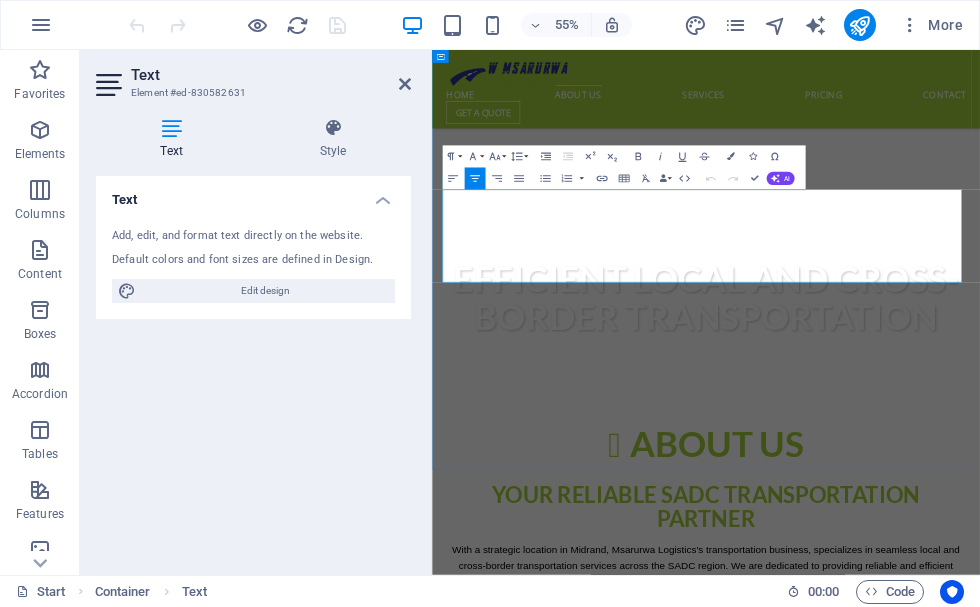 drag, startPoint x: 1090, startPoint y: 424, endPoint x: 1088, endPoint y: 448, distance: 24.083189 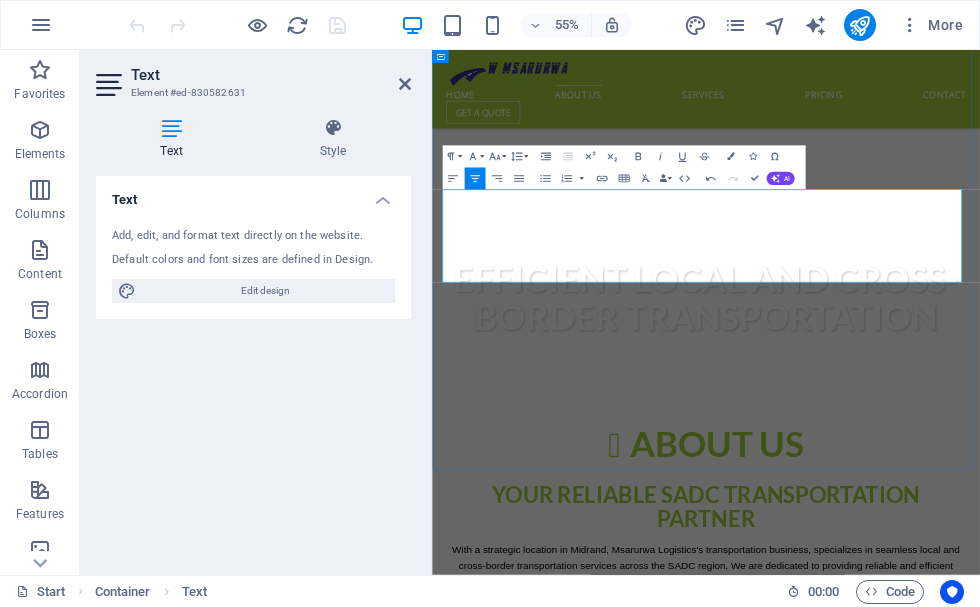 click on "With a strategic location in Midrand, Msarurwa Logistics's transportation business, specializes in seamless local and cross-border transportation services across the SADC region. We are dedicated to providing reliable and efficient transportation solutions, ensuring your cargo reaches its destination safely and on time. Our commitment to excellence and customer satisfaction sets us apart in the industry. Contact us today at +27  641017221 or via email at wmg@w-musarurwa-logistics.com for all your transportation needs in the SADC region." at bounding box center (930, 1019) 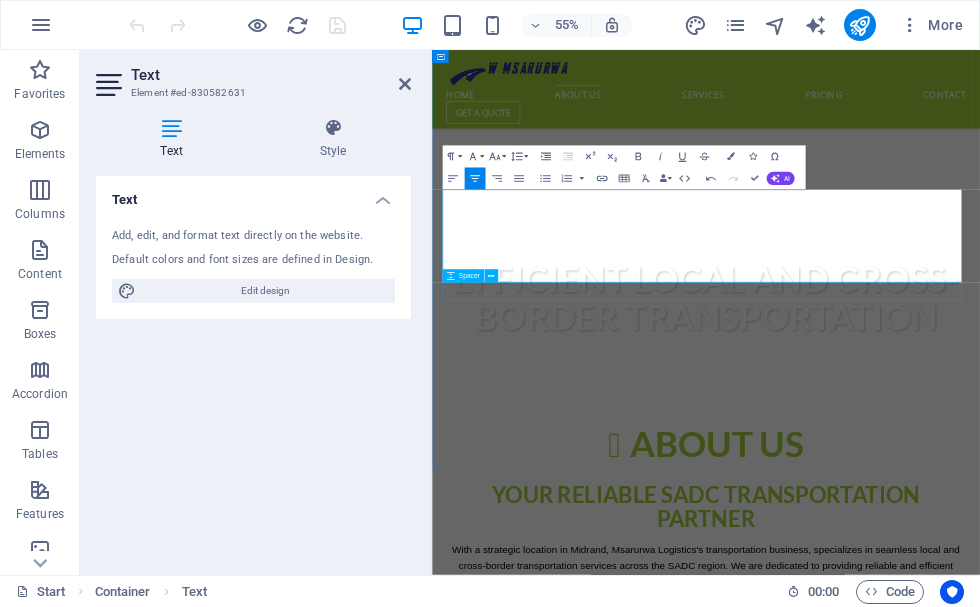 scroll, scrollTop: 0, scrollLeft: 8, axis: horizontal 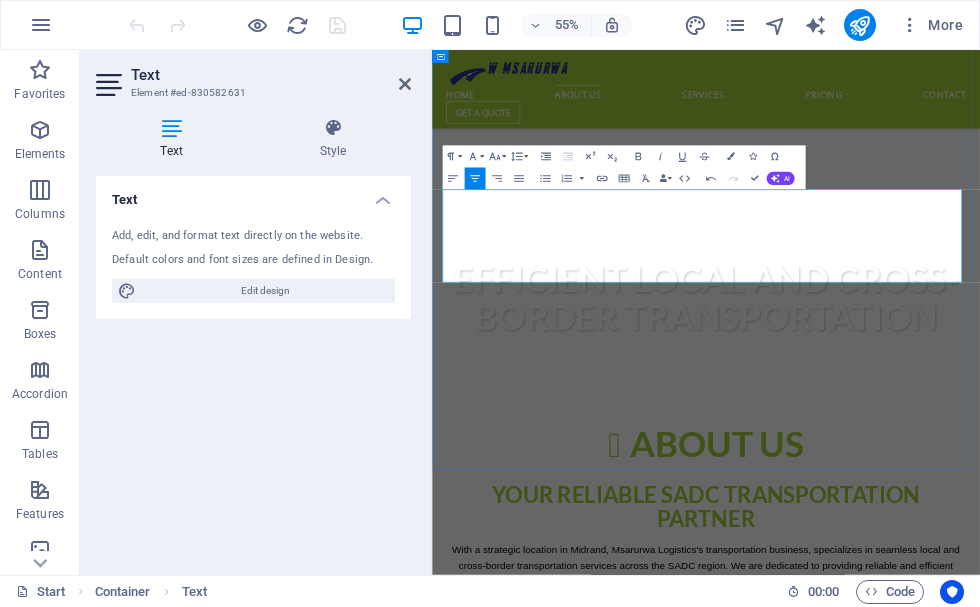 click on "With a strategic location in Midrand, Msarurwa Logistics's transportation business, specializes in seamless local and cross-border transportation services across the SADC region. We are dedicated to providing reliable and efficient transportation solutions, ensuring your cargo reaches its destination safely and on time. Our commitment to excellence and customer satisfaction sets us apart in the industry. Contact us today at +27 0640672251 +27 64 101 7221 or via email at info@wmusarurwalogistics.co.za for all your transportation needs in the SADC region." at bounding box center (930, 1019) 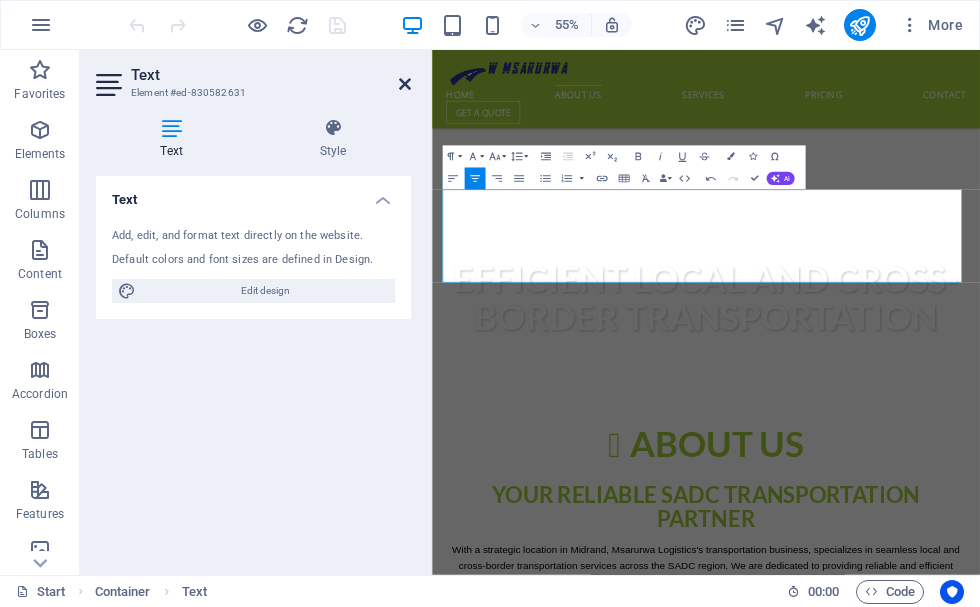 click at bounding box center [405, 84] 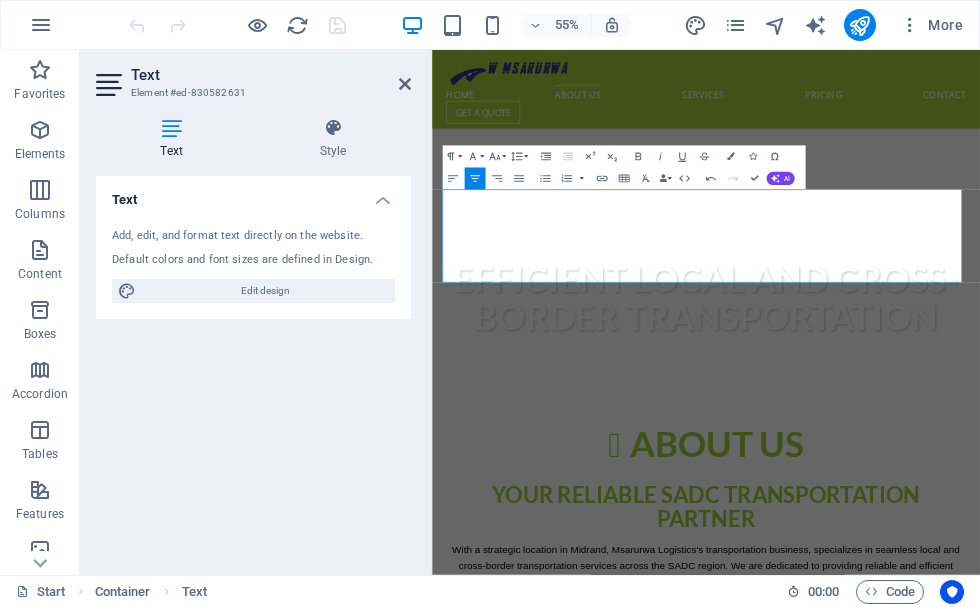 scroll, scrollTop: 600, scrollLeft: 0, axis: vertical 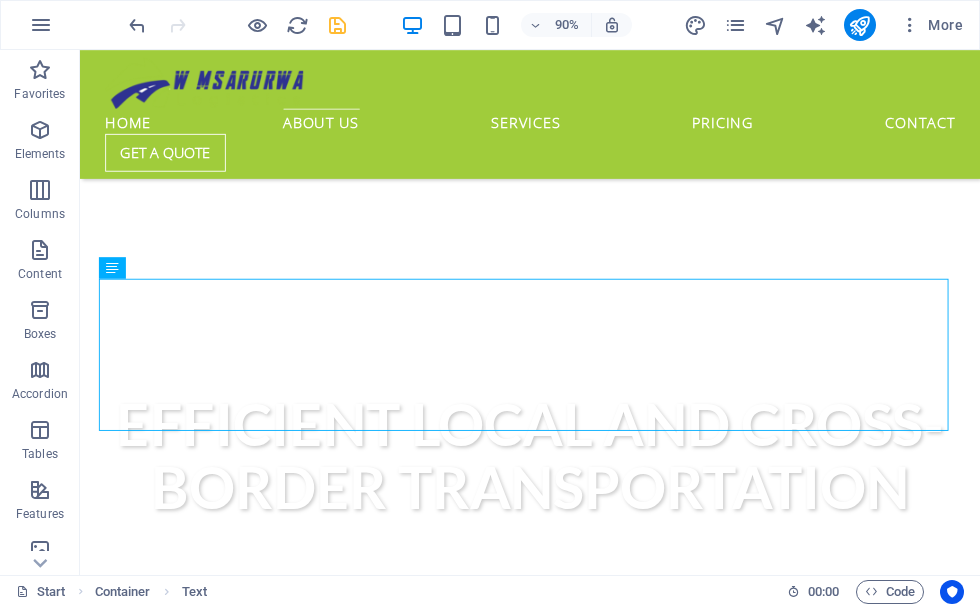 click at bounding box center (337, 25) 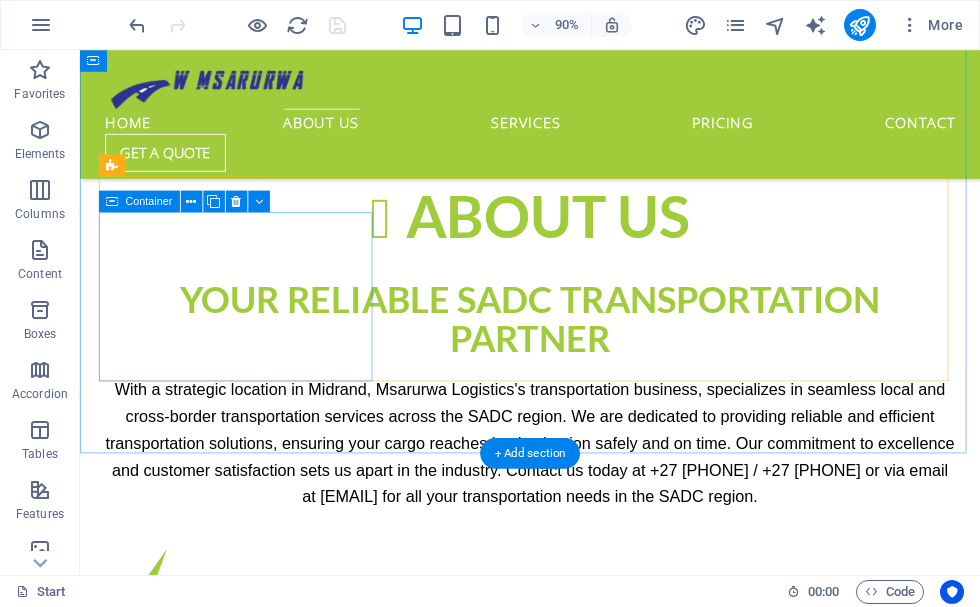 scroll, scrollTop: 1200, scrollLeft: 0, axis: vertical 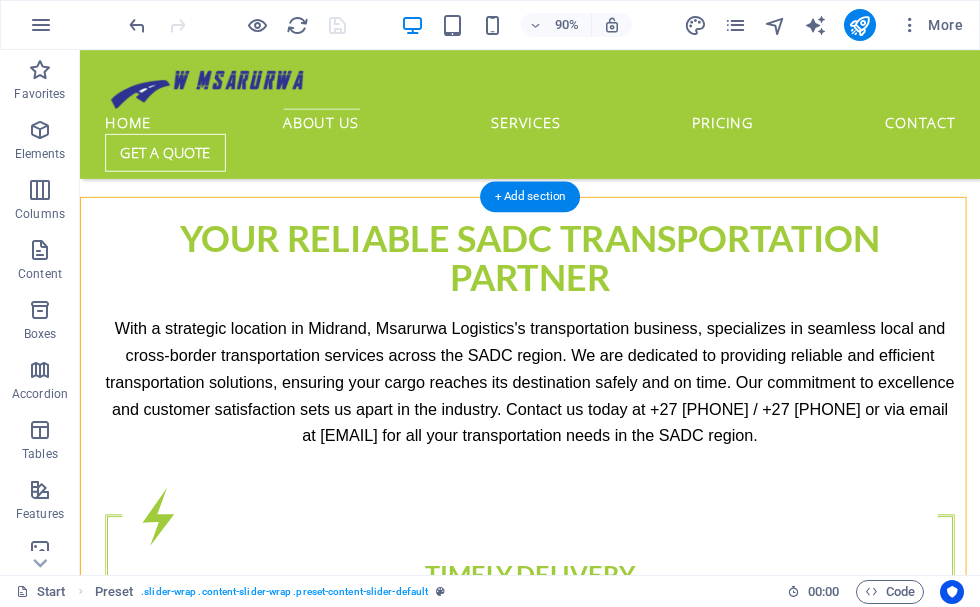 drag, startPoint x: 263, startPoint y: 307, endPoint x: 195, endPoint y: 257, distance: 84.40379 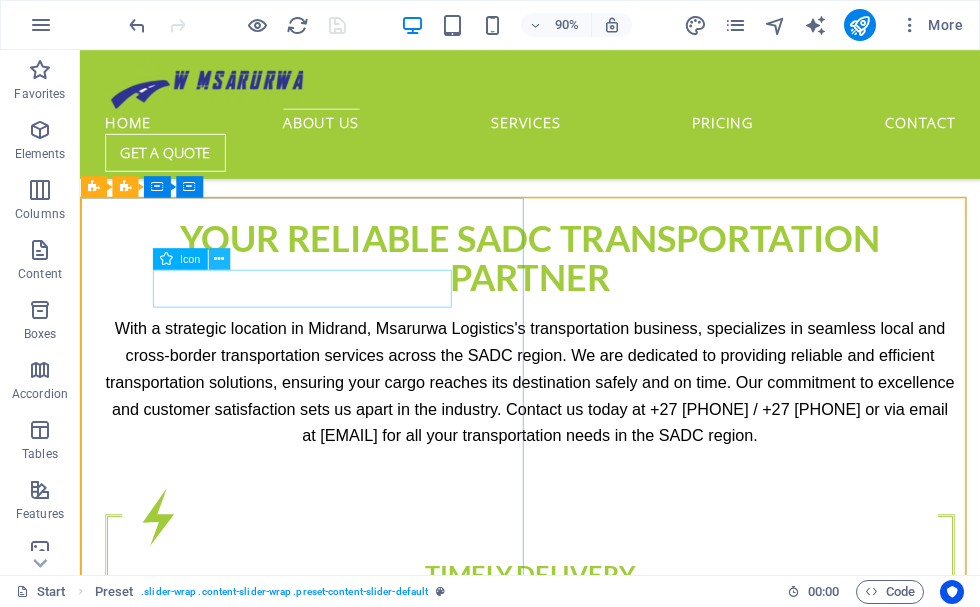 click at bounding box center [219, 258] 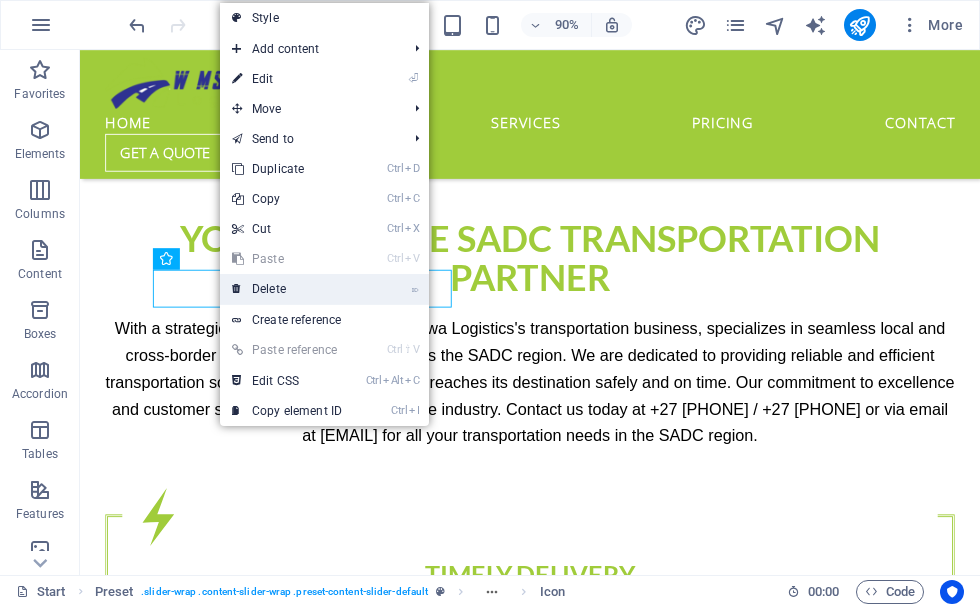 click on "⌦  Delete" at bounding box center (287, 289) 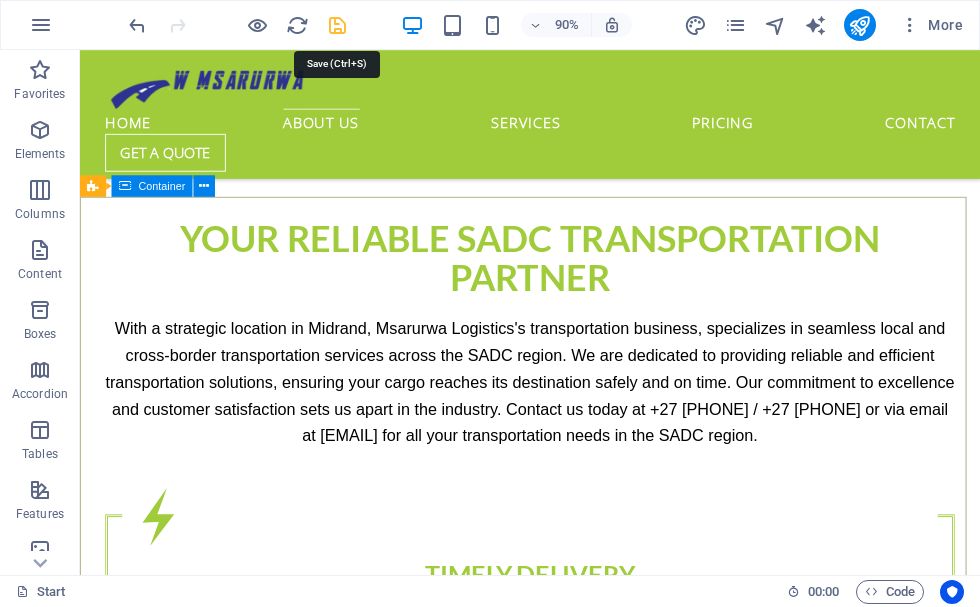 click at bounding box center [337, 25] 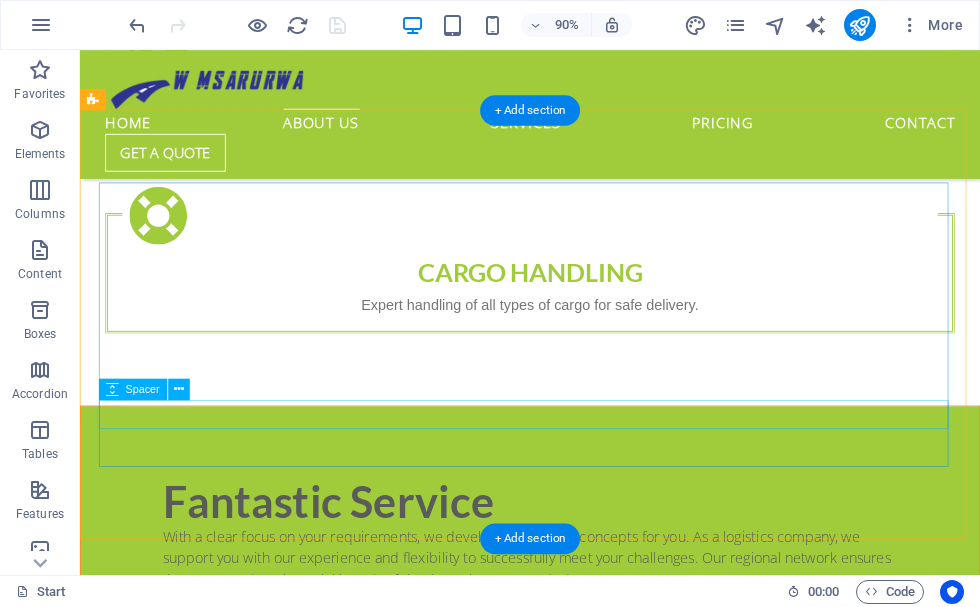 scroll, scrollTop: 1800, scrollLeft: 0, axis: vertical 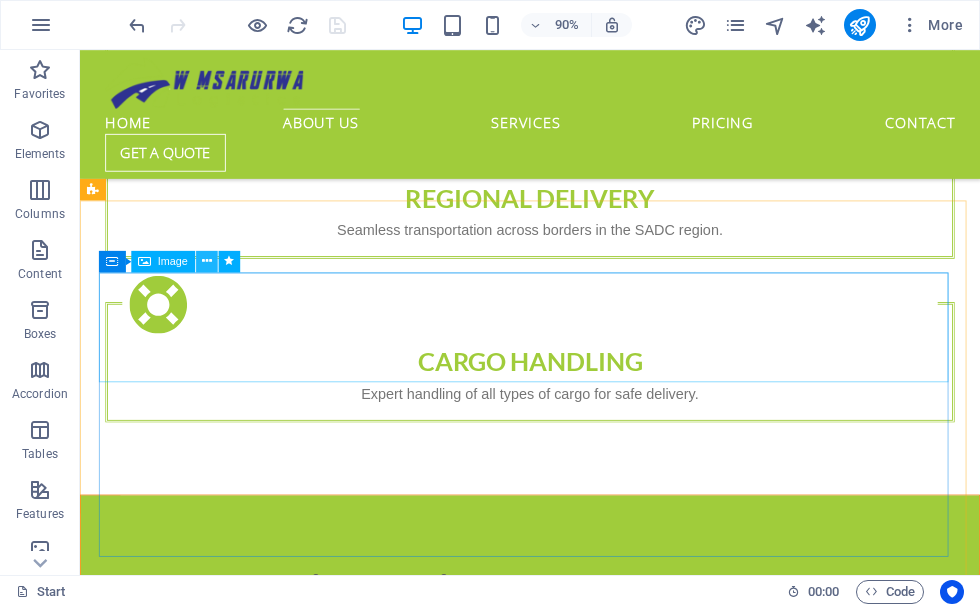 click at bounding box center (207, 261) 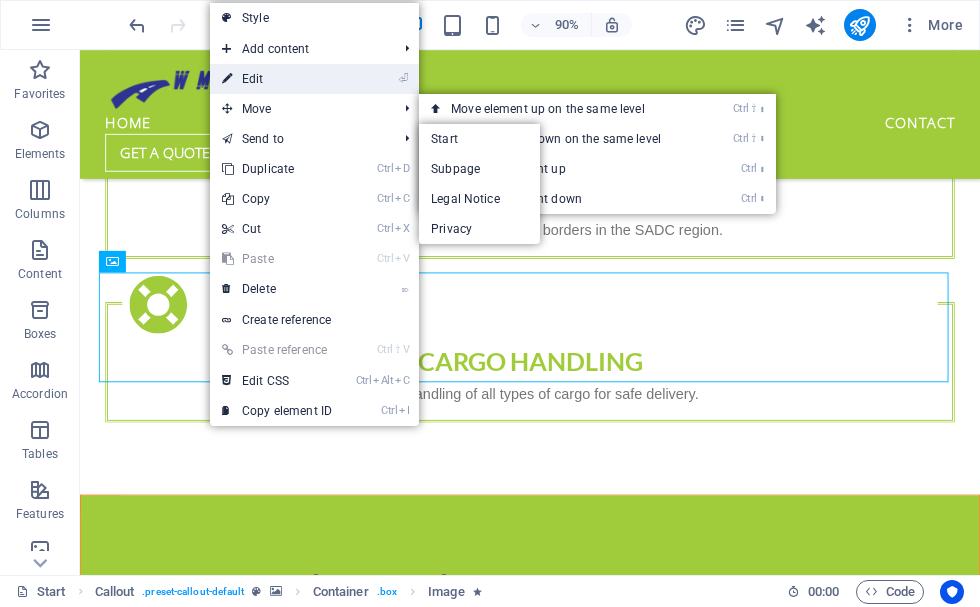 click on "⏎  Edit" at bounding box center [277, 79] 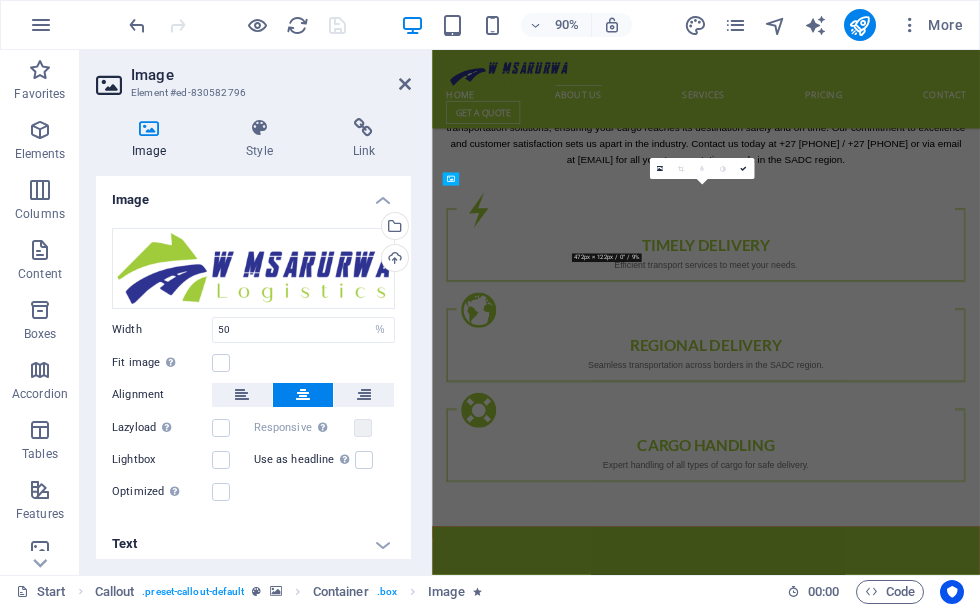 scroll, scrollTop: 2172, scrollLeft: 0, axis: vertical 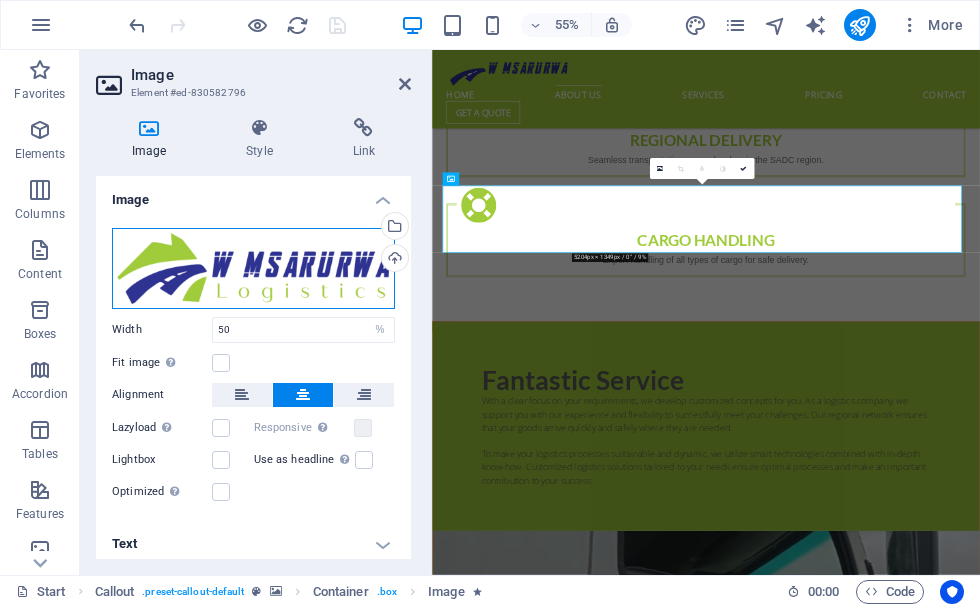 click on "Drag files here, click to choose files or select files from Files or our free stock photos & videos" at bounding box center (253, 268) 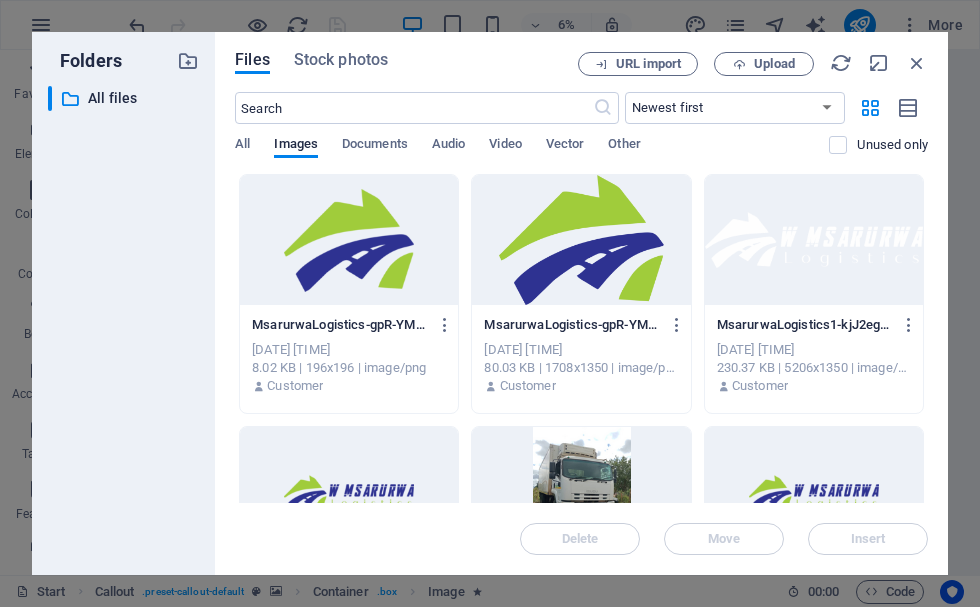 click at bounding box center (349, 240) 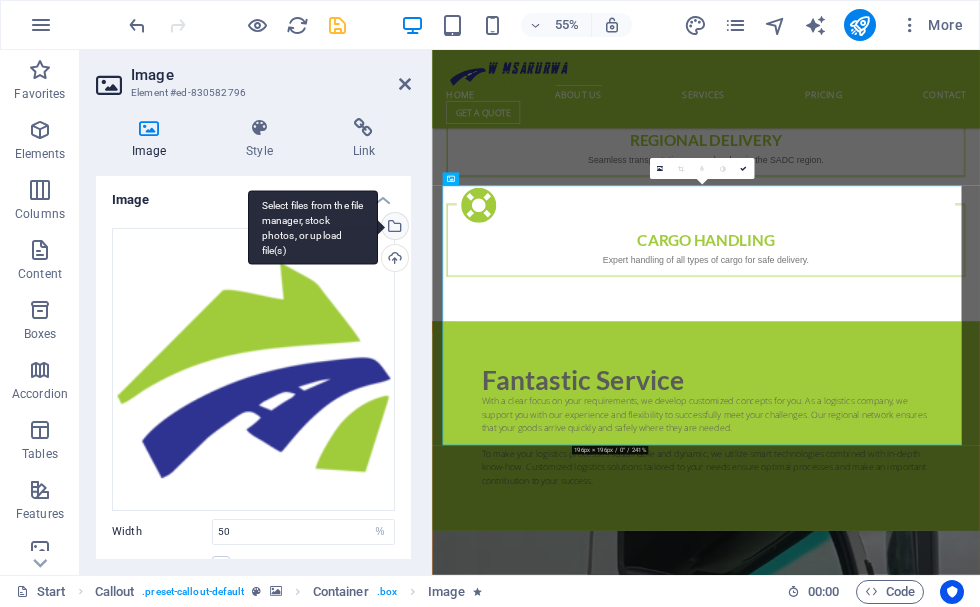 click on "Select files from the file manager, stock photos, or upload file(s)" at bounding box center [393, 228] 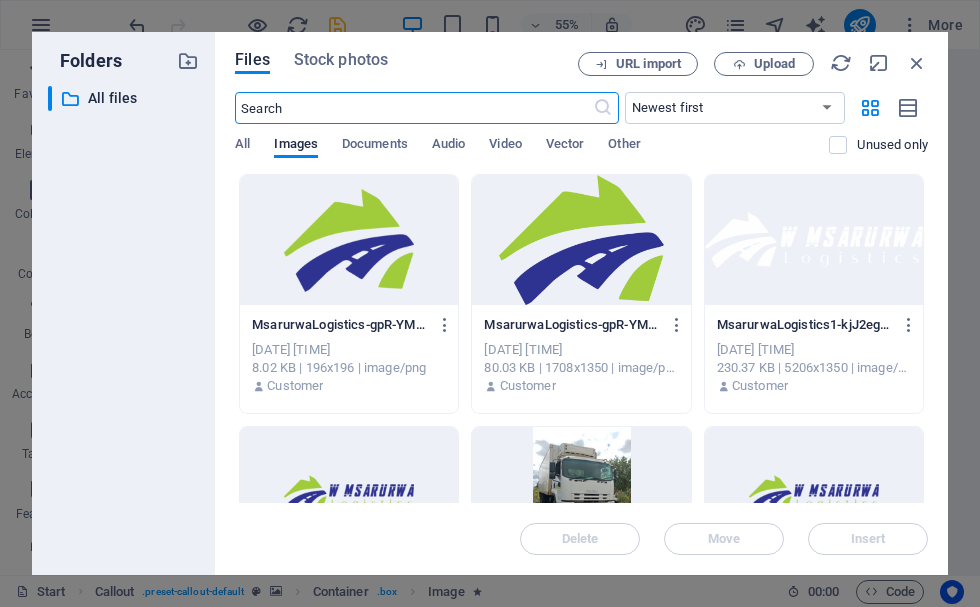 scroll, scrollTop: 4895, scrollLeft: 0, axis: vertical 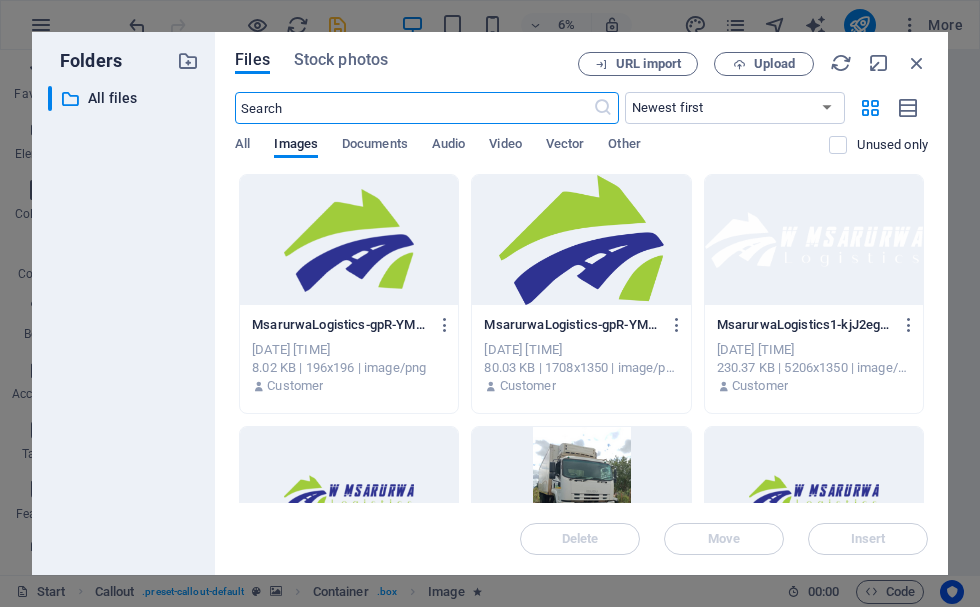 click at bounding box center [814, 240] 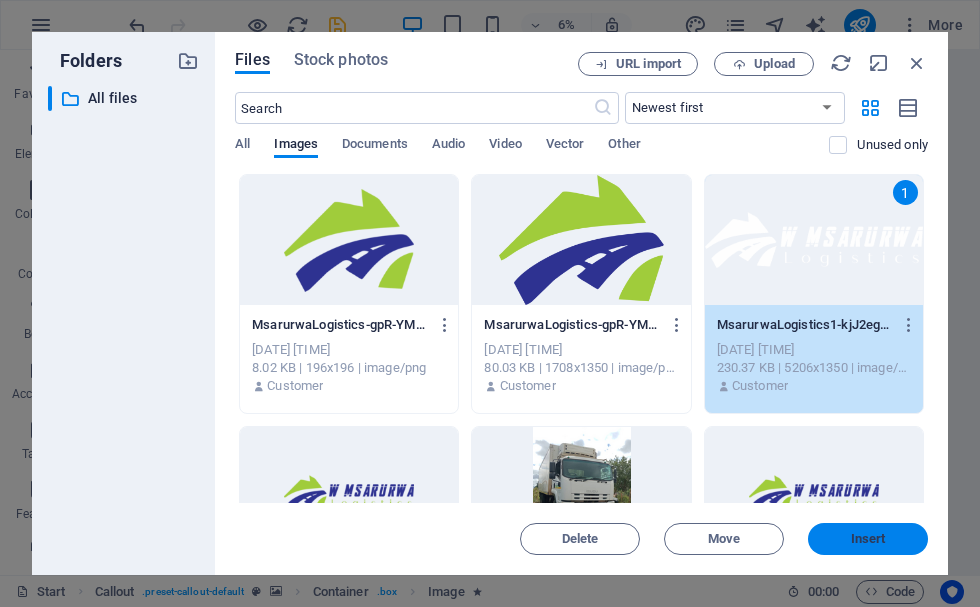 click on "Insert" at bounding box center [868, 539] 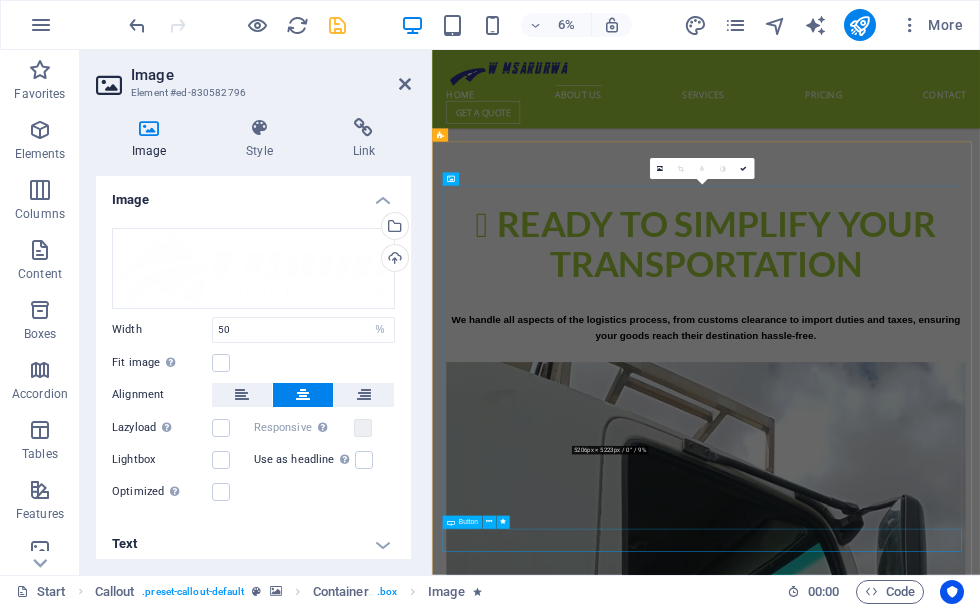 scroll, scrollTop: 2172, scrollLeft: 0, axis: vertical 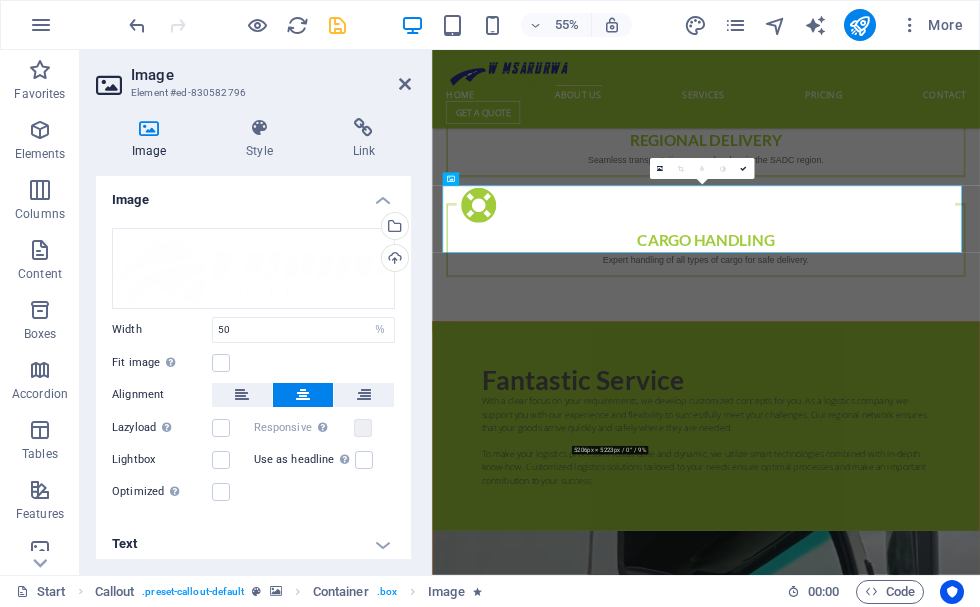 click at bounding box center [337, 25] 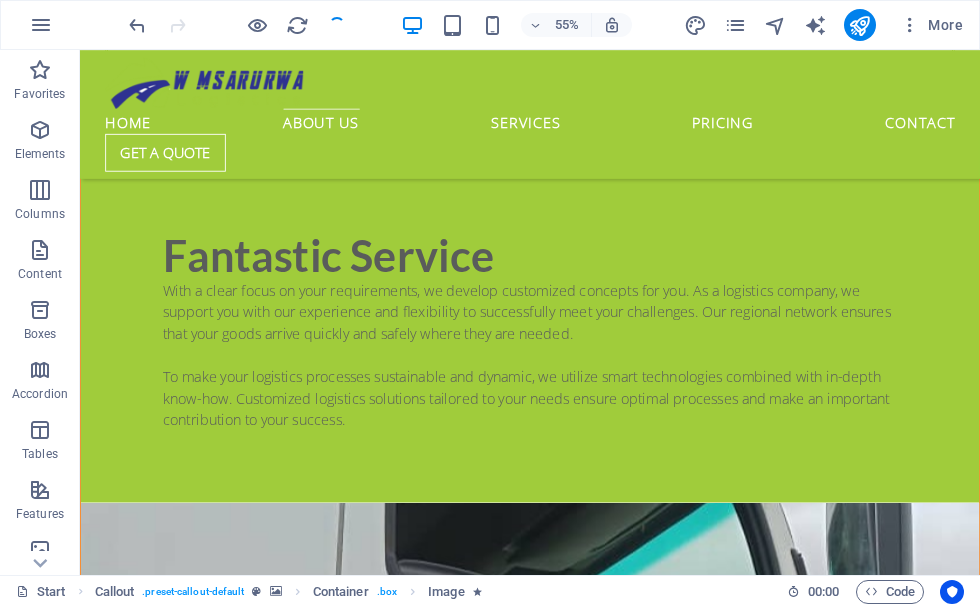 scroll, scrollTop: 1800, scrollLeft: 0, axis: vertical 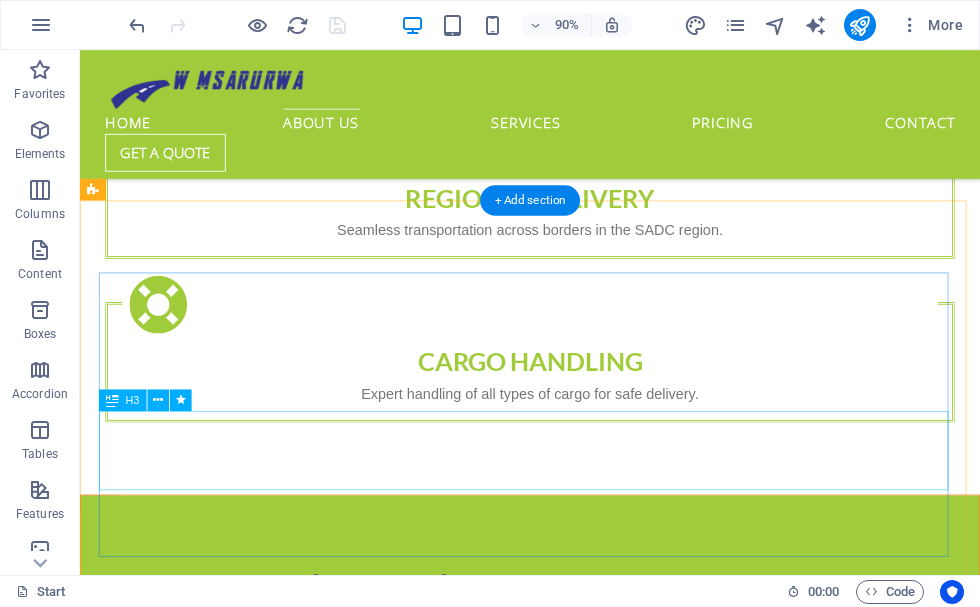 click on "SADC REGION Delivery" at bounding box center (580, 2425) 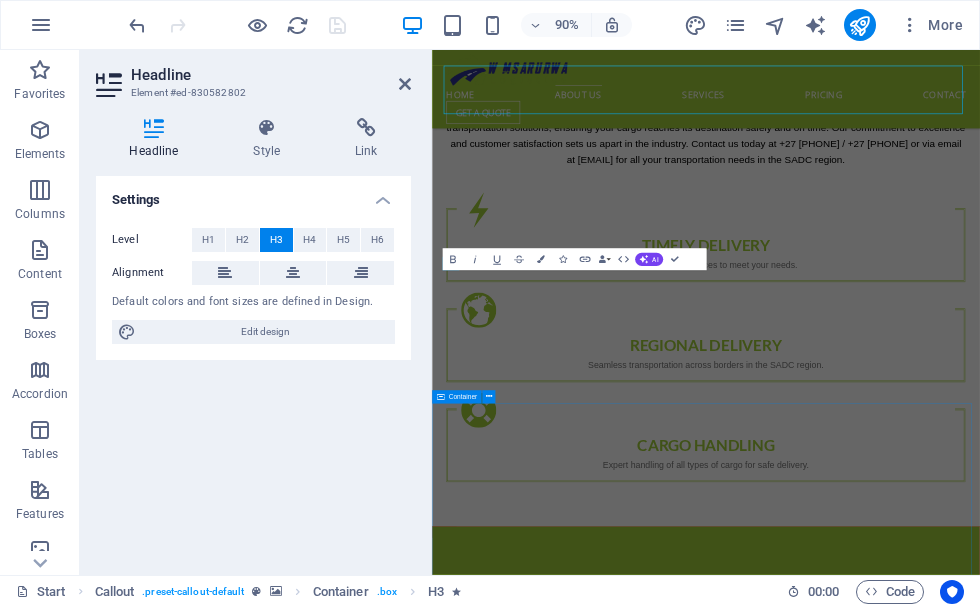 scroll, scrollTop: 2172, scrollLeft: 0, axis: vertical 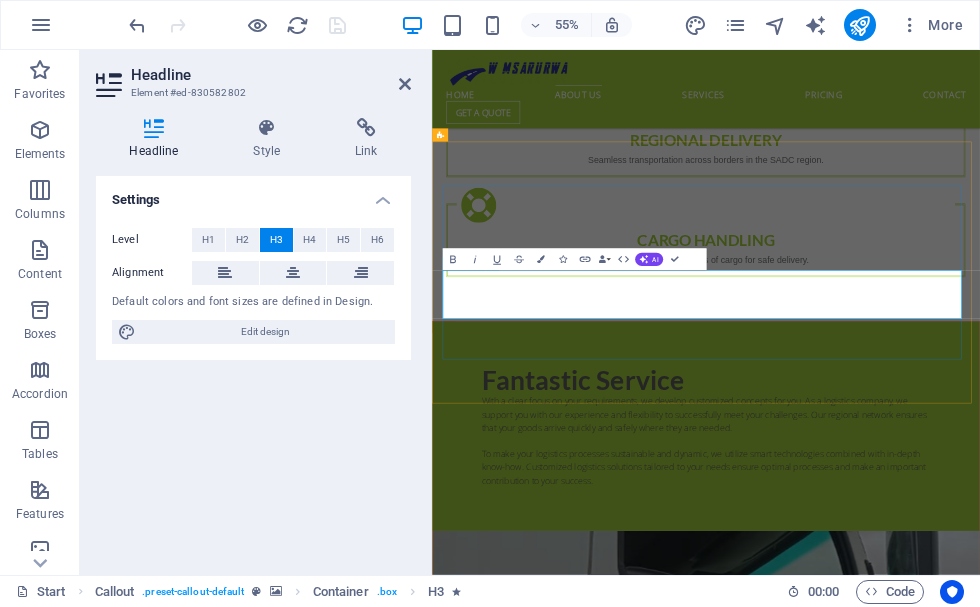 click on "SADC REGION Delivery" at bounding box center (930, 2337) 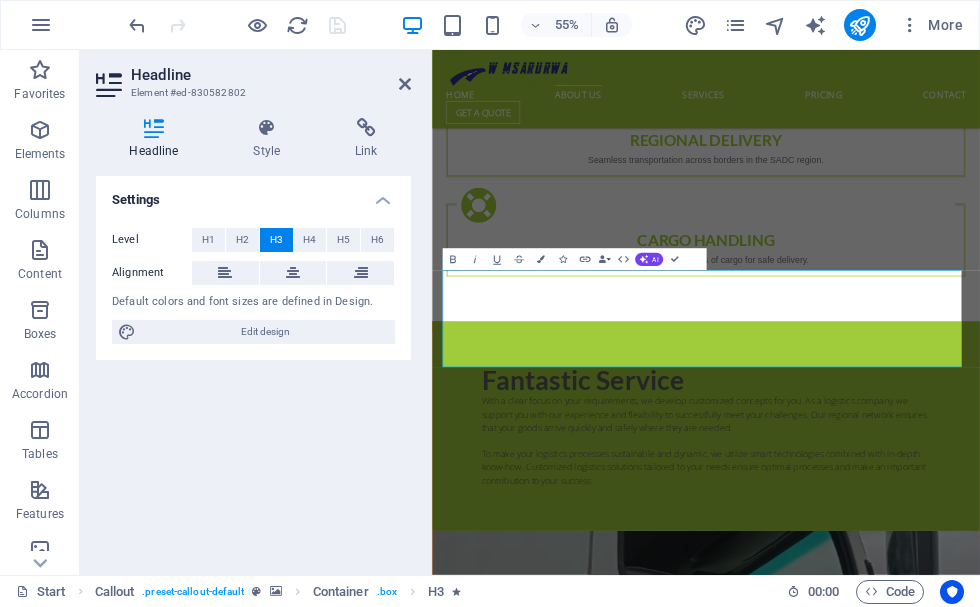 click on "Headline Element #ed-830582802 Headline Style Link Settings Level H1 H2 H3 H4 H5 H6 Alignment Default colors and font sizes are defined in Design. Edit design Callout Element Layout How this element expands within the layout (Flexbox). Size Default auto px % 1/1 1/2 1/3 1/4 1/5 1/6 1/7 1/8 1/9 1/10 Grow Shrink Order Container layout Visible Visible Opacity 100 % Overflow Spacing Margin Default auto px % rem vw vh Custom Custom auto px % rem vw vh auto px % rem vw vh auto px % rem vw vh auto px % rem vw vh Padding Default px rem % vh vw Custom Custom px rem % vh vw px rem % vh vw px rem % vh vw px rem % vh vw Border Style              - Width 1 auto px rem % vh vw Custom Custom 1 auto px rem % vh vw 1 auto px rem % vh vw 1 auto px rem % vh vw 1 auto px rem % vh vw  - Color Round corners Default px rem % vh vw Custom Custom px rem % vh vw px rem % vh vw px rem % vh vw px rem % vh vw Shadow Default None Outside Inside Color X offset 0 px rem vh vw Y offset 0 px rem vh vw Blur 0 px rem % vh vw Spread 0" at bounding box center (256, 312) 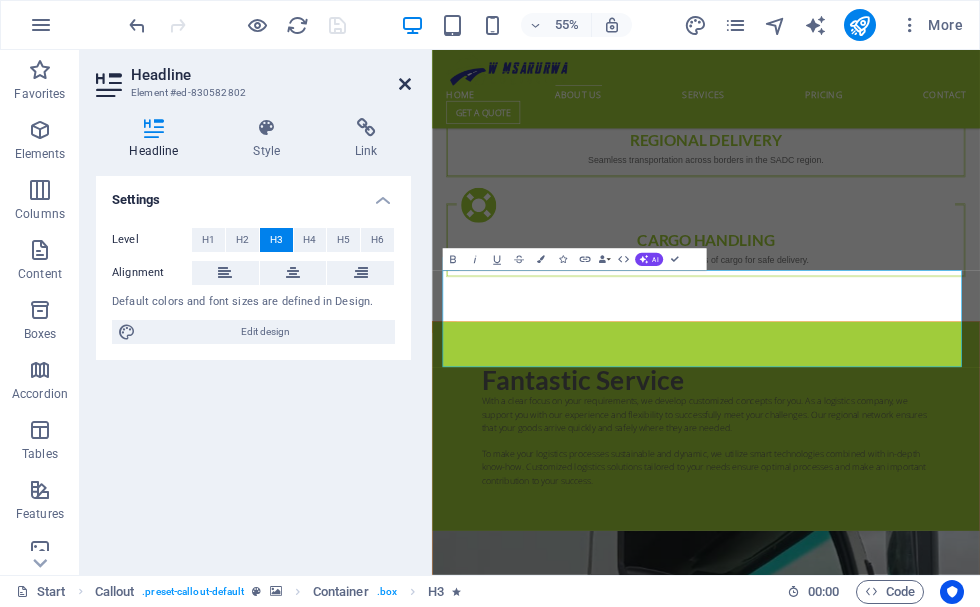 click at bounding box center [405, 84] 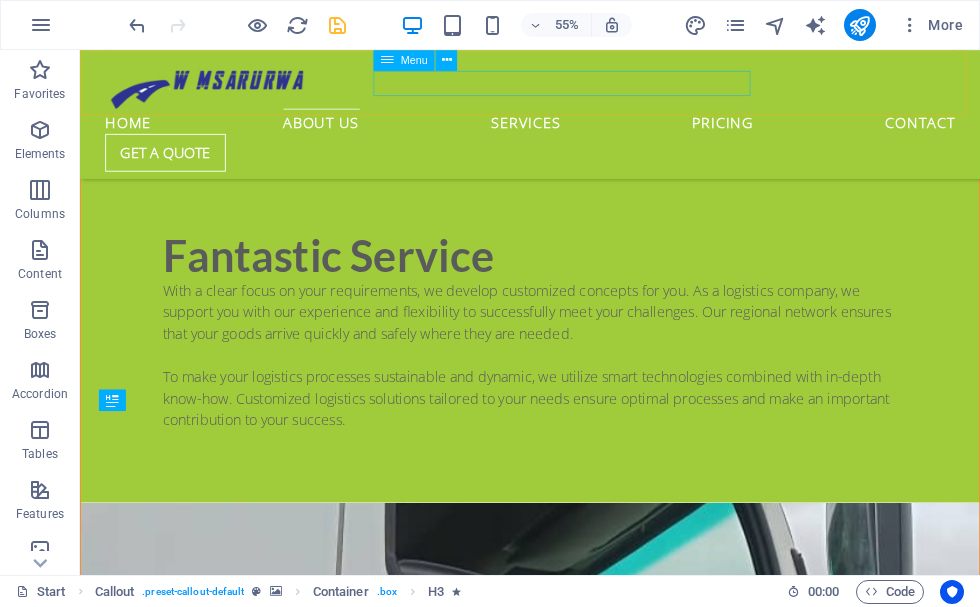 scroll, scrollTop: 1800, scrollLeft: 0, axis: vertical 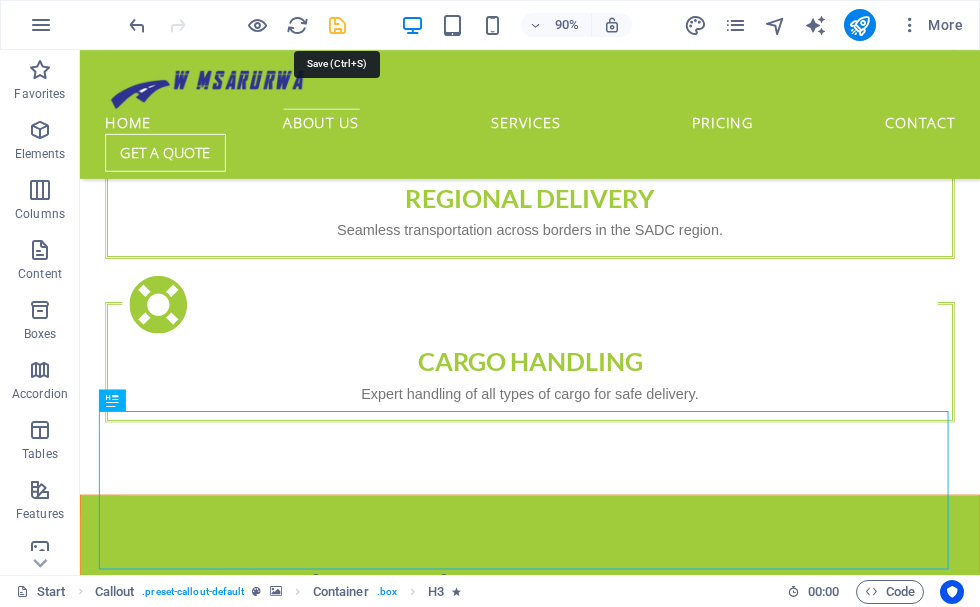 click at bounding box center [337, 25] 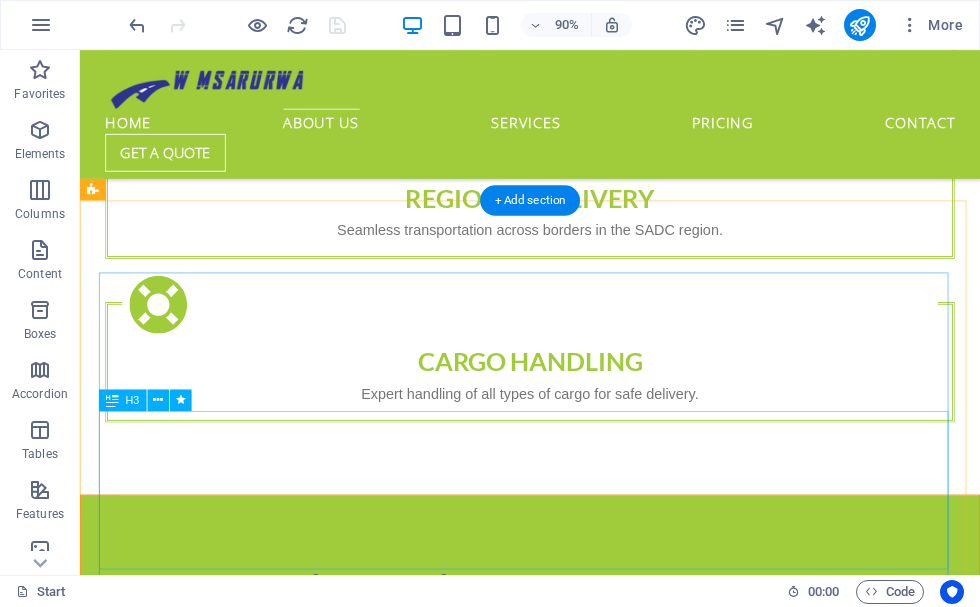 click on "SADC REGION logistics" at bounding box center [580, 2557] 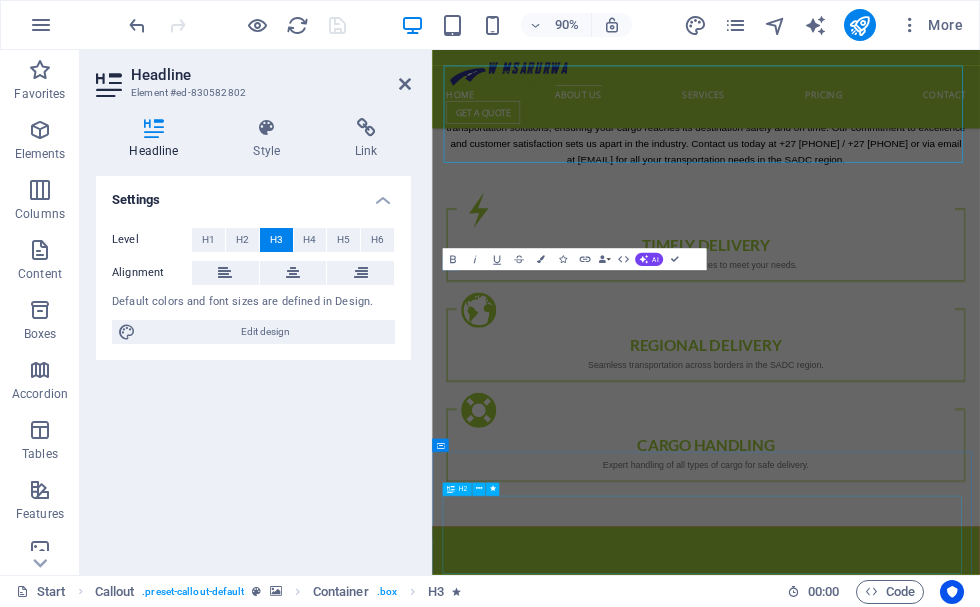 scroll, scrollTop: 2172, scrollLeft: 0, axis: vertical 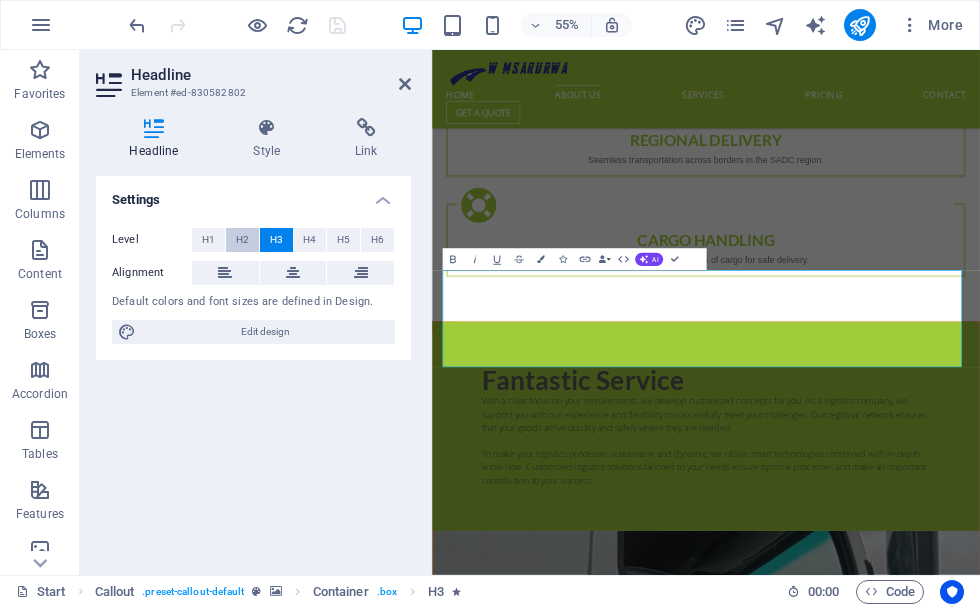 click on "H2" at bounding box center (242, 240) 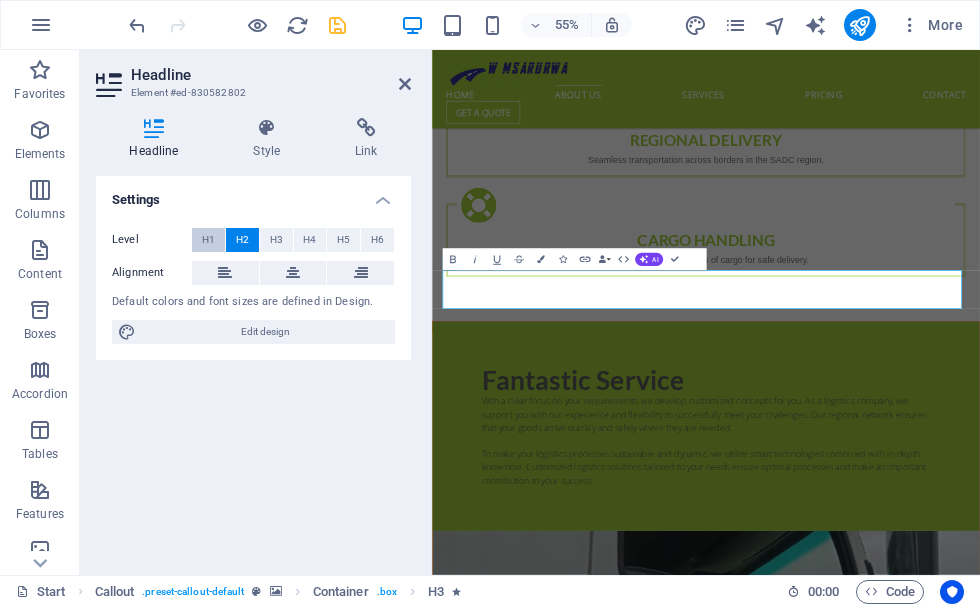 click on "H1" at bounding box center [208, 240] 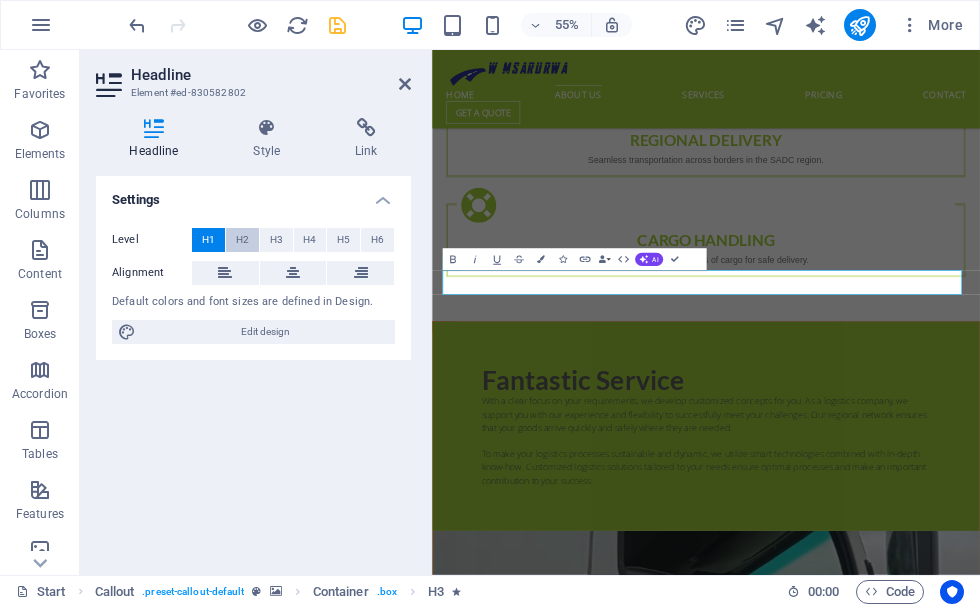 click on "H2" at bounding box center (242, 240) 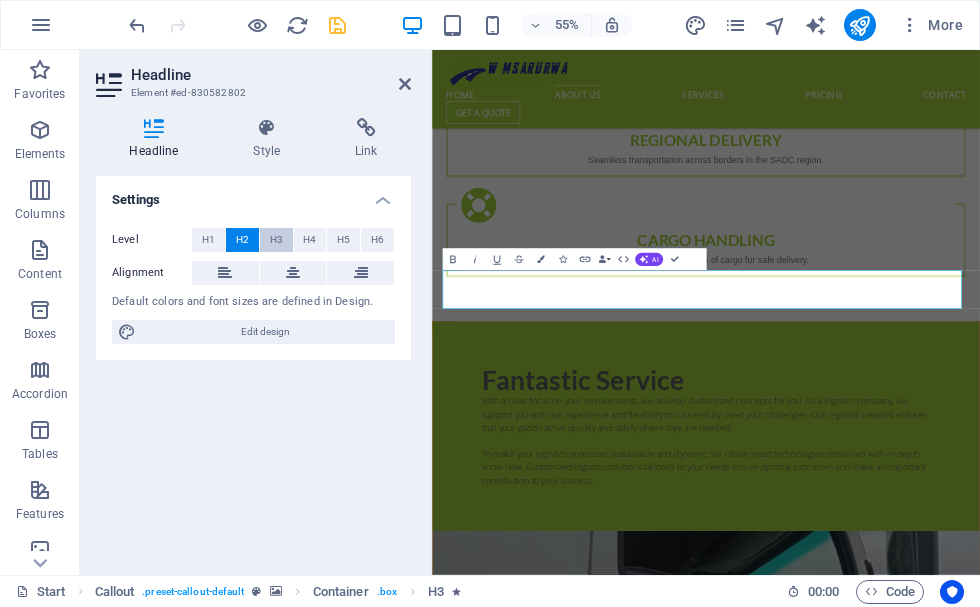 click on "H3" at bounding box center [276, 240] 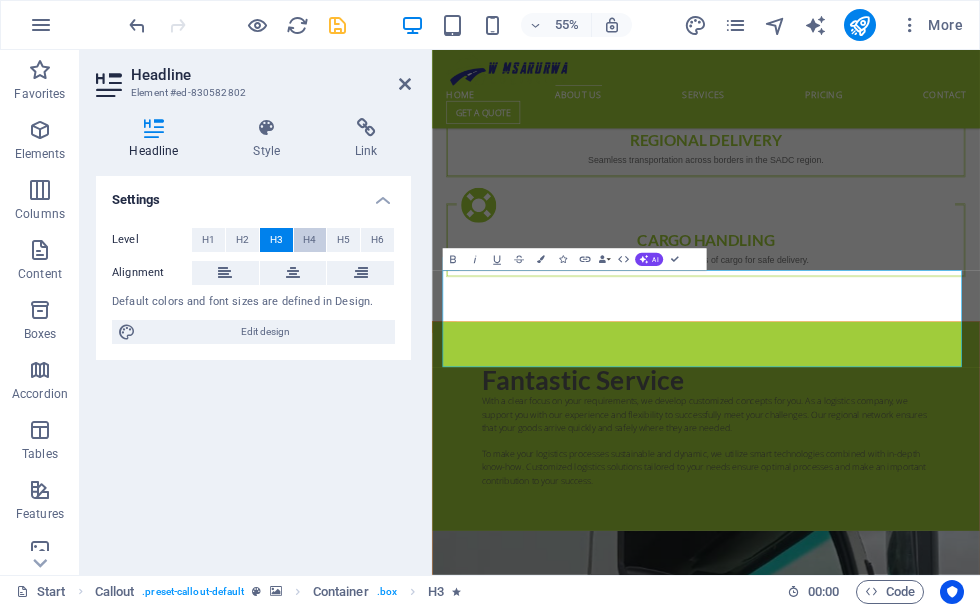 click on "H4" at bounding box center (310, 240) 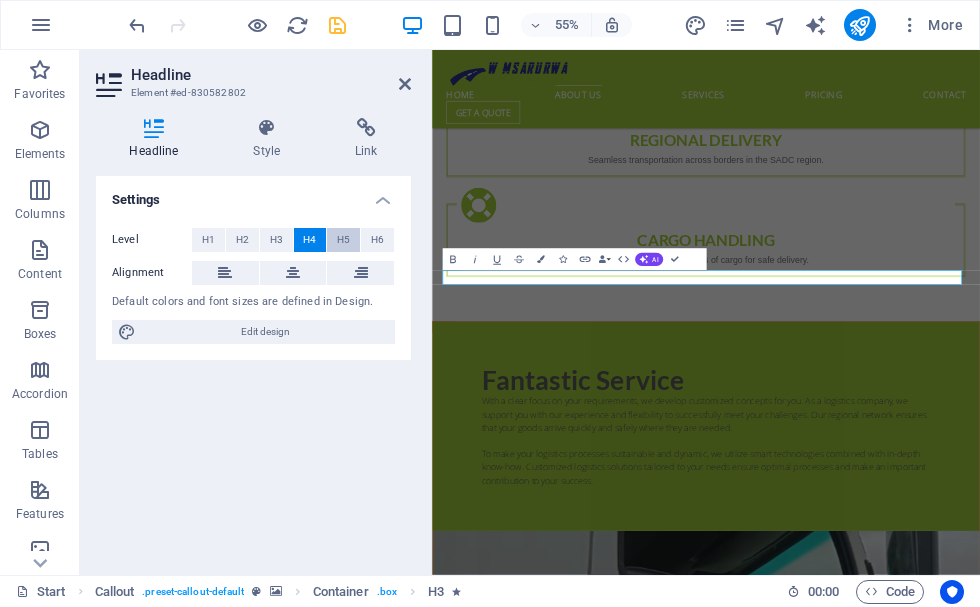 click on "H5" at bounding box center [343, 240] 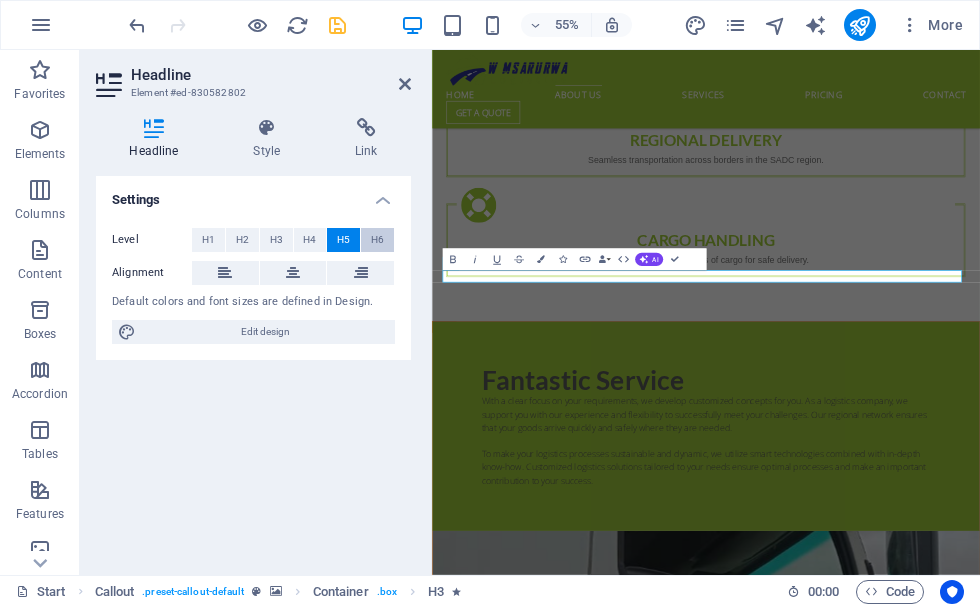 click on "H6" at bounding box center (377, 240) 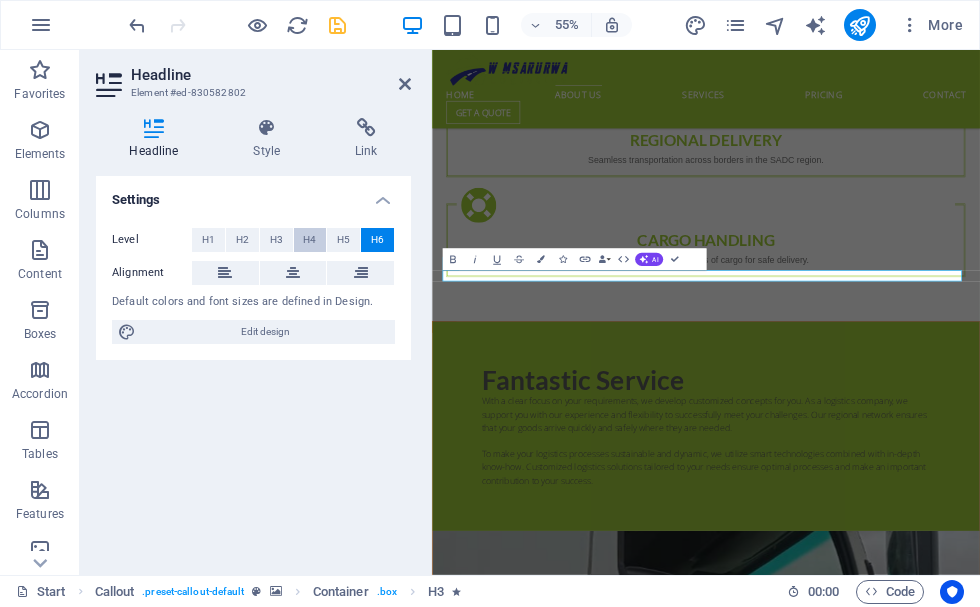 click on "H4" at bounding box center (309, 240) 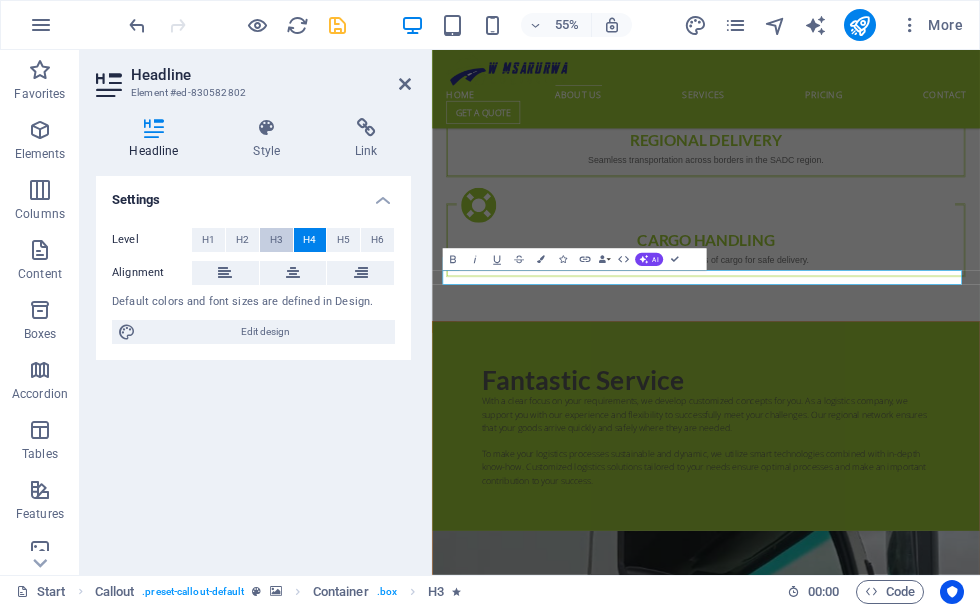 click on "H3" at bounding box center [276, 240] 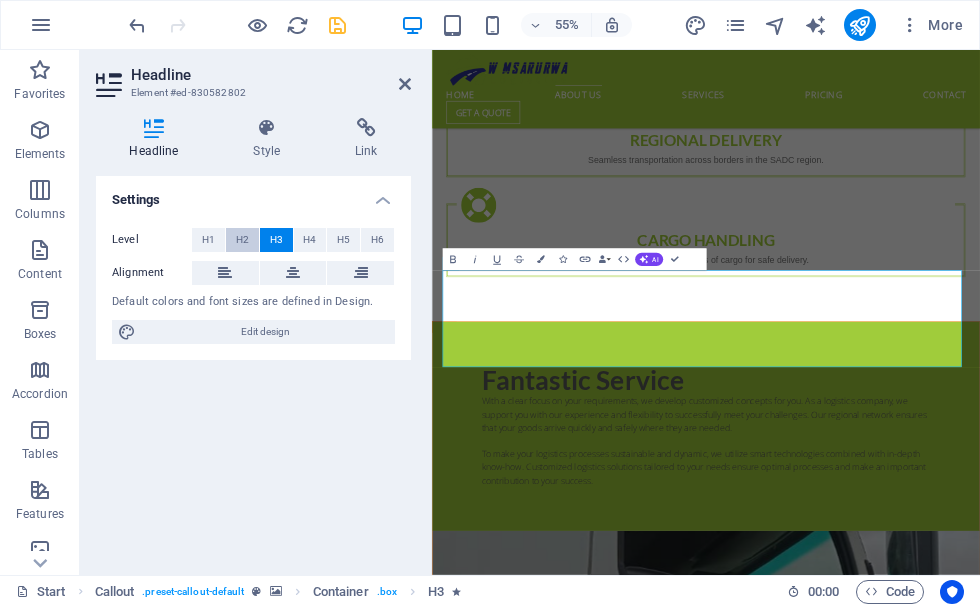 click on "H2" at bounding box center [242, 240] 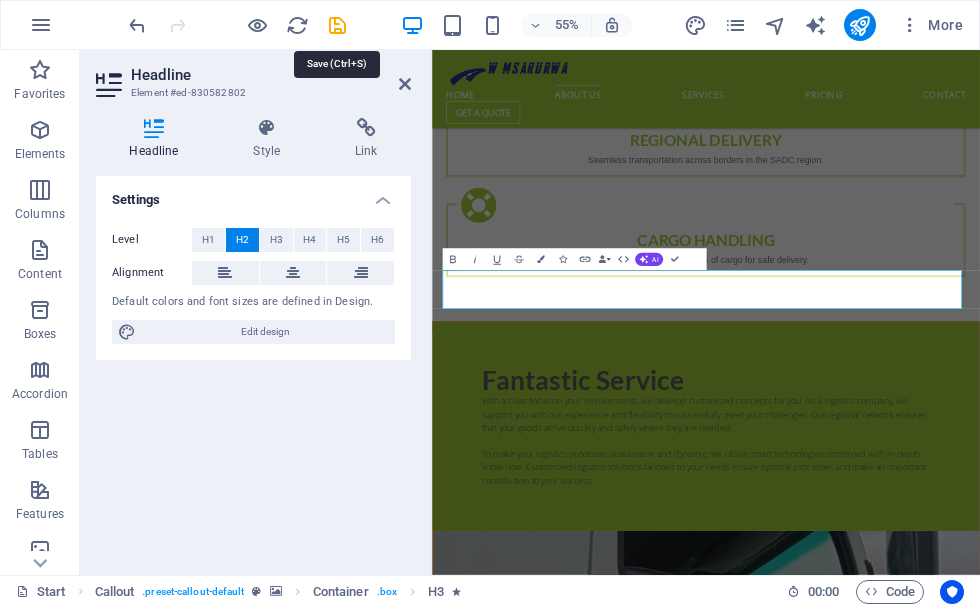 click at bounding box center [337, 25] 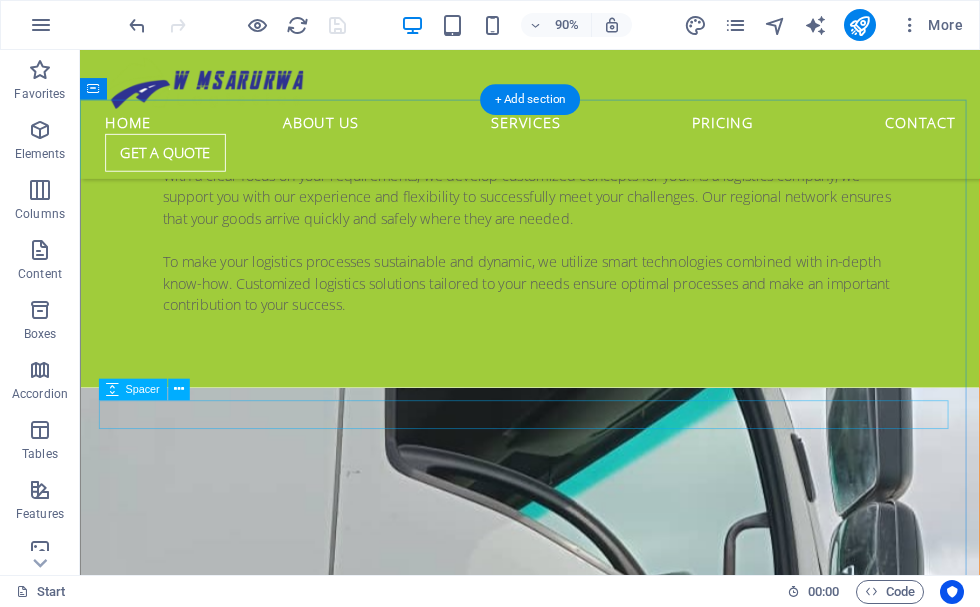 scroll, scrollTop: 2700, scrollLeft: 0, axis: vertical 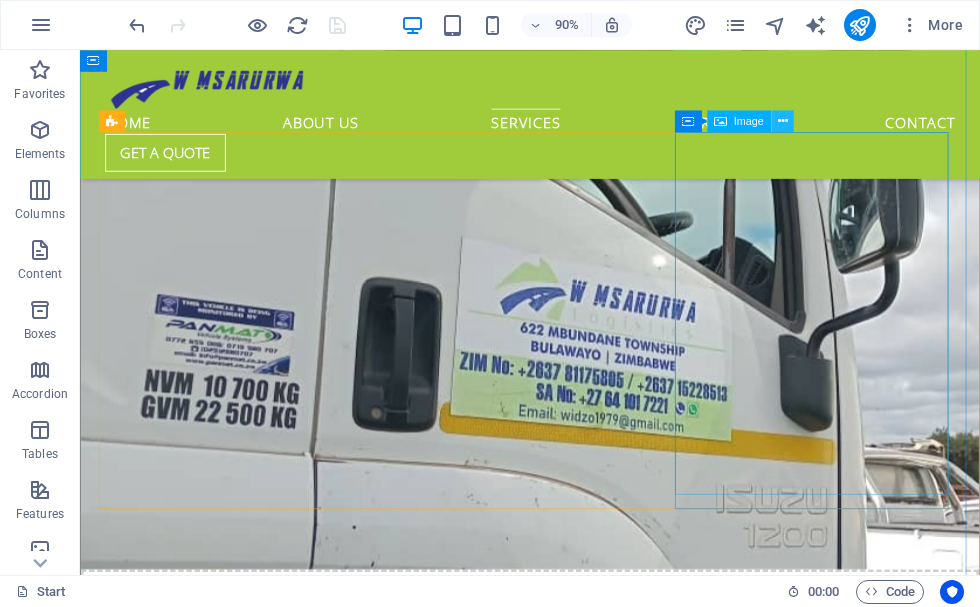 click at bounding box center (783, 120) 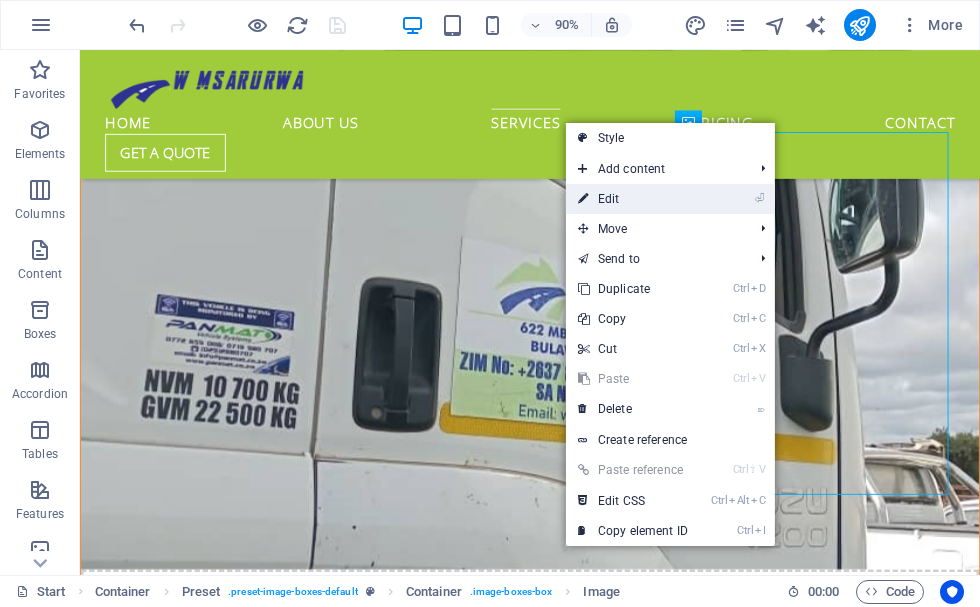click on "⏎  Edit" at bounding box center [633, 199] 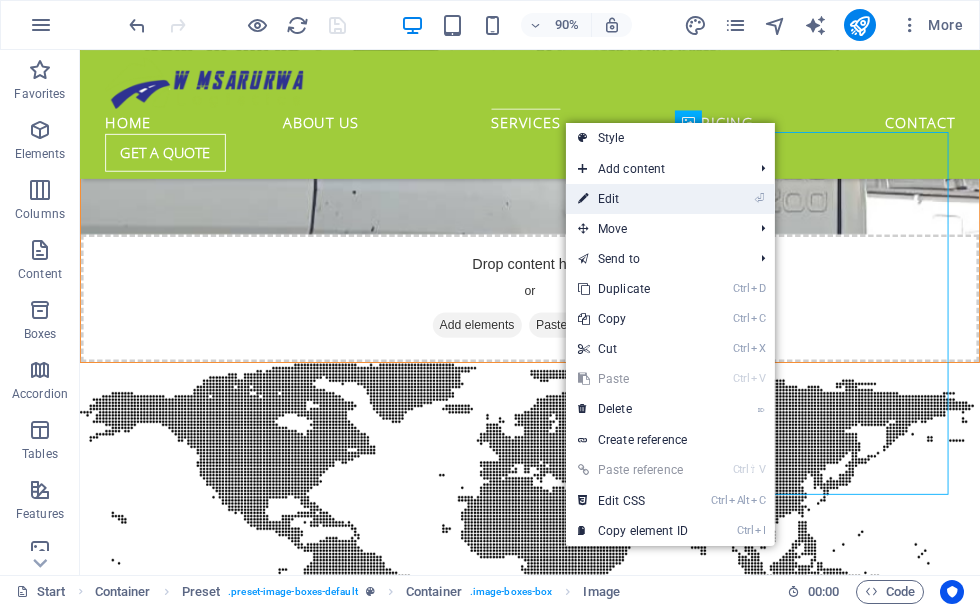 select on "%" 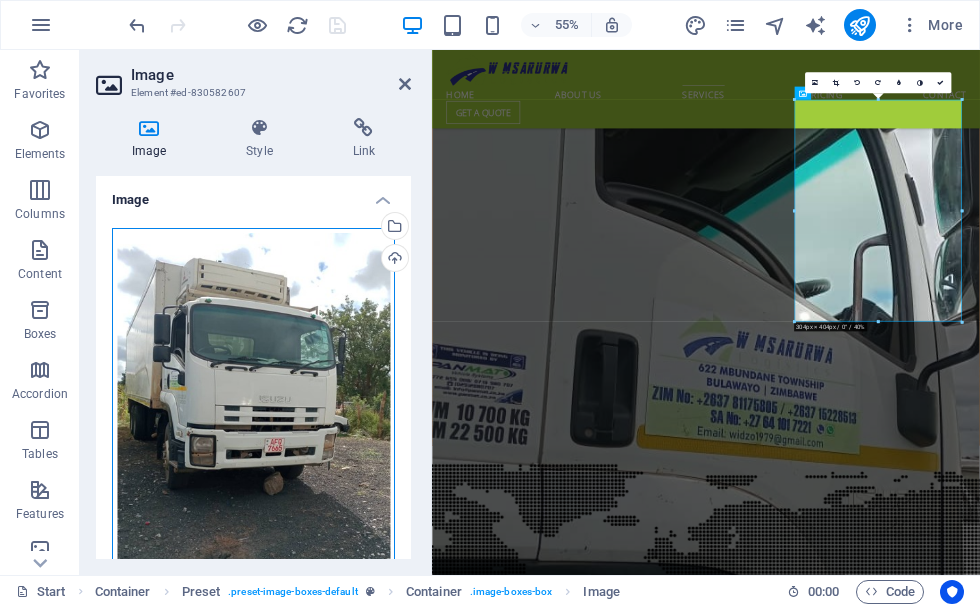click on "Drag files here, click to choose files or select files from Files or our free stock photos & videos" at bounding box center (253, 414) 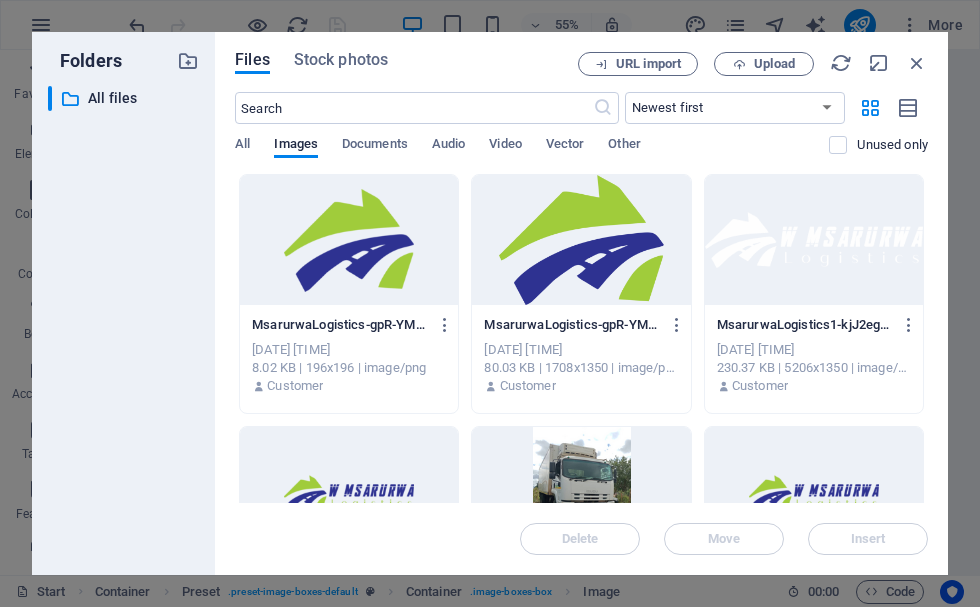 click at bounding box center [349, 240] 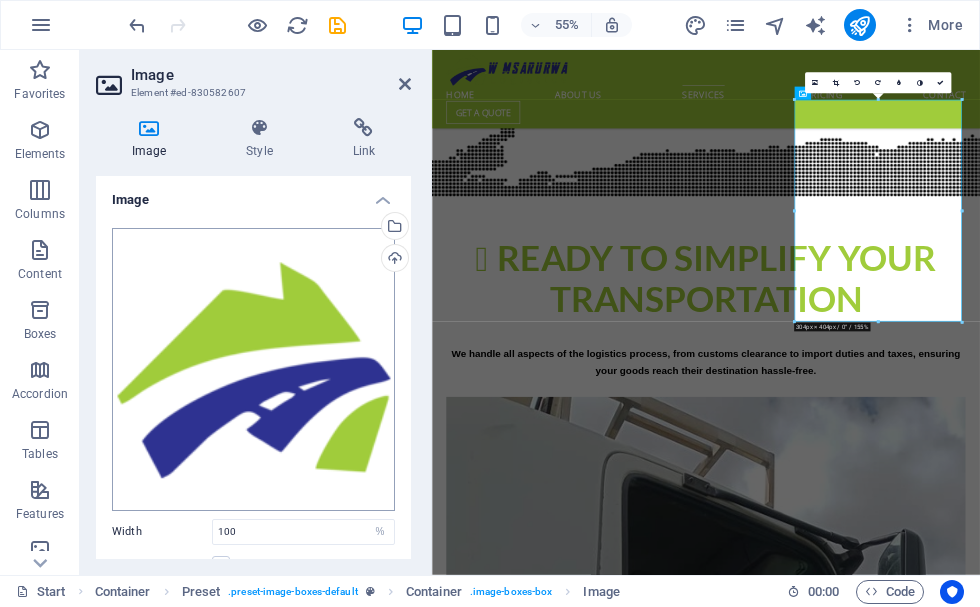 scroll, scrollTop: 3072, scrollLeft: 0, axis: vertical 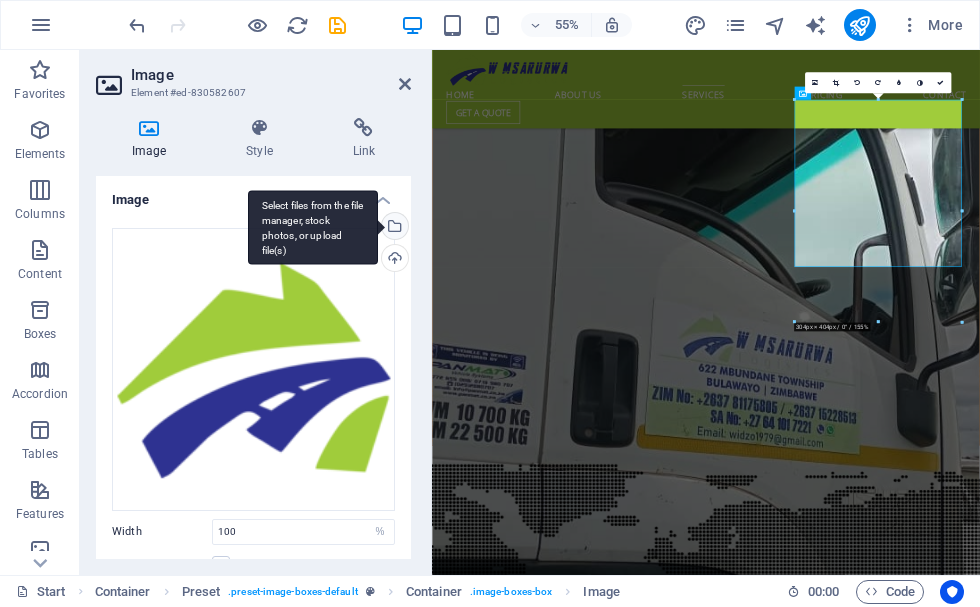 click on "Select files from the file manager, stock photos, or upload file(s)" at bounding box center [393, 228] 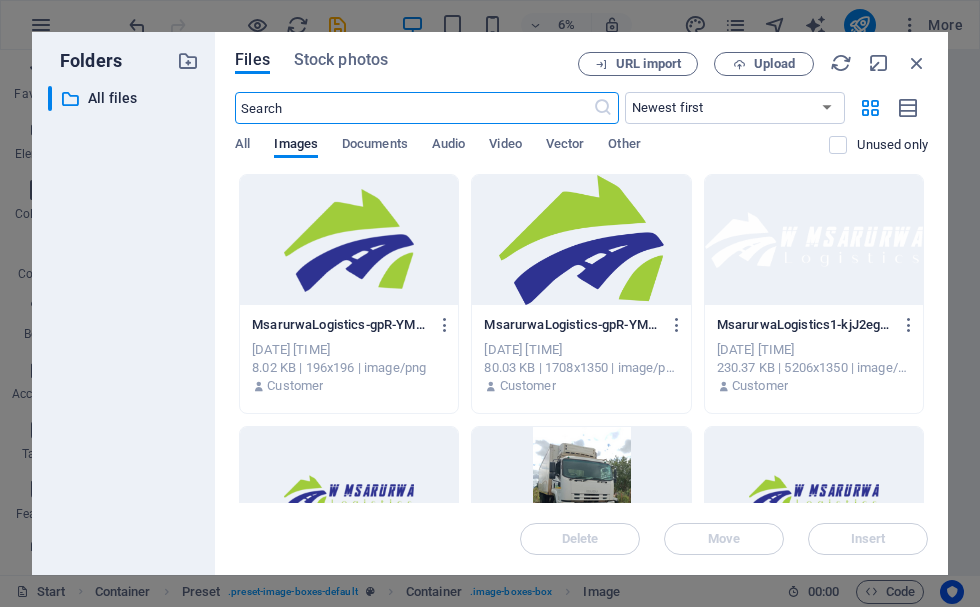 scroll, scrollTop: 4446, scrollLeft: 0, axis: vertical 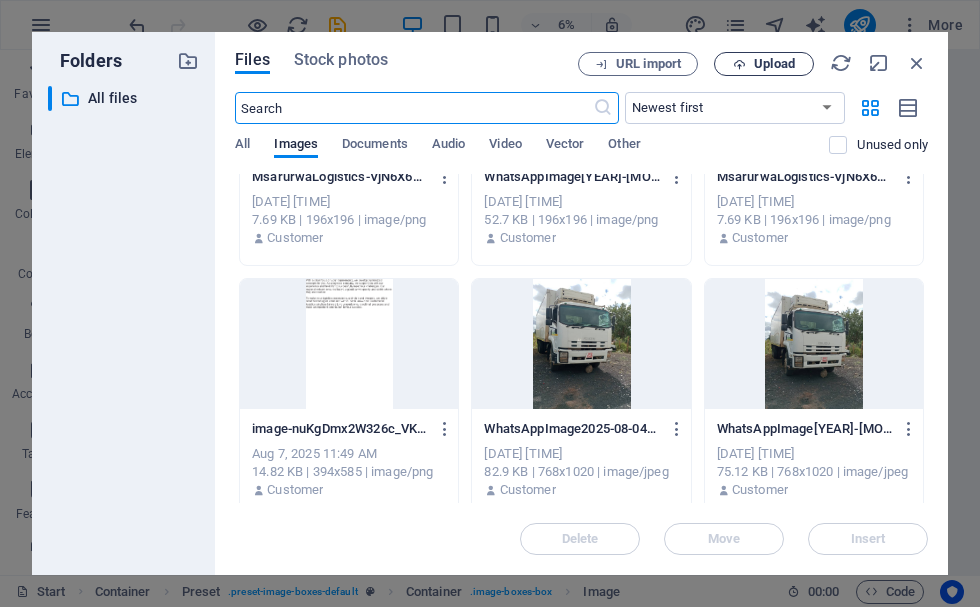 click on "Upload" at bounding box center (774, 64) 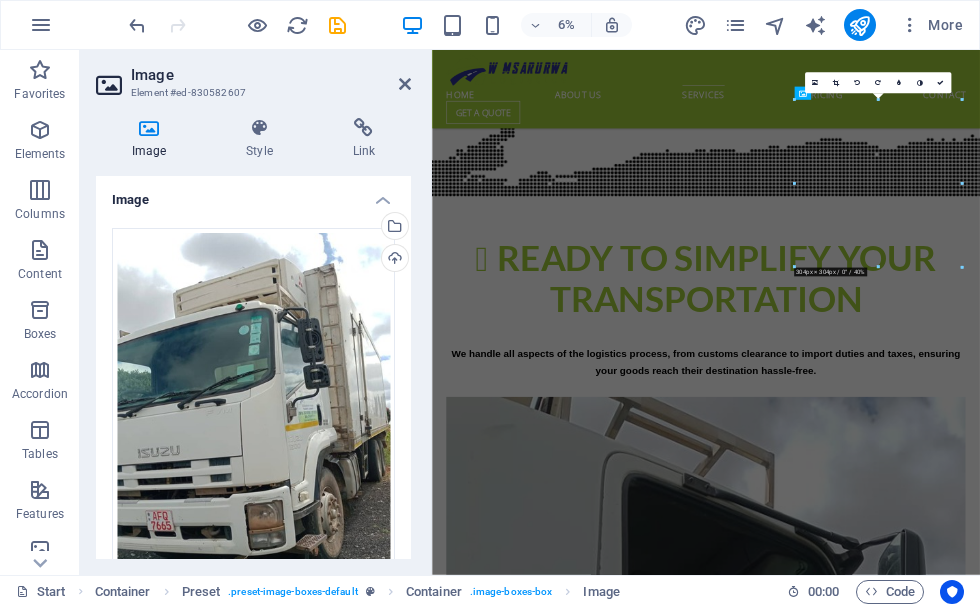 scroll, scrollTop: 3072, scrollLeft: 0, axis: vertical 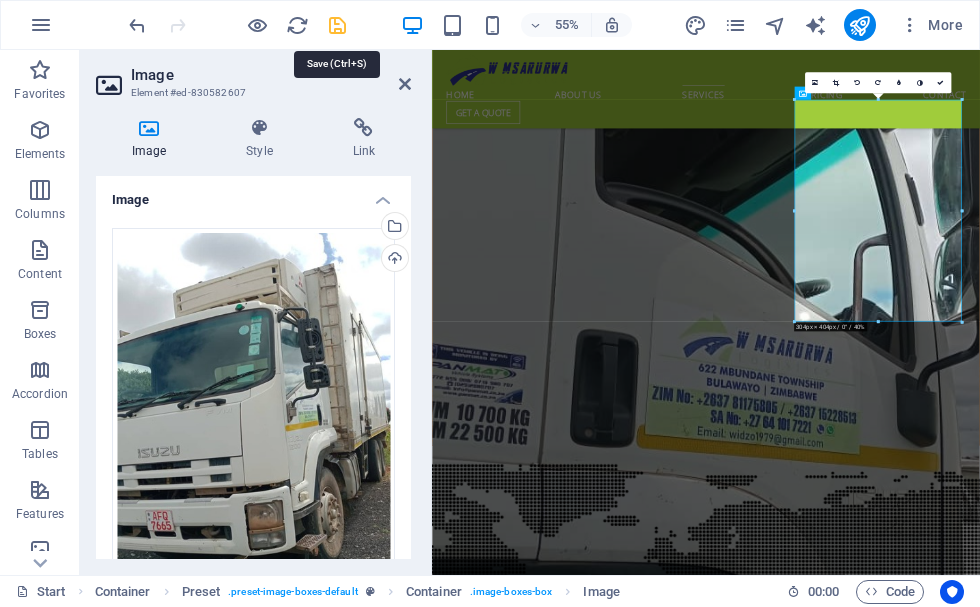 click at bounding box center (337, 25) 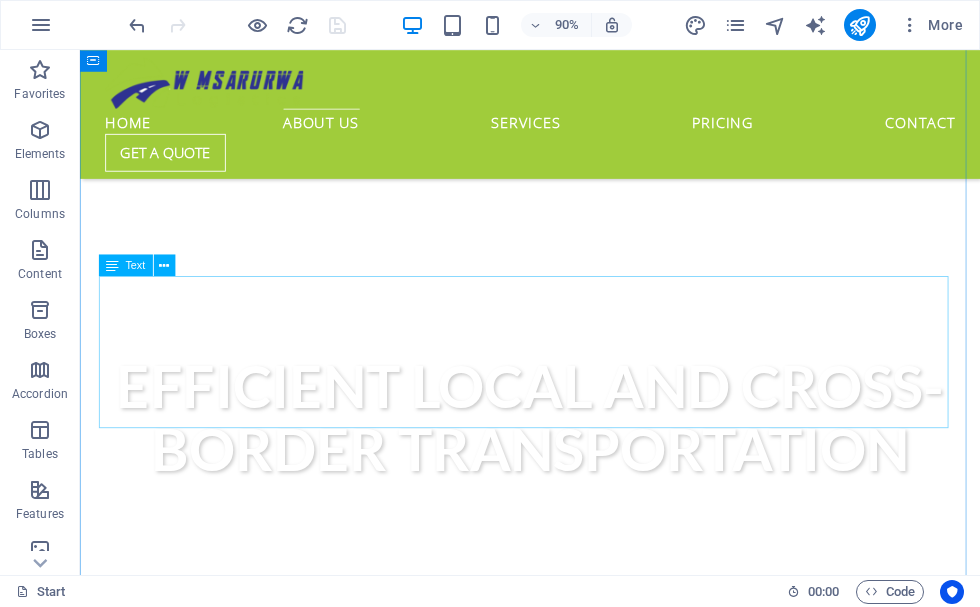 scroll, scrollTop: 600, scrollLeft: 0, axis: vertical 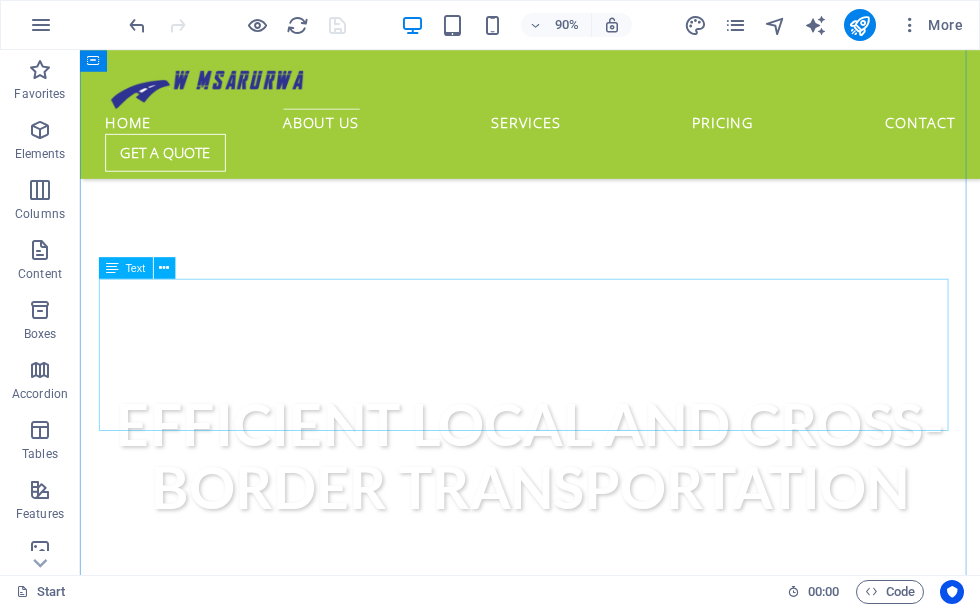 click on "With a strategic location in Midrand, Msarurwa Logistics's transportation business, specializes in seamless local and cross-border transportation services across the SADC region. We are dedicated to providing reliable and efficient transportation solutions, ensuring your cargo reaches its destination safely and on time. Our commitment to excellence and customer satisfaction sets us apart in the industry. Contact us today at [PHONE] / [PHONE] or via email at [EMAIL] for all your transportation needs in the SADC region." at bounding box center [580, 1019] 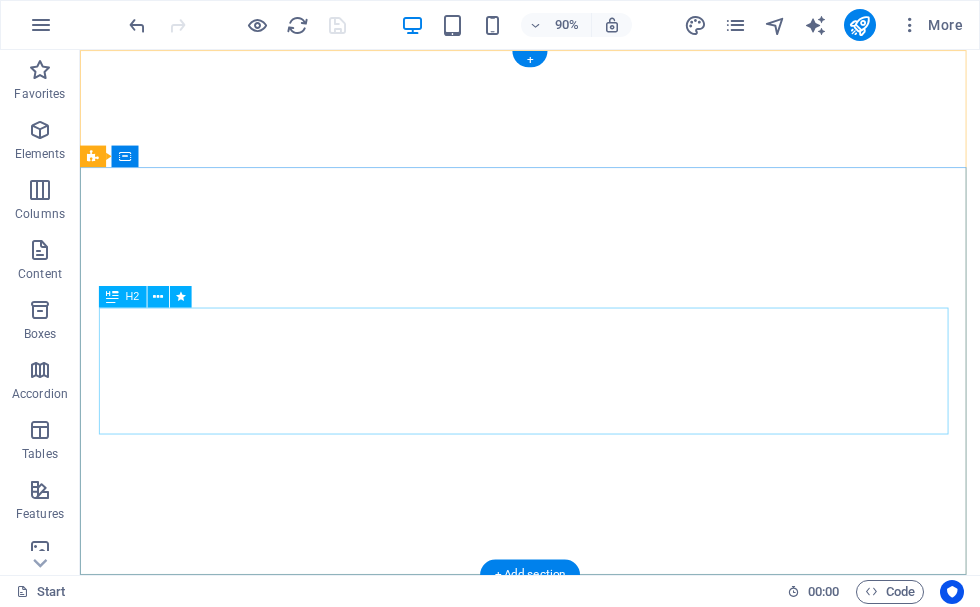 scroll, scrollTop: 0, scrollLeft: 0, axis: both 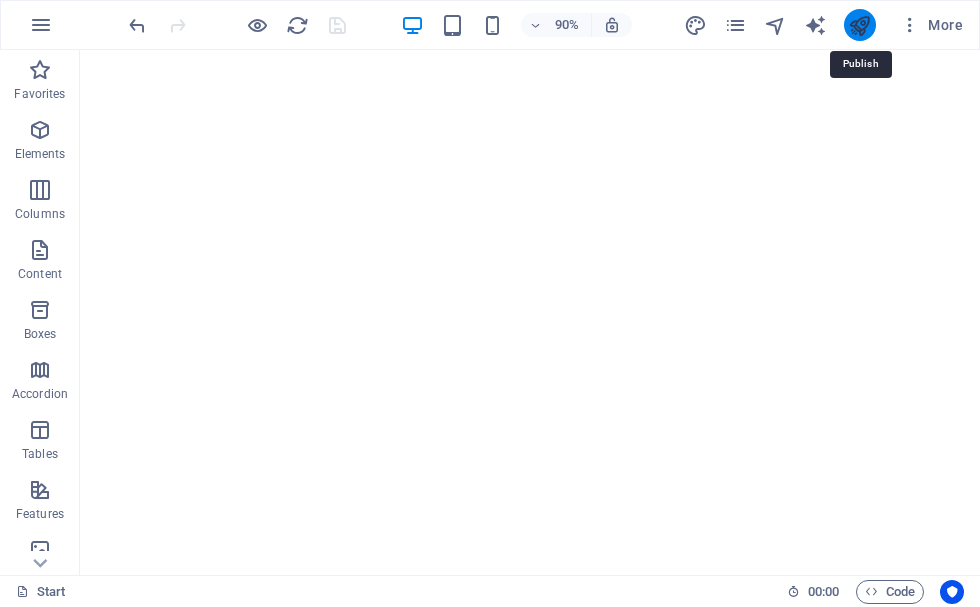 click at bounding box center [859, 25] 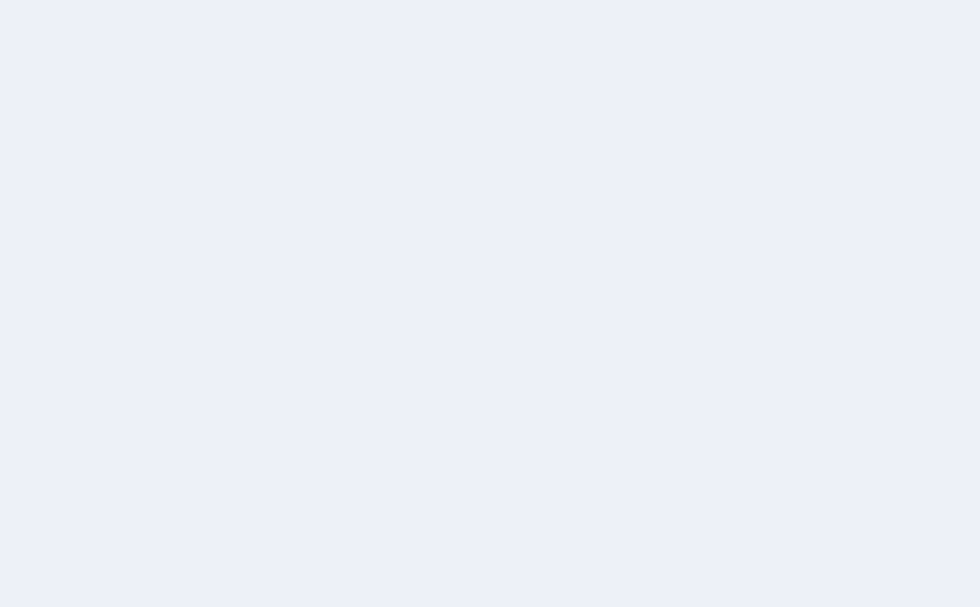 scroll, scrollTop: 0, scrollLeft: 0, axis: both 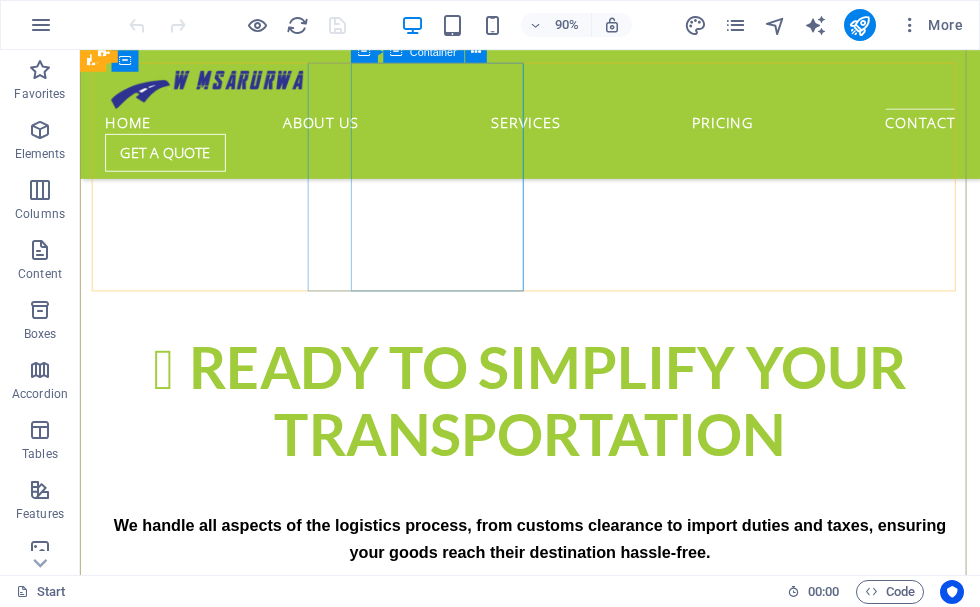 click on "Email: info@wmusarurwalogistics.co.za" at bounding box center (568, 8083) 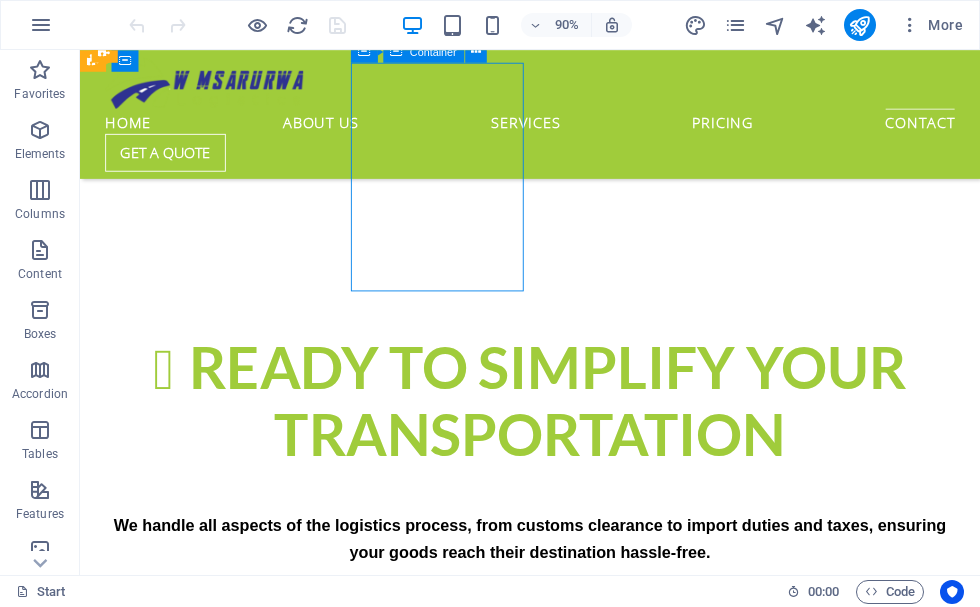 click on "Email: info@wmusarurwalogistics.co.za" at bounding box center (568, 8083) 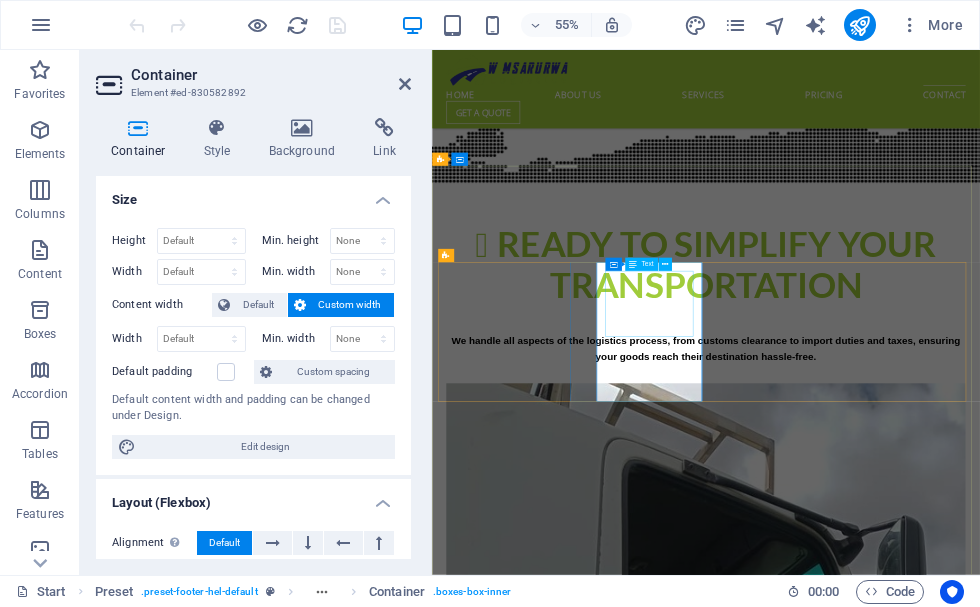 click on "Email: info@wmusarurwalogistics.co.za" at bounding box center (920, 8083) 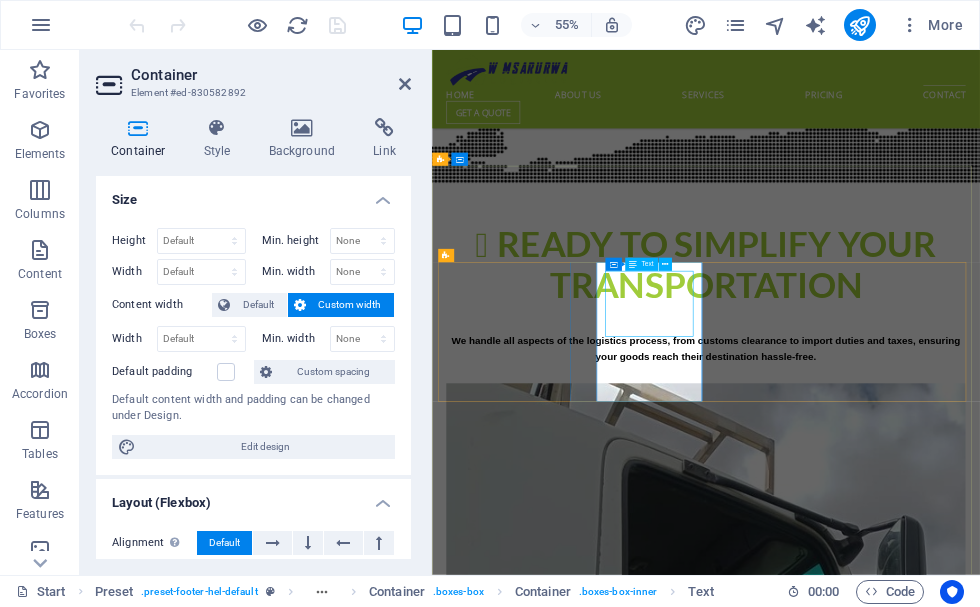 click on "Text" at bounding box center [647, 264] 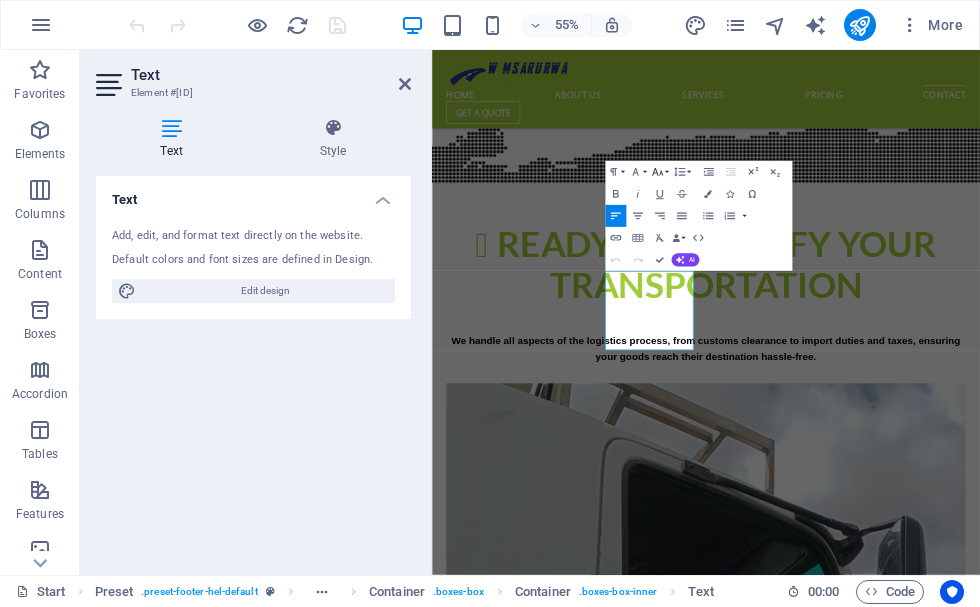 click 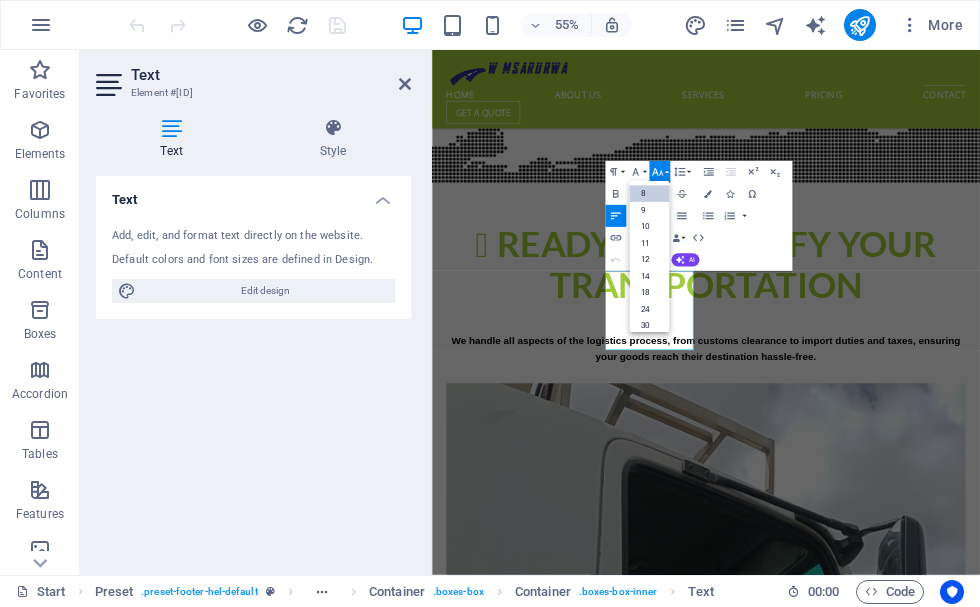 click on "8" at bounding box center (649, 193) 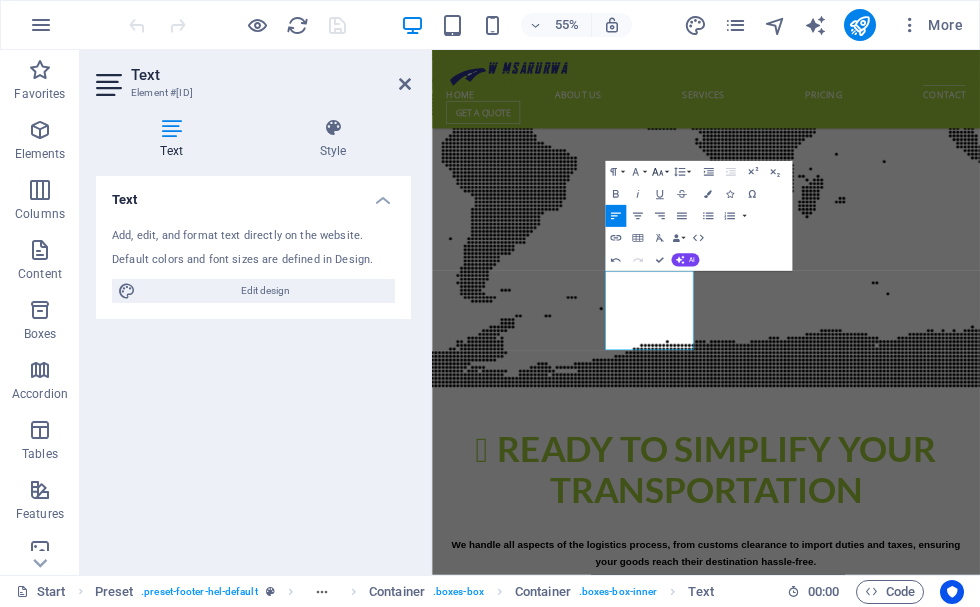 click 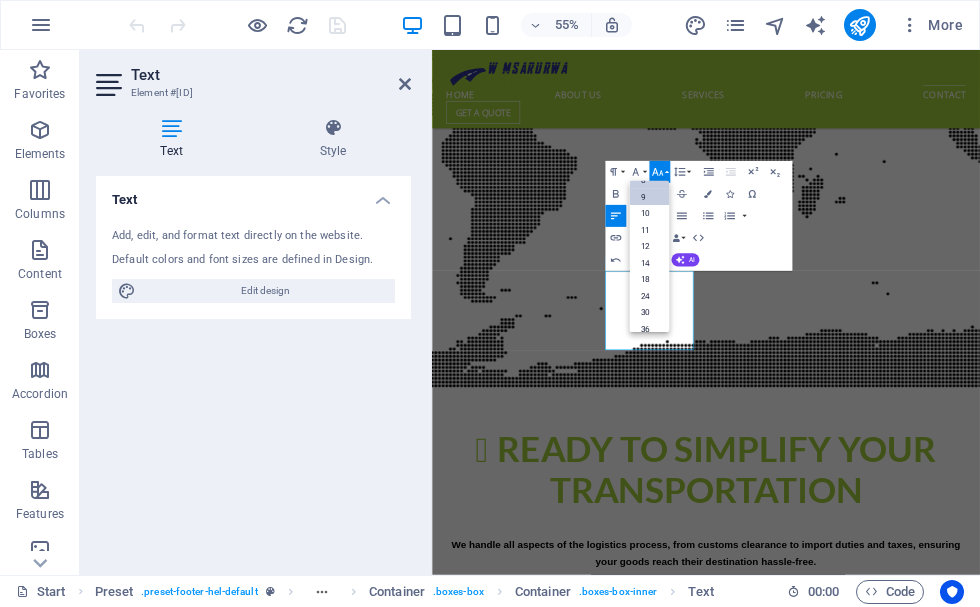 click on "9" at bounding box center (649, 197) 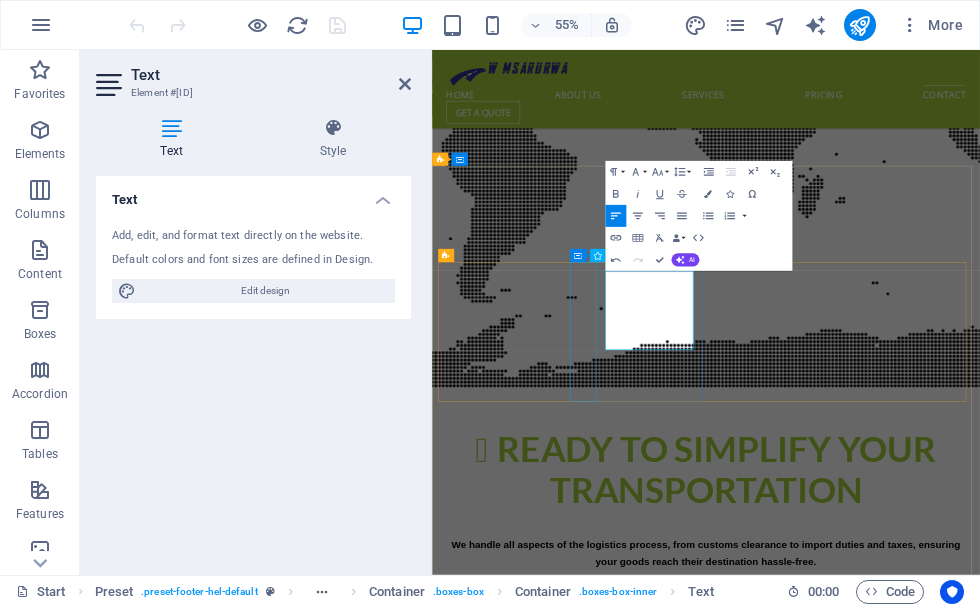drag, startPoint x: 824, startPoint y: 577, endPoint x: 693, endPoint y: 553, distance: 133.18033 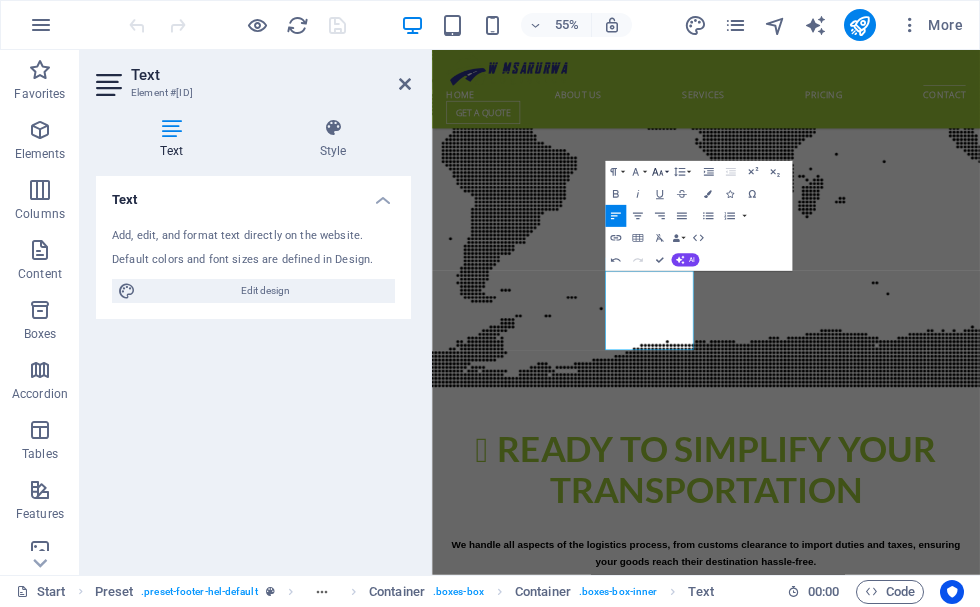 click on "Font Size" at bounding box center [659, 172] 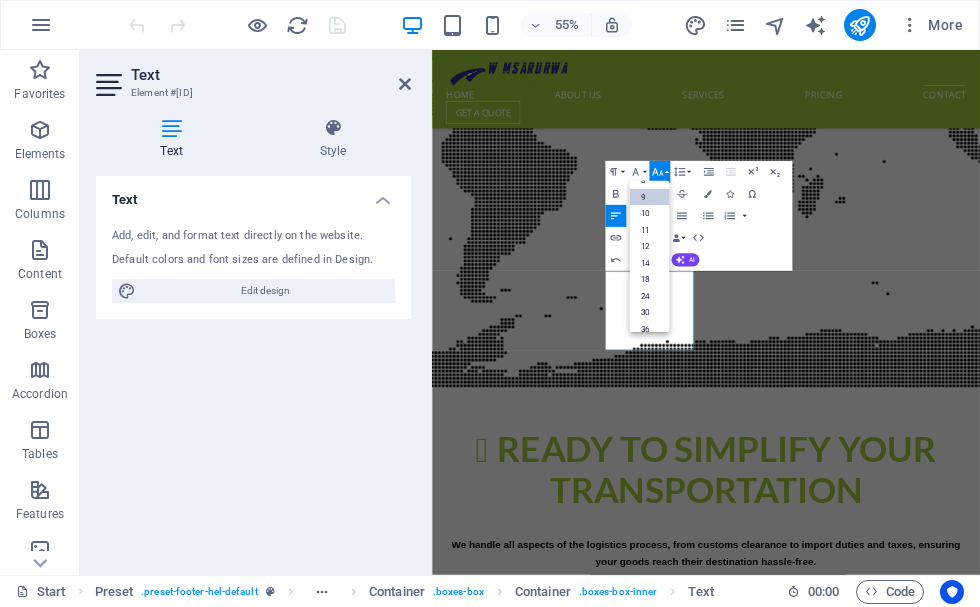 click on "9" at bounding box center (649, 197) 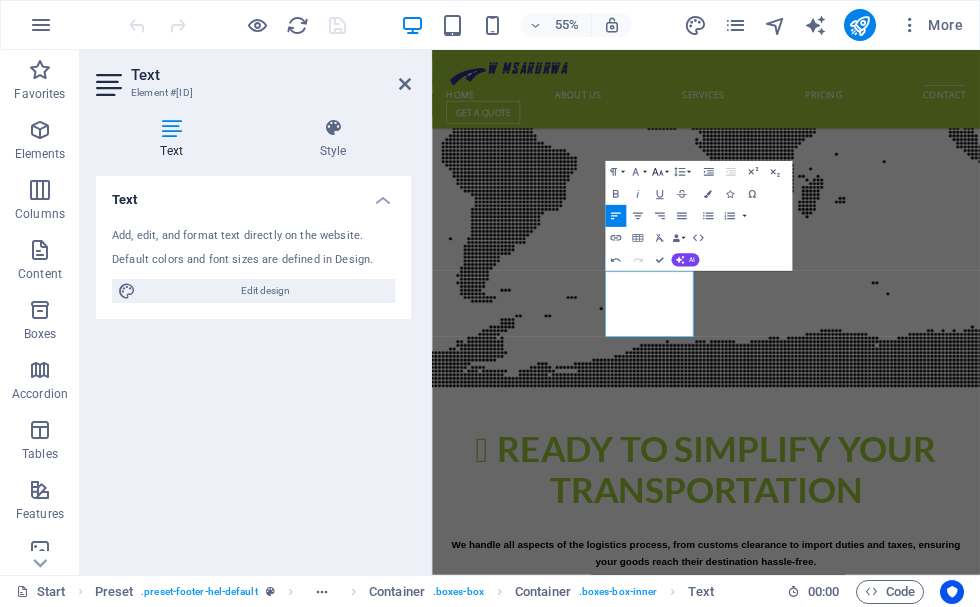 click on "Font Size" at bounding box center (659, 172) 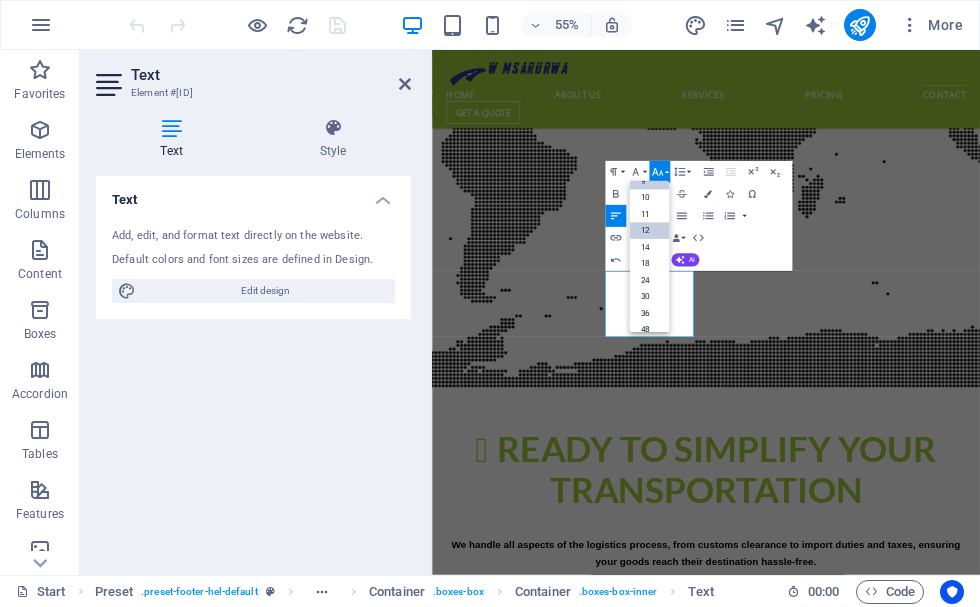 click on "12" at bounding box center (649, 230) 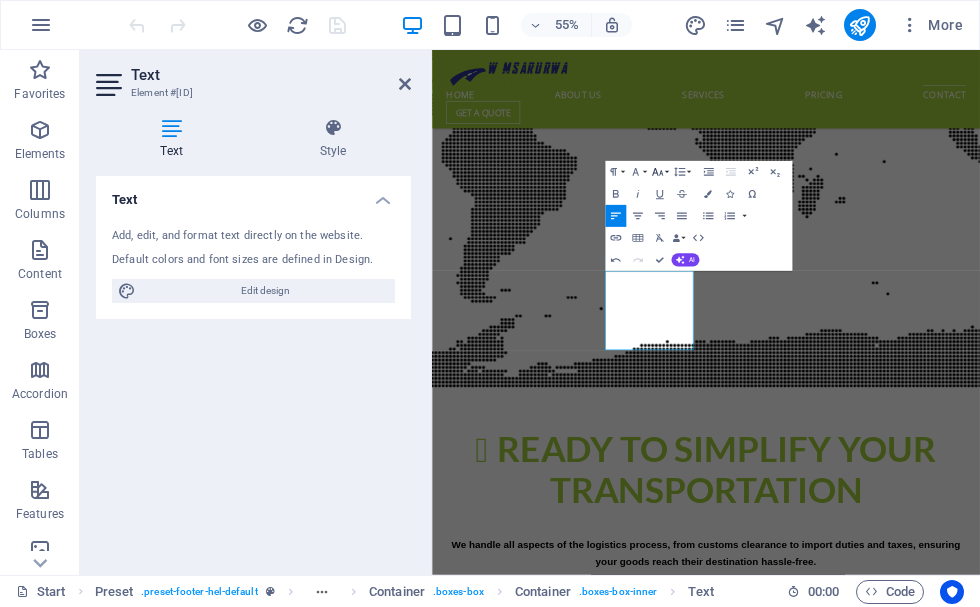 click on "Font Size" at bounding box center (659, 172) 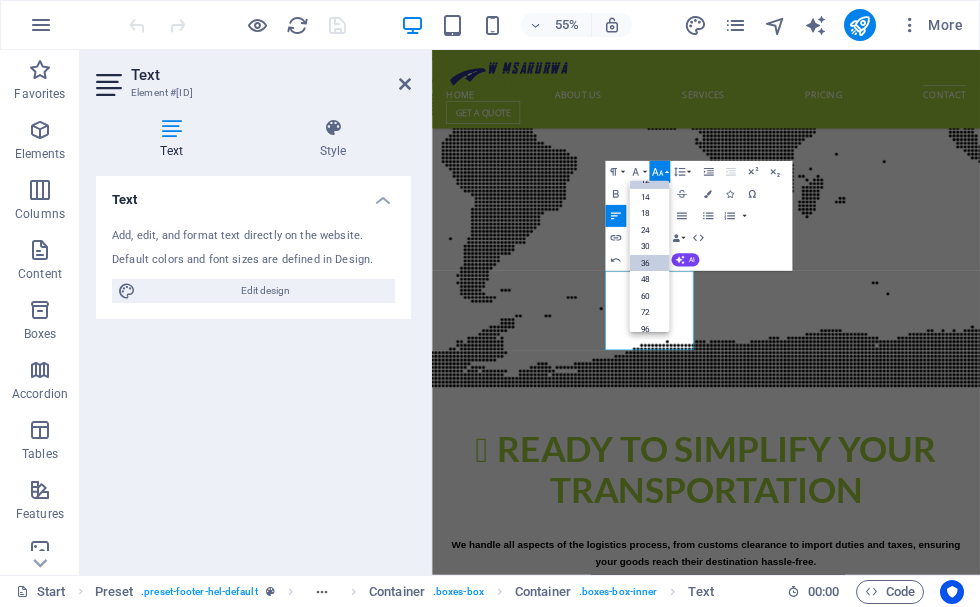 scroll, scrollTop: 43, scrollLeft: 0, axis: vertical 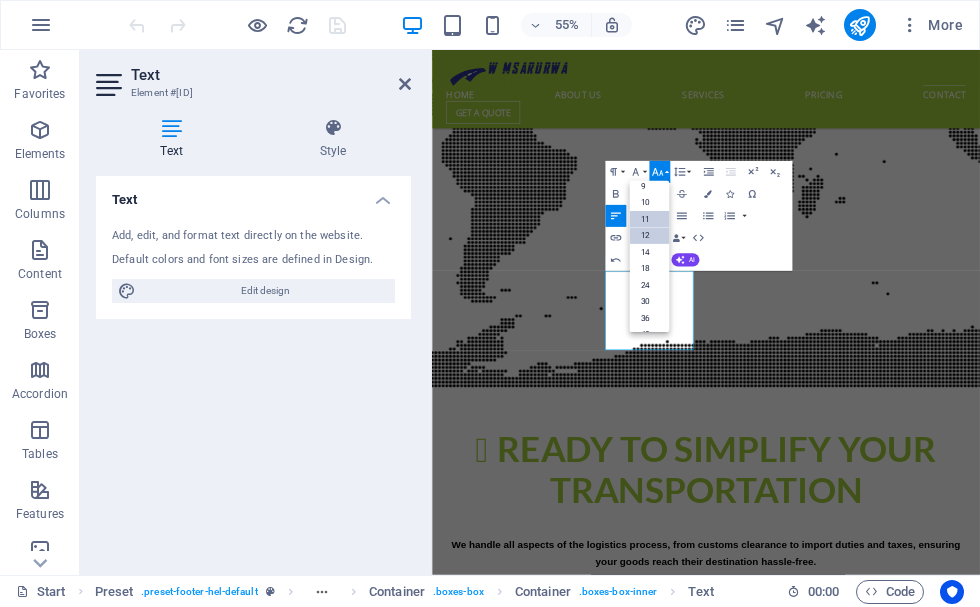 click on "11" at bounding box center (649, 219) 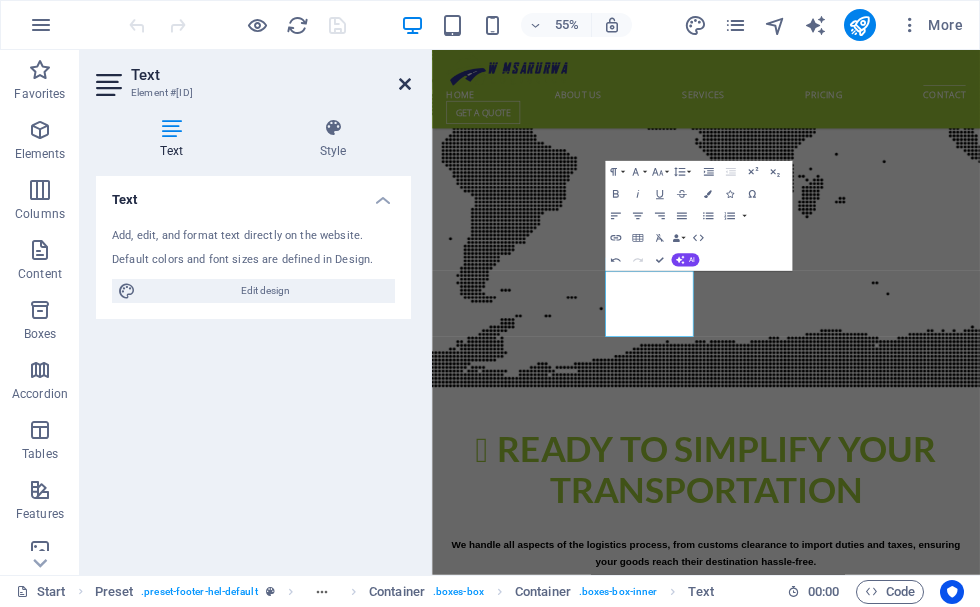 click at bounding box center [405, 84] 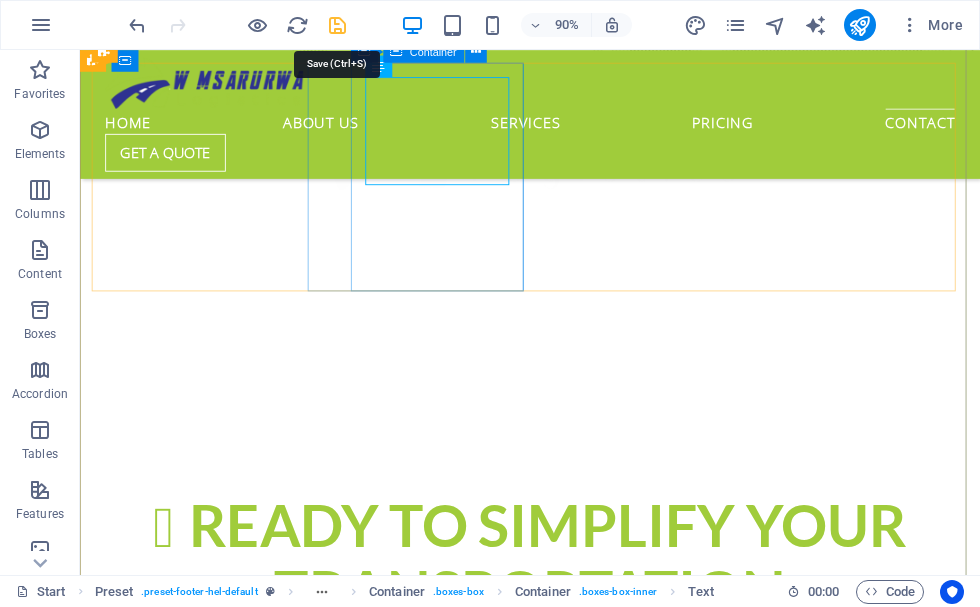 click at bounding box center [337, 25] 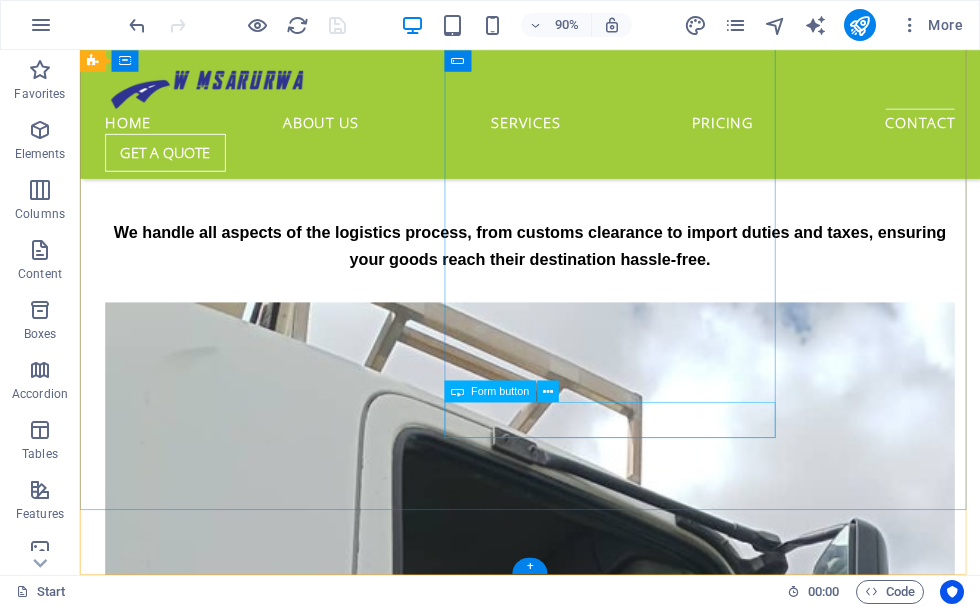 scroll, scrollTop: 4430, scrollLeft: 0, axis: vertical 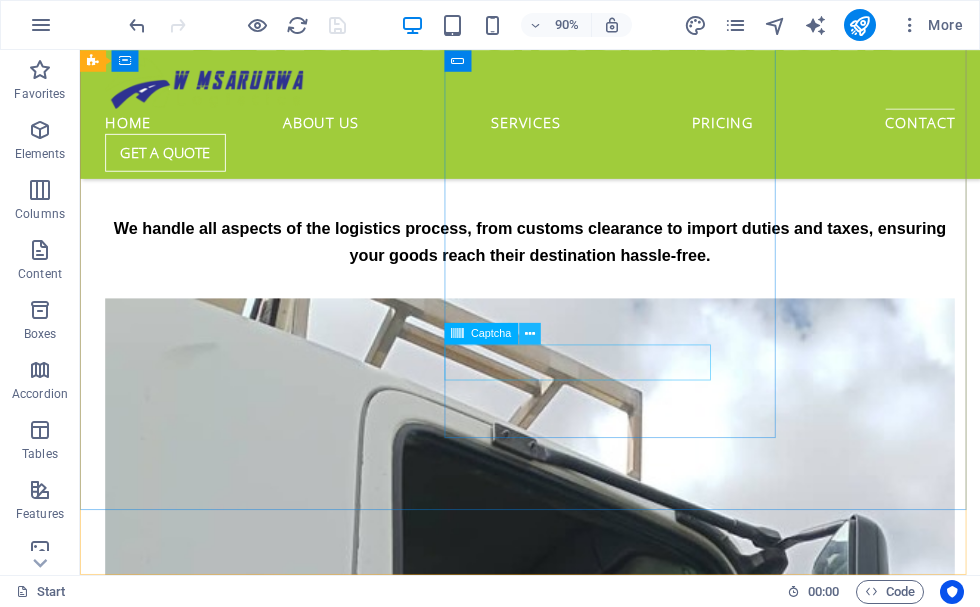 click at bounding box center [530, 333] 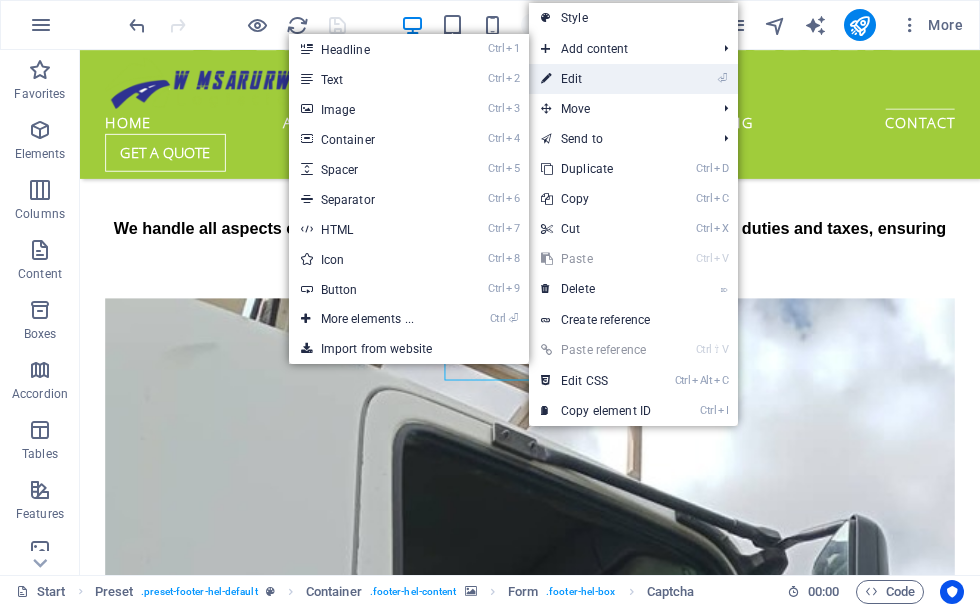 click on "⏎  Edit" at bounding box center (596, 79) 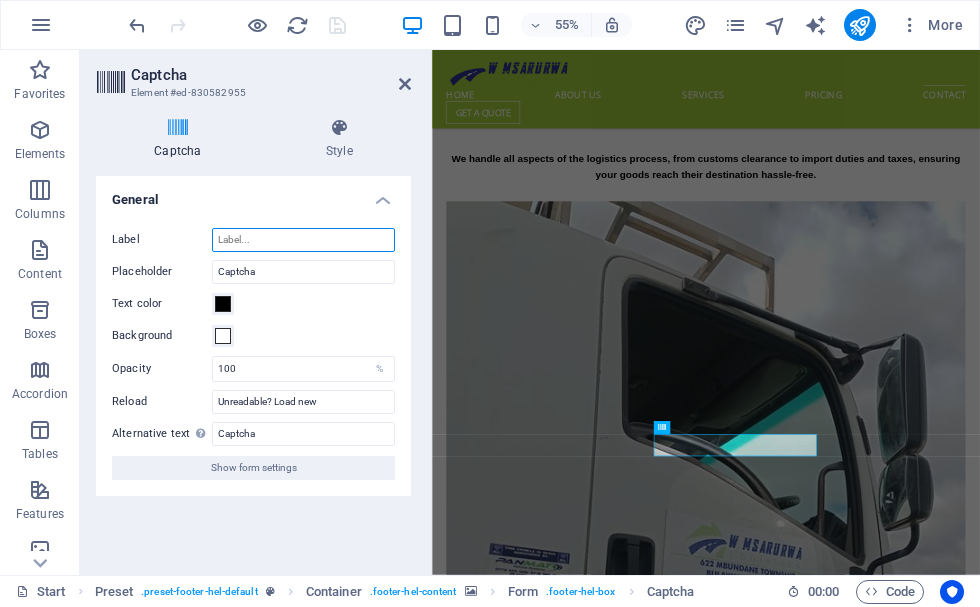 click on "Label" at bounding box center (303, 240) 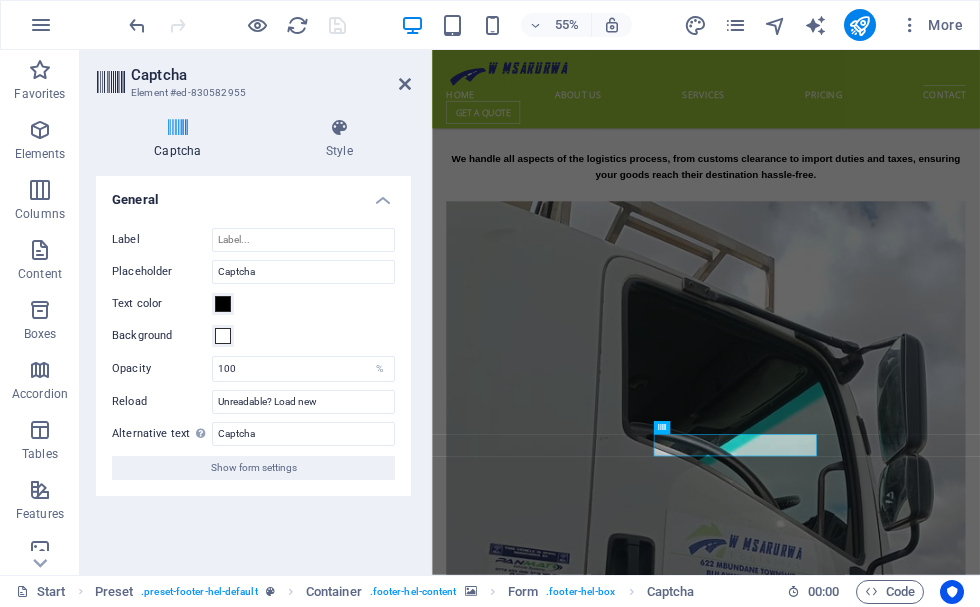 click at bounding box center (178, 128) 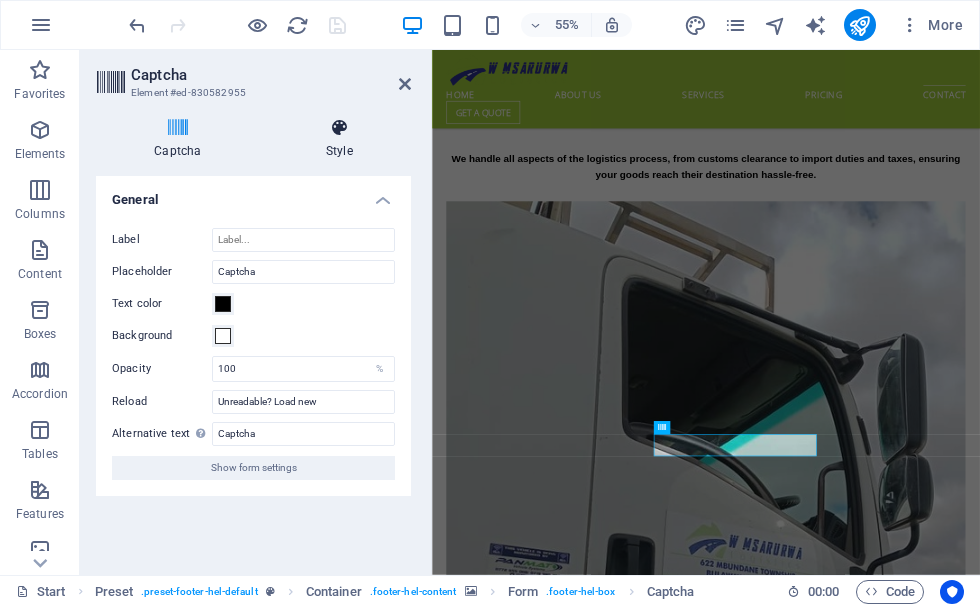 click on "Style" at bounding box center [339, 139] 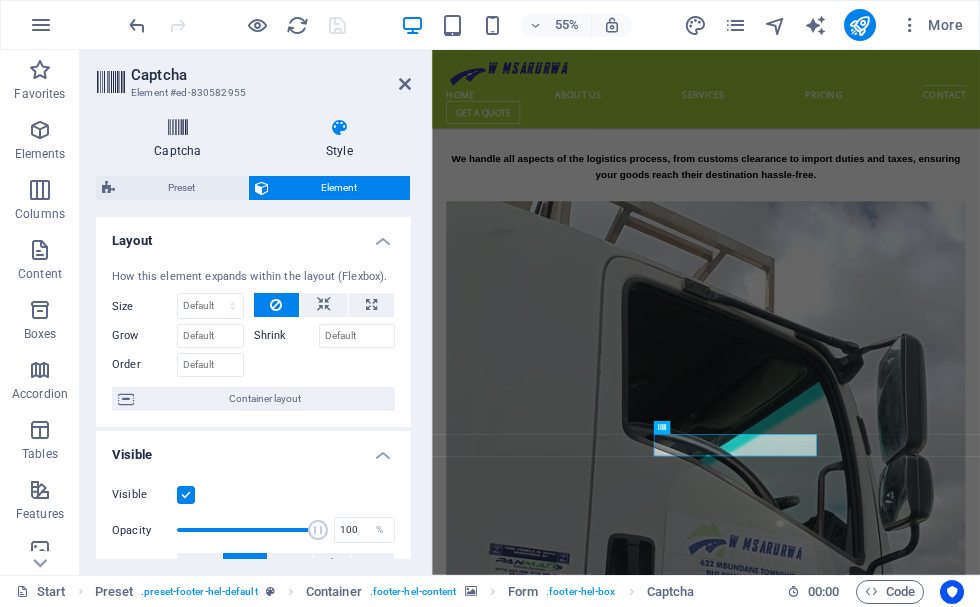 click on "Captcha" at bounding box center [182, 139] 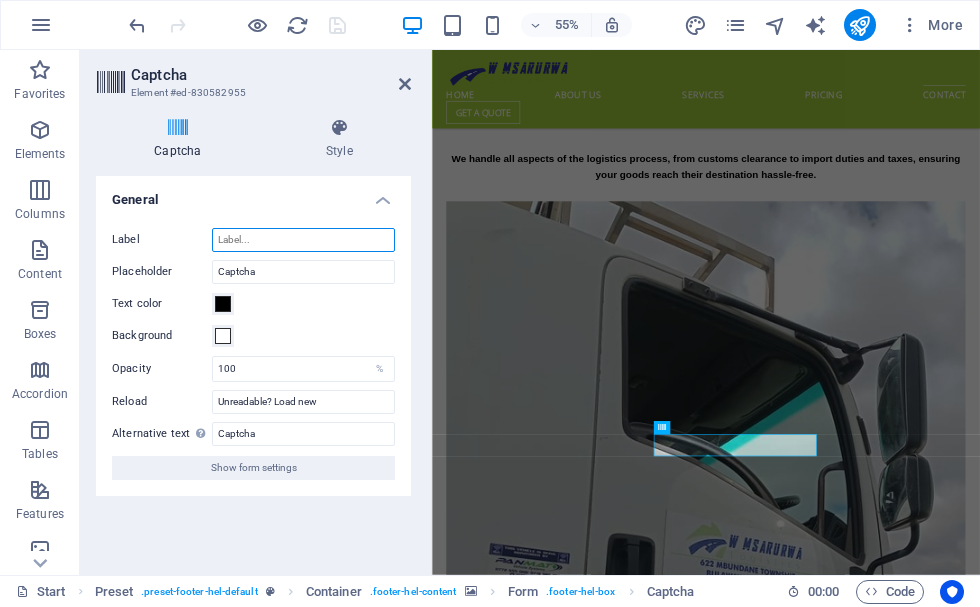 click on "Label" at bounding box center (303, 240) 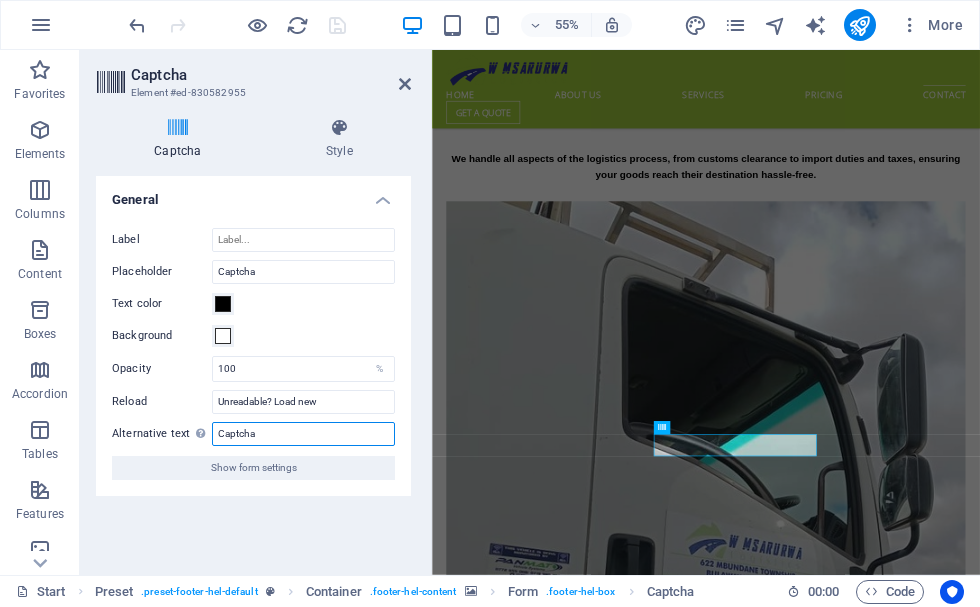 click on "Captcha" at bounding box center (303, 434) 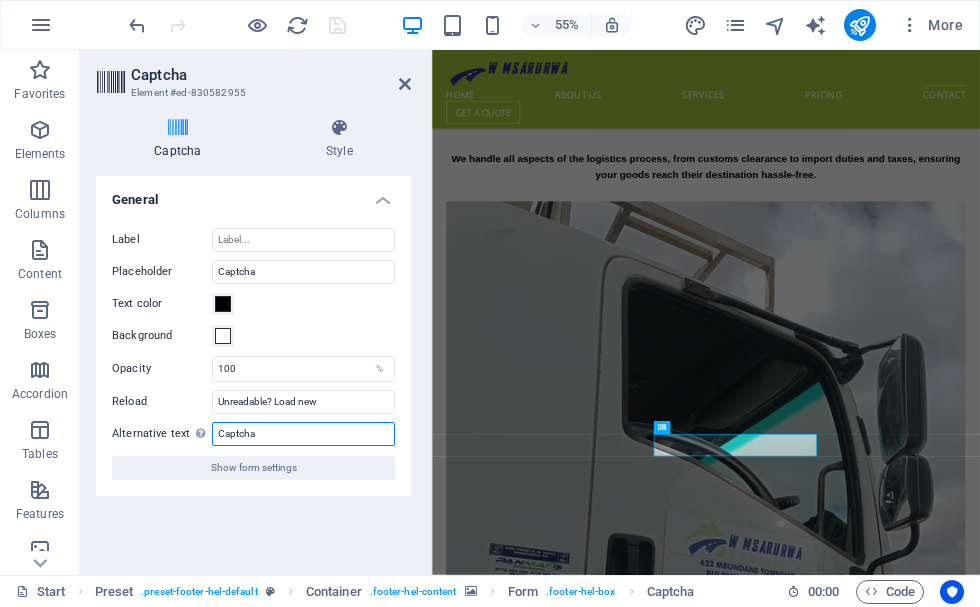 click on "Captcha" at bounding box center [303, 434] 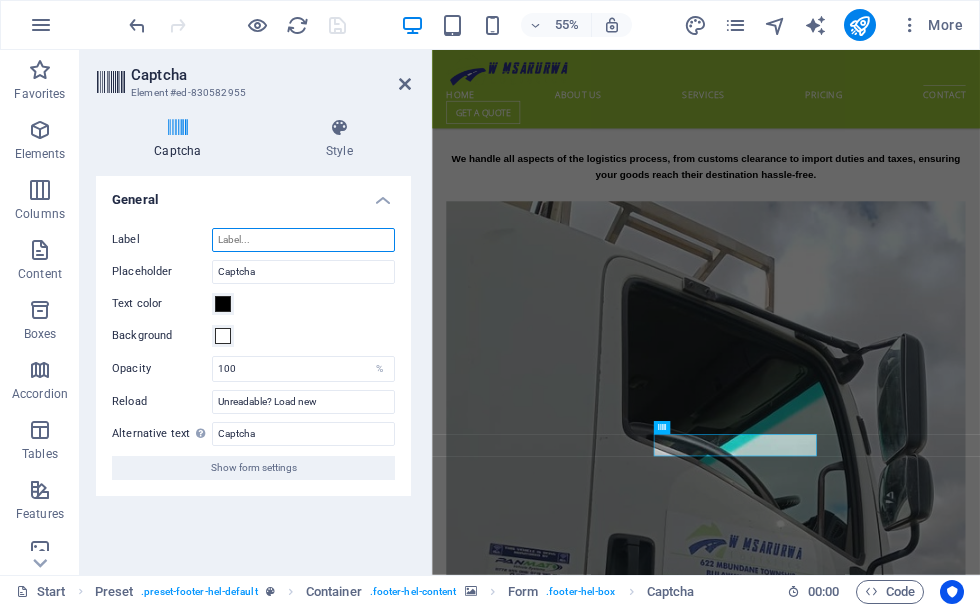 click on "Label" at bounding box center [303, 240] 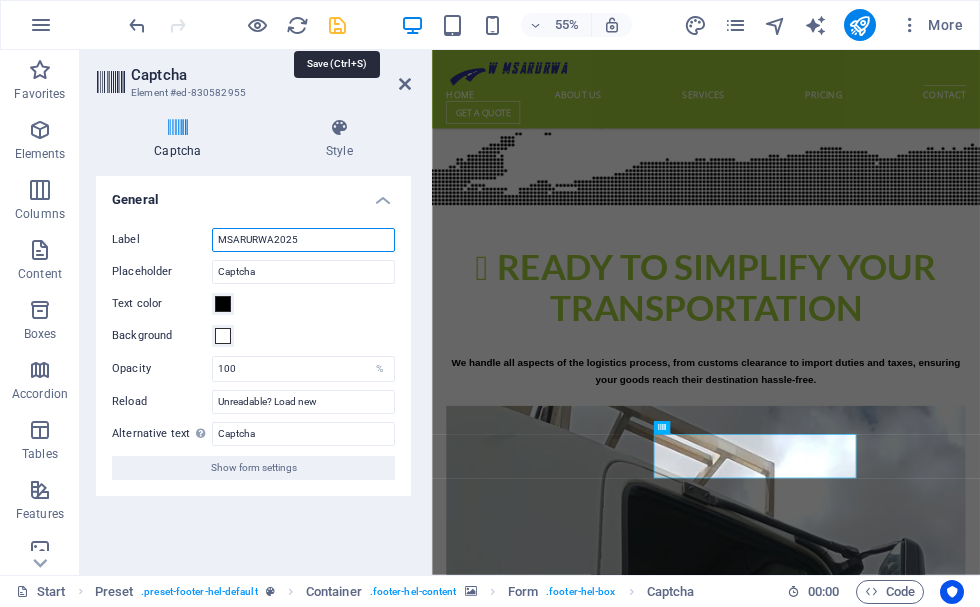 type on "MSARURWA2025" 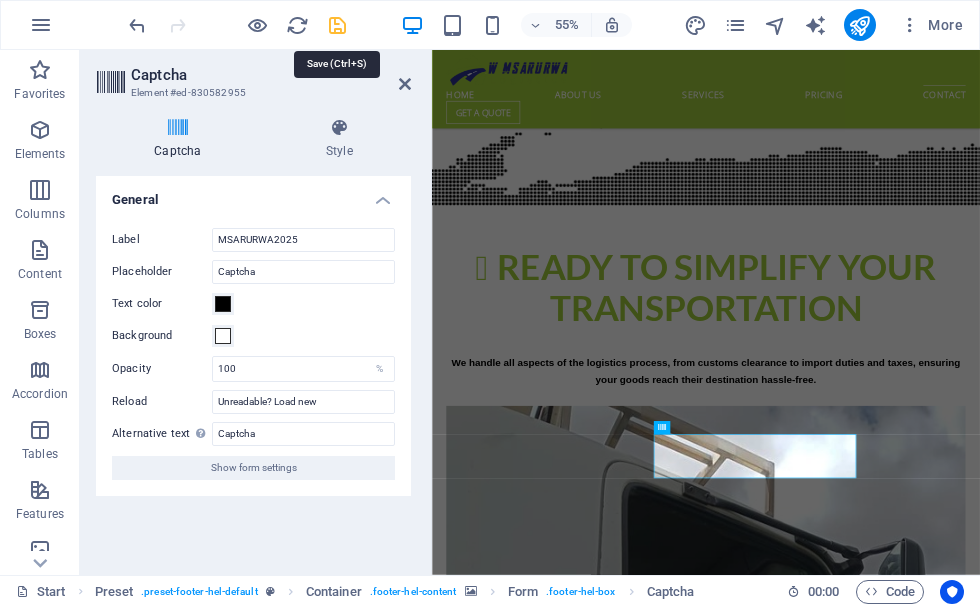 click at bounding box center [337, 25] 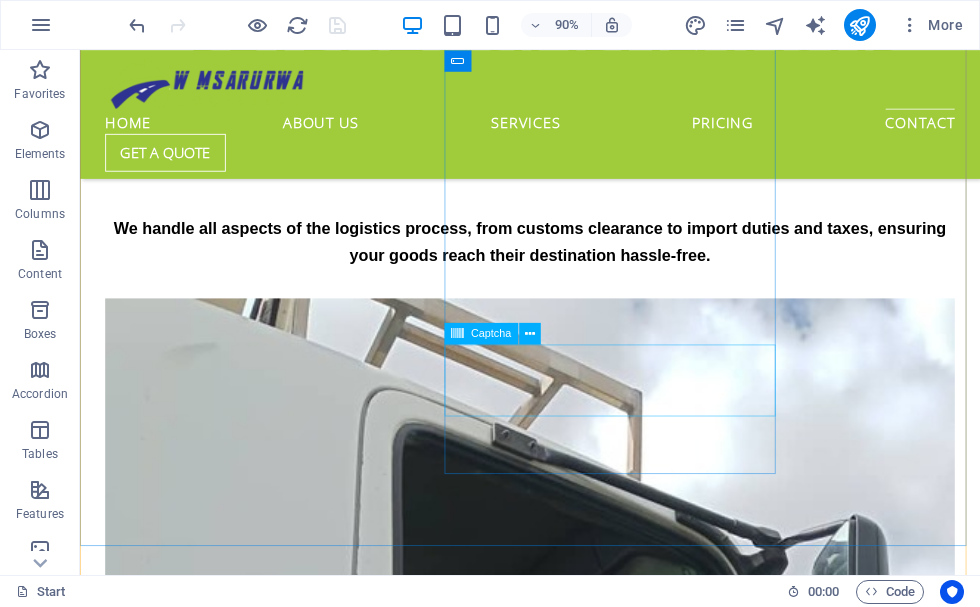 click on "MSARURWA2025 Unreadable? Load new" 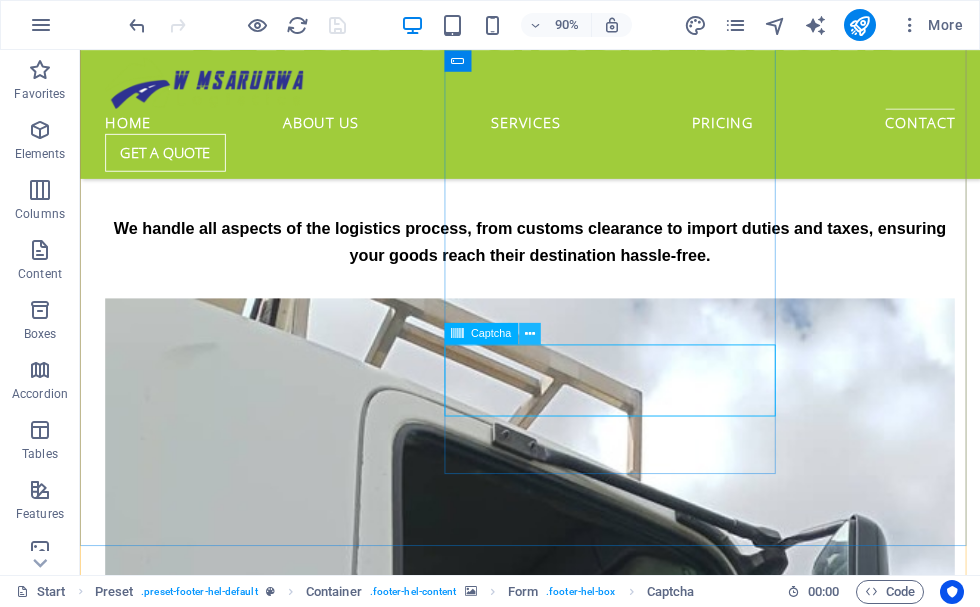 click at bounding box center (530, 333) 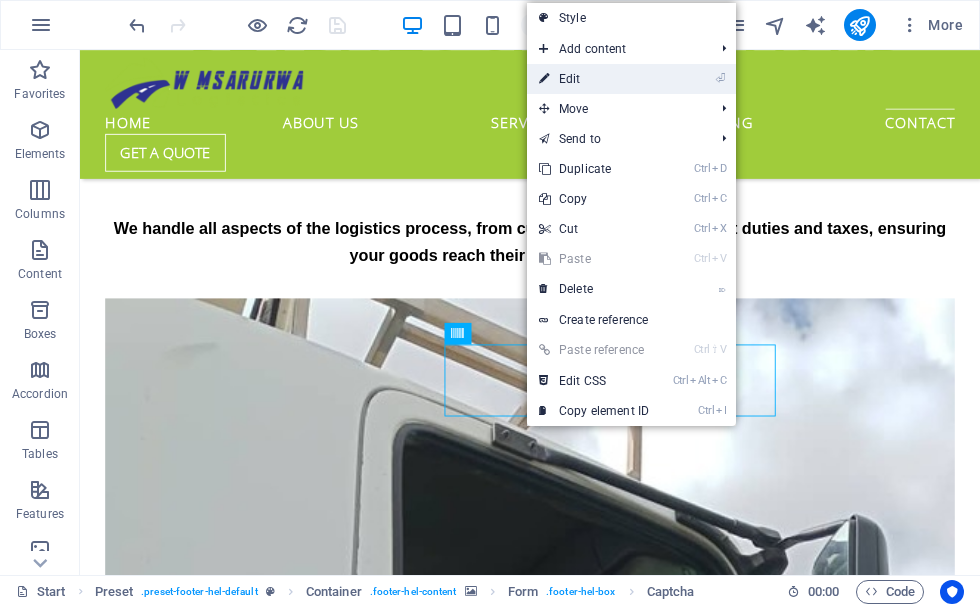 click on "⏎  Edit" at bounding box center [594, 79] 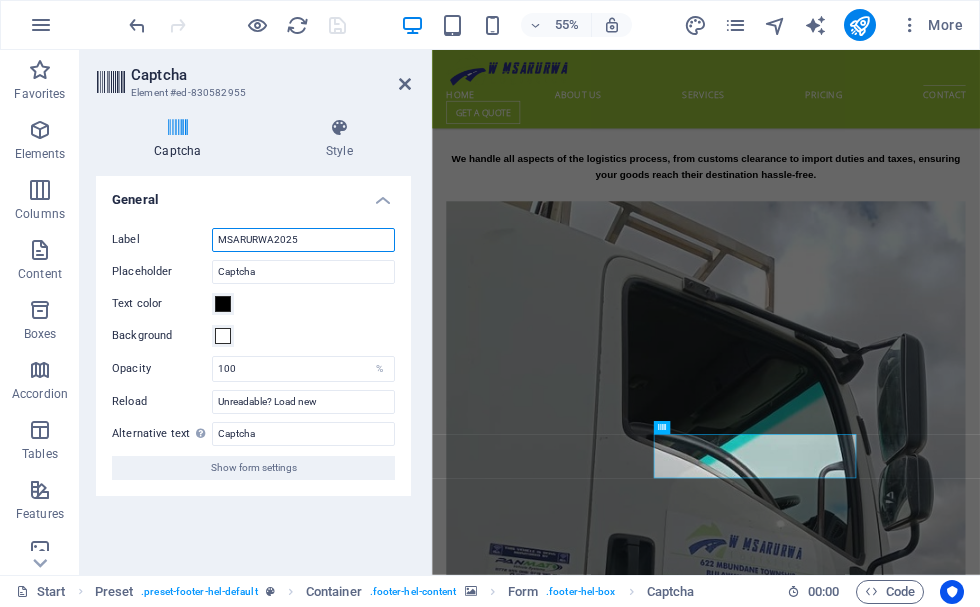 drag, startPoint x: 327, startPoint y: 242, endPoint x: -12, endPoint y: 236, distance: 339.0531 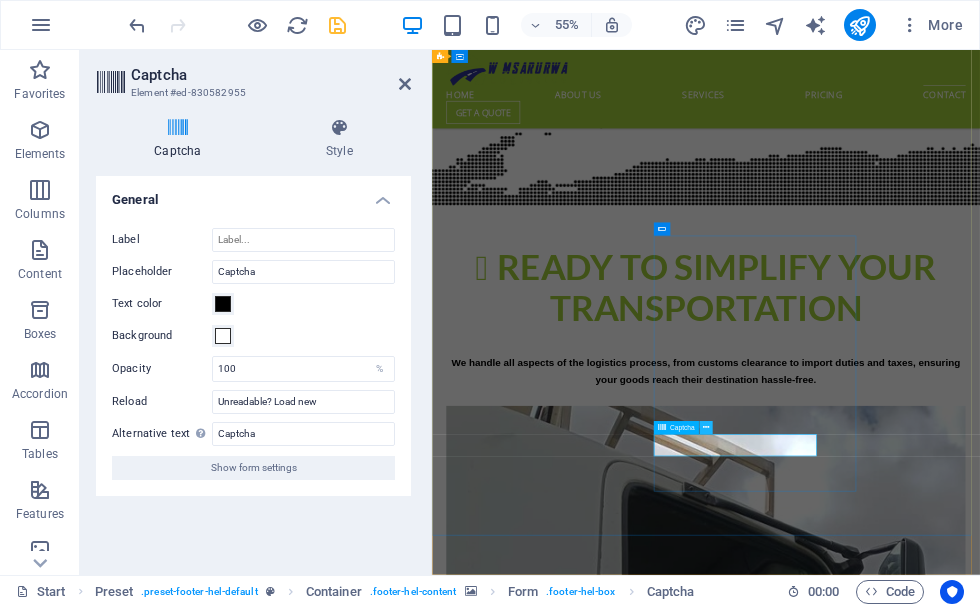 click at bounding box center (706, 428) 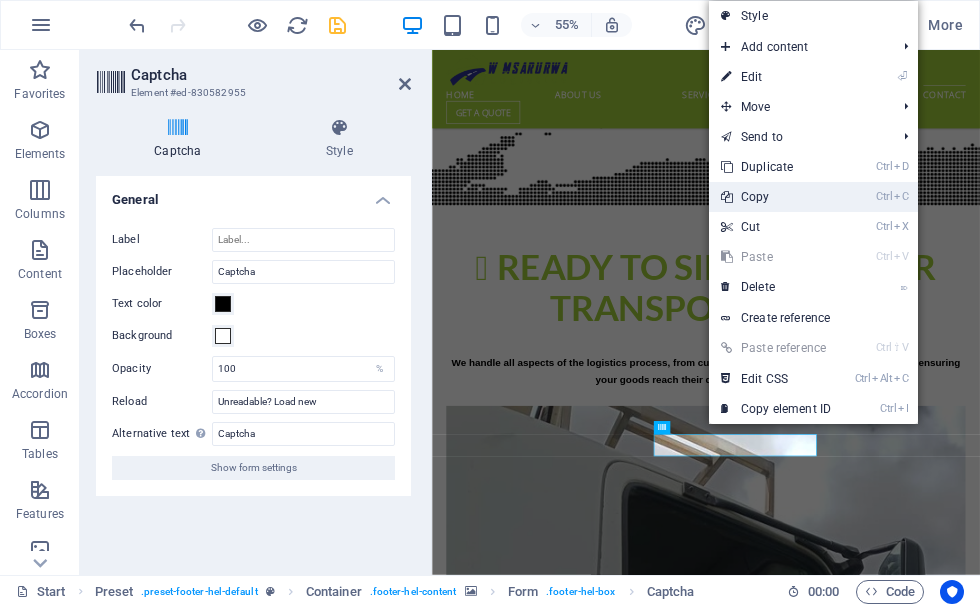 drag, startPoint x: 767, startPoint y: 187, endPoint x: 3, endPoint y: 247, distance: 766.3524 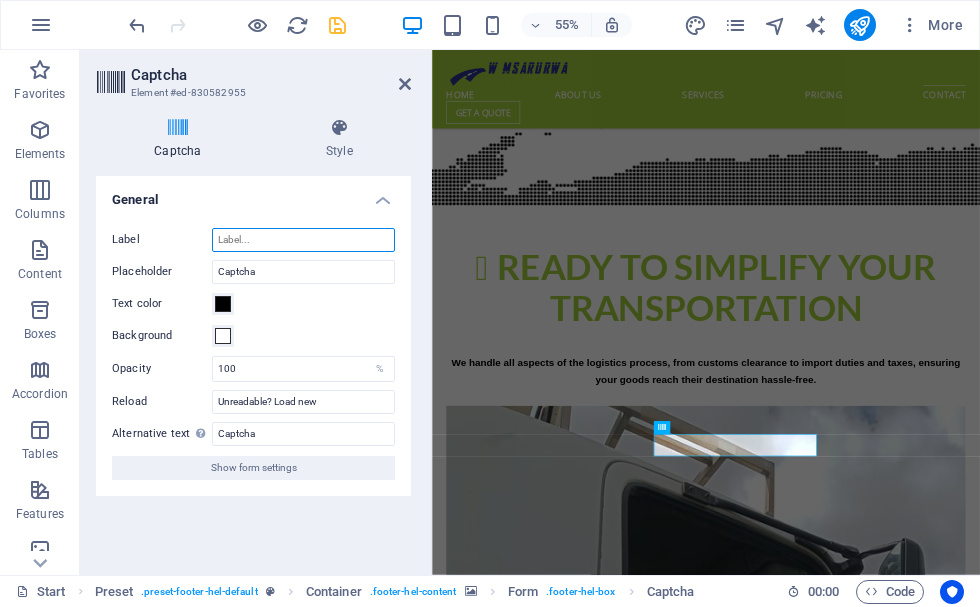 click on "Label" at bounding box center (303, 240) 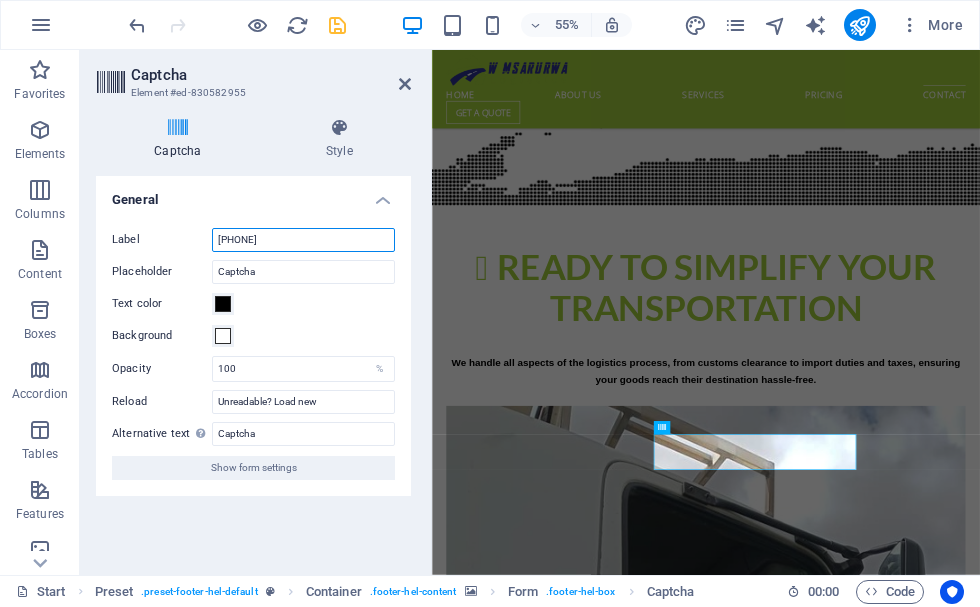drag, startPoint x: 285, startPoint y: 240, endPoint x: -12, endPoint y: 234, distance: 297.0606 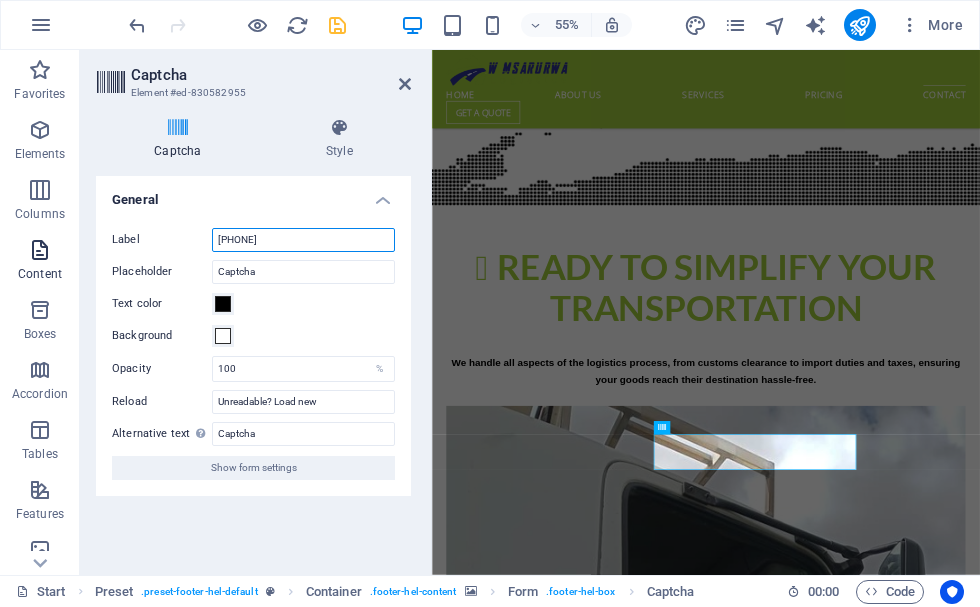 type 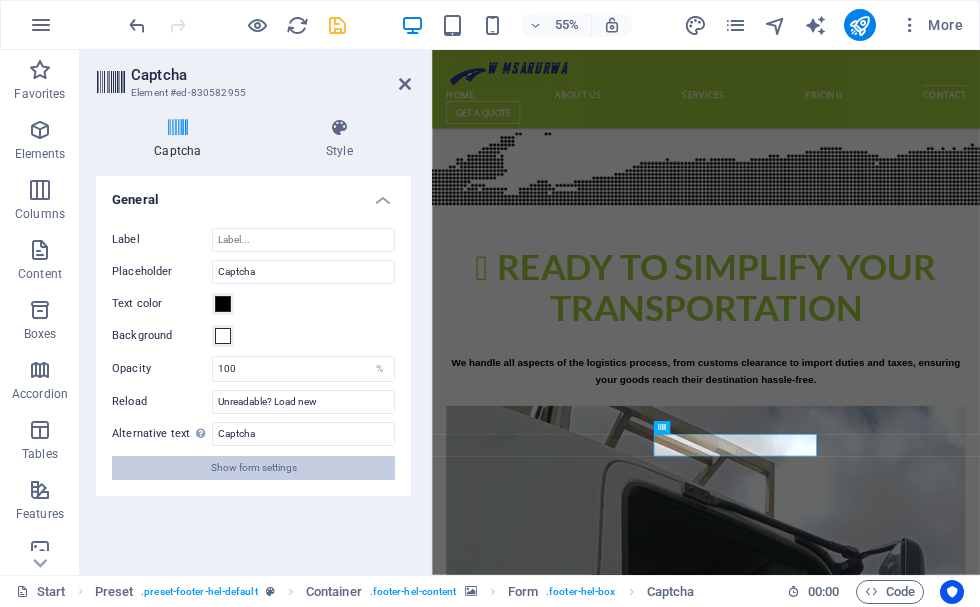 click on "Show form settings" at bounding box center [254, 468] 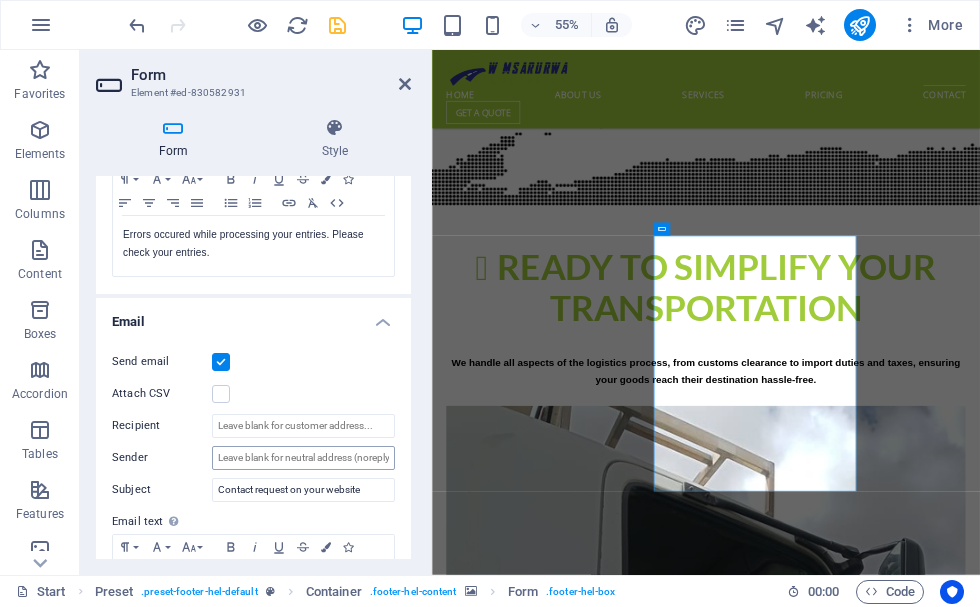 scroll, scrollTop: 422, scrollLeft: 0, axis: vertical 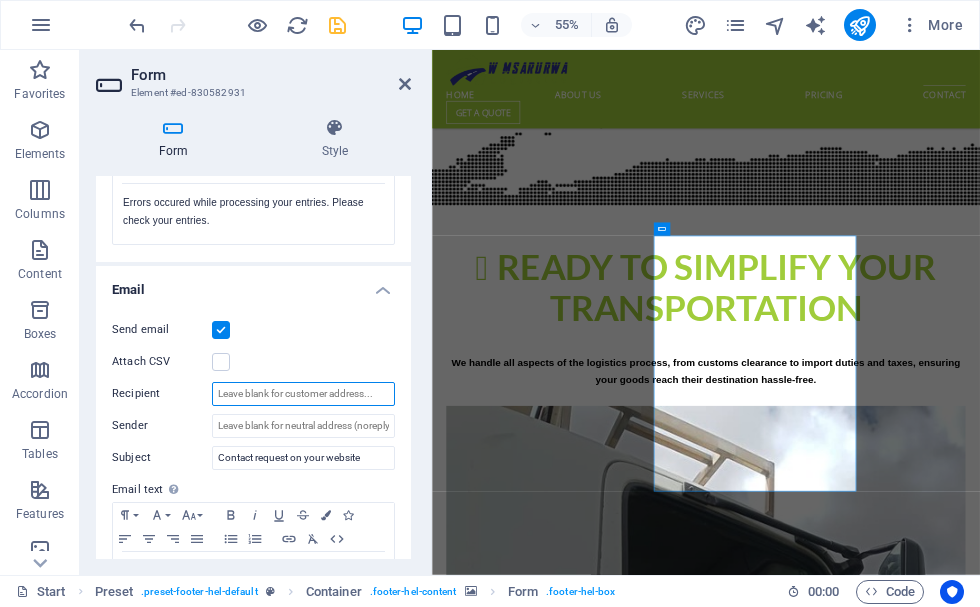 click on "Recipient" at bounding box center [303, 394] 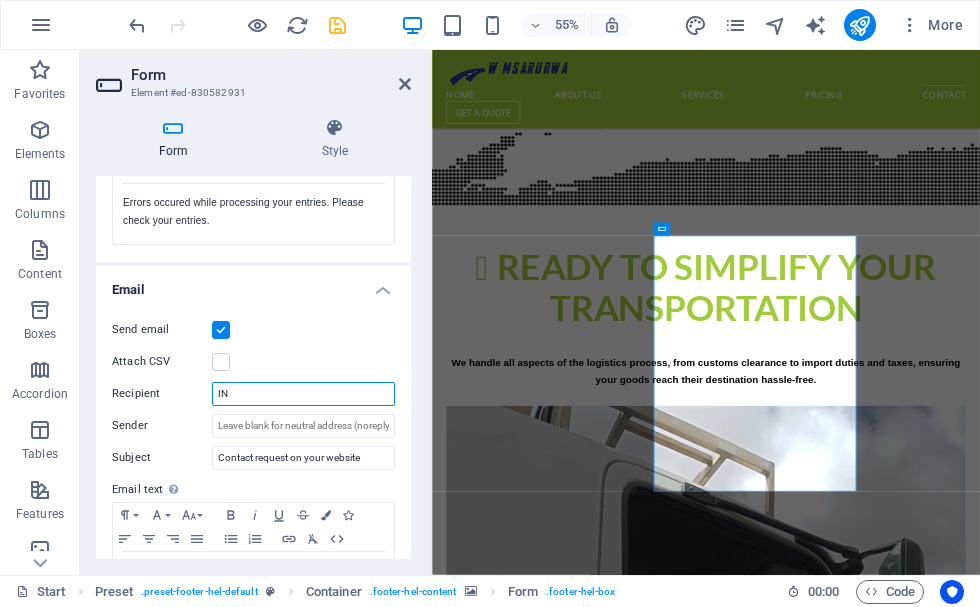 type on "I" 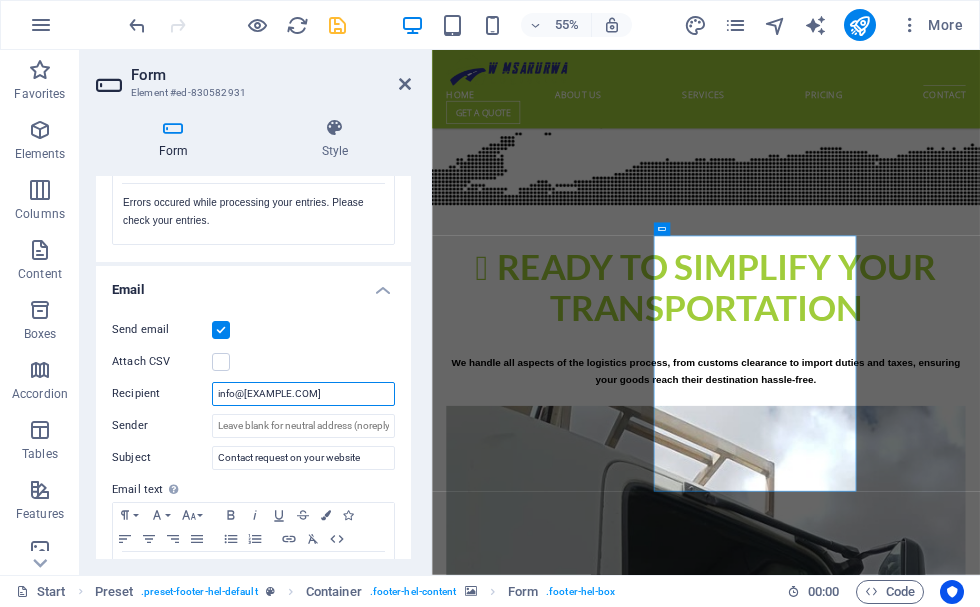 click on "ifo@wmusarurwalogistics.co.za" at bounding box center [303, 394] 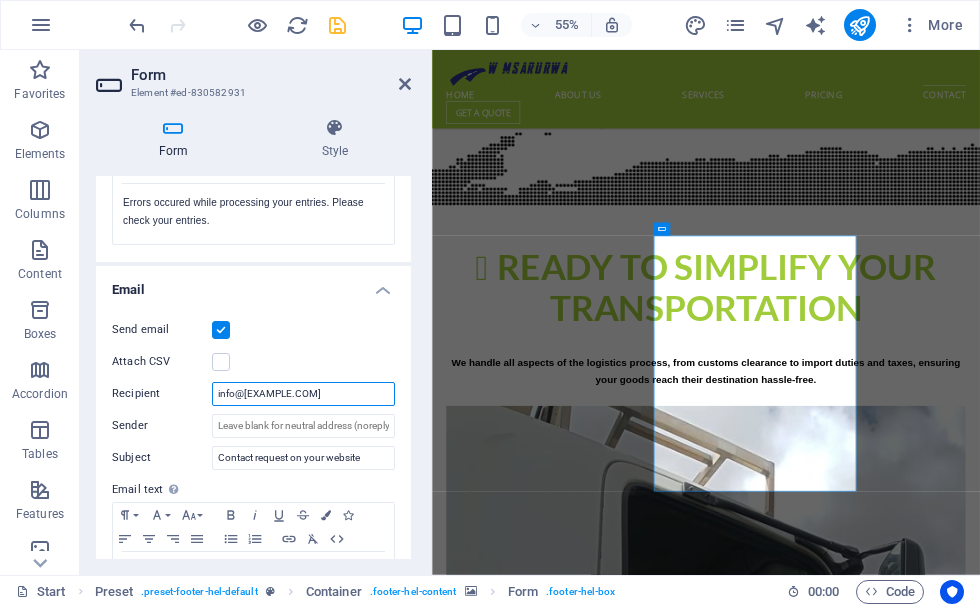 click on "ifo@wmusarurwalogistics.co.za" at bounding box center [303, 394] 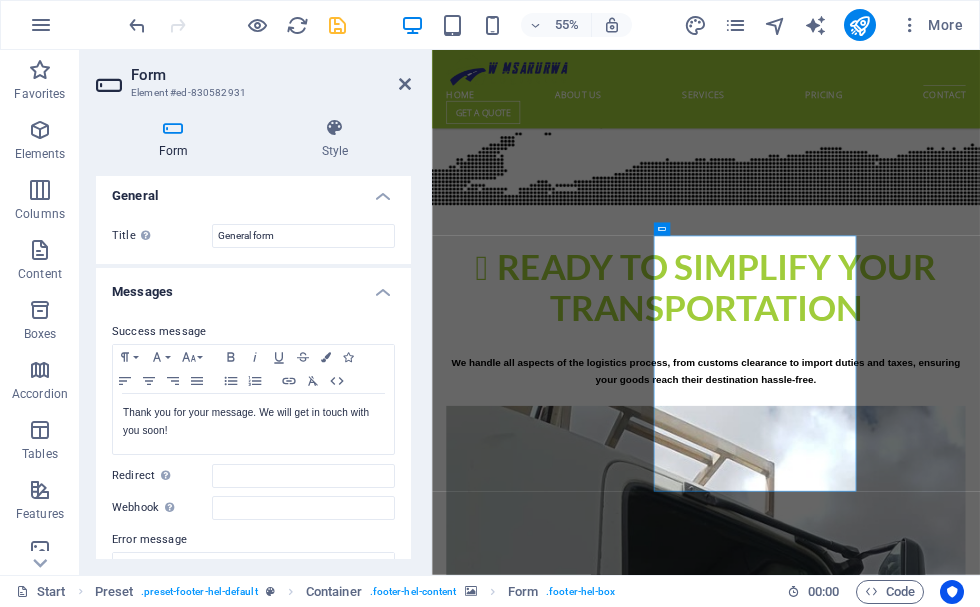 scroll, scrollTop: 0, scrollLeft: 0, axis: both 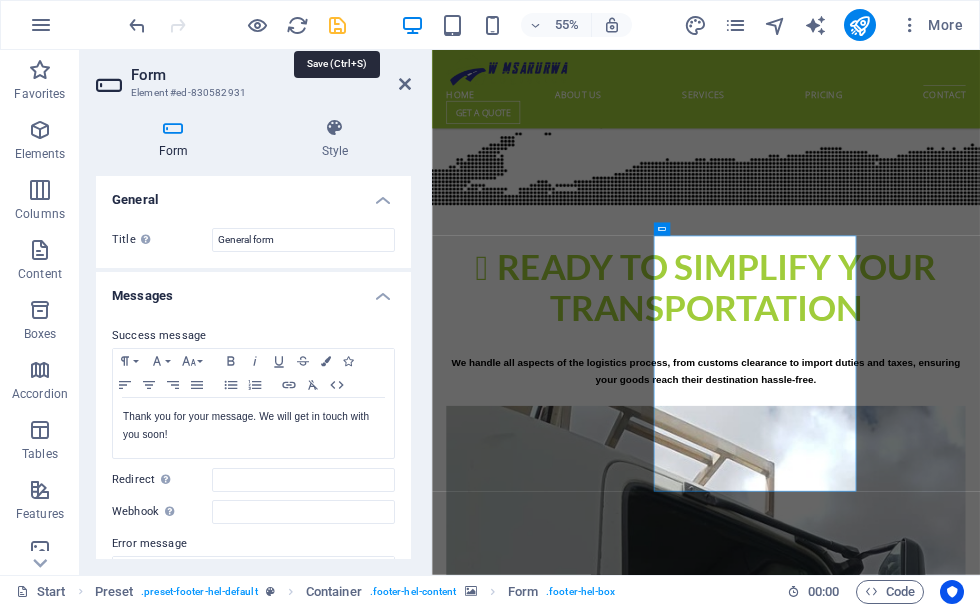type on "info@wmusarurwalogistics.co.za" 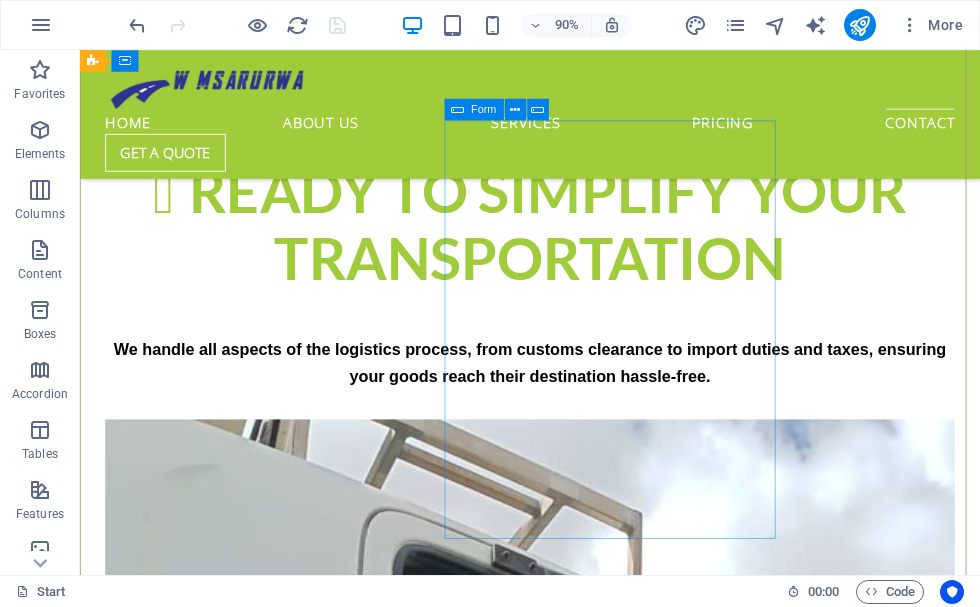 scroll, scrollTop: 4330, scrollLeft: 0, axis: vertical 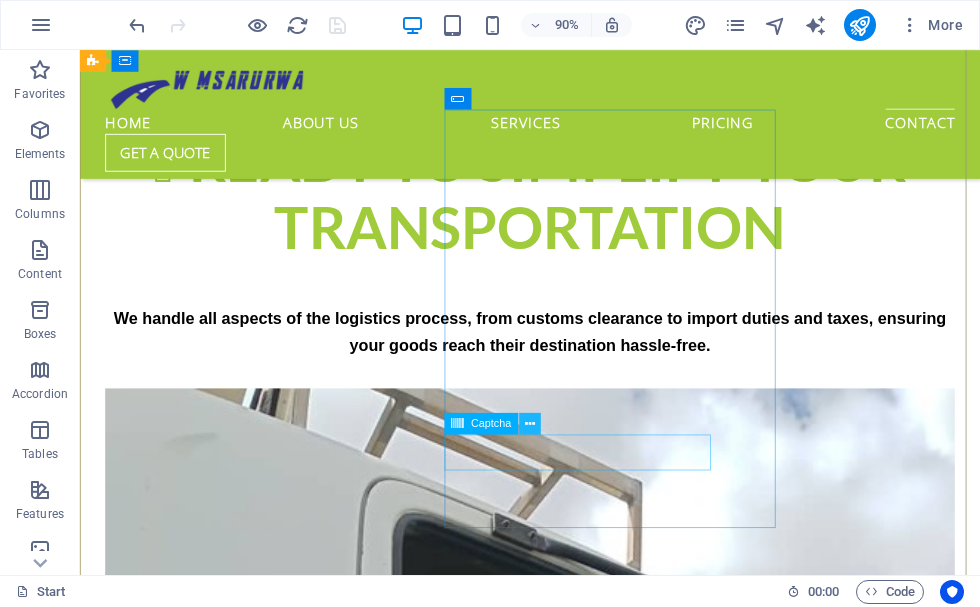 click at bounding box center (530, 423) 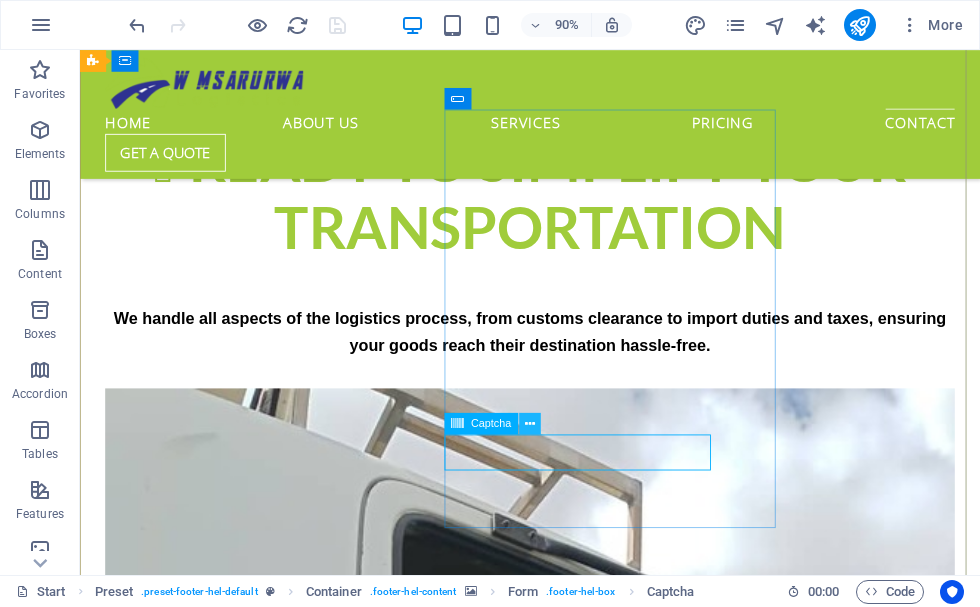 click at bounding box center (530, 423) 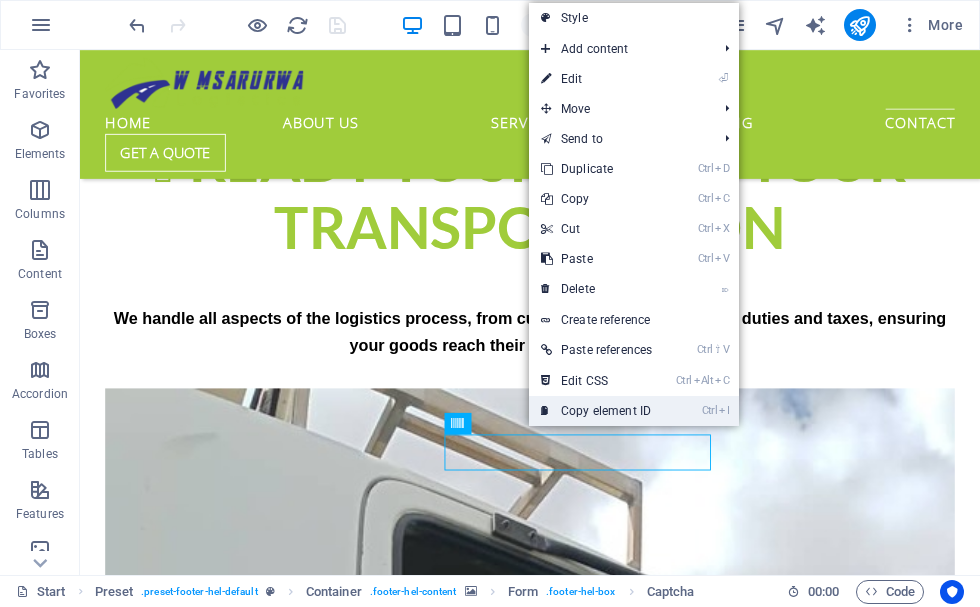 click on "Ctrl I  Copy element ID" at bounding box center (596, 411) 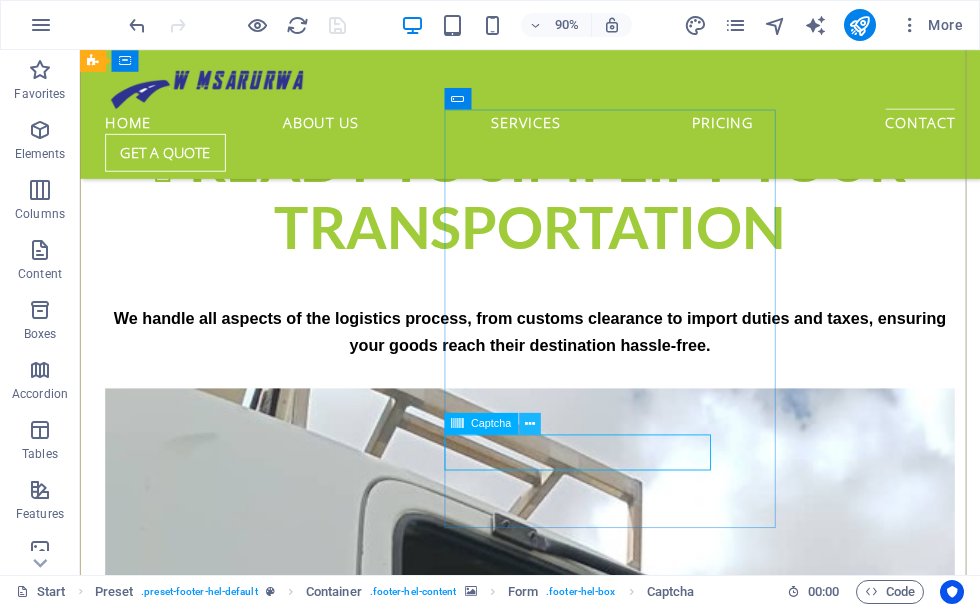 click at bounding box center (530, 423) 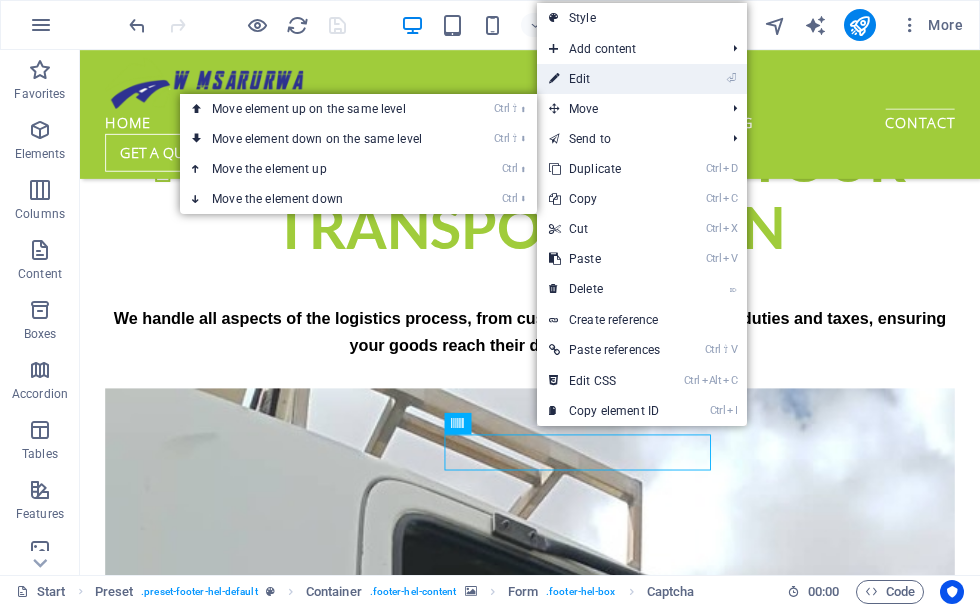 click on "⏎  Edit" at bounding box center (604, 79) 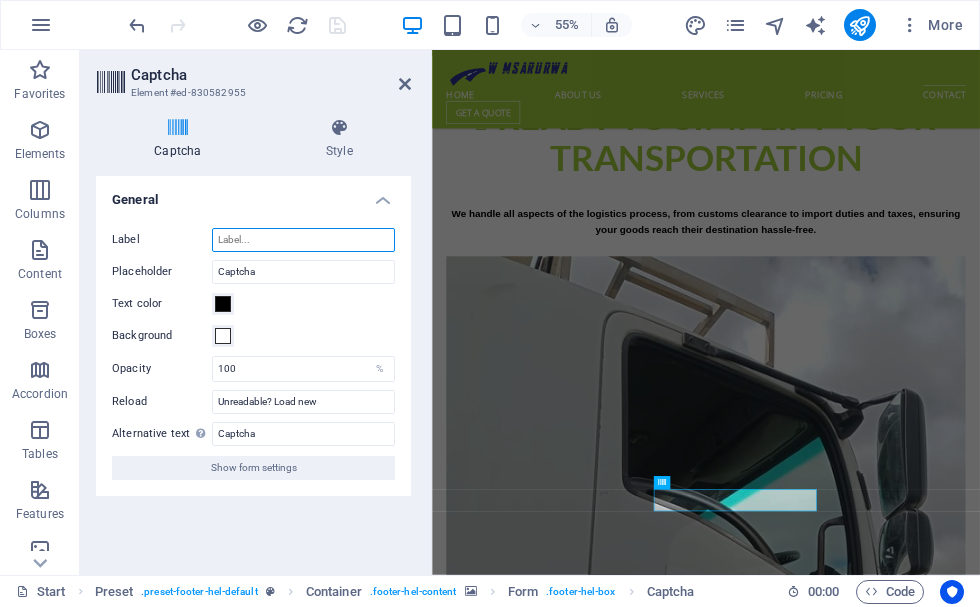 click on "Label" at bounding box center [303, 240] 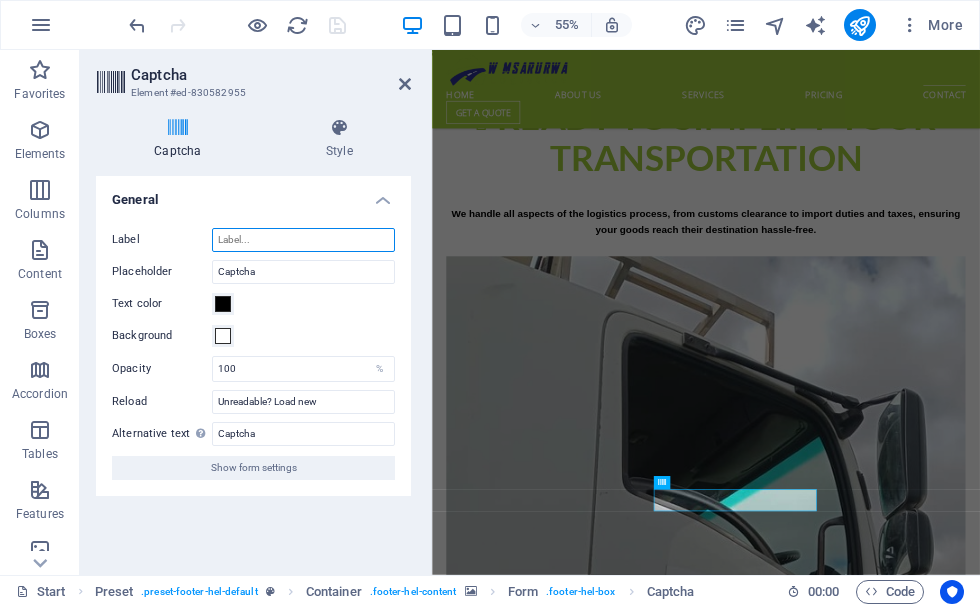 paste on "#ed-830582955" 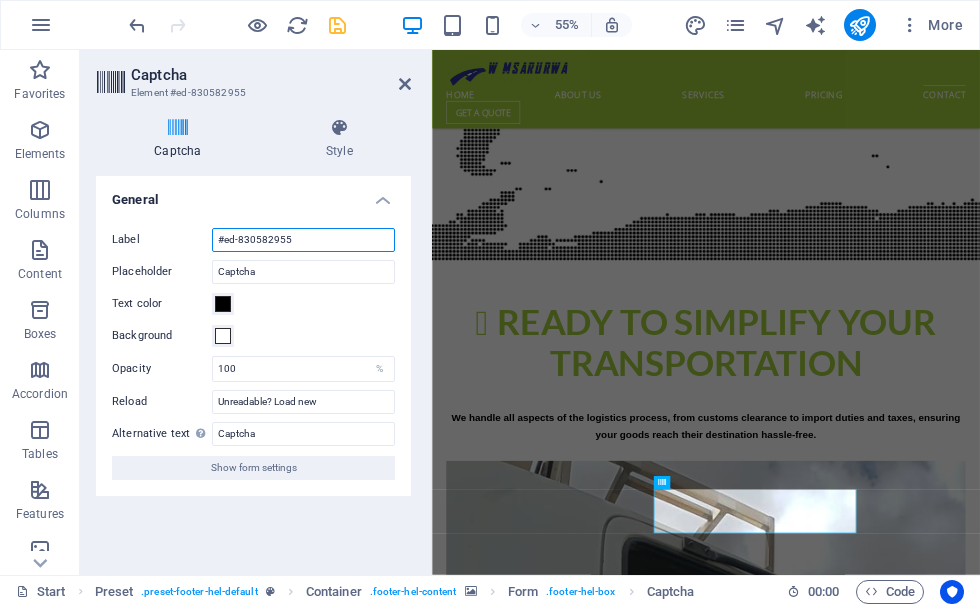 drag, startPoint x: 301, startPoint y: 236, endPoint x: 85, endPoint y: 246, distance: 216.23135 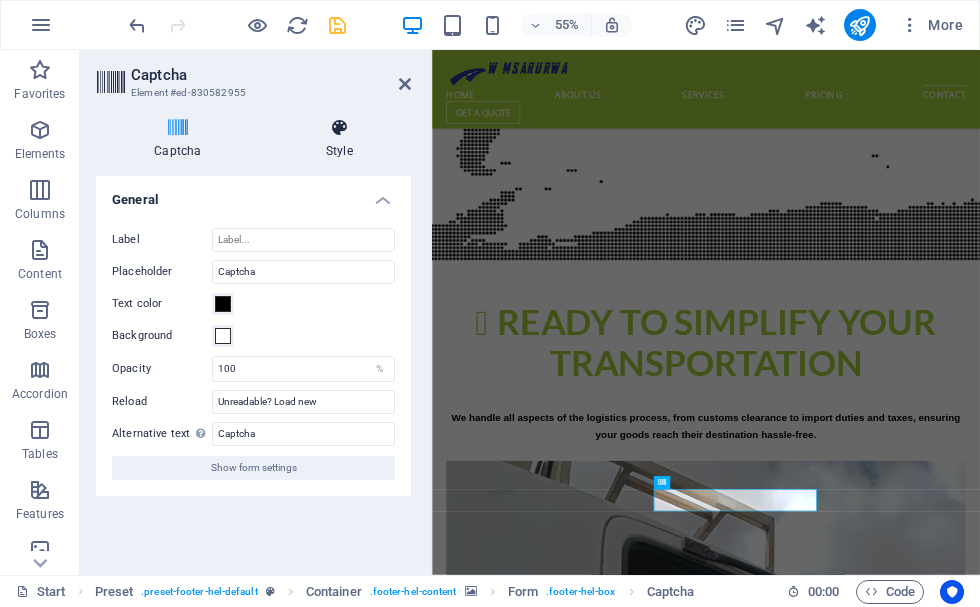 click at bounding box center (339, 128) 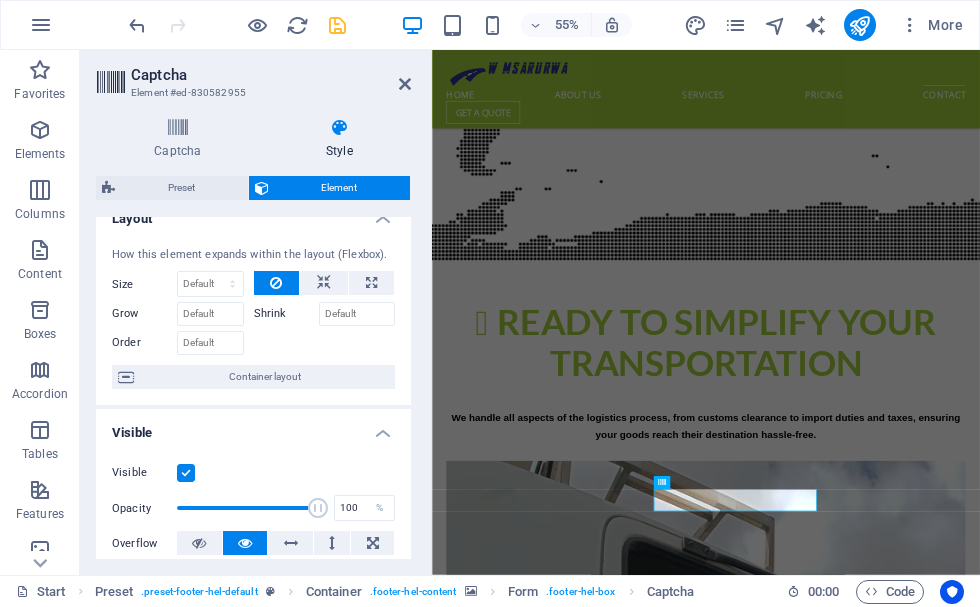 scroll, scrollTop: 0, scrollLeft: 0, axis: both 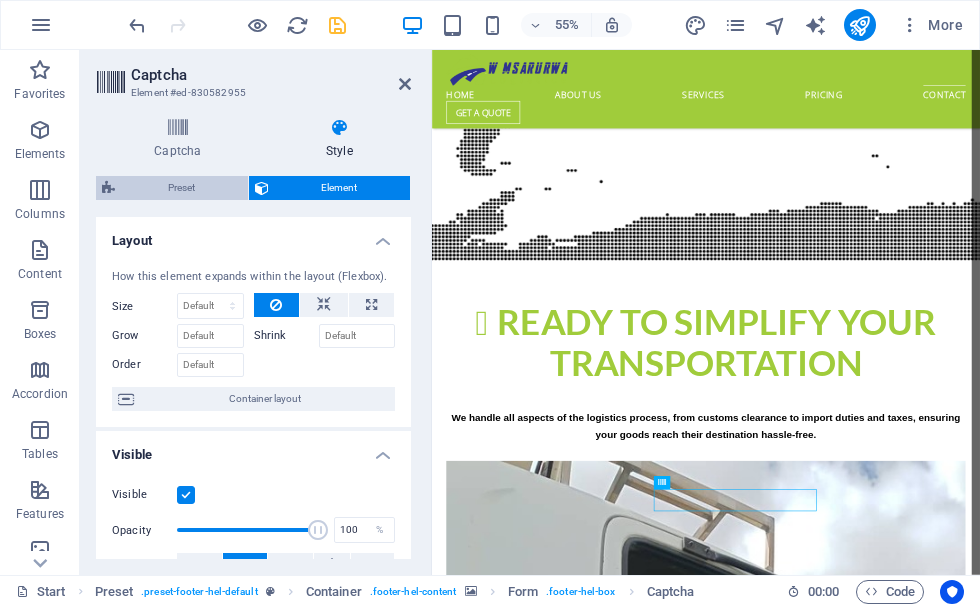 click on "Preset" at bounding box center (181, 188) 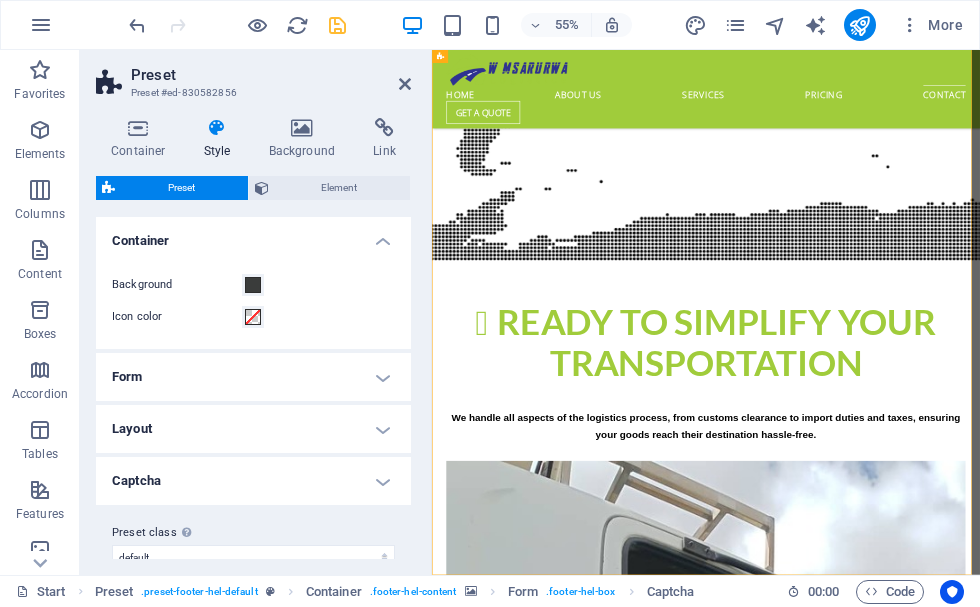 scroll, scrollTop: 4430, scrollLeft: 0, axis: vertical 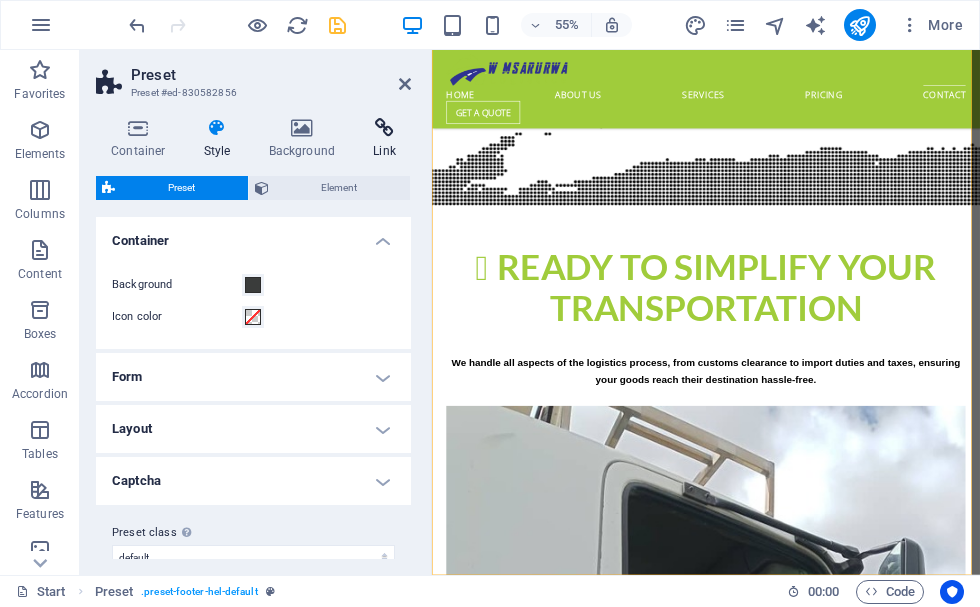 click at bounding box center [384, 128] 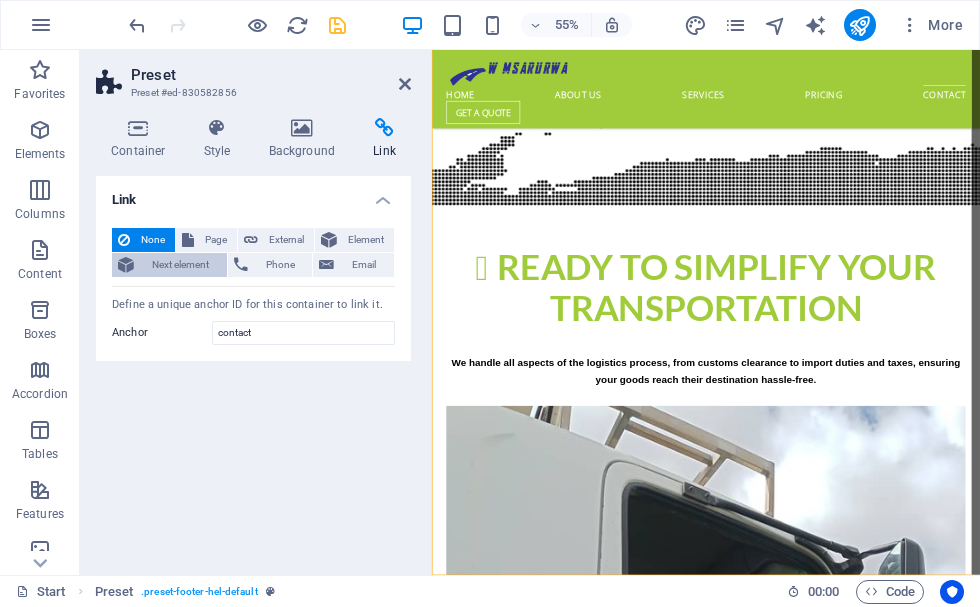 click on "Next element" at bounding box center (180, 265) 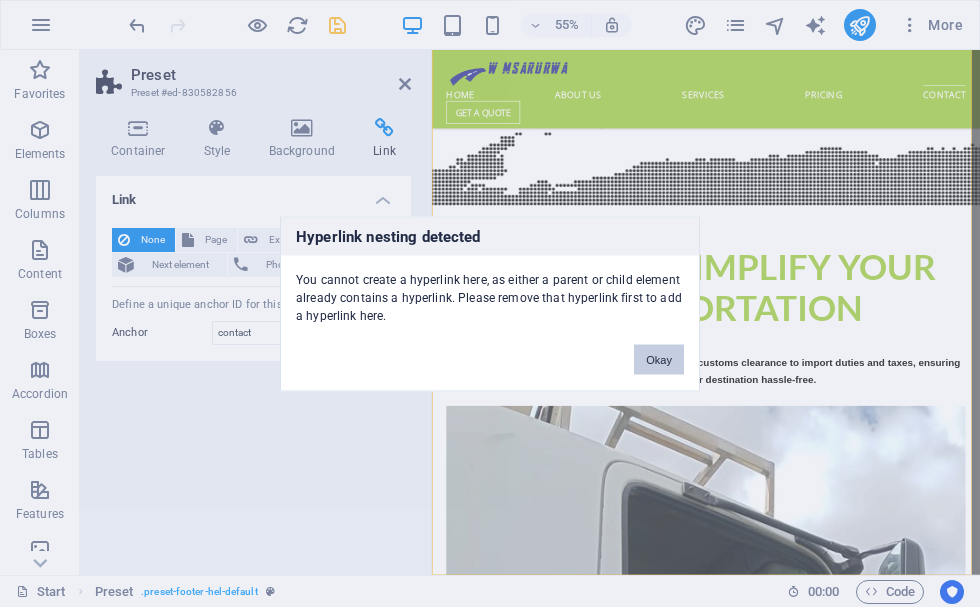 click on "Okay" at bounding box center (659, 359) 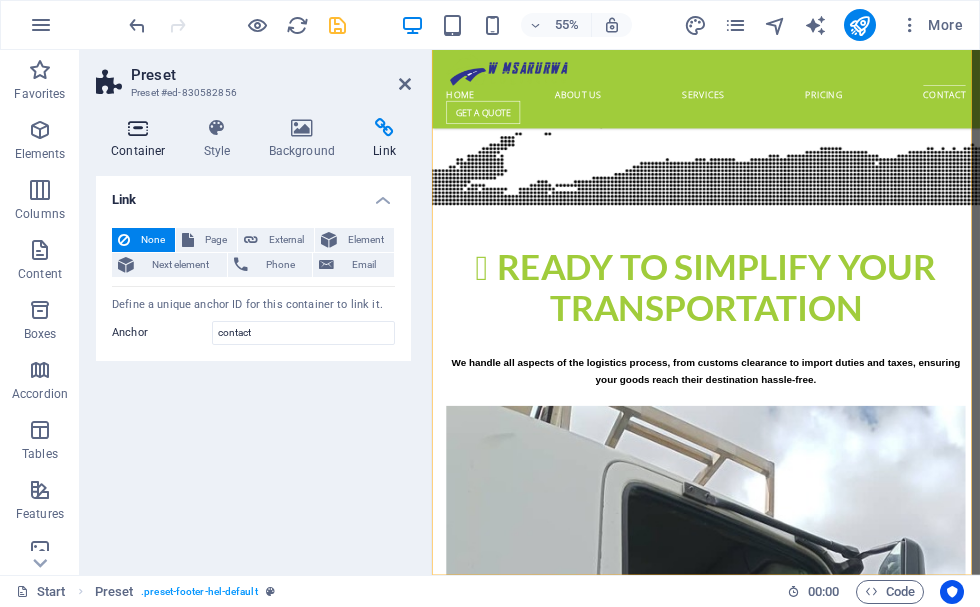 click at bounding box center (138, 128) 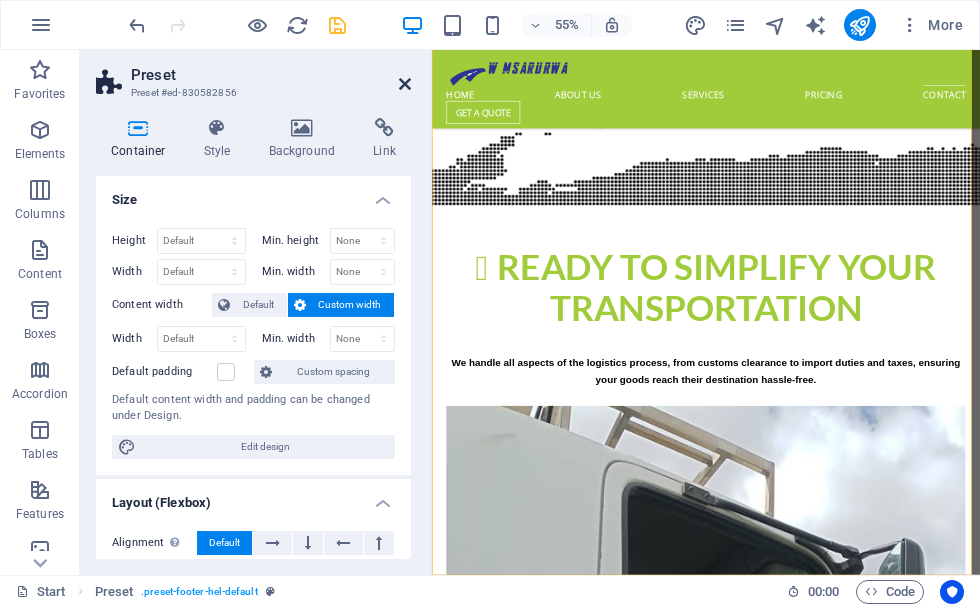 drag, startPoint x: 401, startPoint y: 81, endPoint x: 356, endPoint y: 29, distance: 68.76772 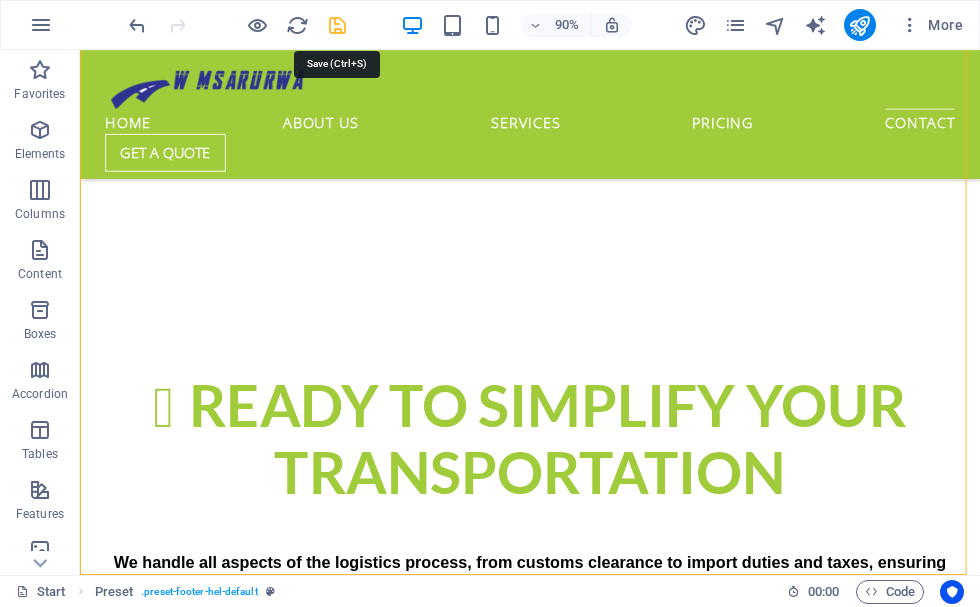 click at bounding box center [337, 25] 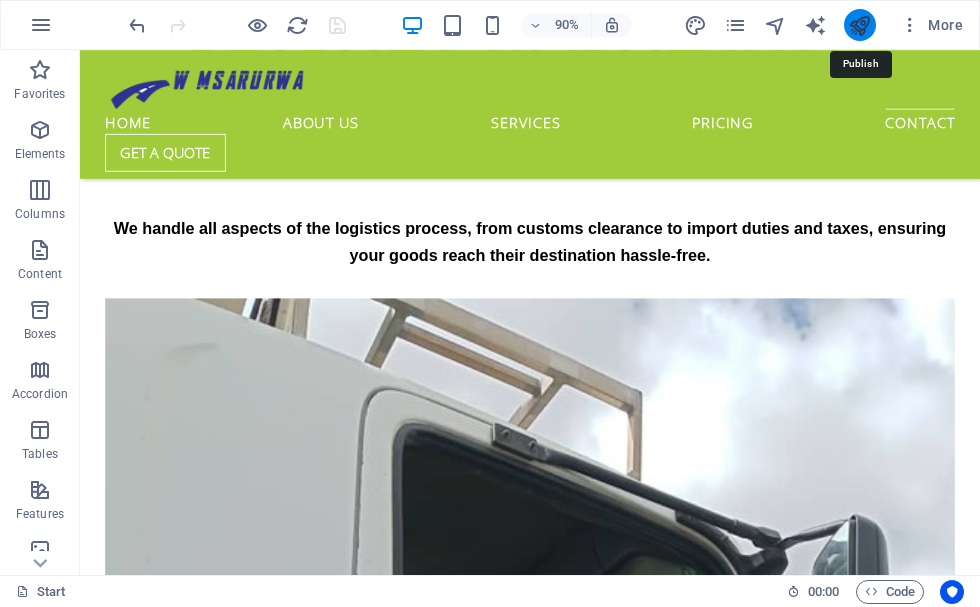 click at bounding box center [859, 25] 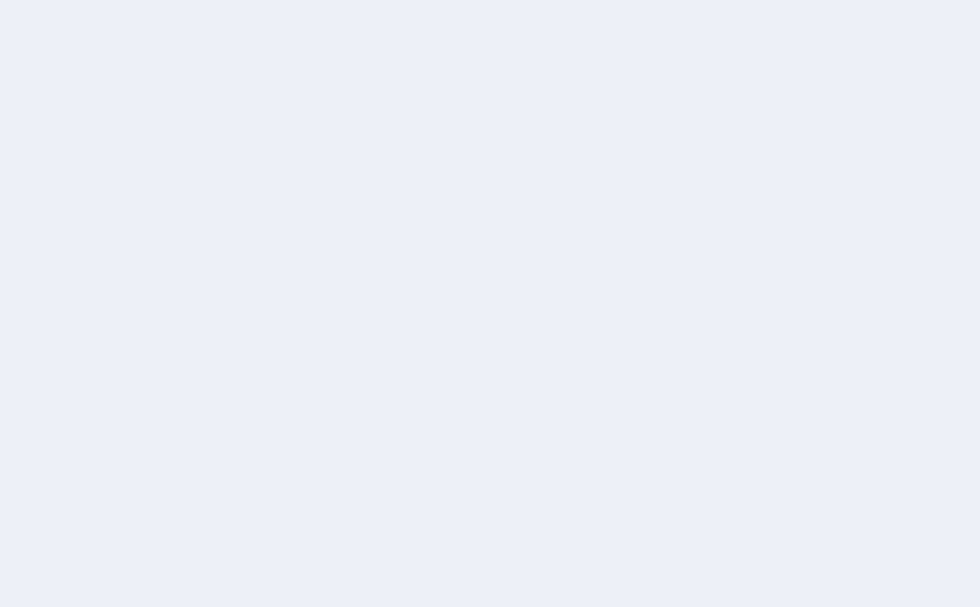 scroll, scrollTop: 0, scrollLeft: 0, axis: both 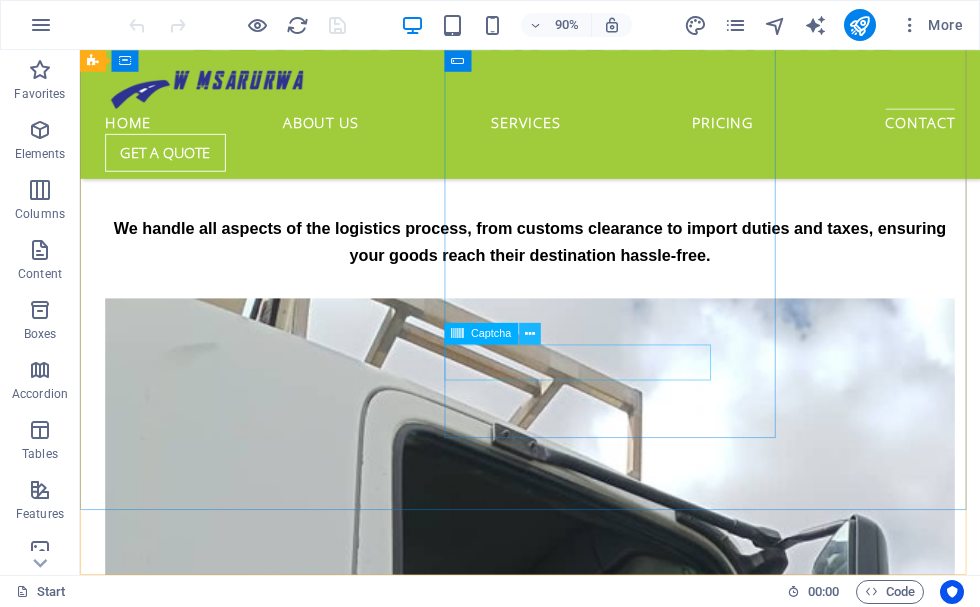 click at bounding box center (530, 333) 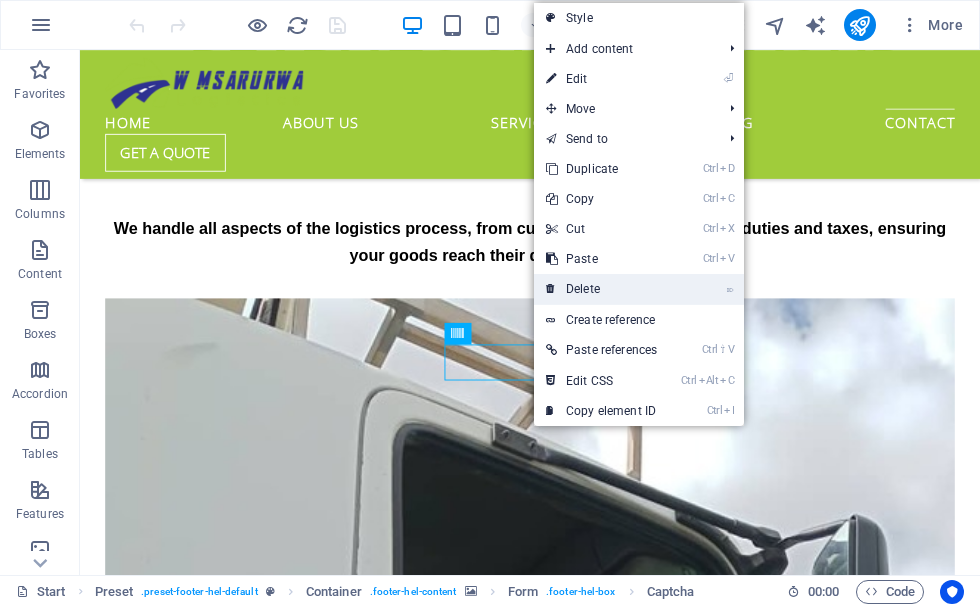 click on "⌦  Delete" at bounding box center [601, 289] 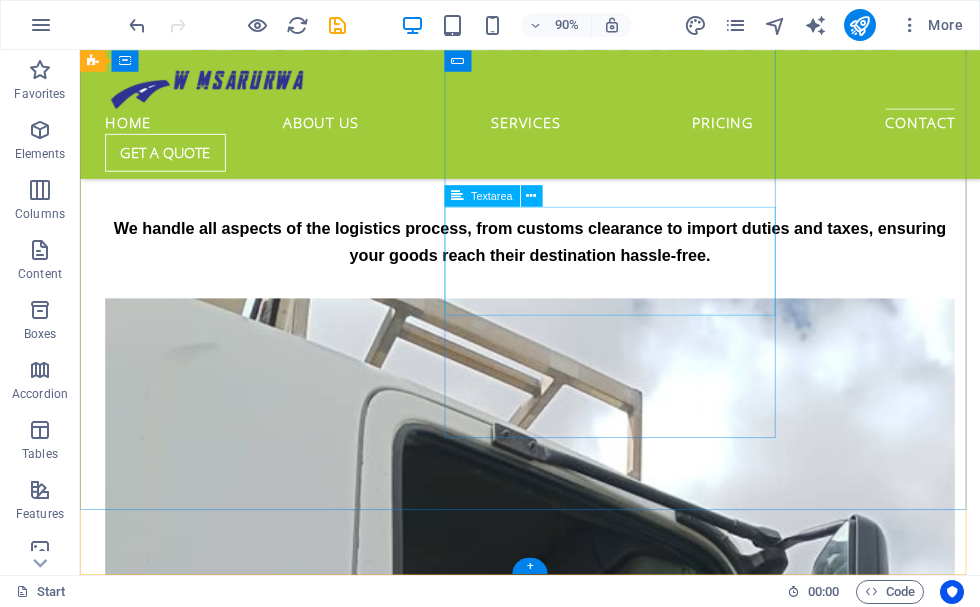 scroll, scrollTop: 4415, scrollLeft: 0, axis: vertical 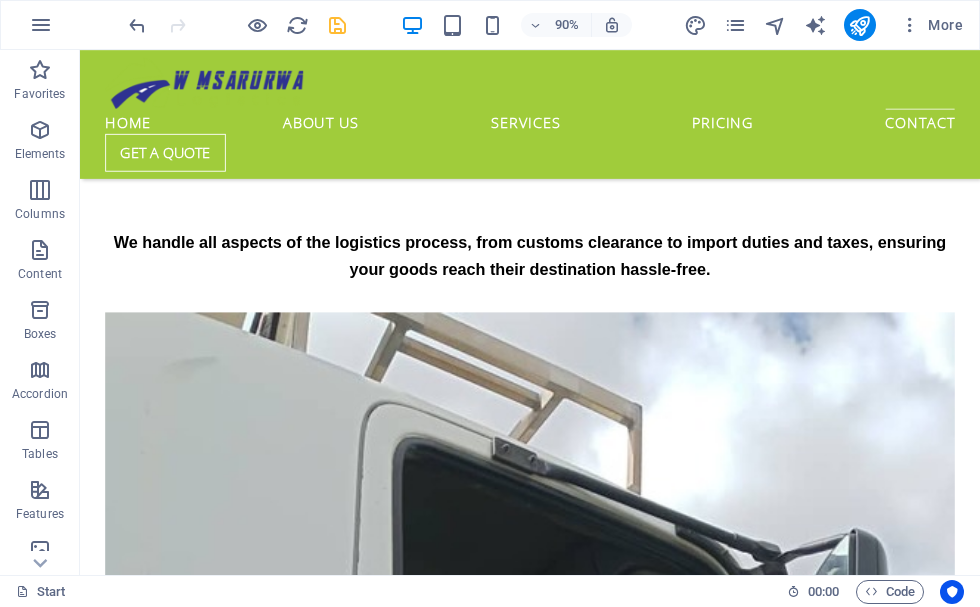 click at bounding box center [337, 25] 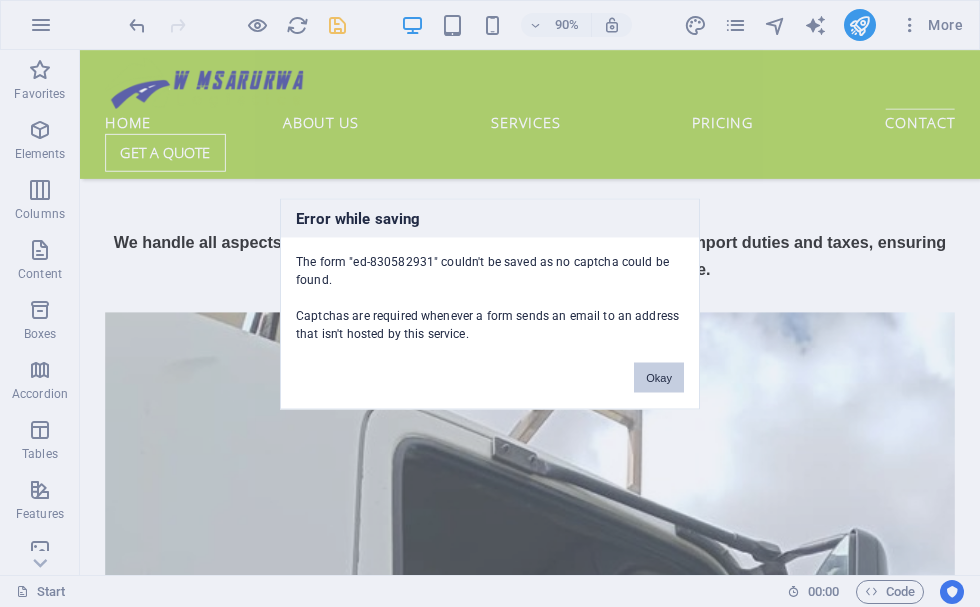 scroll, scrollTop: 4388, scrollLeft: 0, axis: vertical 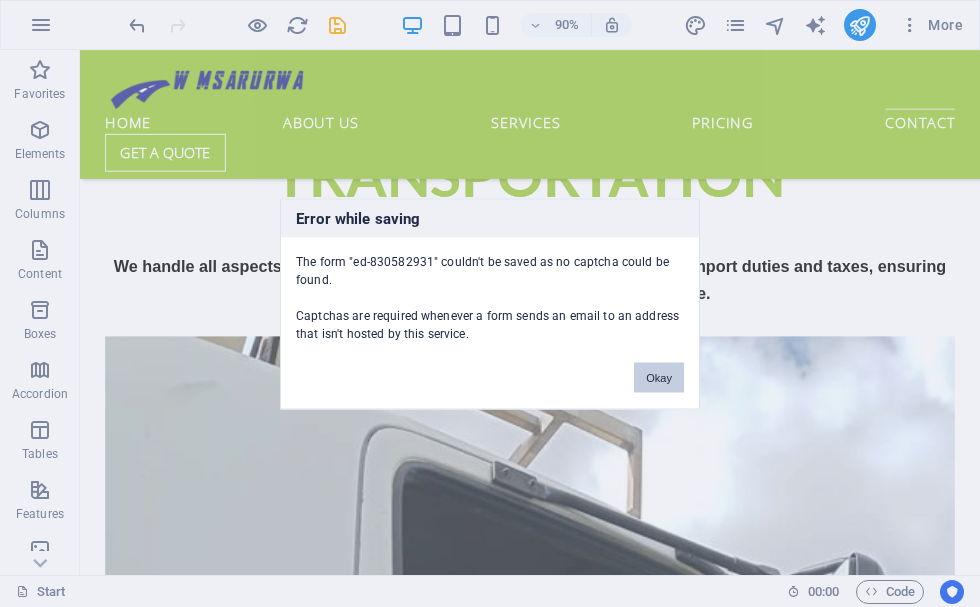 click on "Okay" at bounding box center [659, 377] 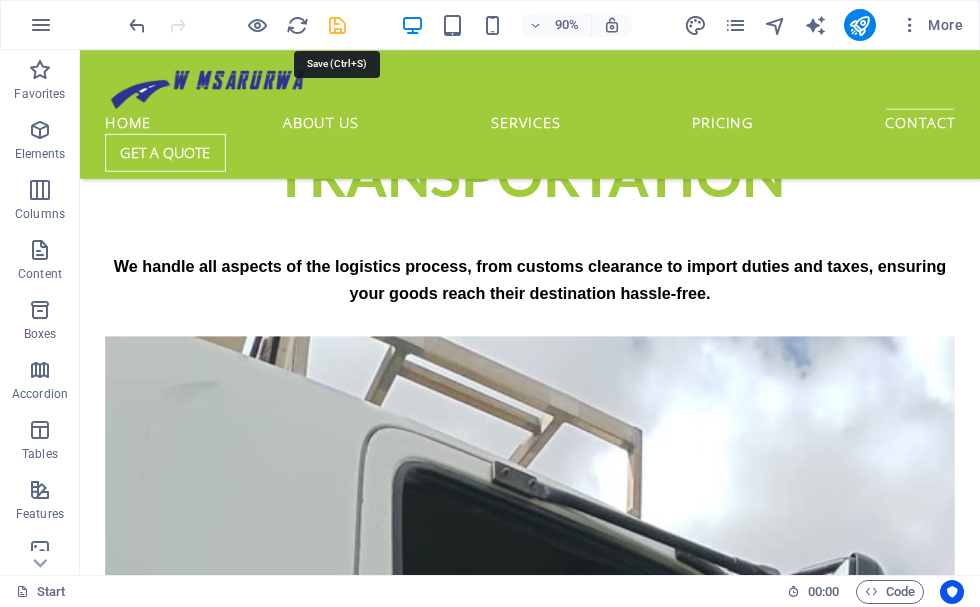 click at bounding box center (337, 25) 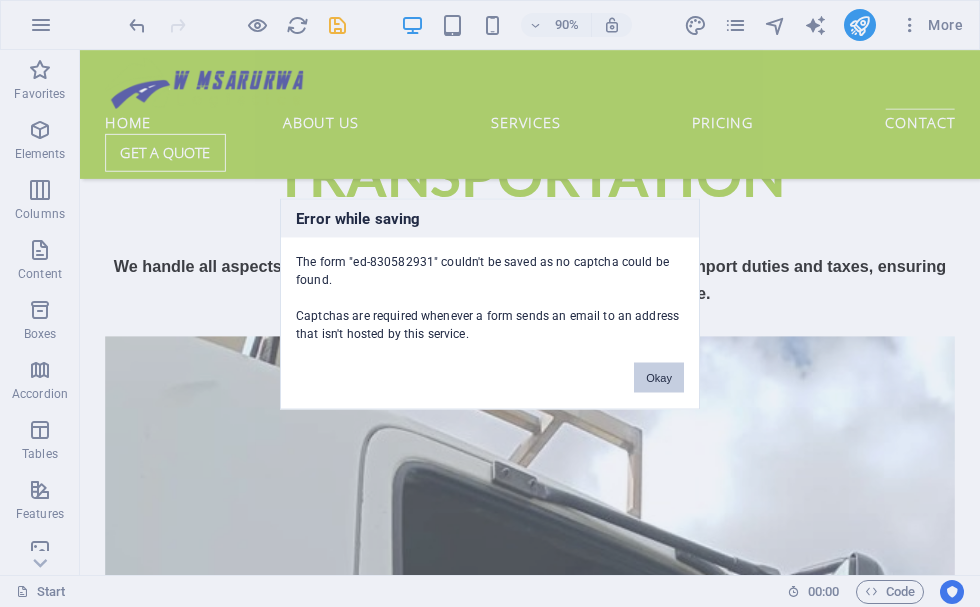click on "Okay" at bounding box center [659, 377] 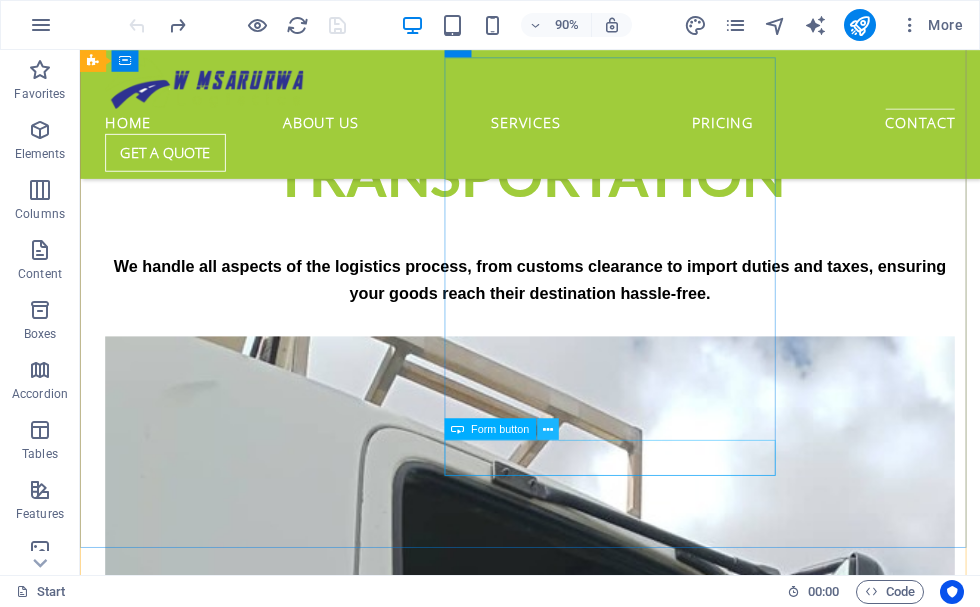 click at bounding box center [548, 429] 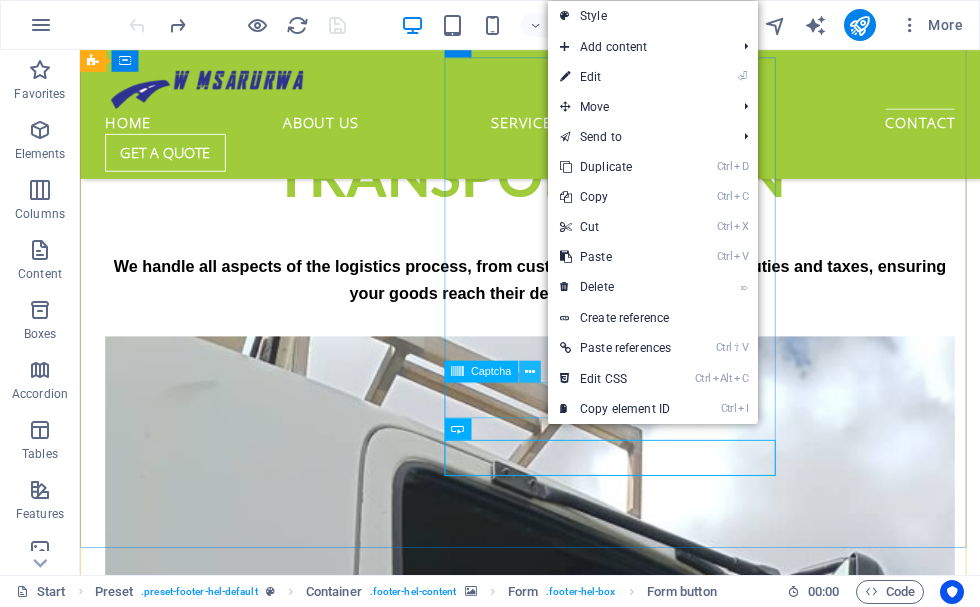 click at bounding box center [530, 371] 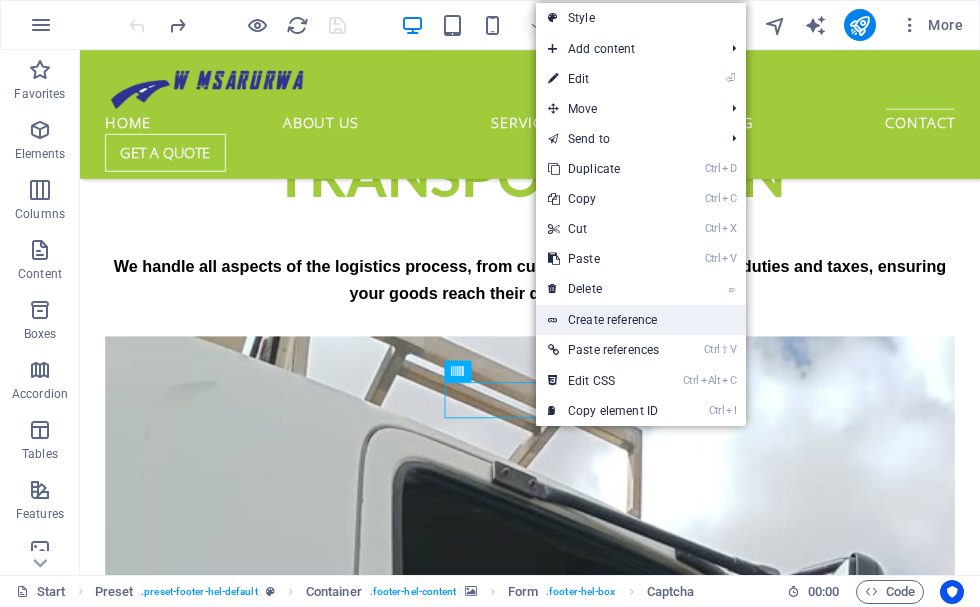 click on "Create reference" at bounding box center [641, 320] 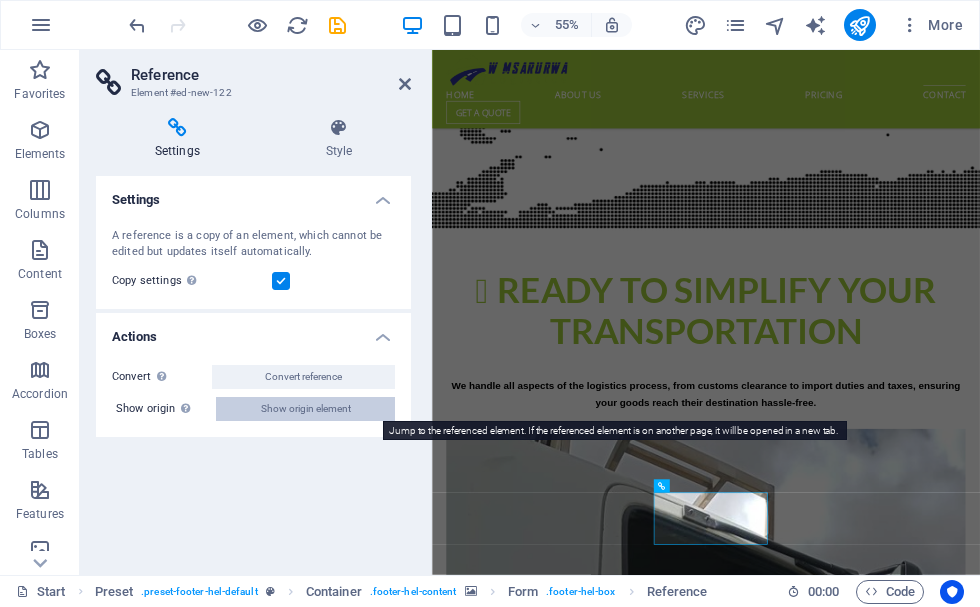 click on "Show origin element" at bounding box center (306, 409) 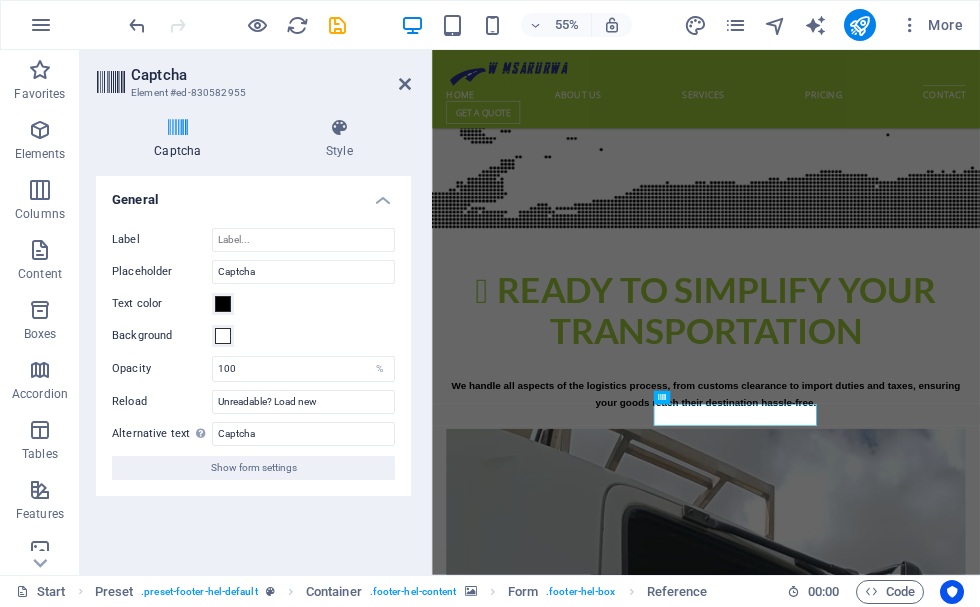 scroll, scrollTop: 4485, scrollLeft: 0, axis: vertical 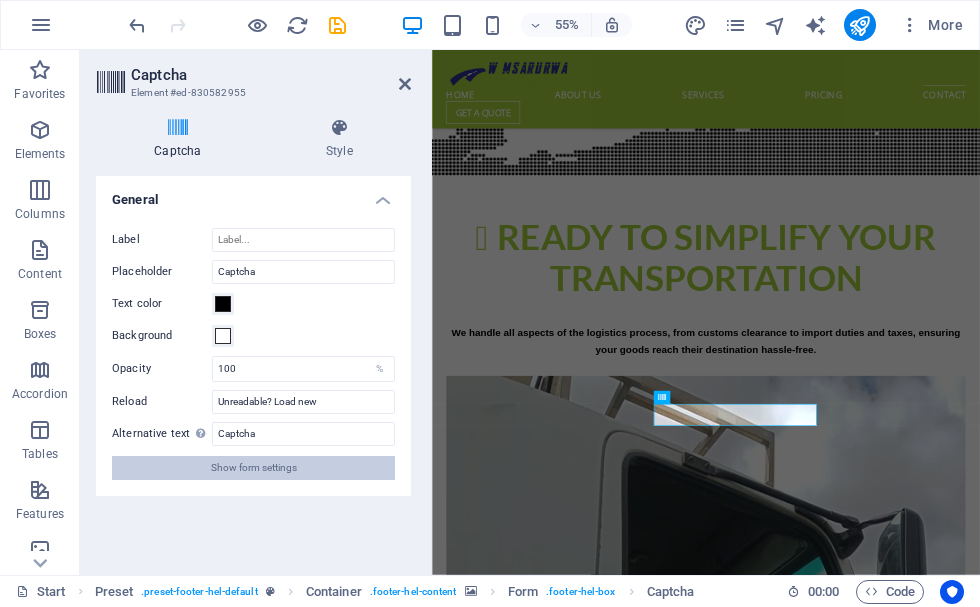 click on "Show form settings" at bounding box center (254, 468) 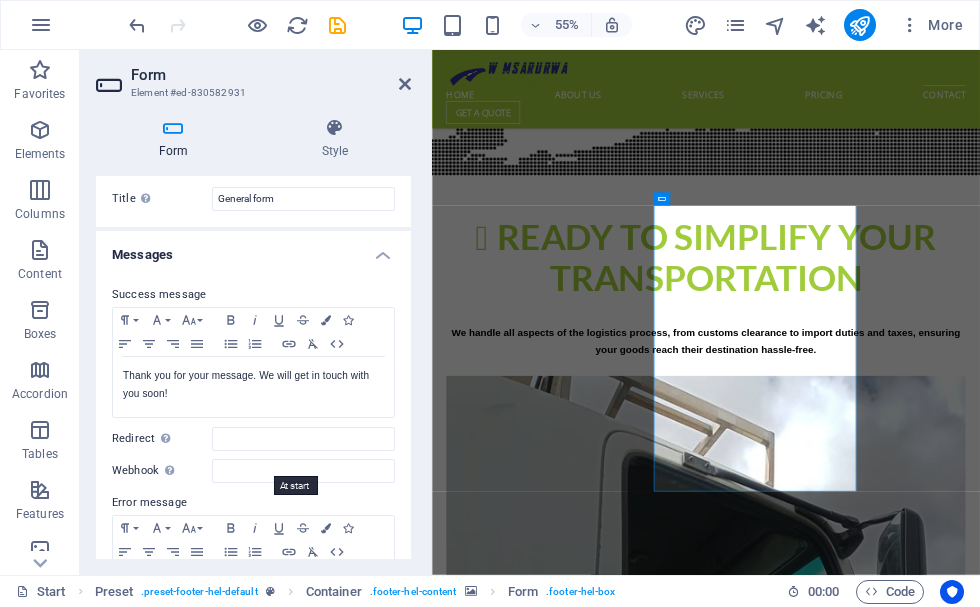 scroll, scrollTop: 0, scrollLeft: 0, axis: both 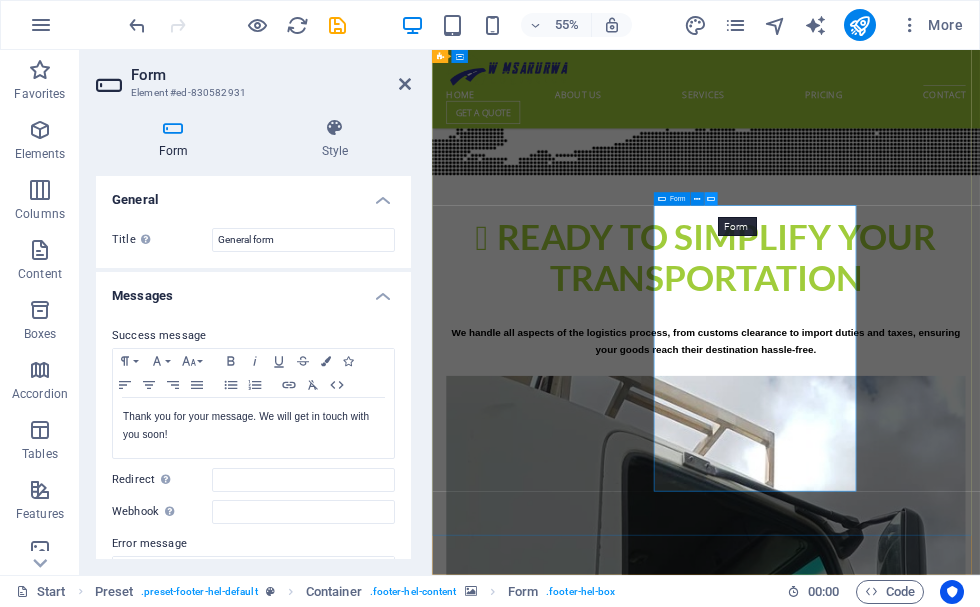 click at bounding box center (711, 199) 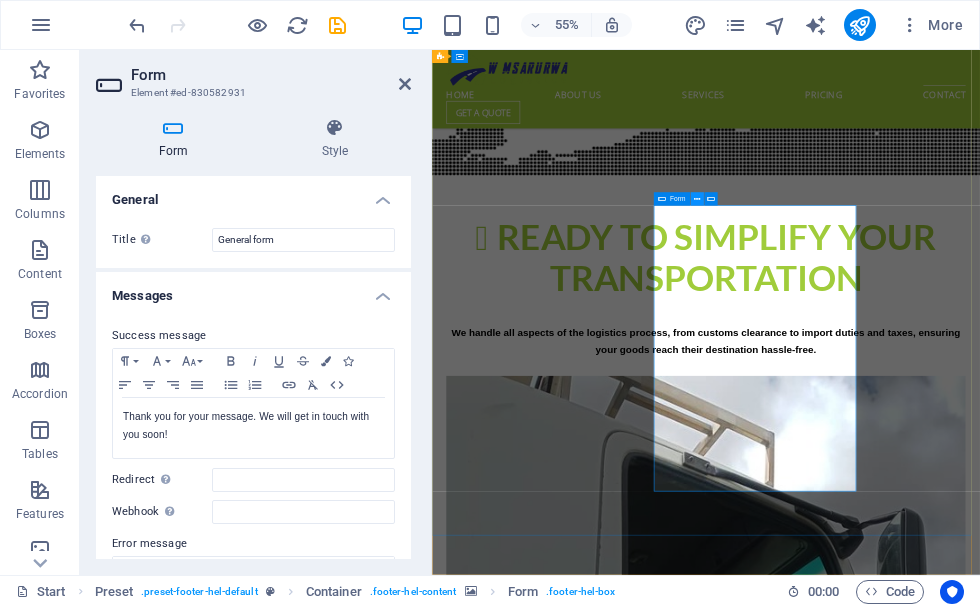 click at bounding box center [697, 199] 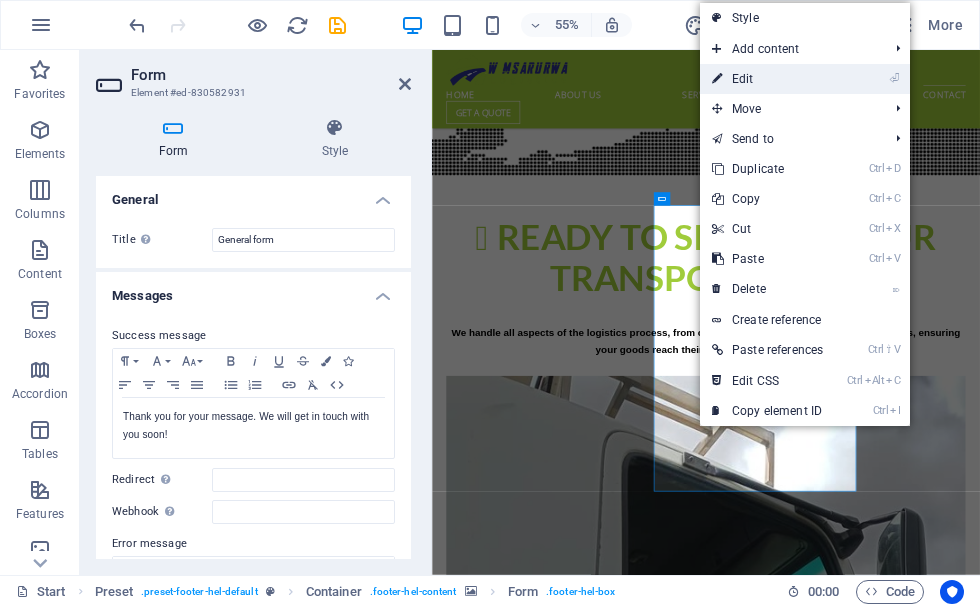 click on "⏎  Edit" at bounding box center [767, 79] 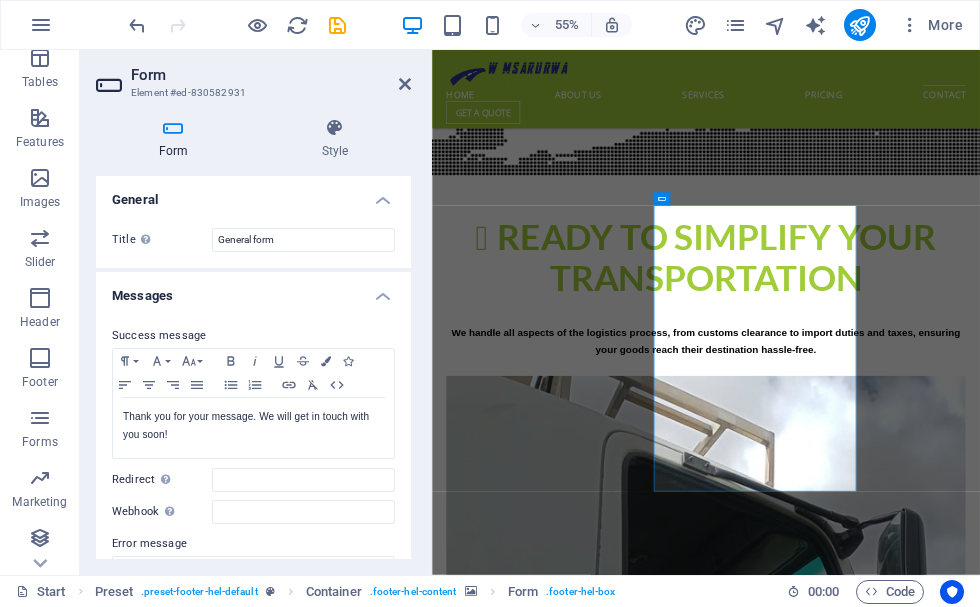 scroll, scrollTop: 375, scrollLeft: 0, axis: vertical 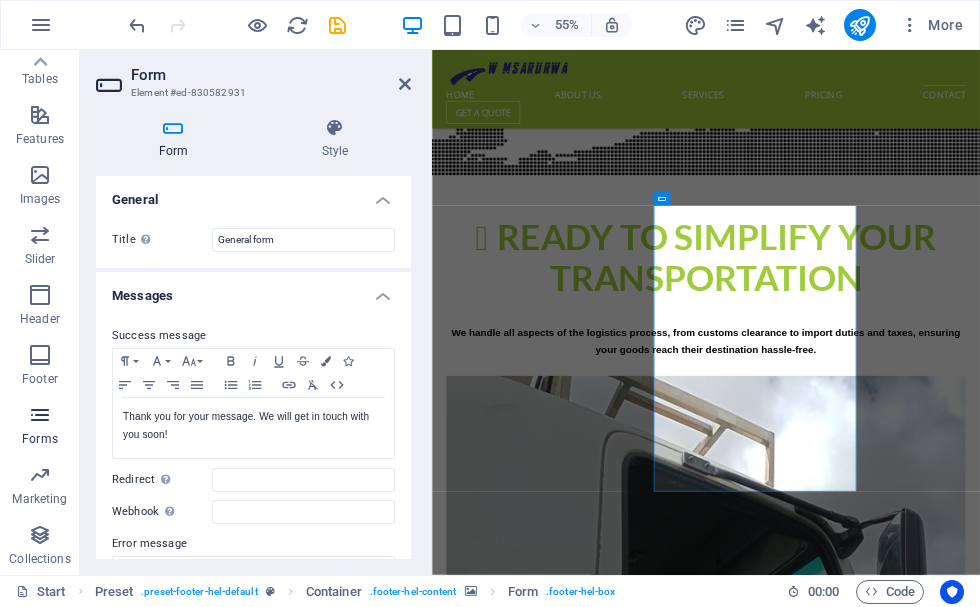 click at bounding box center (40, 415) 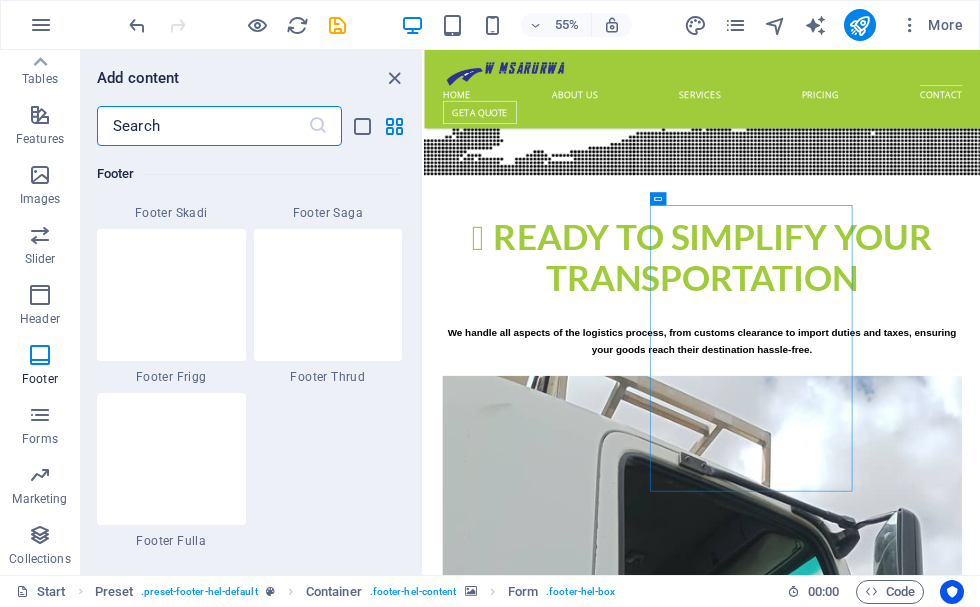 scroll, scrollTop: 14200, scrollLeft: 0, axis: vertical 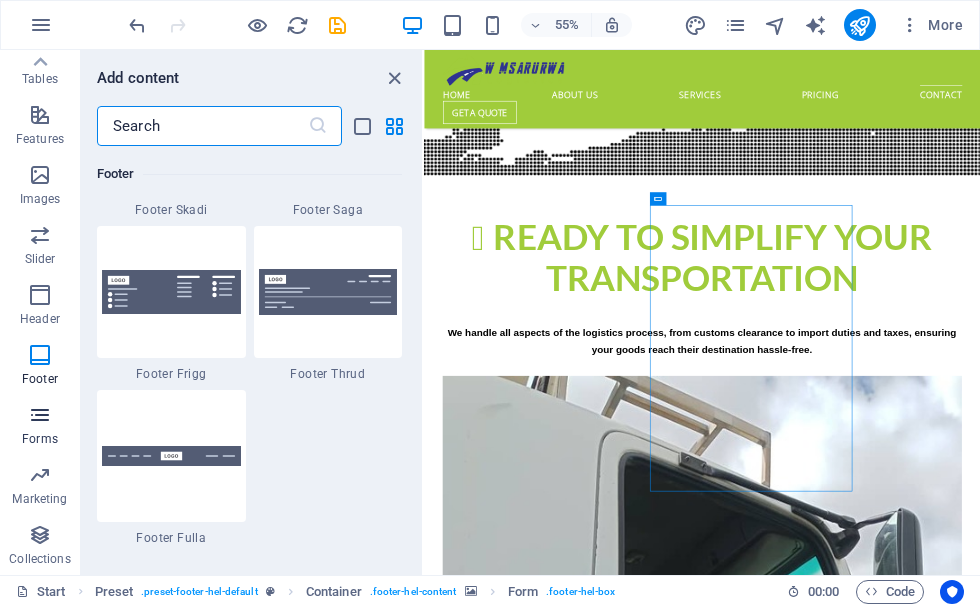 click on "Forms" at bounding box center [40, 427] 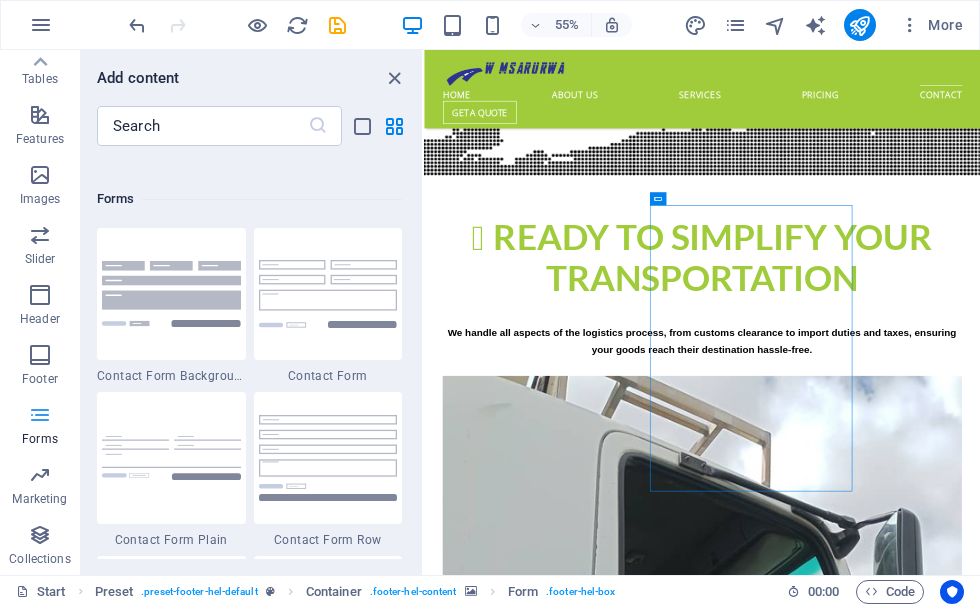 scroll, scrollTop: 14600, scrollLeft: 0, axis: vertical 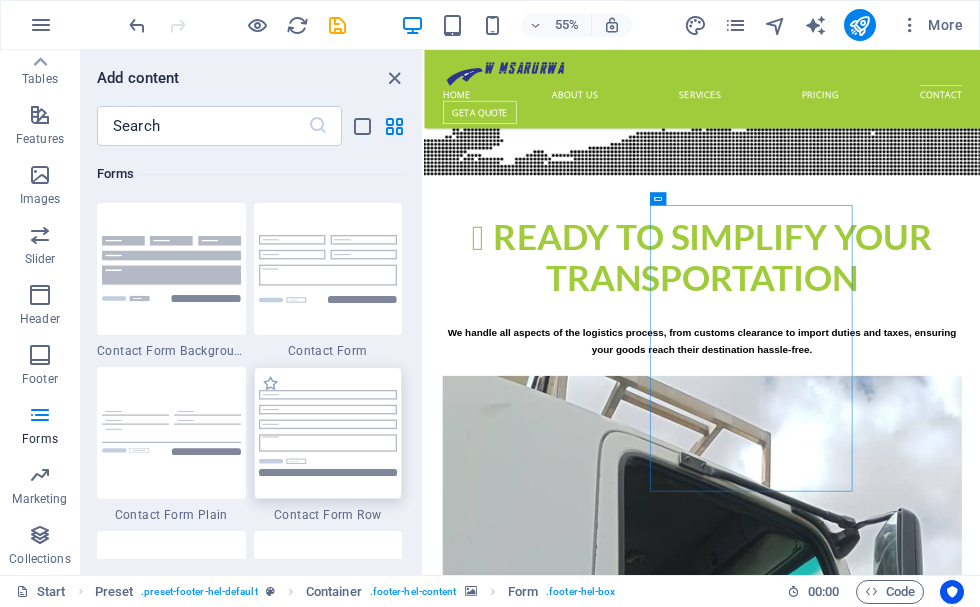 click at bounding box center [328, 432] 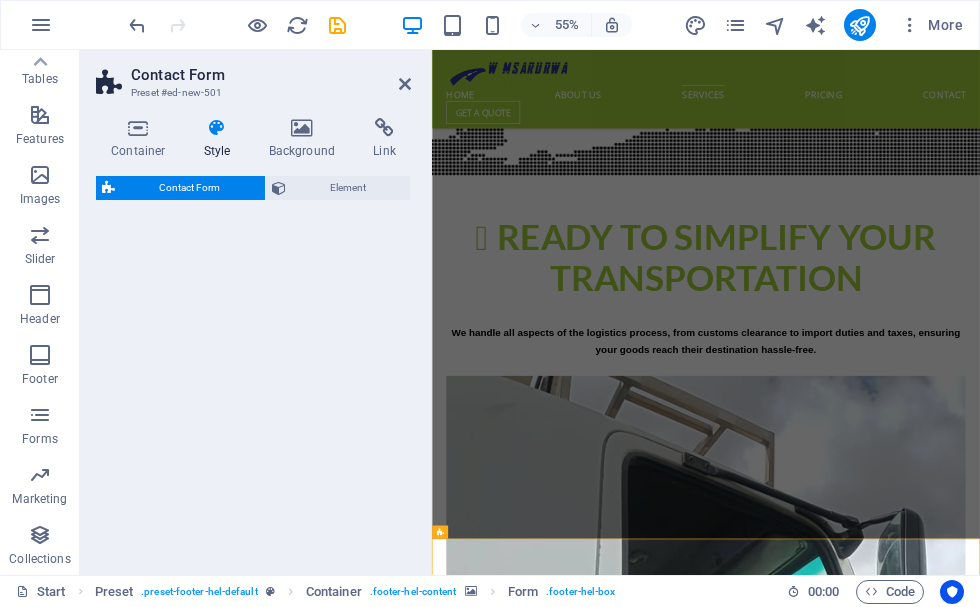 select on "rem" 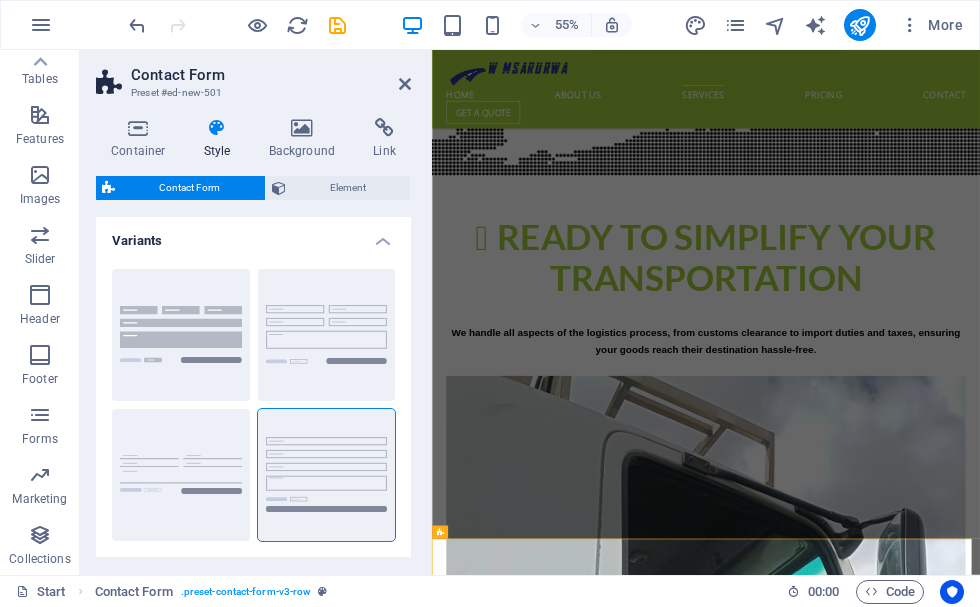 scroll, scrollTop: 4551, scrollLeft: 0, axis: vertical 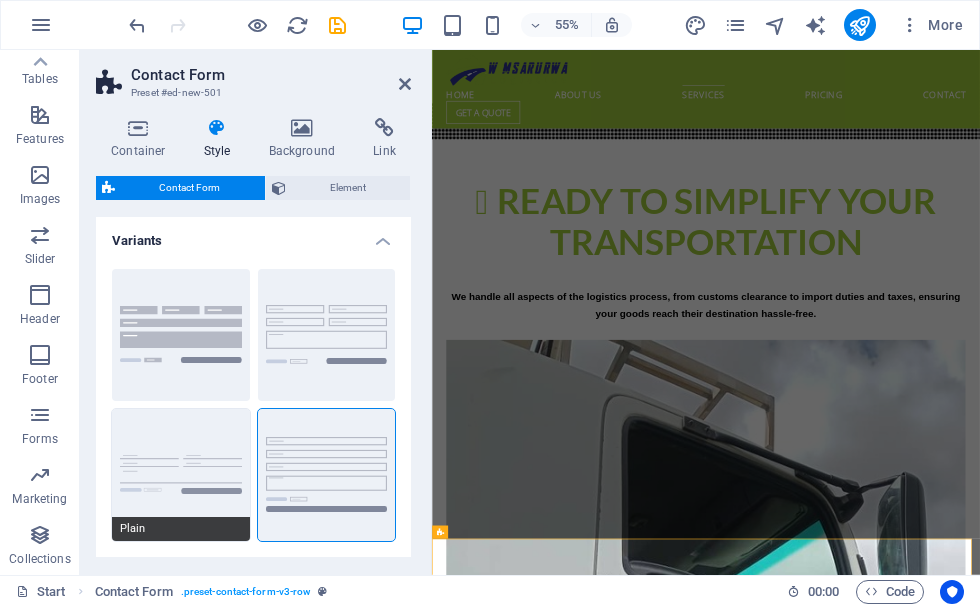 click on "Plain" at bounding box center [181, 475] 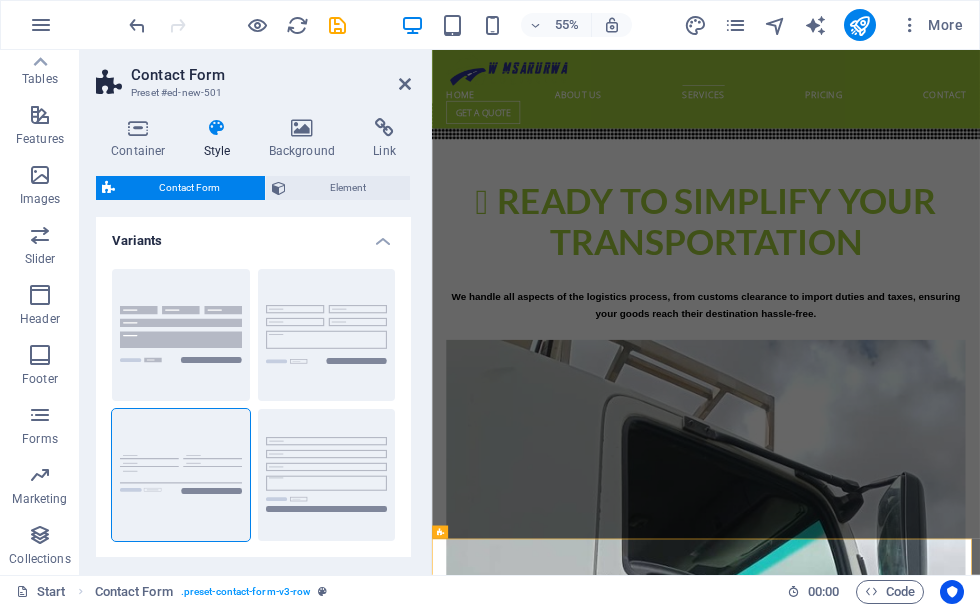 click on "Contact Form Preset #ed-new-501
Container Style Background Link Size Height Default px rem % vh vw Min. height None px rem % vh vw Width Default px rem % em vh vw Min. width None px rem % vh vw Content width Default Custom width Width Default px rem % em vh vw Min. width None px rem % vh vw Default padding Custom spacing Default content width and padding can be changed under Design. Edit design Layout (Flexbox) Alignment Determines the flex direction. Default Main axis Determine how elements should behave along the main axis inside this container (justify content). Default Side axis Control the vertical direction of the element inside of the container (align items). Default Wrap Default On Off Fill Controls the distances and direction of elements on the y-axis across several lines (align content). Default Accessibility ARIA helps assistive technologies (like screen readers) to understand the role, state, and behavior of web elements Role The ARIA role defines the purpose of an element.  None" at bounding box center (256, 312) 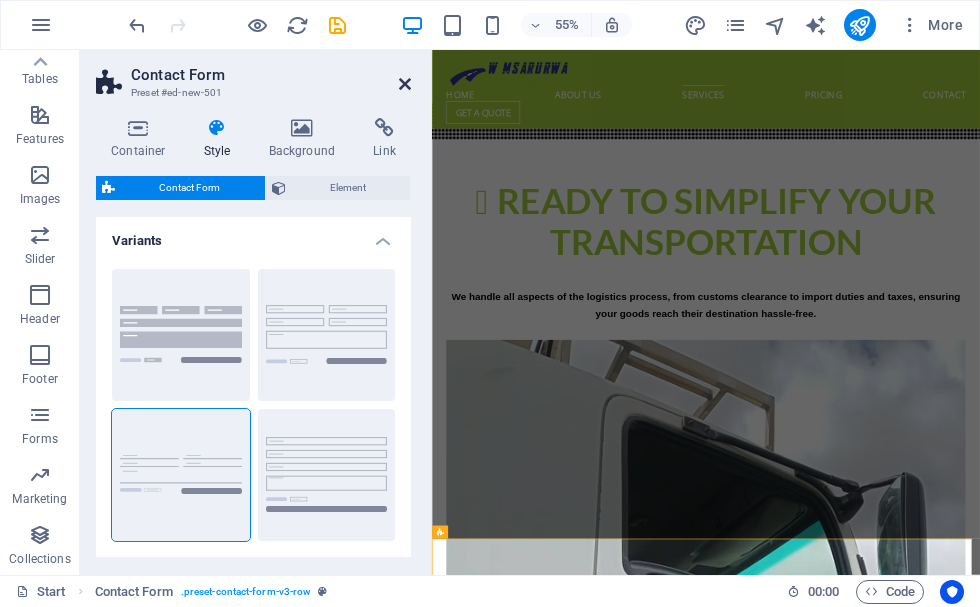 click at bounding box center [405, 84] 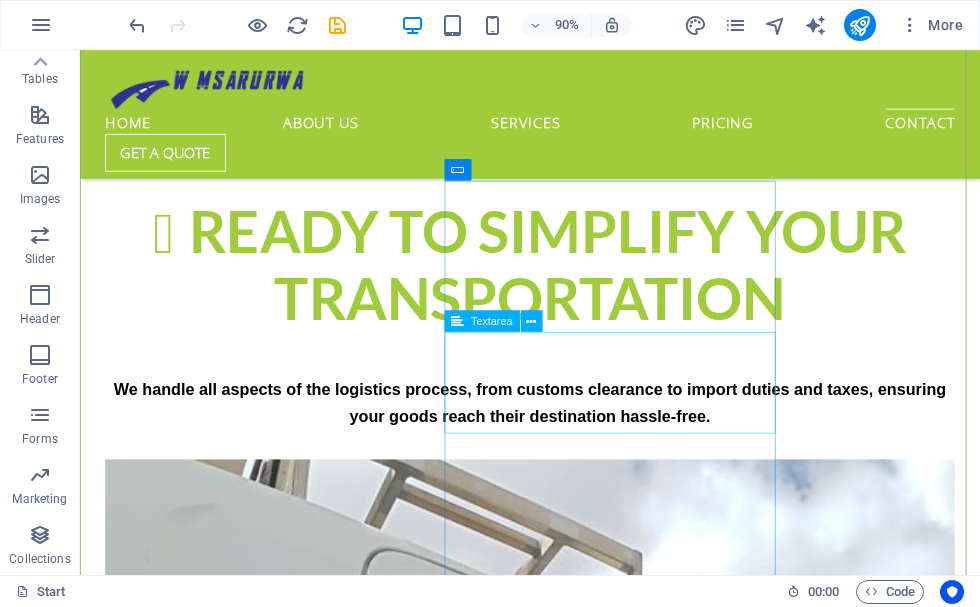 scroll, scrollTop: 4351, scrollLeft: 0, axis: vertical 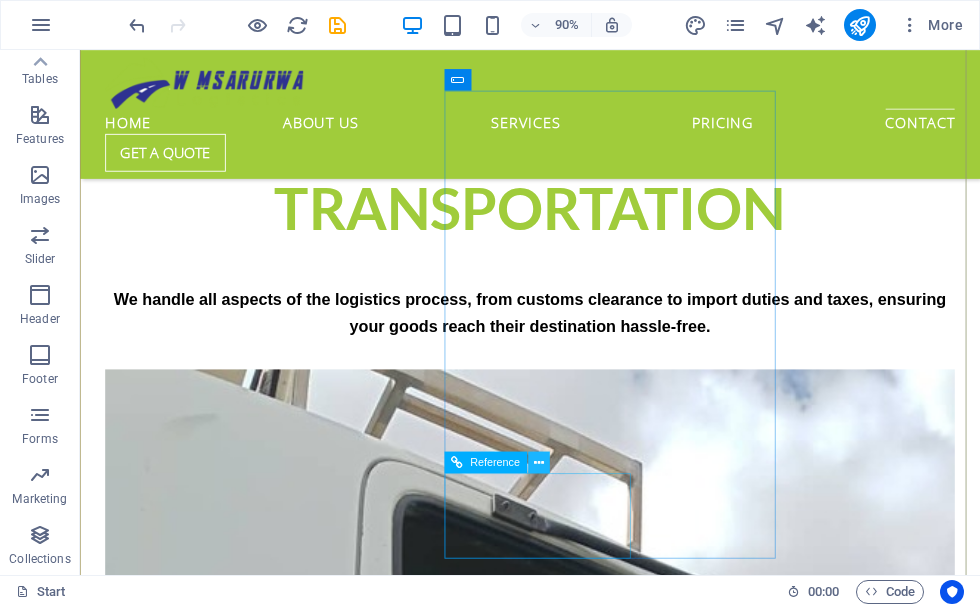 click at bounding box center (539, 462) 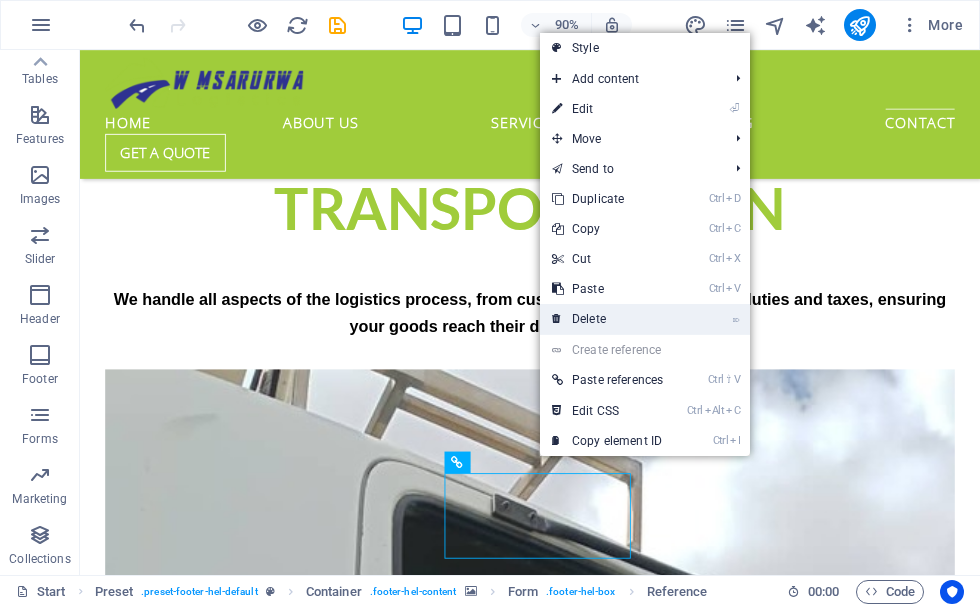 click on "⌦  Delete" at bounding box center [607, 319] 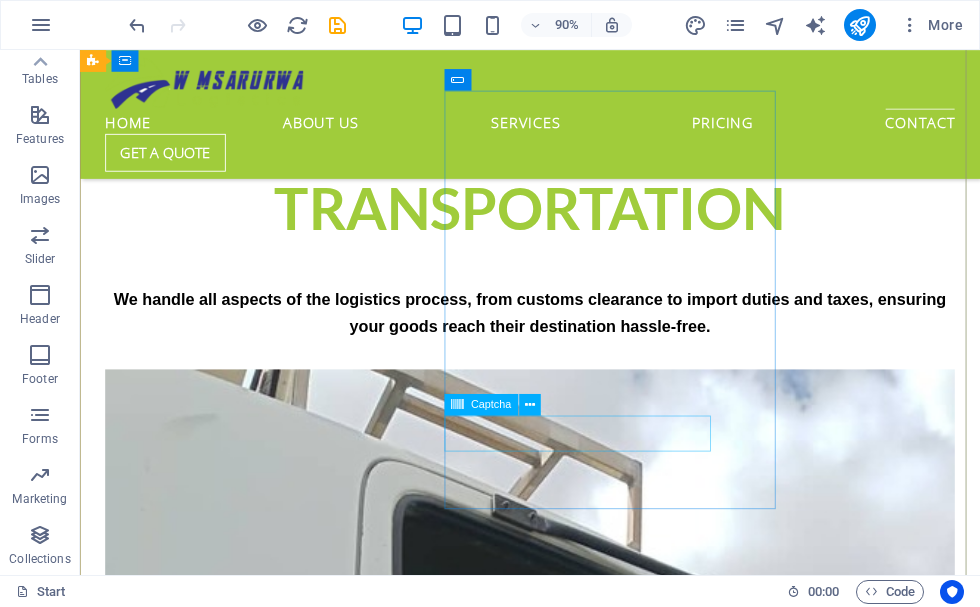 click on "Unreadable? Load new" 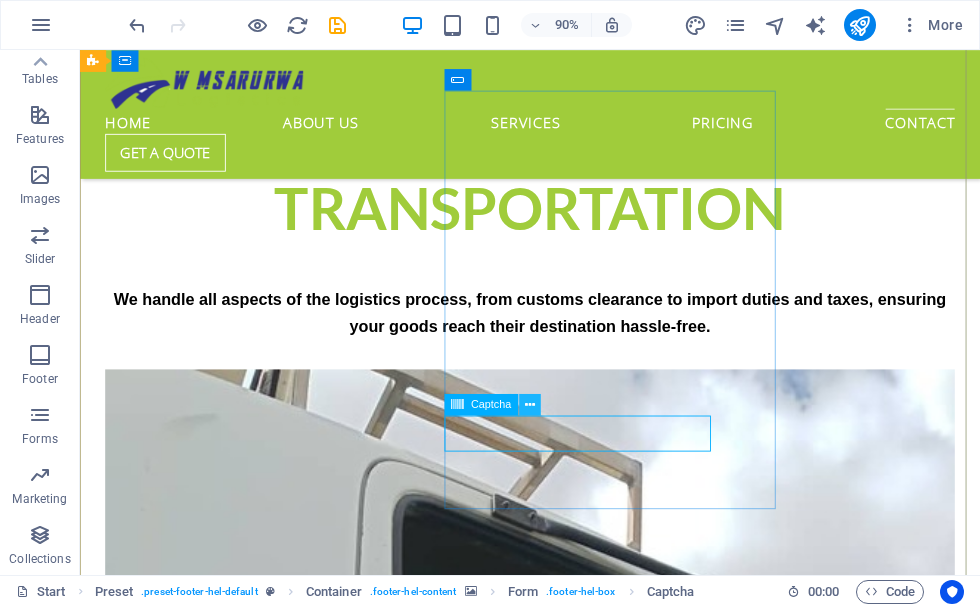 click at bounding box center (530, 404) 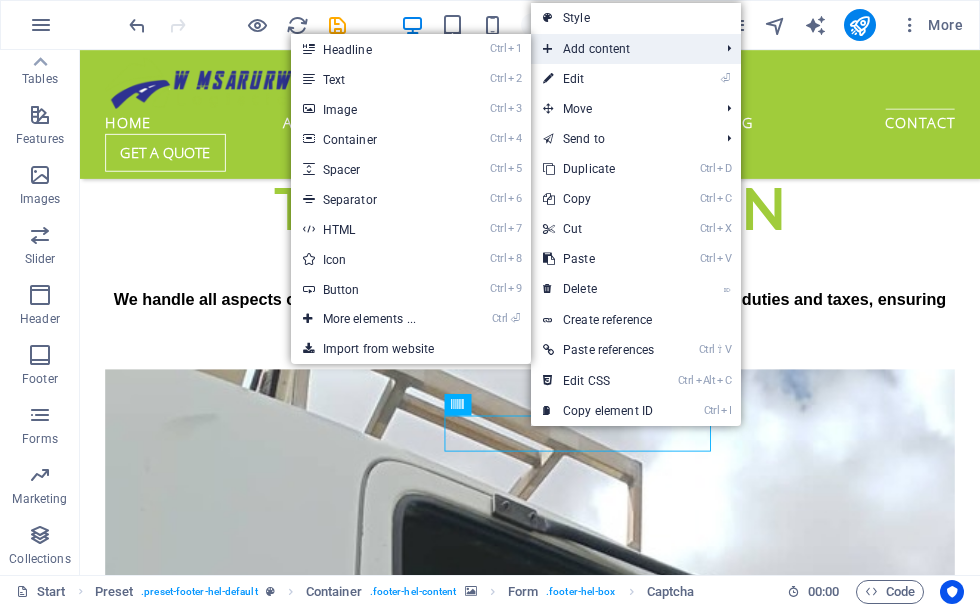 click on "Add content" at bounding box center [621, 49] 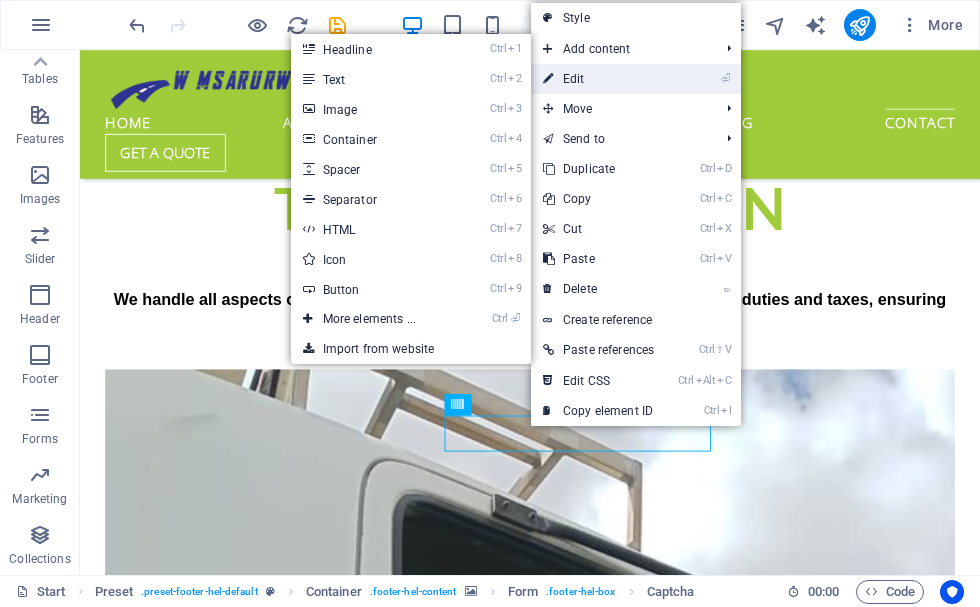 click on "⏎  Edit" at bounding box center [598, 79] 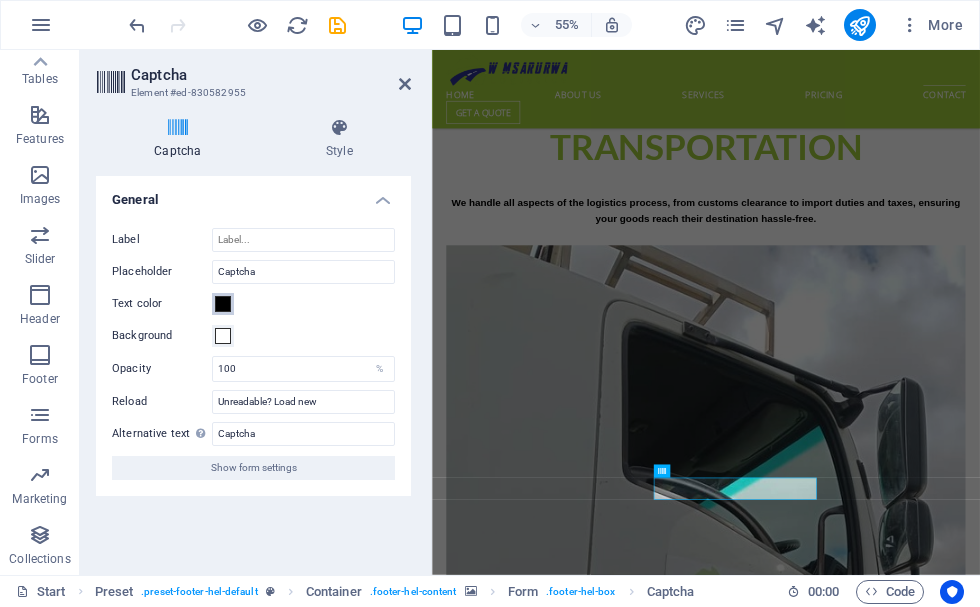 click at bounding box center [223, 304] 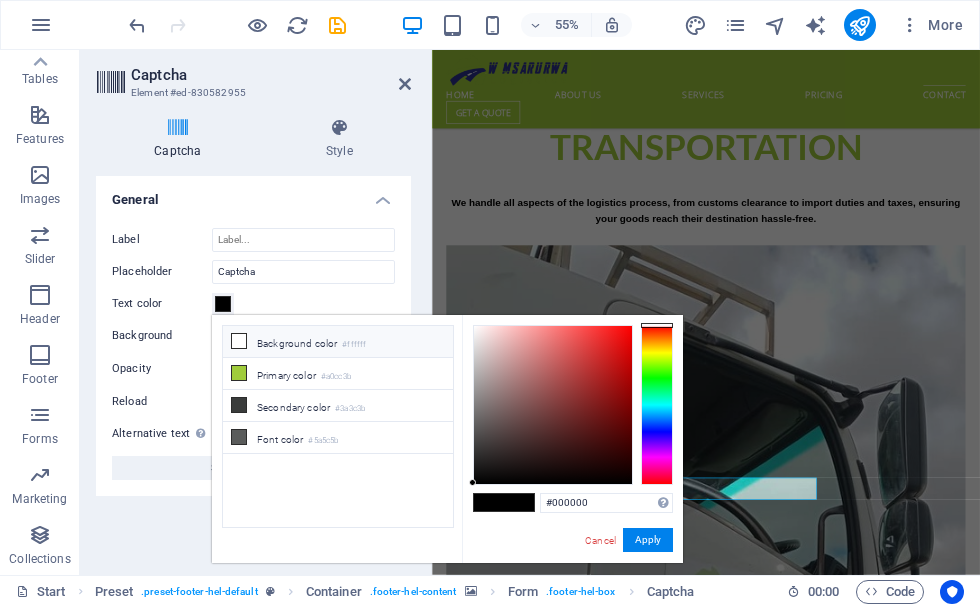 click at bounding box center (239, 341) 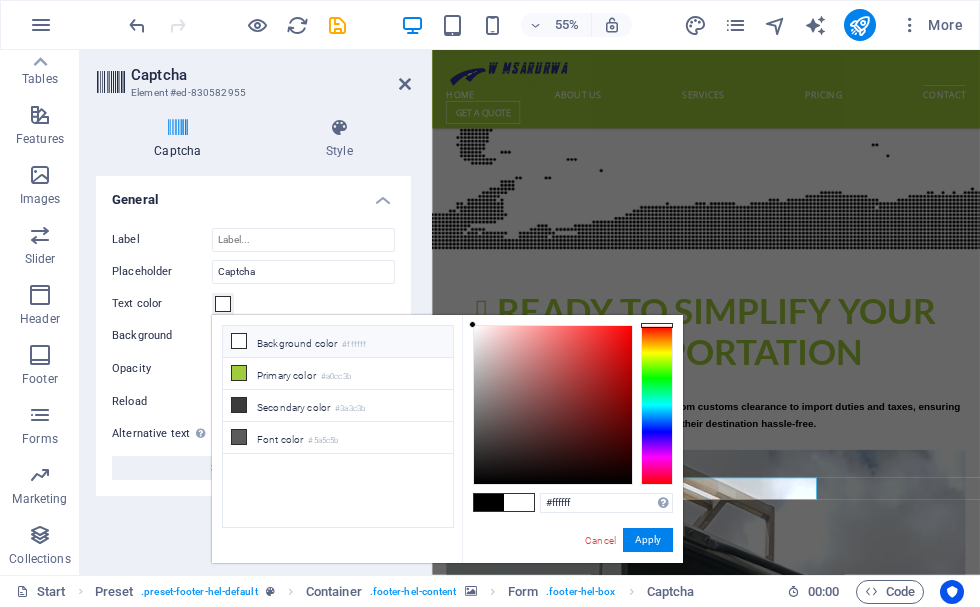 click on "Background color
#ffffff" at bounding box center [338, 342] 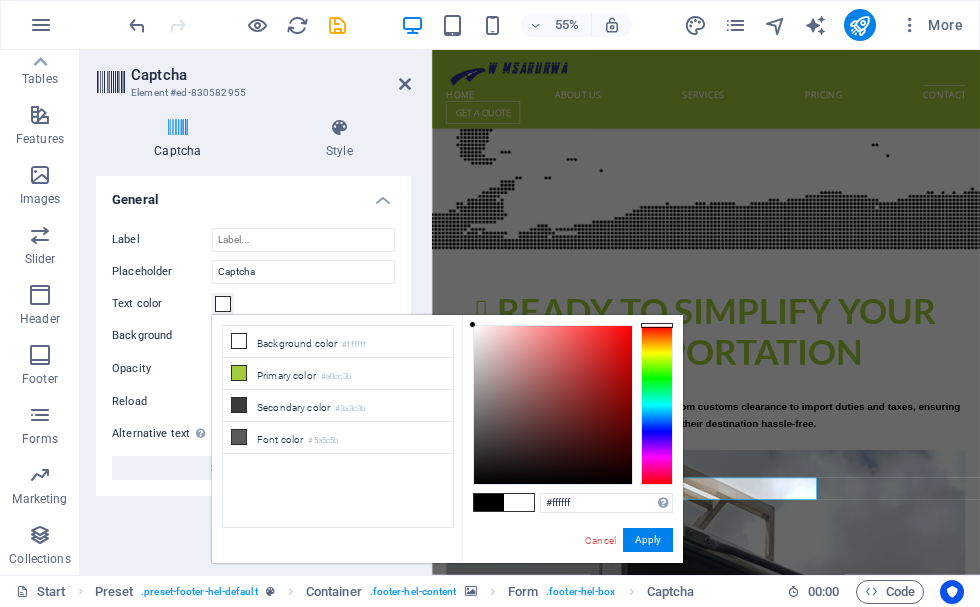 click on "Text color" at bounding box center (253, 304) 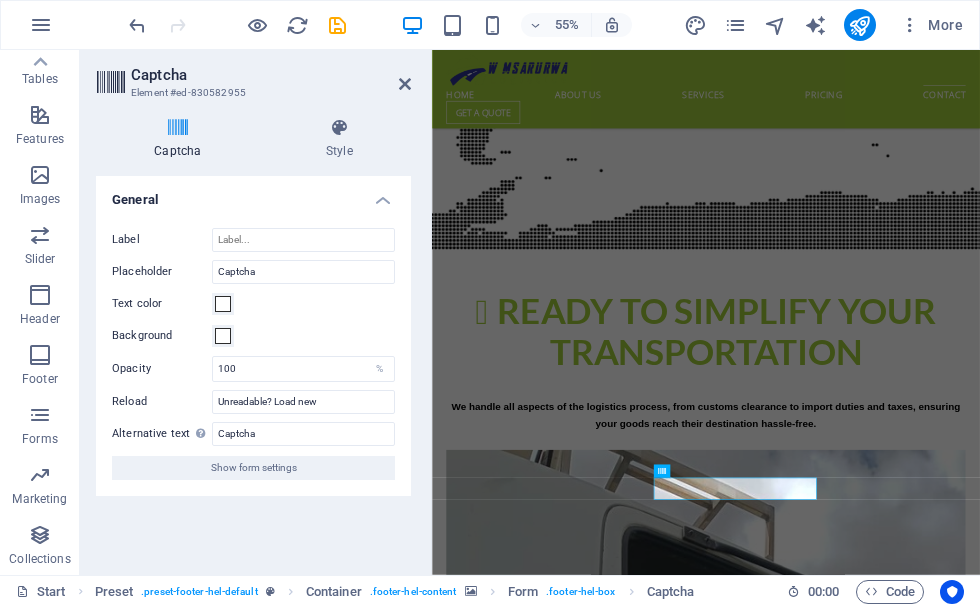 click at bounding box center [178, 128] 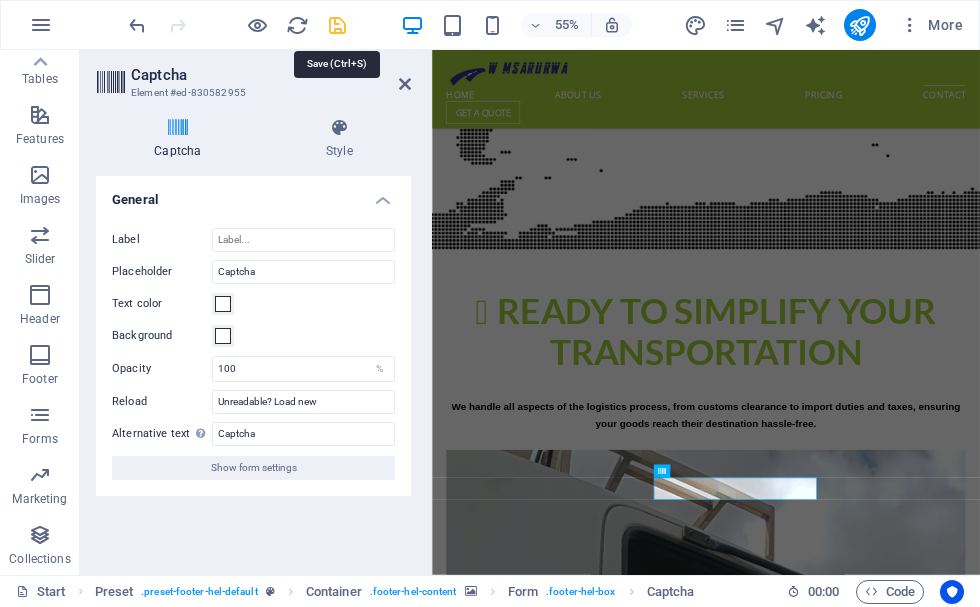 click at bounding box center [337, 25] 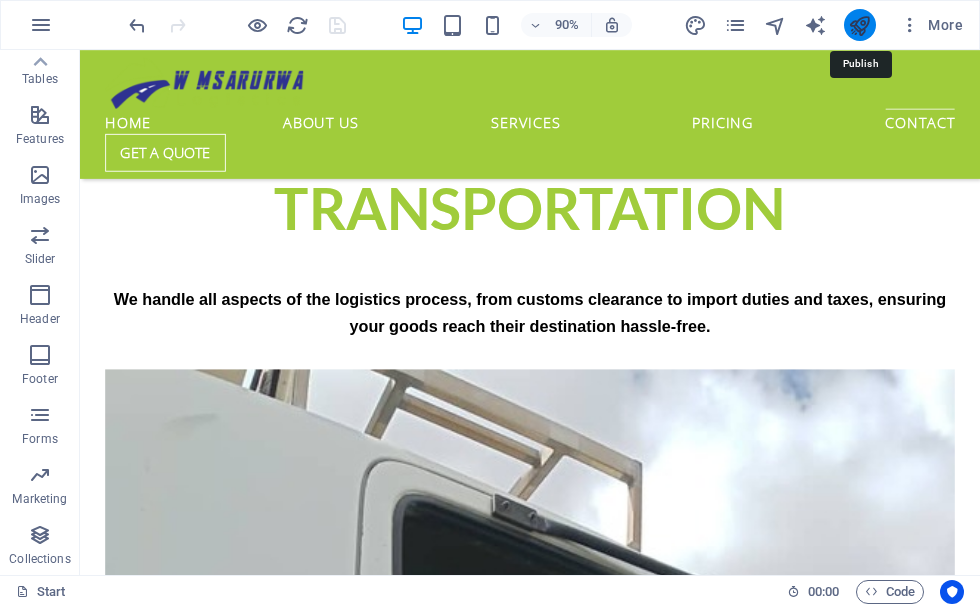 click at bounding box center [859, 25] 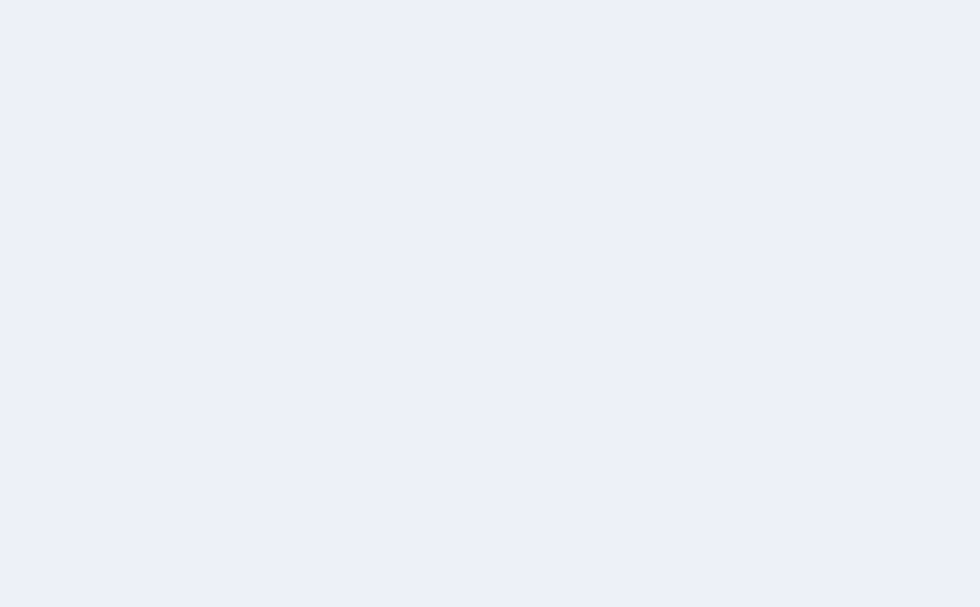 scroll, scrollTop: 0, scrollLeft: 0, axis: both 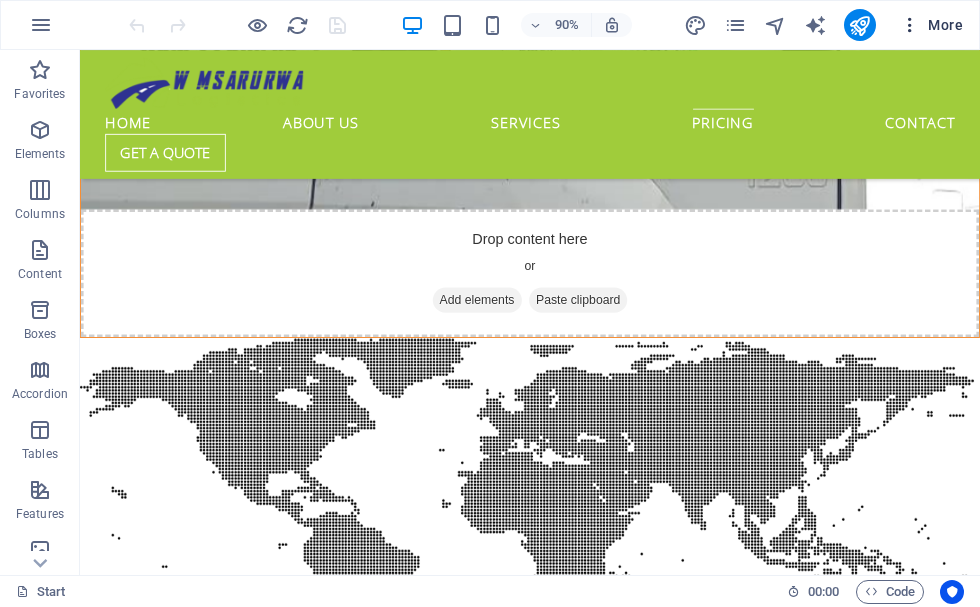 click at bounding box center [910, 25] 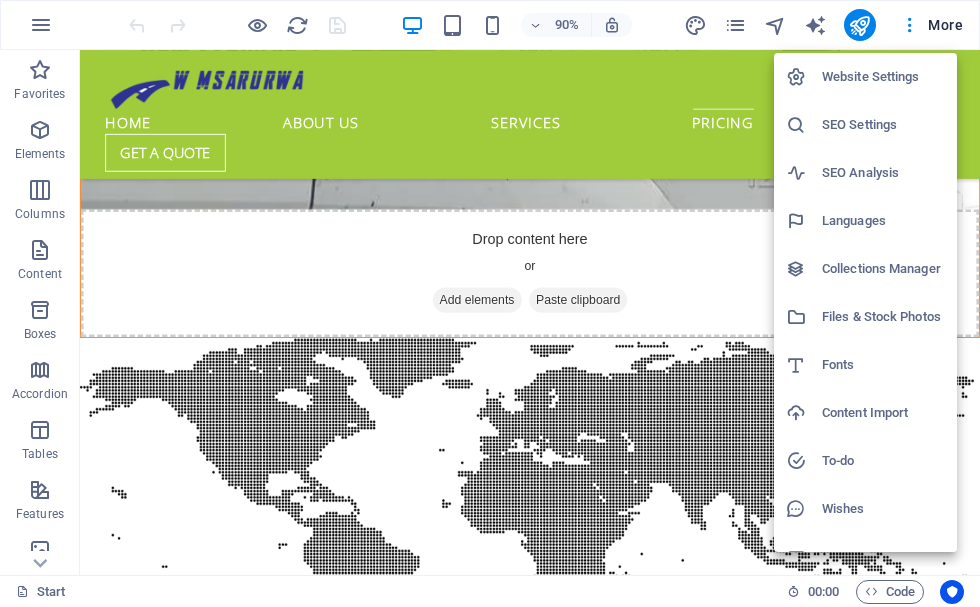 click on "Website Settings" at bounding box center [883, 77] 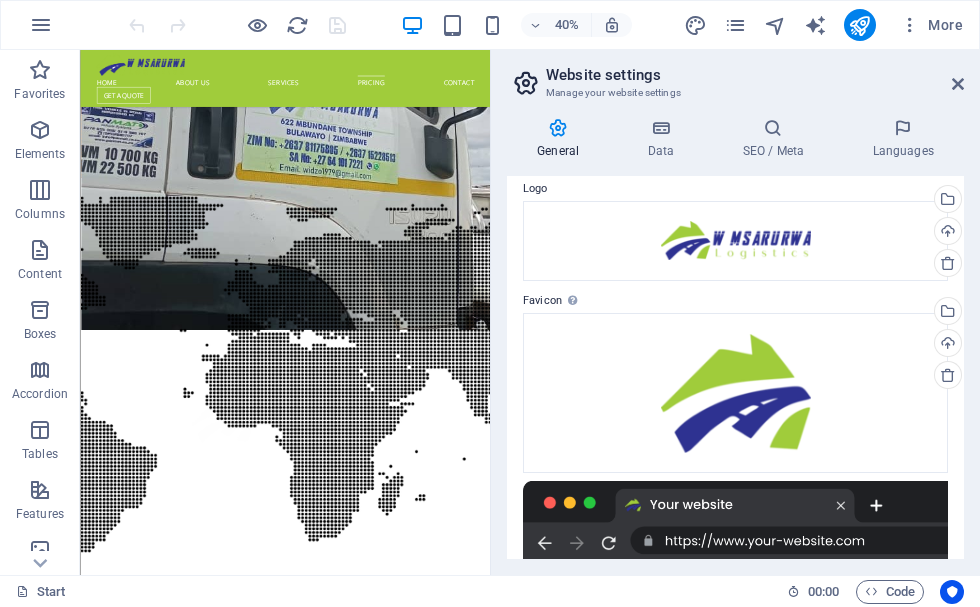 scroll, scrollTop: 100, scrollLeft: 0, axis: vertical 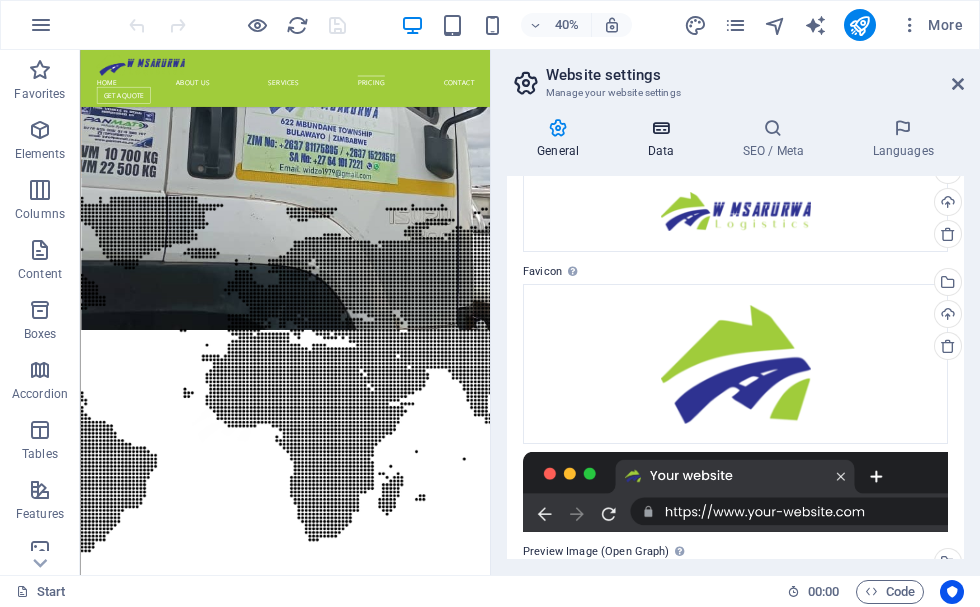 click at bounding box center (660, 128) 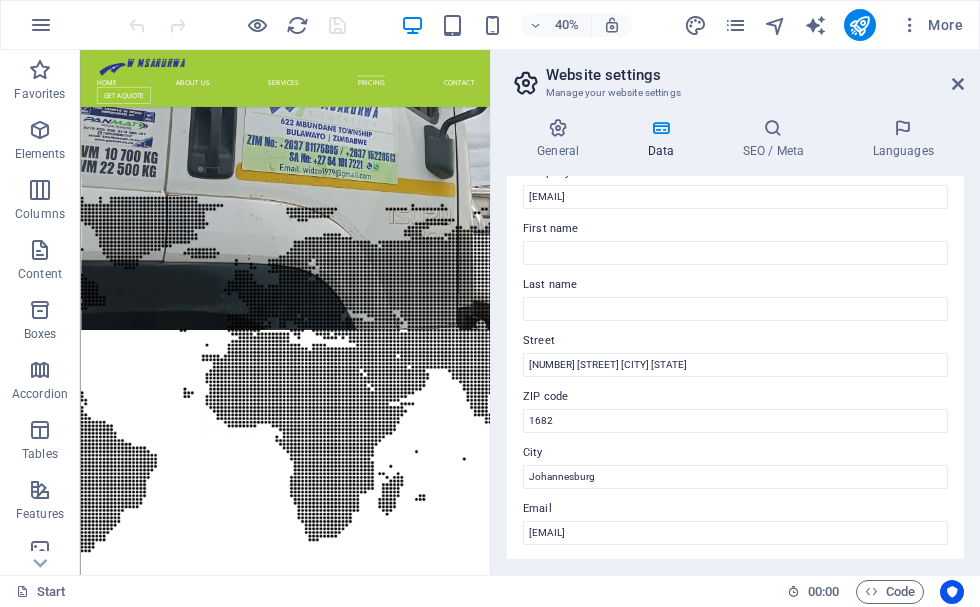 scroll, scrollTop: 0, scrollLeft: 0, axis: both 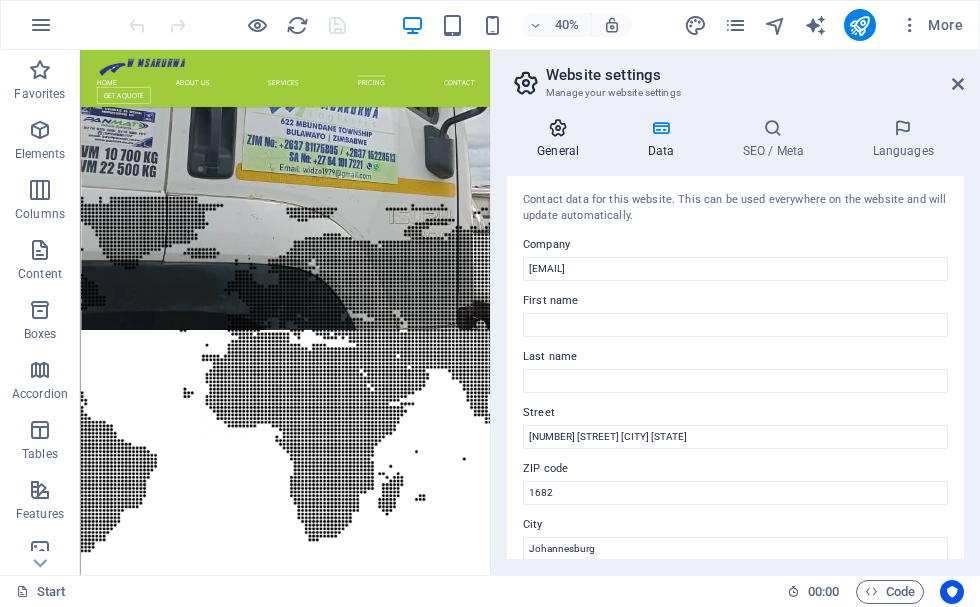click at bounding box center (558, 128) 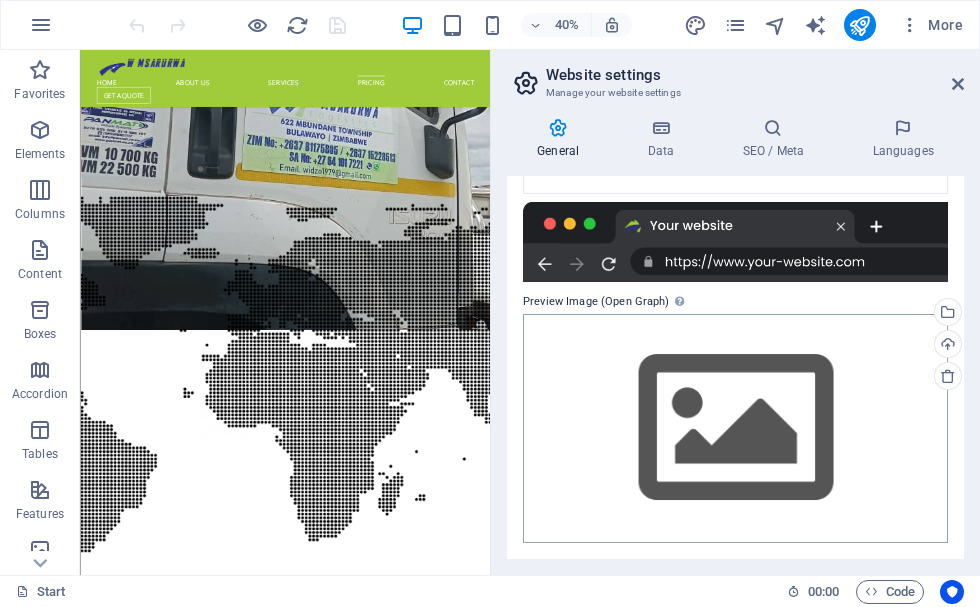 scroll, scrollTop: 0, scrollLeft: 0, axis: both 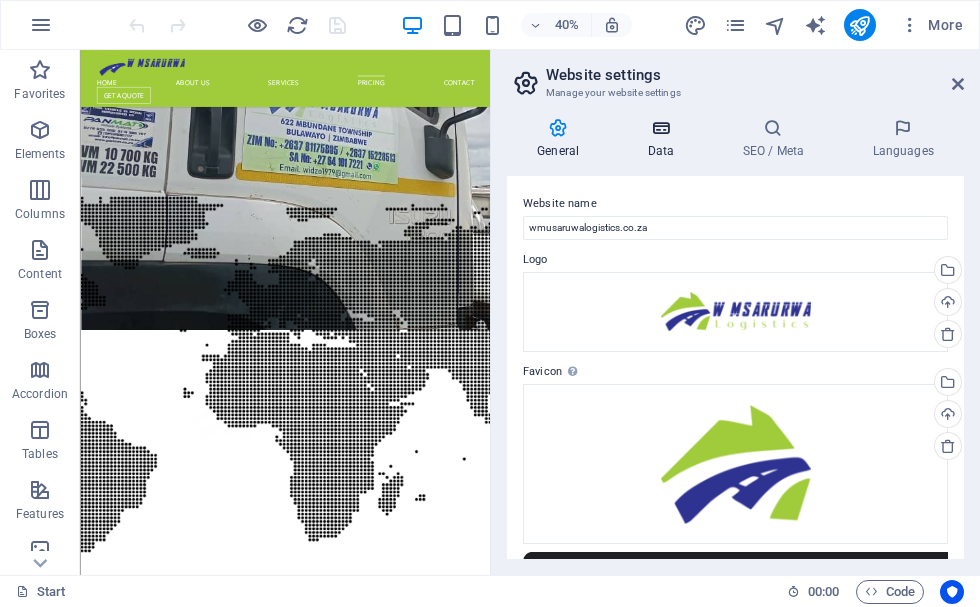 click at bounding box center (660, 128) 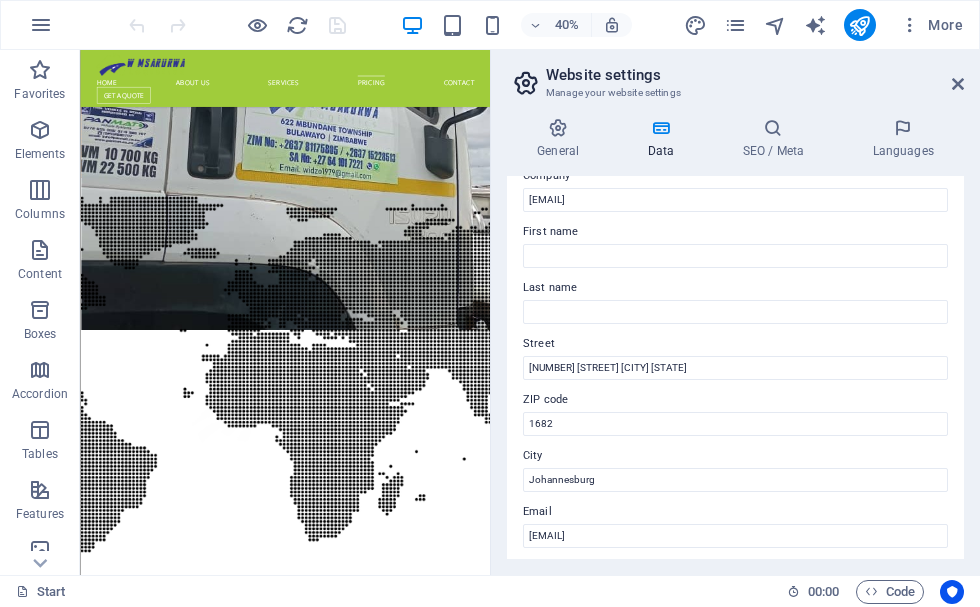 scroll, scrollTop: 100, scrollLeft: 0, axis: vertical 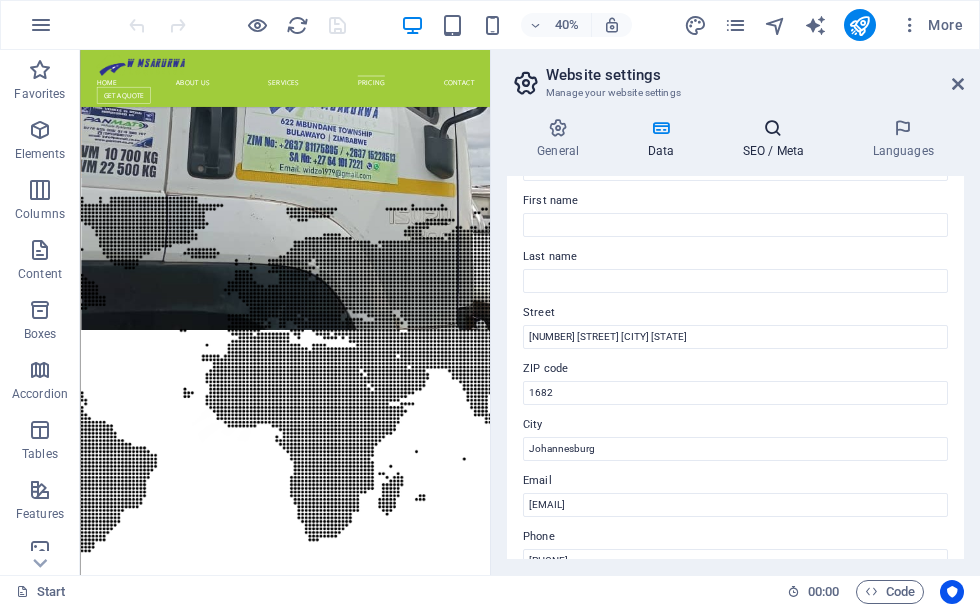 click at bounding box center (773, 128) 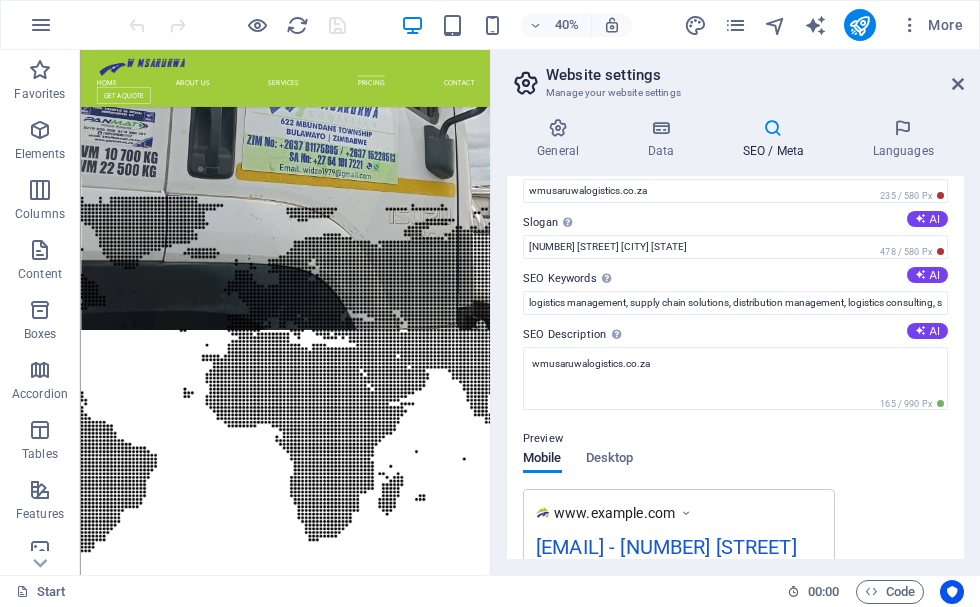 scroll, scrollTop: 0, scrollLeft: 0, axis: both 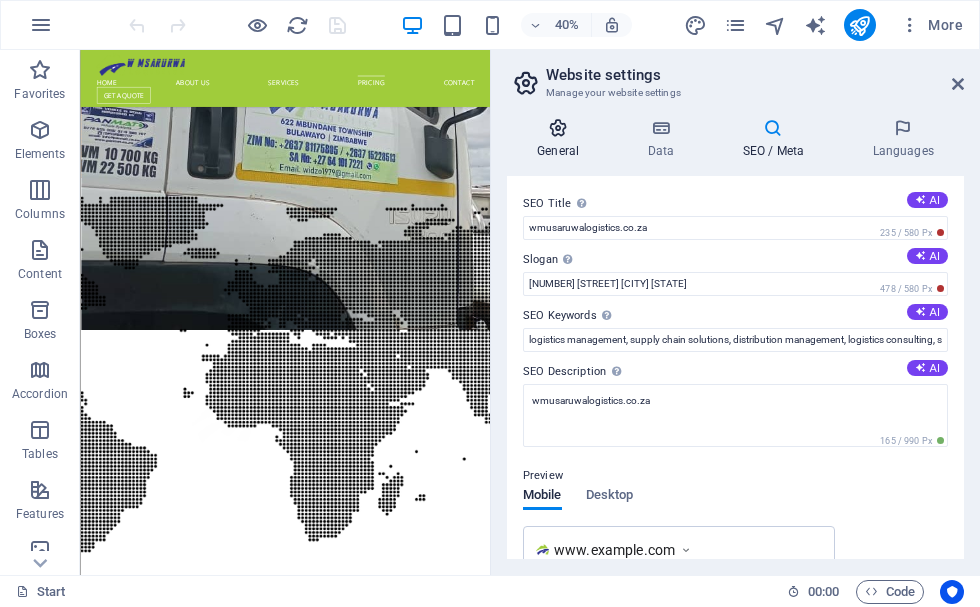 click on "General" at bounding box center [562, 139] 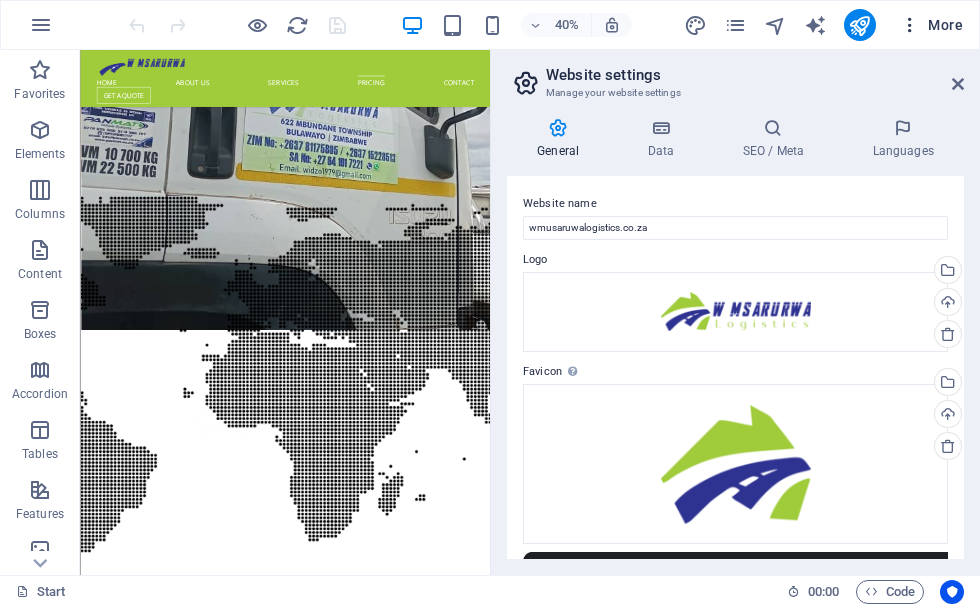 click at bounding box center [910, 25] 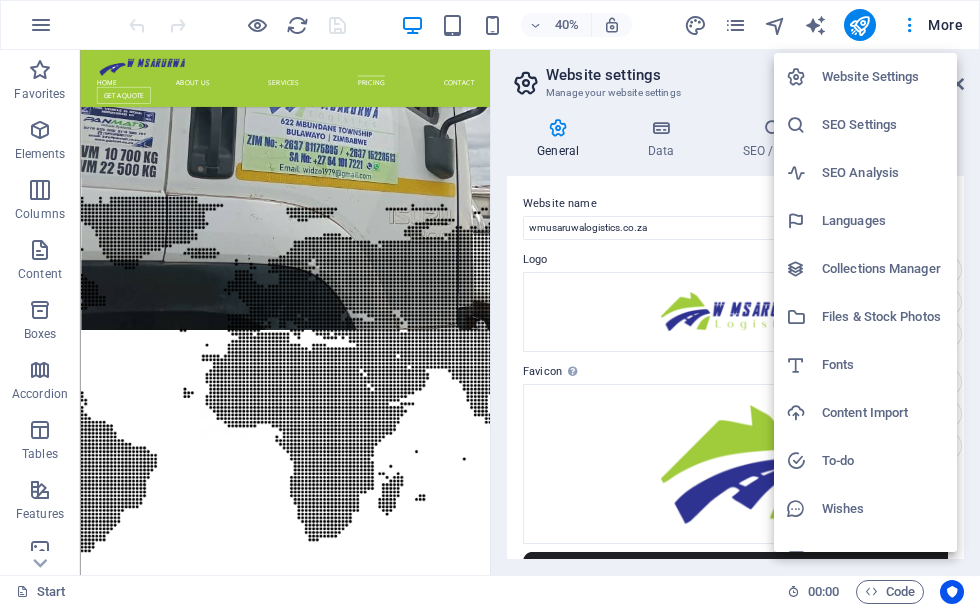 click on "Collections Manager" at bounding box center [883, 269] 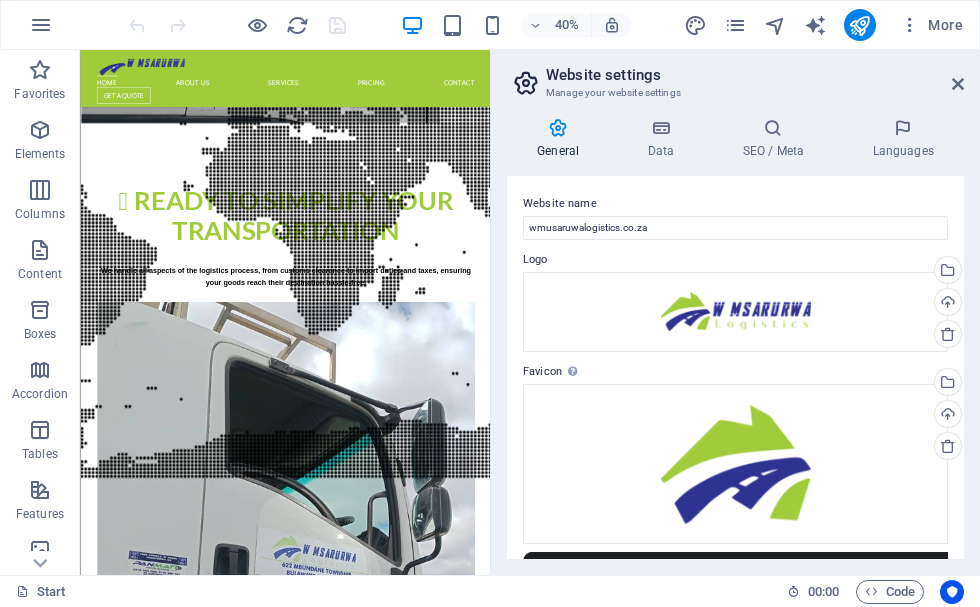 scroll, scrollTop: 0, scrollLeft: 0, axis: both 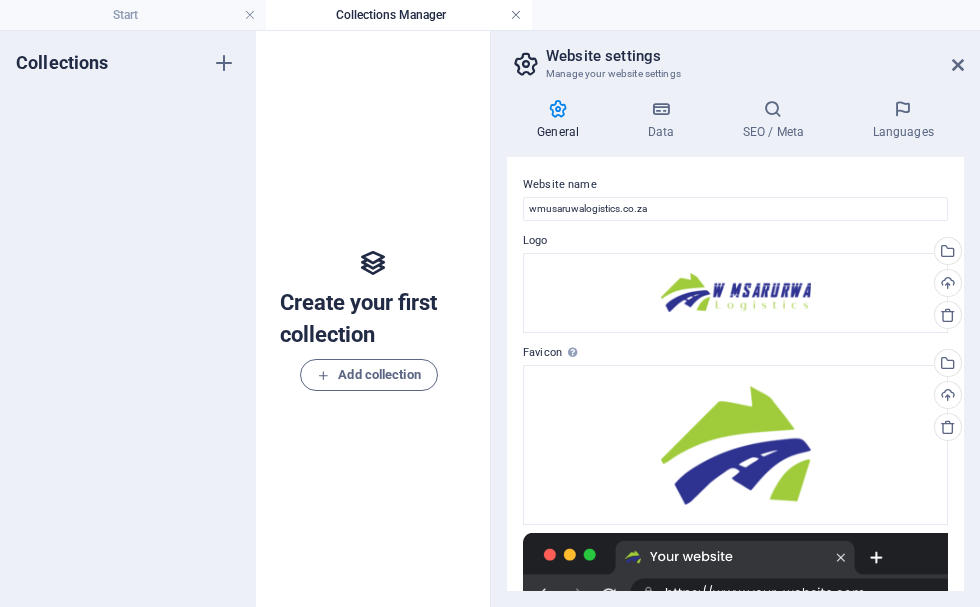 click at bounding box center (516, 15) 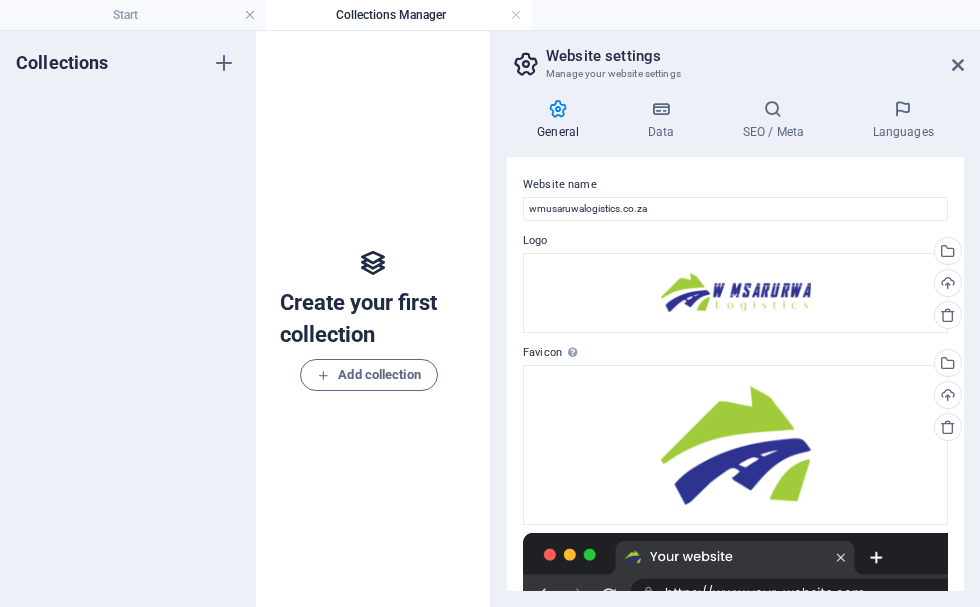 scroll, scrollTop: 3957, scrollLeft: 0, axis: vertical 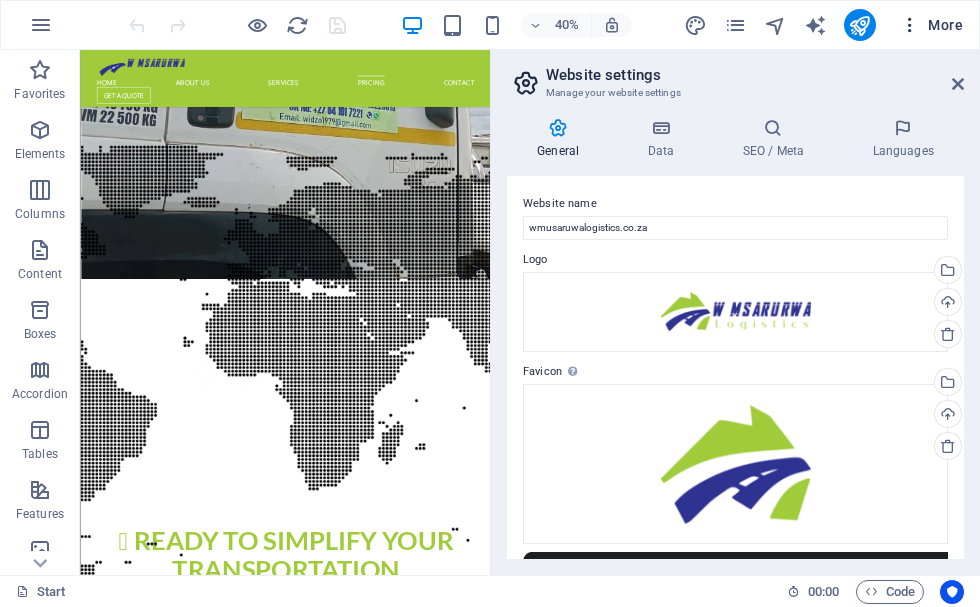 click at bounding box center (910, 25) 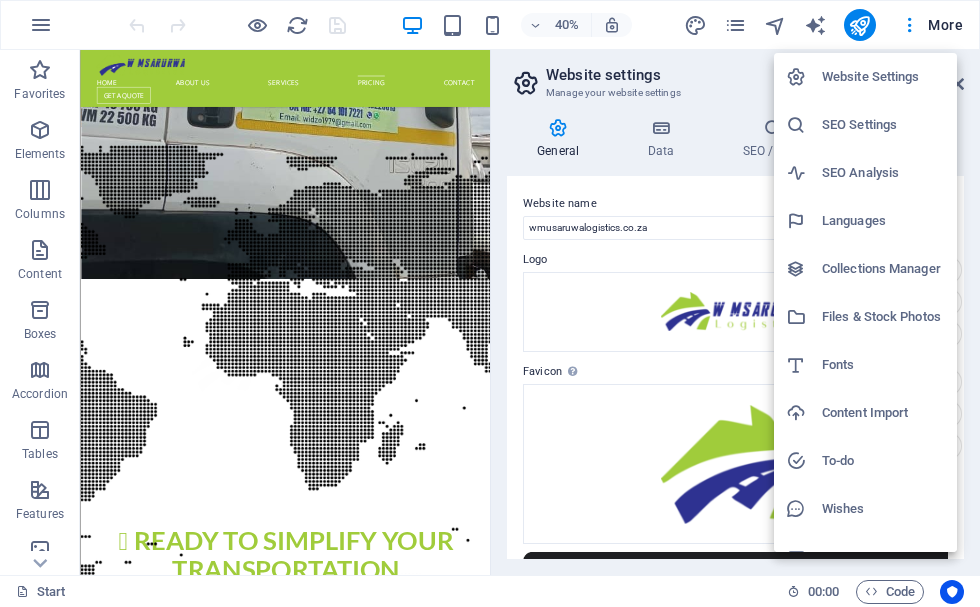 click on "Website Settings" at bounding box center [883, 77] 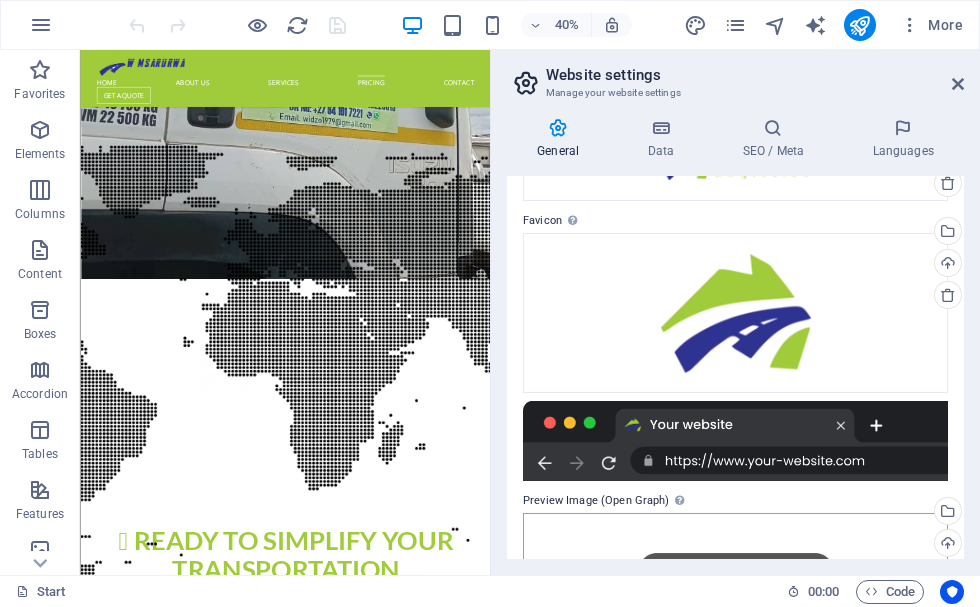 scroll, scrollTop: 150, scrollLeft: 0, axis: vertical 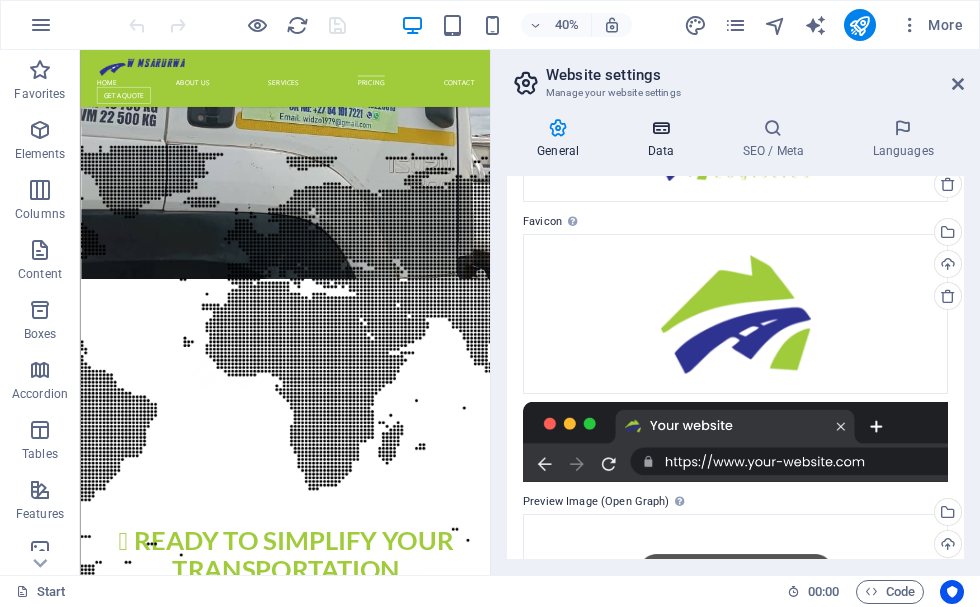 click on "Data" at bounding box center [664, 139] 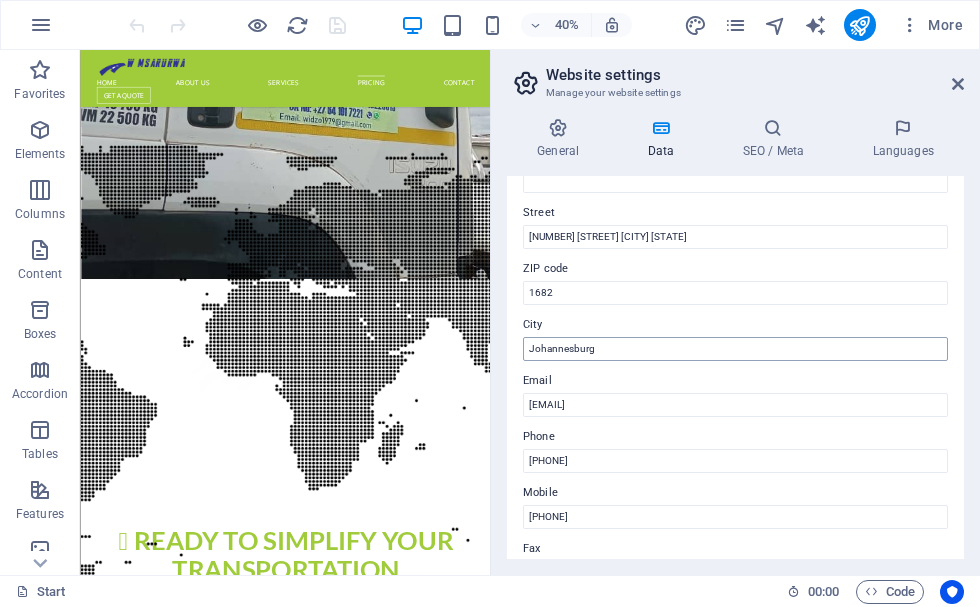 scroll, scrollTop: 300, scrollLeft: 0, axis: vertical 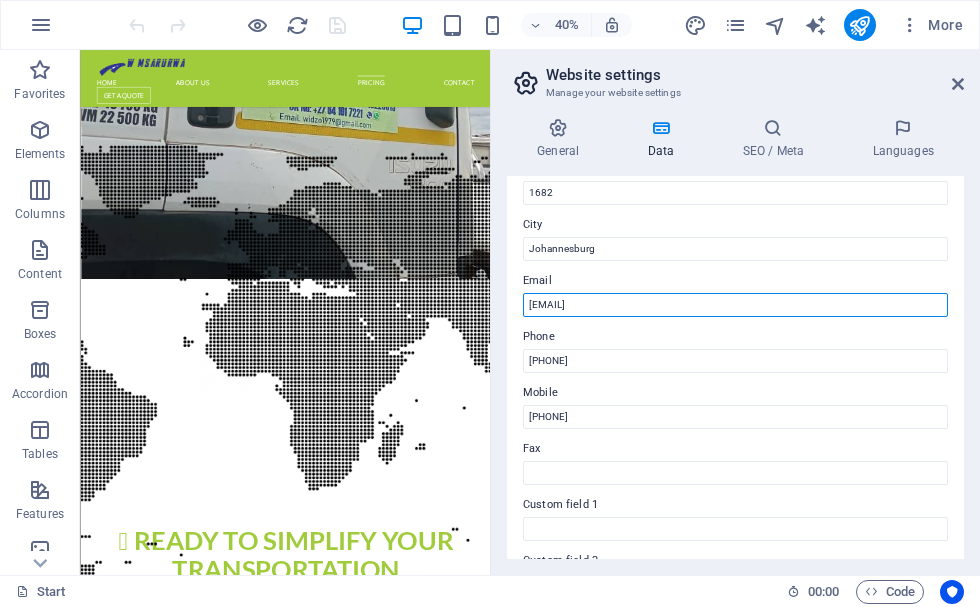 click on "[EMAIL]" at bounding box center [735, 305] 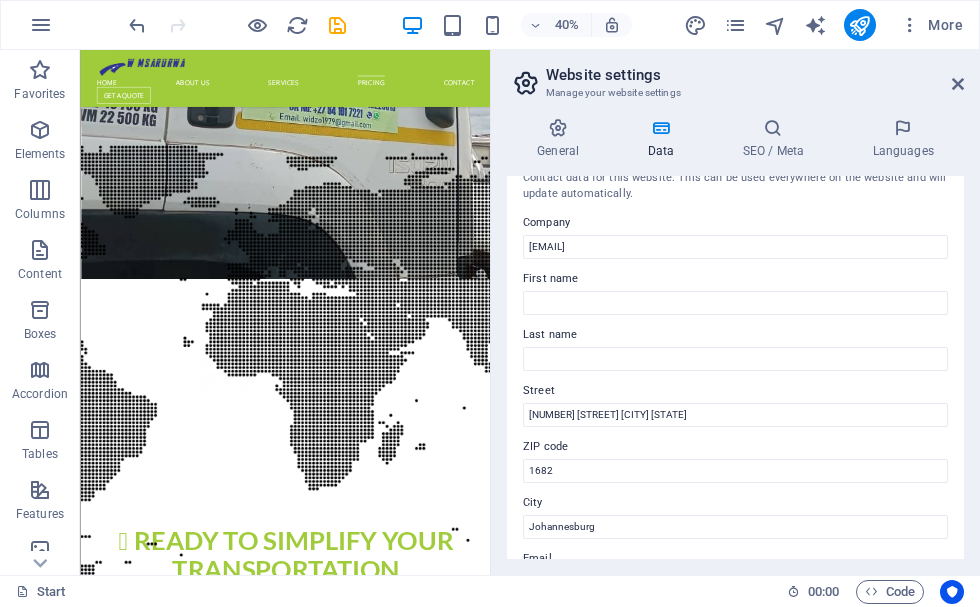 scroll, scrollTop: 0, scrollLeft: 0, axis: both 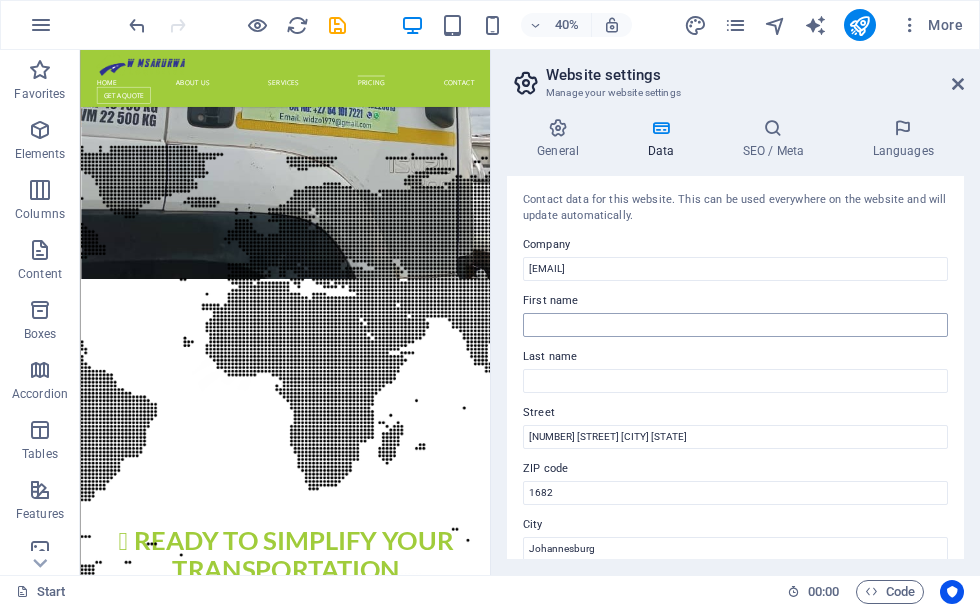 type on "[EMAIL]" 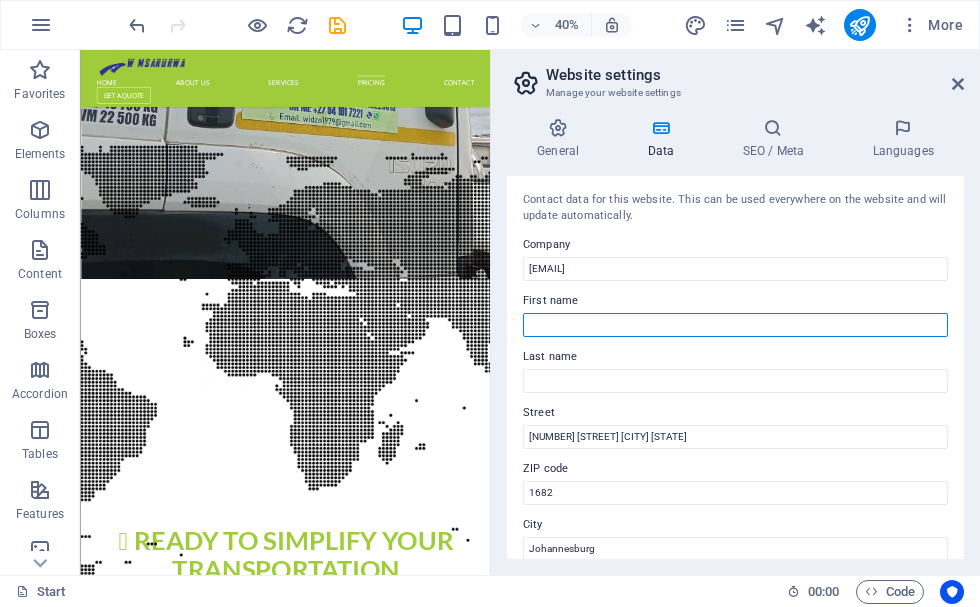 click on "First name" at bounding box center [735, 325] 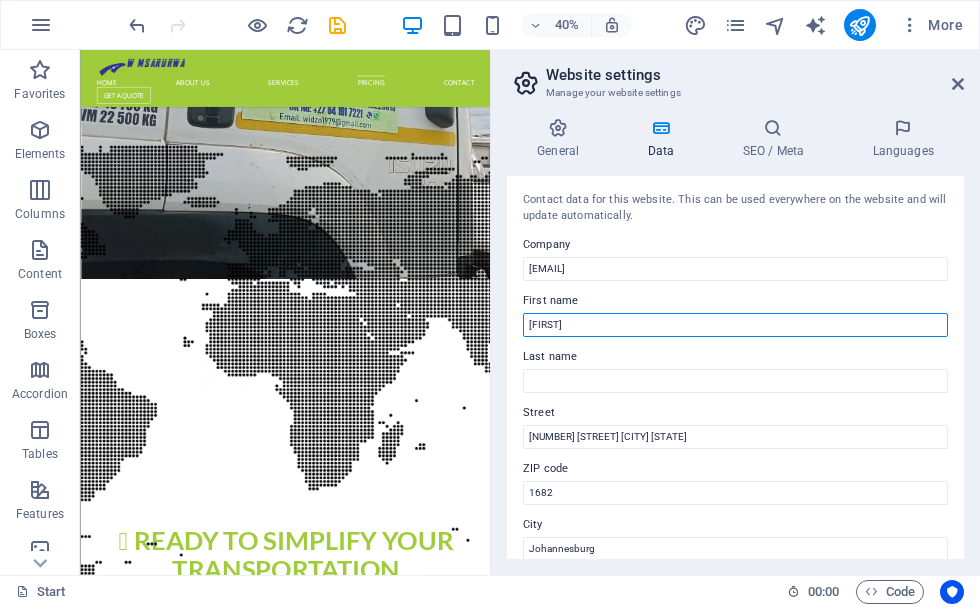 type on "[FIRST]" 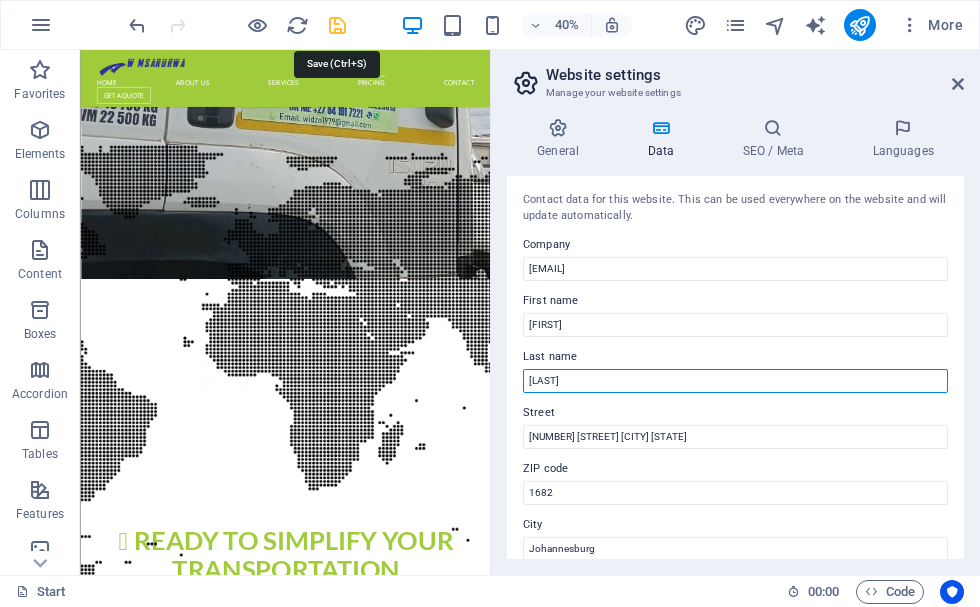 type on "[LAST]" 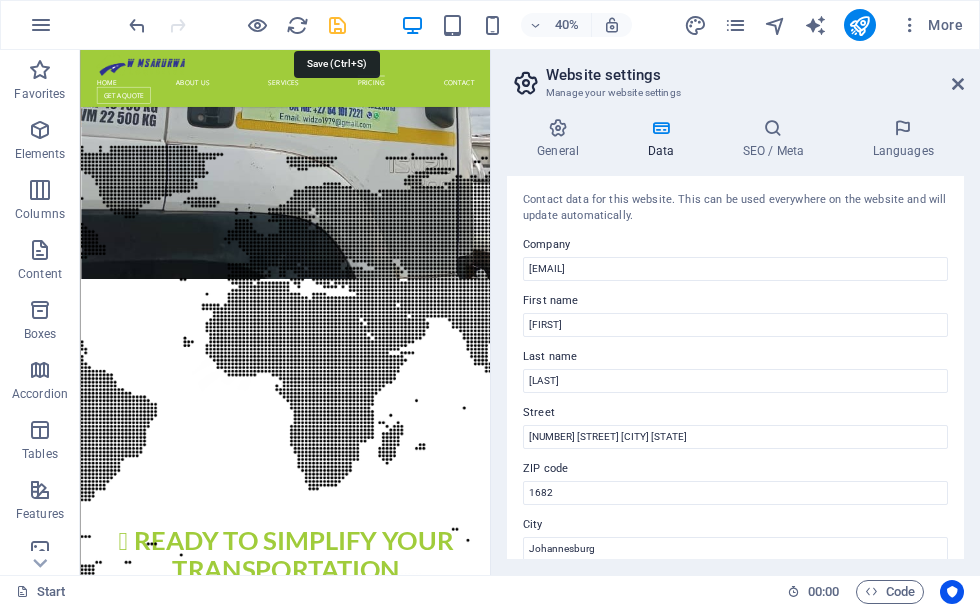 click at bounding box center (337, 25) 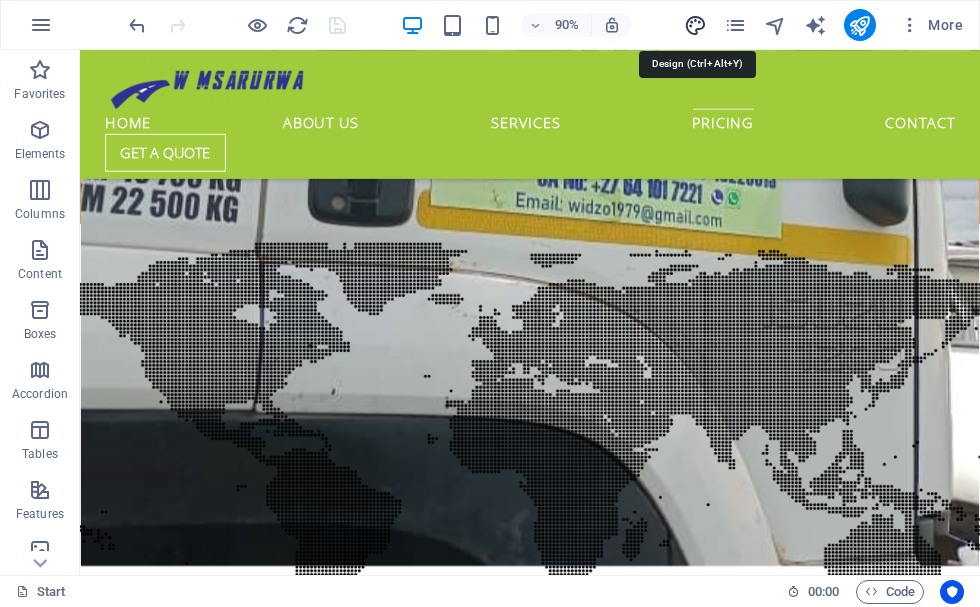 click at bounding box center [695, 25] 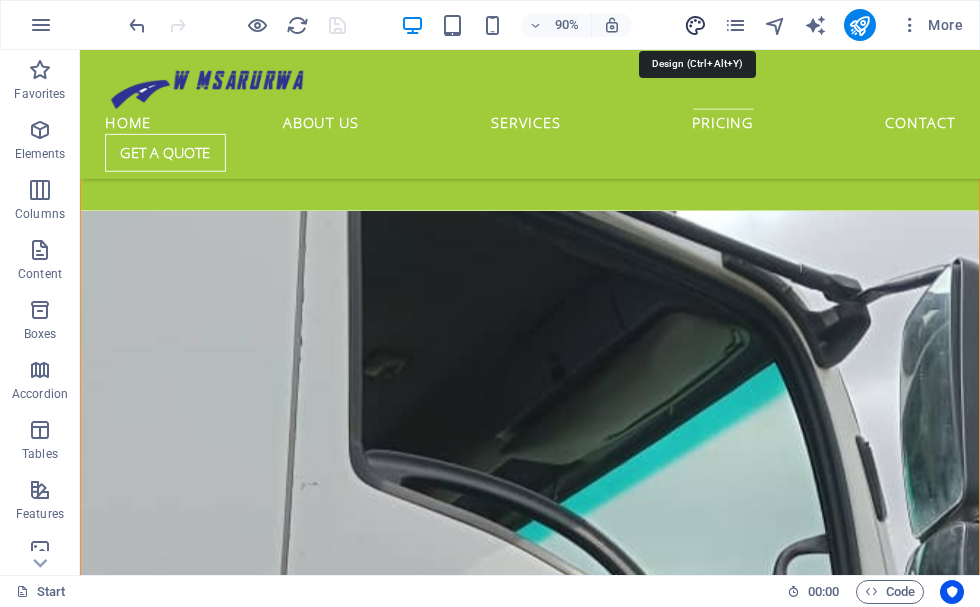select on "px" 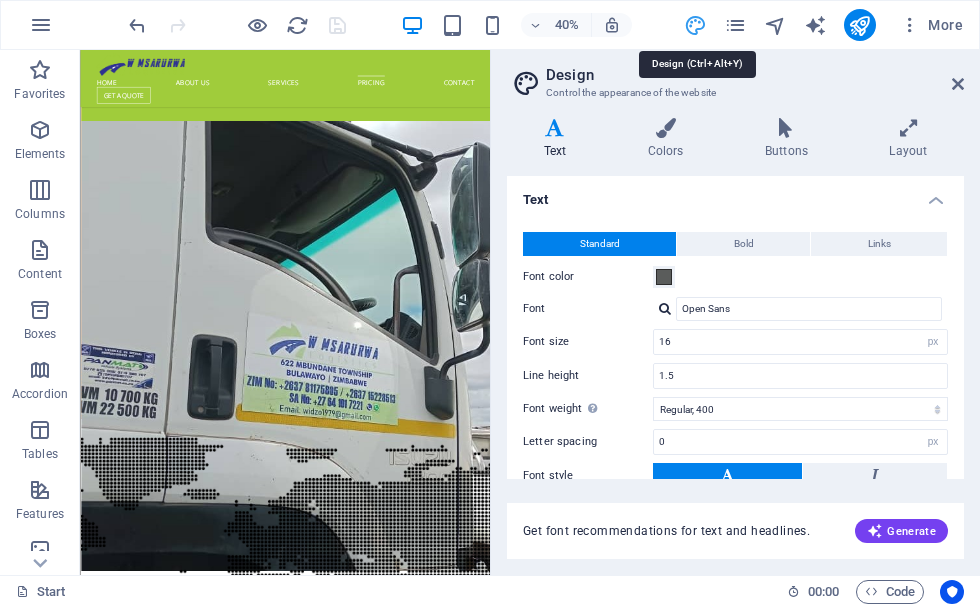 scroll, scrollTop: 3957, scrollLeft: 0, axis: vertical 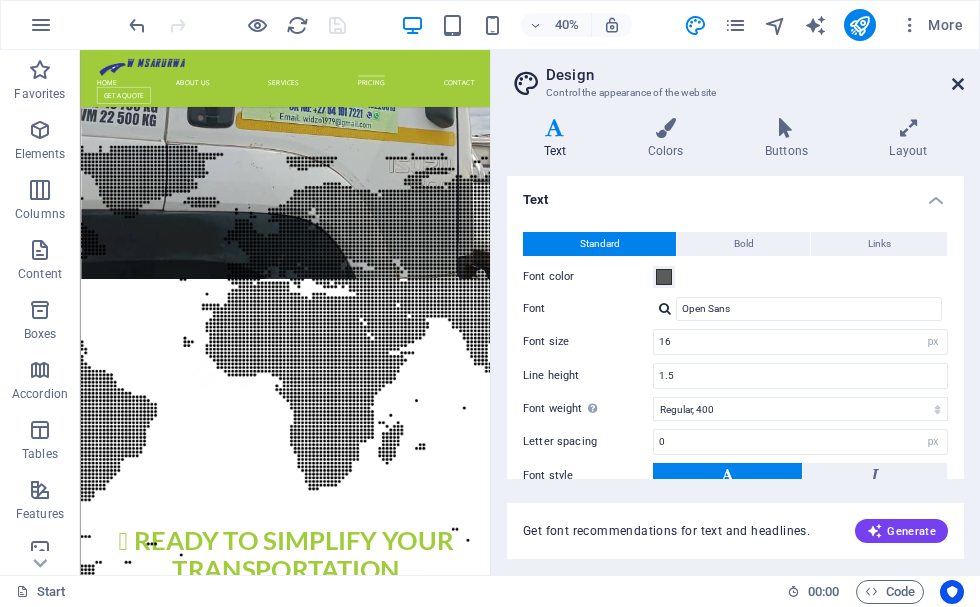 click at bounding box center (958, 84) 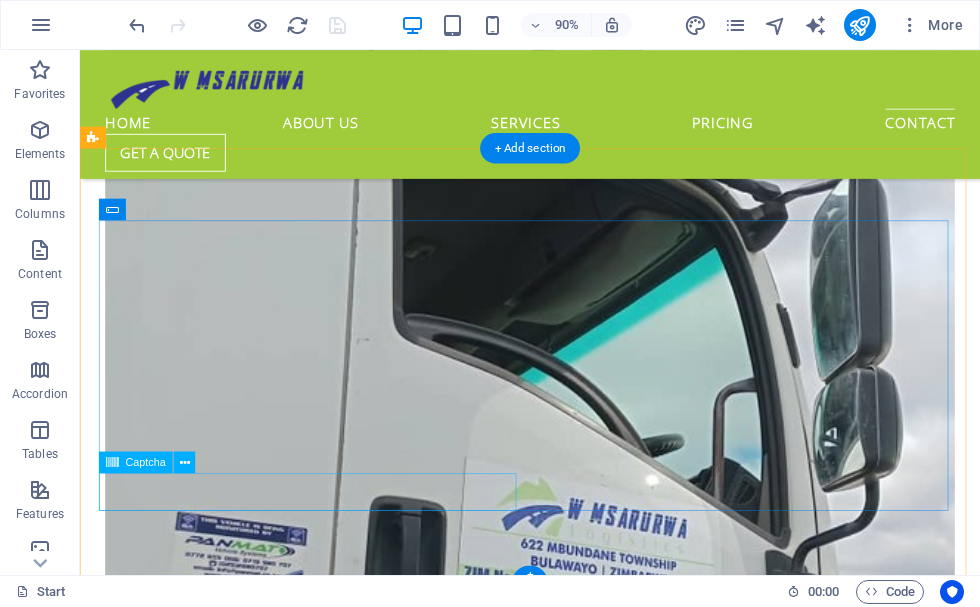 scroll, scrollTop: 4913, scrollLeft: 0, axis: vertical 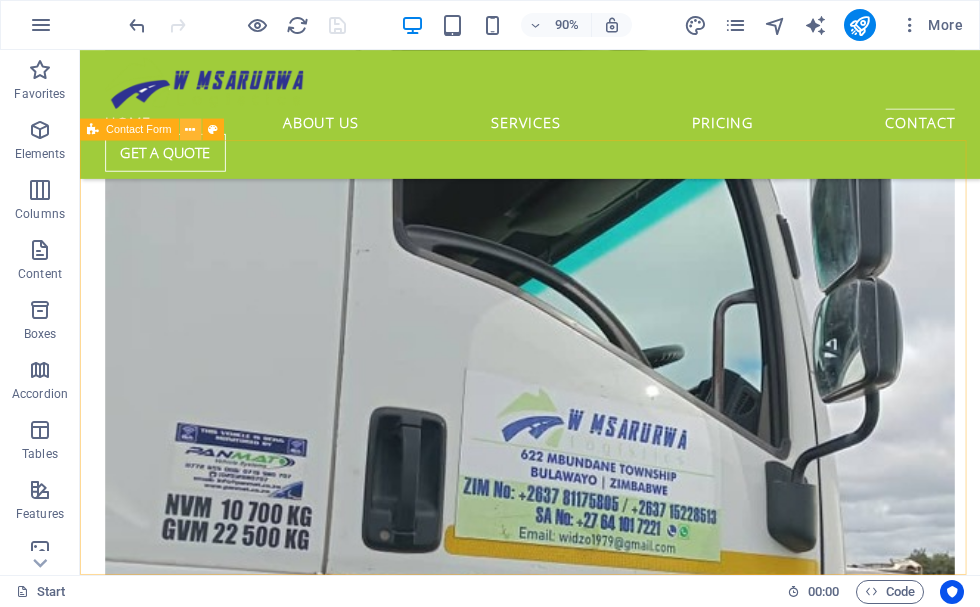 click at bounding box center [190, 129] 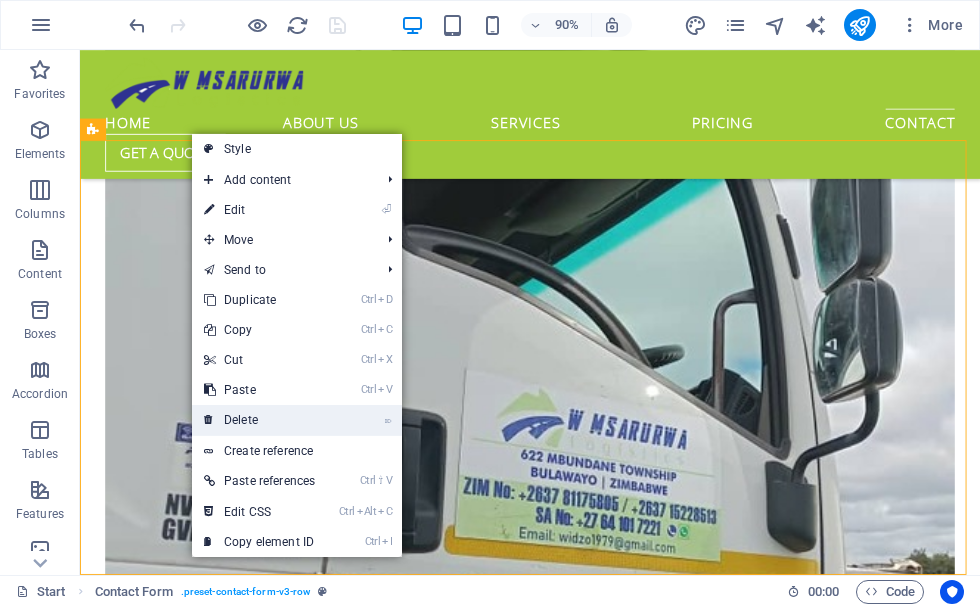 click on "⌦  Delete" at bounding box center (259, 420) 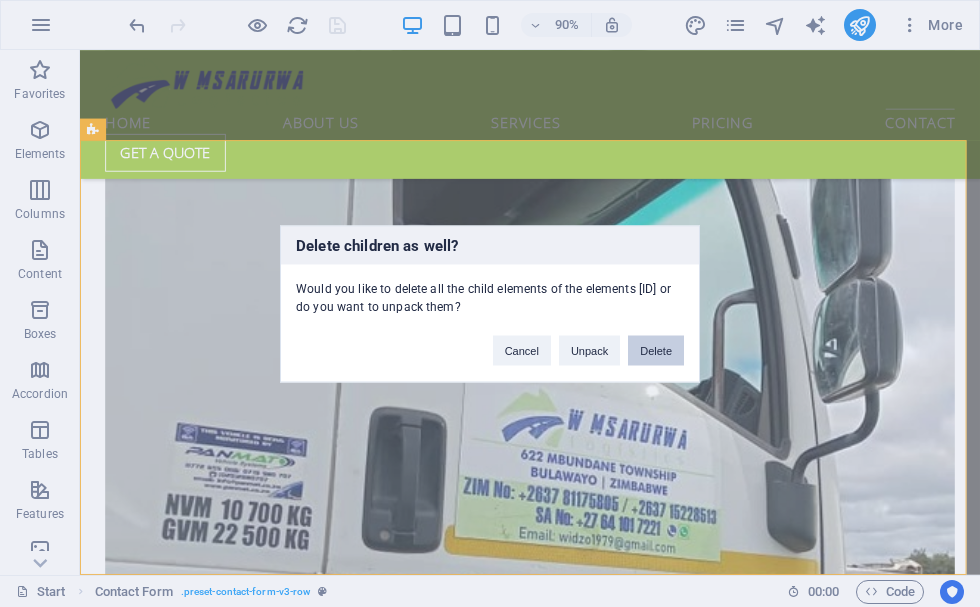 drag, startPoint x: 658, startPoint y: 351, endPoint x: 525, endPoint y: 311, distance: 138.88484 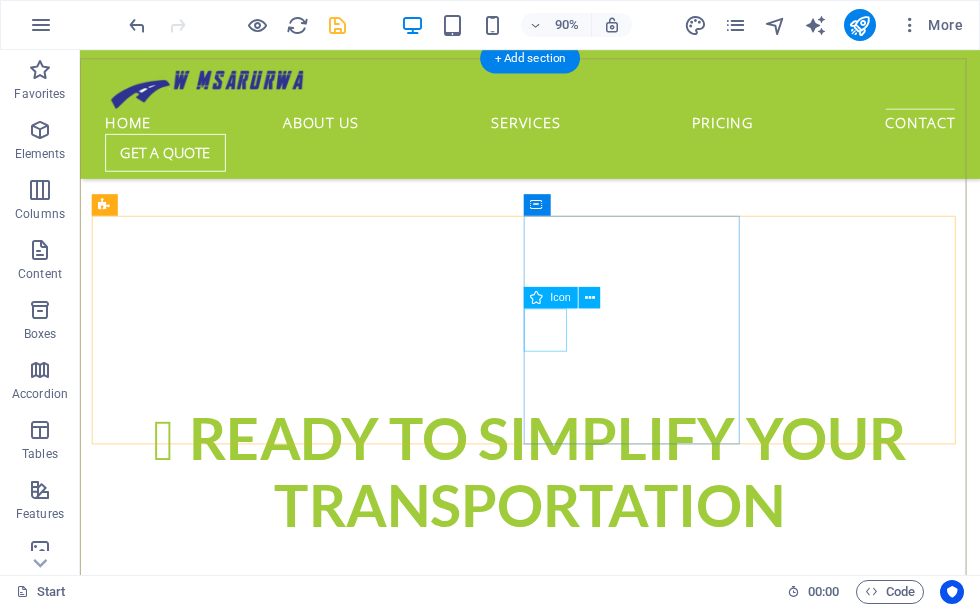 scroll, scrollTop: 4130, scrollLeft: 0, axis: vertical 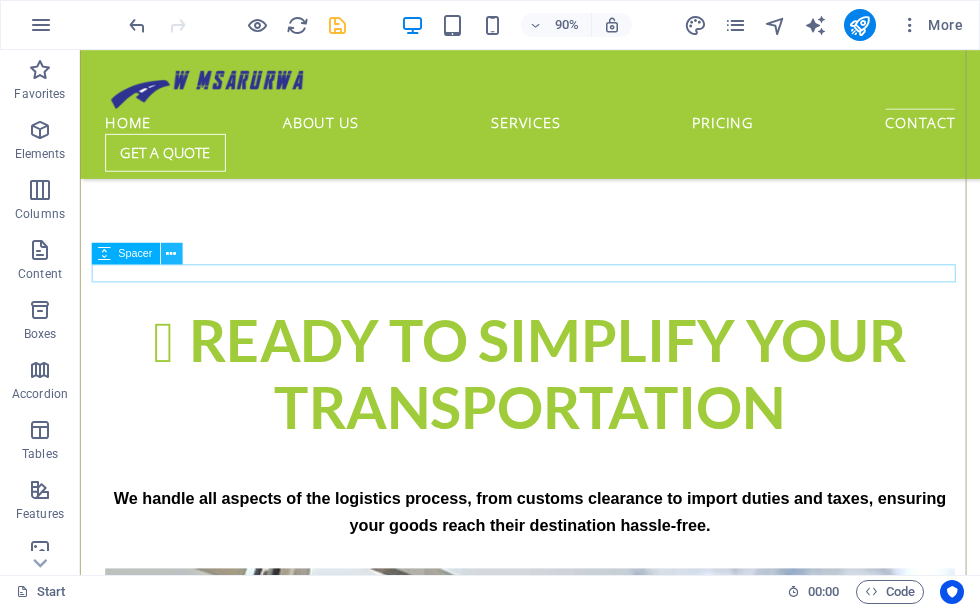 click at bounding box center (171, 253) 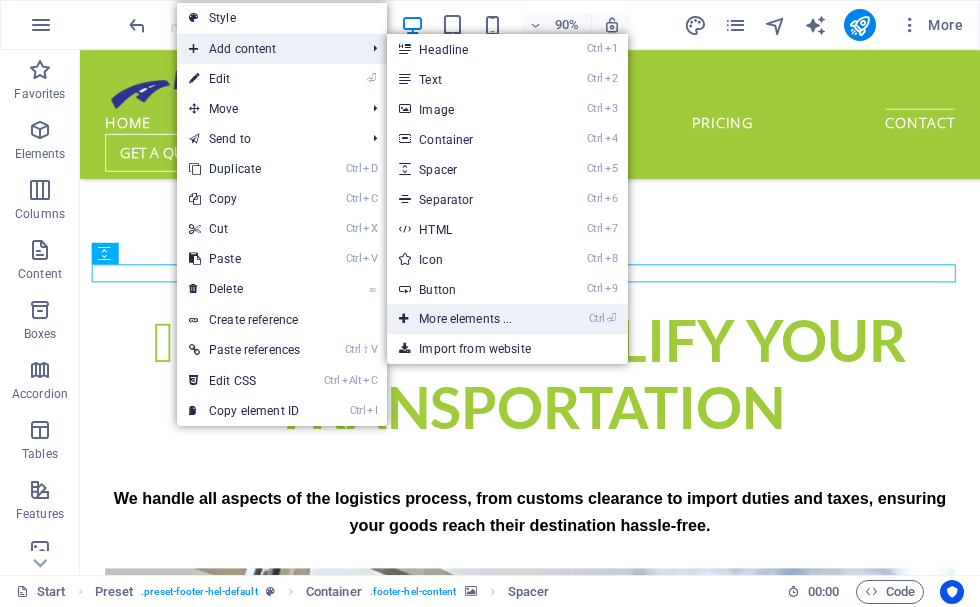 click on "Ctrl ⏎  More elements ..." at bounding box center [469, 319] 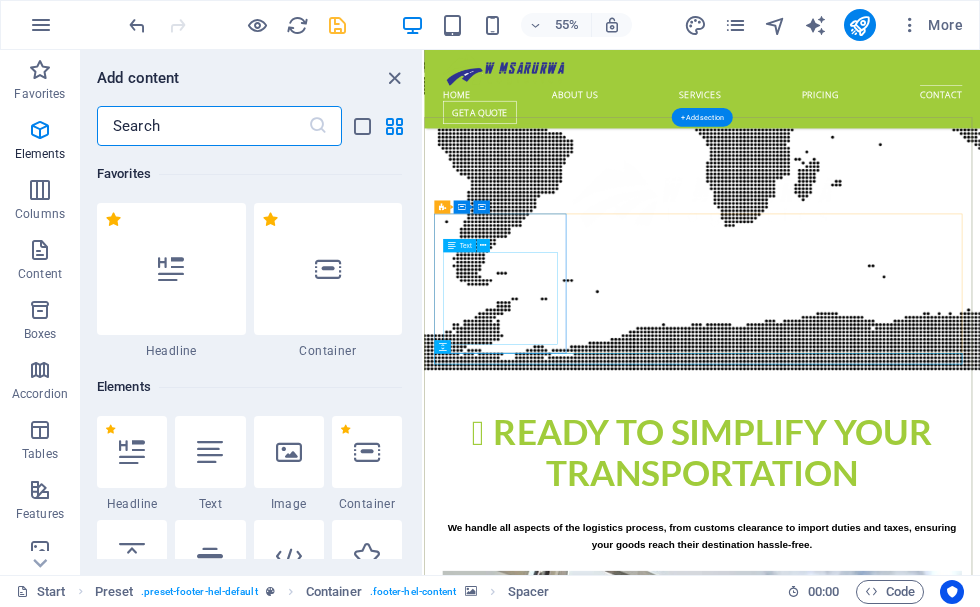 scroll, scrollTop: 4188, scrollLeft: 0, axis: vertical 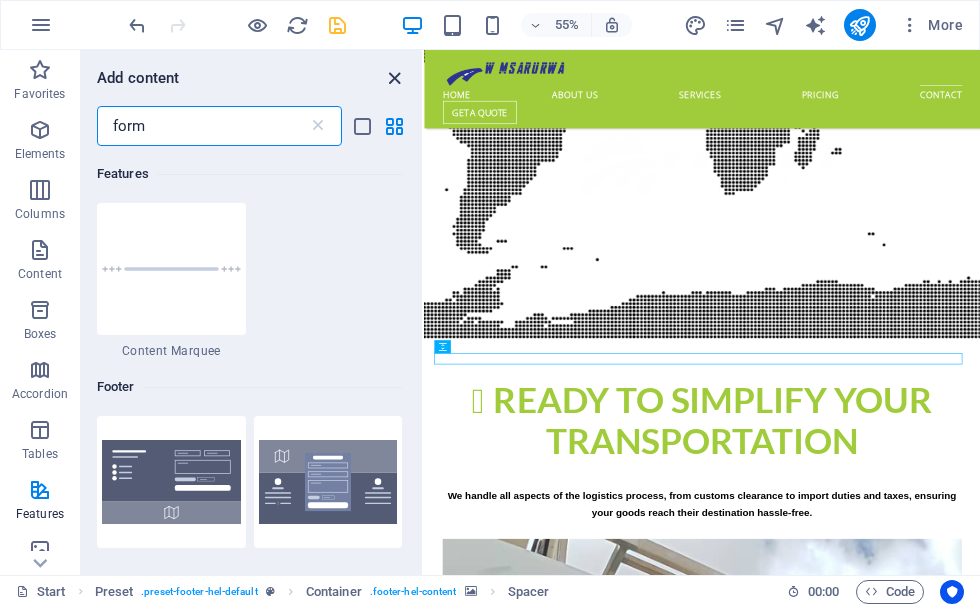 type on "form" 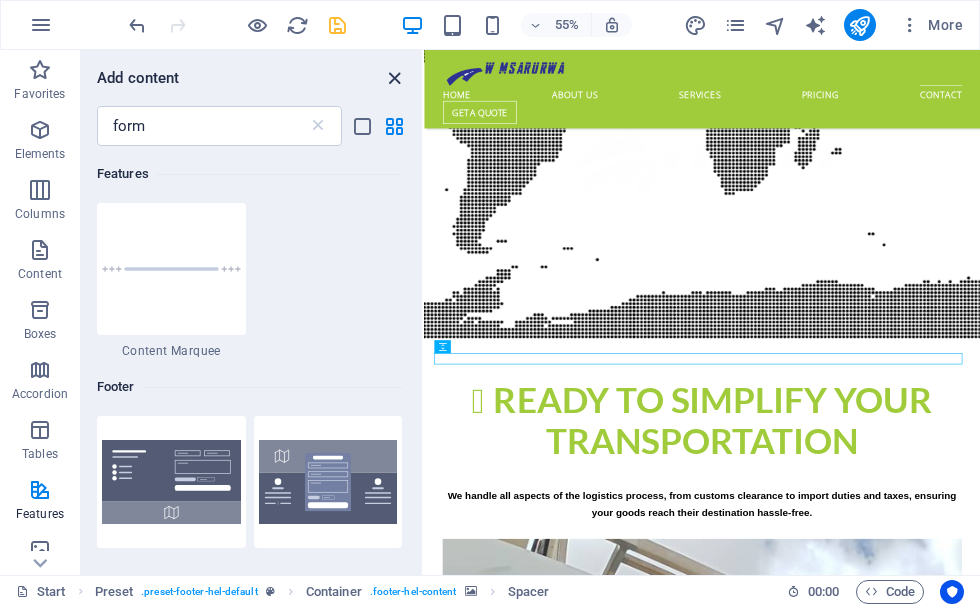 click at bounding box center (394, 78) 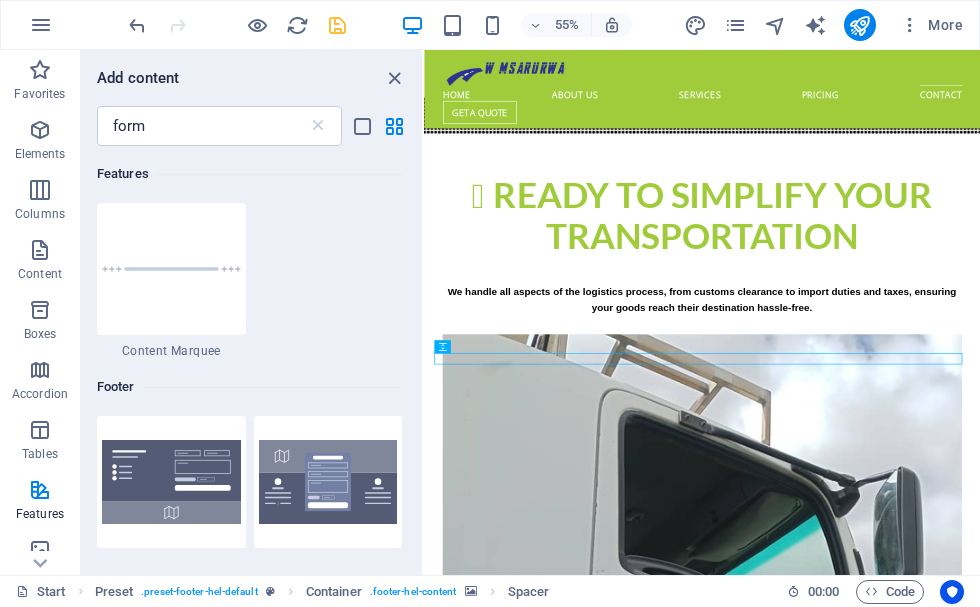 scroll, scrollTop: 4013, scrollLeft: 0, axis: vertical 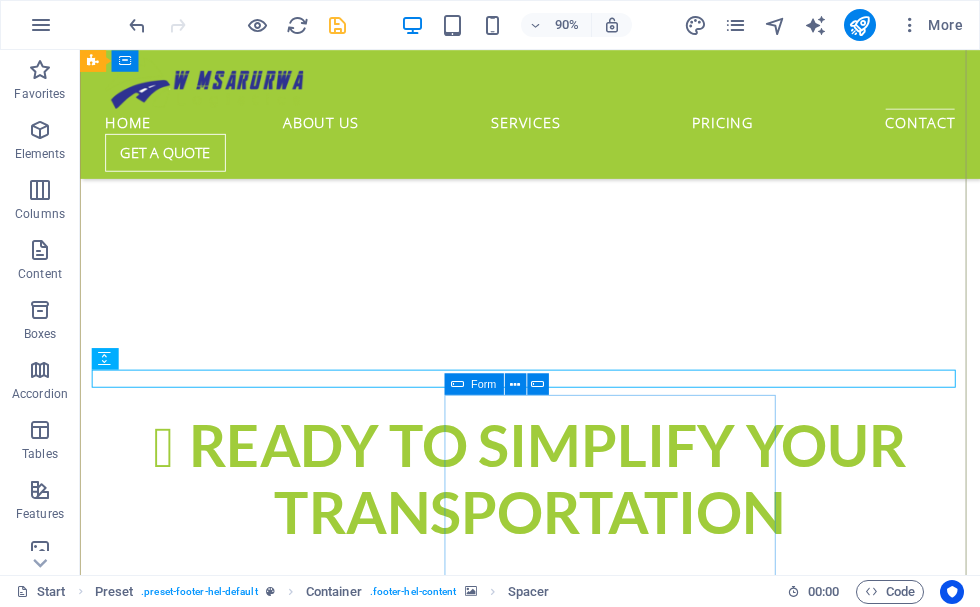 click on "Form" at bounding box center [483, 384] 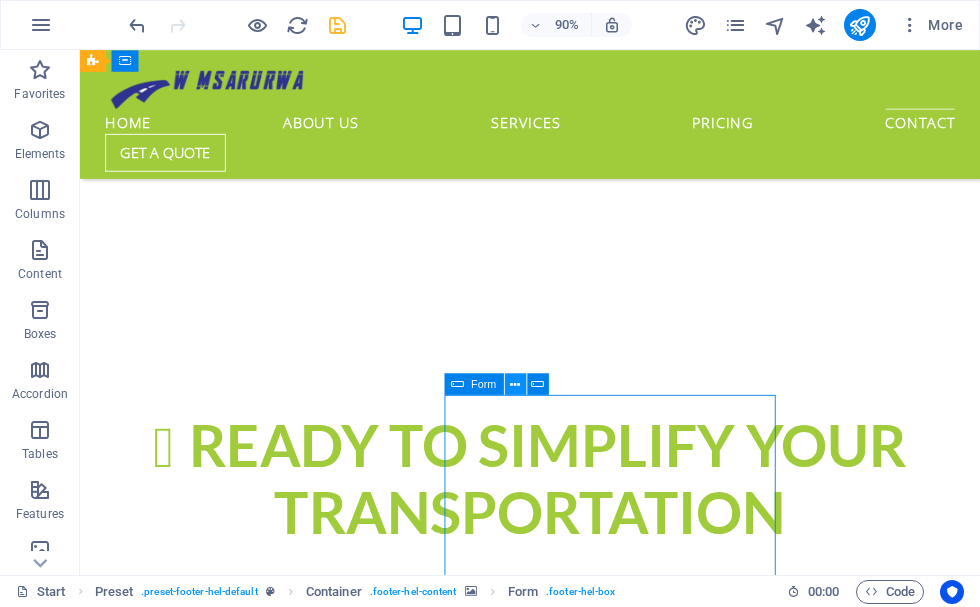 click at bounding box center [515, 384] 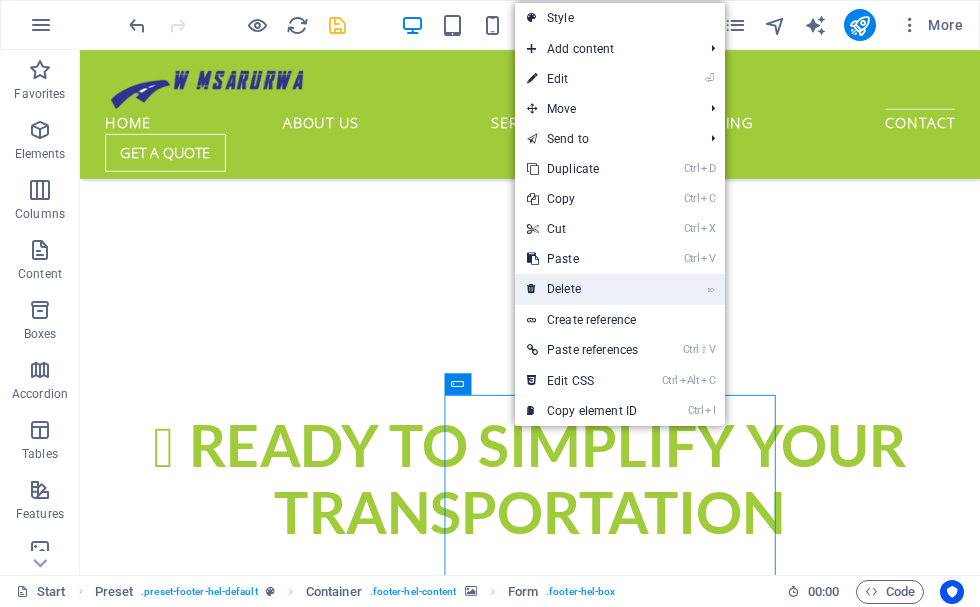 click on "⌦  Delete" at bounding box center [582, 289] 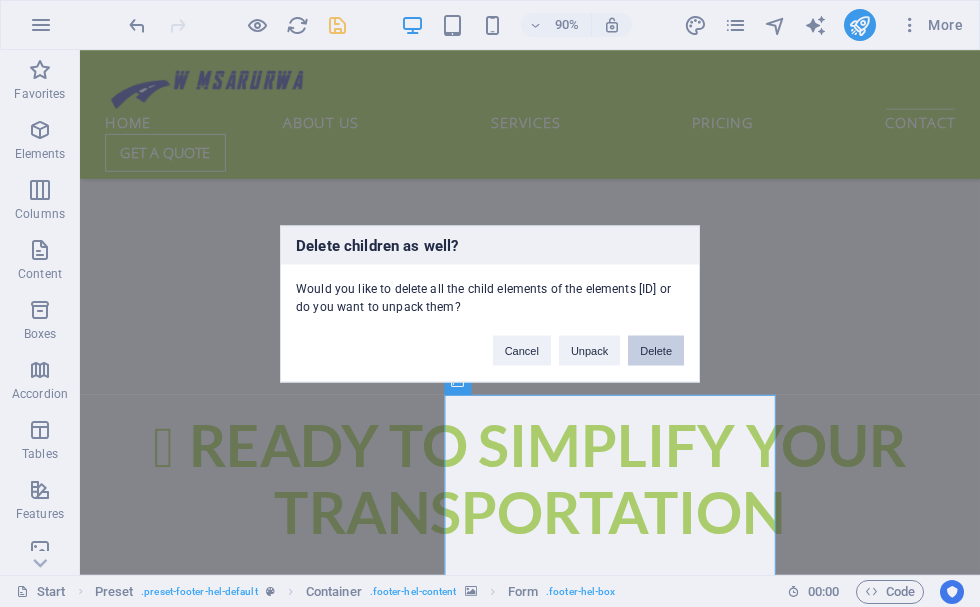 click on "Delete" at bounding box center (656, 350) 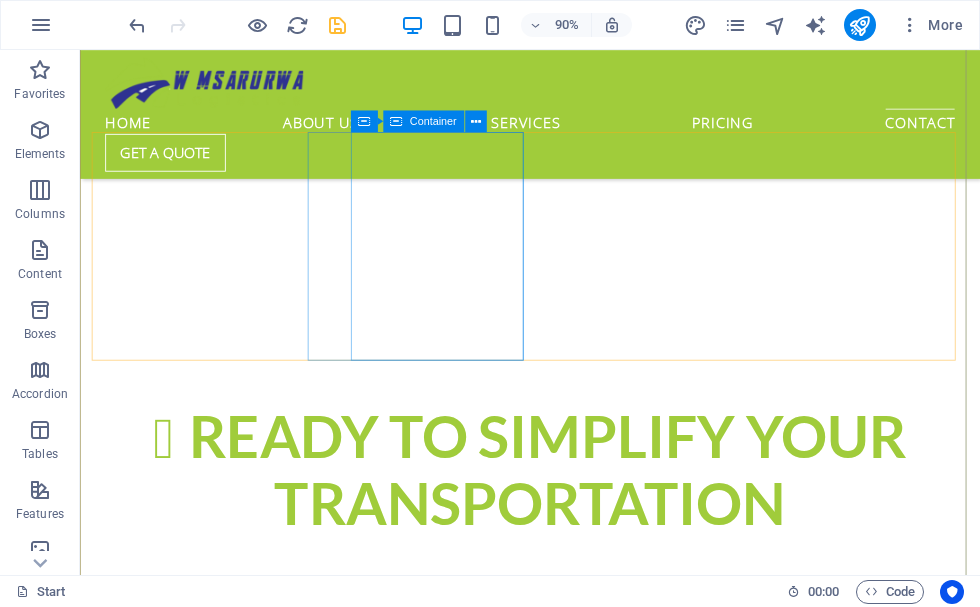 scroll, scrollTop: 4015, scrollLeft: 0, axis: vertical 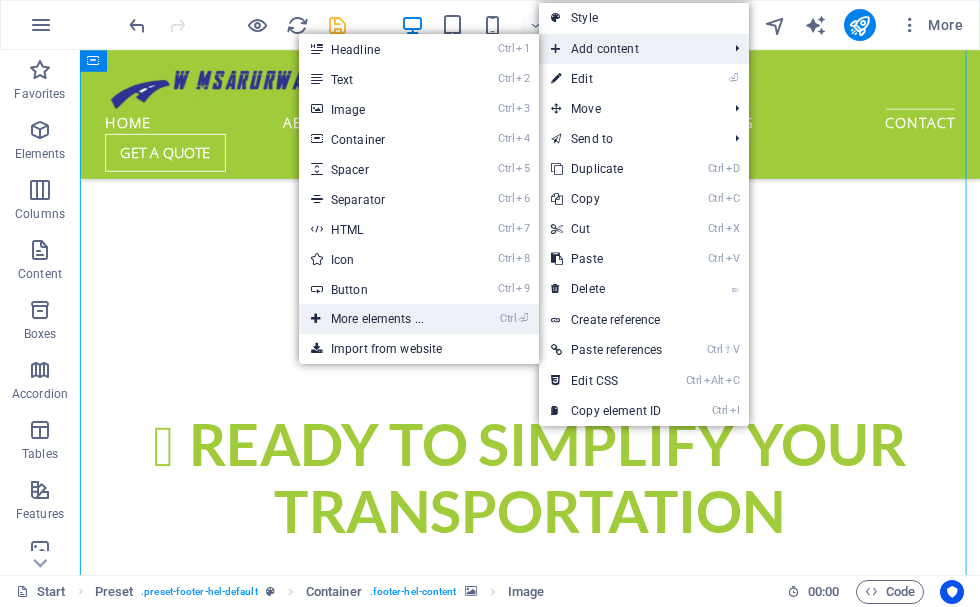 click on "Ctrl ⏎  More elements ..." at bounding box center (381, 319) 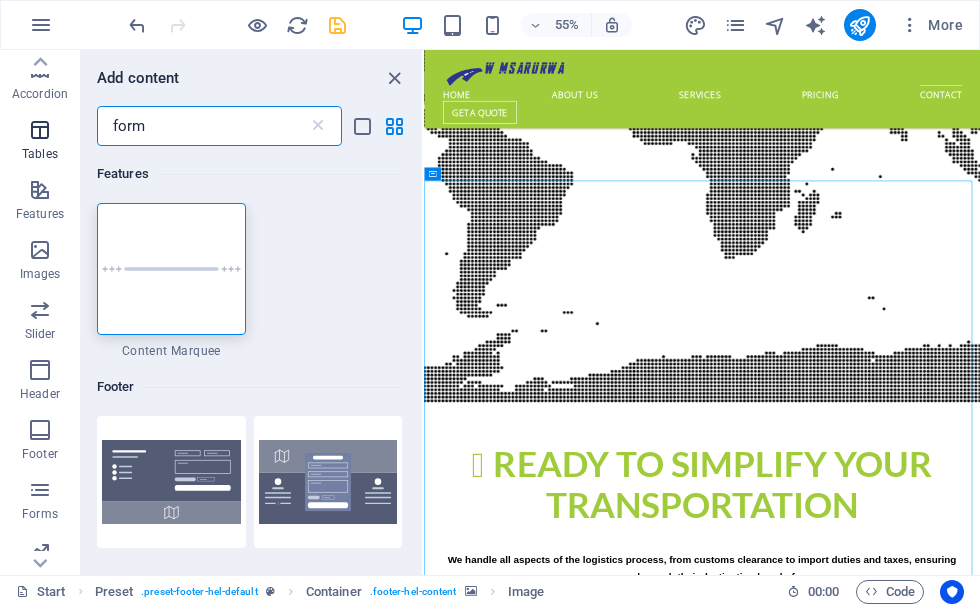 scroll, scrollTop: 375, scrollLeft: 0, axis: vertical 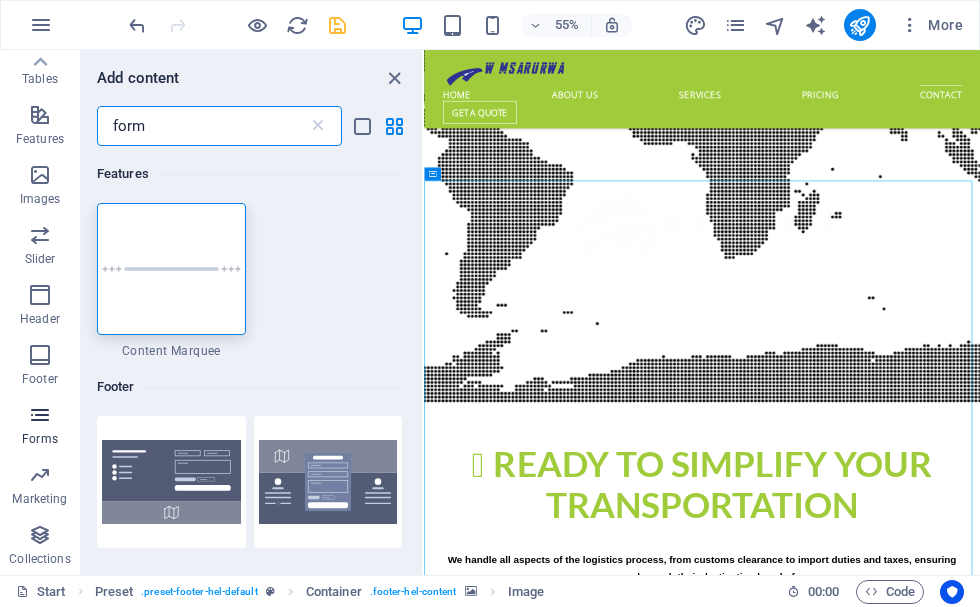 click at bounding box center [40, 415] 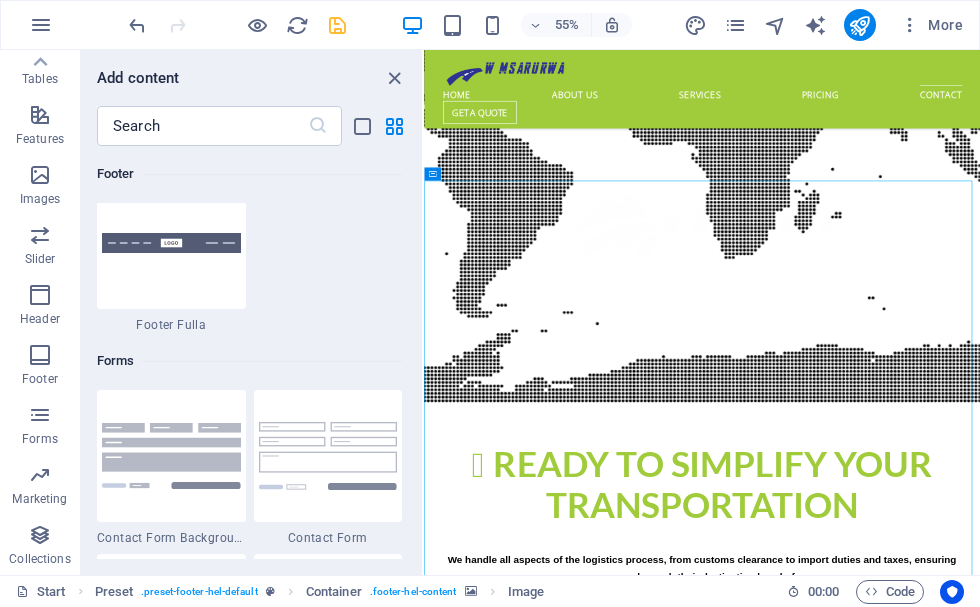 scroll, scrollTop: 14600, scrollLeft: 0, axis: vertical 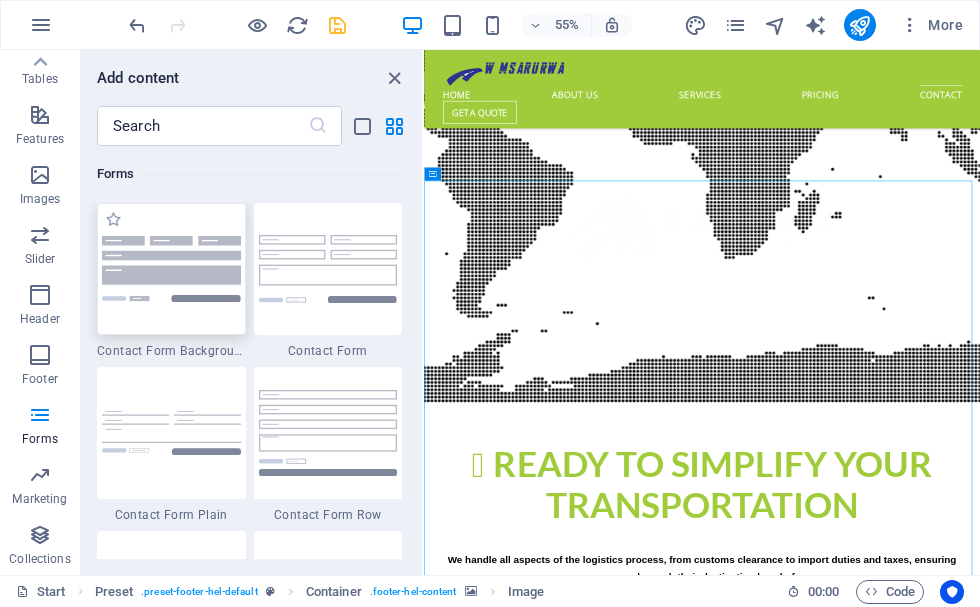 click at bounding box center [171, 268] 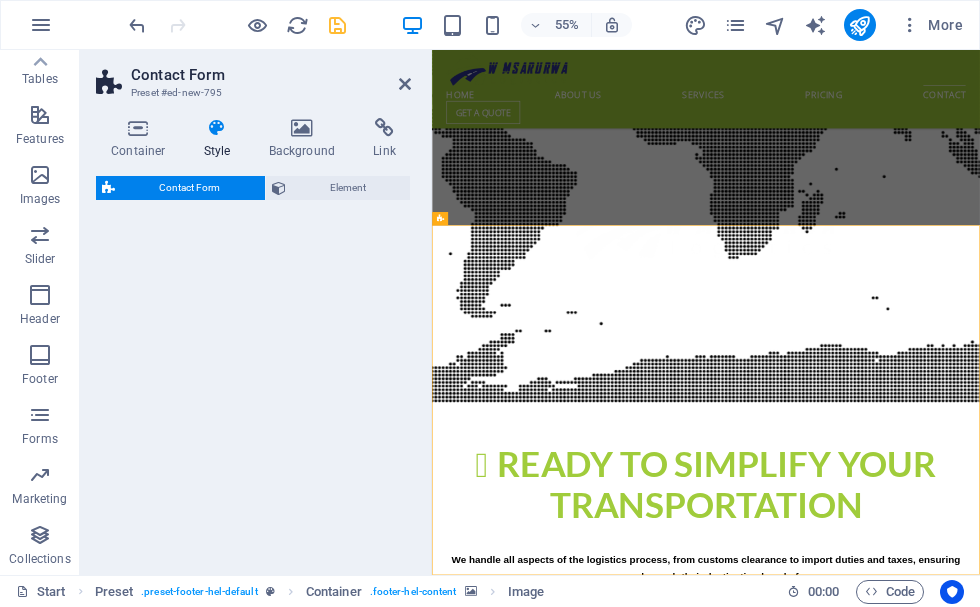 select on "rem" 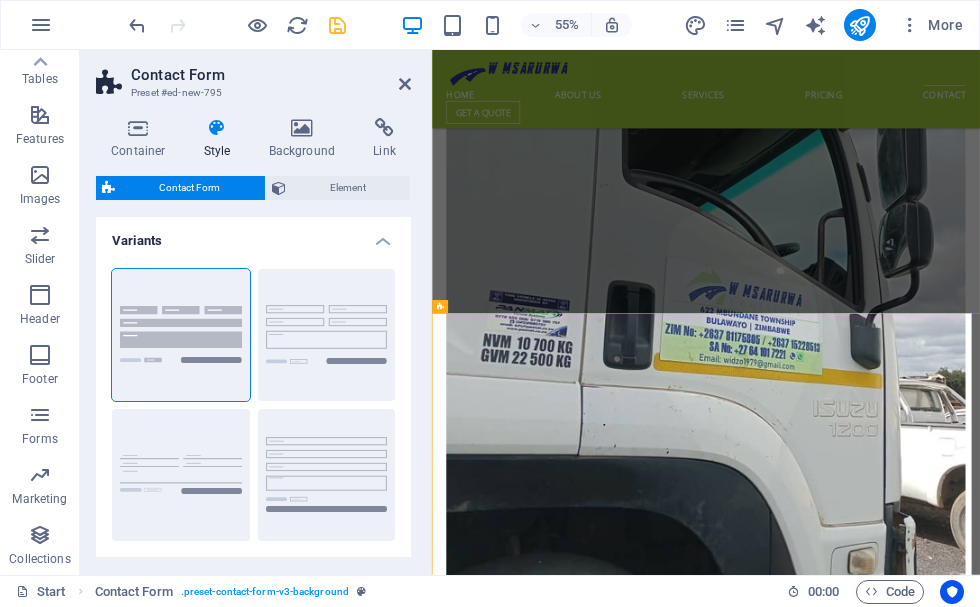 scroll, scrollTop: 4415, scrollLeft: 0, axis: vertical 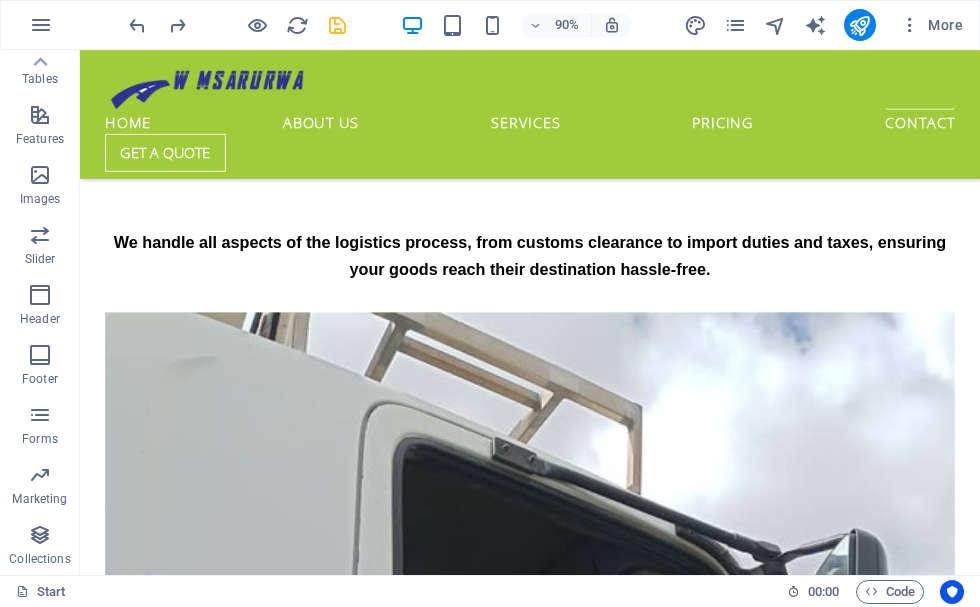 click at bounding box center [237, 25] 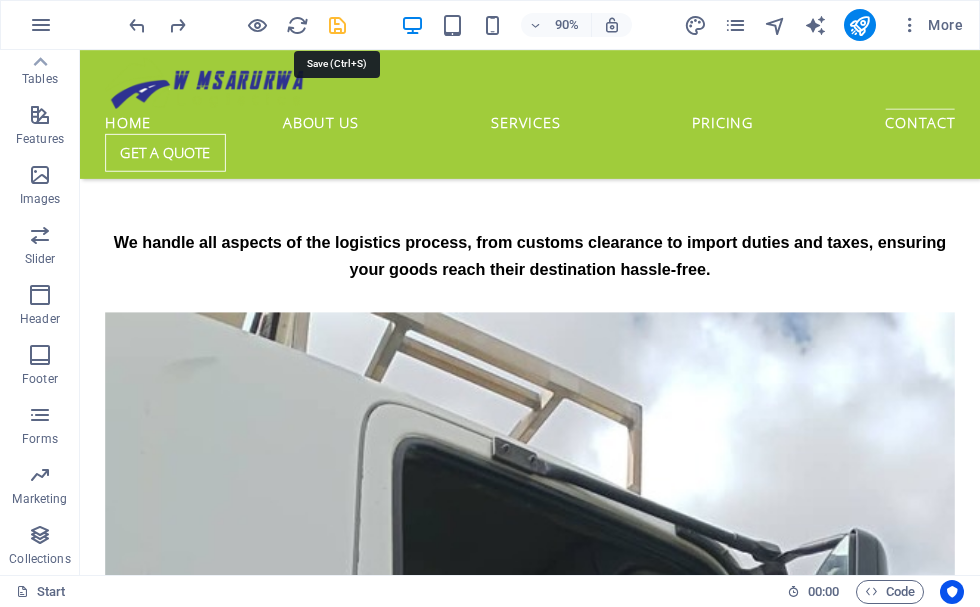 click at bounding box center (337, 25) 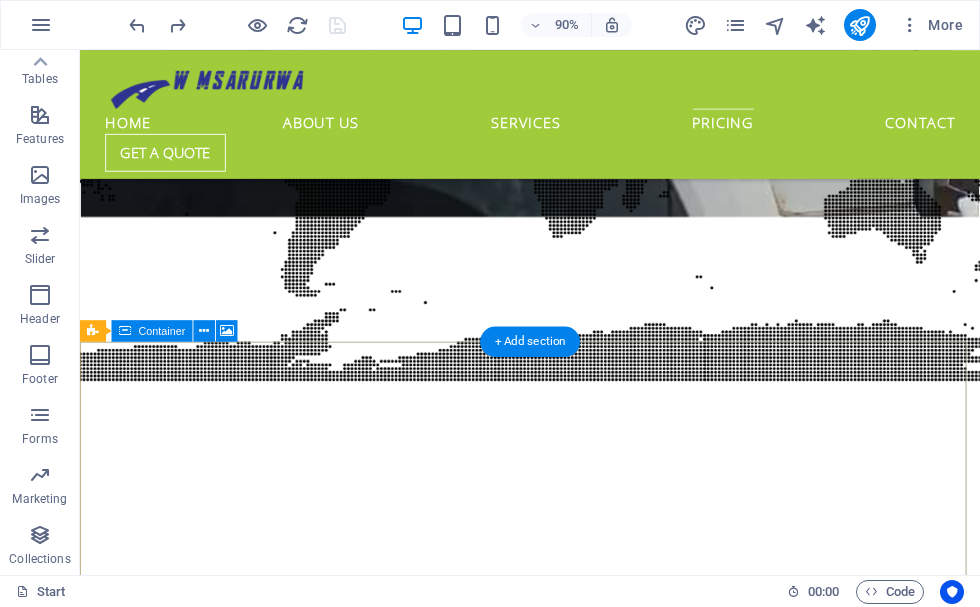 scroll, scrollTop: 3415, scrollLeft: 0, axis: vertical 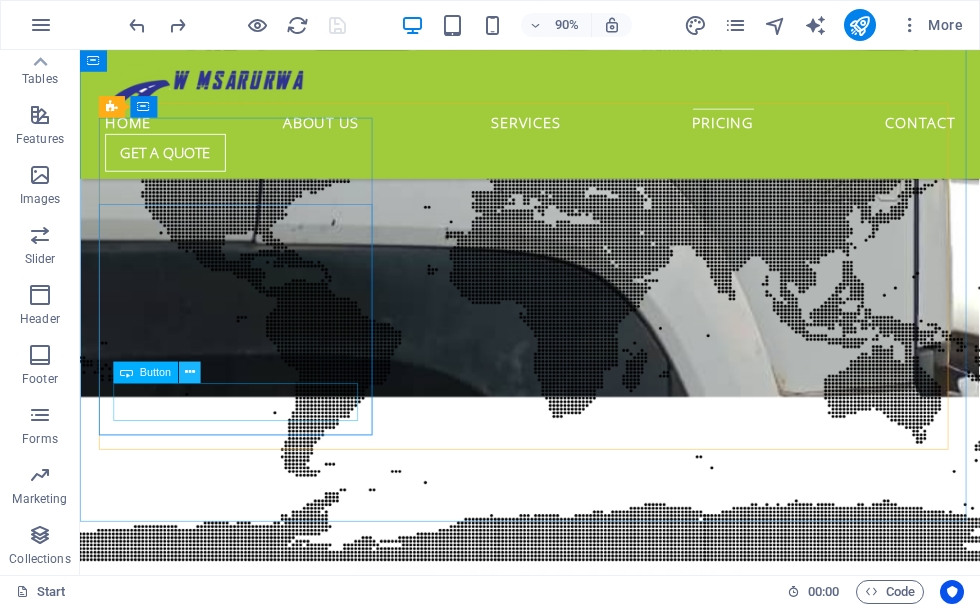 click at bounding box center (190, 372) 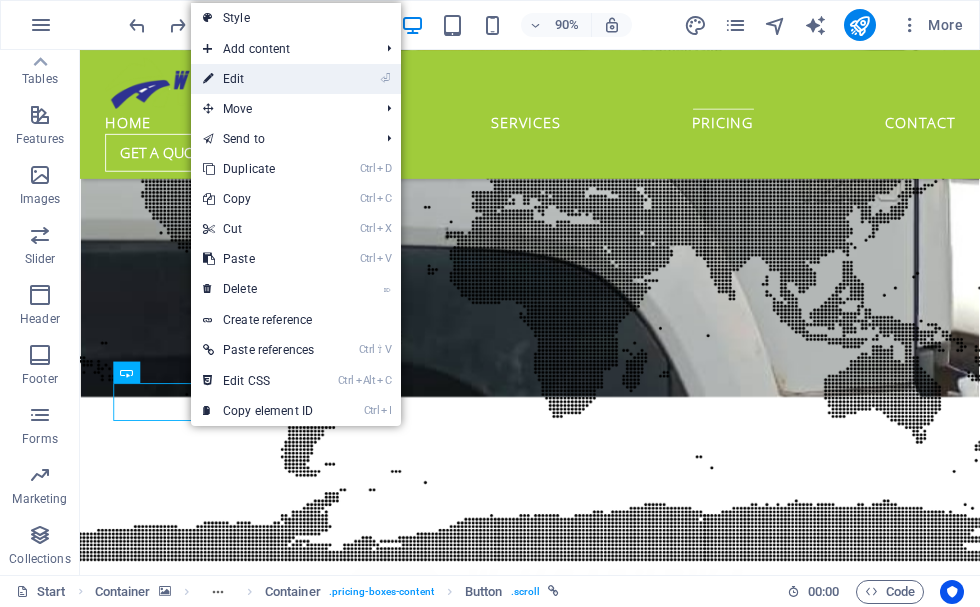 click on "⏎  Edit" at bounding box center [258, 79] 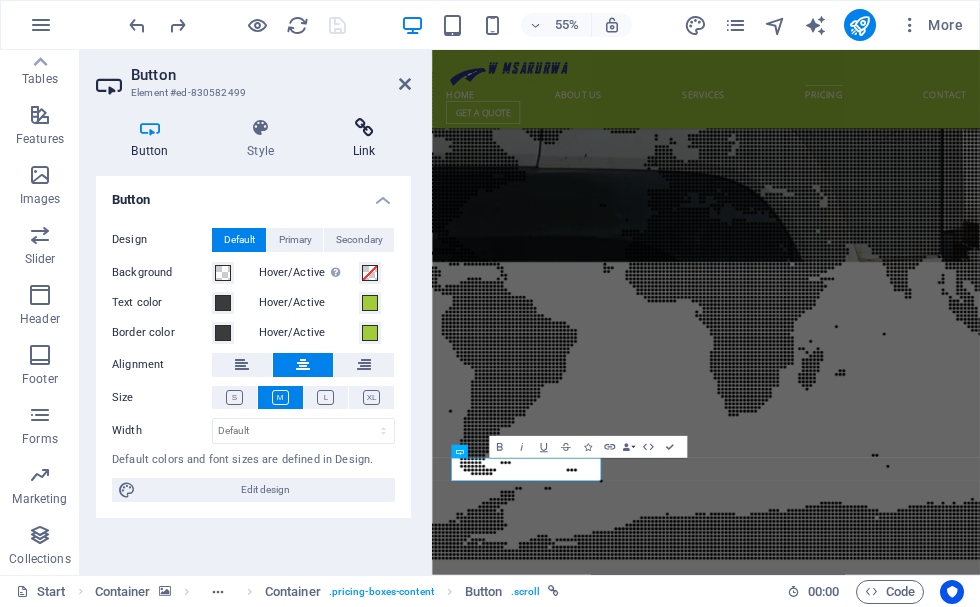 click at bounding box center (364, 128) 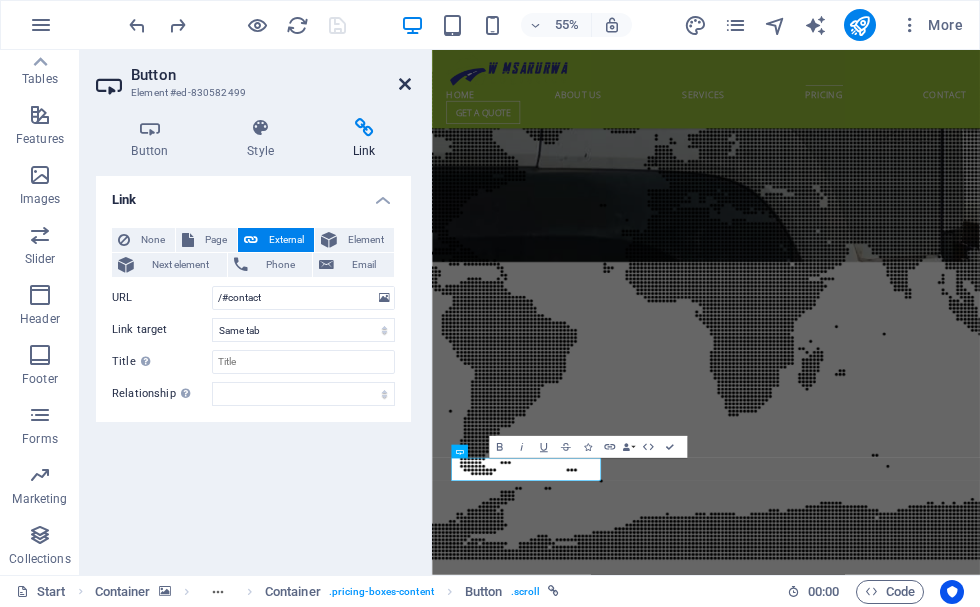 click at bounding box center [405, 84] 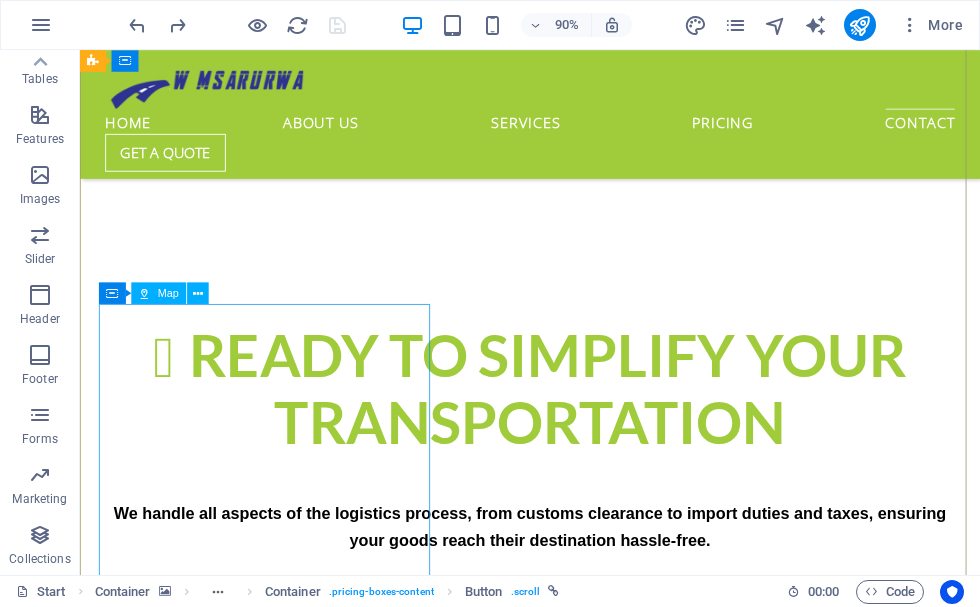 scroll, scrollTop: 4430, scrollLeft: 0, axis: vertical 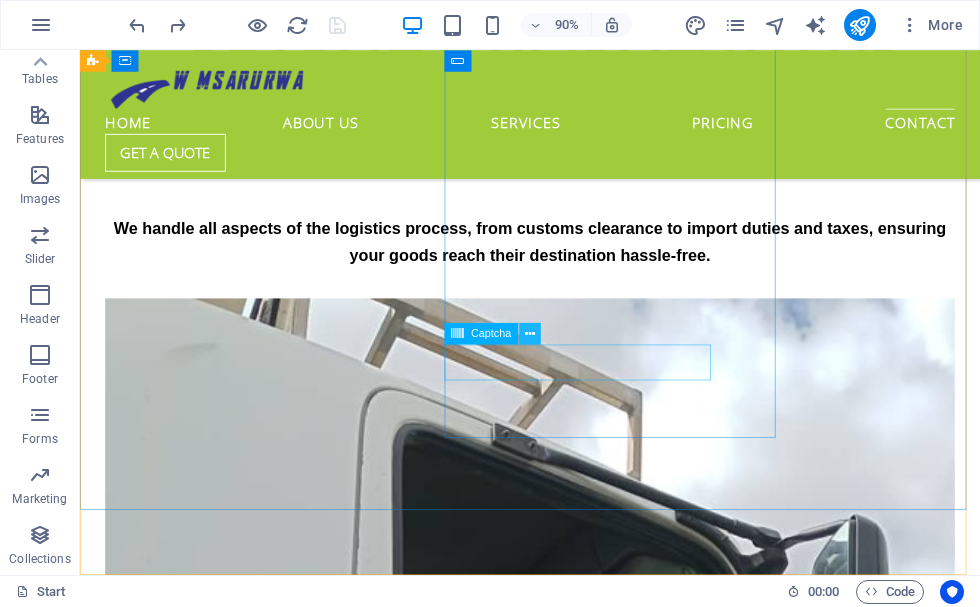 click at bounding box center [530, 333] 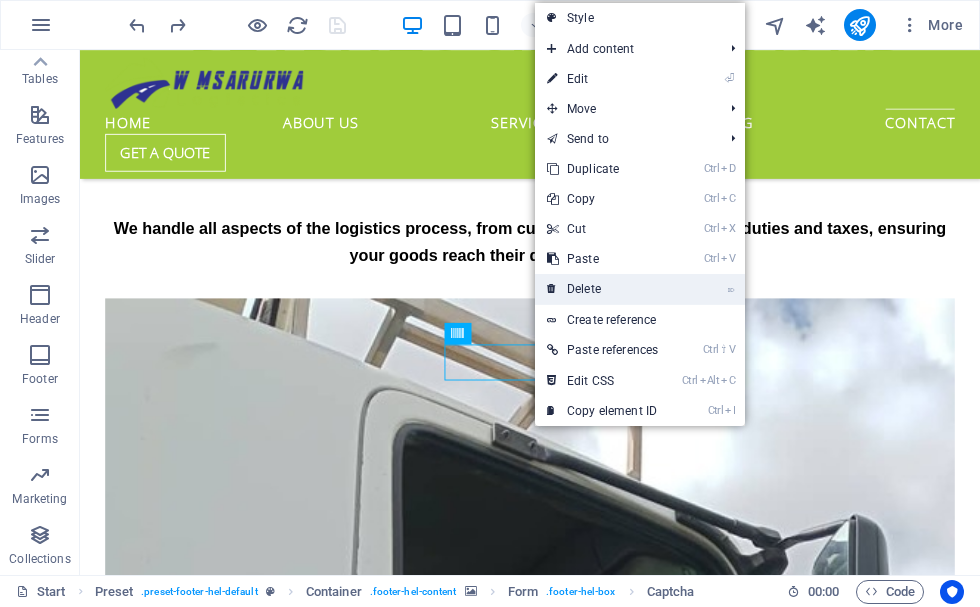 click on "⌦  Delete" at bounding box center [602, 289] 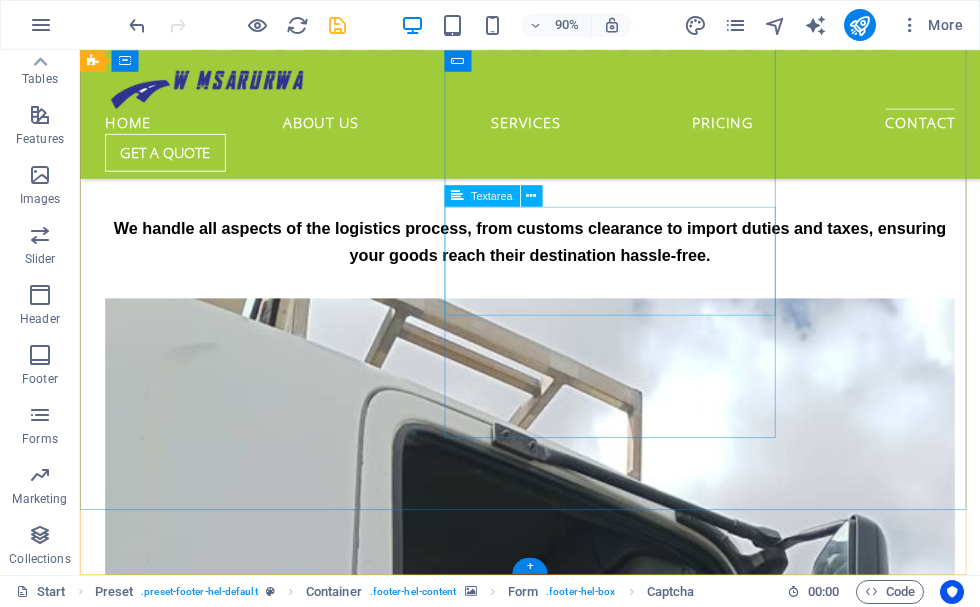 scroll, scrollTop: 4415, scrollLeft: 0, axis: vertical 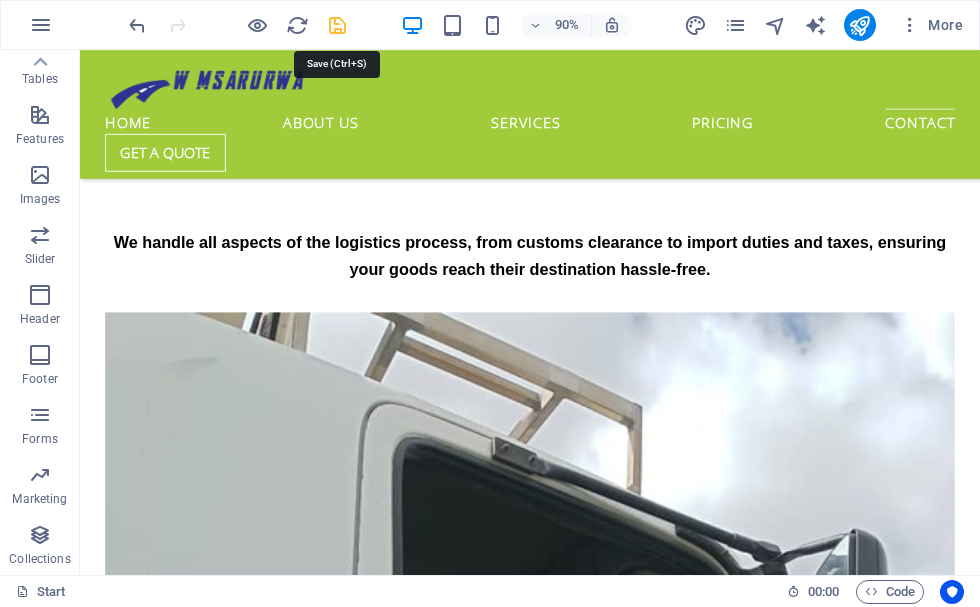 click at bounding box center (337, 25) 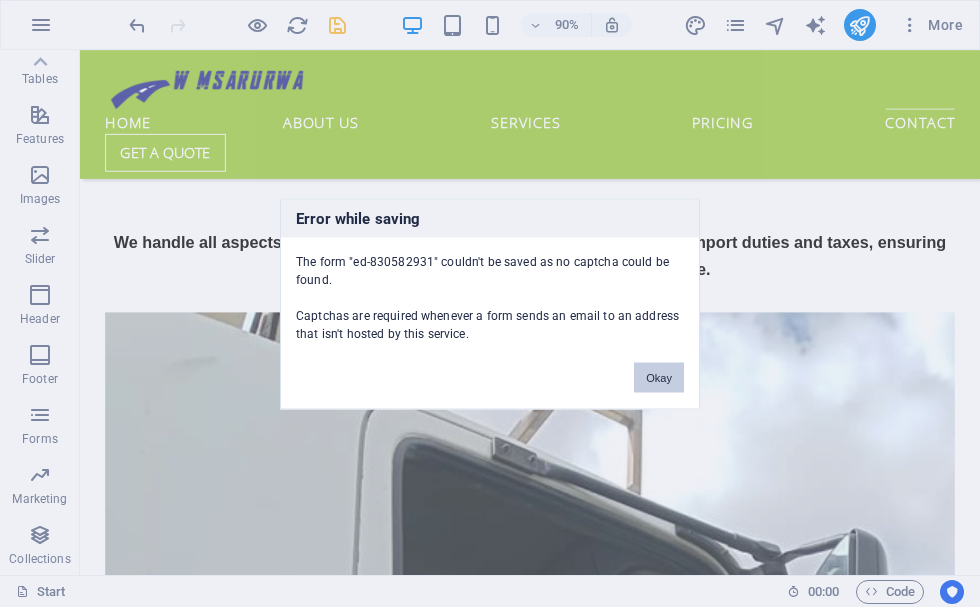 scroll, scrollTop: 4388, scrollLeft: 0, axis: vertical 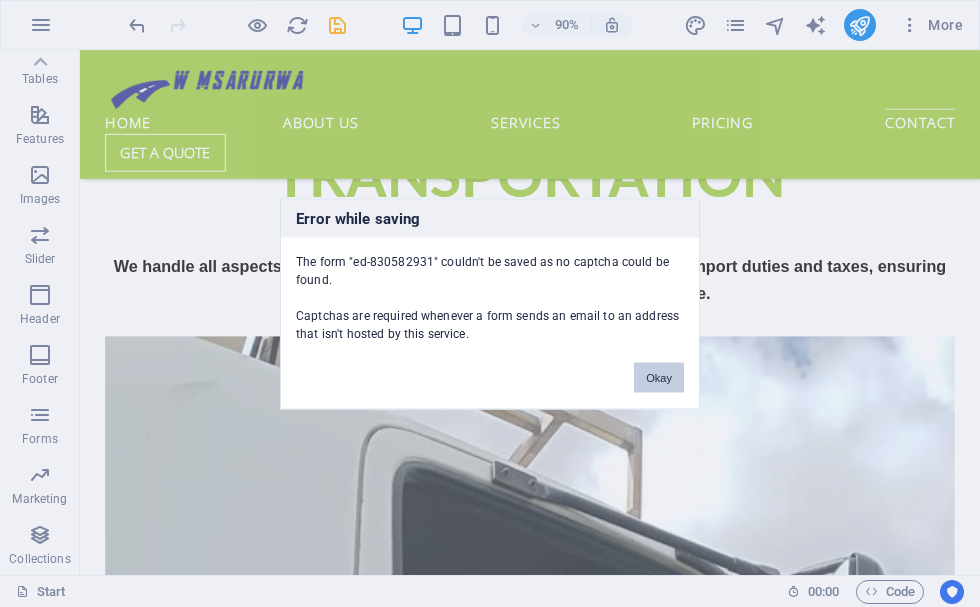 click on "Okay" at bounding box center (659, 377) 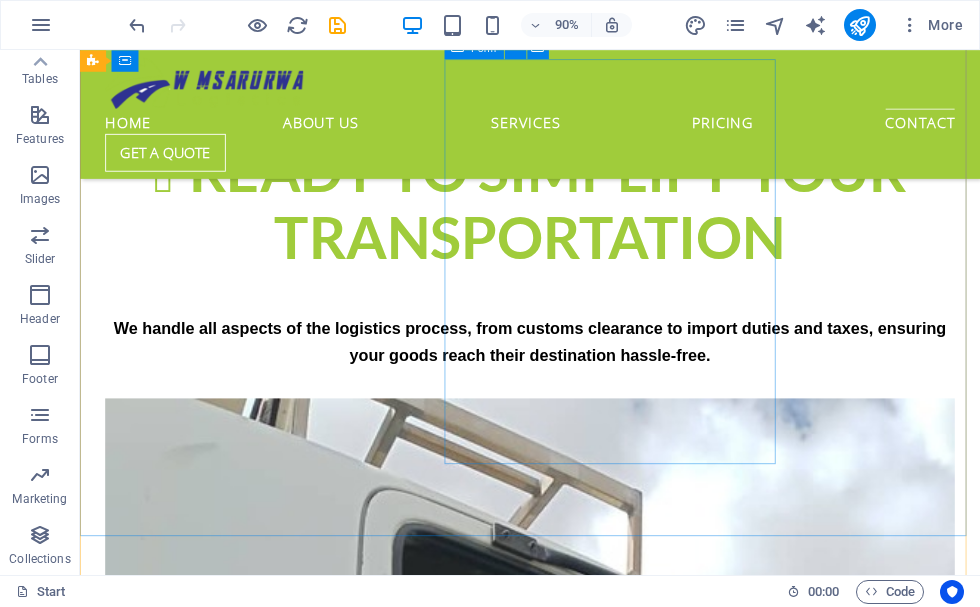 scroll, scrollTop: 4288, scrollLeft: 0, axis: vertical 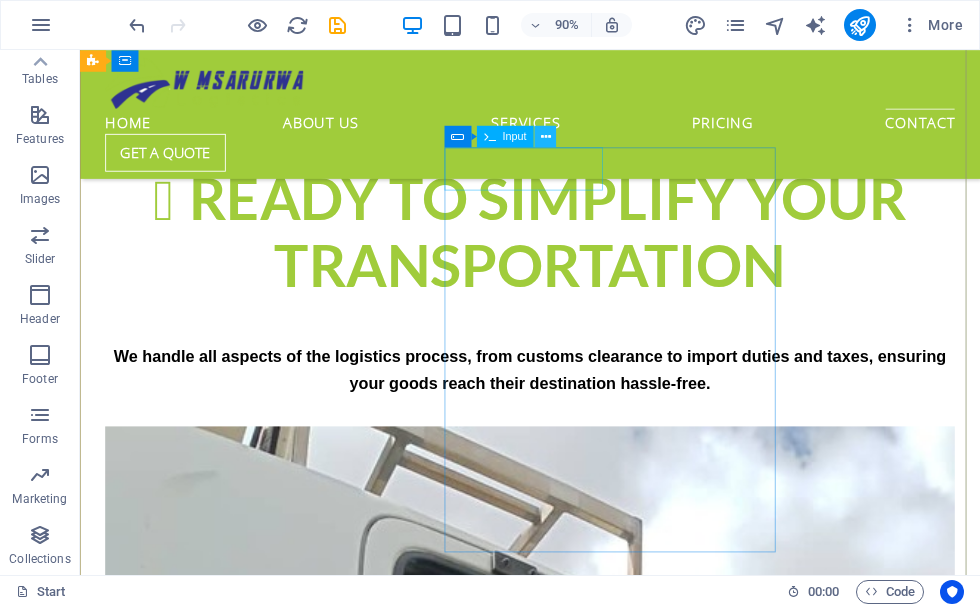 click at bounding box center (546, 136) 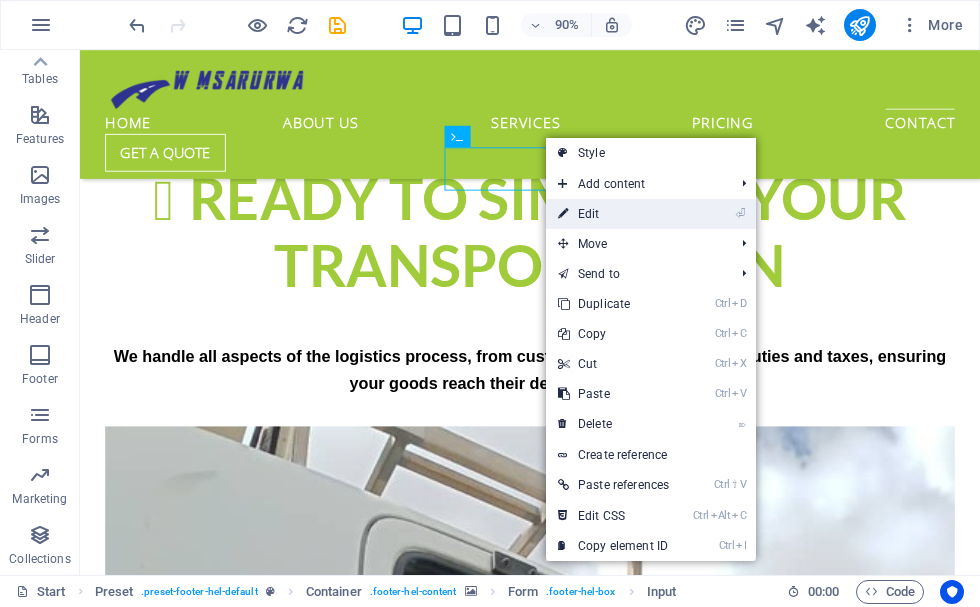 click on "⏎  Edit" at bounding box center (613, 214) 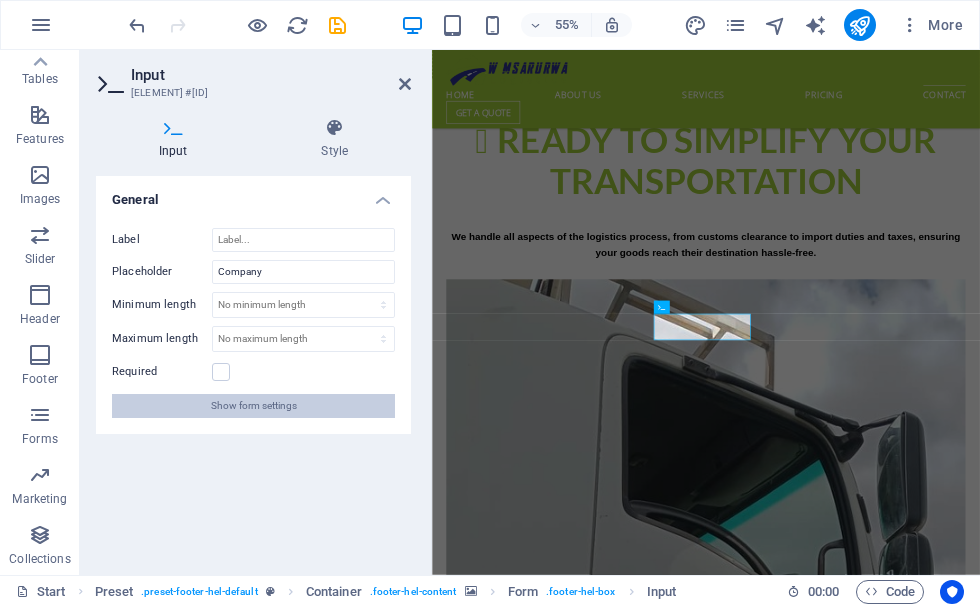 click on "Show form settings" at bounding box center (254, 406) 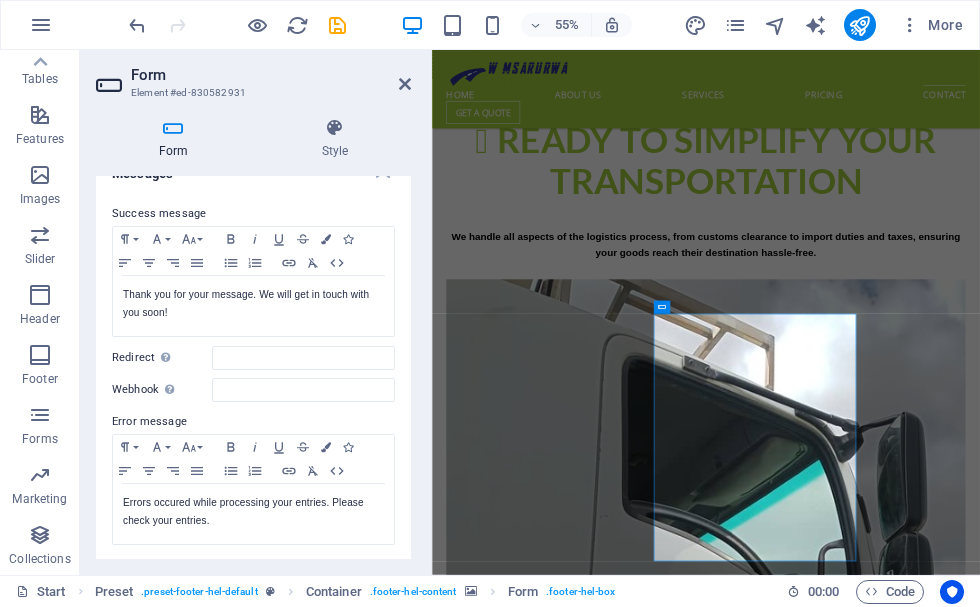 scroll, scrollTop: 22, scrollLeft: 0, axis: vertical 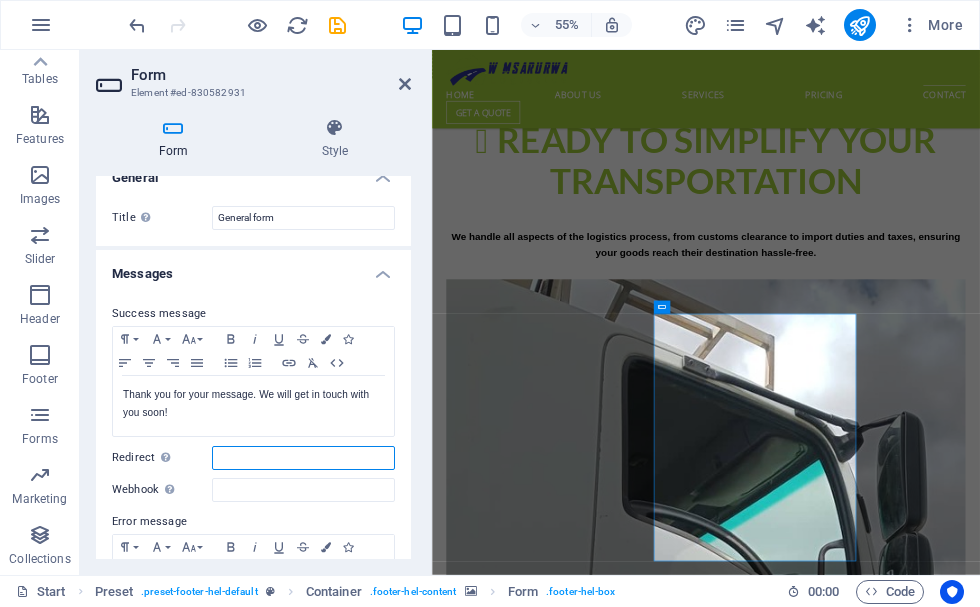 click on "Redirect Define a redirect target upon successful form submission; for example, a success page." at bounding box center (303, 458) 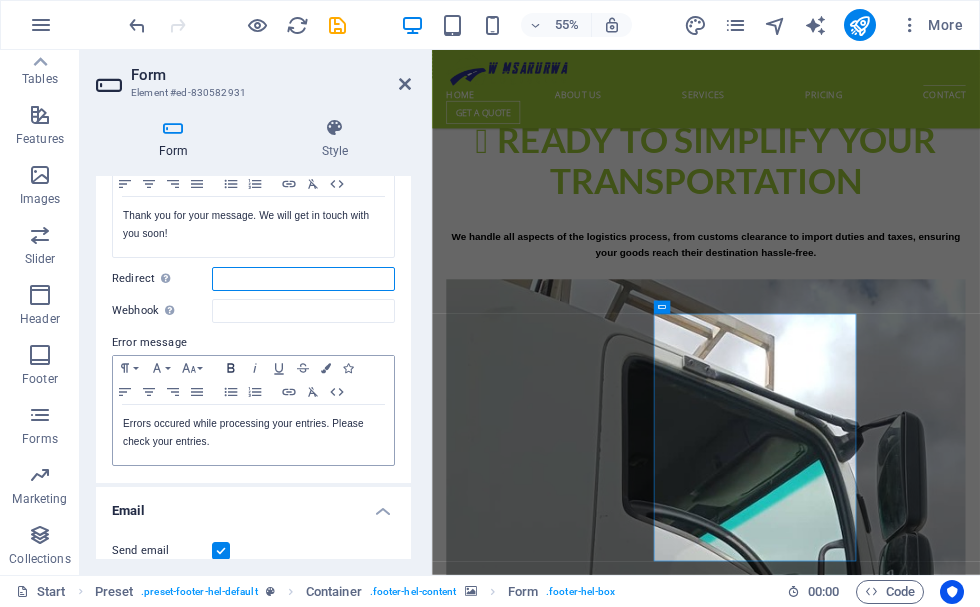 scroll, scrollTop: 122, scrollLeft: 0, axis: vertical 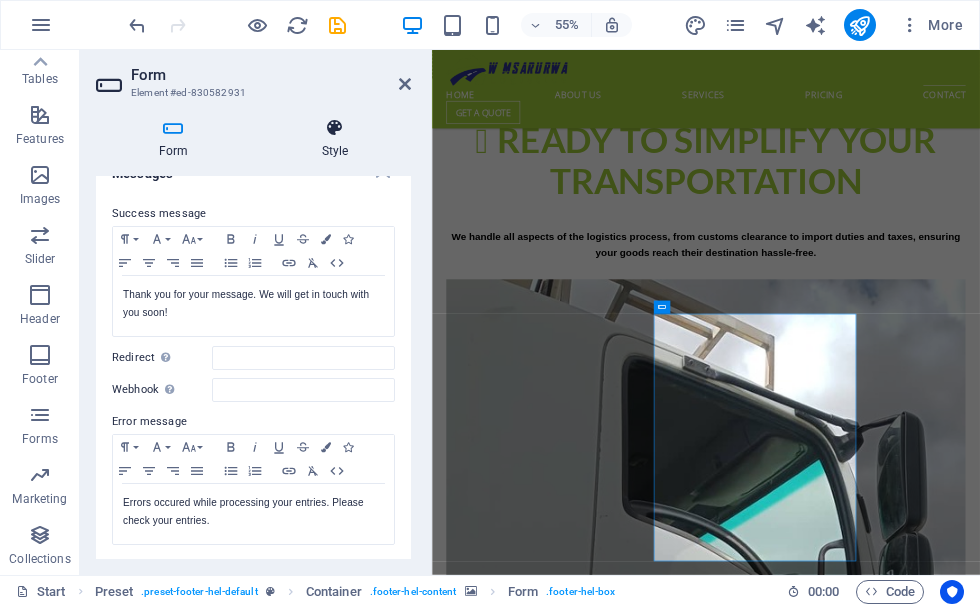 click on "Style" at bounding box center (335, 139) 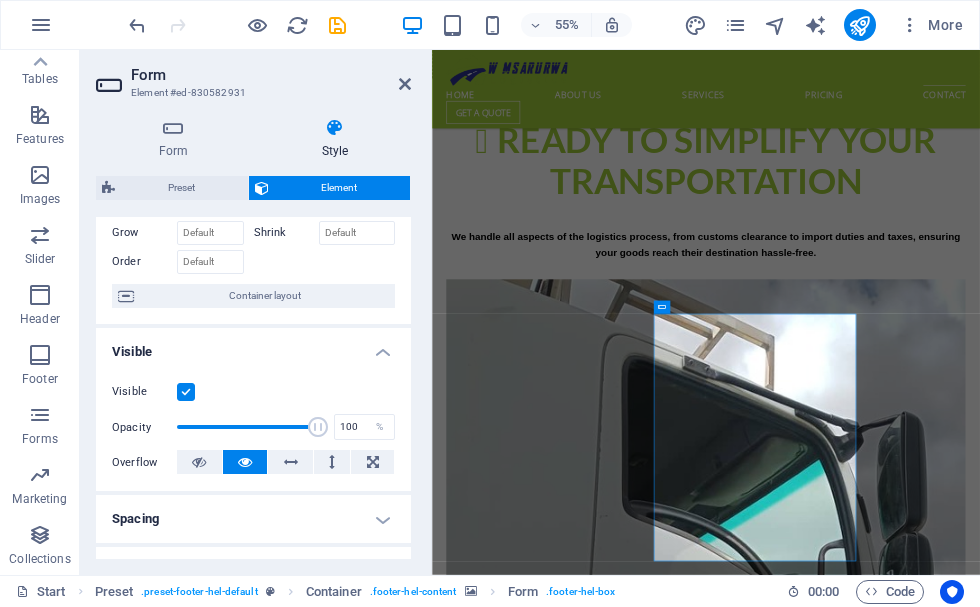 scroll, scrollTop: 0, scrollLeft: 0, axis: both 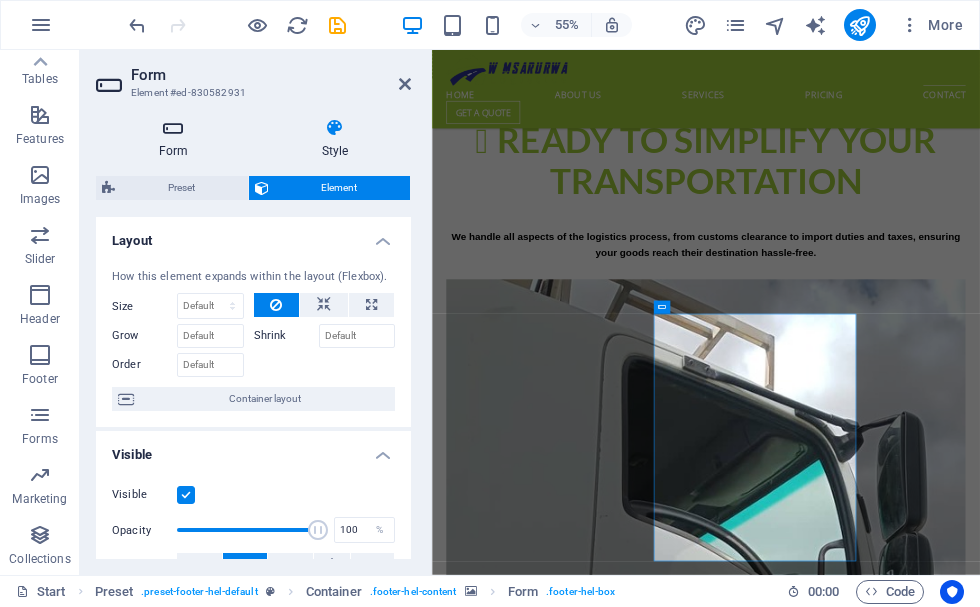 click on "Form" at bounding box center (177, 139) 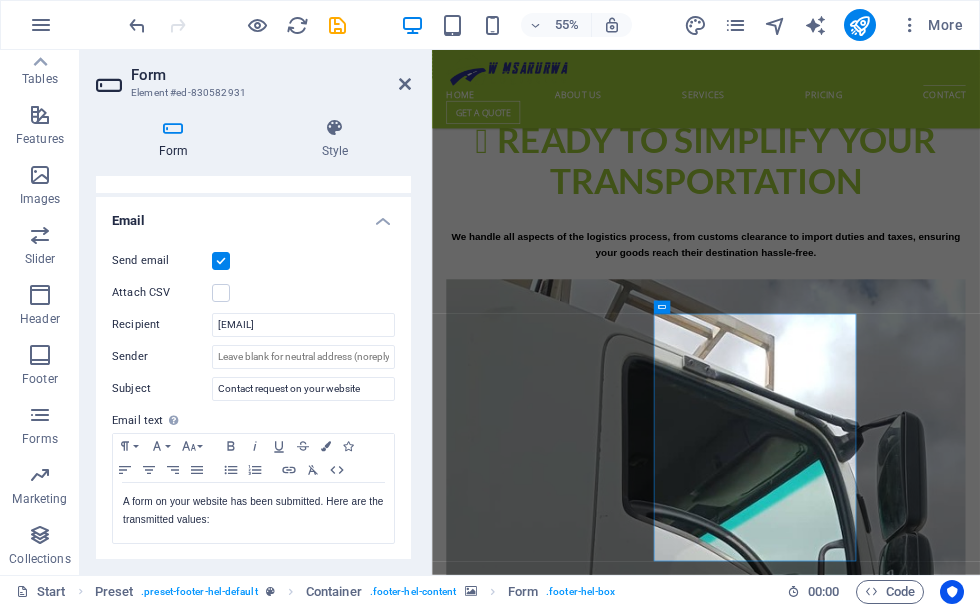 scroll, scrollTop: 500, scrollLeft: 0, axis: vertical 